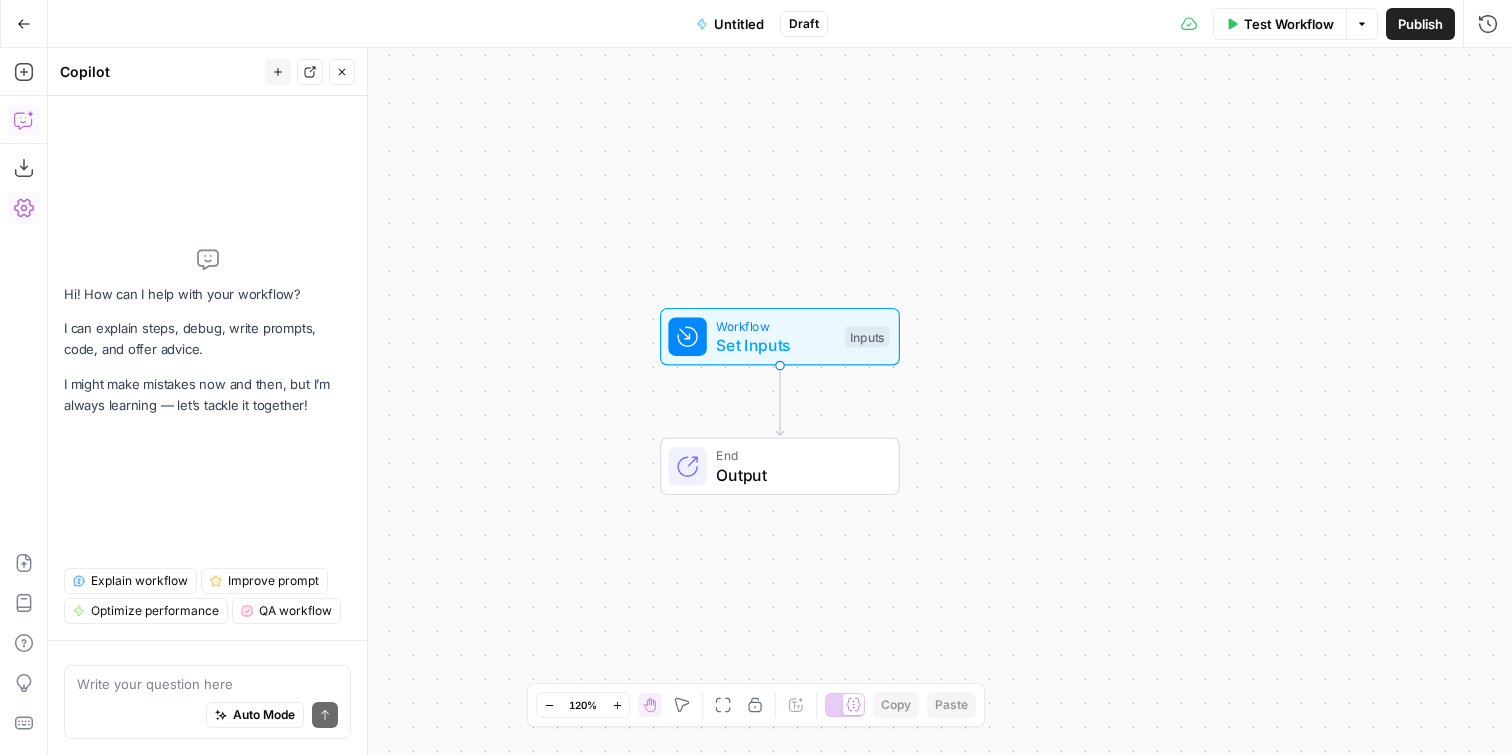 scroll, scrollTop: 0, scrollLeft: 0, axis: both 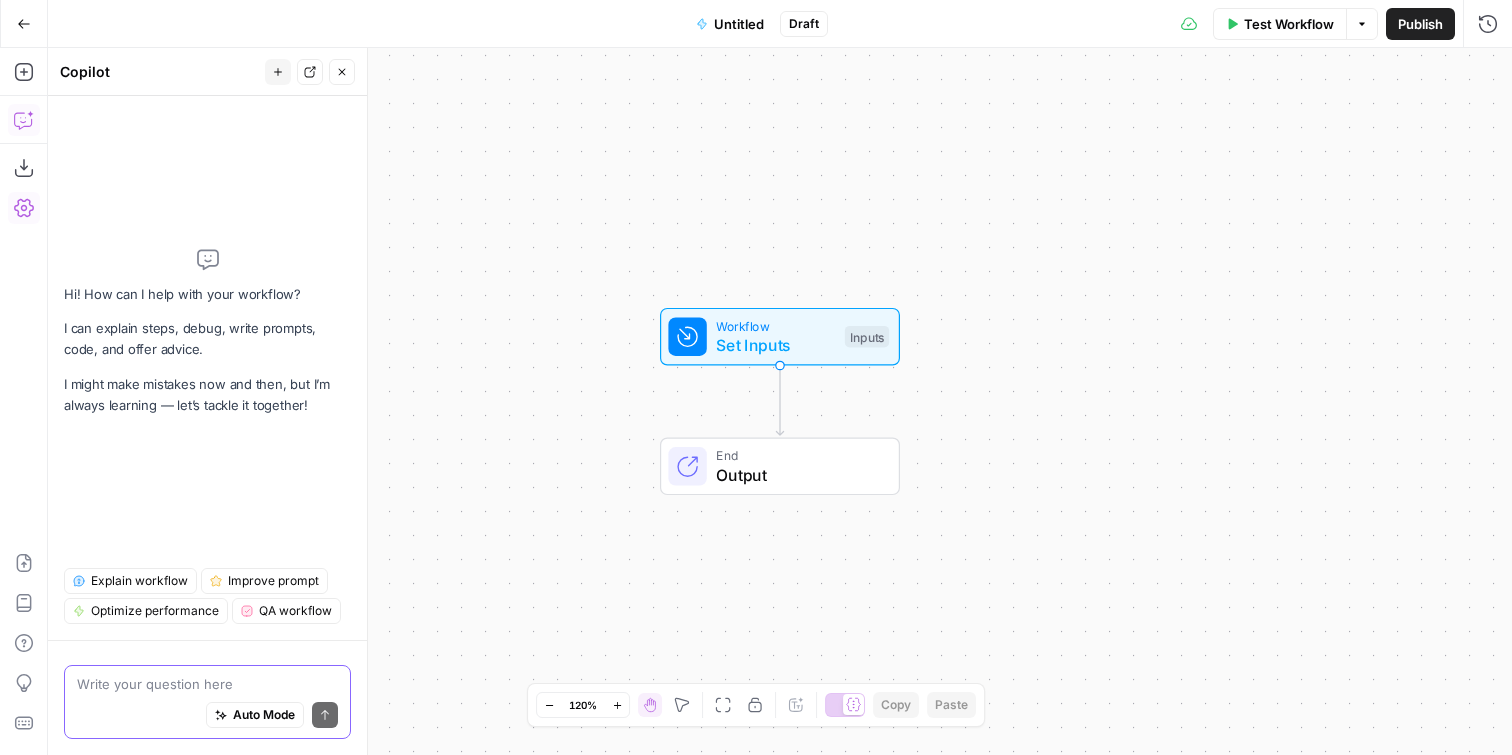 click at bounding box center (207, 684) 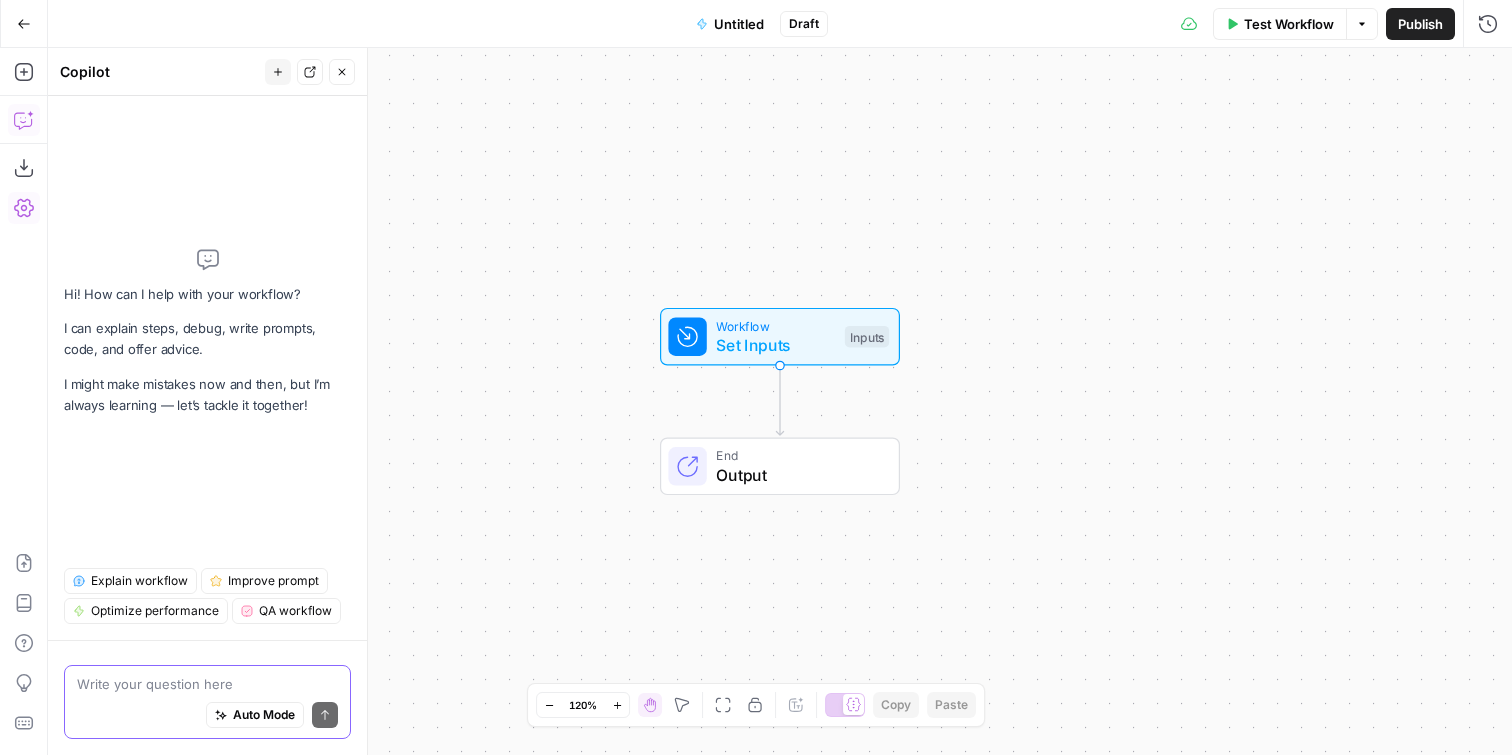 paste on "I want to build a workflow that automates the first draft of our Monthly Account Performance Review Worksheets for each client.
### 📥 Inputs:
- A PDF export of a Google Looker Studio dashboard (one per client per month).
- Each PDF contains consistent performance data for 3 brands under the client’s parent company (Solar Tint, ESP, and Suntrol).
- Each dashboard includes metrics such as:
- Phone calls
- Form fills
- Ad conversions
- Ad spend
- Conversion rate
- Organic traffic
- Keyword rankings
- Optional manual fields: report month, client name, account strategist name.
---
### 📤 Desired Outputs:
The workflow should extract insights from the PDF and generate draft content for the following sections of our worksheet:
#### 1. **Metrics Summary Table (per Brand)**
| Brand     | Phone Calls | Form Fills |
|-----------|-------------|------------|
| Solar Tint | #           | #          |
| ESP       | #           | #          |
| Suntrol   | #           | #          |
#### 2. **Short-Term G..." 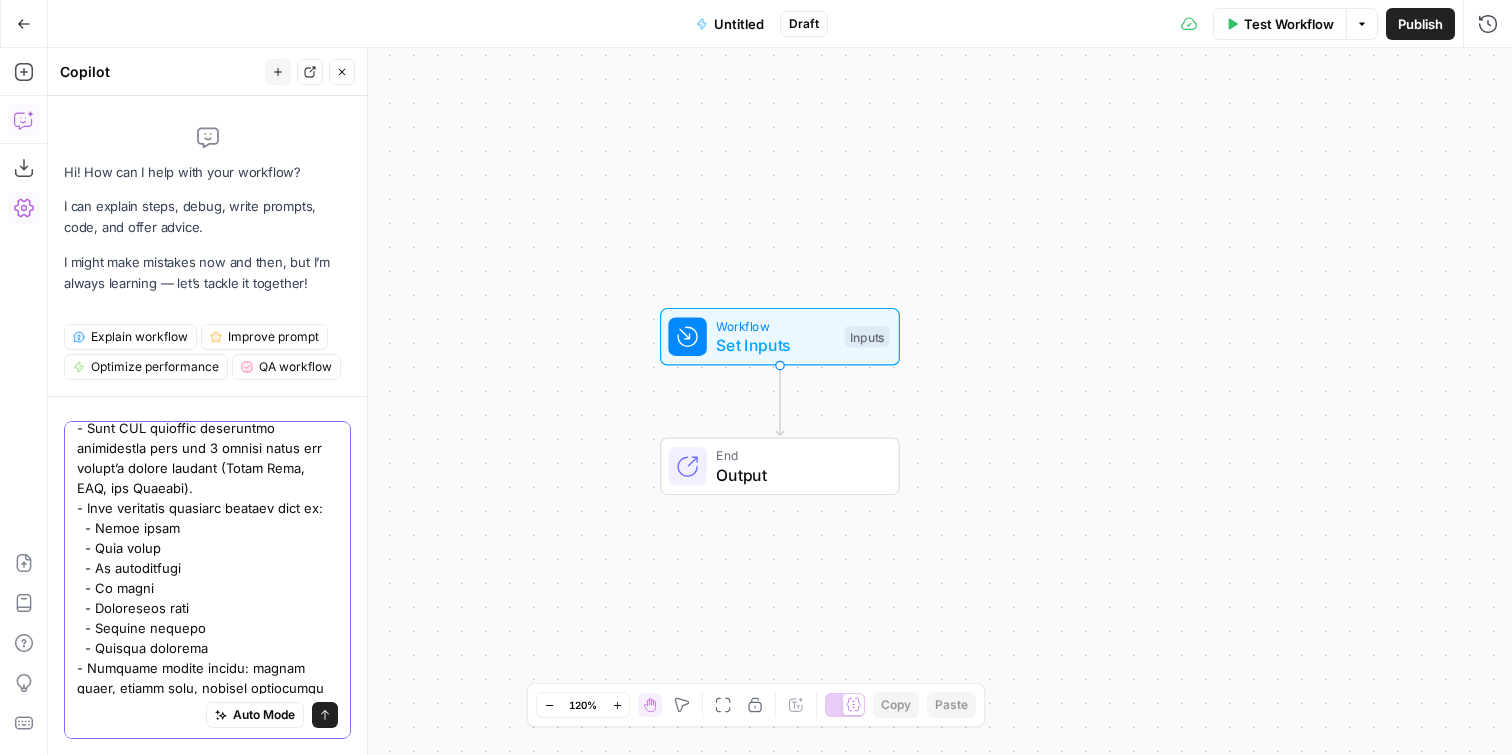scroll, scrollTop: 0, scrollLeft: 0, axis: both 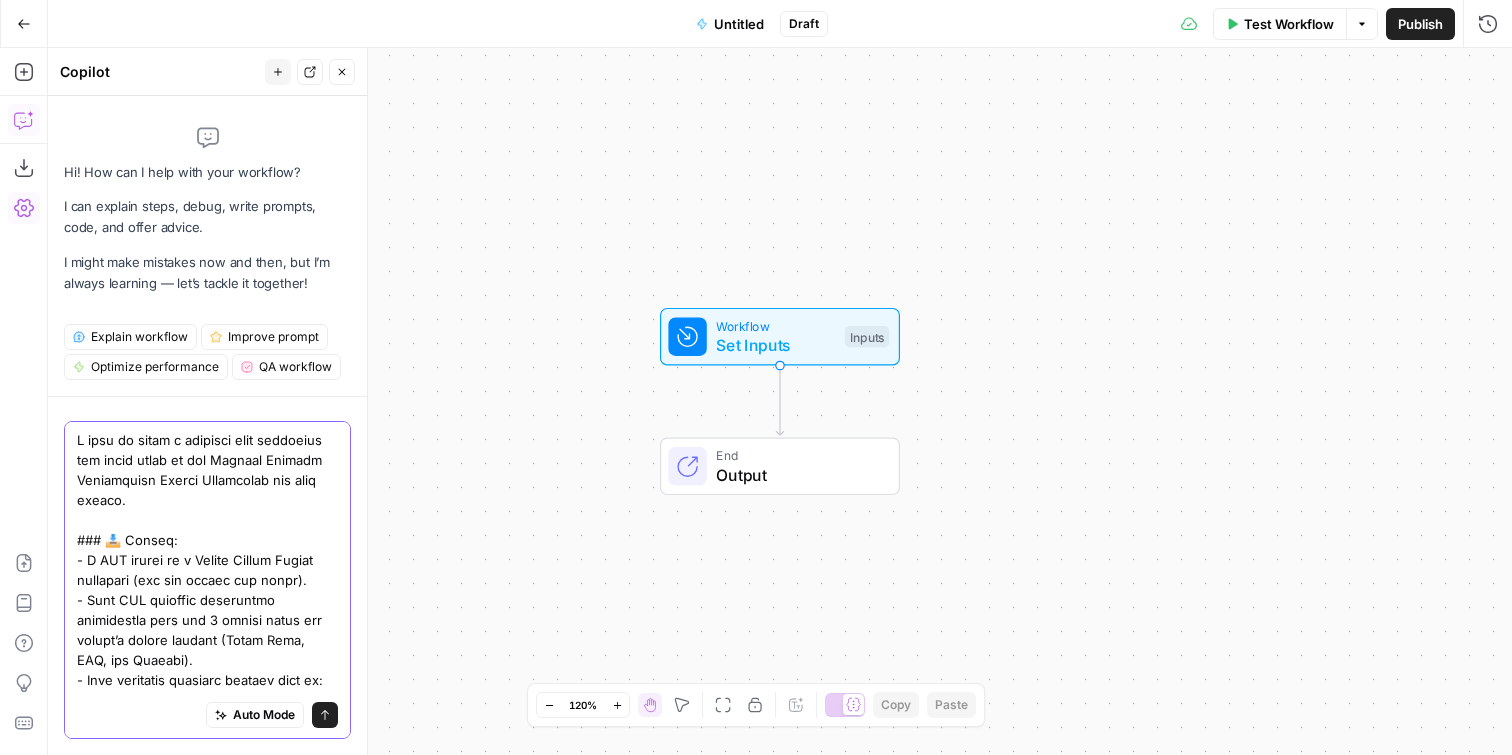 click at bounding box center [207, 1530] 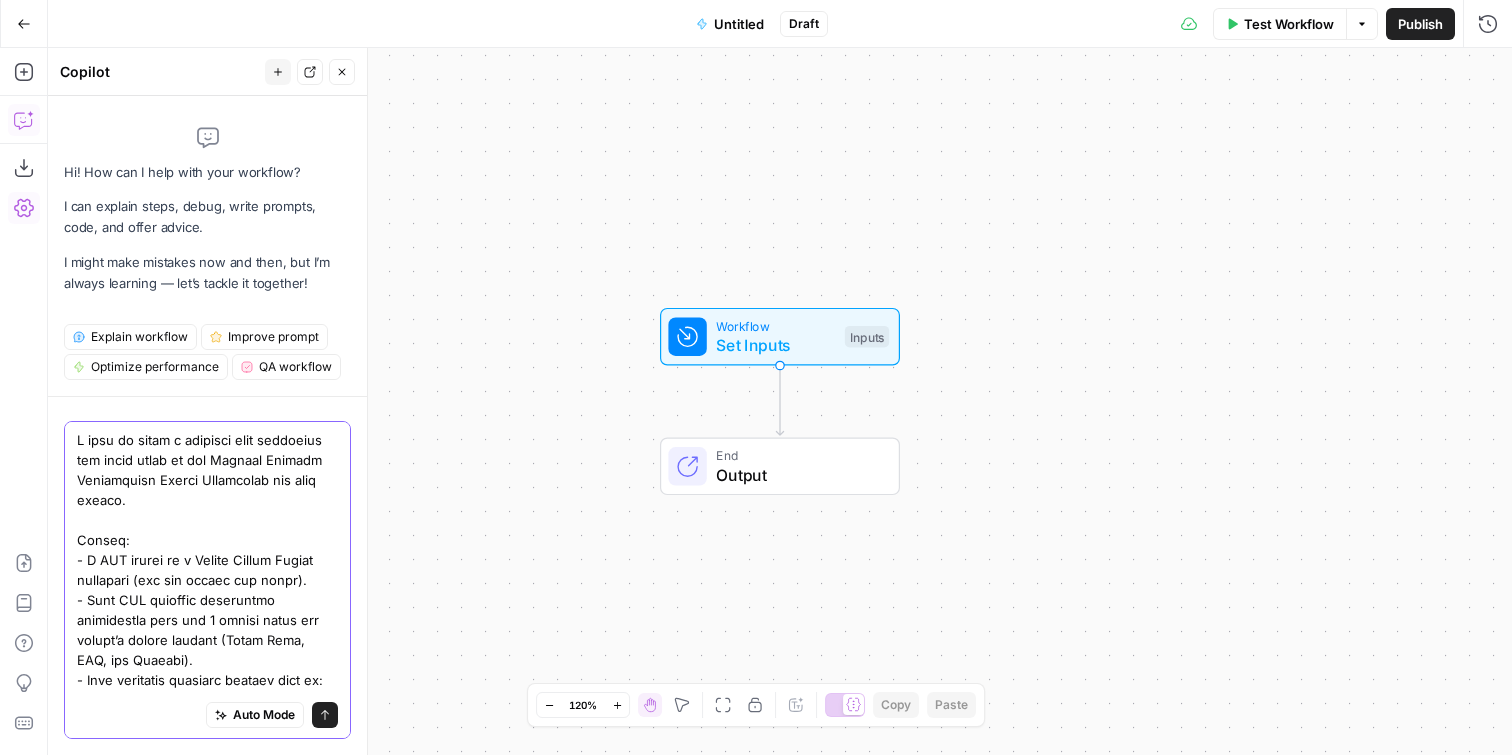 scroll, scrollTop: 23, scrollLeft: 0, axis: vertical 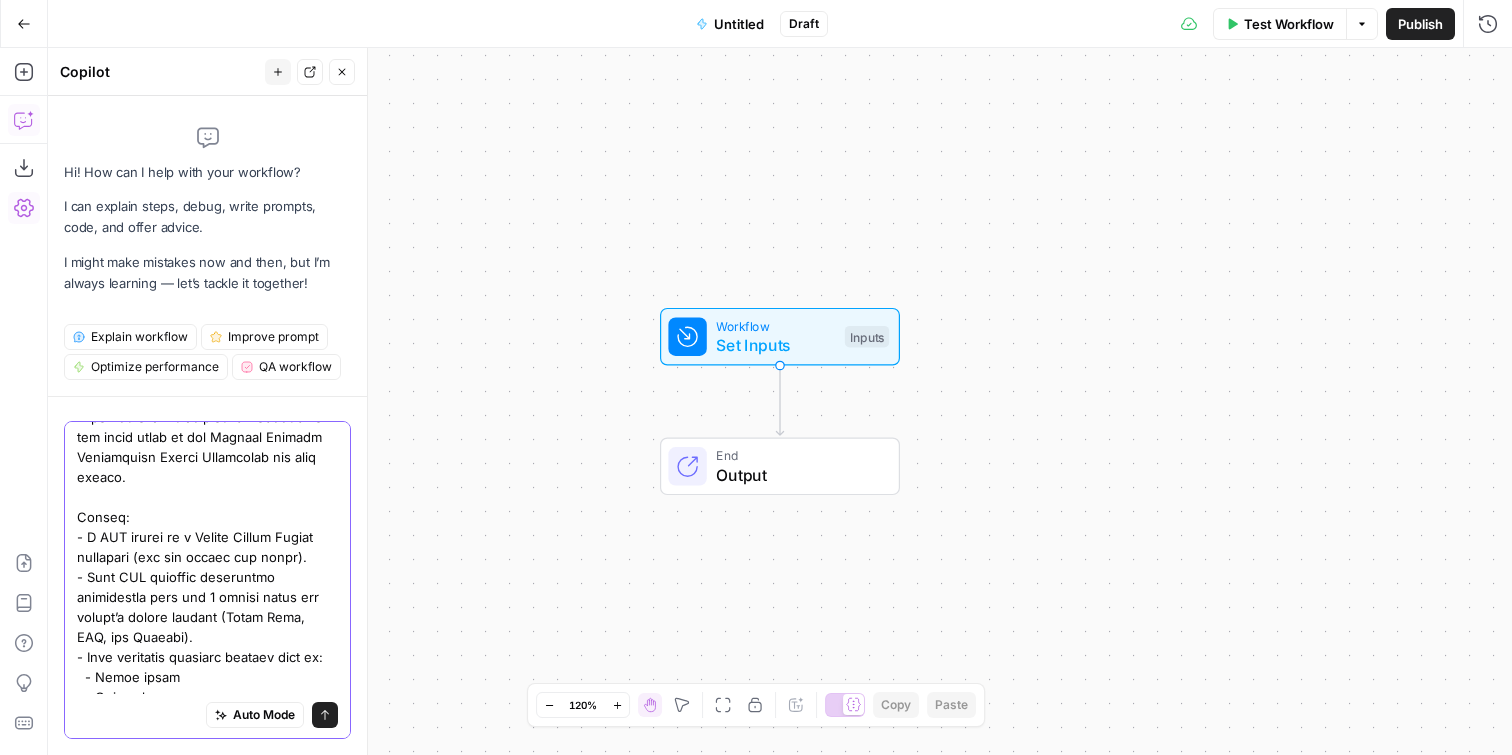 drag, startPoint x: 328, startPoint y: 558, endPoint x: 141, endPoint y: 558, distance: 187 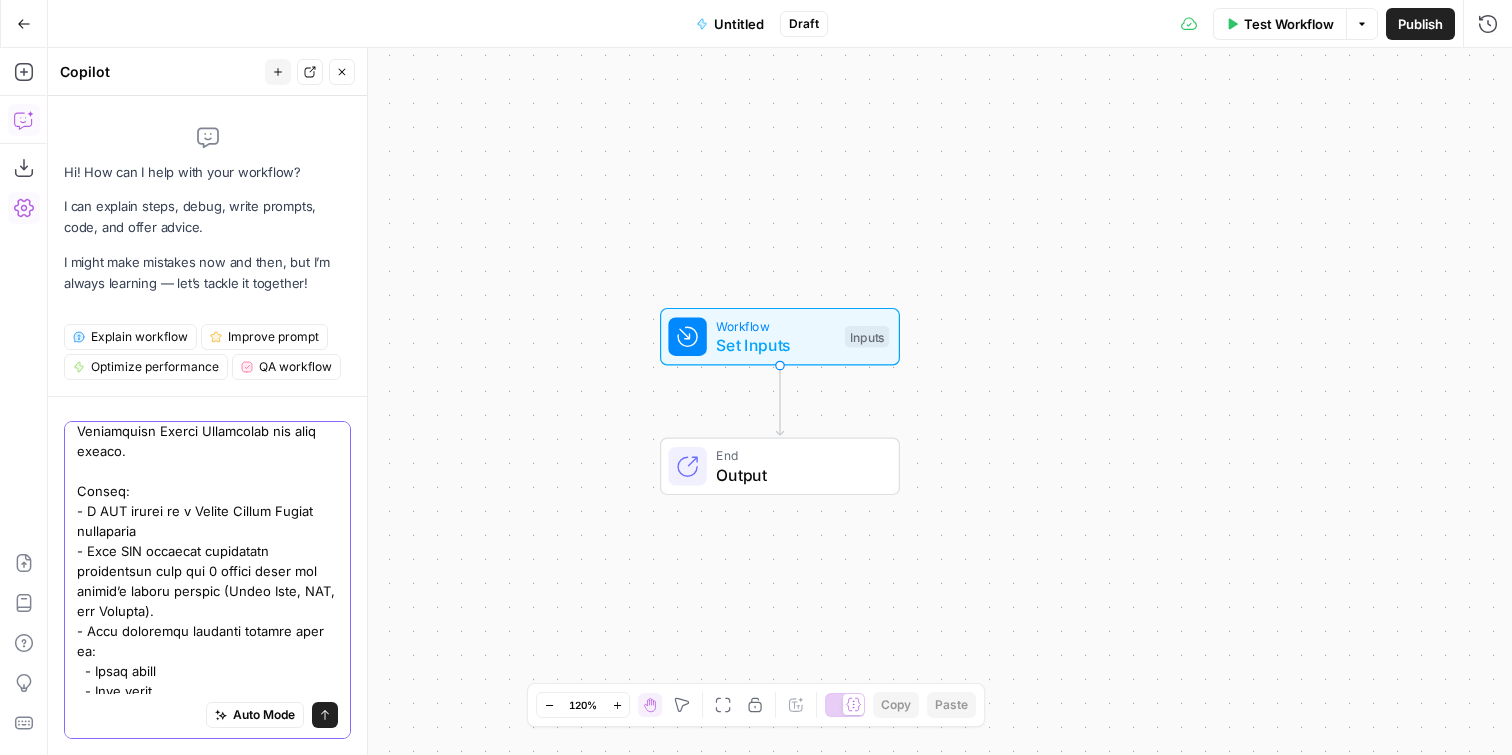 scroll, scrollTop: 46, scrollLeft: 0, axis: vertical 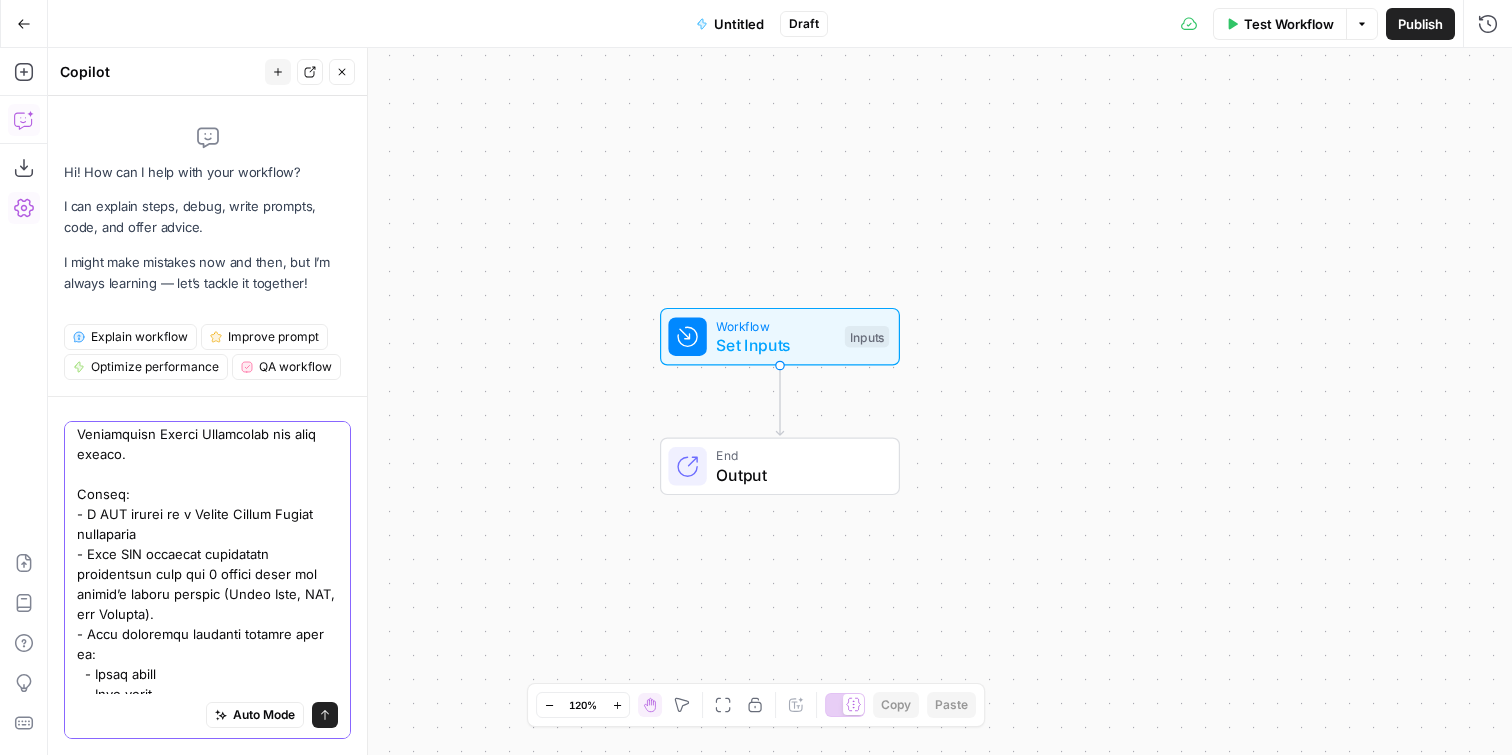 drag, startPoint x: 202, startPoint y: 609, endPoint x: 204, endPoint y: 576, distance: 33.06055 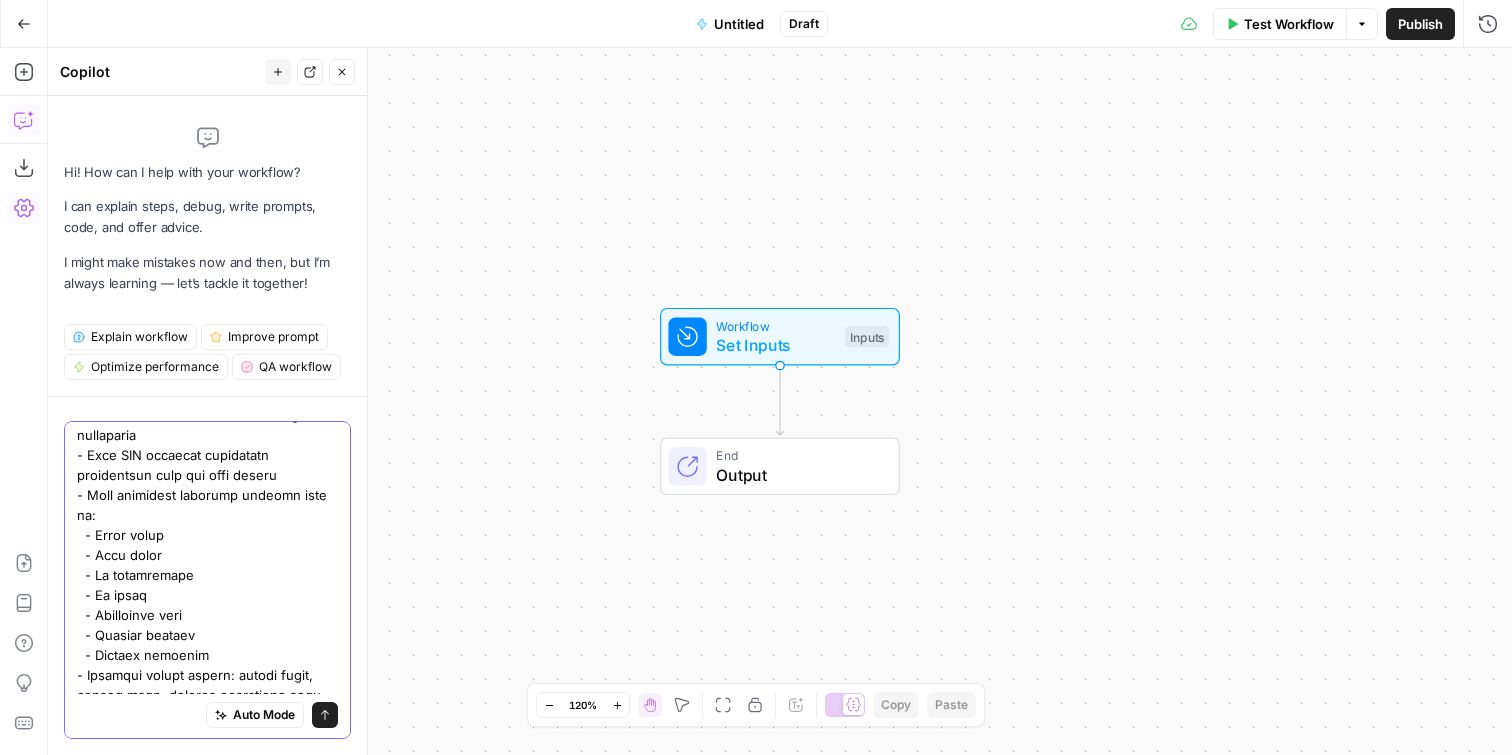 scroll, scrollTop: 141, scrollLeft: 0, axis: vertical 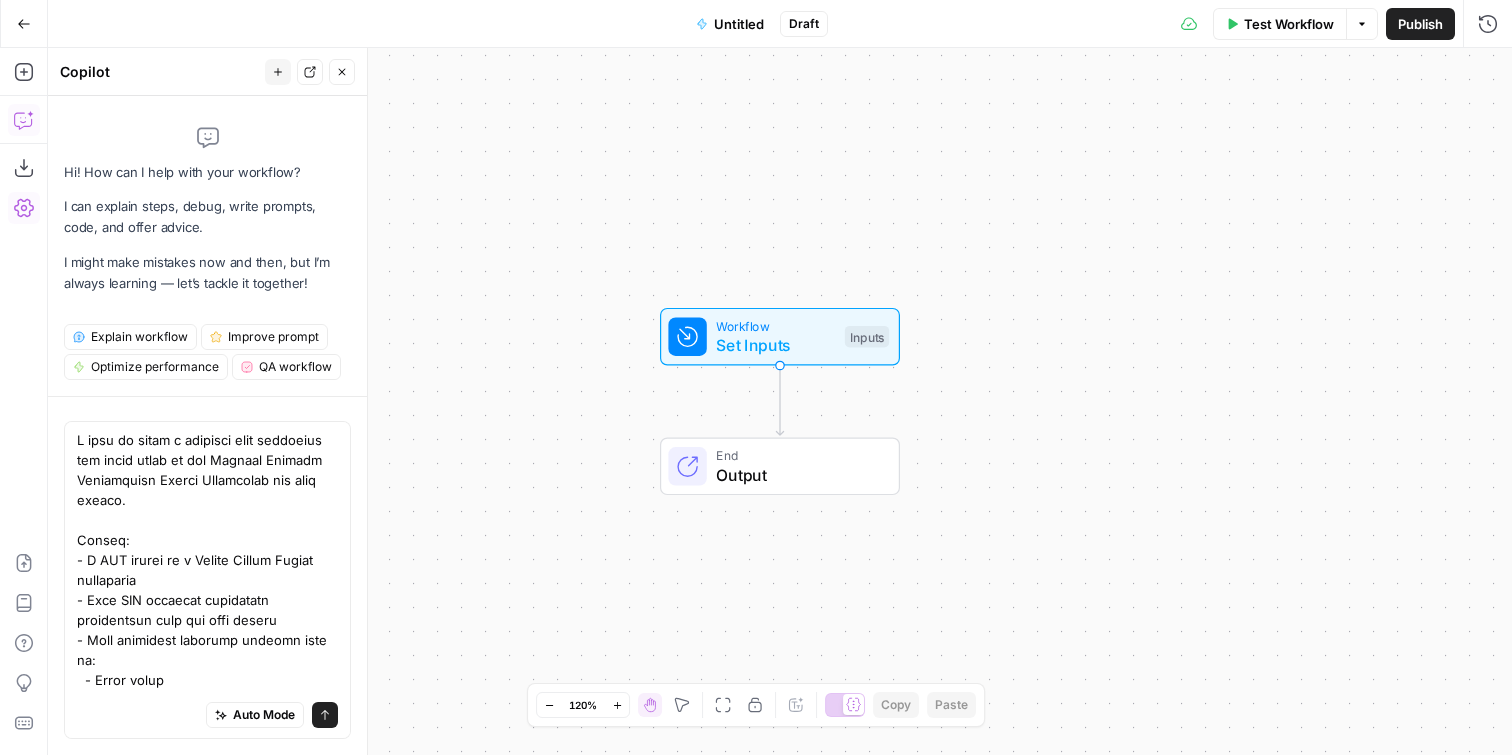 drag, startPoint x: 341, startPoint y: 595, endPoint x: 185, endPoint y: 597, distance: 156.01282 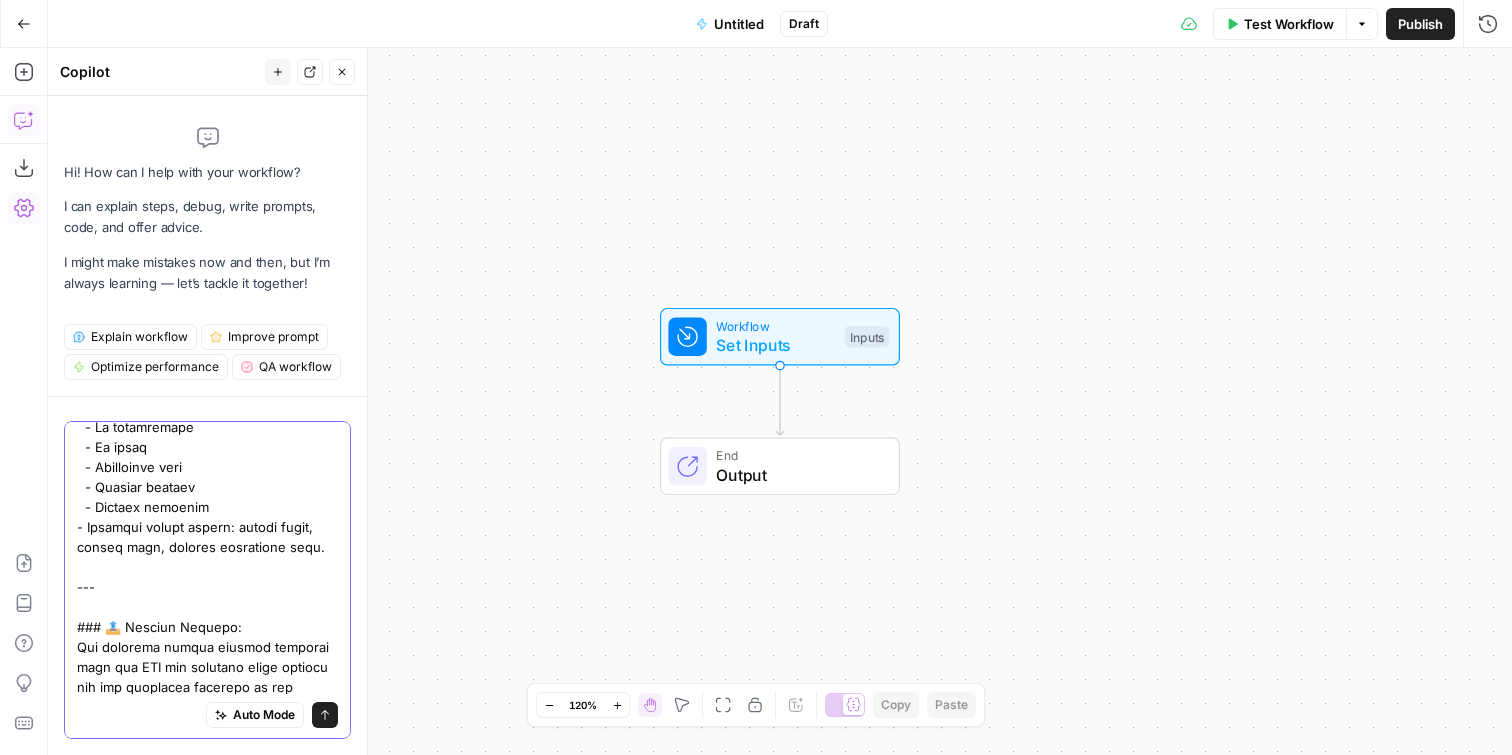 scroll, scrollTop: 296, scrollLeft: 0, axis: vertical 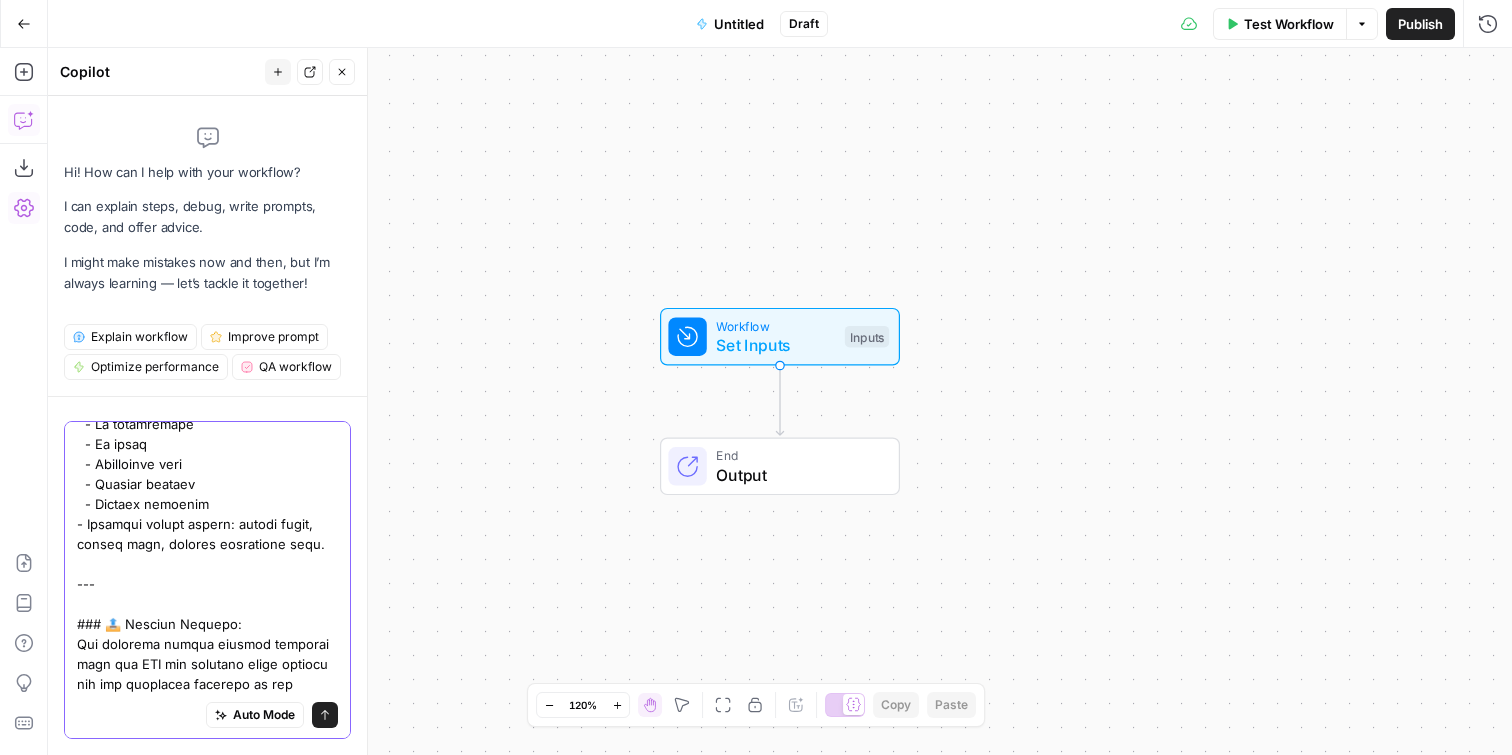 drag, startPoint x: 305, startPoint y: 542, endPoint x: 91, endPoint y: 525, distance: 214.67418 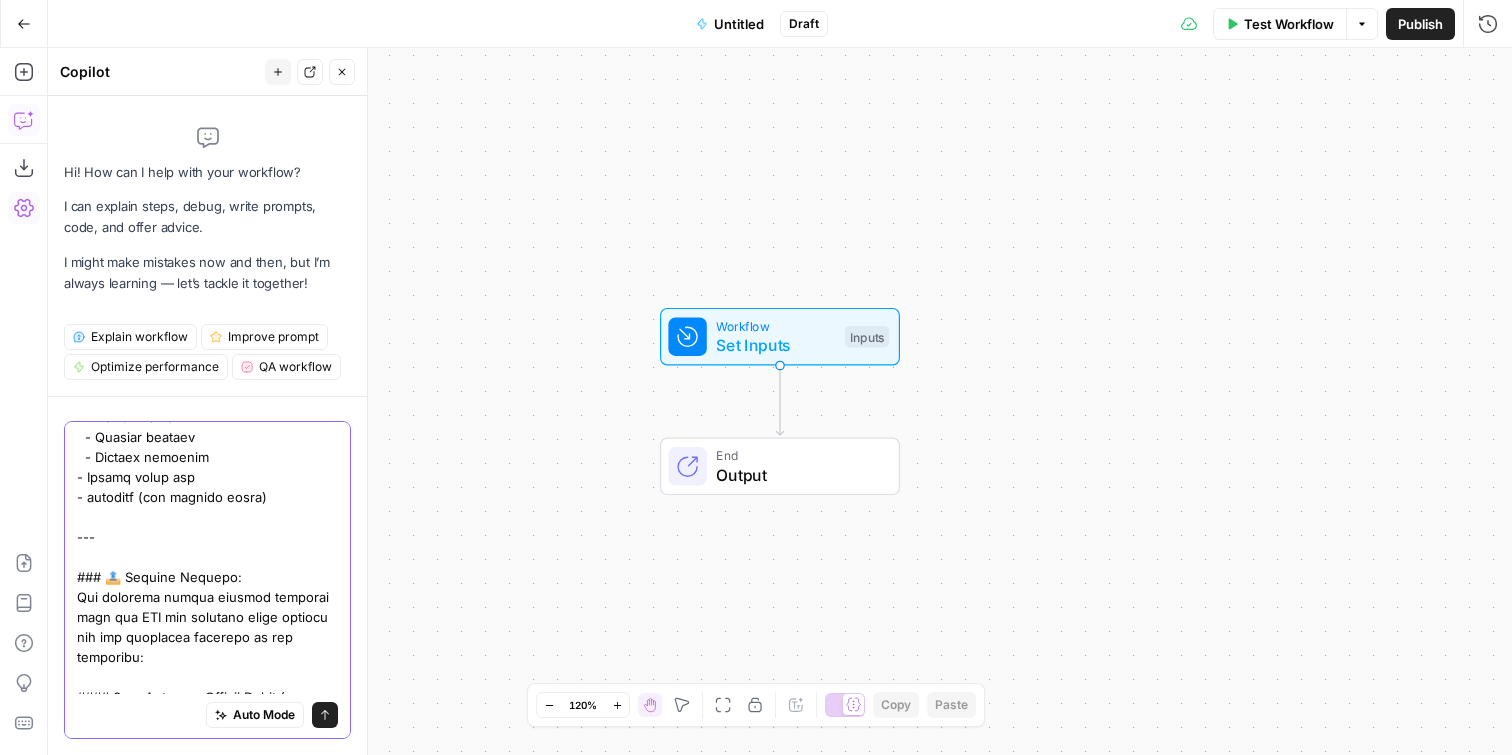 scroll, scrollTop: 361, scrollLeft: 0, axis: vertical 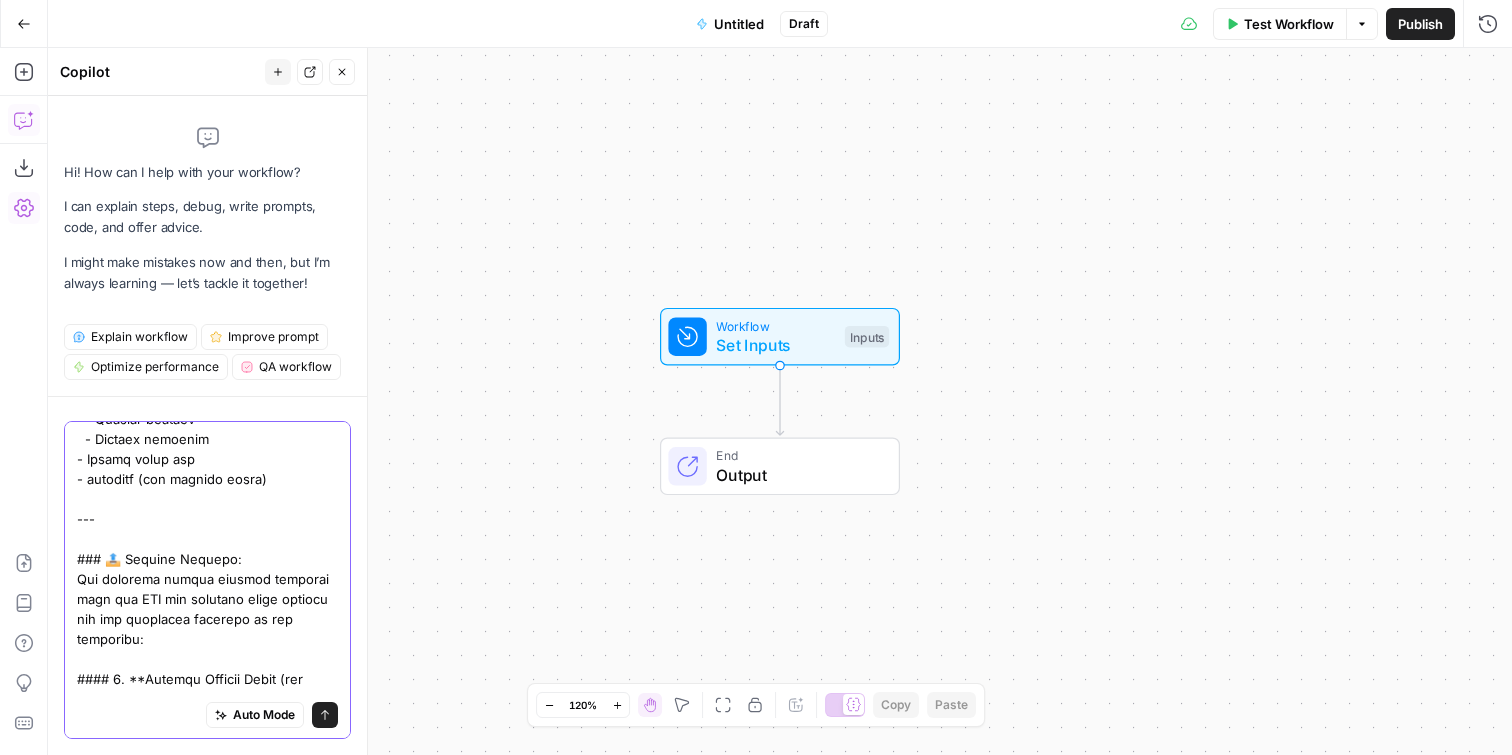 drag, startPoint x: 122, startPoint y: 557, endPoint x: 61, endPoint y: 556, distance: 61.008198 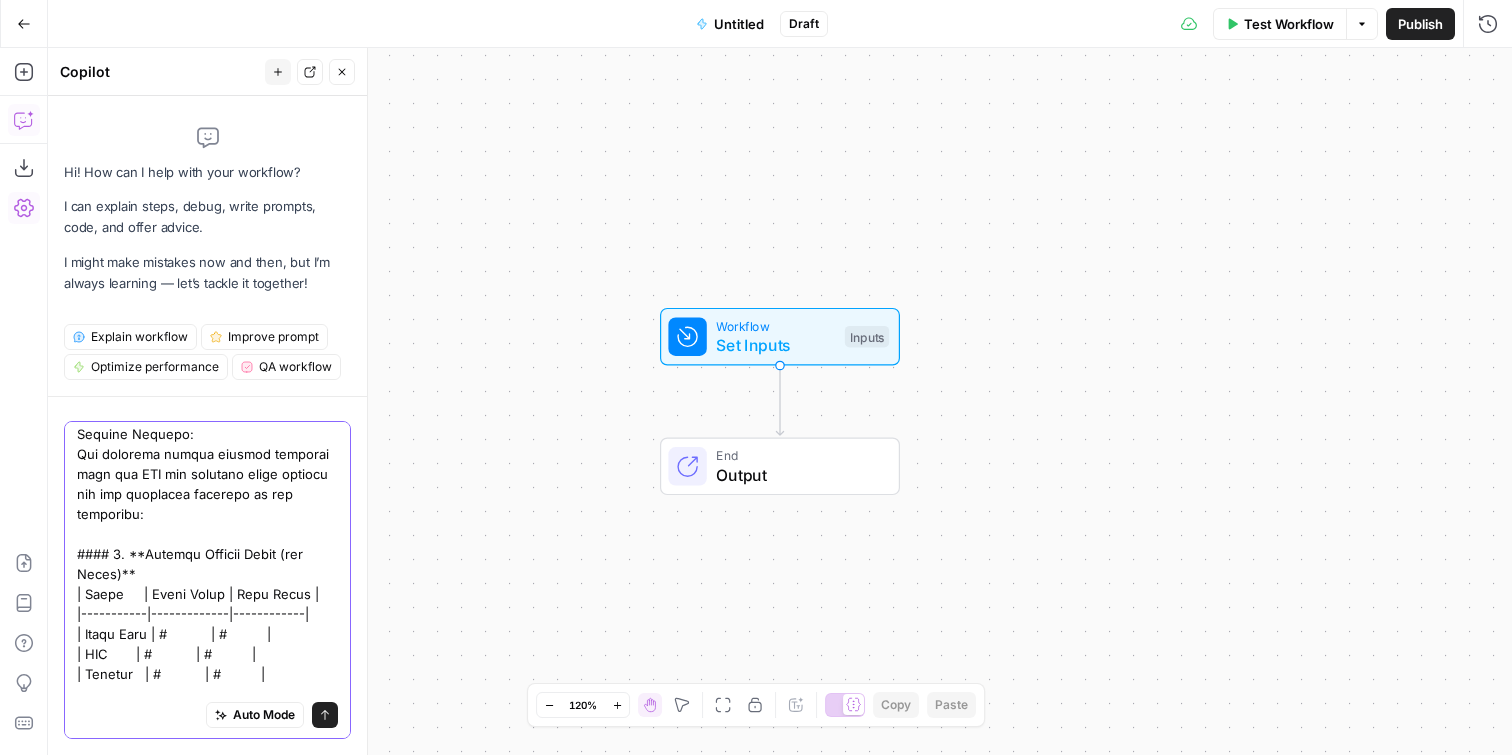 scroll, scrollTop: 490, scrollLeft: 0, axis: vertical 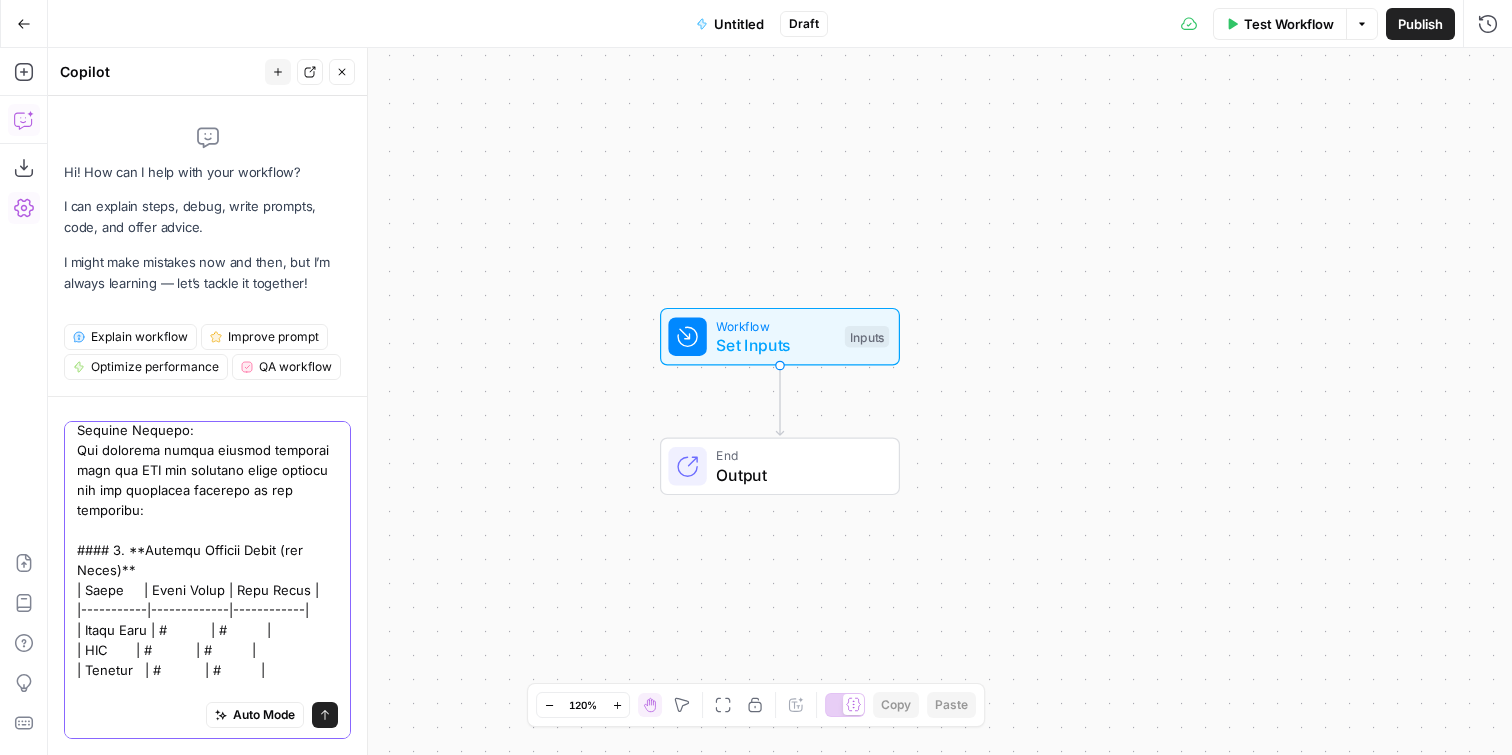 drag, startPoint x: 300, startPoint y: 642, endPoint x: 229, endPoint y: 539, distance: 125.09996 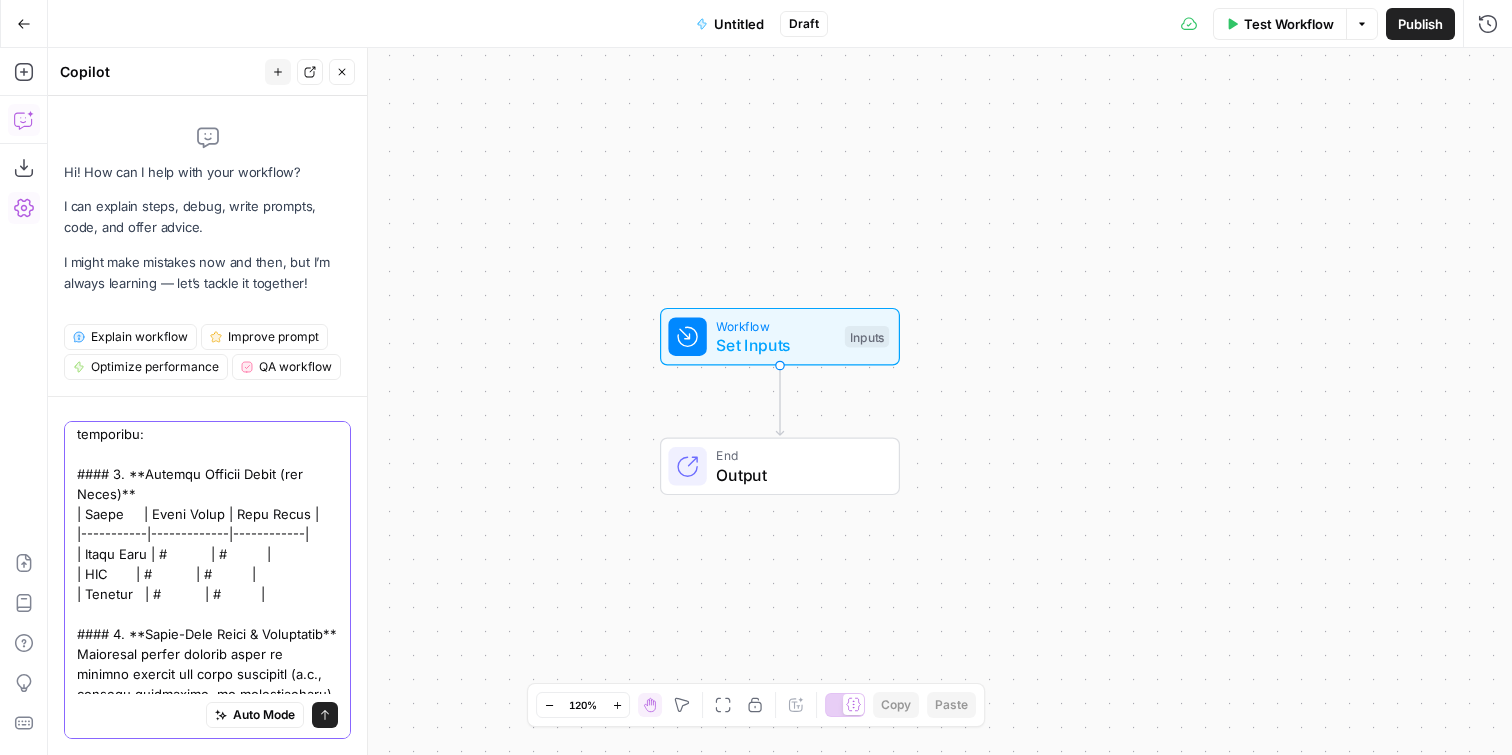 scroll, scrollTop: 581, scrollLeft: 0, axis: vertical 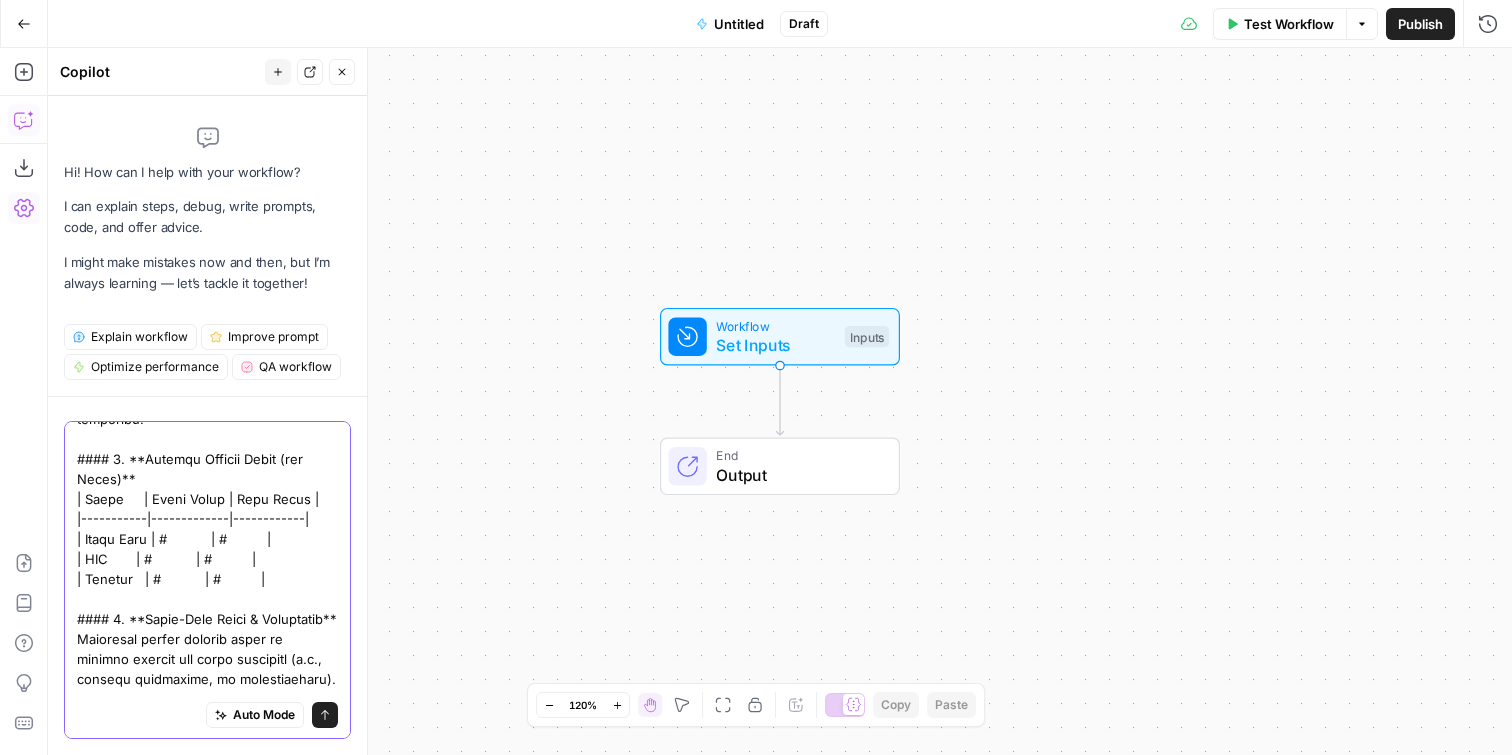 type on "I want to build a workflow that automates the first draft of our Monthly Account Performance Review Worksheets for each client.
Inputs:
- A PDF export of a Google Looker Studio dashboards
- Each PDF contains consistent performance data for each market
- Each dashboard includes metrics such as:
- Phone calls
- Form fills
- Ad conversions
- Ad spend
- Conversion rate
- Organic traffic
- Keyword rankings
- Client brand kit
- optional (any current goals)
---
Desired Outputs:
The workflow should extract insights from the PDF and generate draft content for the following sections of our worksheet:
#### 1. **Metrics Summary Table (per Brand)**
| Brand     | Phone Calls | Form Fills |
|-----------|-------------|------------|
| Solar Tint | #           | #          |
| ESP       | #           | #          |
| Suntrol   | #           | #          |
#### 2. **Short-Term Goals & Activities**
Summarize recent efforts based on visible metrics and known campaigns (e.g., content publishing, ad restructur..." 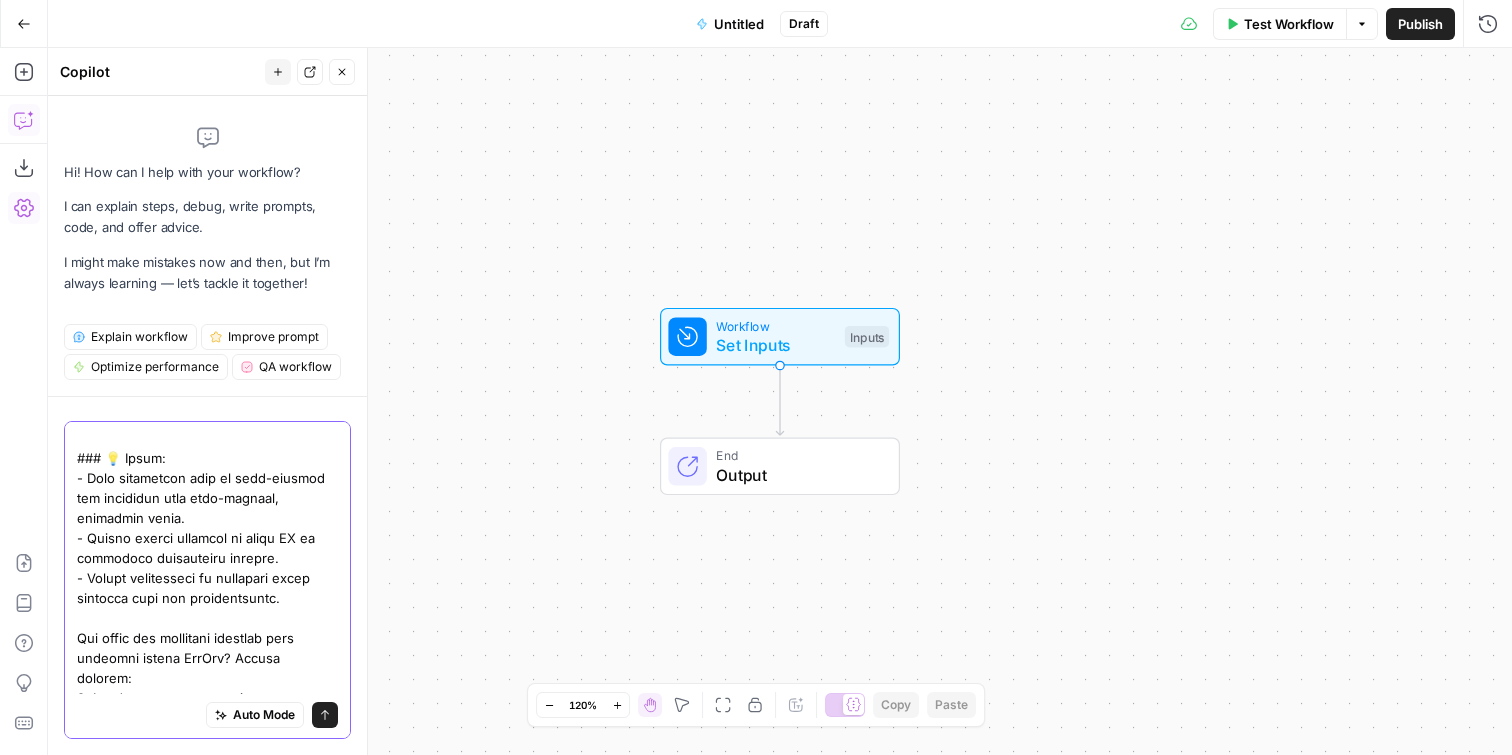scroll, scrollTop: 1836, scrollLeft: 0, axis: vertical 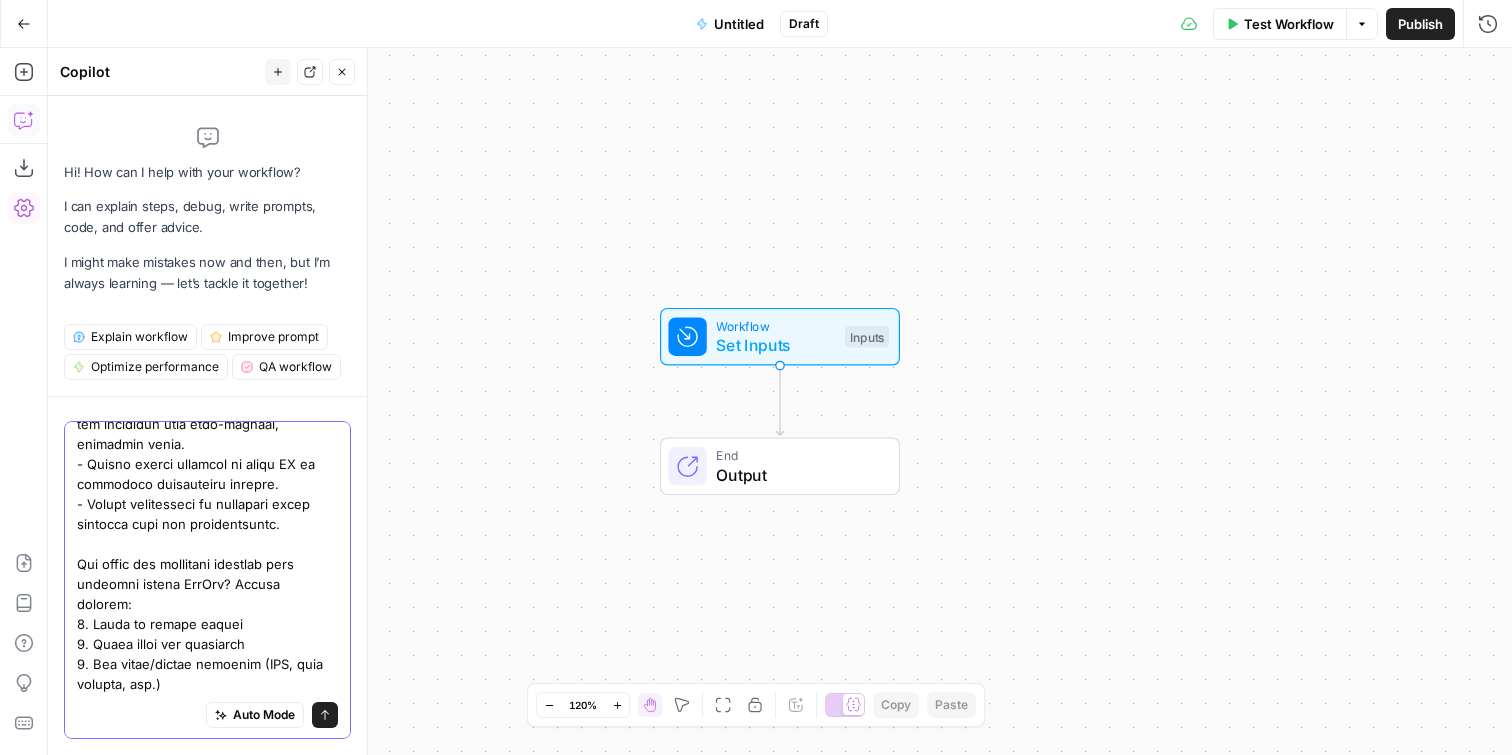 click 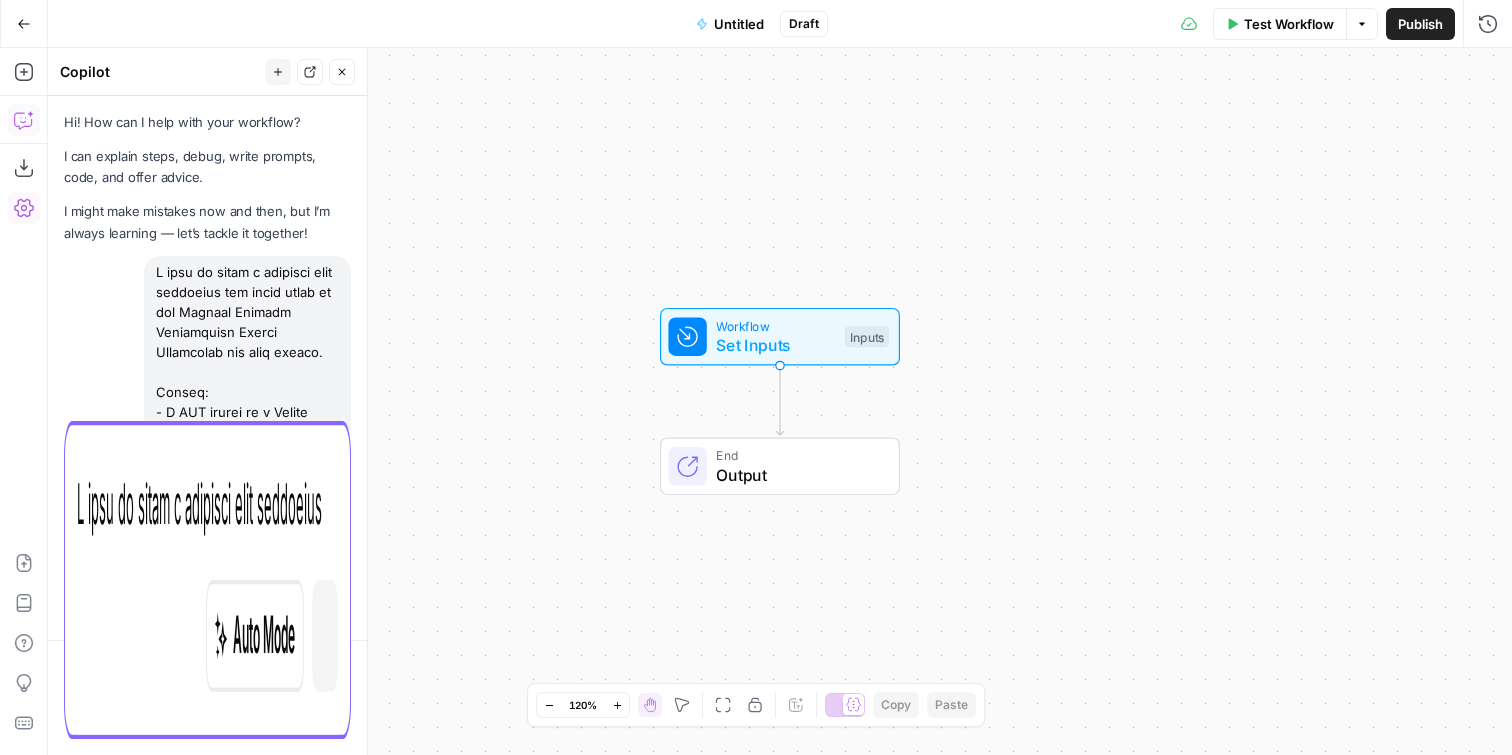 scroll, scrollTop: 0, scrollLeft: 0, axis: both 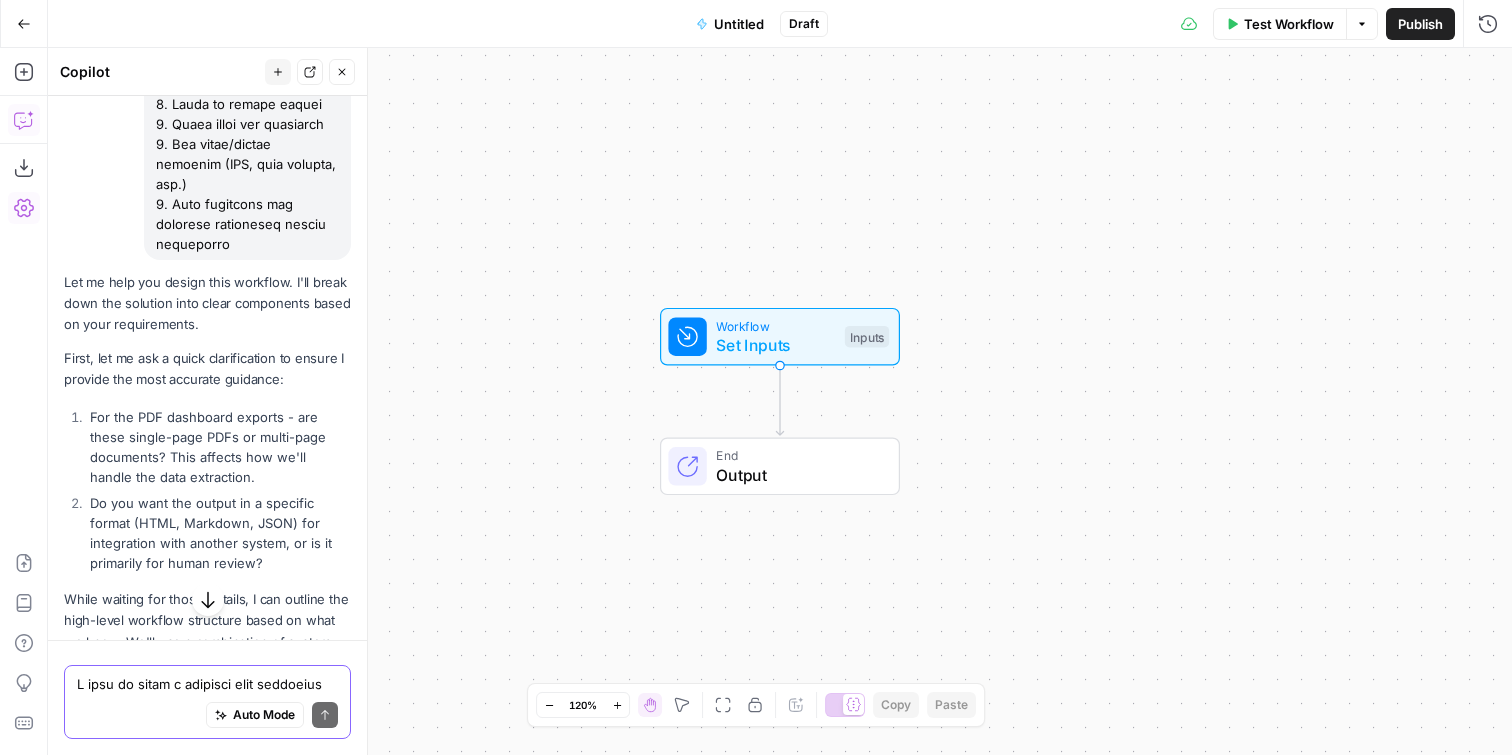 click on "Do you want the output in a specific format (HTML, Markdown, JSON) for integration with another system, or is it primarily for human review?" at bounding box center (218, 533) 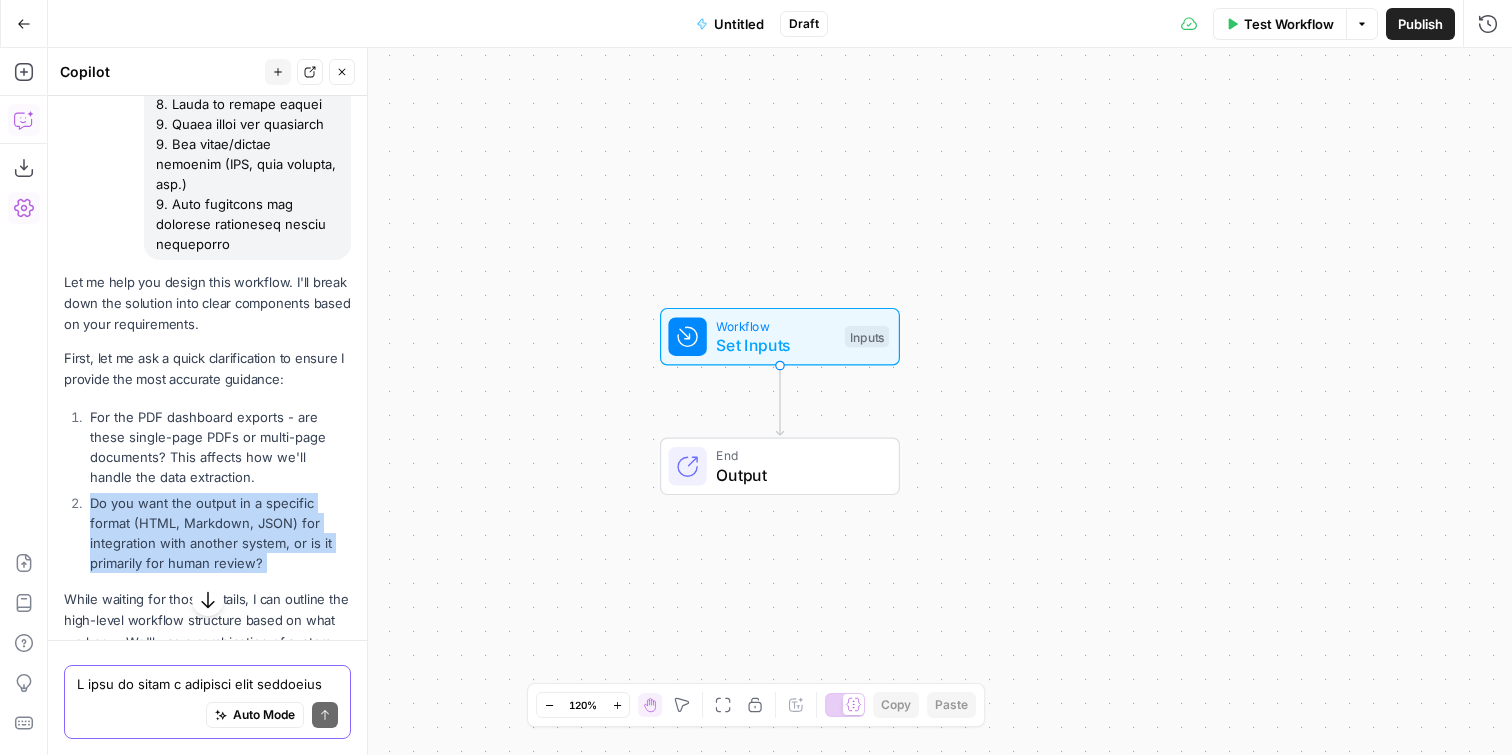 click on "Do you want the output in a specific format (HTML, Markdown, JSON) for integration with another system, or is it primarily for human review?" at bounding box center [218, 533] 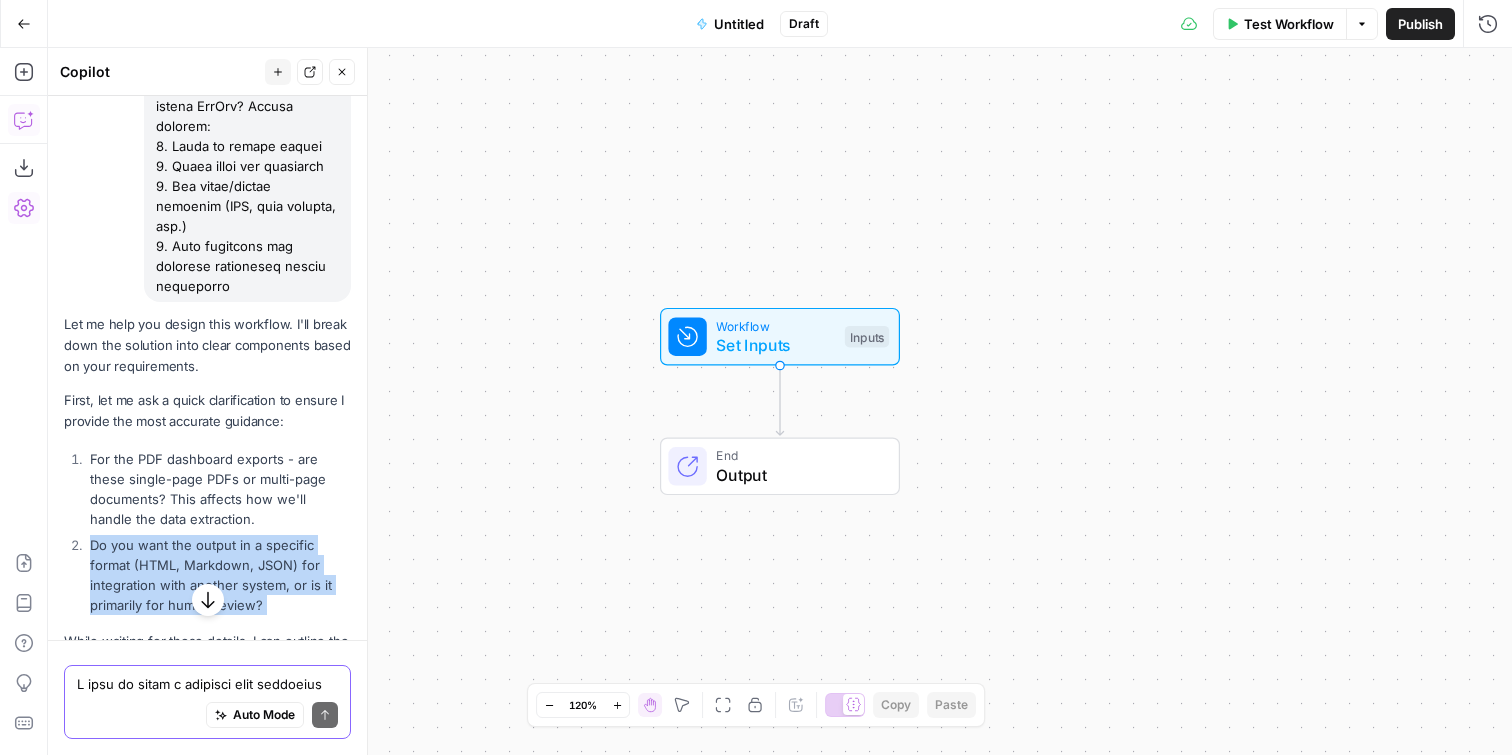 scroll, scrollTop: 2821, scrollLeft: 0, axis: vertical 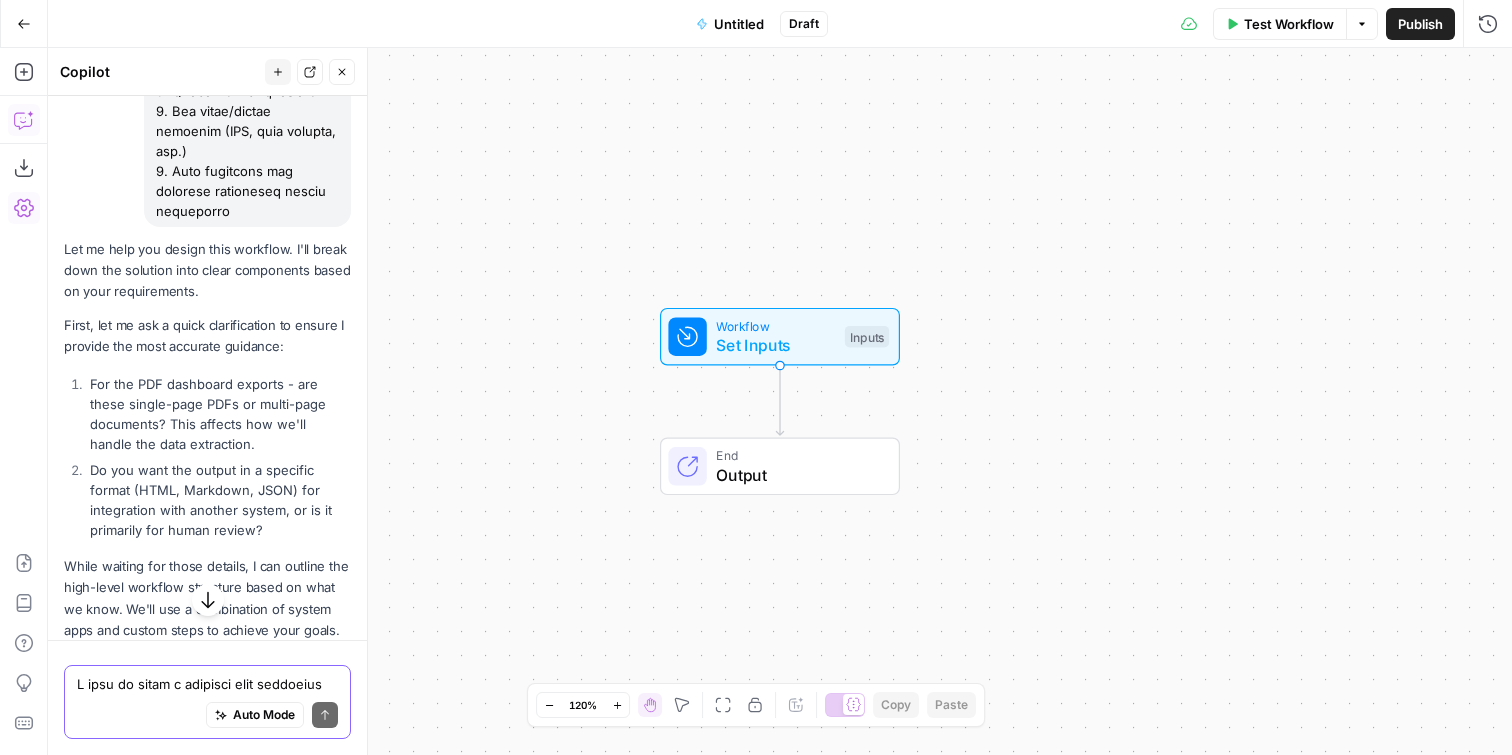 click on "For the PDF dashboard exports - are these single-page PDFs or multi-page documents? This affects how we'll handle the data extraction." at bounding box center [218, 414] 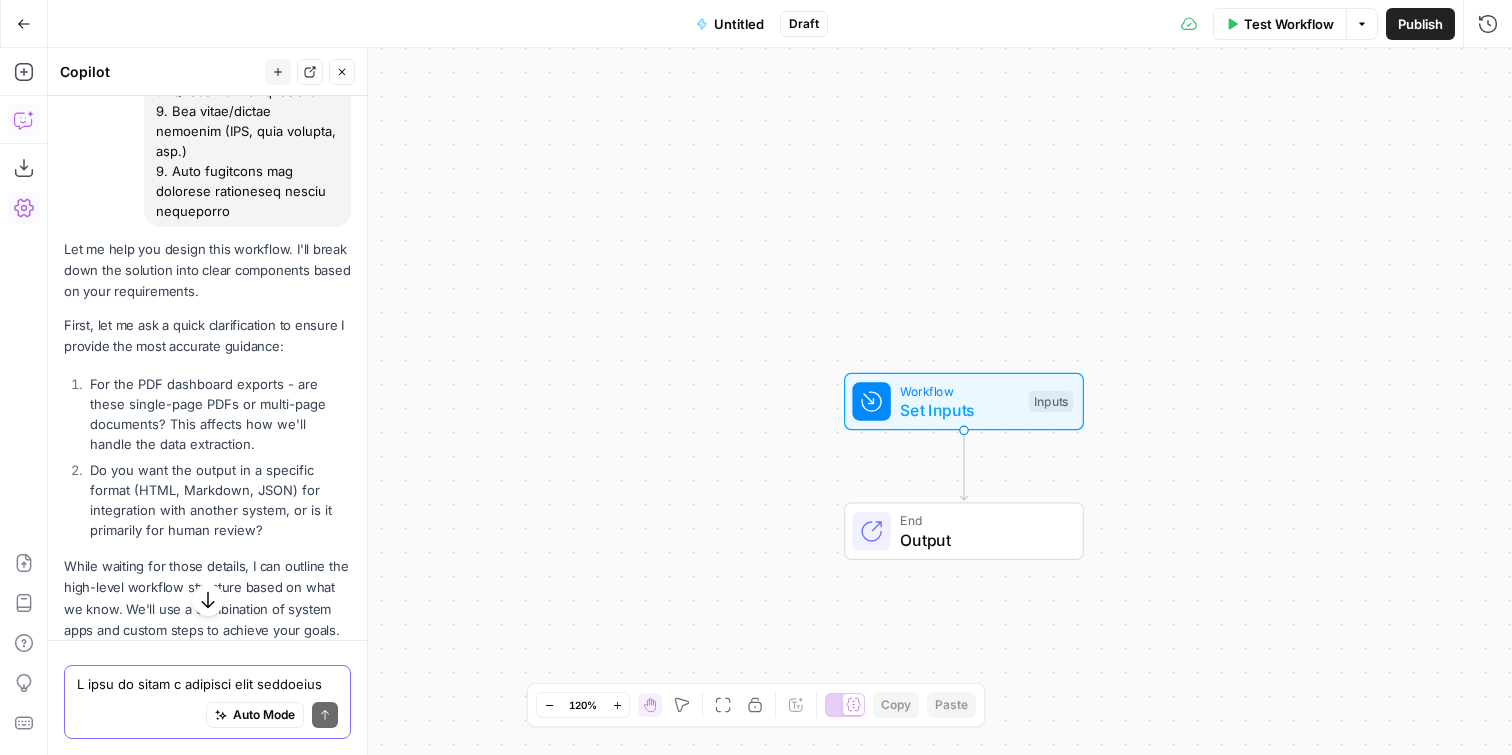 click on "Write your question here Auto Mode Send" at bounding box center (207, 702) 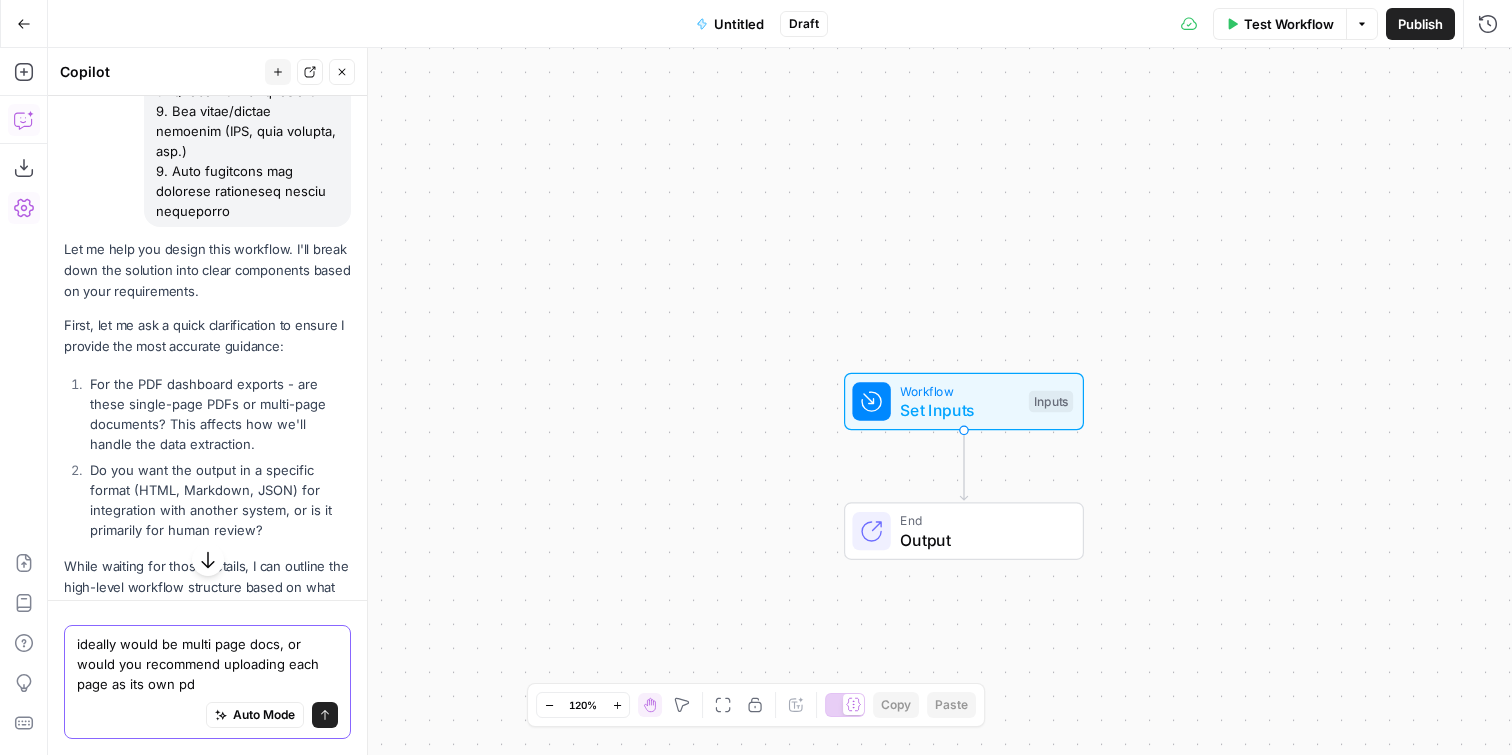 type on "ideally would be multi page docs, or would you recommend uploading each page as its own pdf" 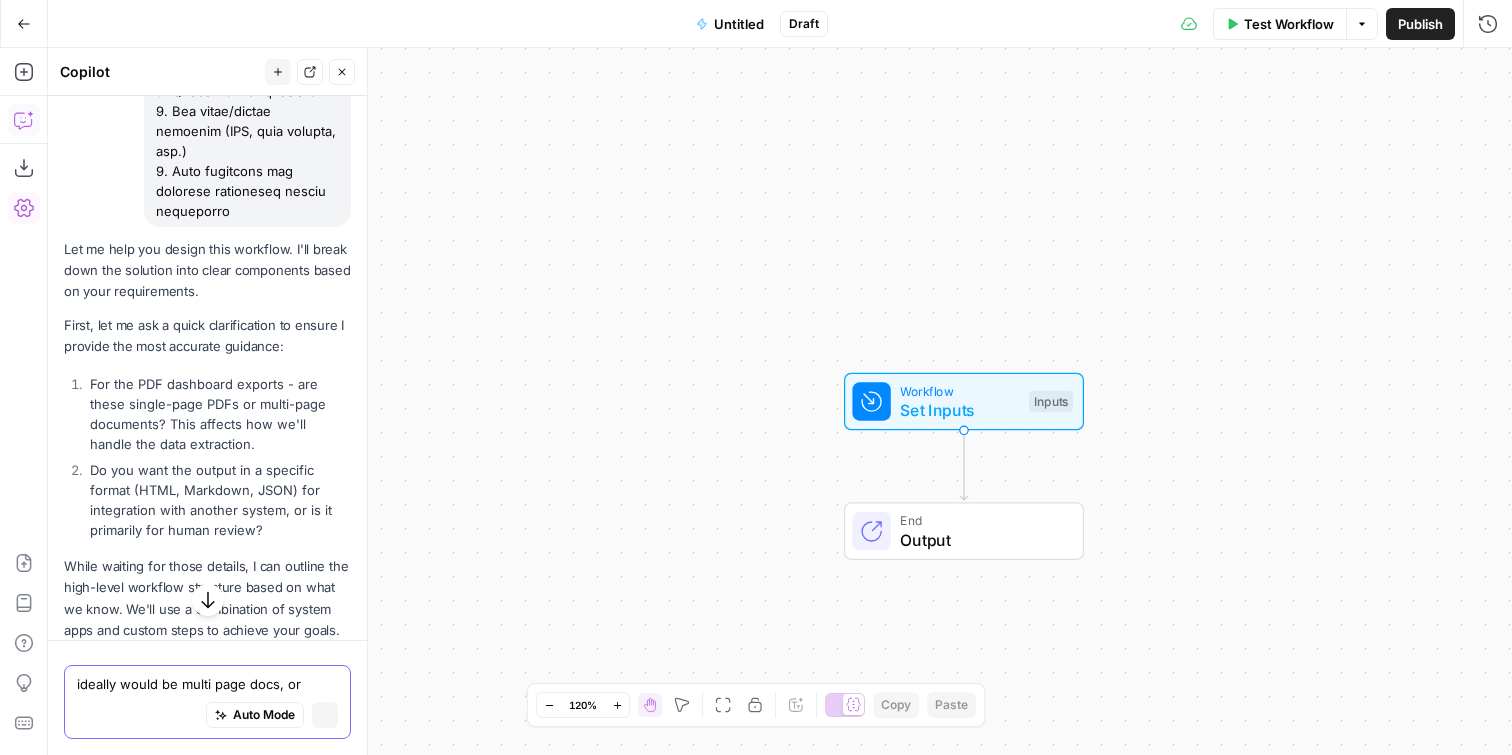 type 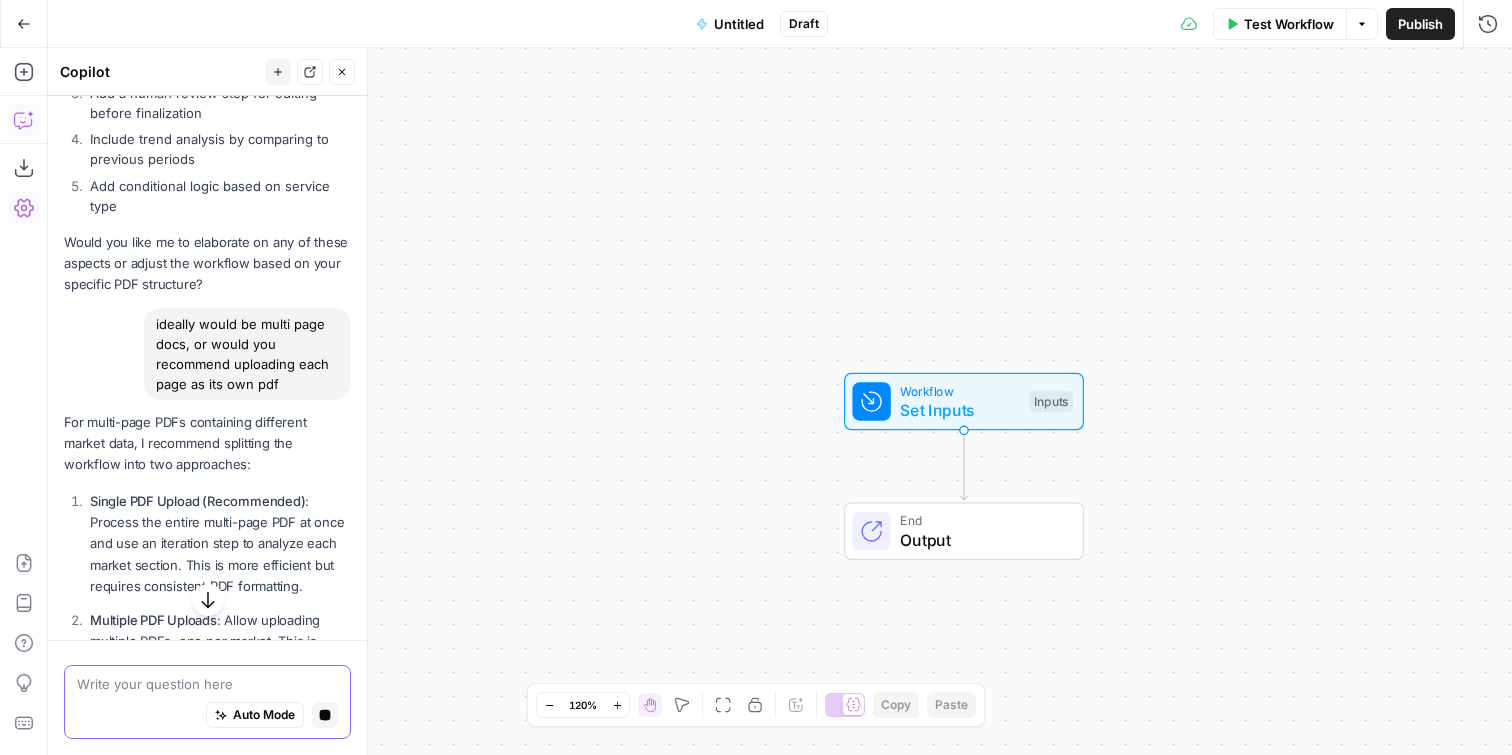 scroll, scrollTop: 4486, scrollLeft: 0, axis: vertical 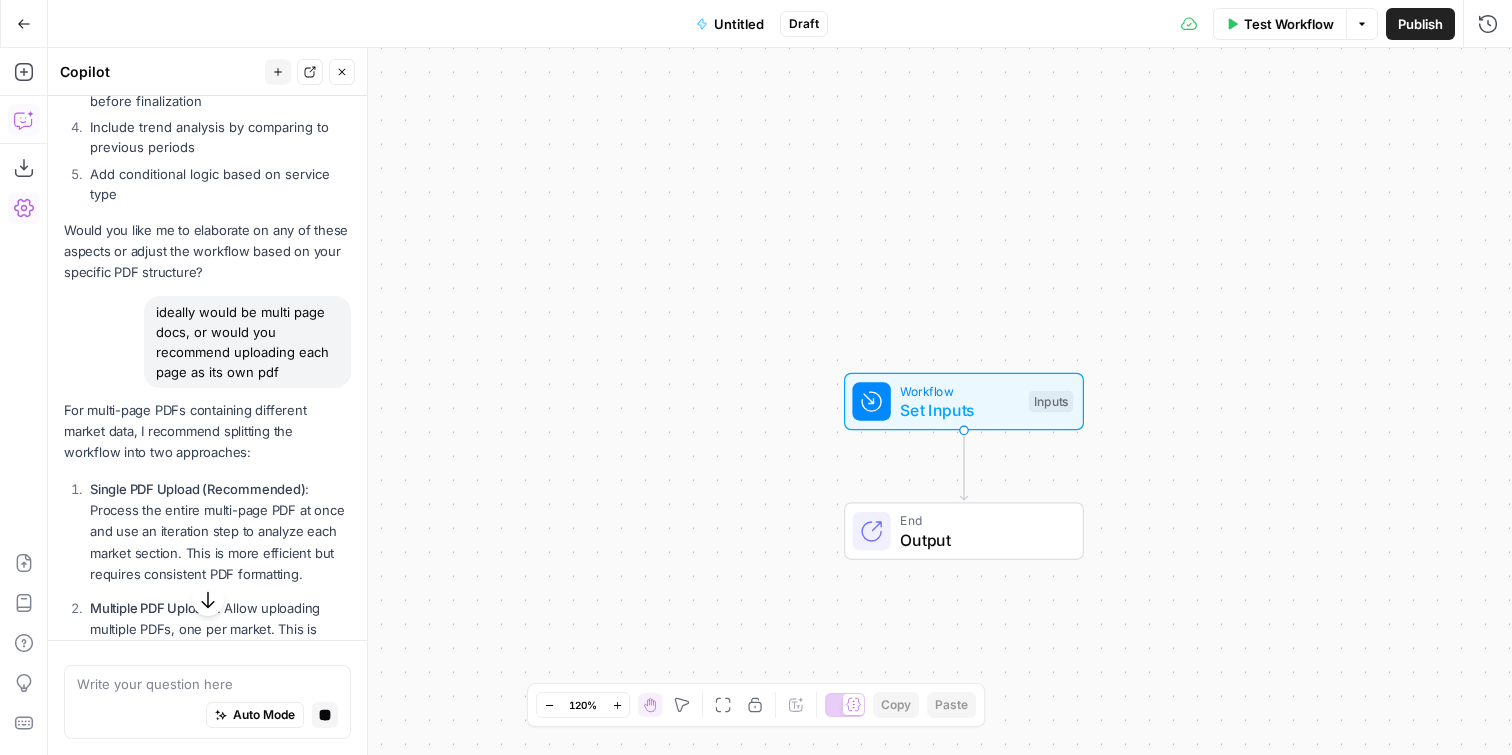 click on "For multi-page PDFs containing different market data, I recommend splitting the workflow into two approaches:" at bounding box center (207, 431) 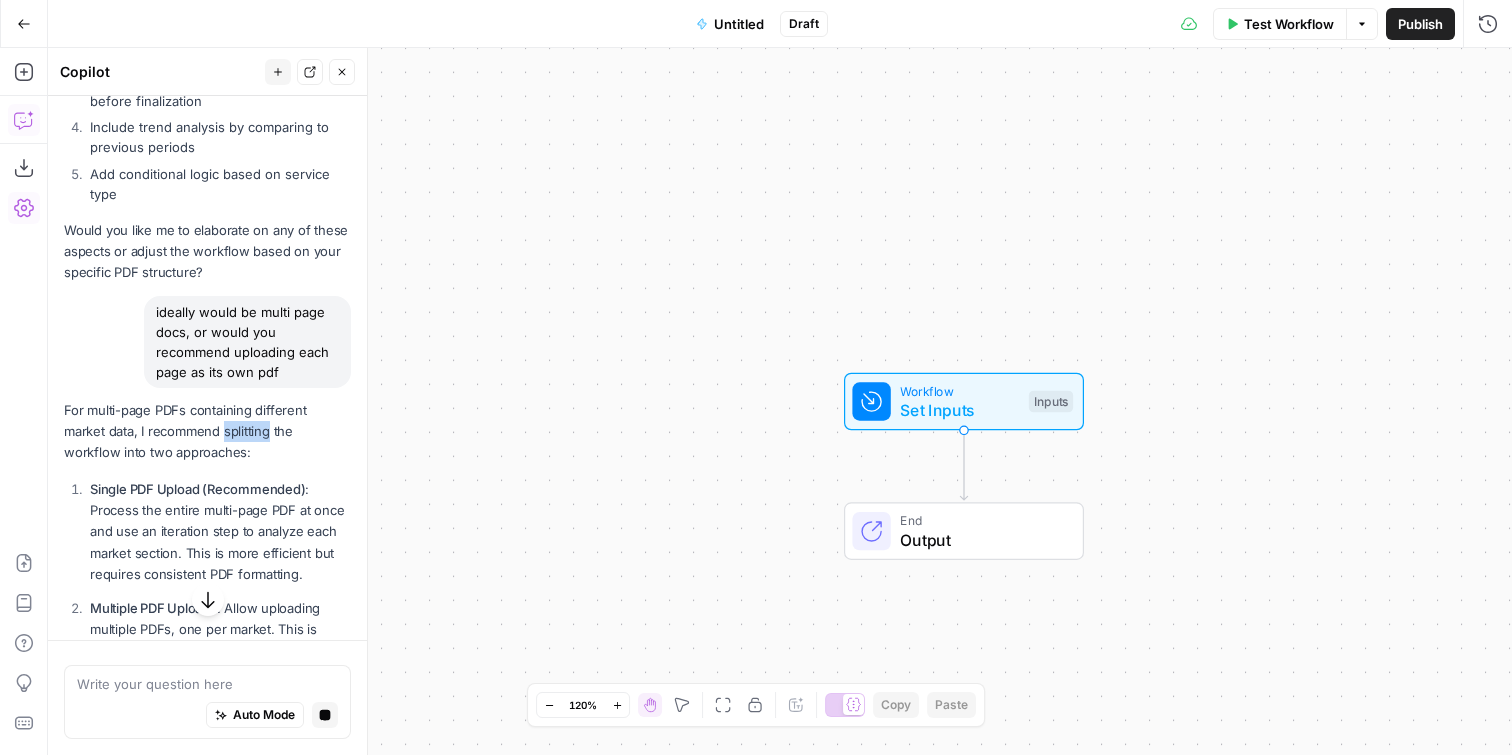 click on "For multi-page PDFs containing different market data, I recommend splitting the workflow into two approaches:" at bounding box center [207, 431] 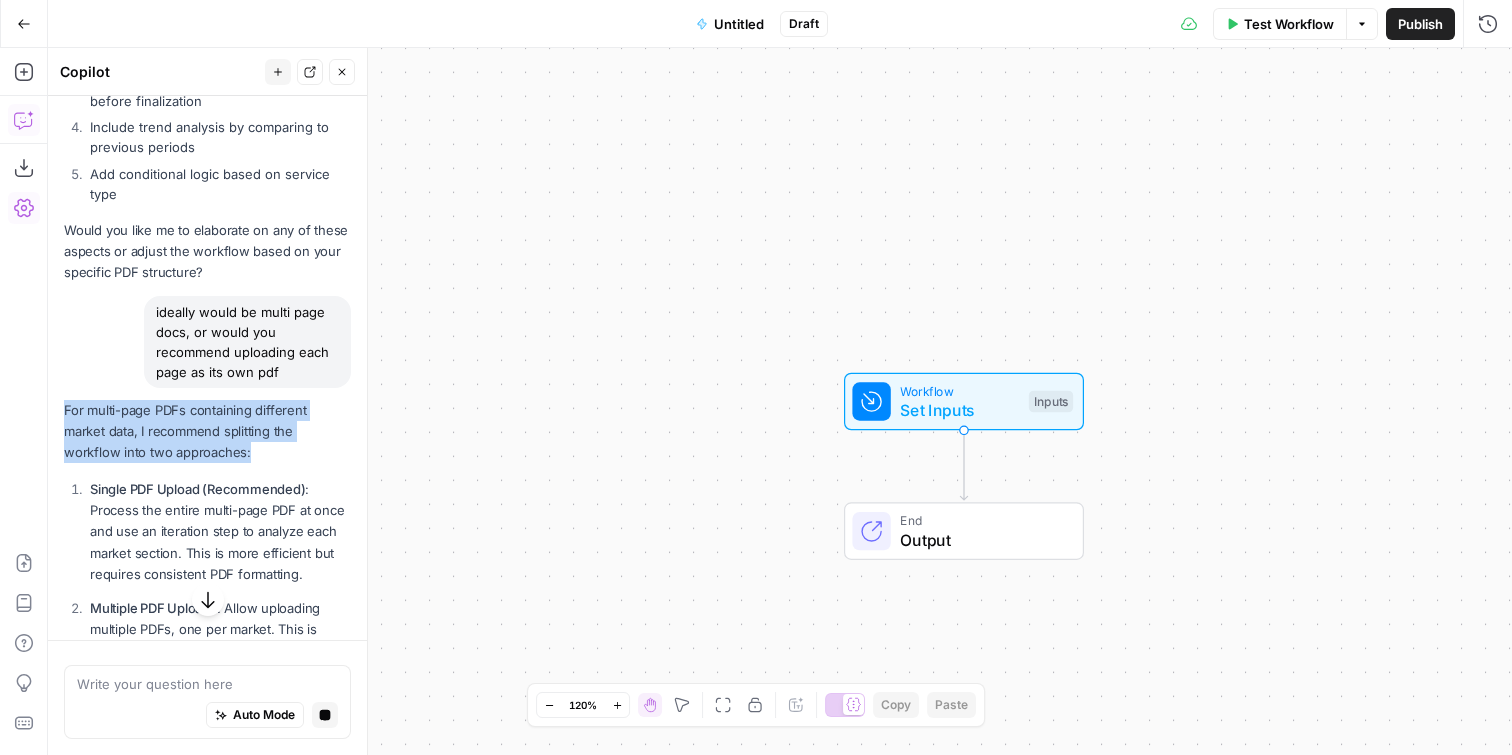 click on "For multi-page PDFs containing different market data, I recommend splitting the workflow into two approaches:" at bounding box center (207, 431) 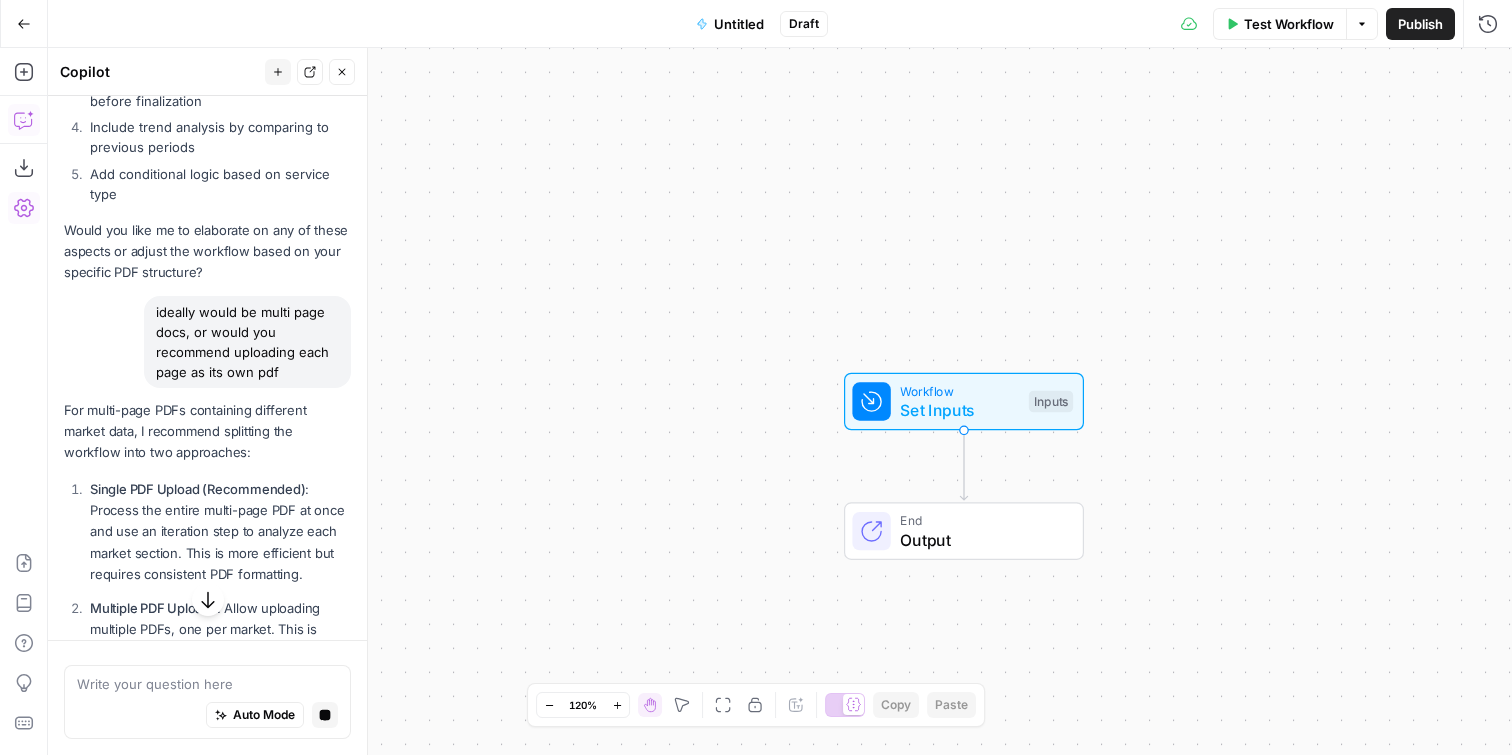 click on "Single PDF Upload (Recommended) : Process the entire multi-page PDF at once and use an iteration step to analyze each market section. This is more efficient but requires consistent PDF formatting." at bounding box center [220, 532] 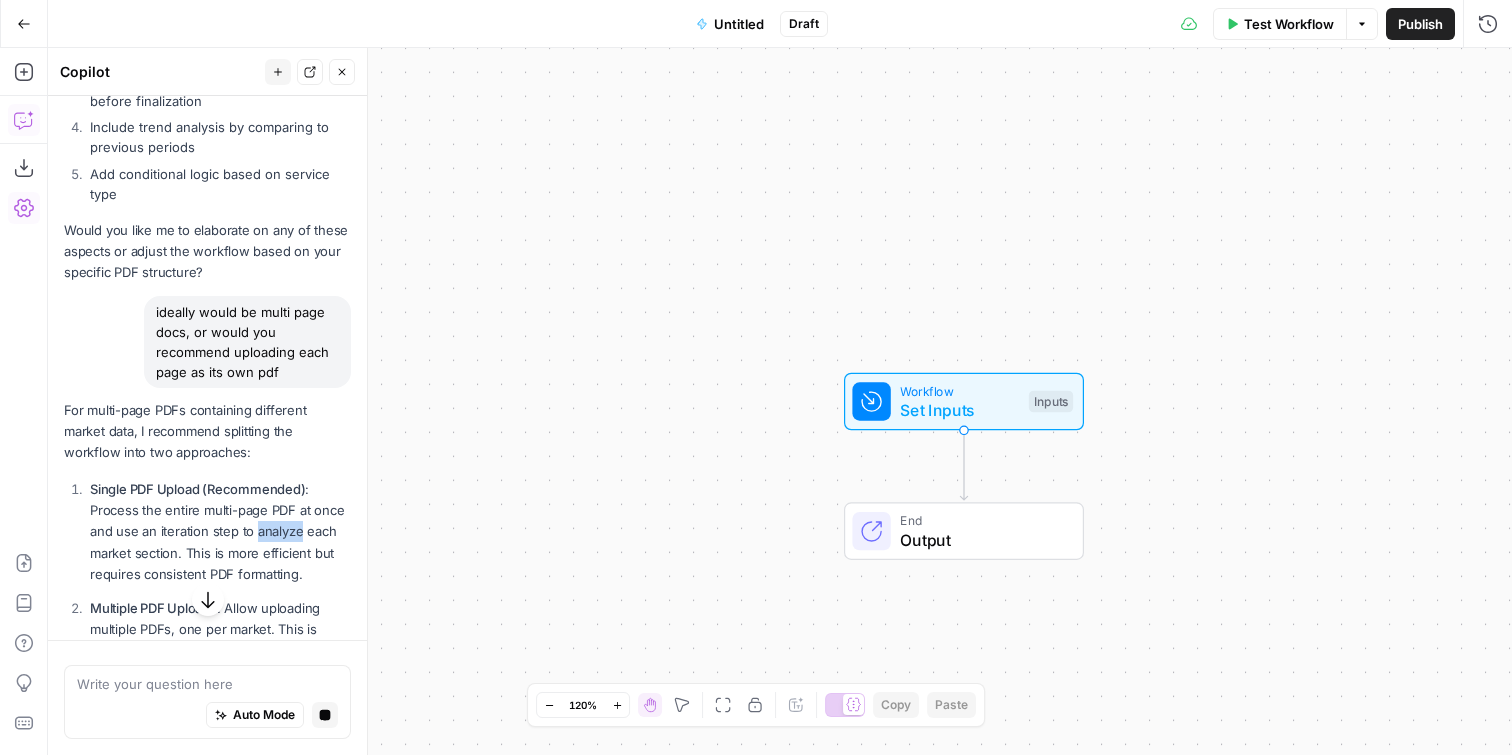 click on "Single PDF Upload (Recommended) : Process the entire multi-page PDF at once and use an iteration step to analyze each market section. This is more efficient but requires consistent PDF formatting." at bounding box center [220, 532] 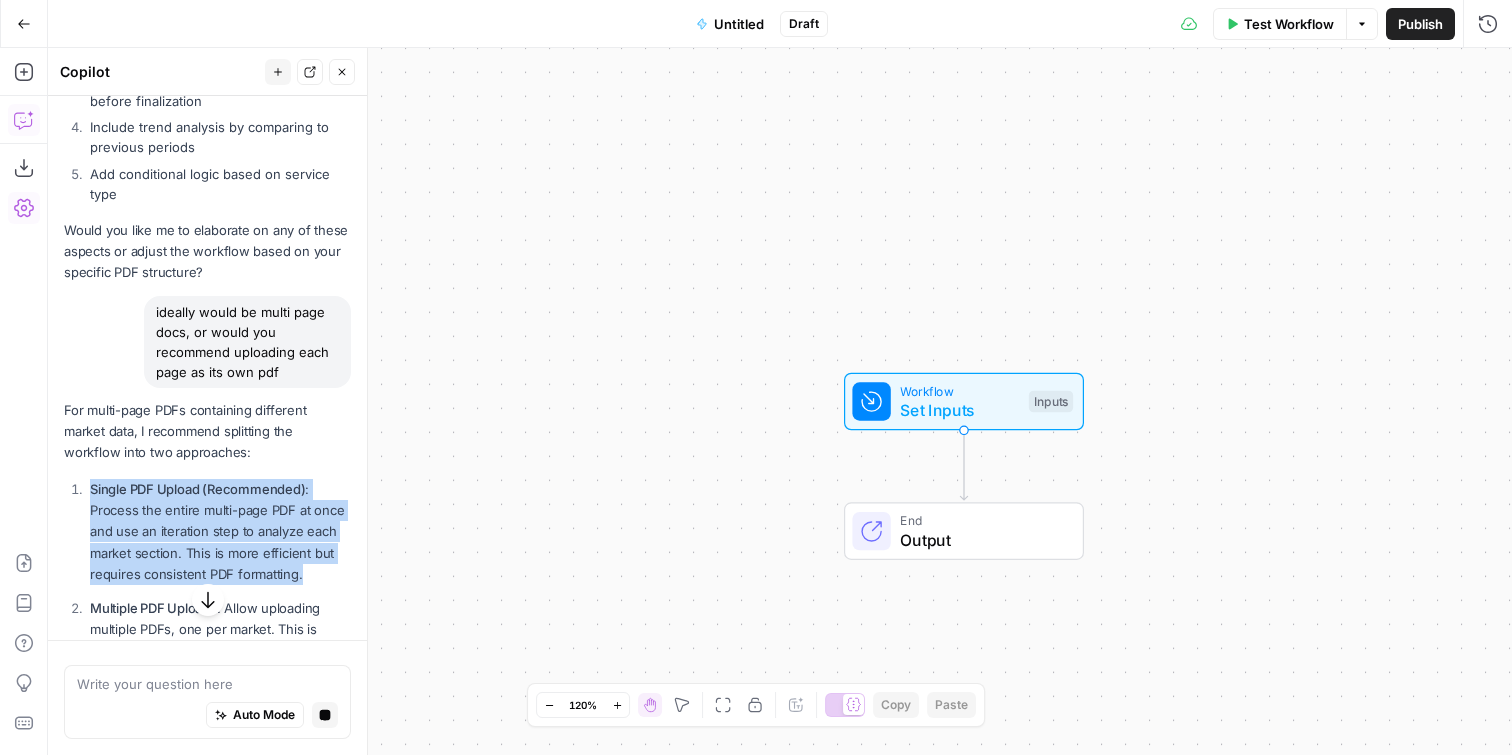click on "Single PDF Upload (Recommended) : Process the entire multi-page PDF at once and use an iteration step to analyze each market section. This is more efficient but requires consistent PDF formatting." at bounding box center [220, 532] 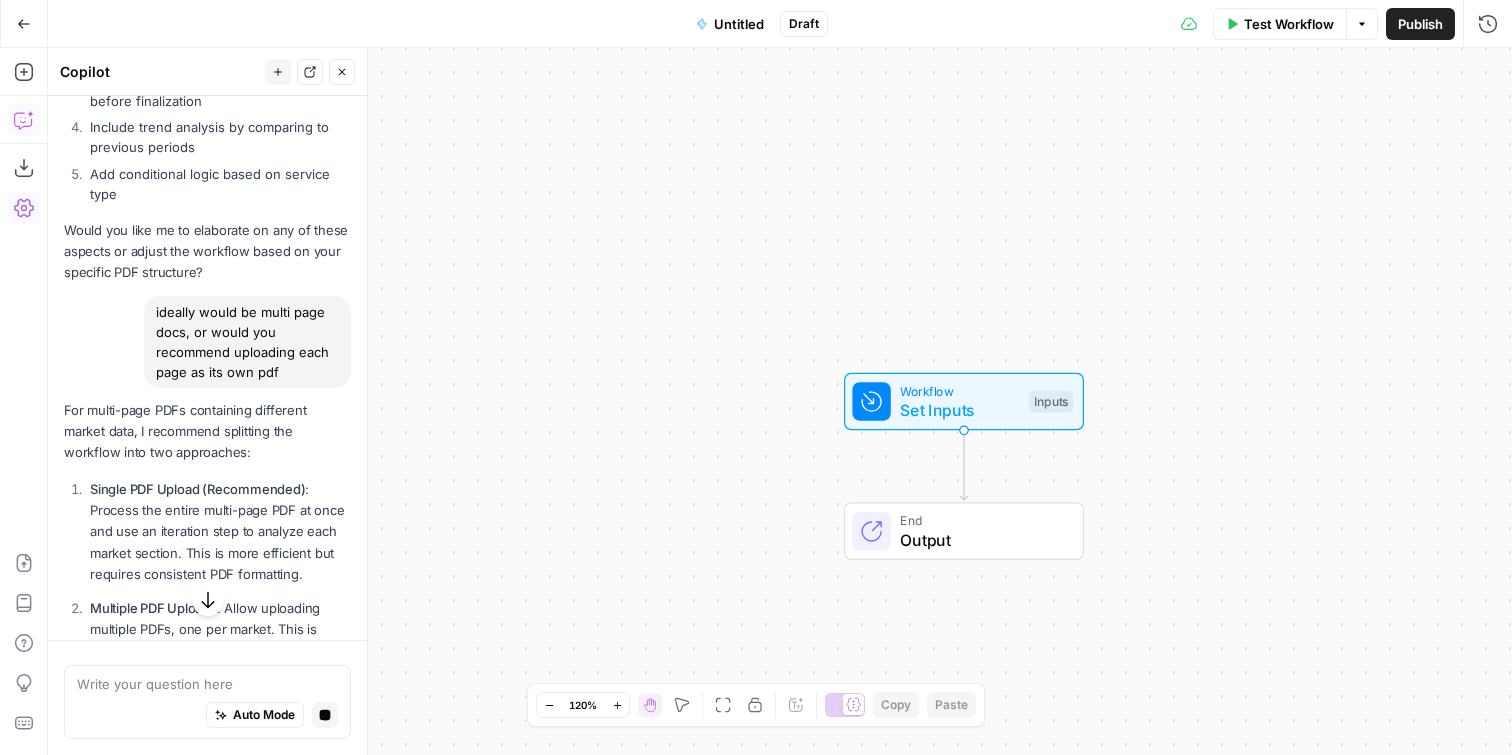 click on "Single PDF Upload (Recommended) : Process the entire multi-page PDF at once and use an iteration step to analyze each market section. This is more efficient but requires consistent PDF formatting." at bounding box center (220, 532) 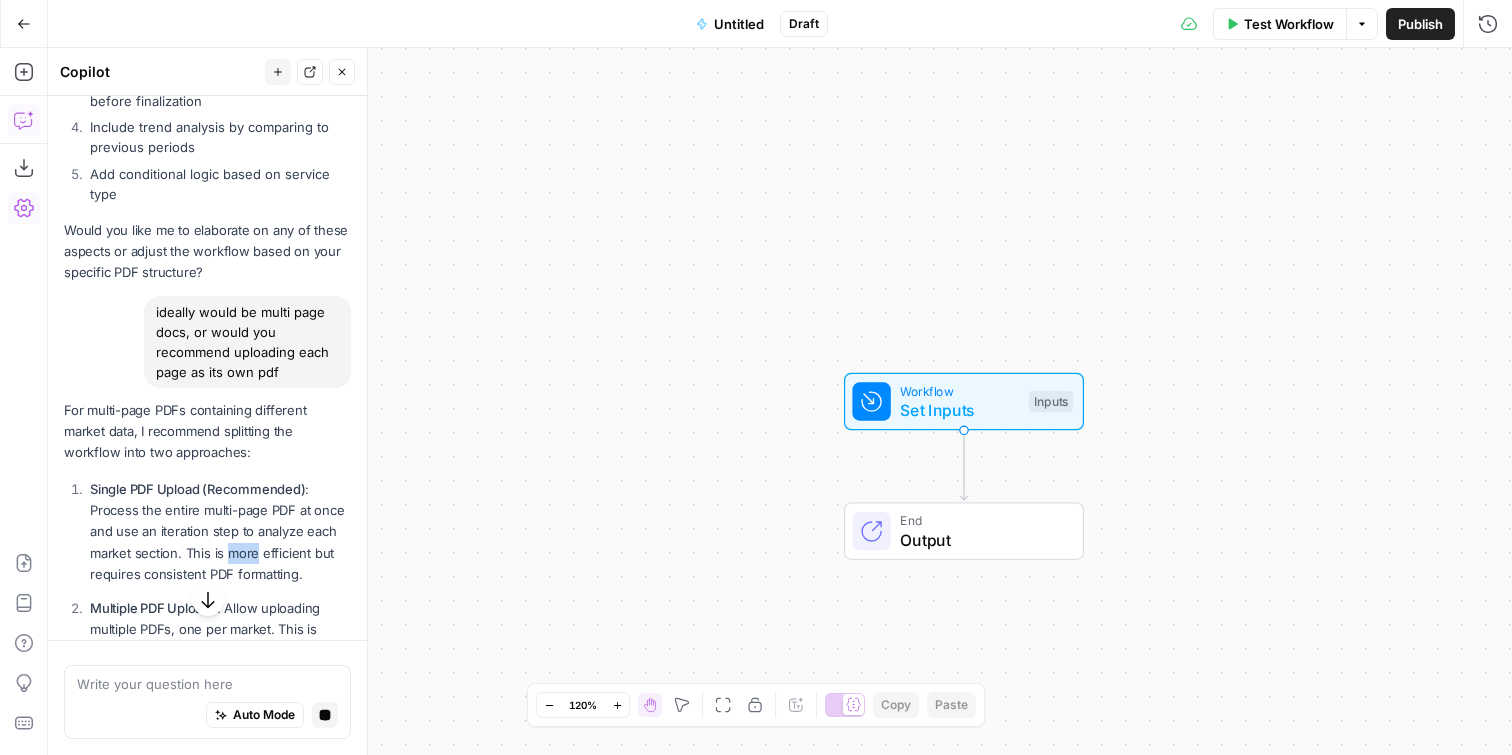 click on "Single PDF Upload (Recommended) : Process the entire multi-page PDF at once and use an iteration step to analyze each market section. This is more efficient but requires consistent PDF formatting." at bounding box center [220, 532] 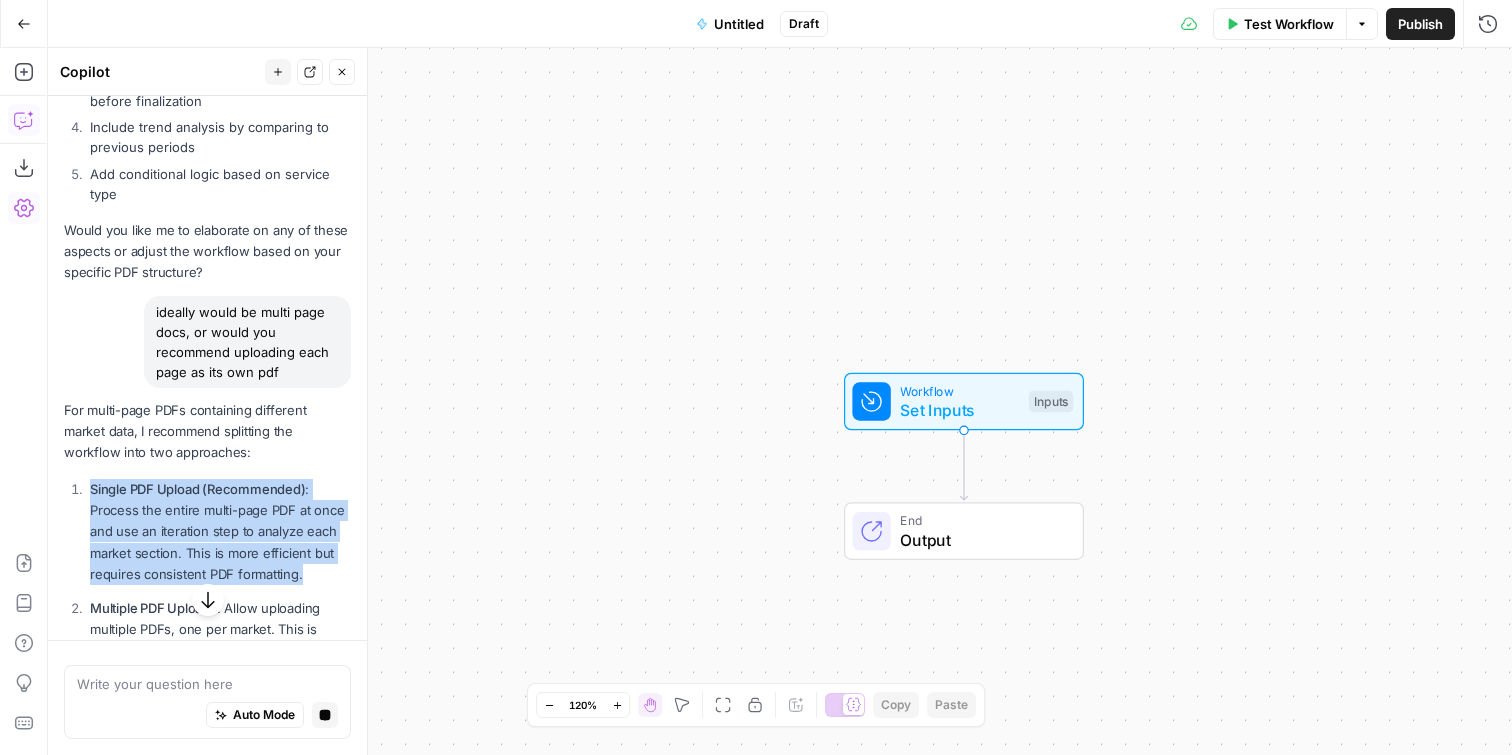 click on "Single PDF Upload (Recommended) : Process the entire multi-page PDF at once and use an iteration step to analyze each market section. This is more efficient but requires consistent PDF formatting." at bounding box center (220, 532) 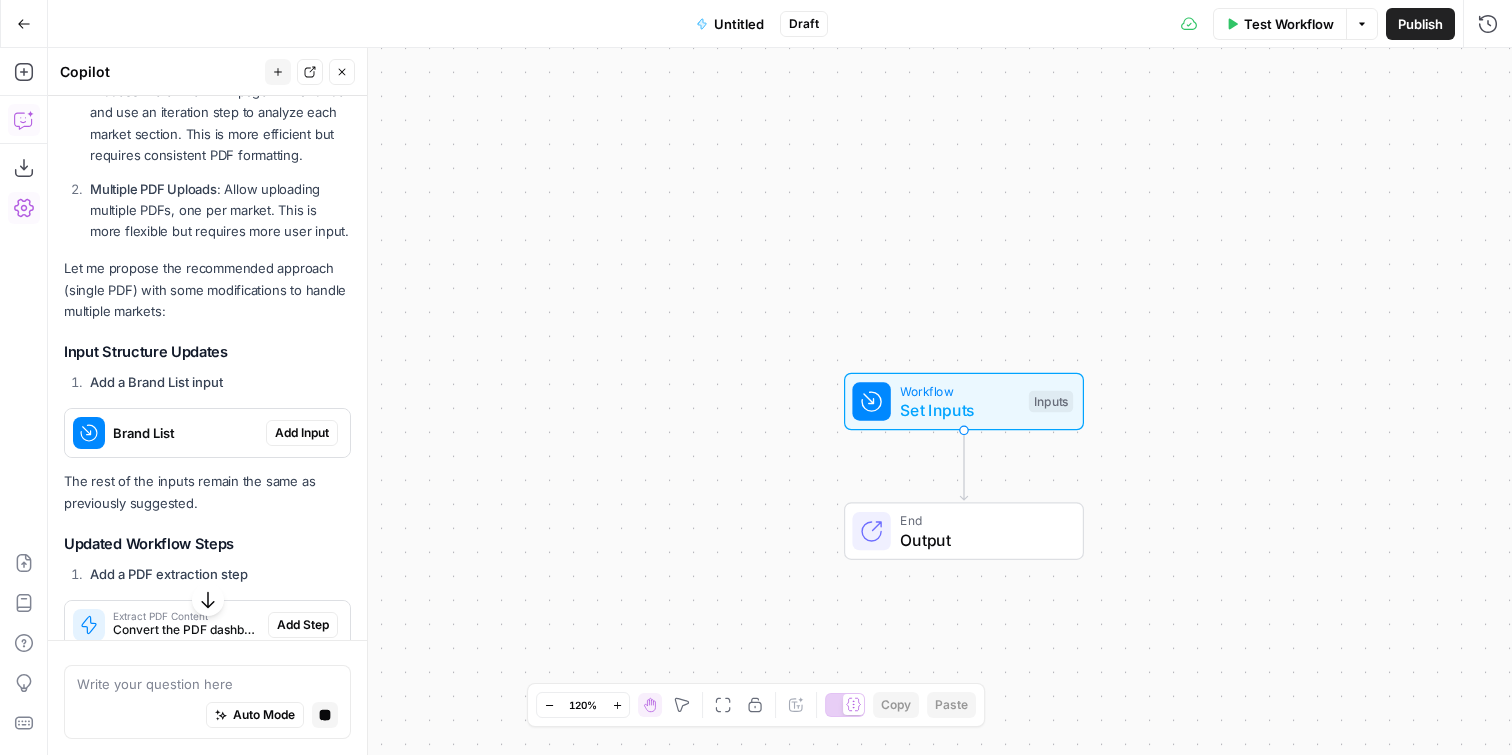 scroll, scrollTop: 4903, scrollLeft: 0, axis: vertical 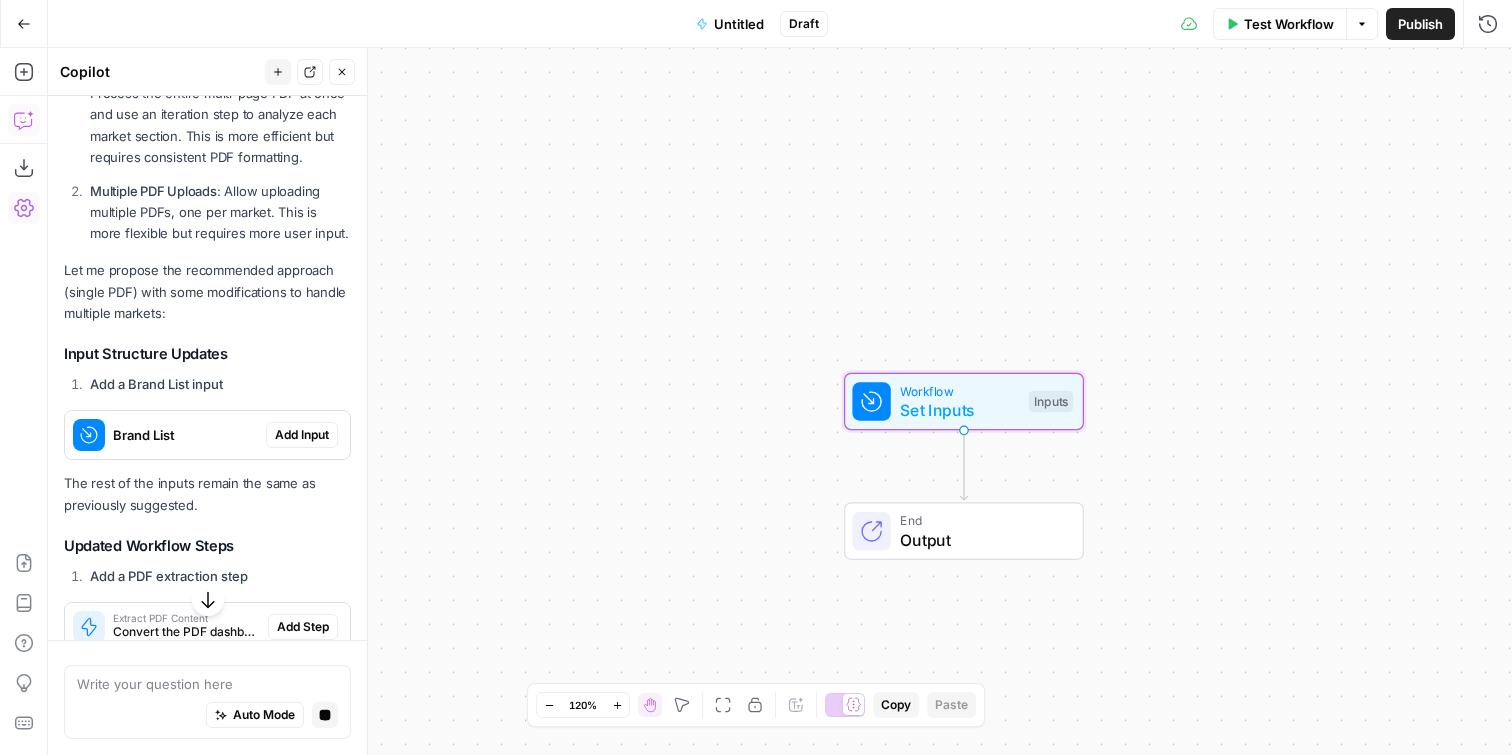 click on "Brand List" at bounding box center (185, 435) 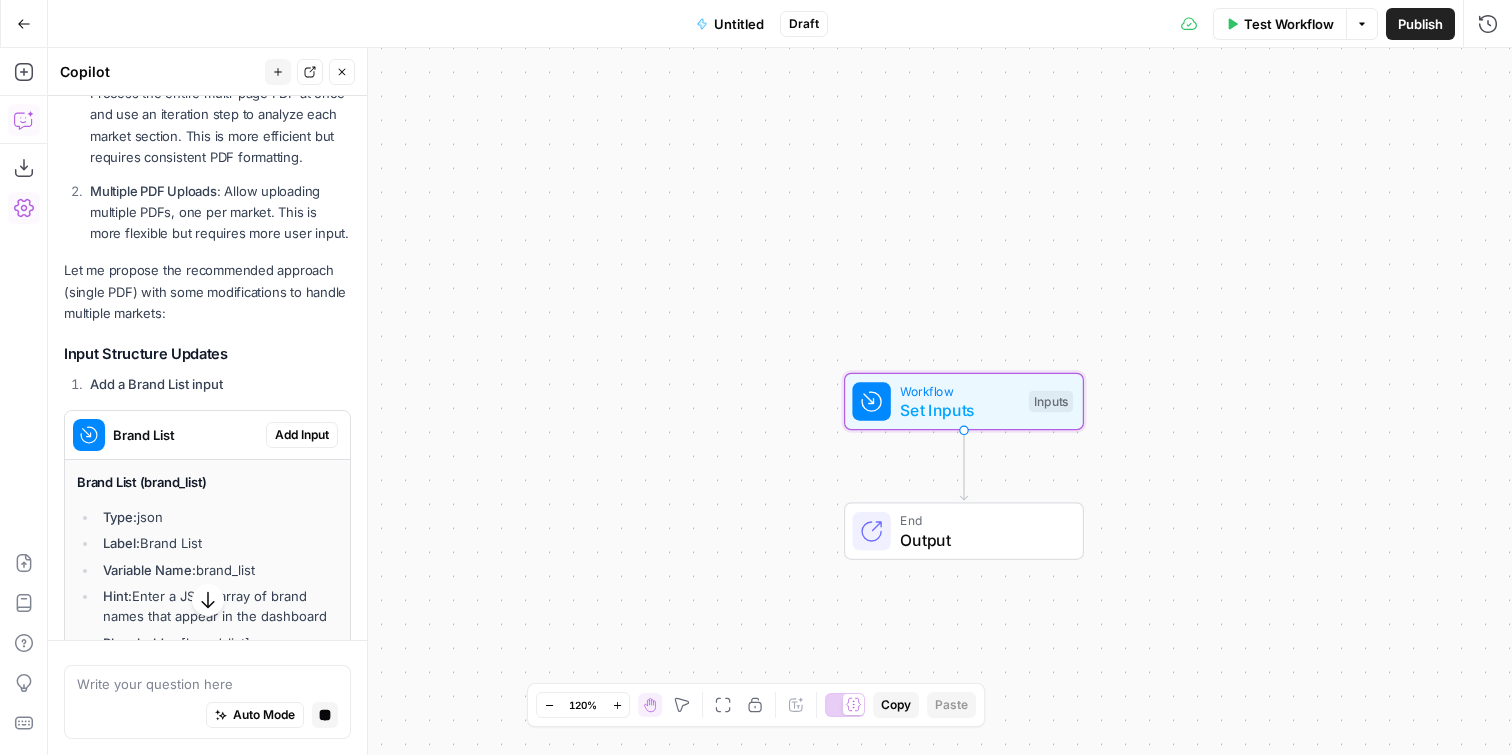 click on "Brand List" at bounding box center [185, 435] 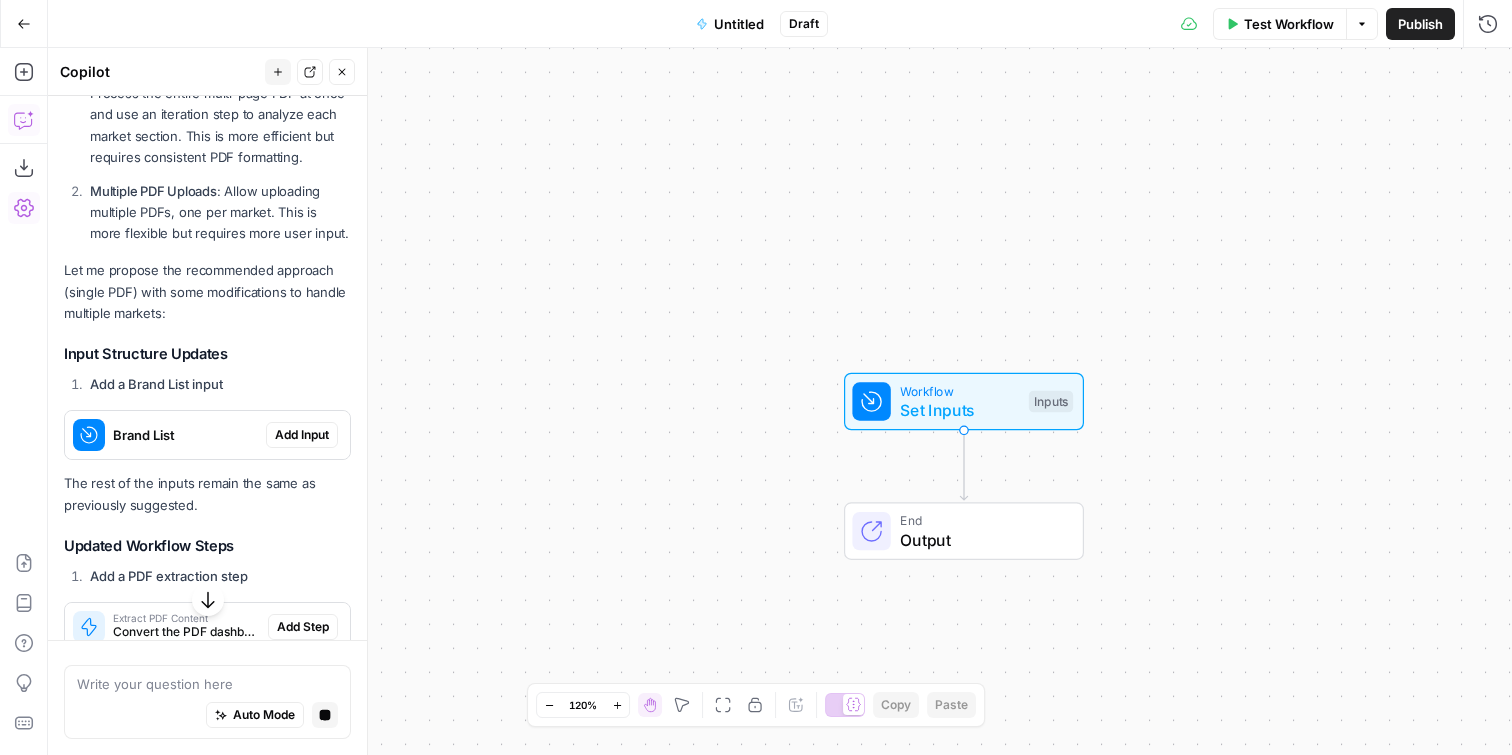 click on "Add a Brand List input" at bounding box center (156, 384) 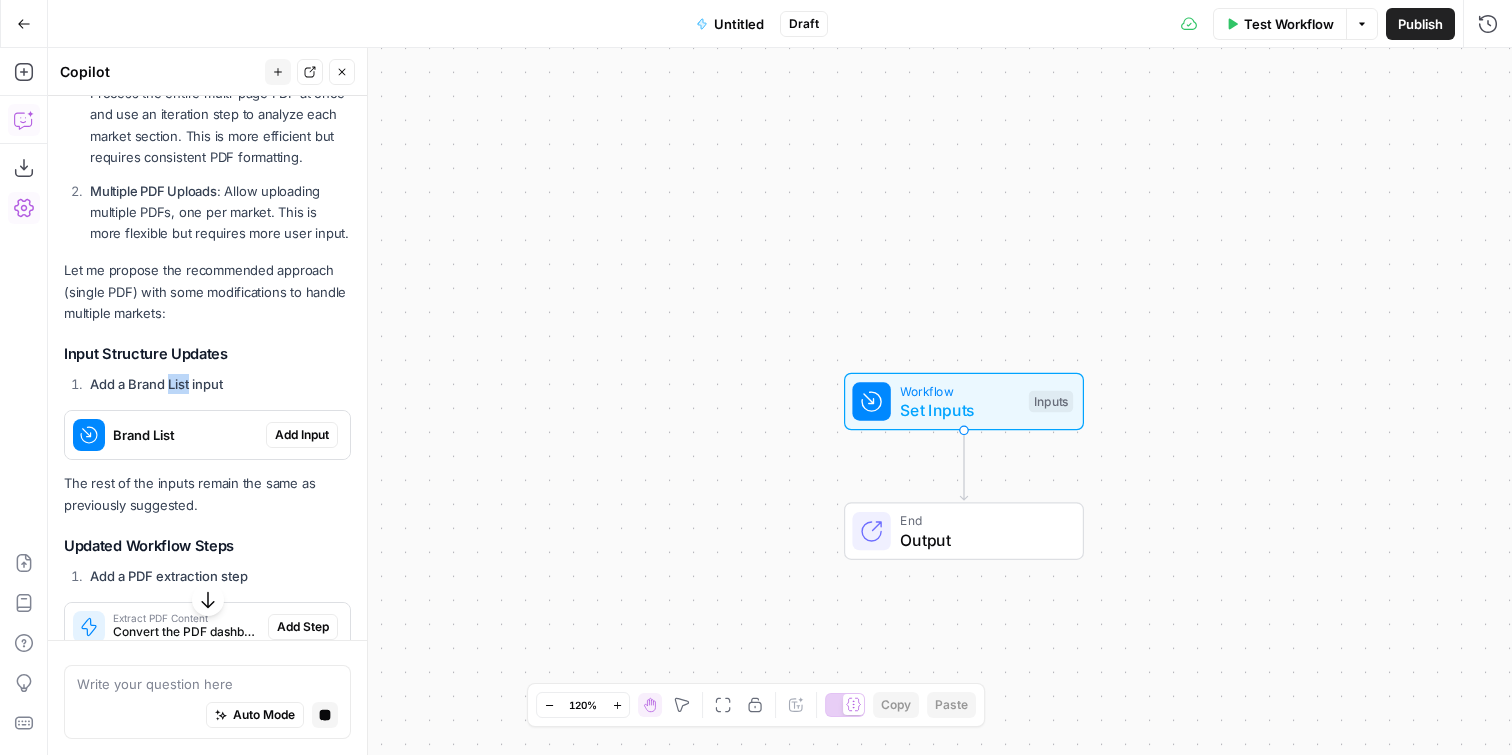 click on "Add a Brand List input" at bounding box center (156, 384) 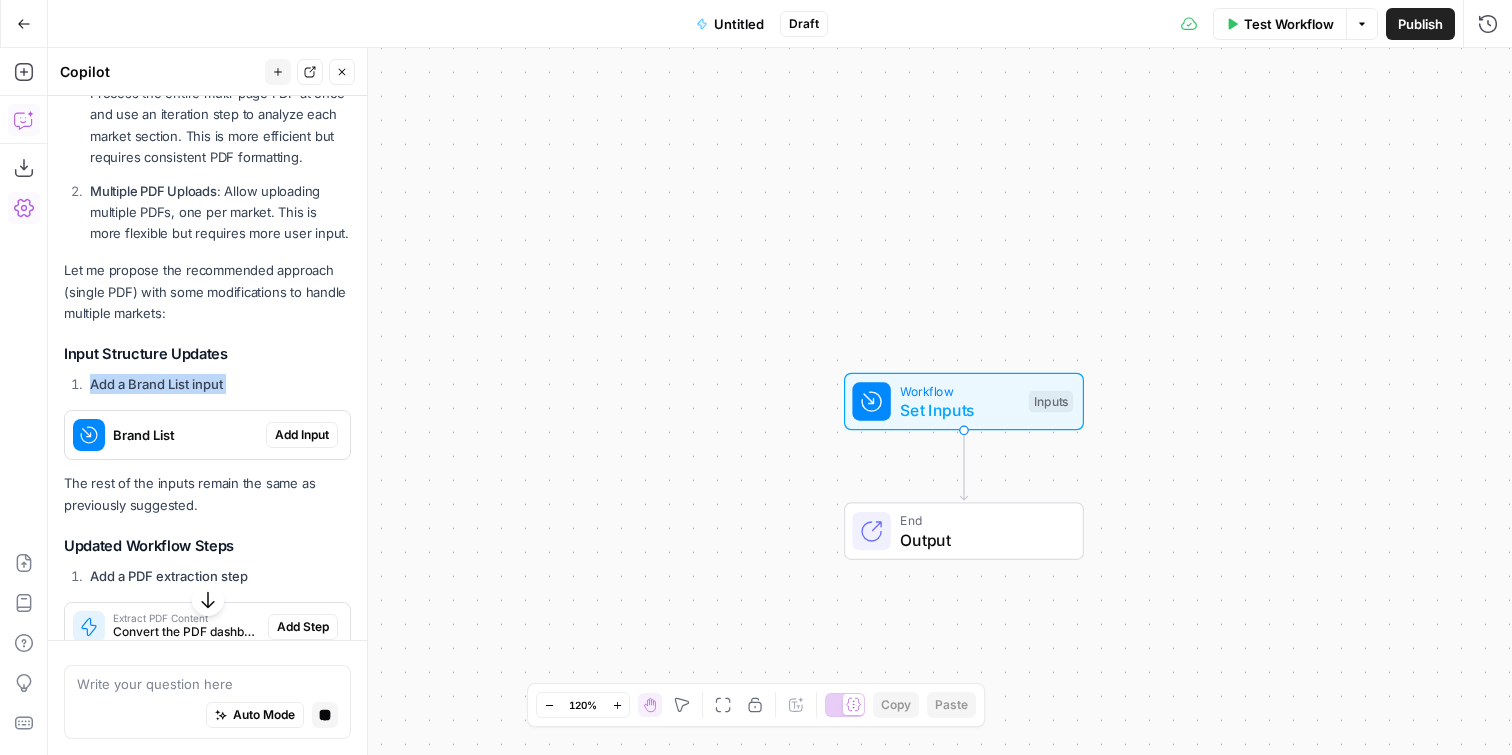 click on "Add a Brand List input" at bounding box center [156, 384] 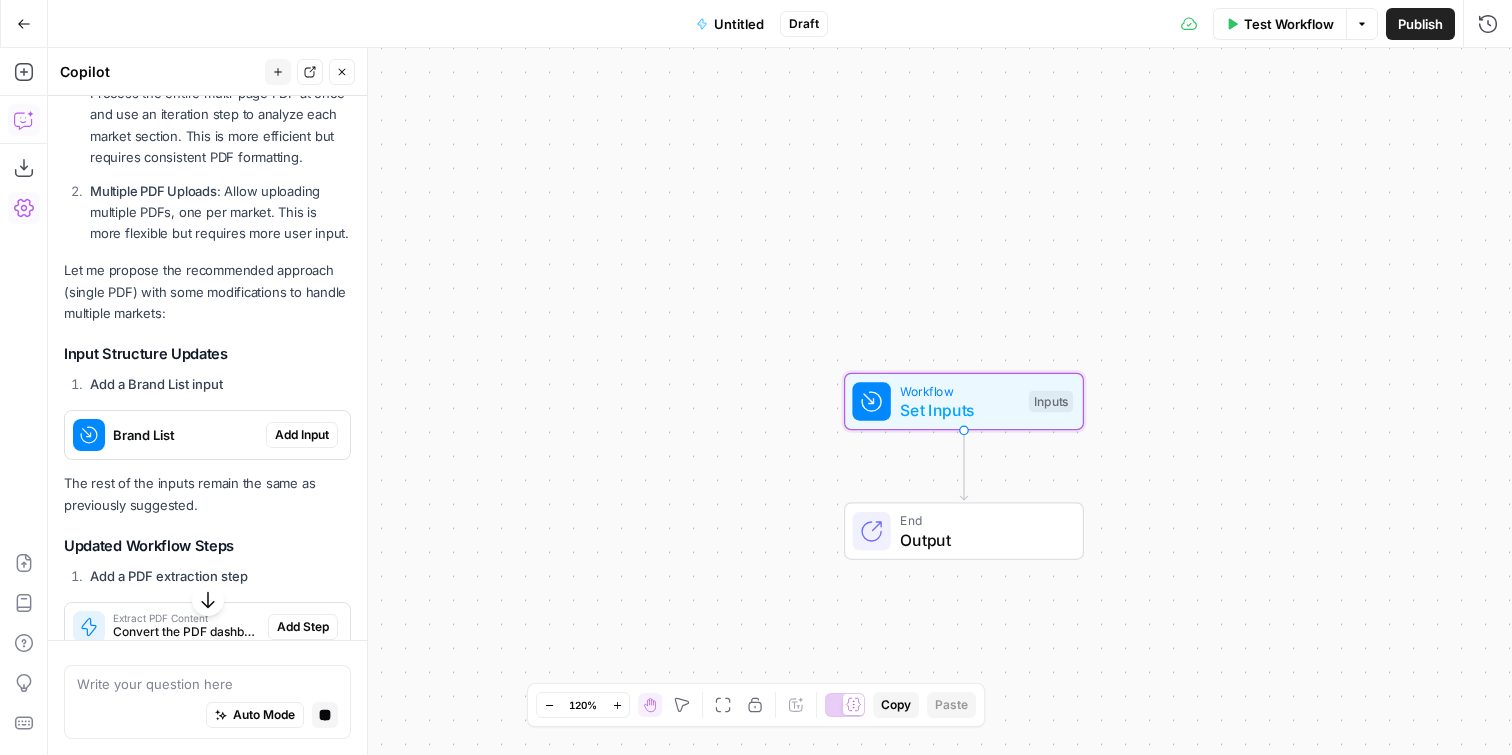 click on "Brand List" at bounding box center [185, 435] 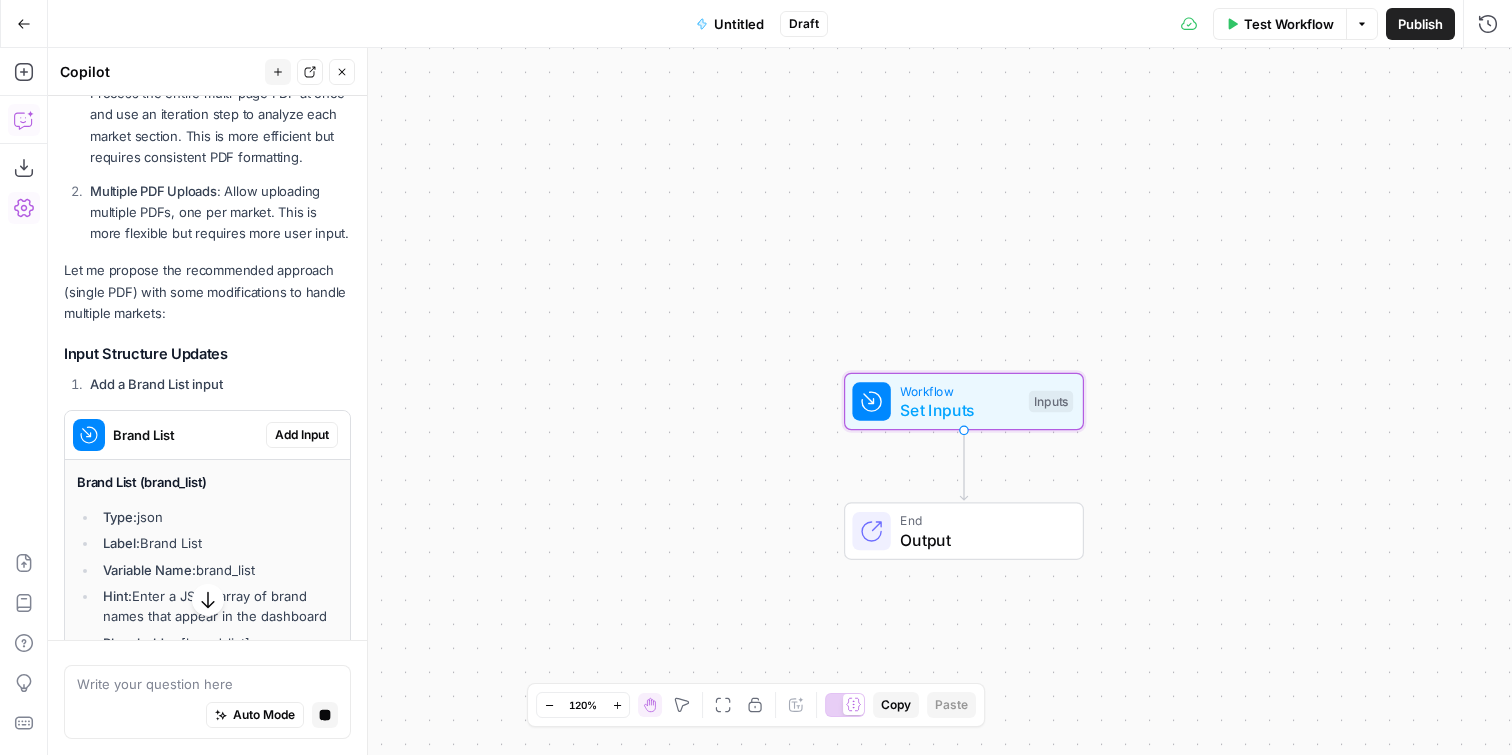 click on "Brand List" at bounding box center [185, 435] 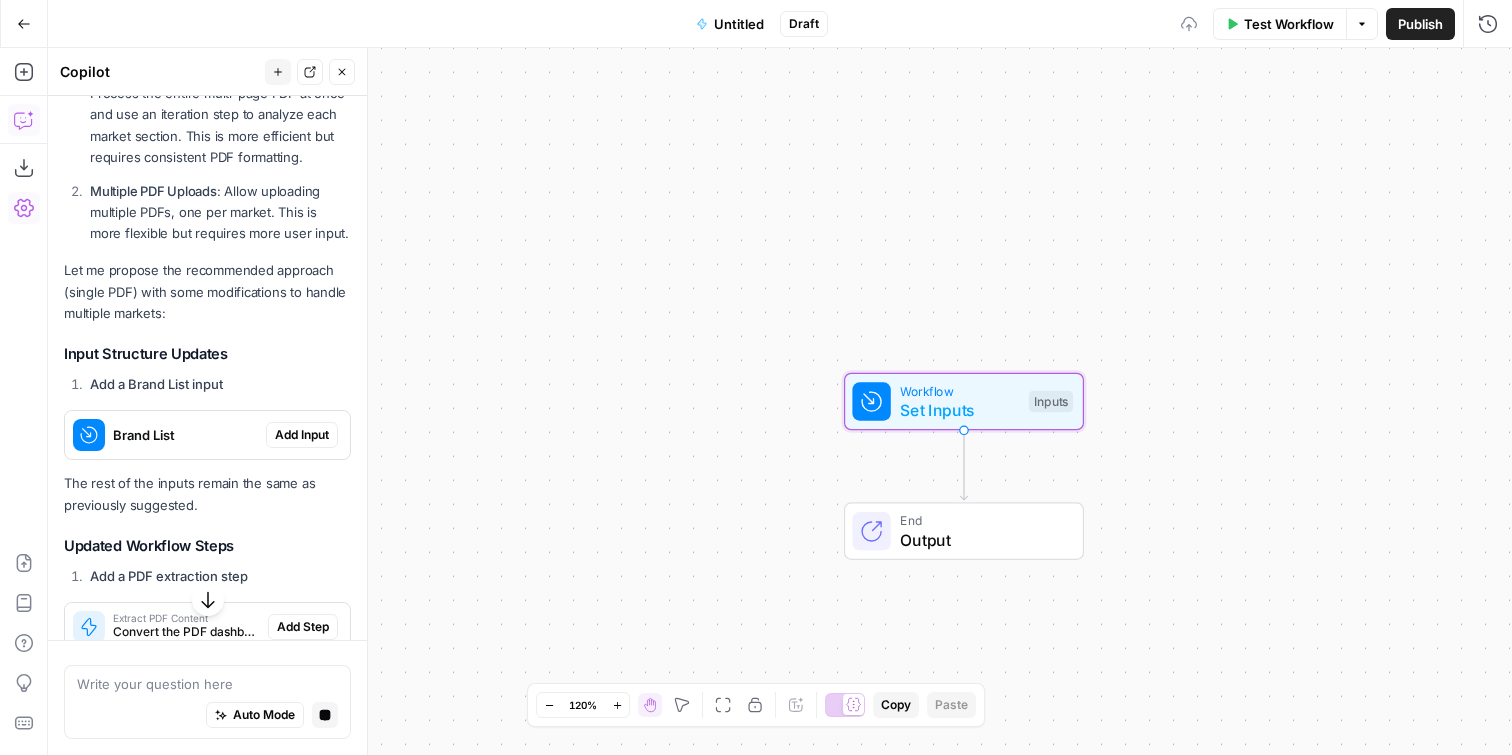 click on "Add Input" at bounding box center (302, 435) 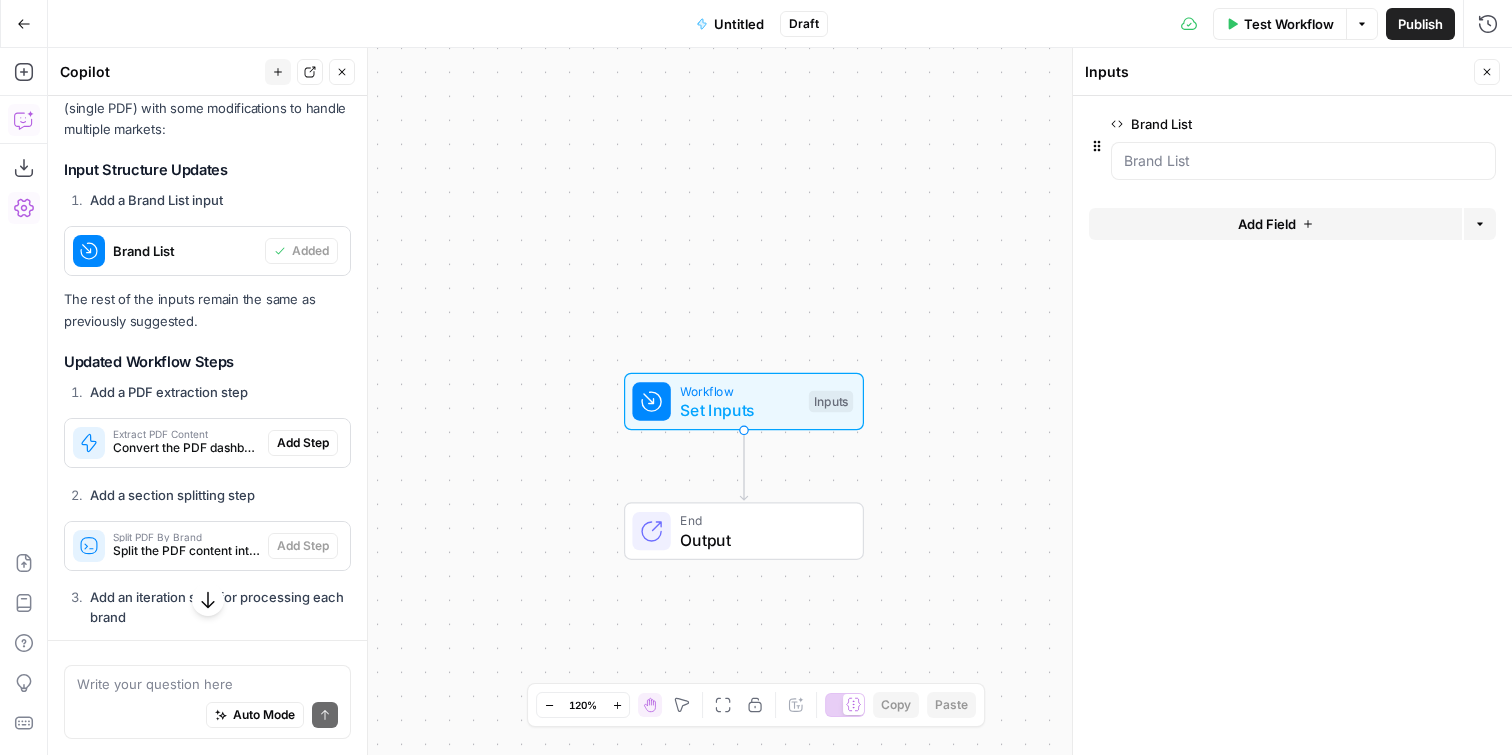 scroll, scrollTop: 5152, scrollLeft: 0, axis: vertical 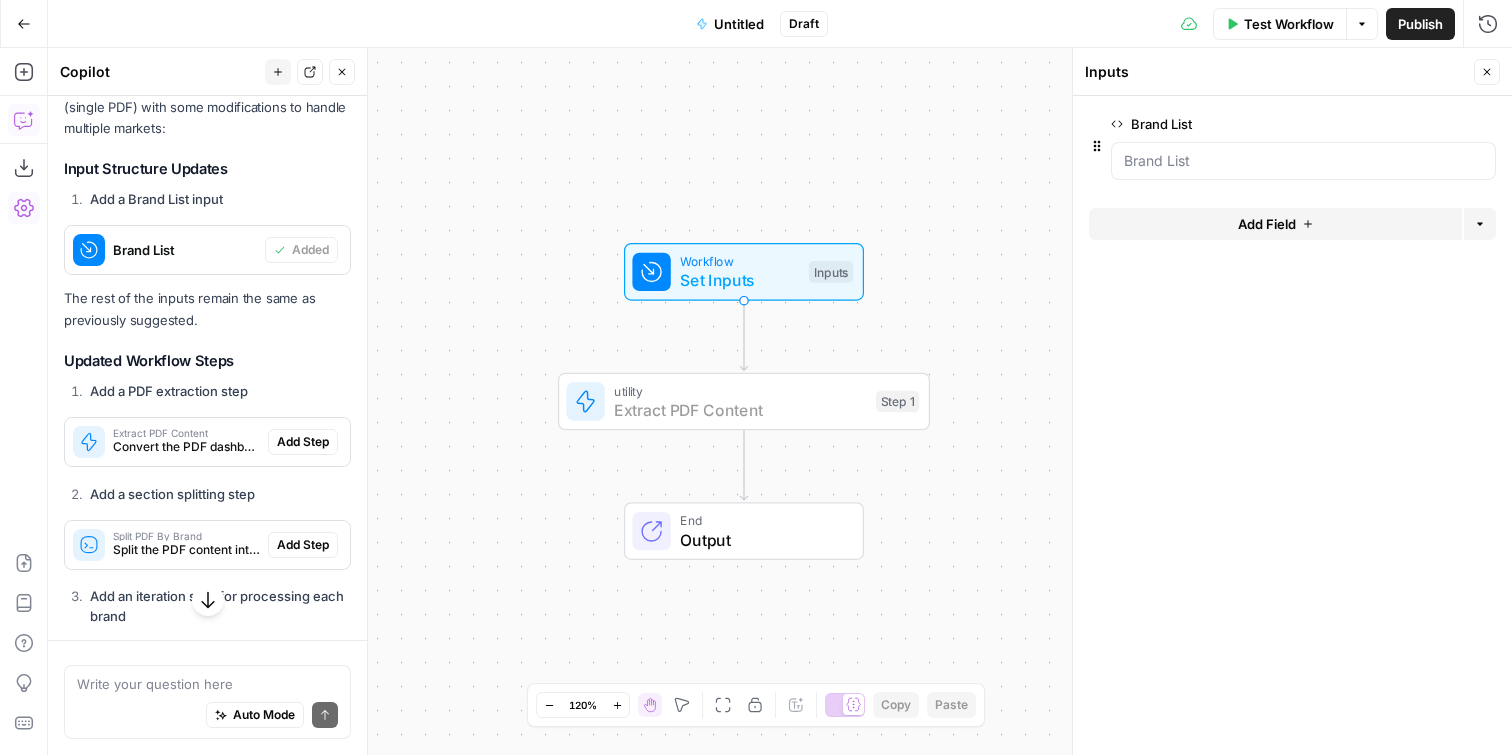 click on "Add Step" at bounding box center [303, 442] 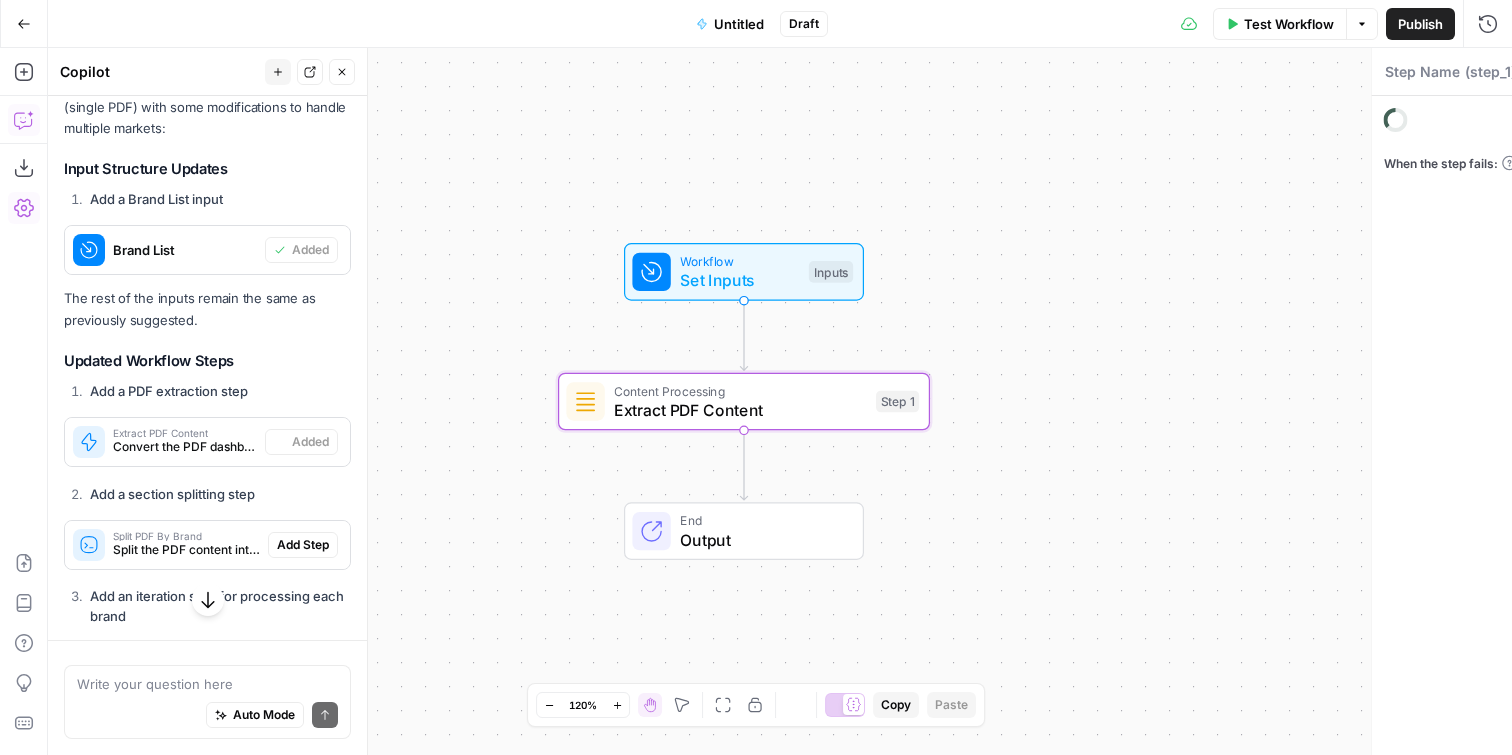 type on "Extract PDF Content" 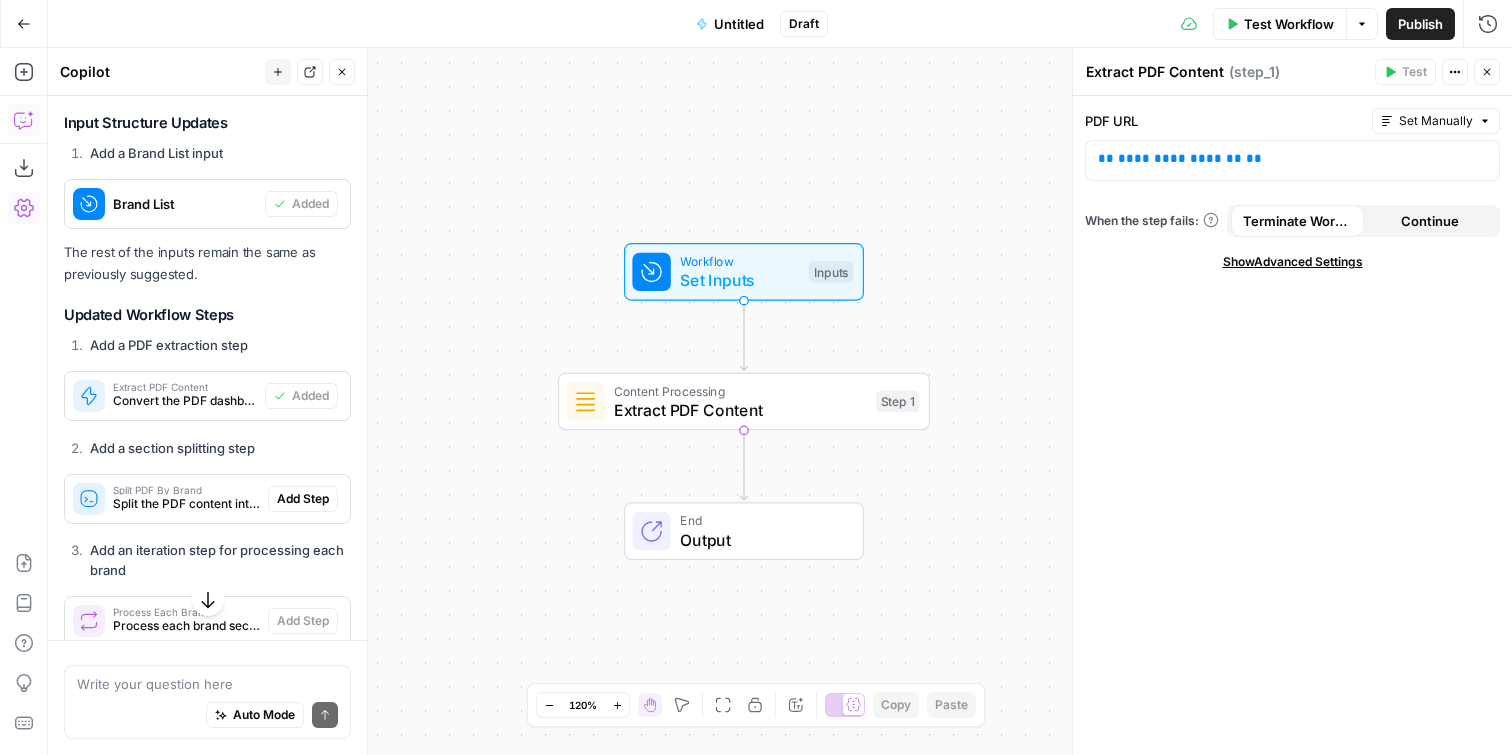 scroll, scrollTop: 5195, scrollLeft: 0, axis: vertical 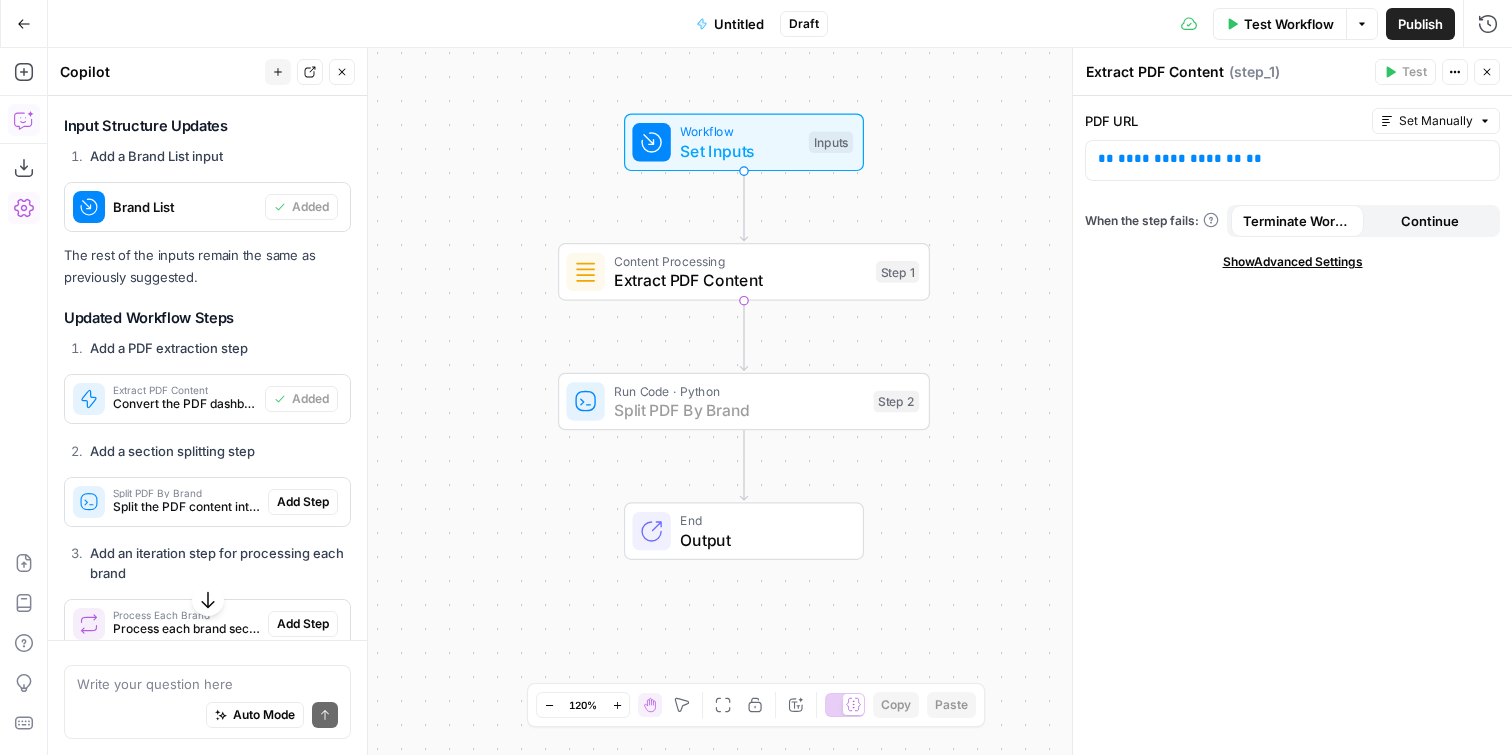 click on "Add Step" at bounding box center [303, 502] 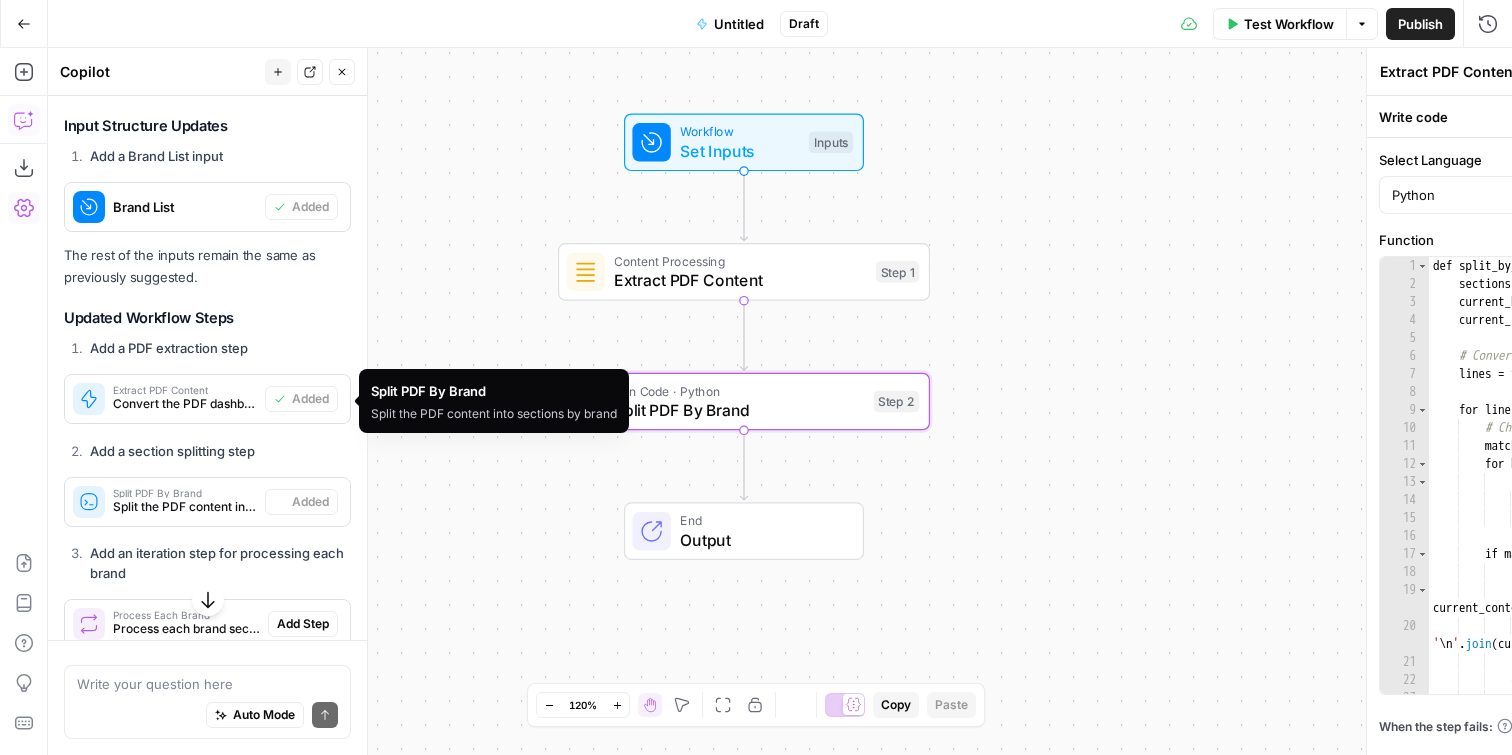 type on "Split PDF By Brand" 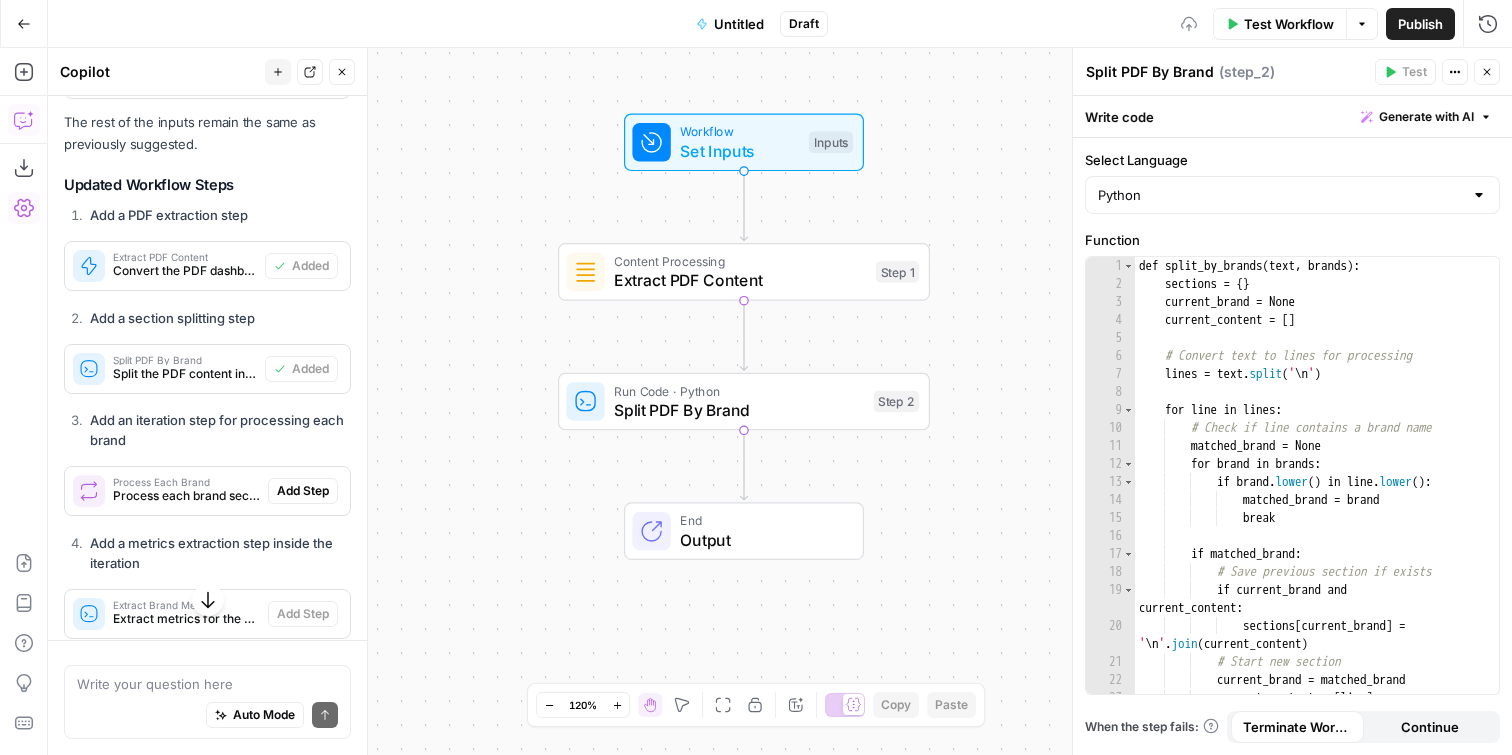 scroll, scrollTop: 5329, scrollLeft: 0, axis: vertical 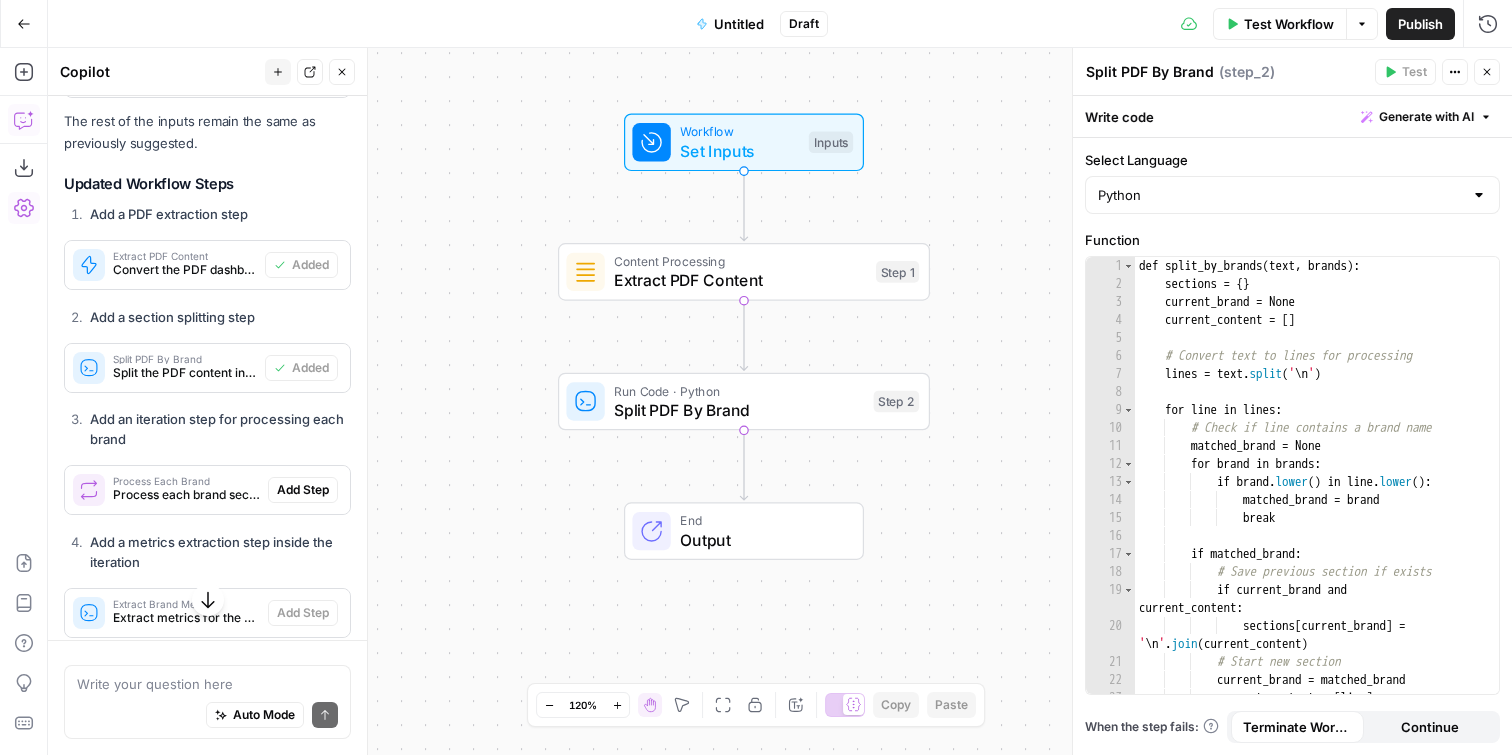 click on "Add Step" at bounding box center [303, 490] 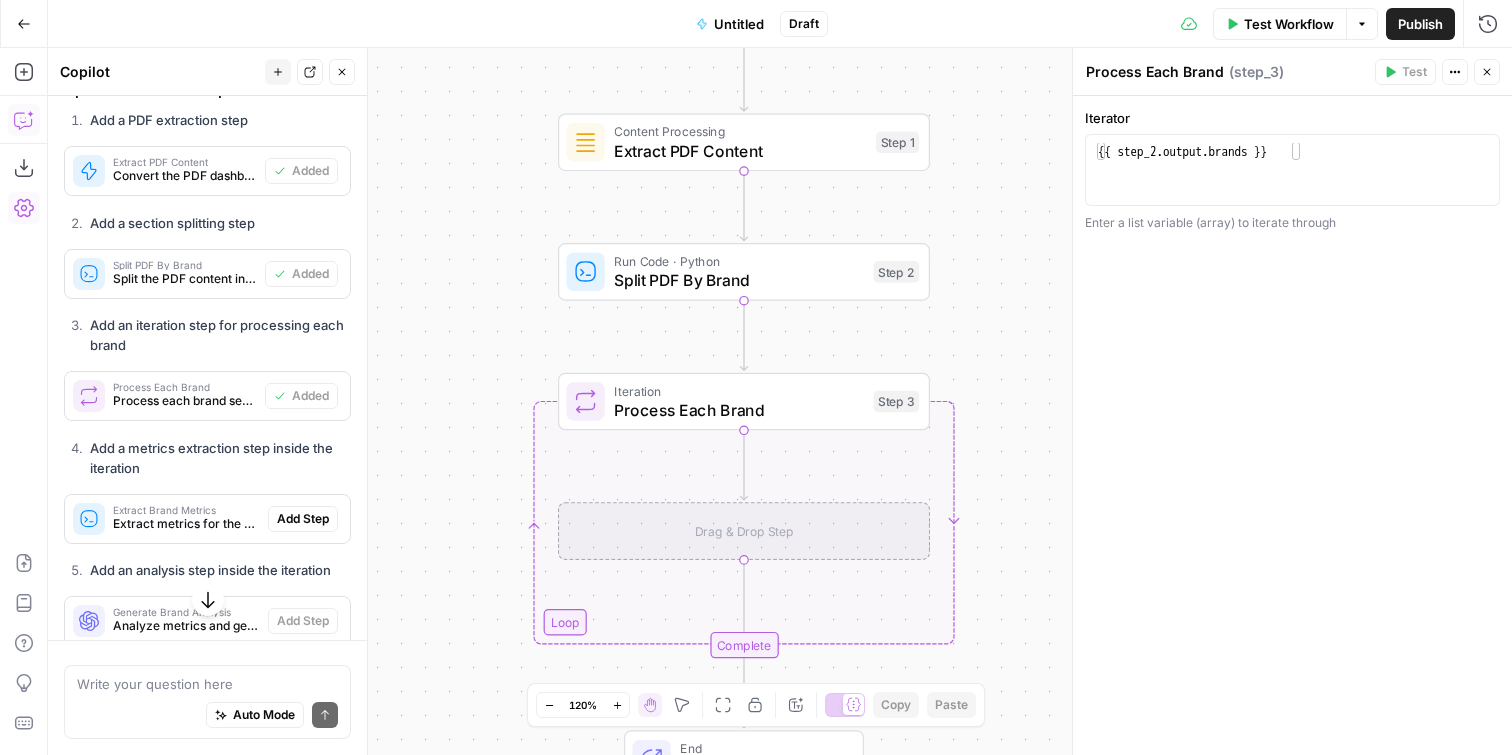 scroll, scrollTop: 5426, scrollLeft: 0, axis: vertical 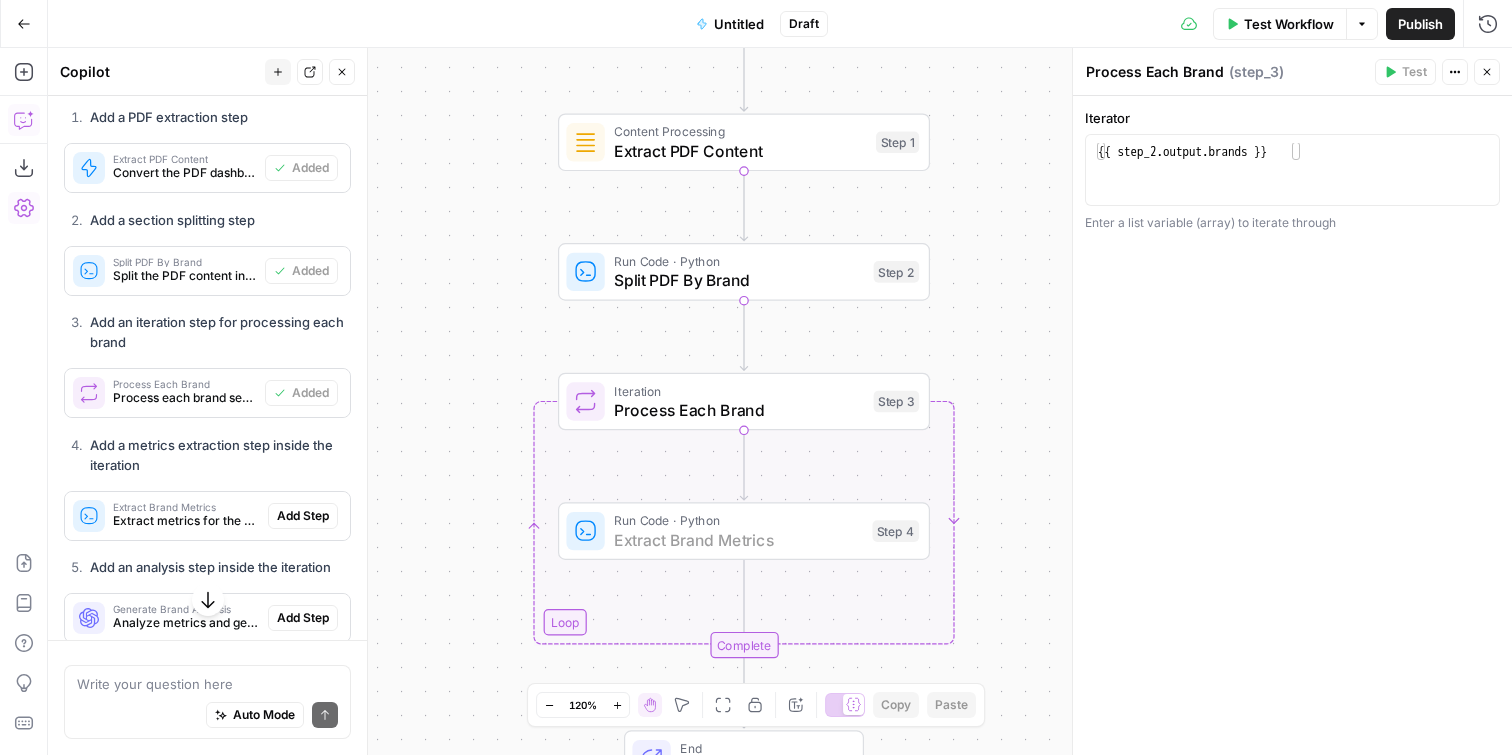 click on "Add Step" at bounding box center [303, 516] 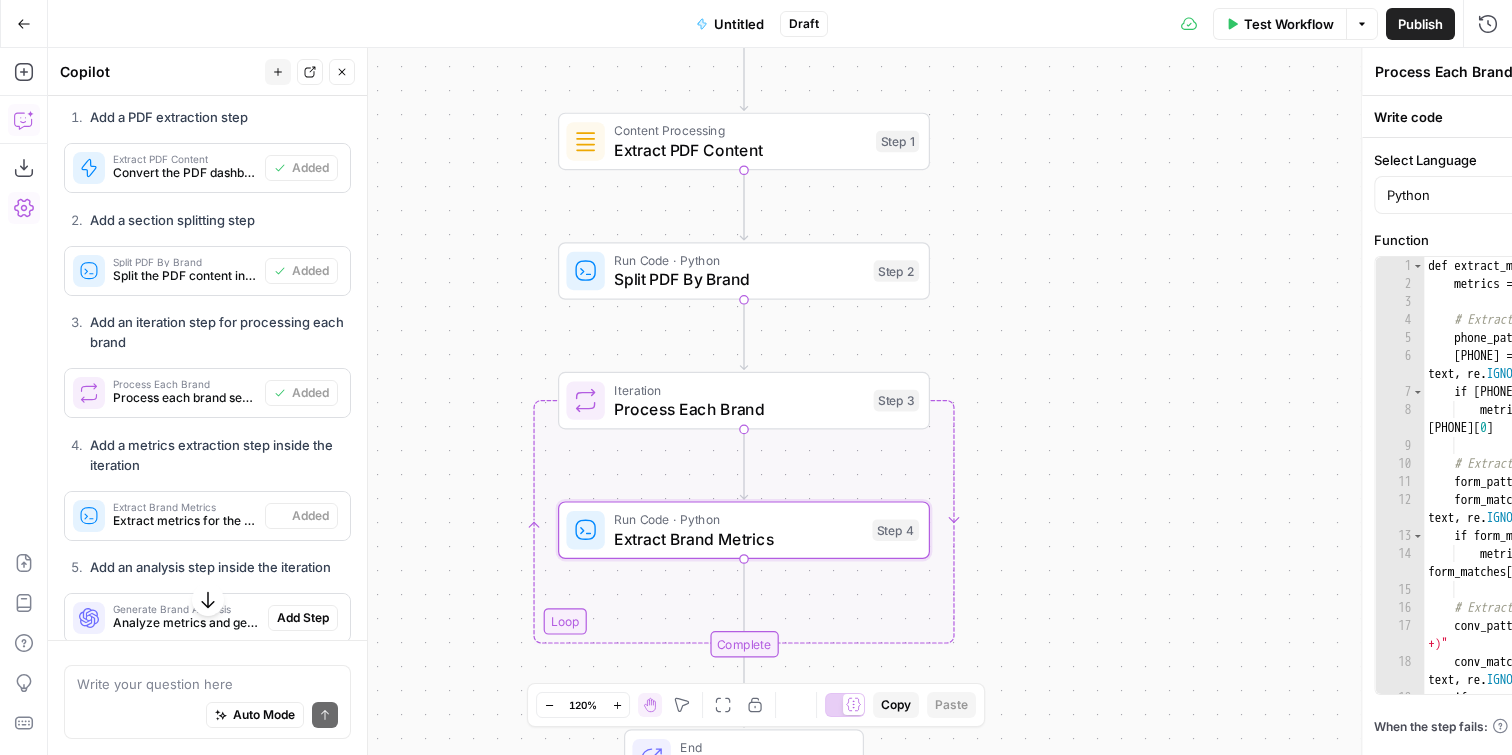 type on "Extract Brand Metrics" 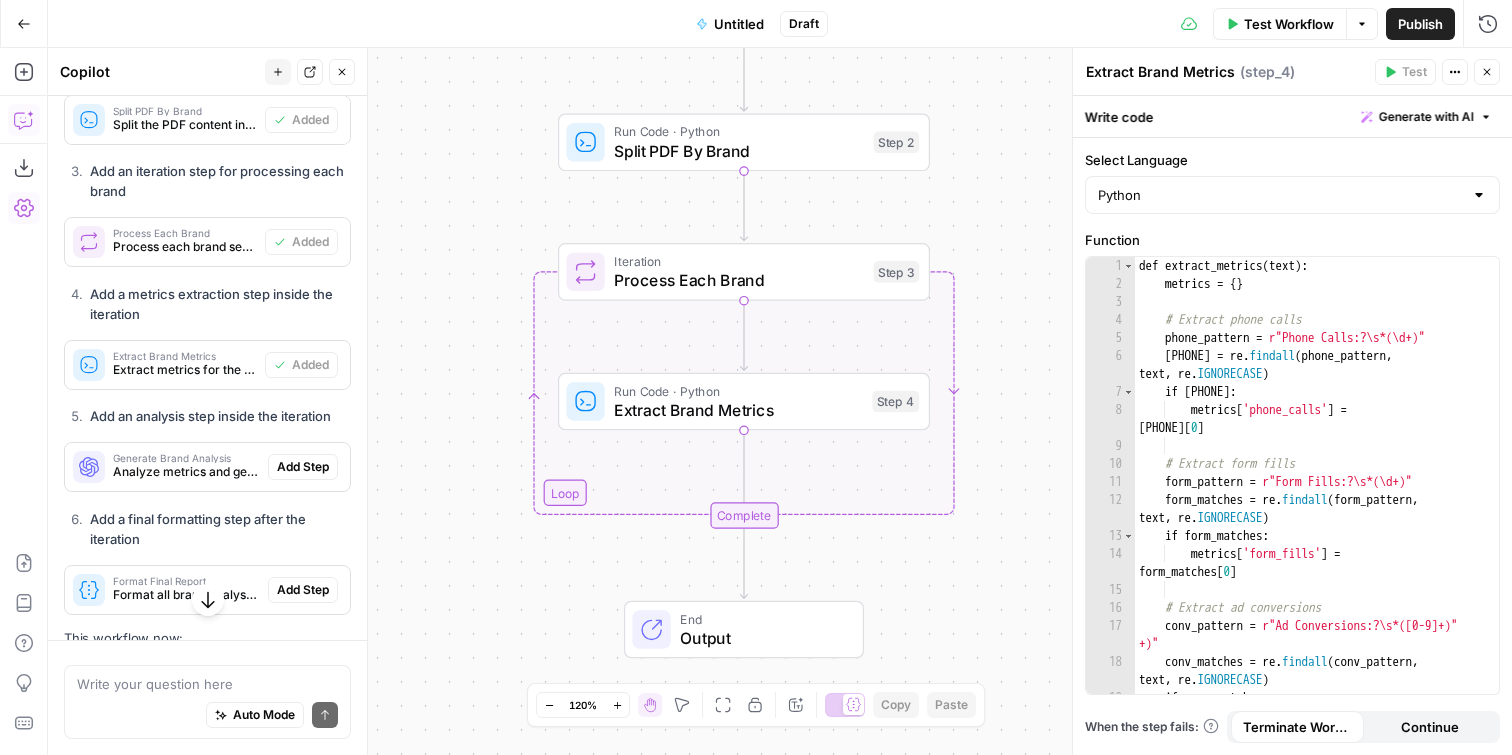 scroll, scrollTop: 5571, scrollLeft: 0, axis: vertical 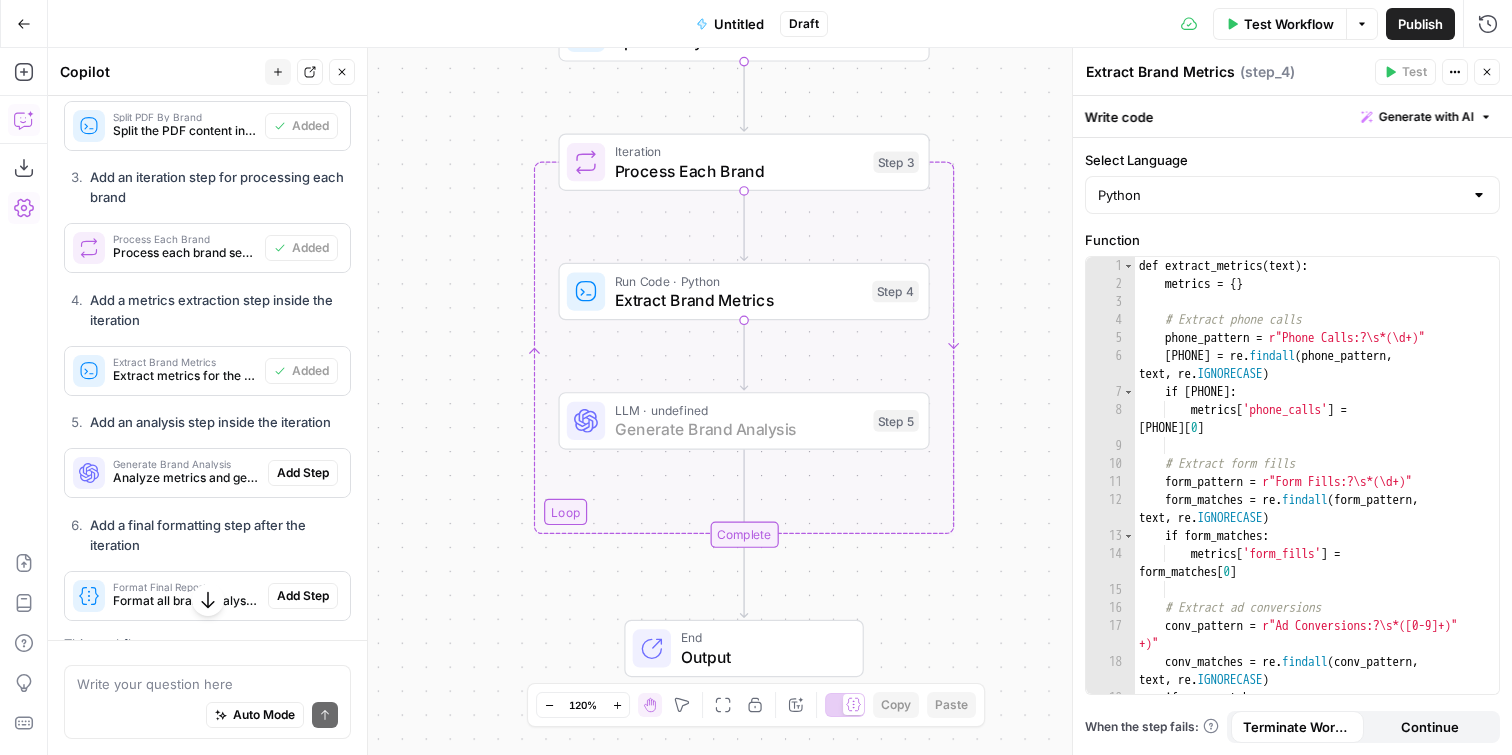 click on "Add Step" at bounding box center [303, 473] 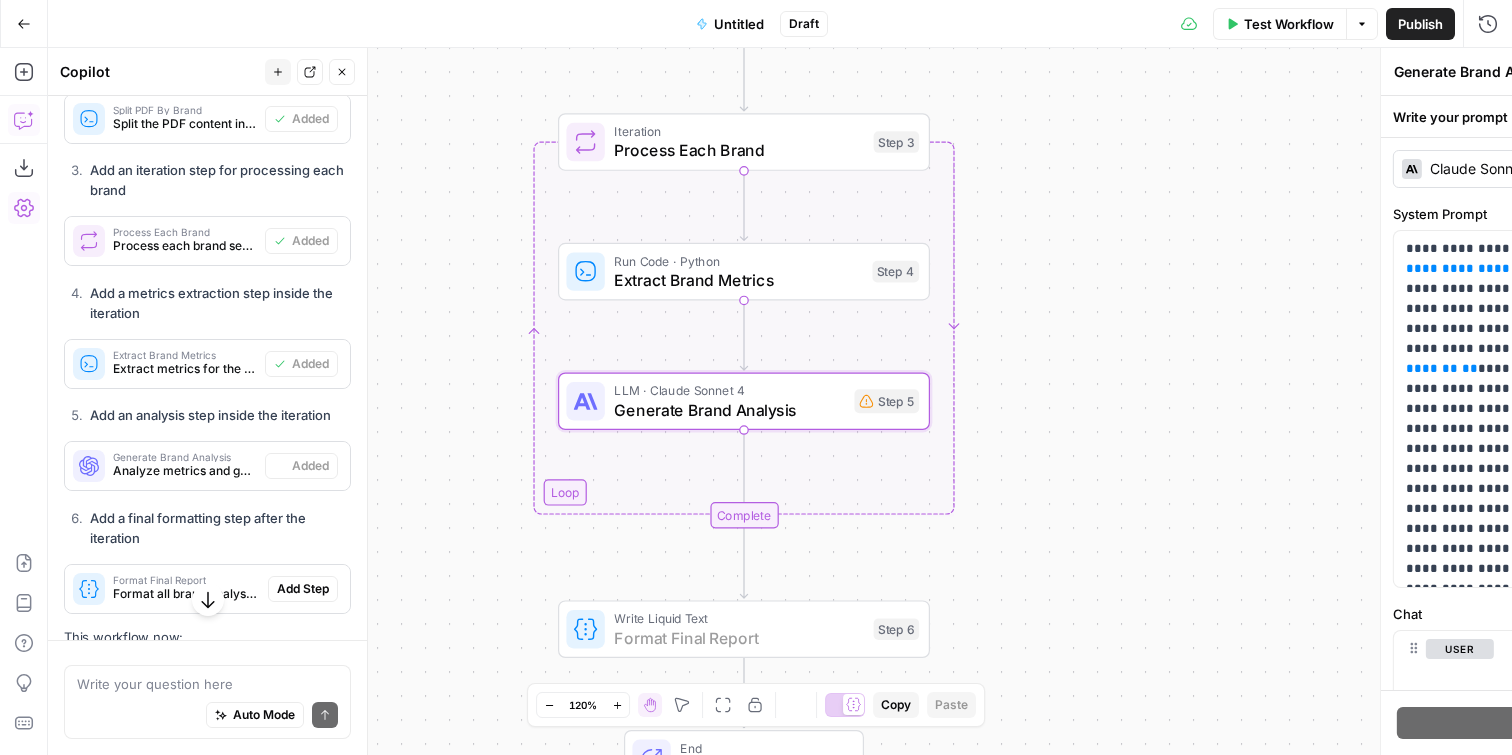 scroll, scrollTop: 5642, scrollLeft: 0, axis: vertical 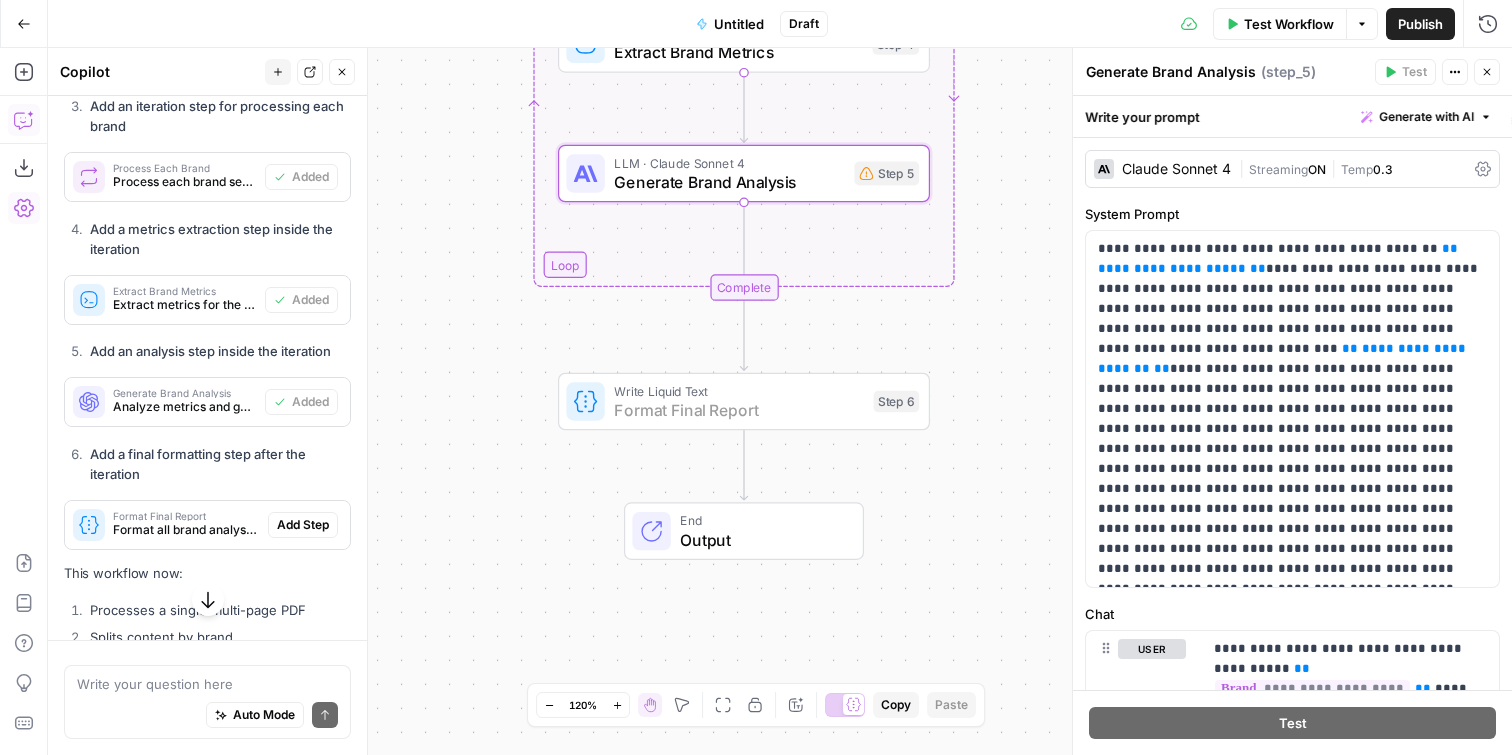 click on "Add Step" at bounding box center (303, 525) 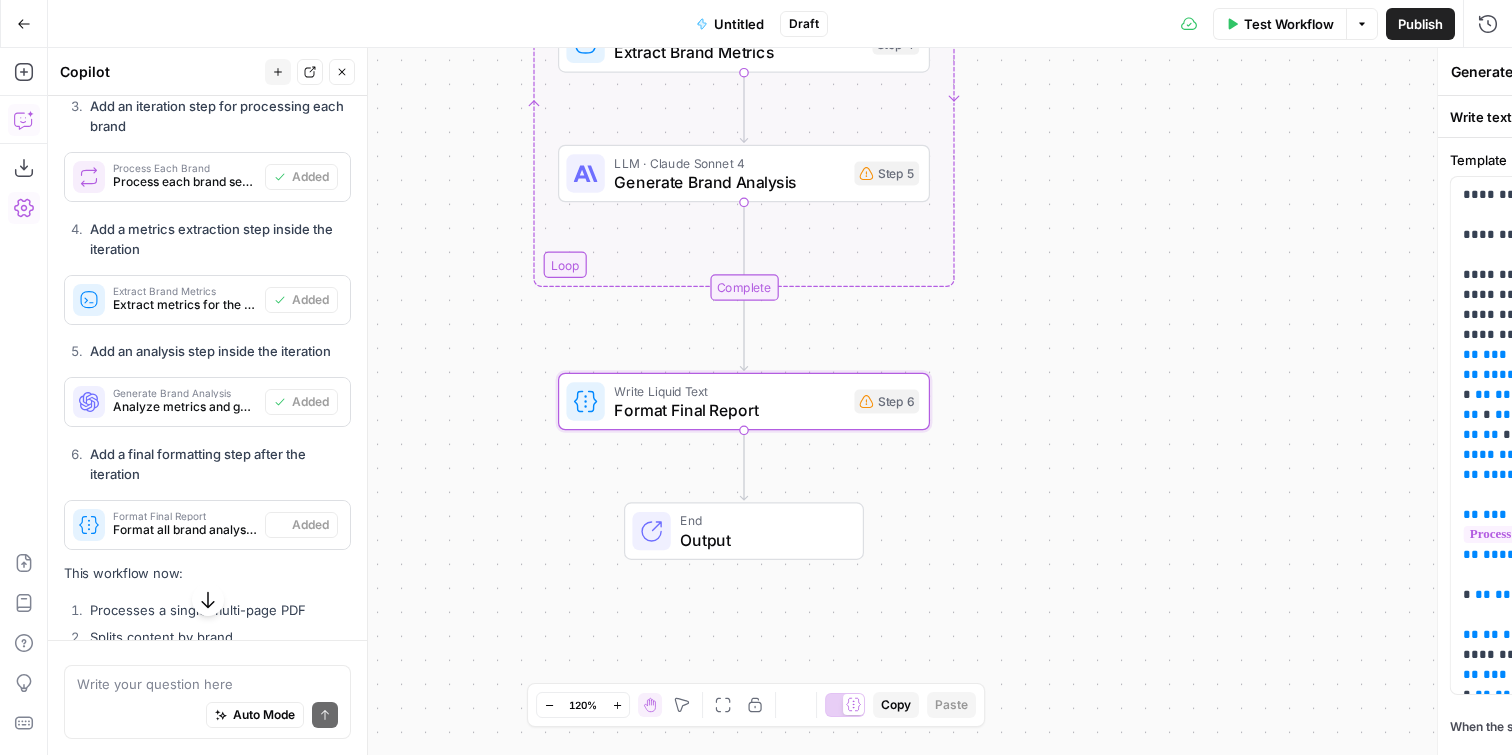 type on "Format Final Report" 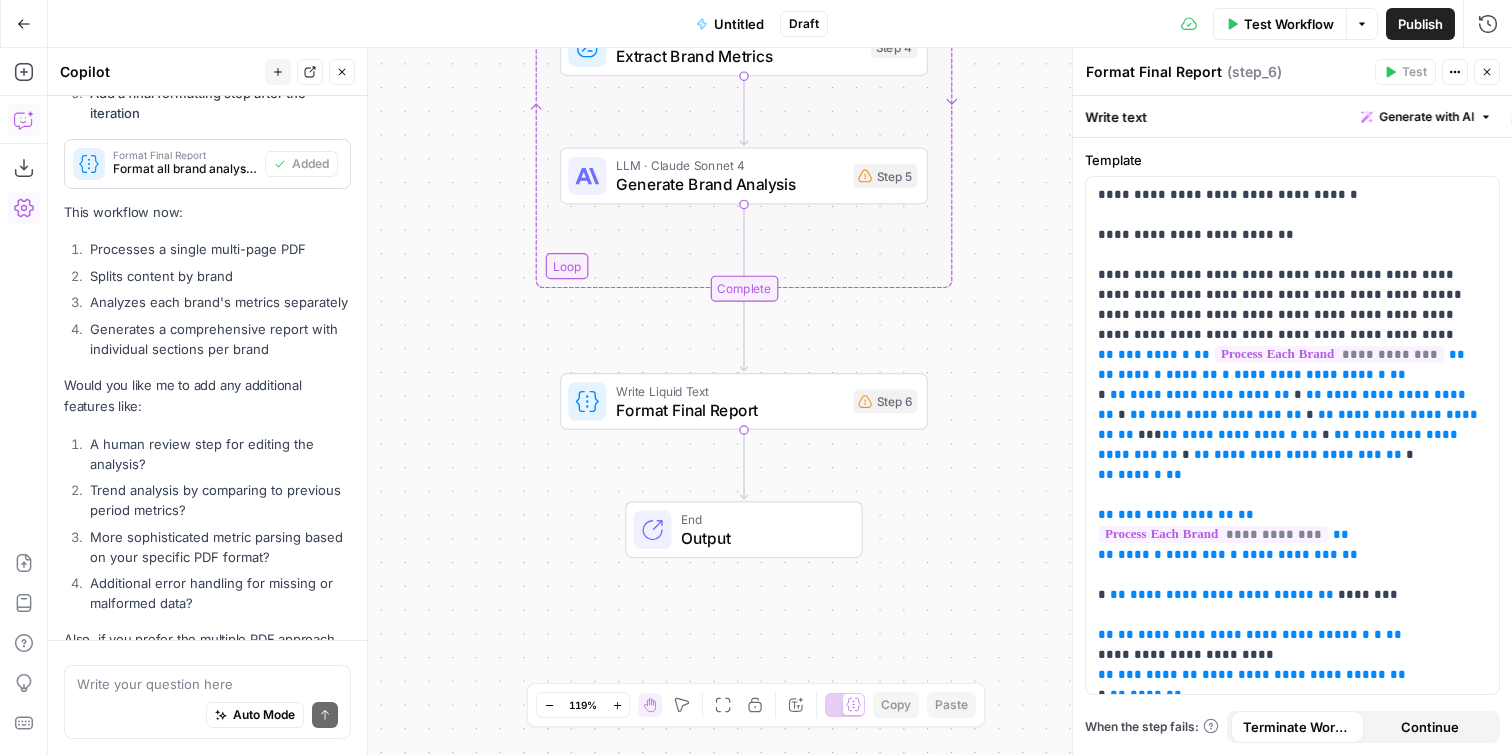 scroll, scrollTop: 5999, scrollLeft: 0, axis: vertical 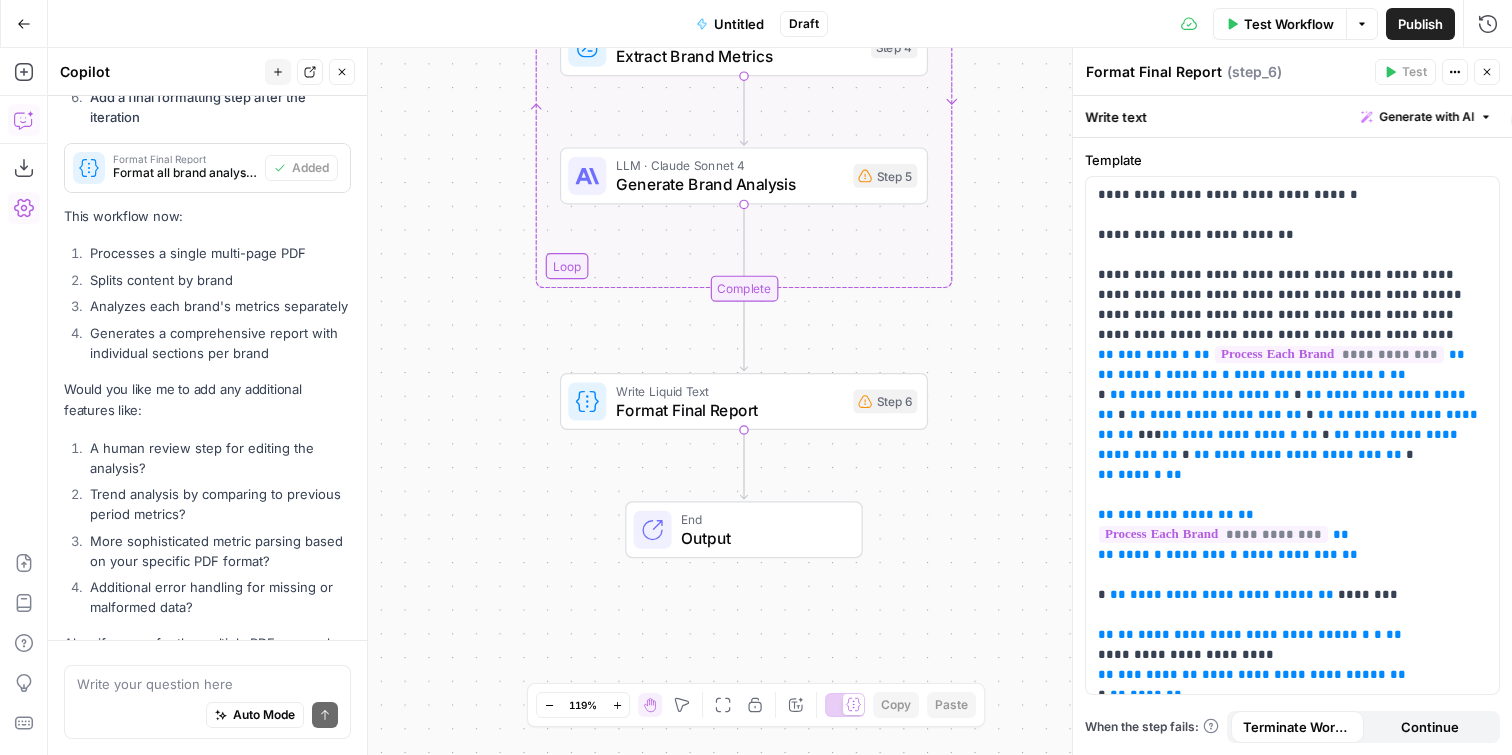 click on "Trend analysis by comparing to previous period metrics?" at bounding box center (218, 504) 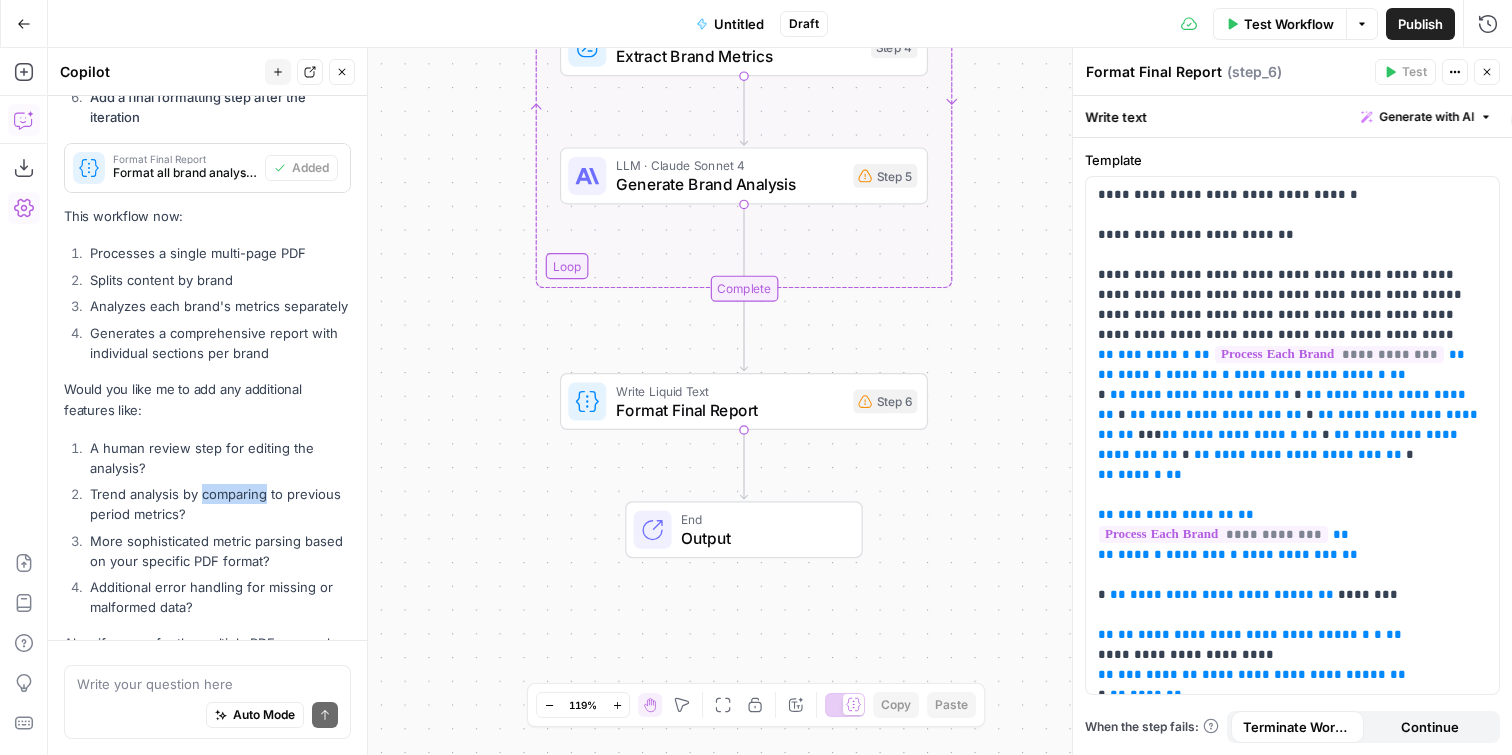 click on "Trend analysis by comparing to previous period metrics?" at bounding box center [218, 504] 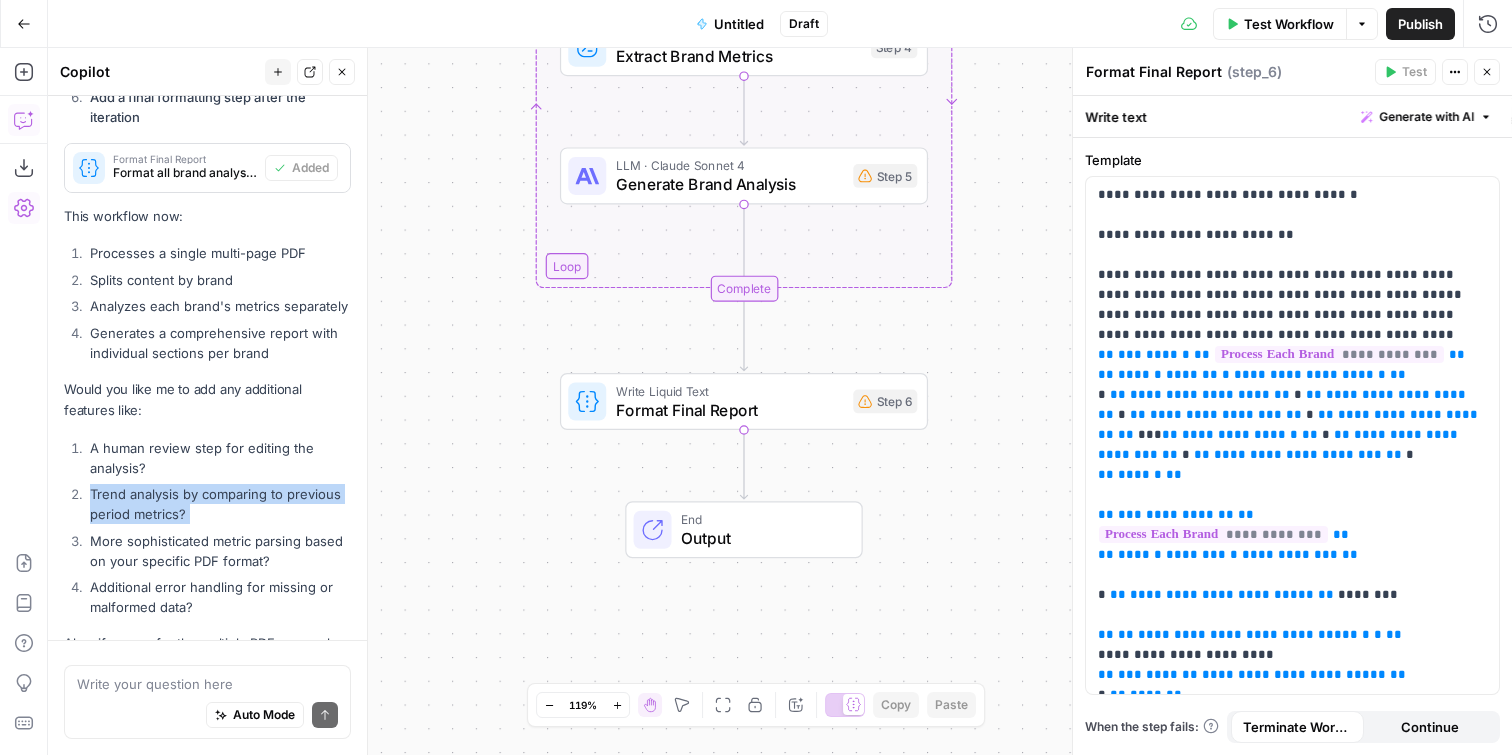 click on "Trend analysis by comparing to previous period metrics?" at bounding box center [218, 504] 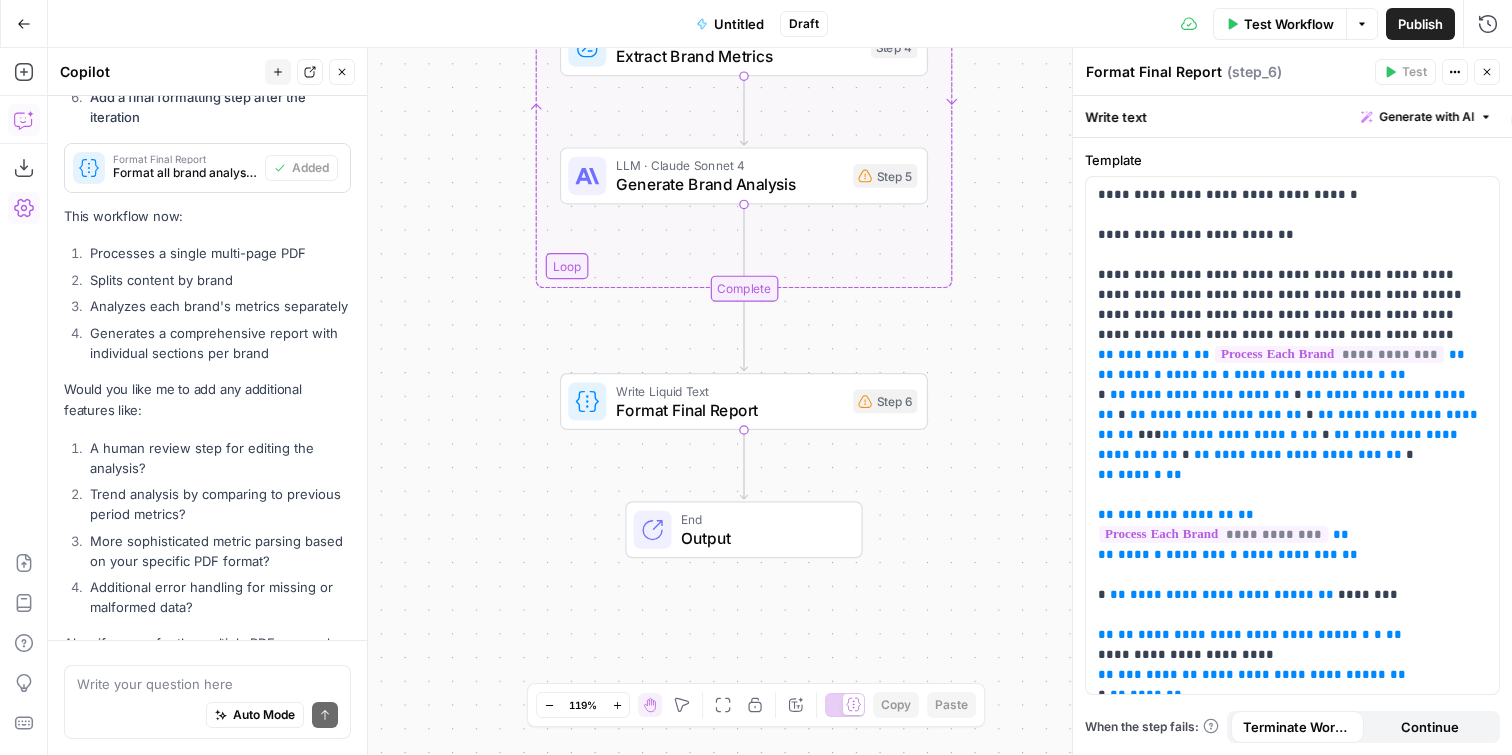 click on "Trend analysis by comparing to previous period metrics?" at bounding box center (218, 504) 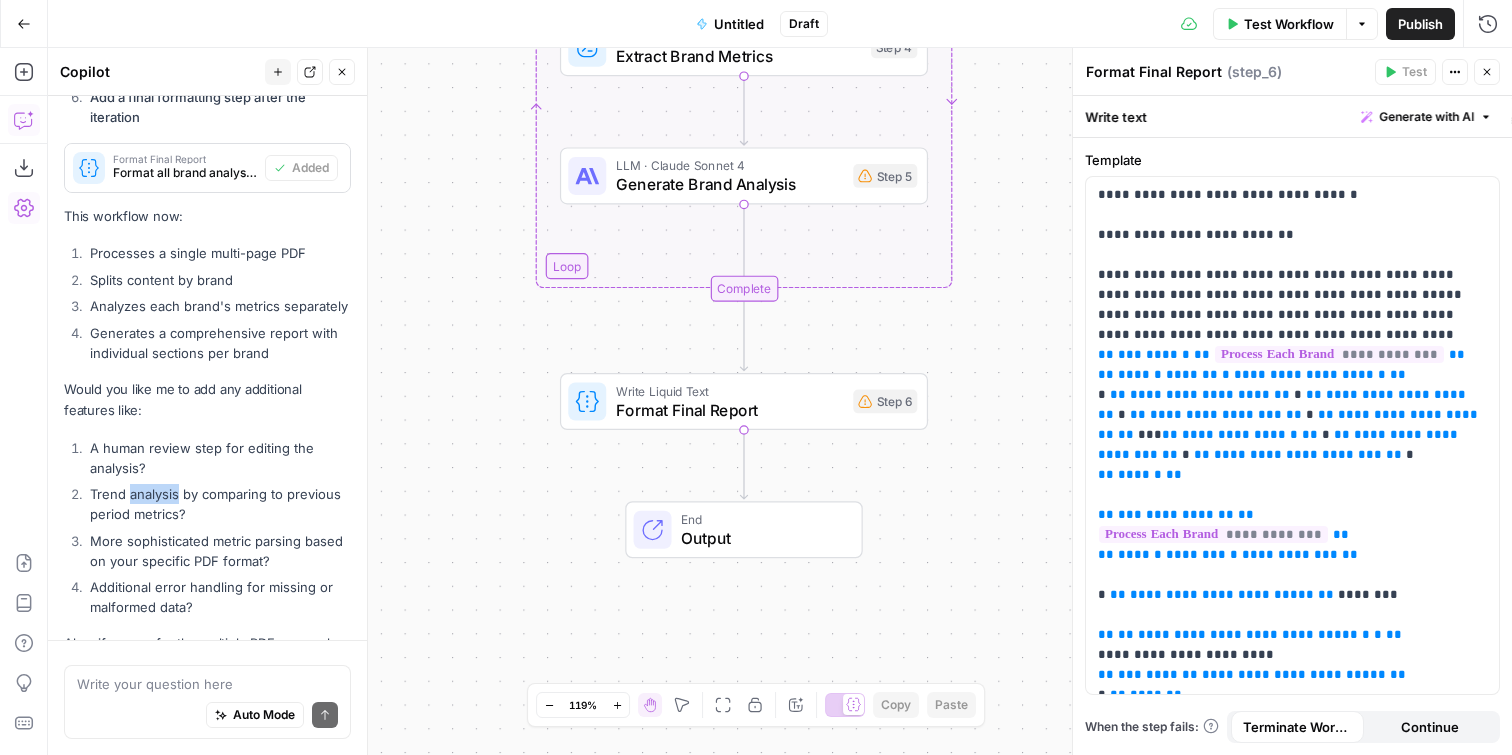 click on "Trend analysis by comparing to previous period metrics?" at bounding box center (218, 504) 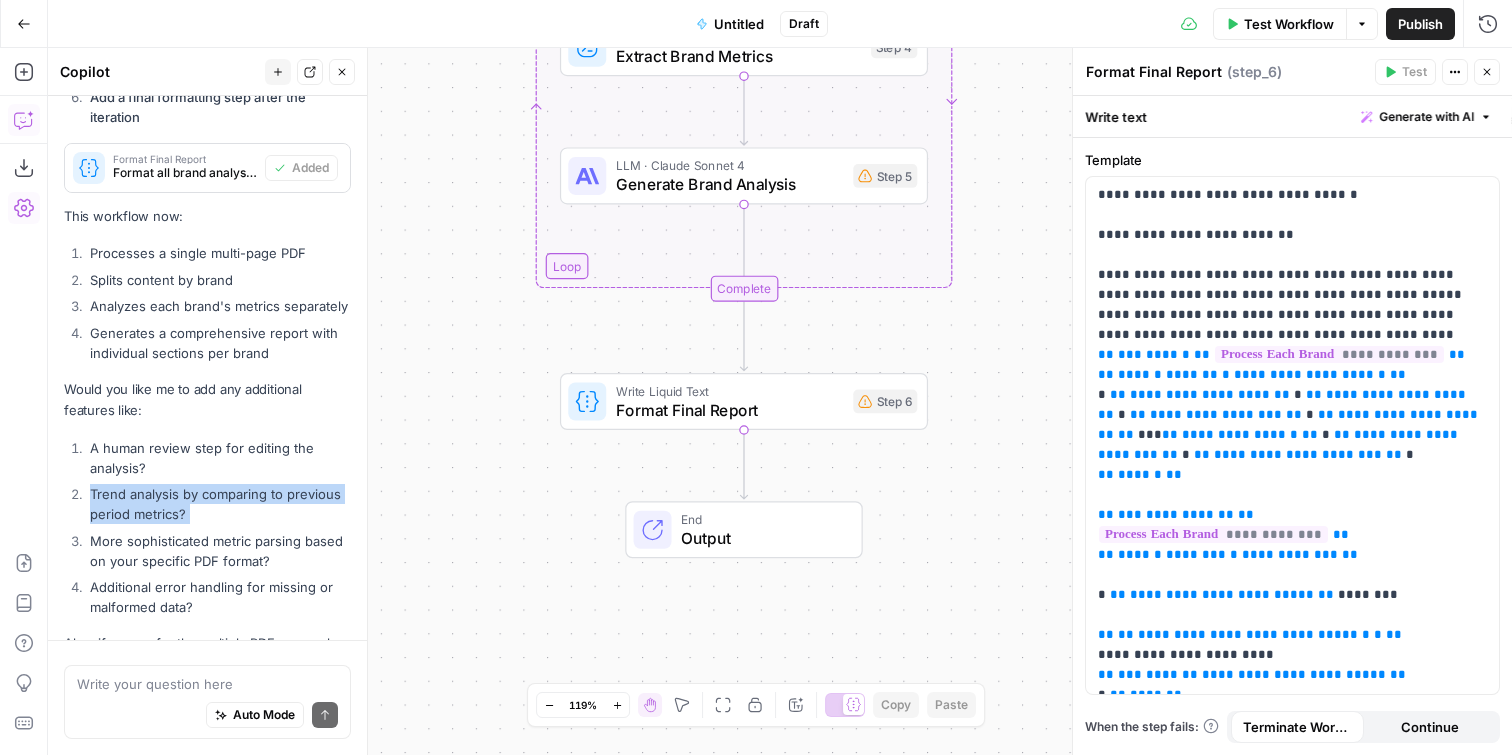 click on "Trend analysis by comparing to previous period metrics?" at bounding box center (218, 504) 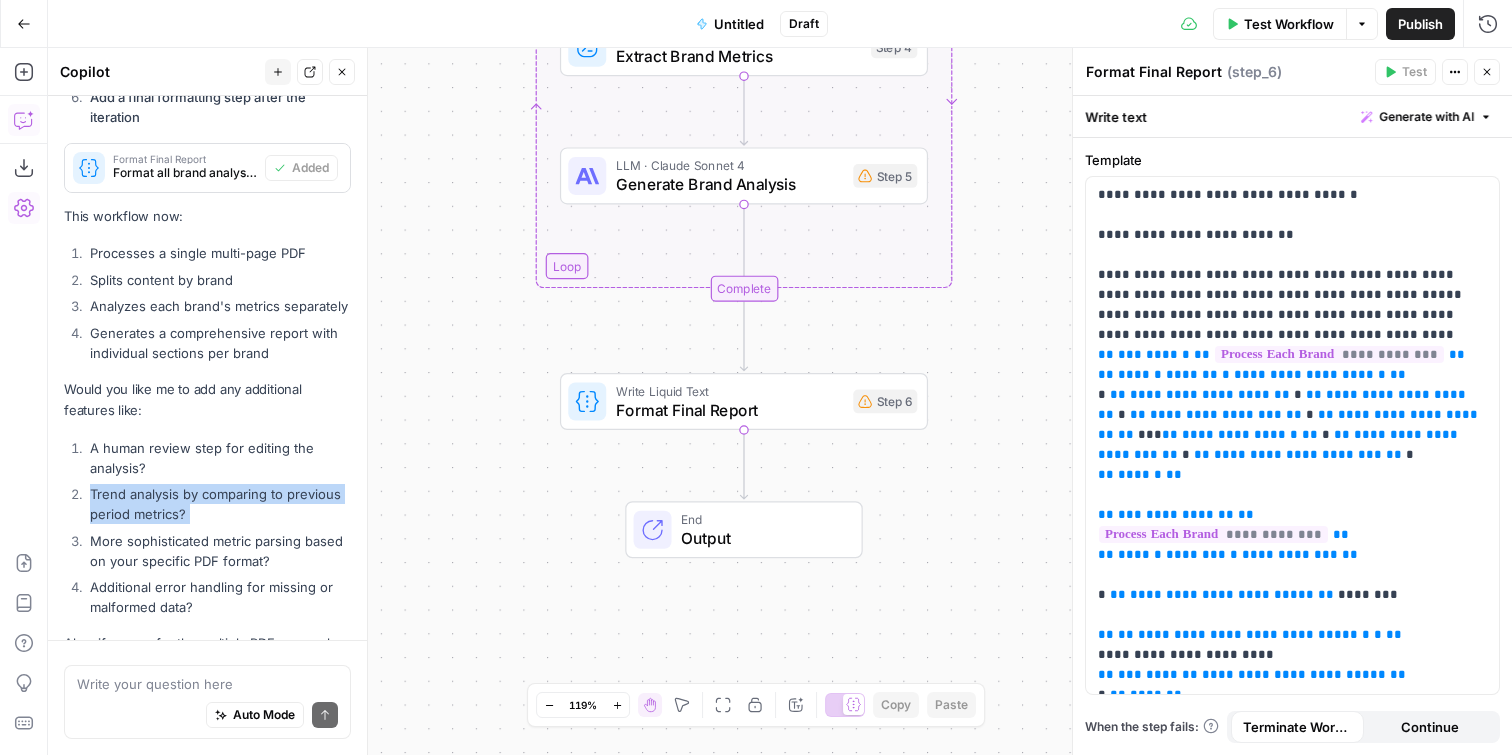 copy on "Trend analysis by comparing to previous period metrics?" 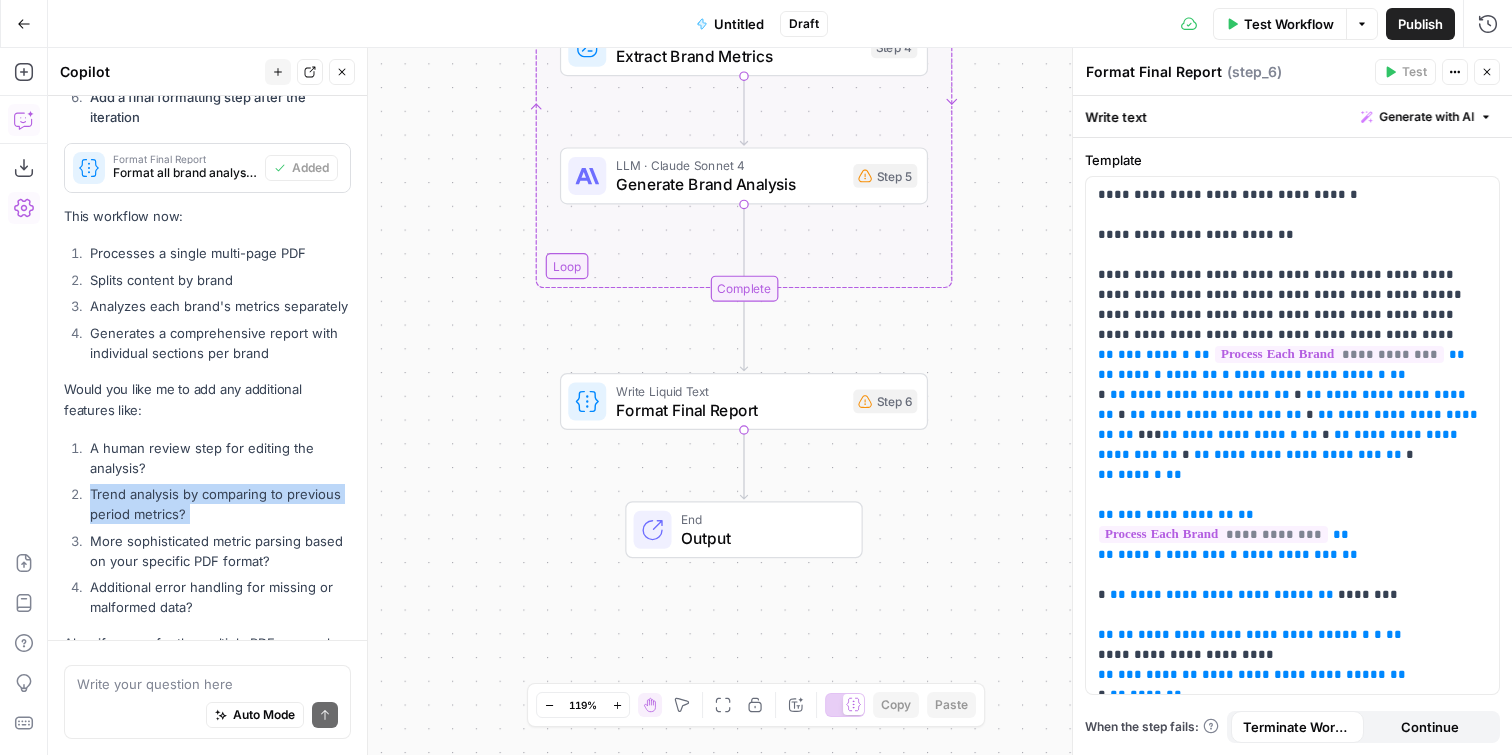 scroll, scrollTop: 6003, scrollLeft: 0, axis: vertical 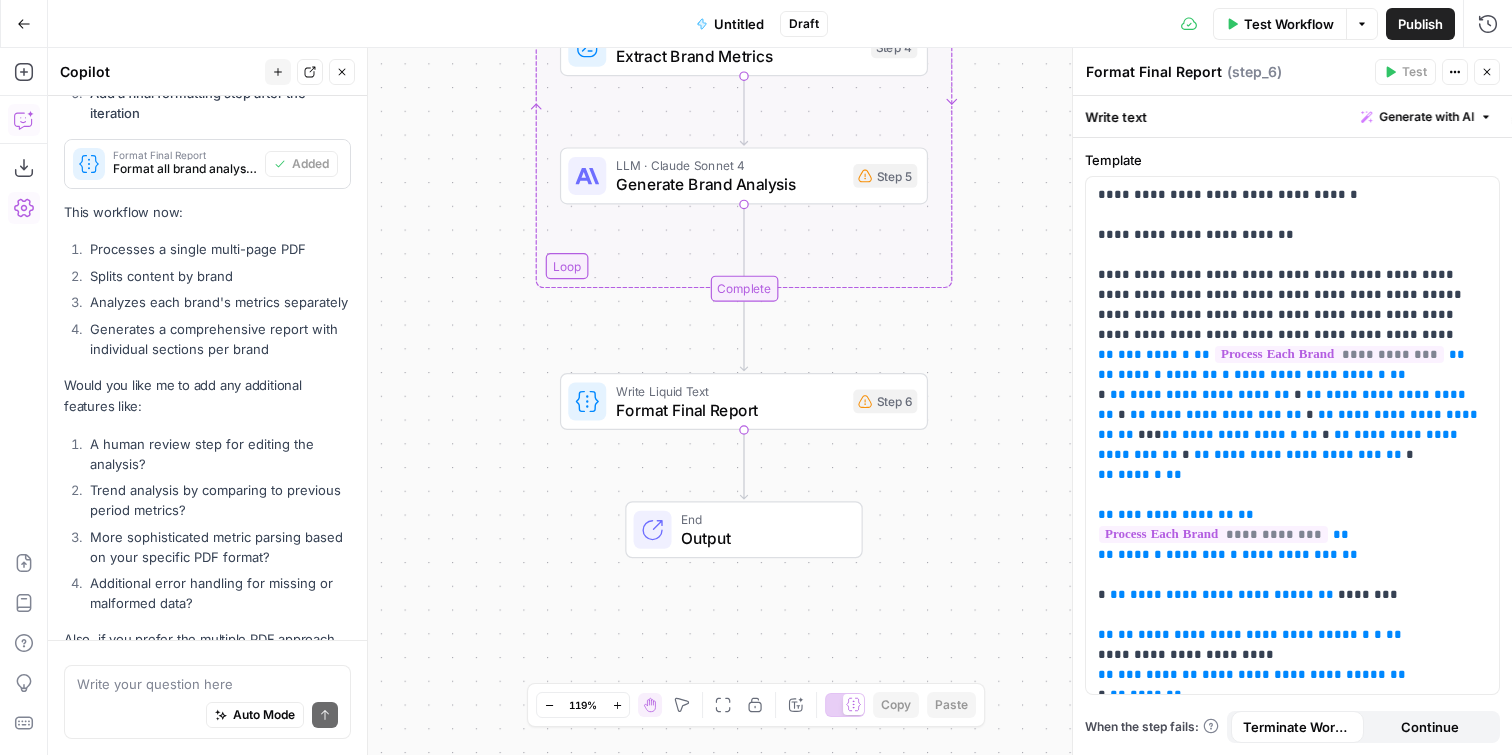 click on "More sophisticated metric parsing based on your specific PDF format?" at bounding box center [218, 547] 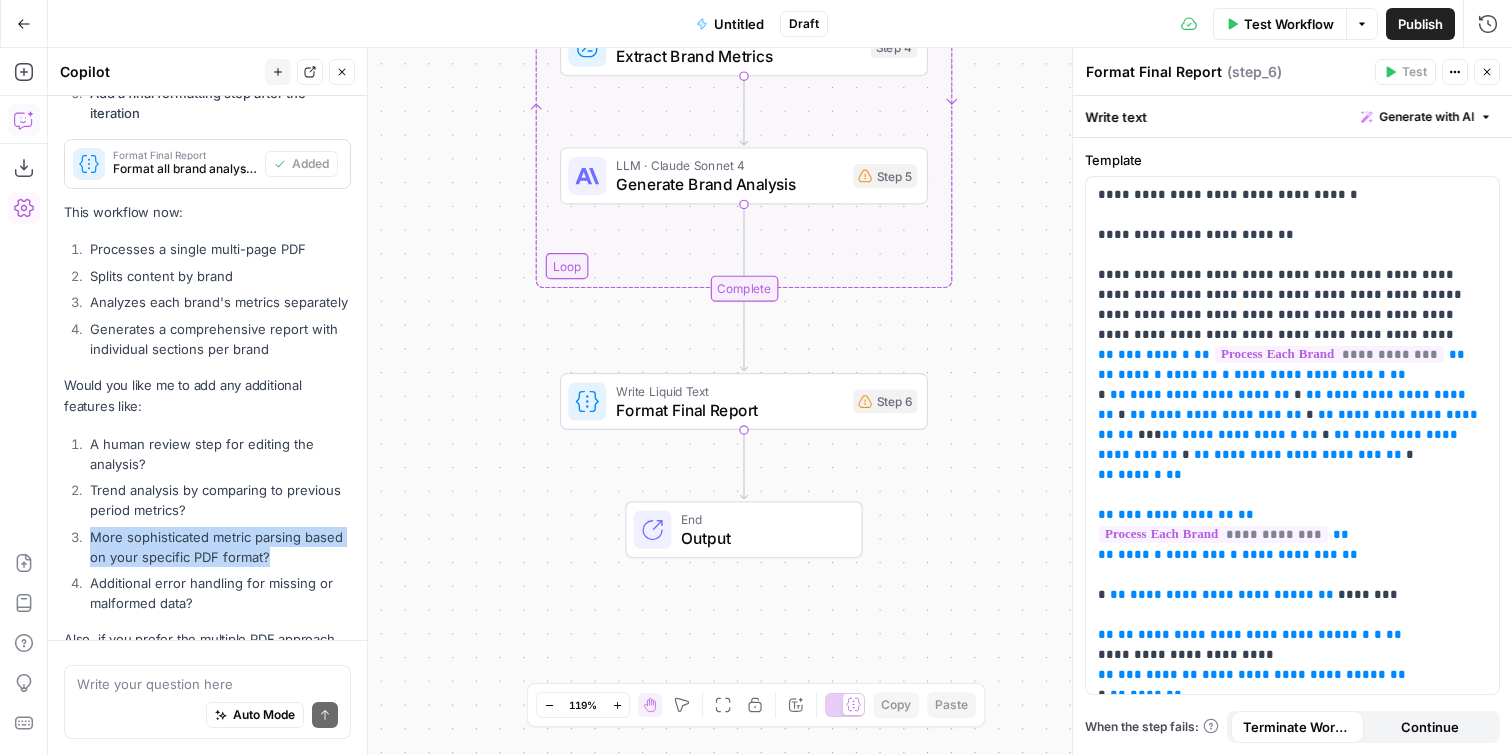 drag, startPoint x: 280, startPoint y: 452, endPoint x: 95, endPoint y: 432, distance: 186.07794 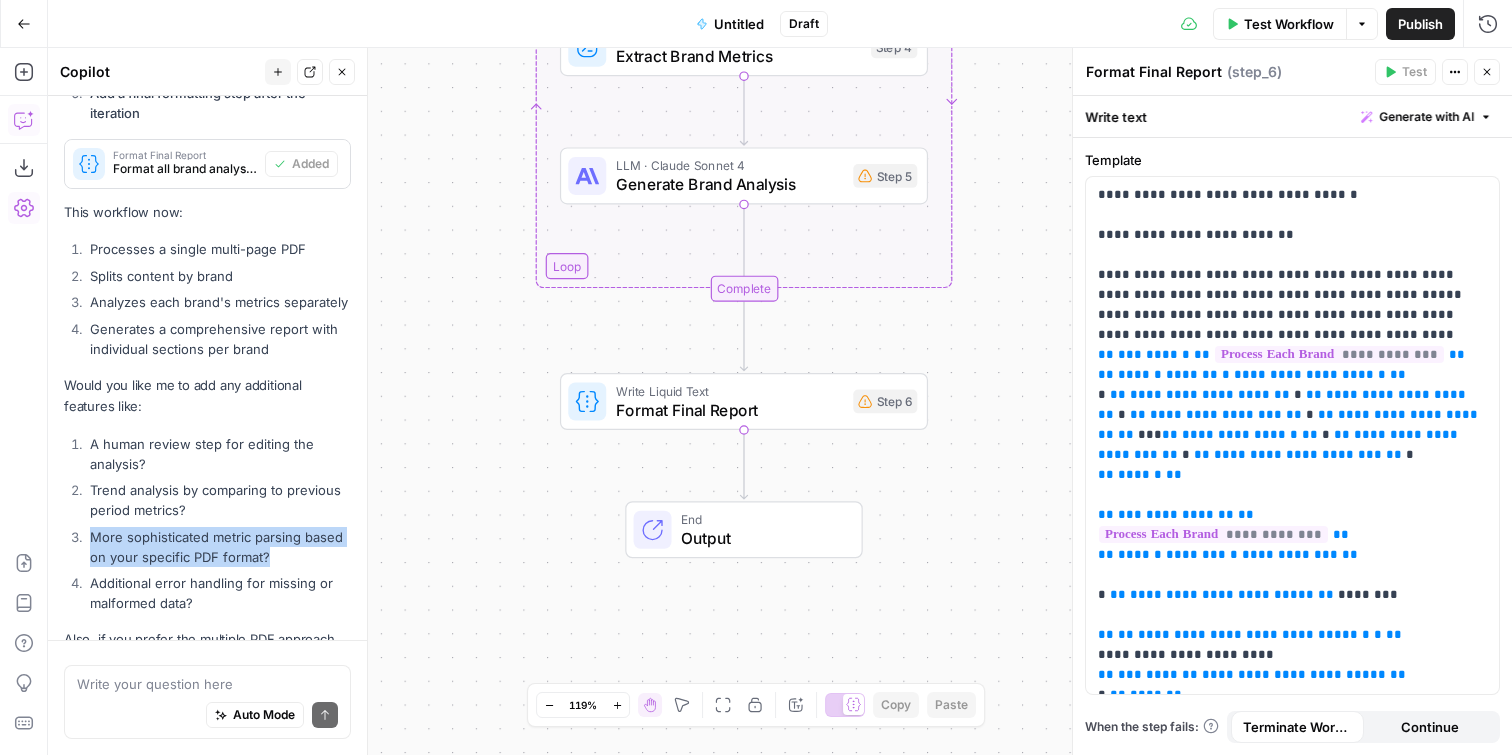 click on "More sophisticated metric parsing based on your specific PDF format?" at bounding box center (218, 547) 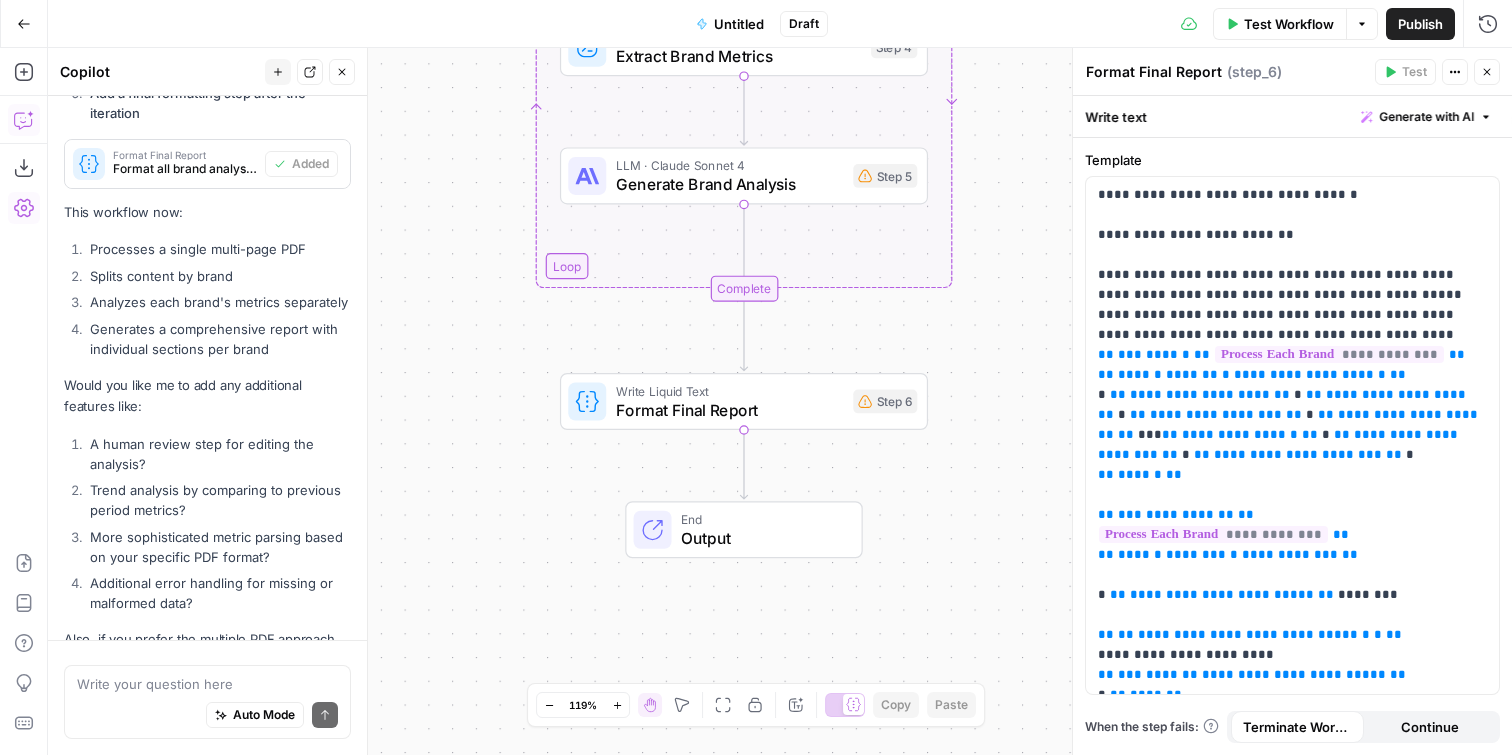 click on "More sophisticated metric parsing based on your specific PDF format?" at bounding box center [218, 547] 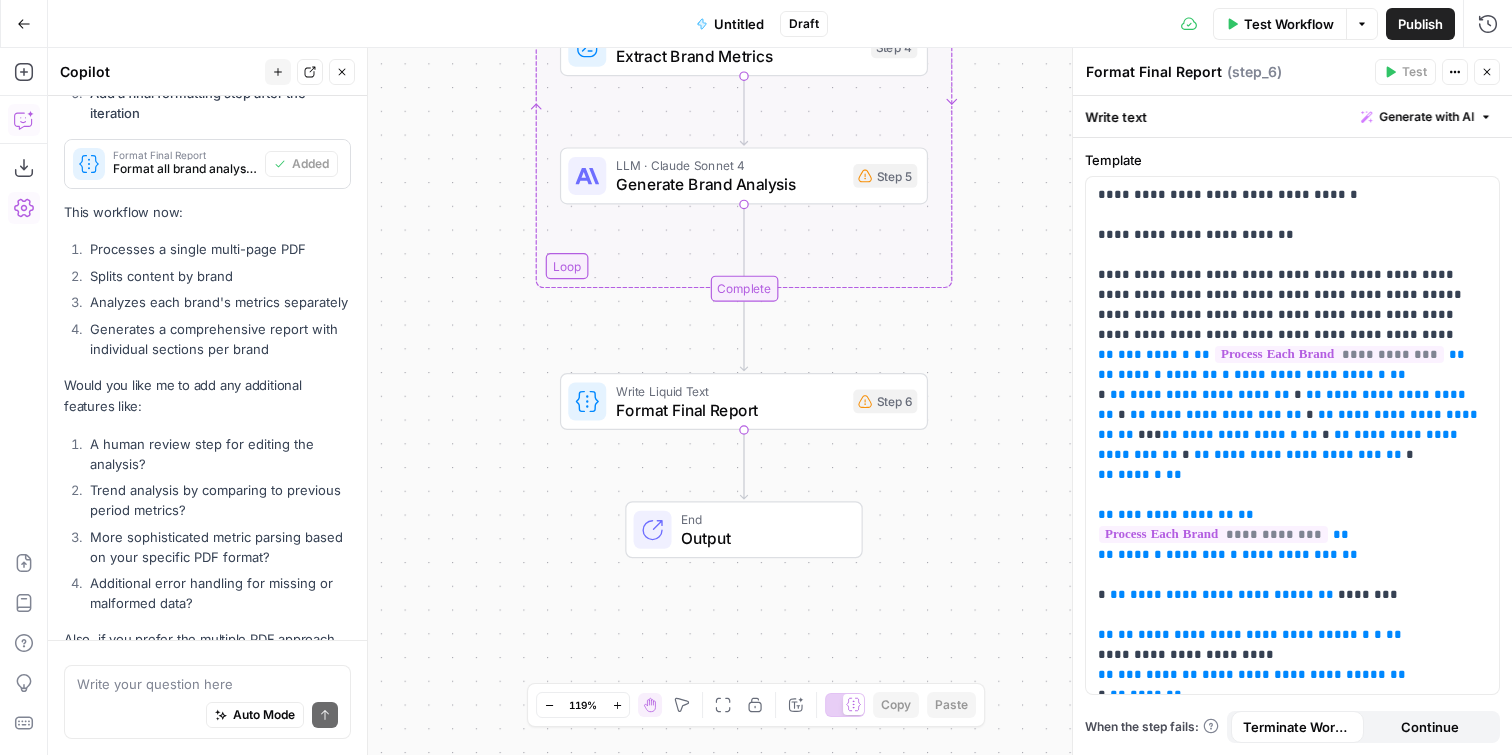 drag, startPoint x: 210, startPoint y: 504, endPoint x: 180, endPoint y: 458, distance: 54.91812 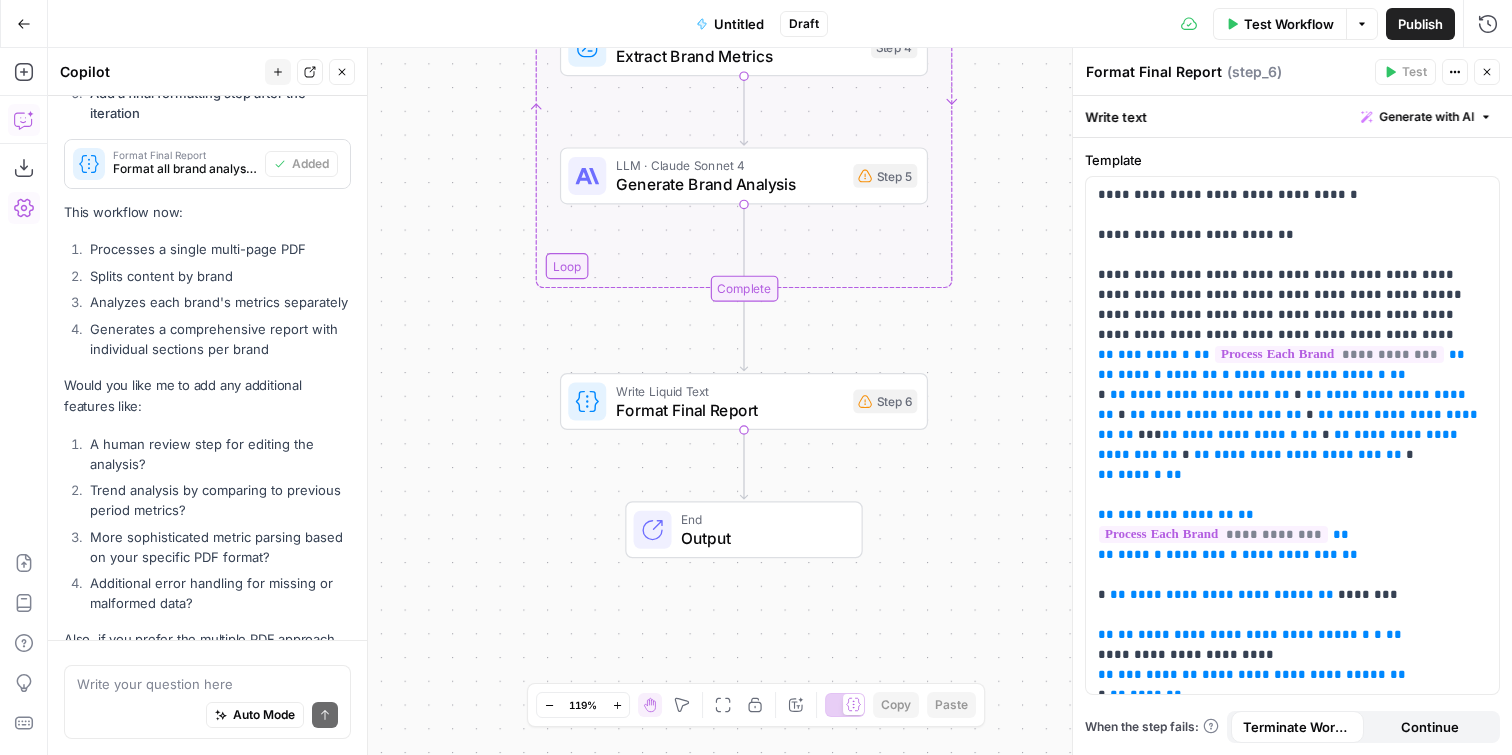 click on "Additional error handling for missing or malformed data?" at bounding box center (218, 593) 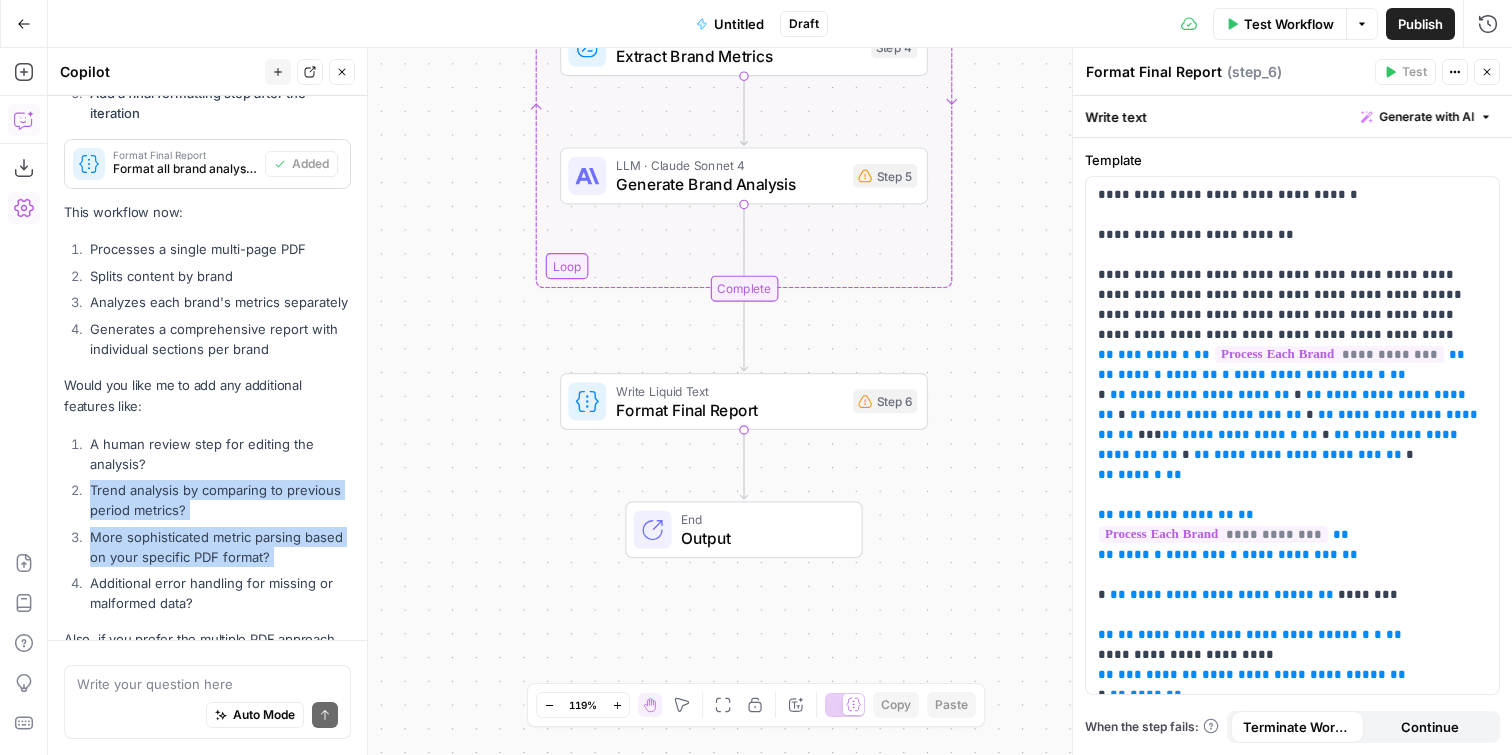 drag, startPoint x: 280, startPoint y: 459, endPoint x: 81, endPoint y: 395, distance: 209.03827 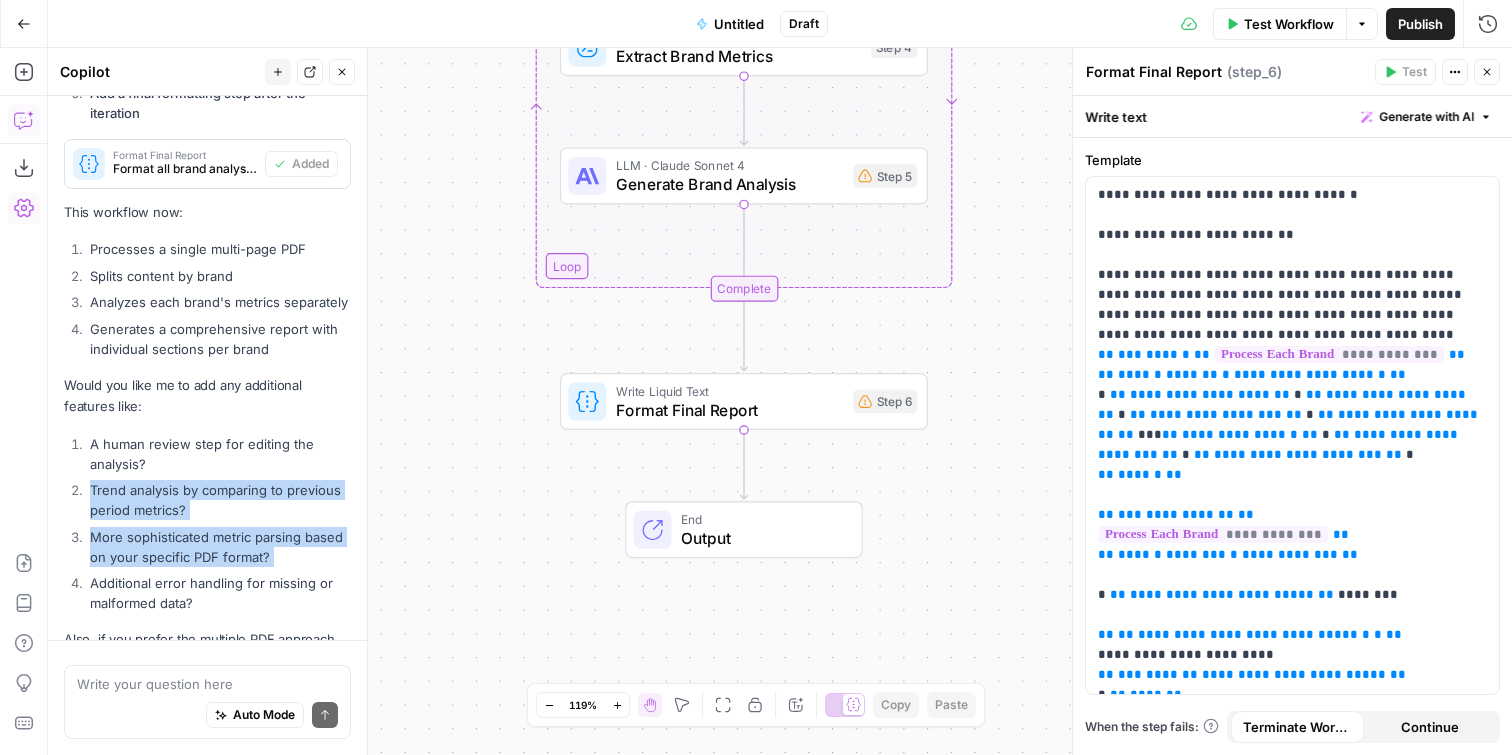 click on "A human review step for editing the analysis?
Trend analysis by comparing to previous period metrics?
More sophisticated metric parsing based on your specific PDF format?
Additional error handling for missing or malformed data?" at bounding box center (207, 524) 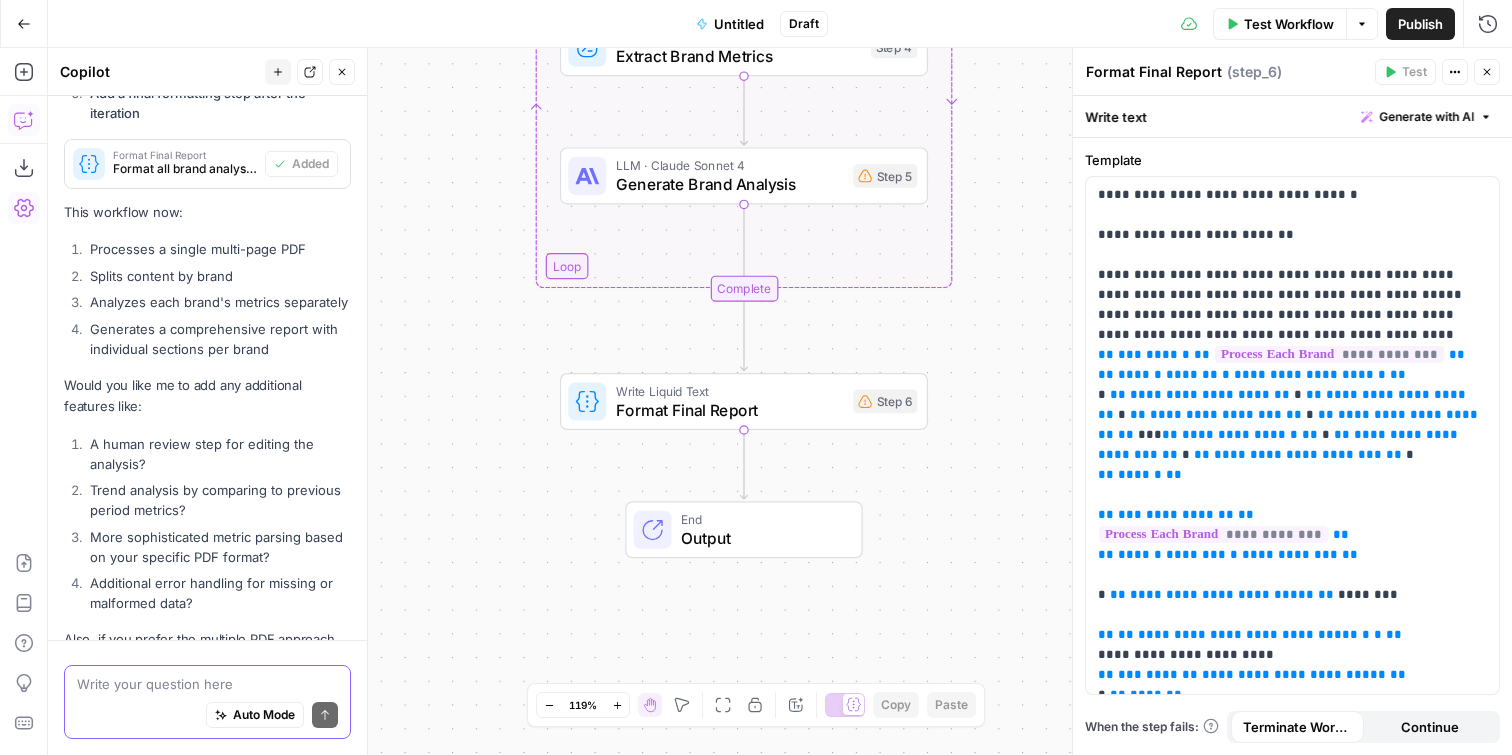 click at bounding box center [207, 684] 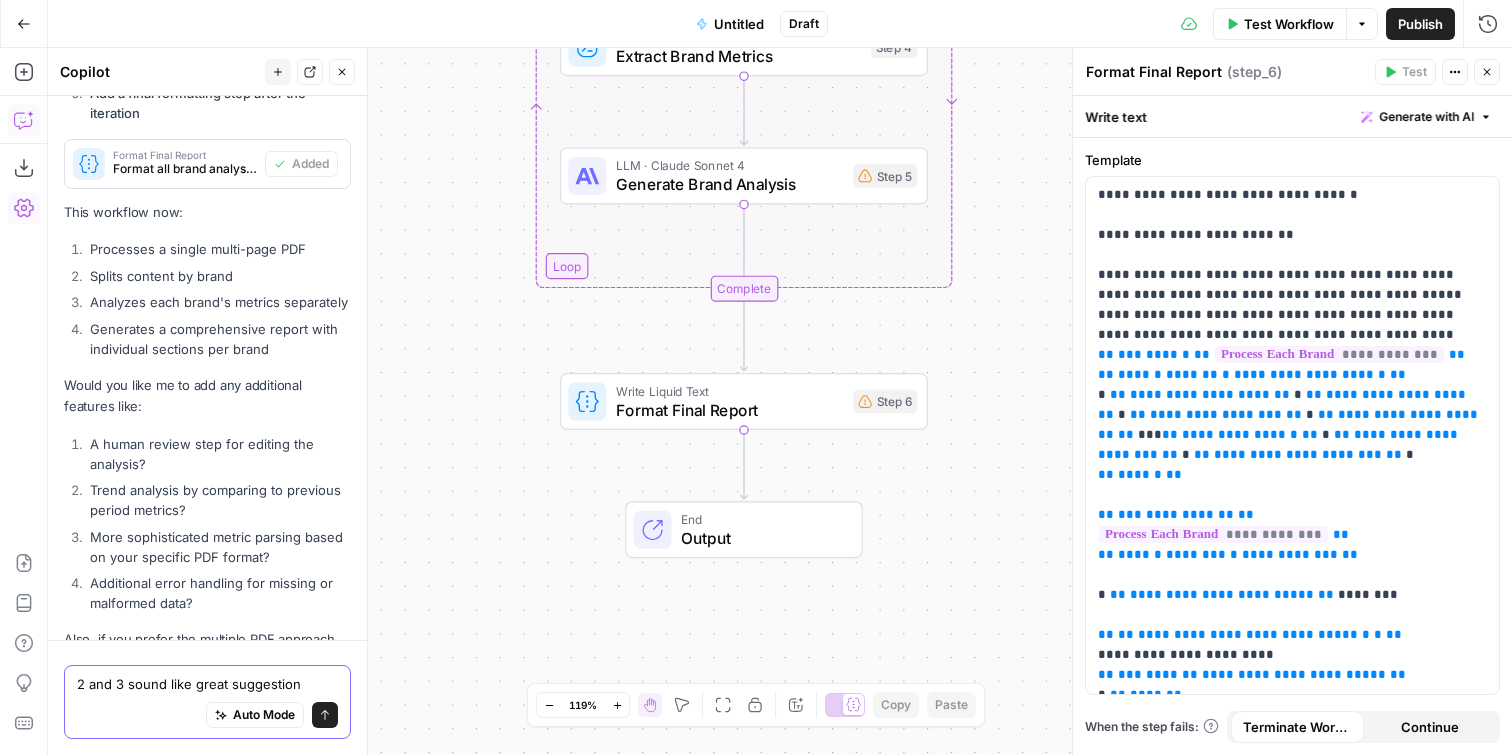 type on "2 and 3 sound like great suggestions" 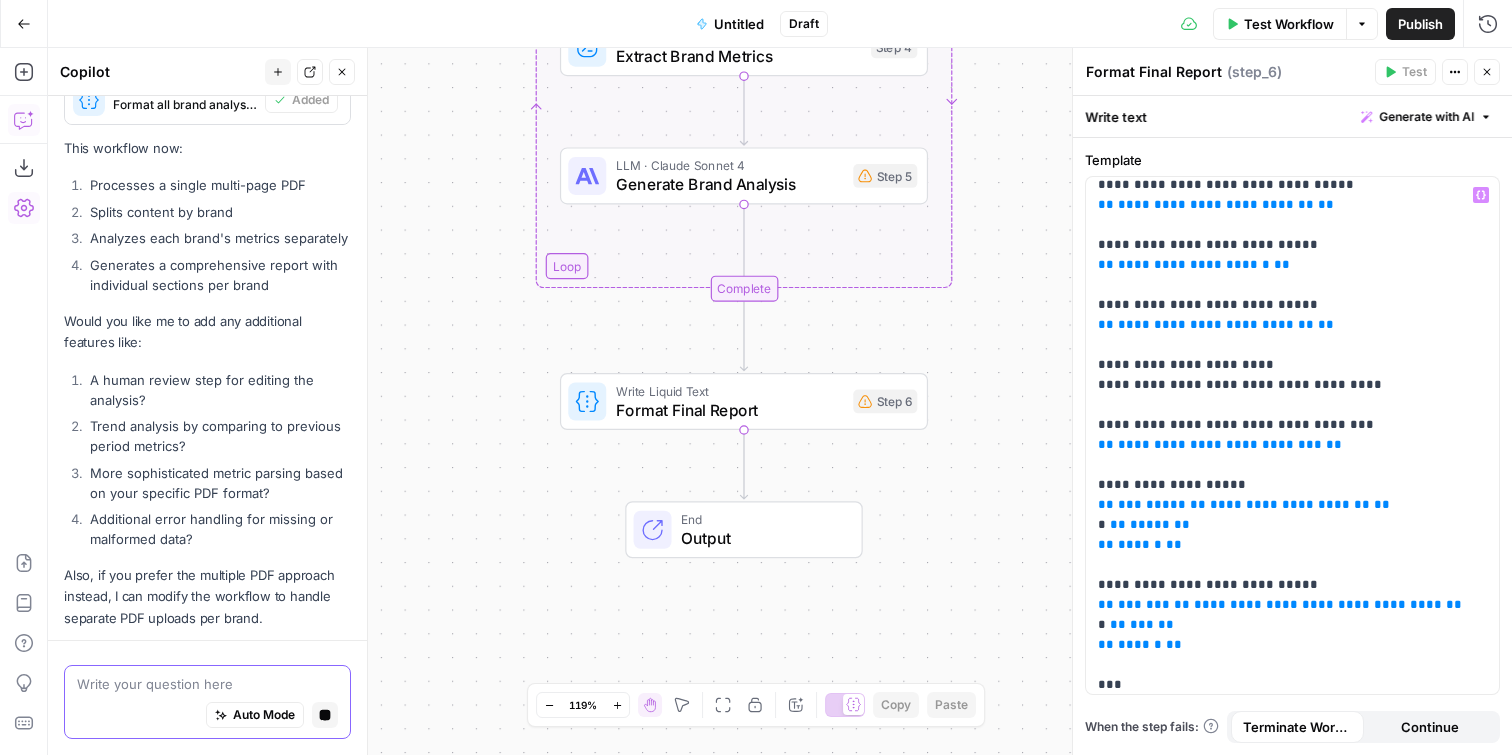 scroll, scrollTop: 639, scrollLeft: 0, axis: vertical 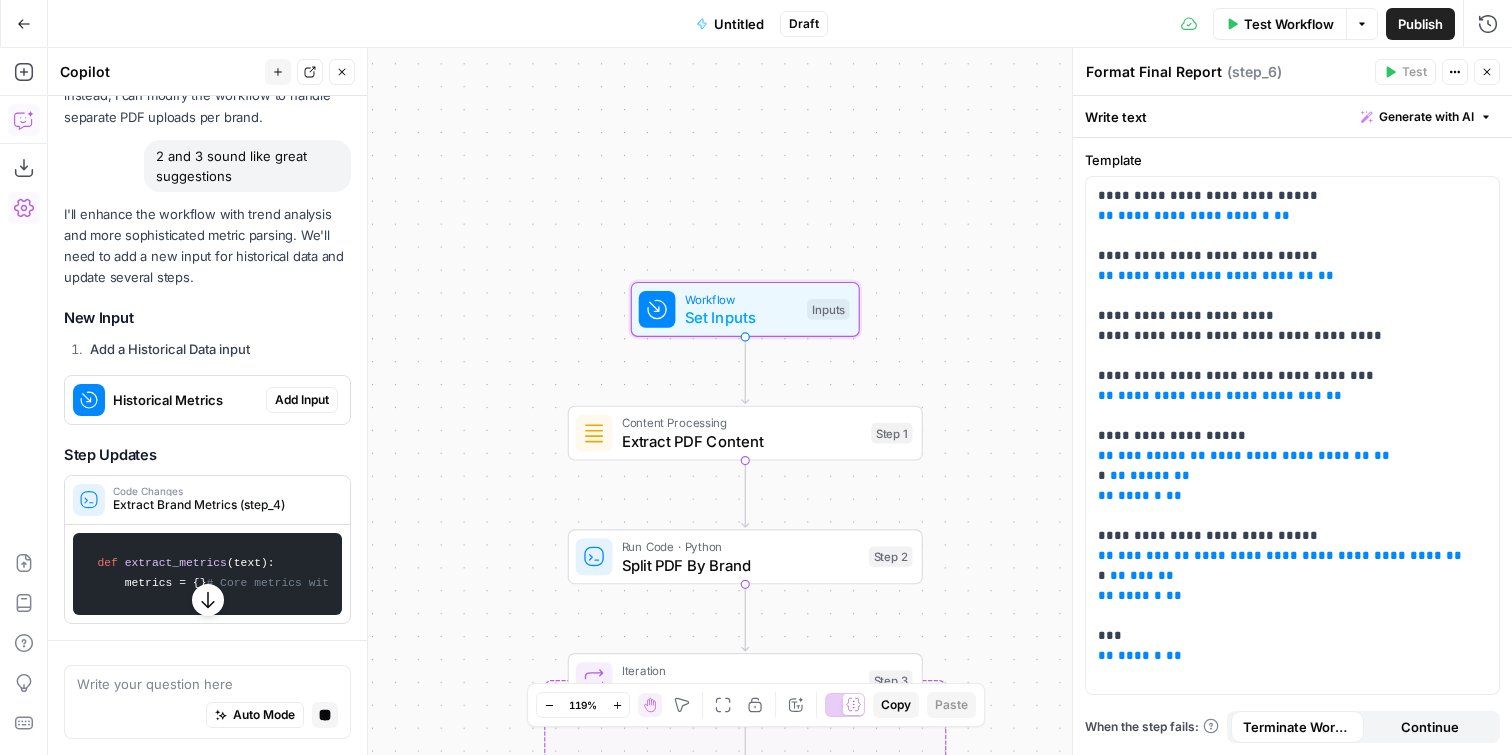 click on "Historical Metrics" at bounding box center [185, 400] 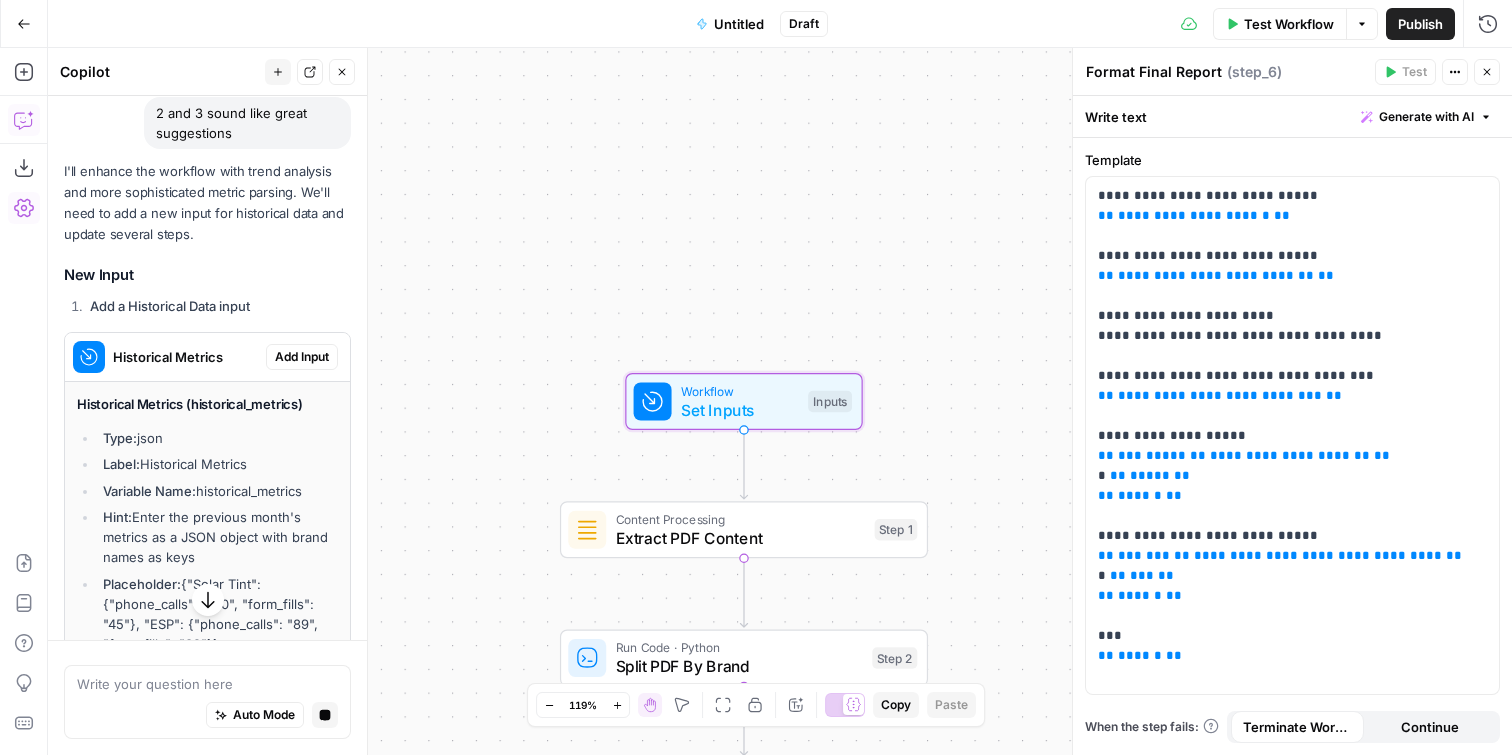 click on "Add Input" at bounding box center (302, 357) 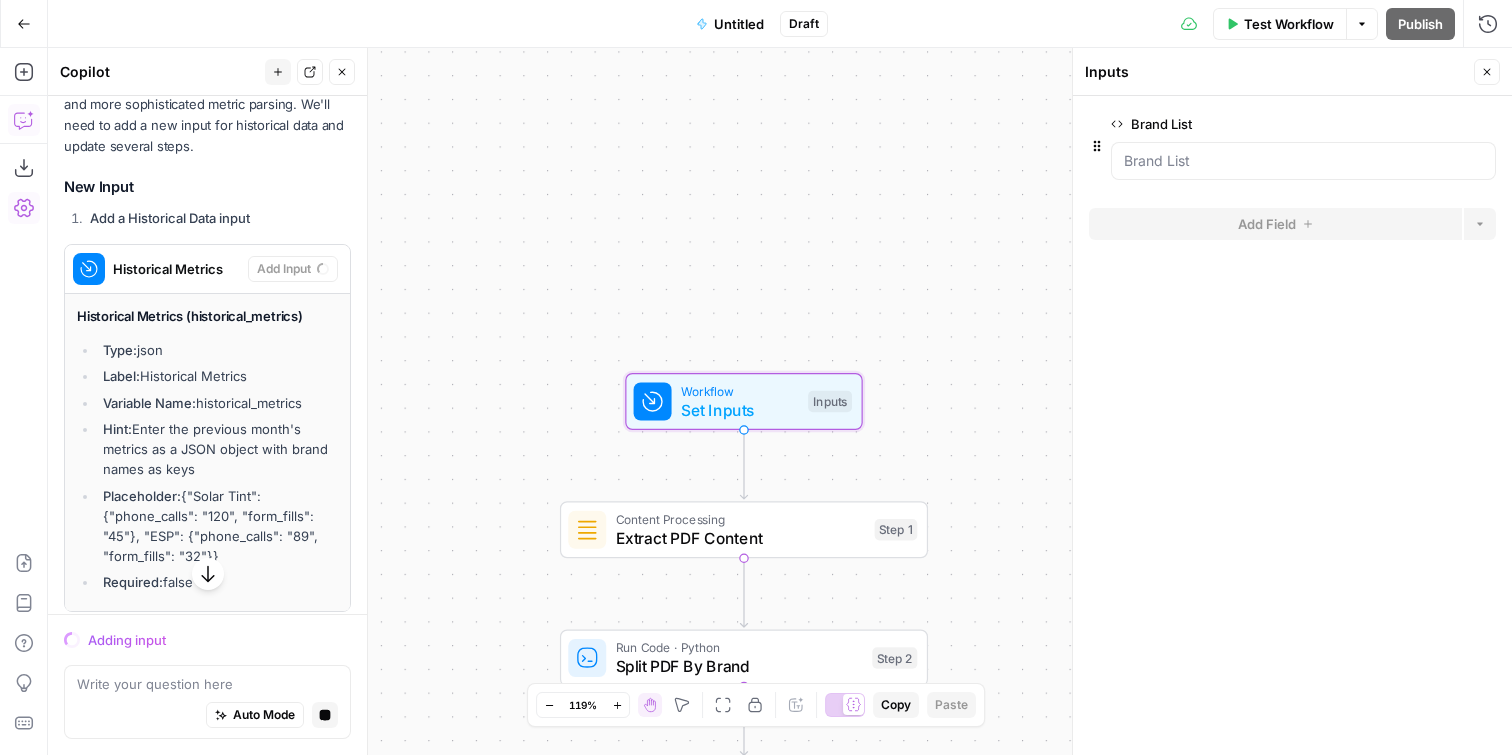 scroll, scrollTop: 6633, scrollLeft: 0, axis: vertical 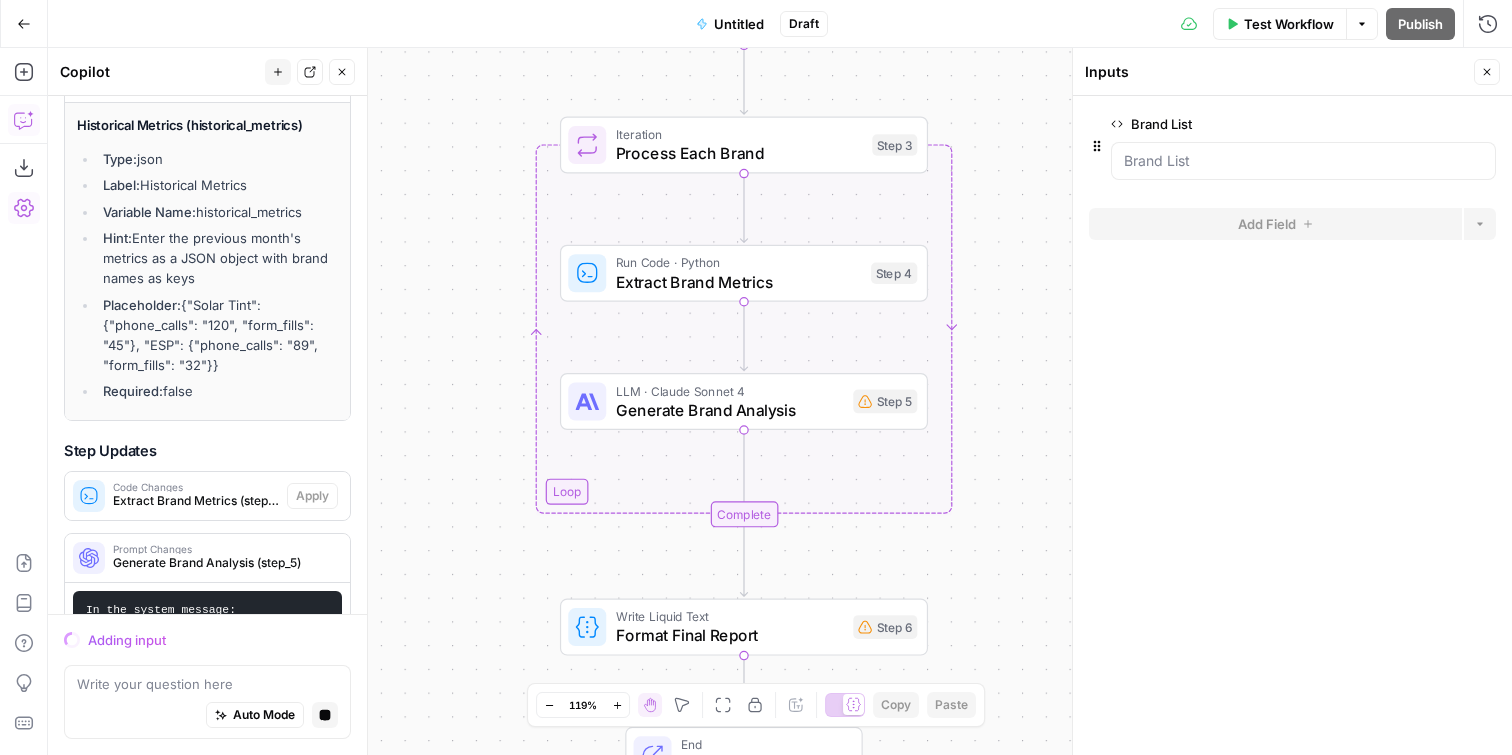 click on "Write your question here Auto Mode Stop generating" at bounding box center (207, 702) 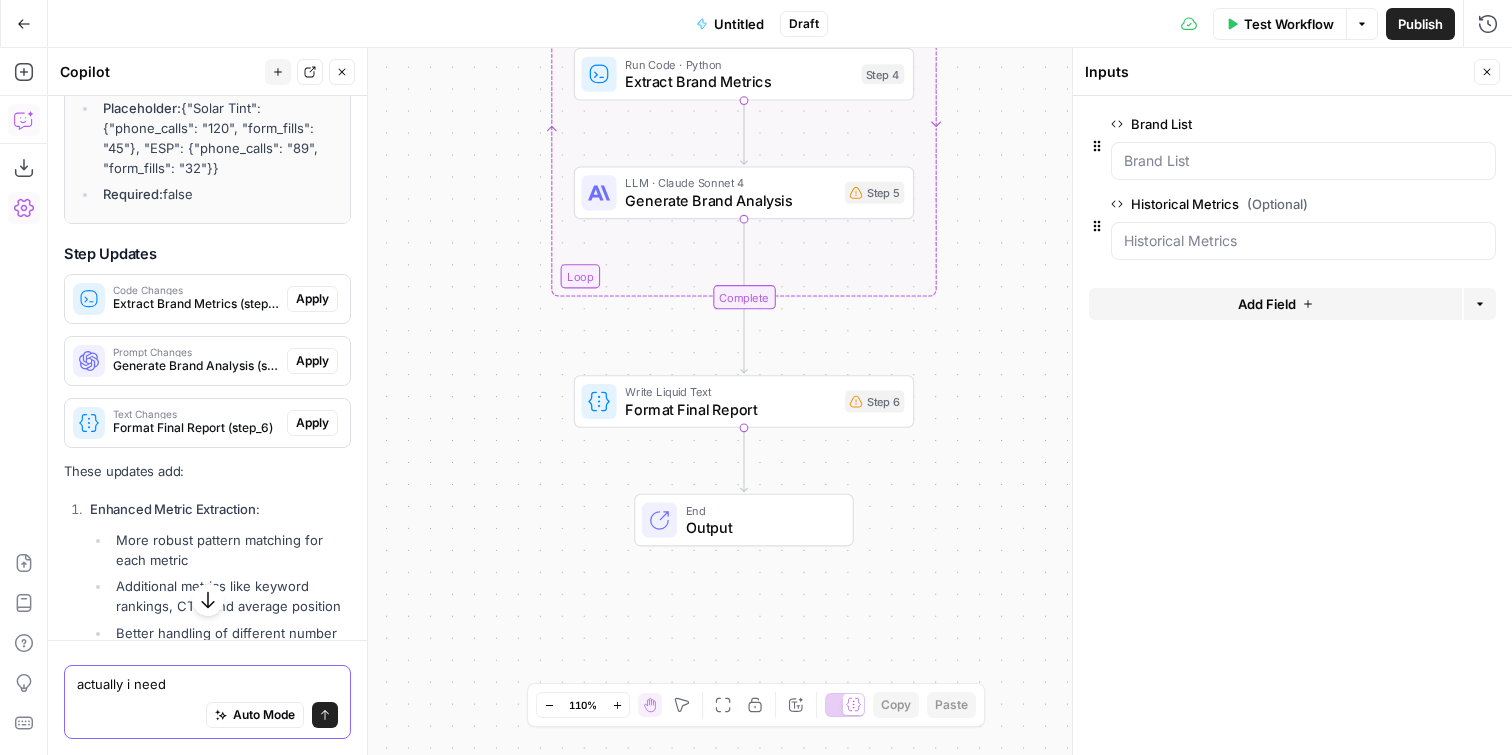 scroll, scrollTop: 7125, scrollLeft: 0, axis: vertical 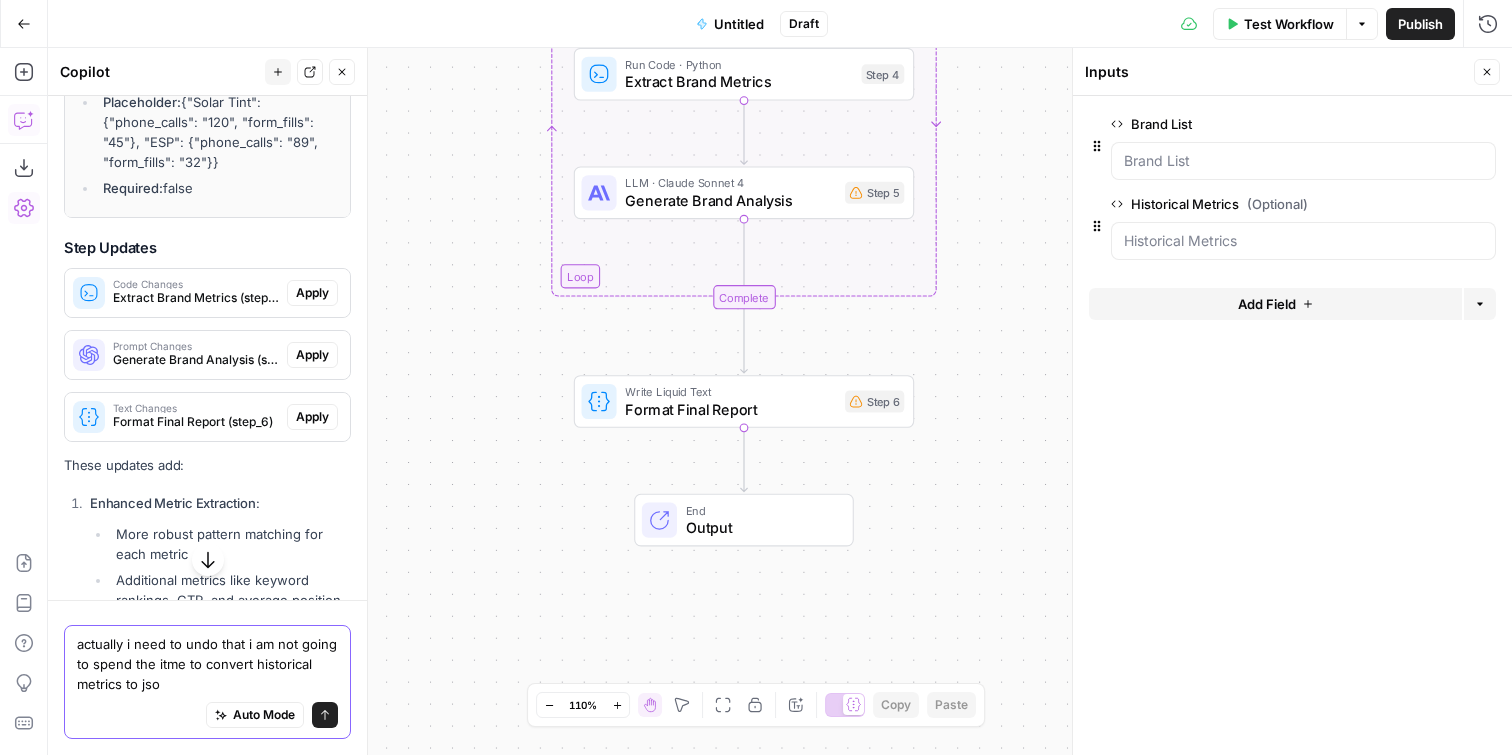 type on "actually i need to undo that i am not going to spend the itme to convert historical metrics to json" 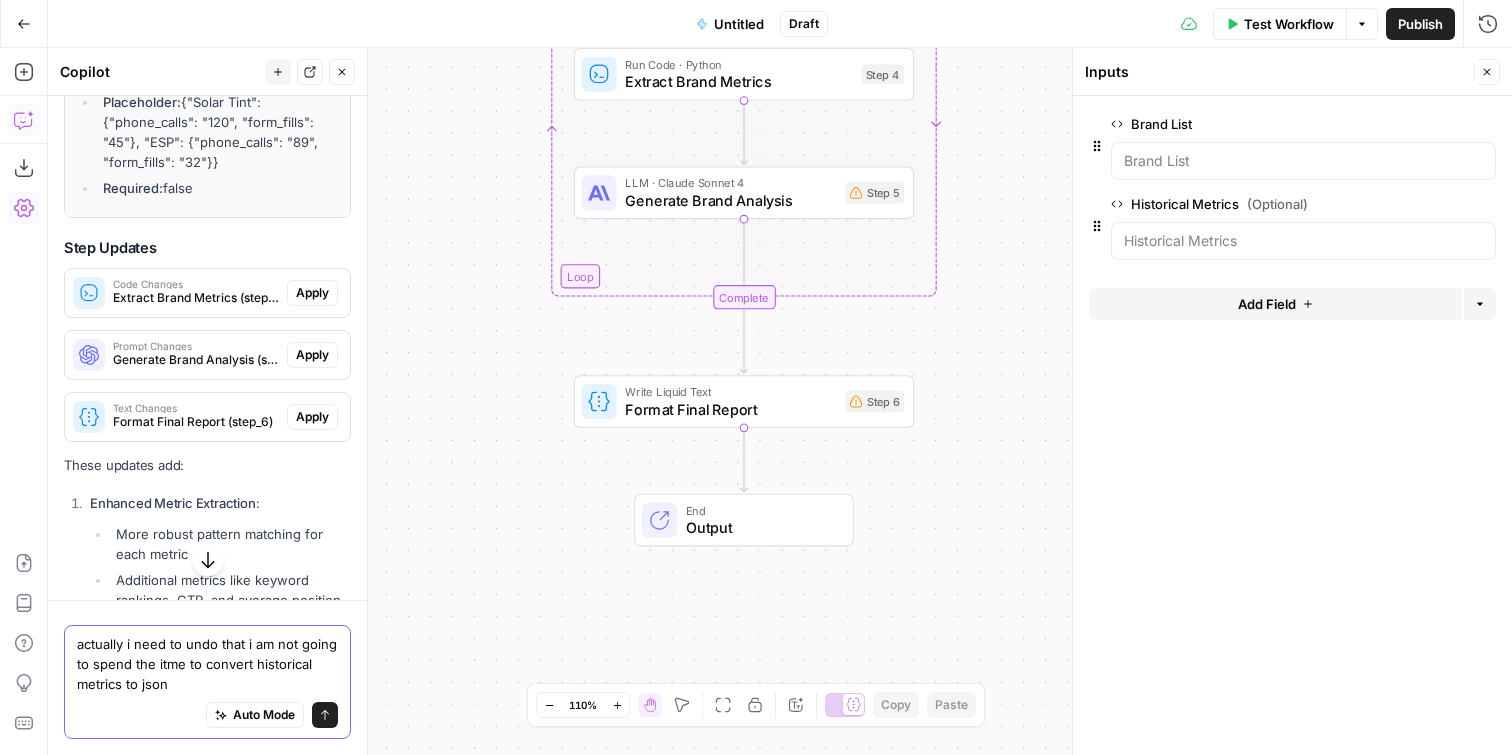 type 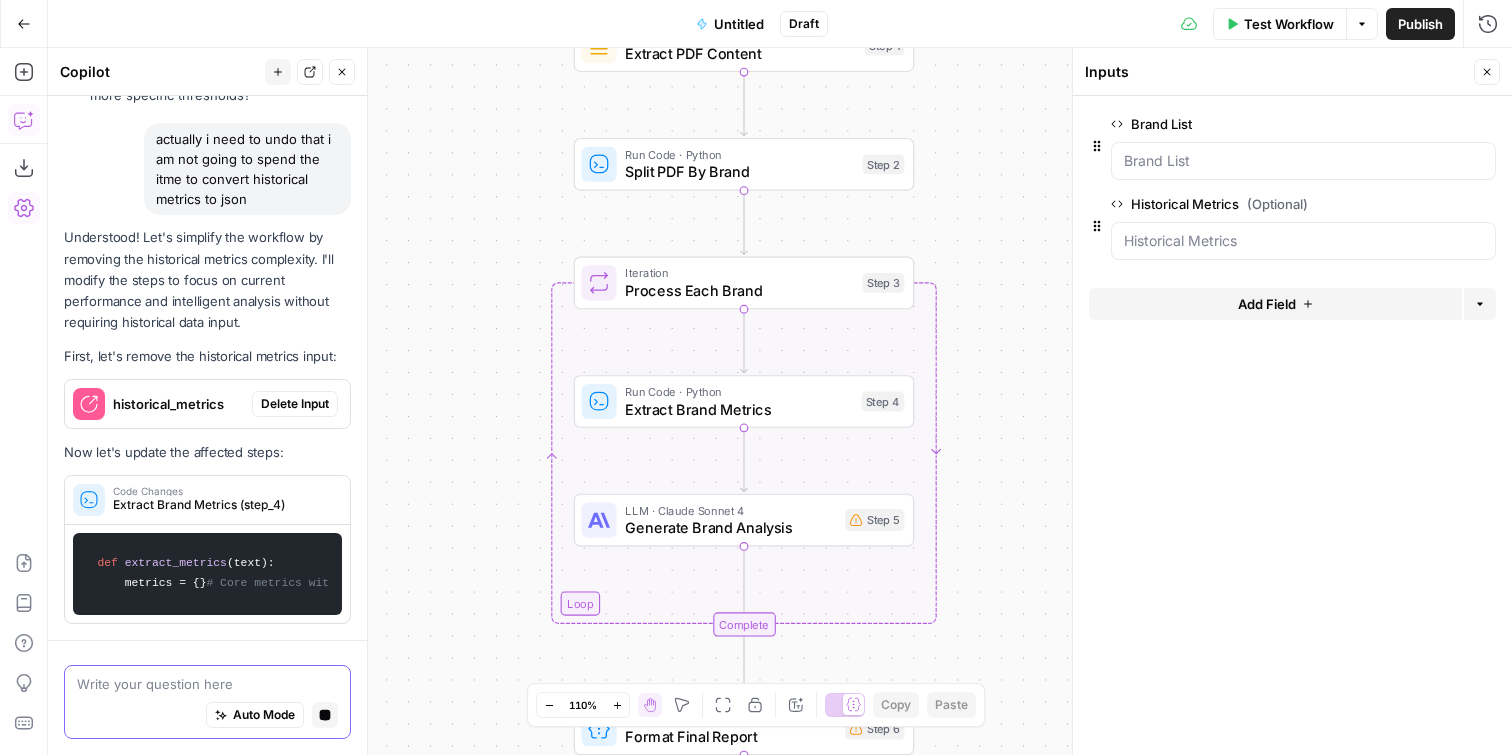 scroll, scrollTop: 8487, scrollLeft: 0, axis: vertical 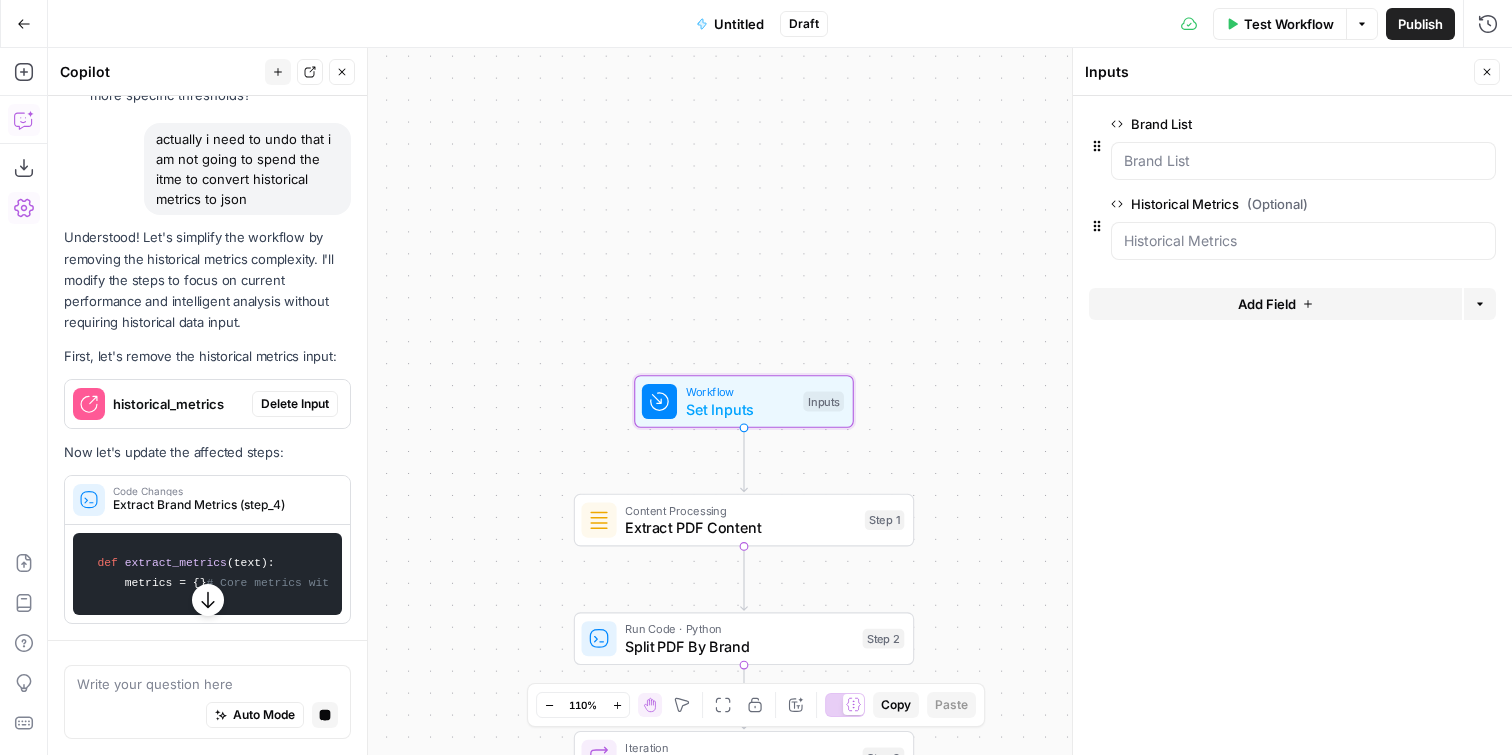 click on "Delete Input" at bounding box center (295, 404) 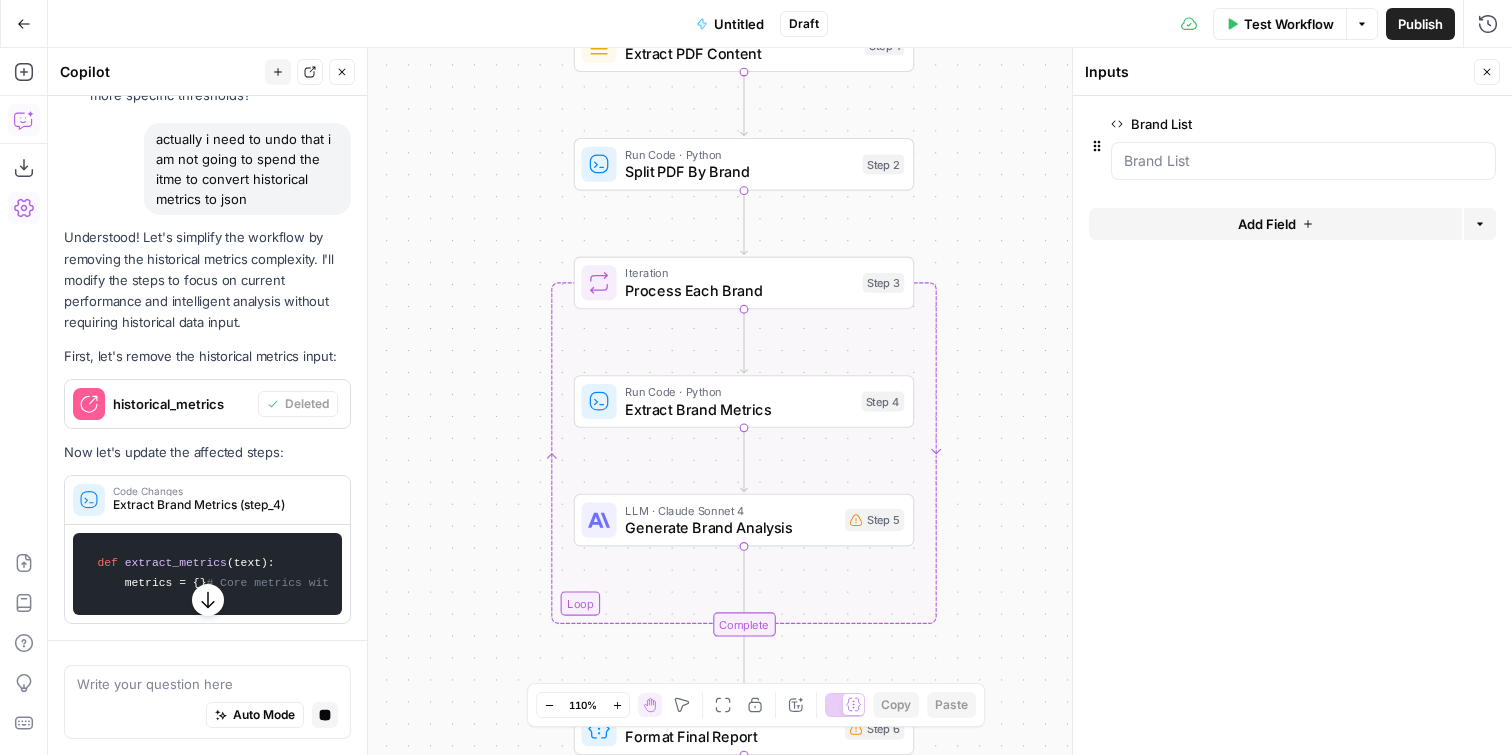 scroll, scrollTop: 8587, scrollLeft: 0, axis: vertical 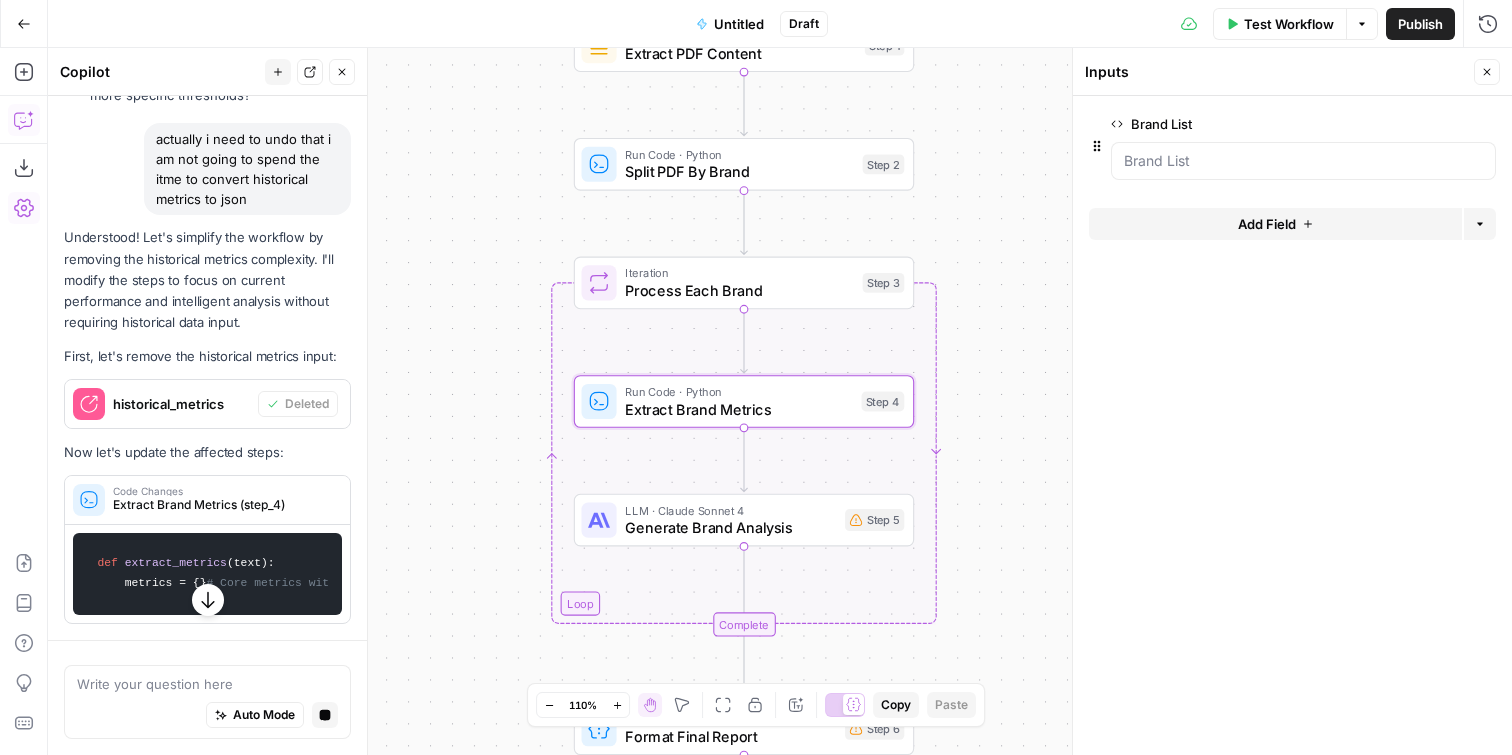 click on "Extract Brand Metrics (step_4)" at bounding box center (221, 505) 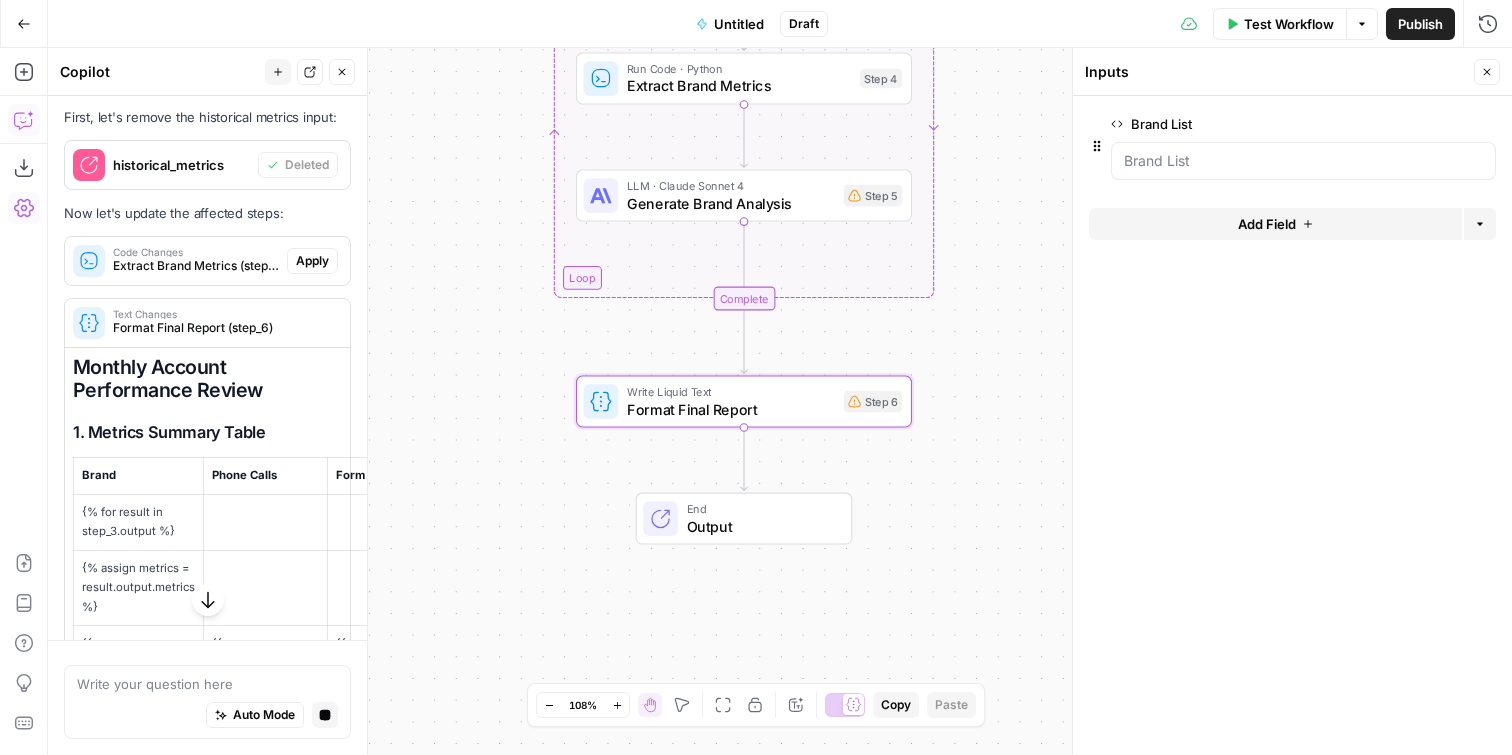 scroll, scrollTop: 8593, scrollLeft: 0, axis: vertical 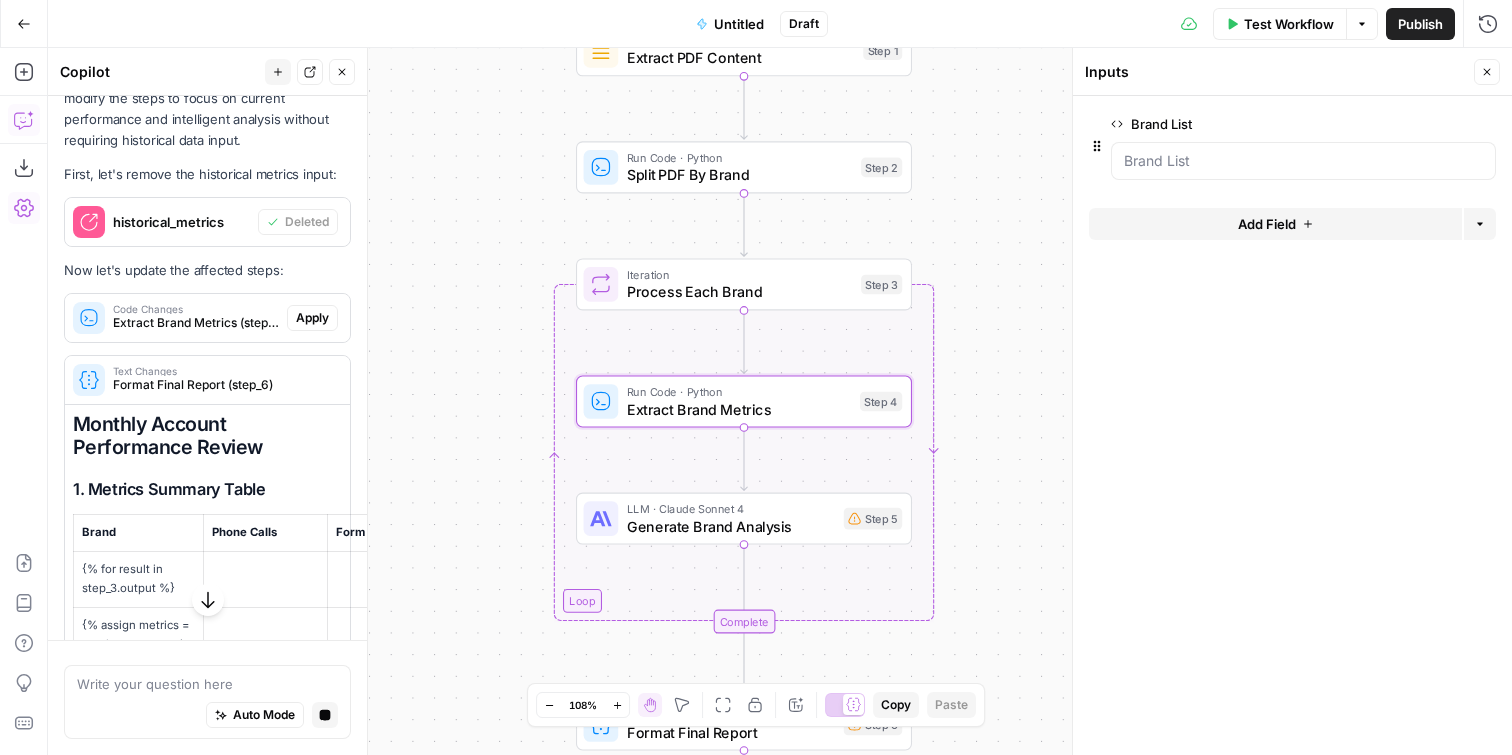 click on "Code Changes" at bounding box center [196, 309] 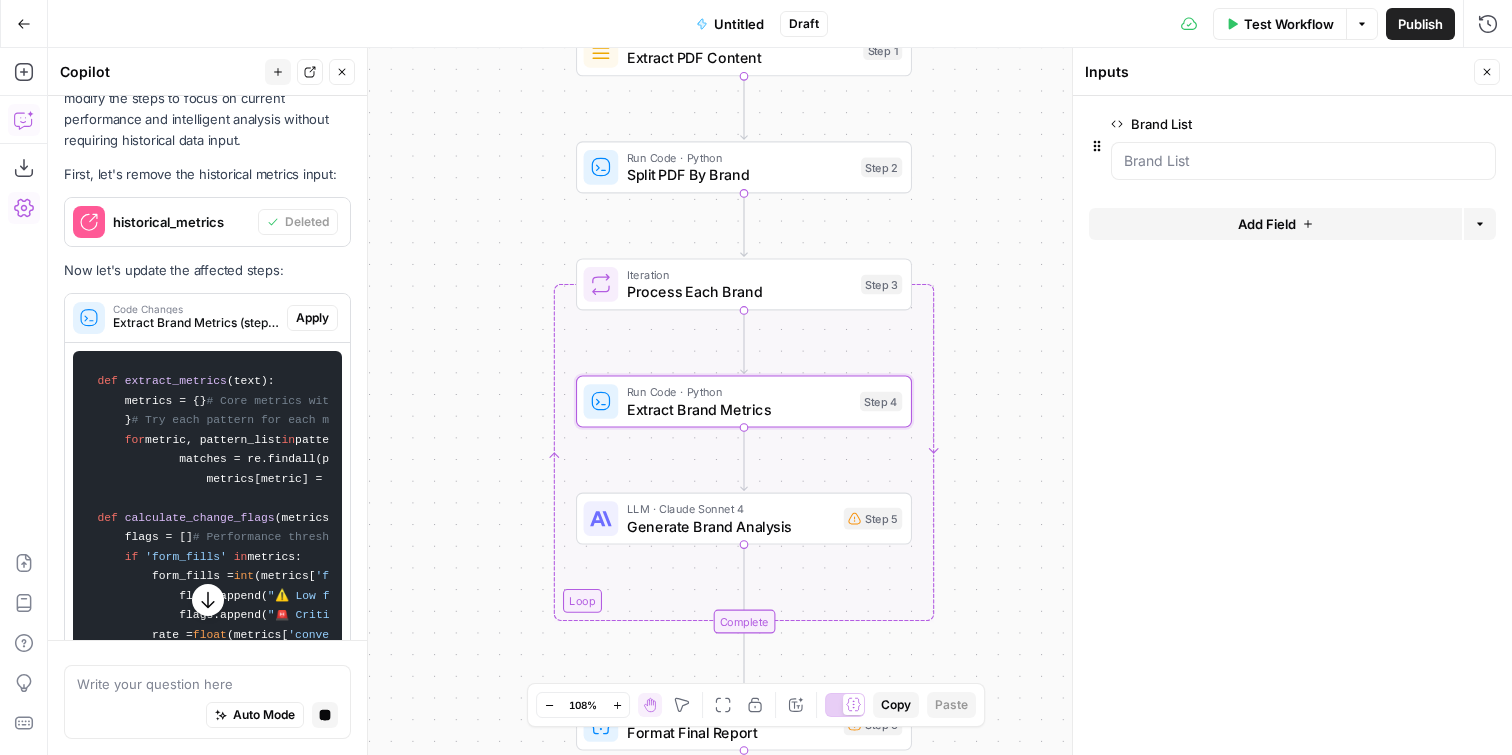 click on "Extract Brand Metrics (step_4)" at bounding box center [196, 323] 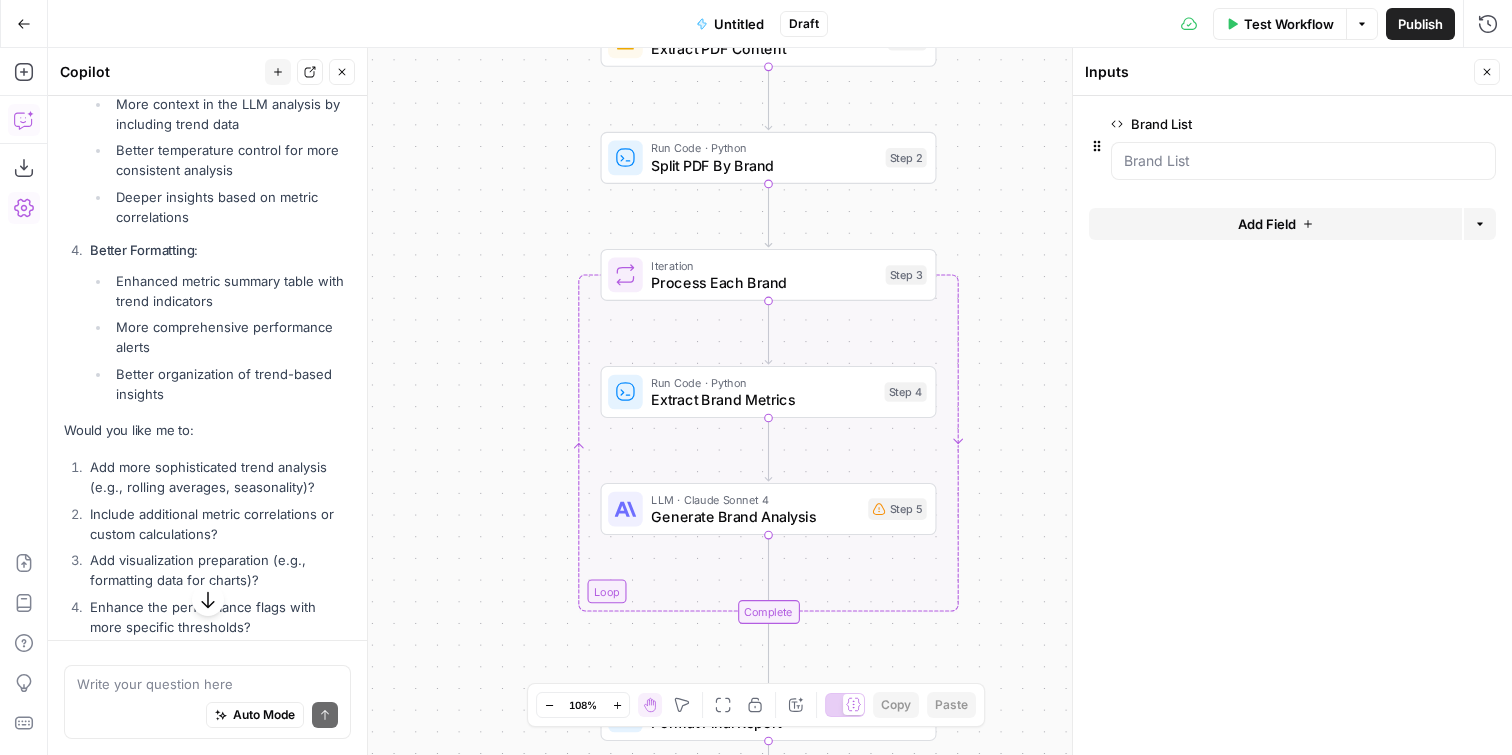 scroll, scrollTop: 7483, scrollLeft: 0, axis: vertical 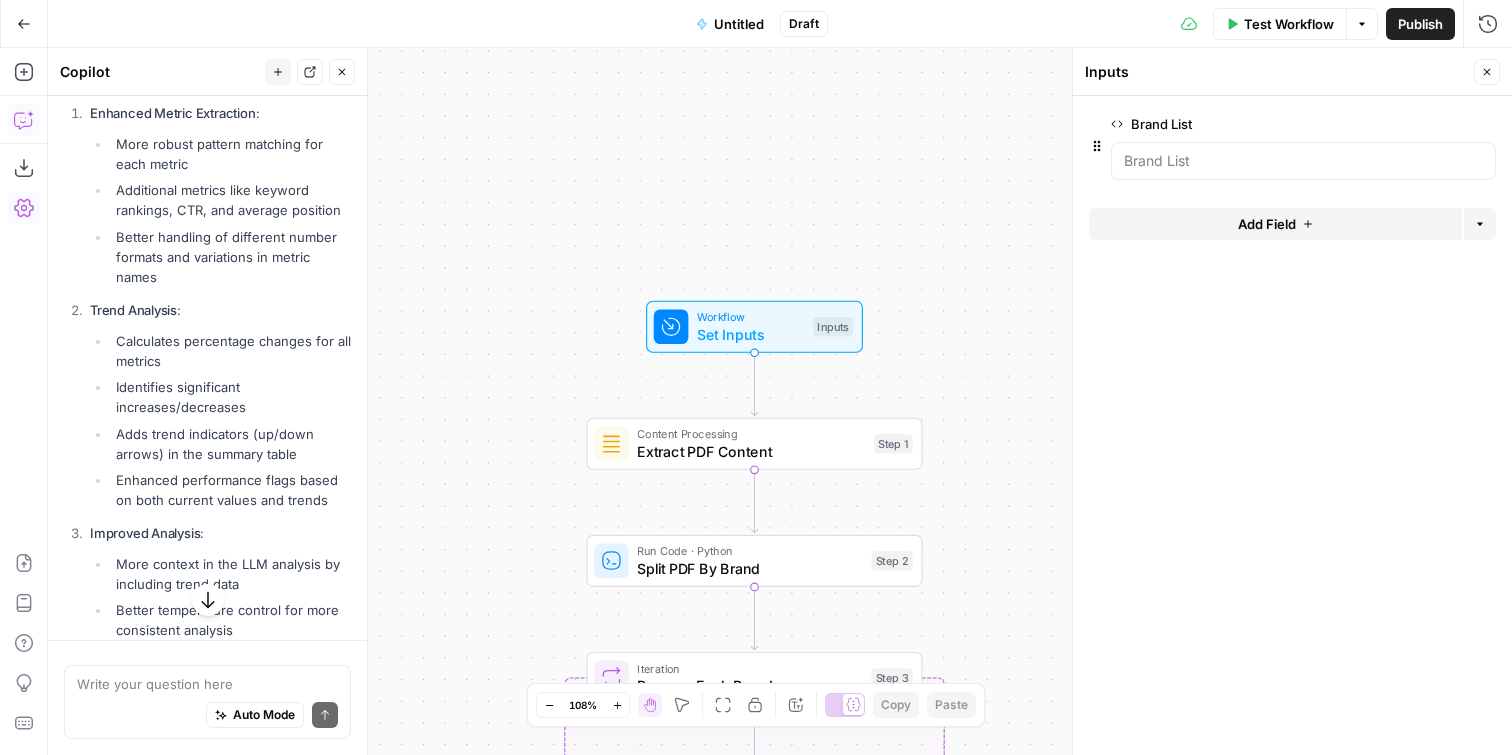 click on "Set Inputs" at bounding box center (750, 334) 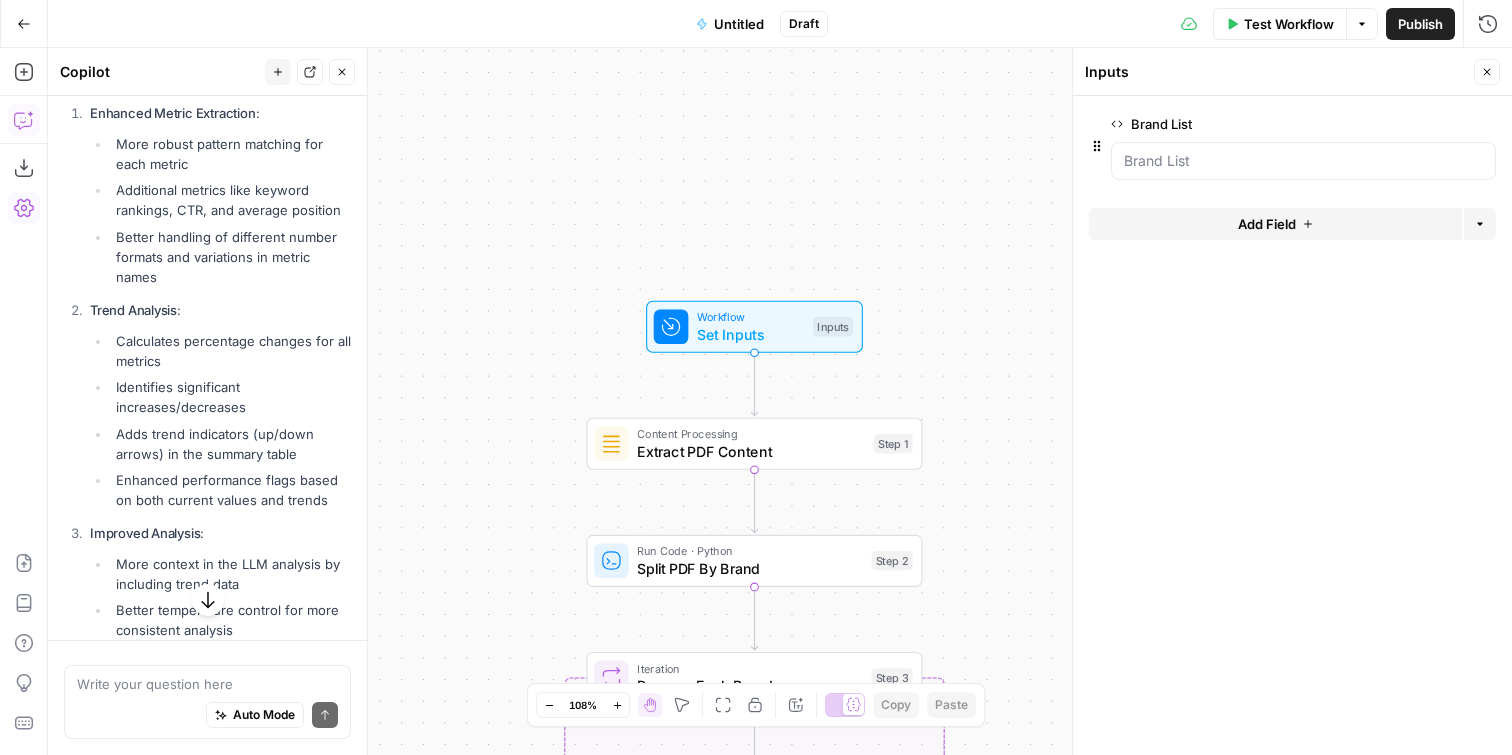 click on "Untitled" at bounding box center [739, 24] 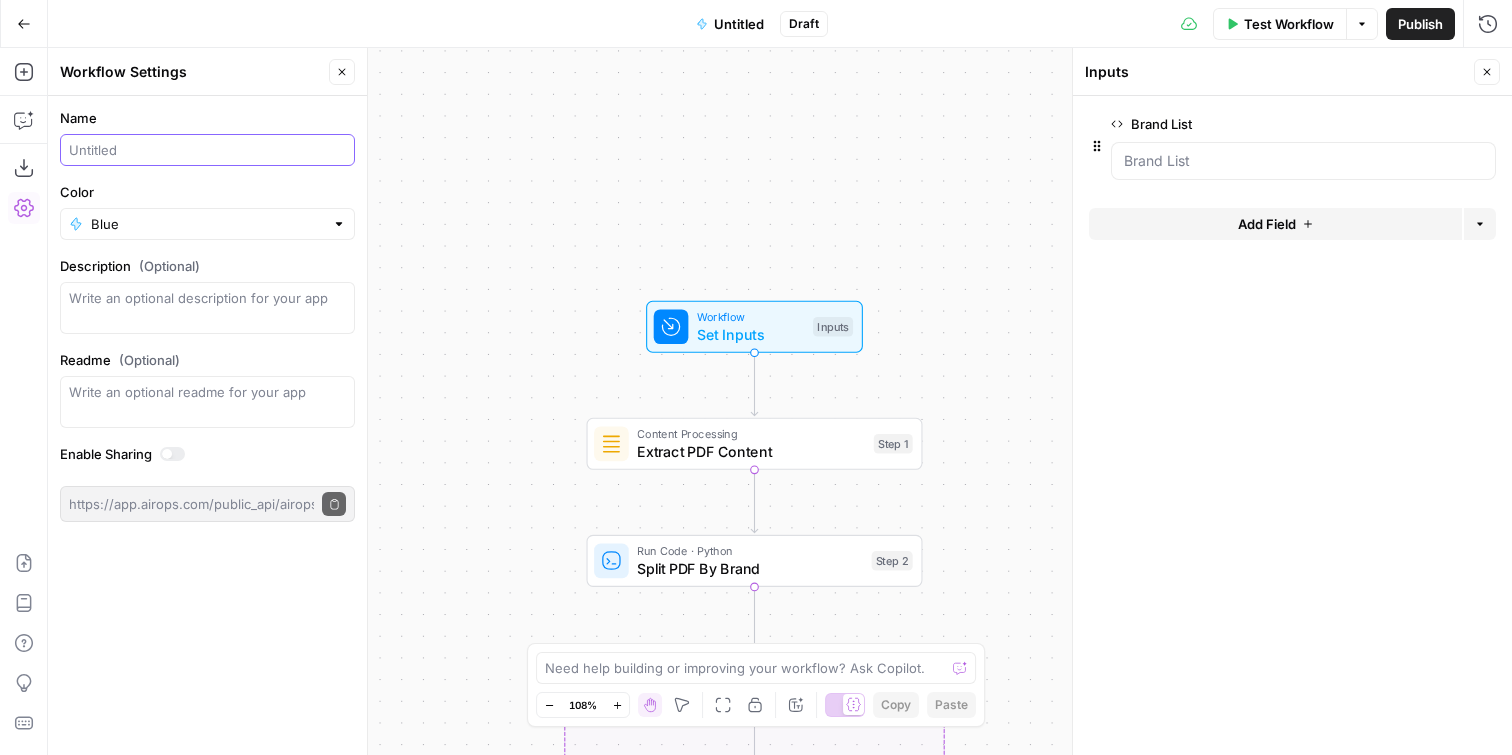 click on "Name" at bounding box center (207, 150) 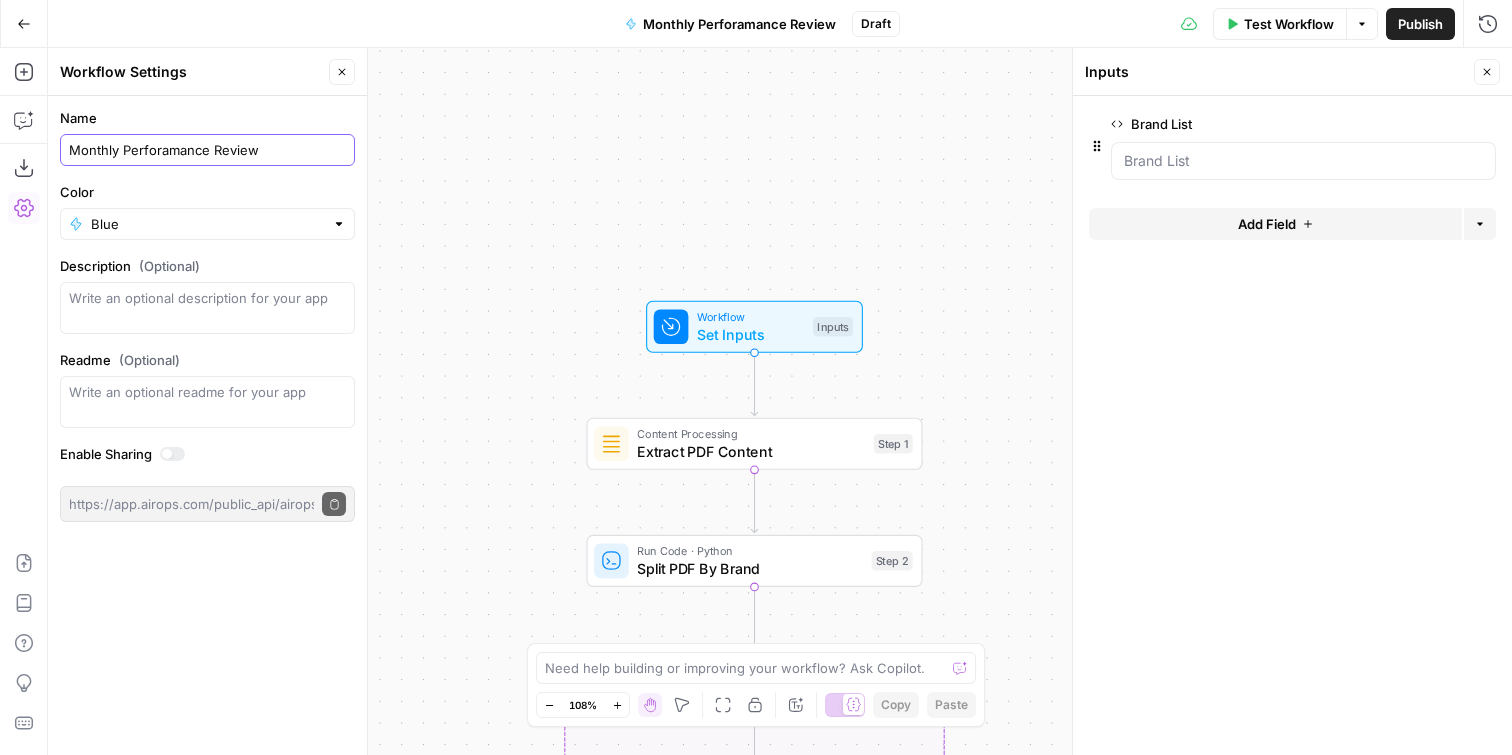 click on "Monthly Perforamance Review" at bounding box center (207, 150) 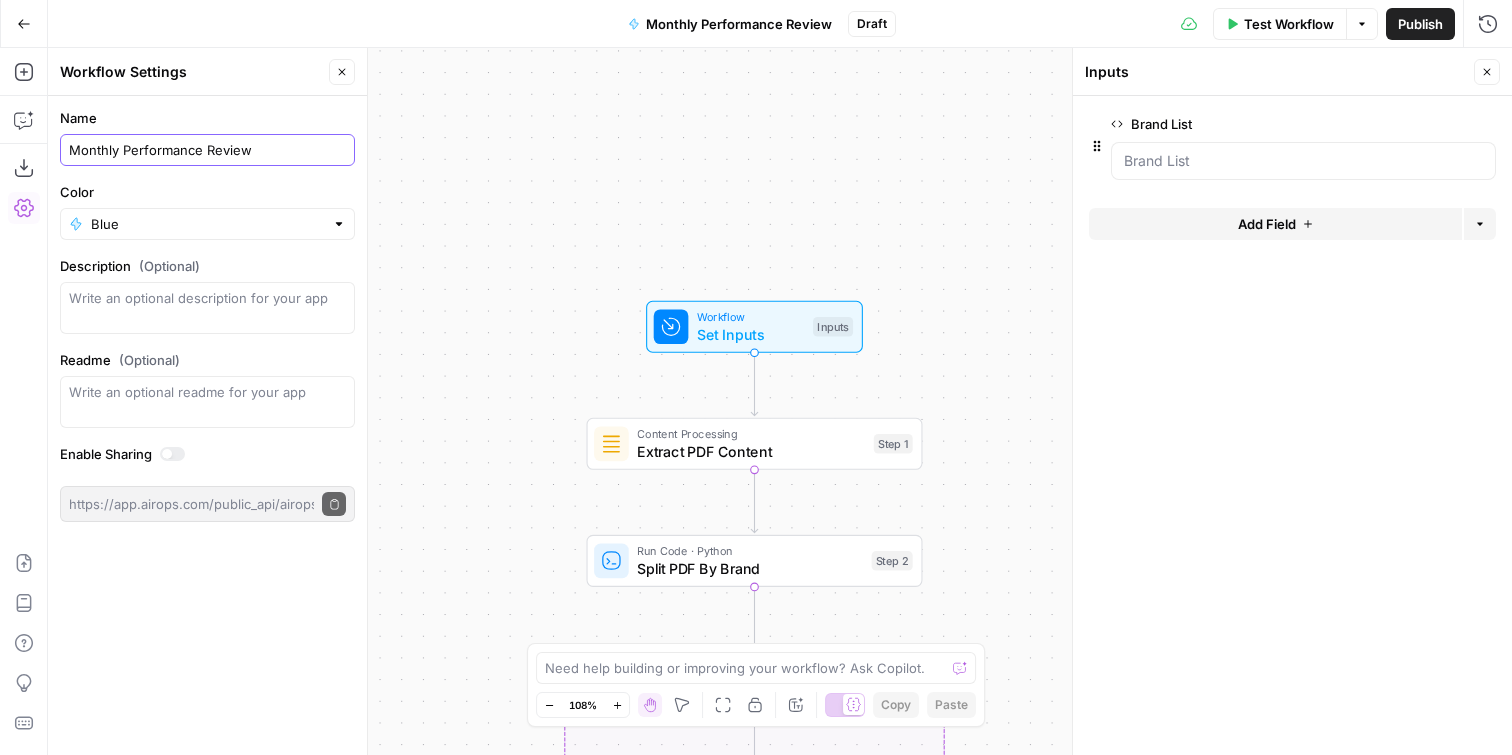 type on "Monthly Performance Review" 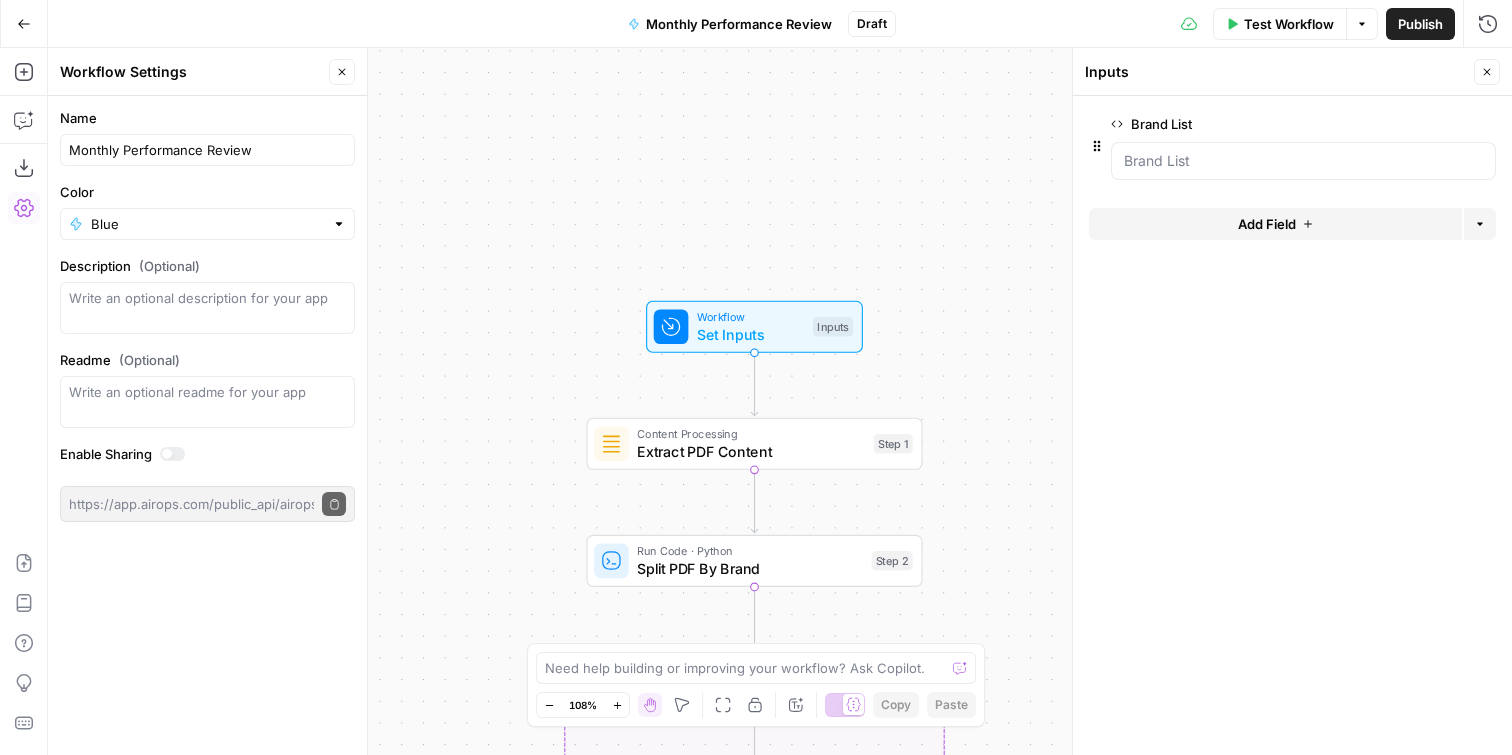 click on "Color" at bounding box center [207, 192] 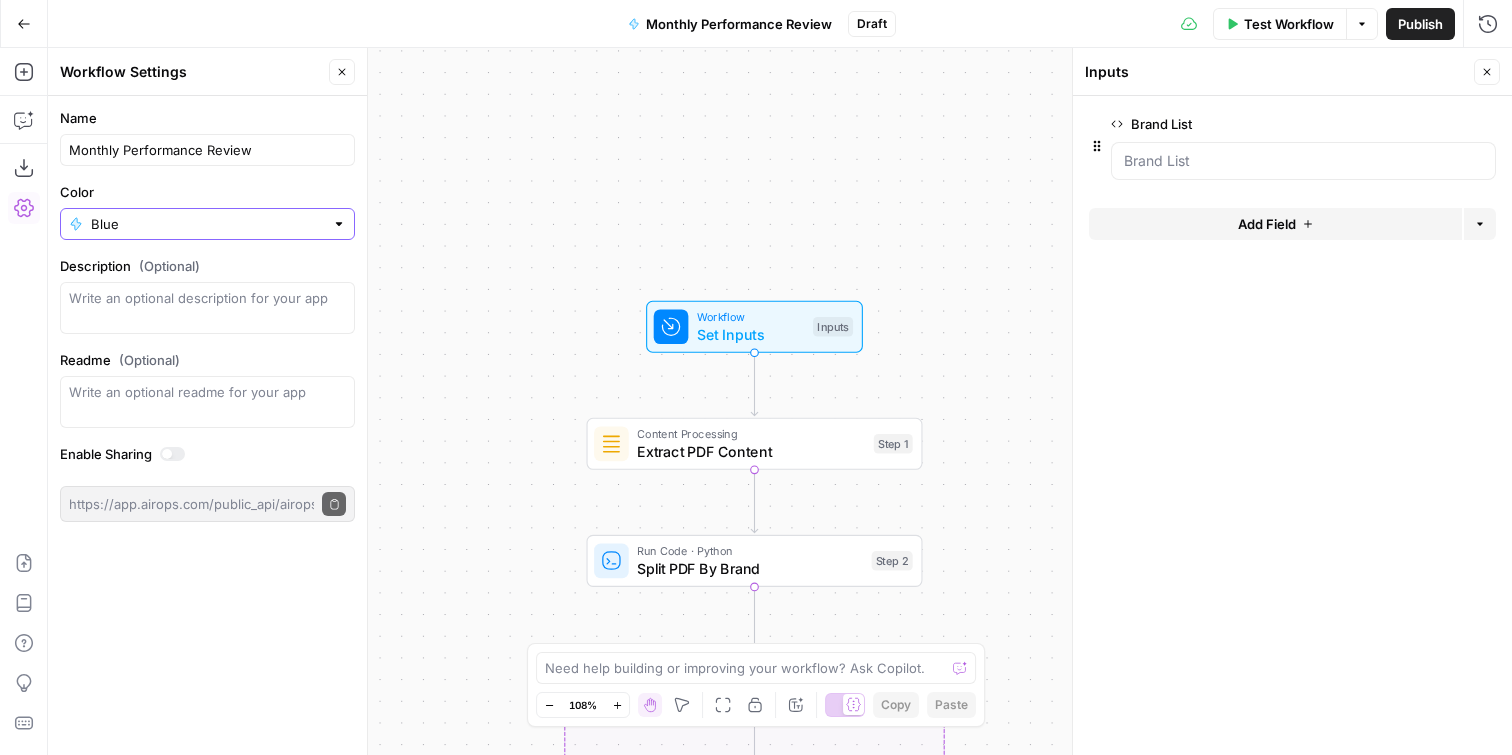 click on "Blue" at bounding box center (207, 224) 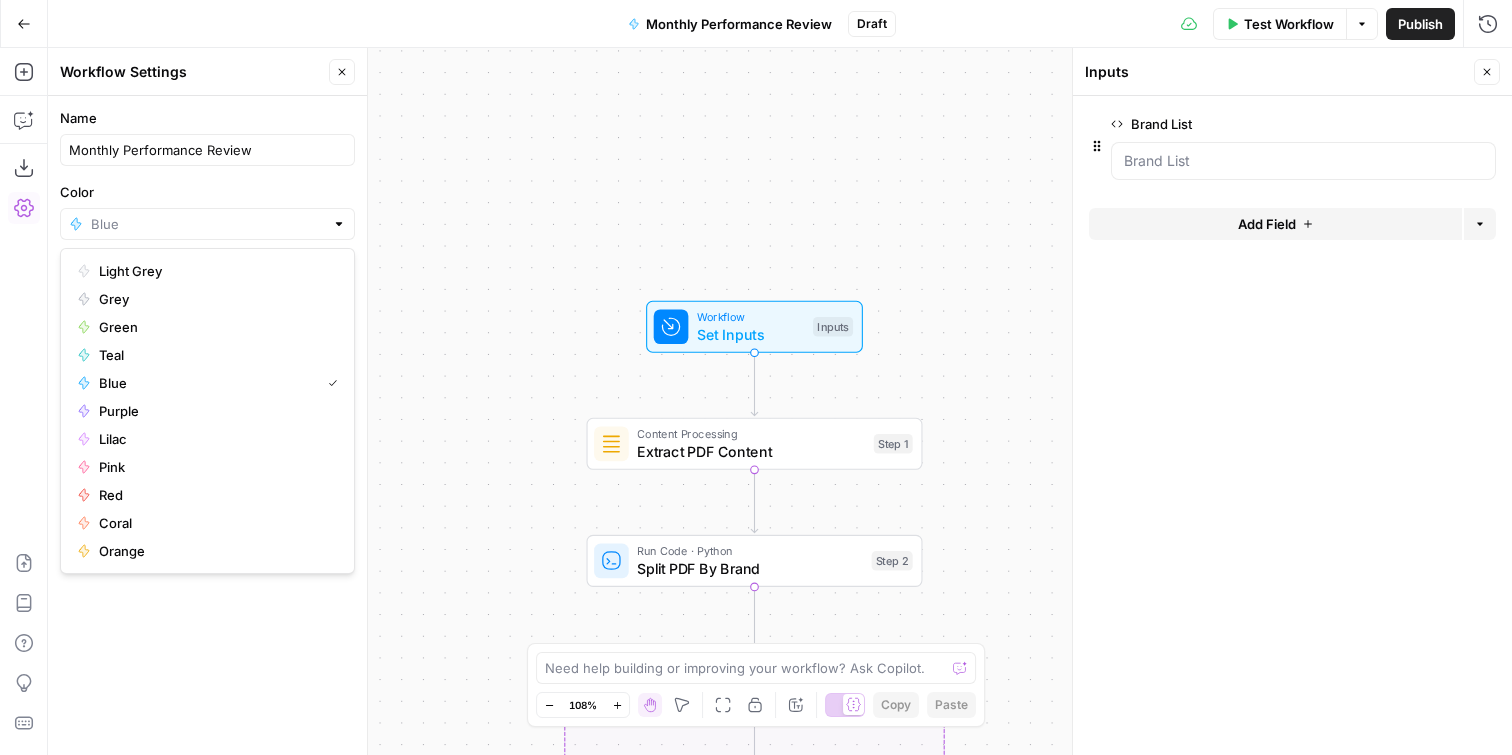type on "Blue" 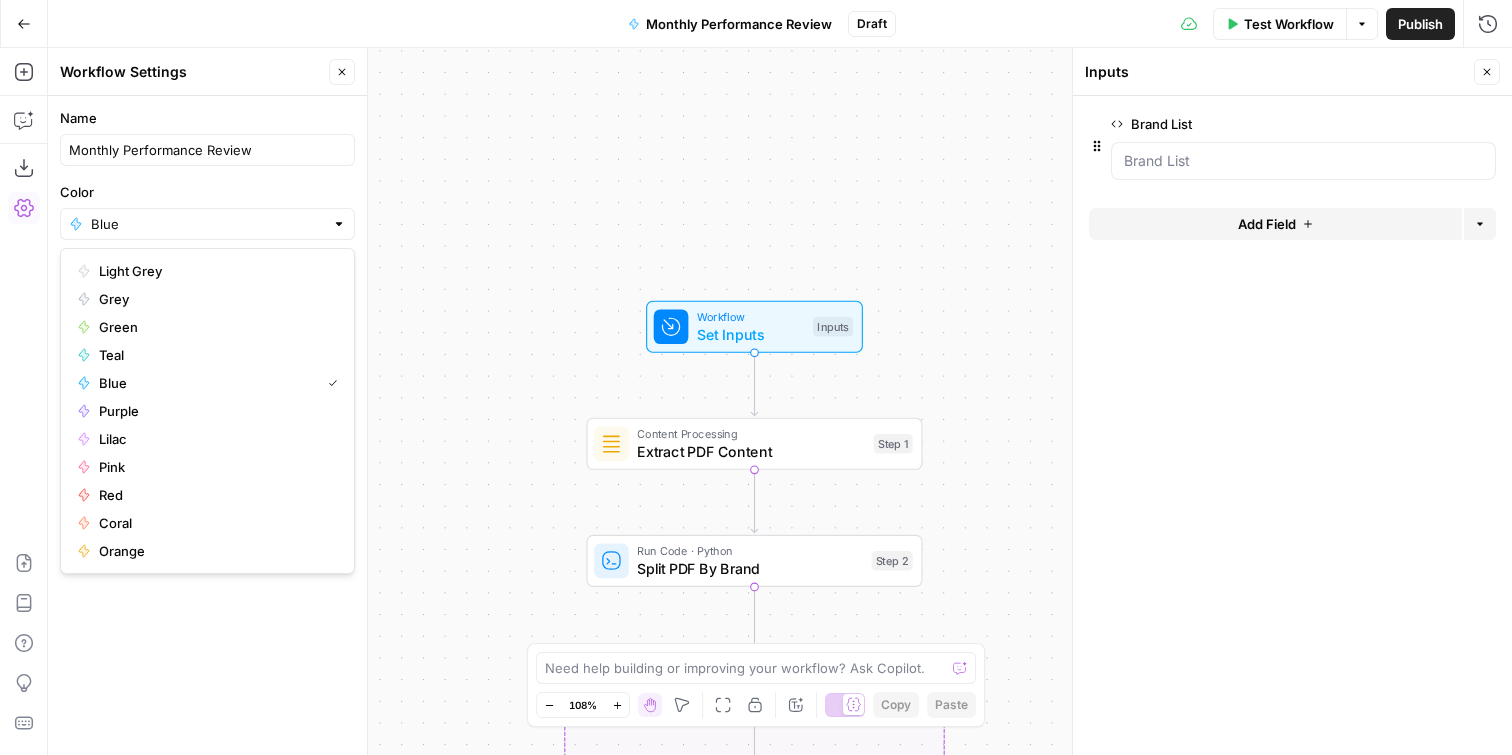 click on "Monthly Performance Review" at bounding box center [207, 150] 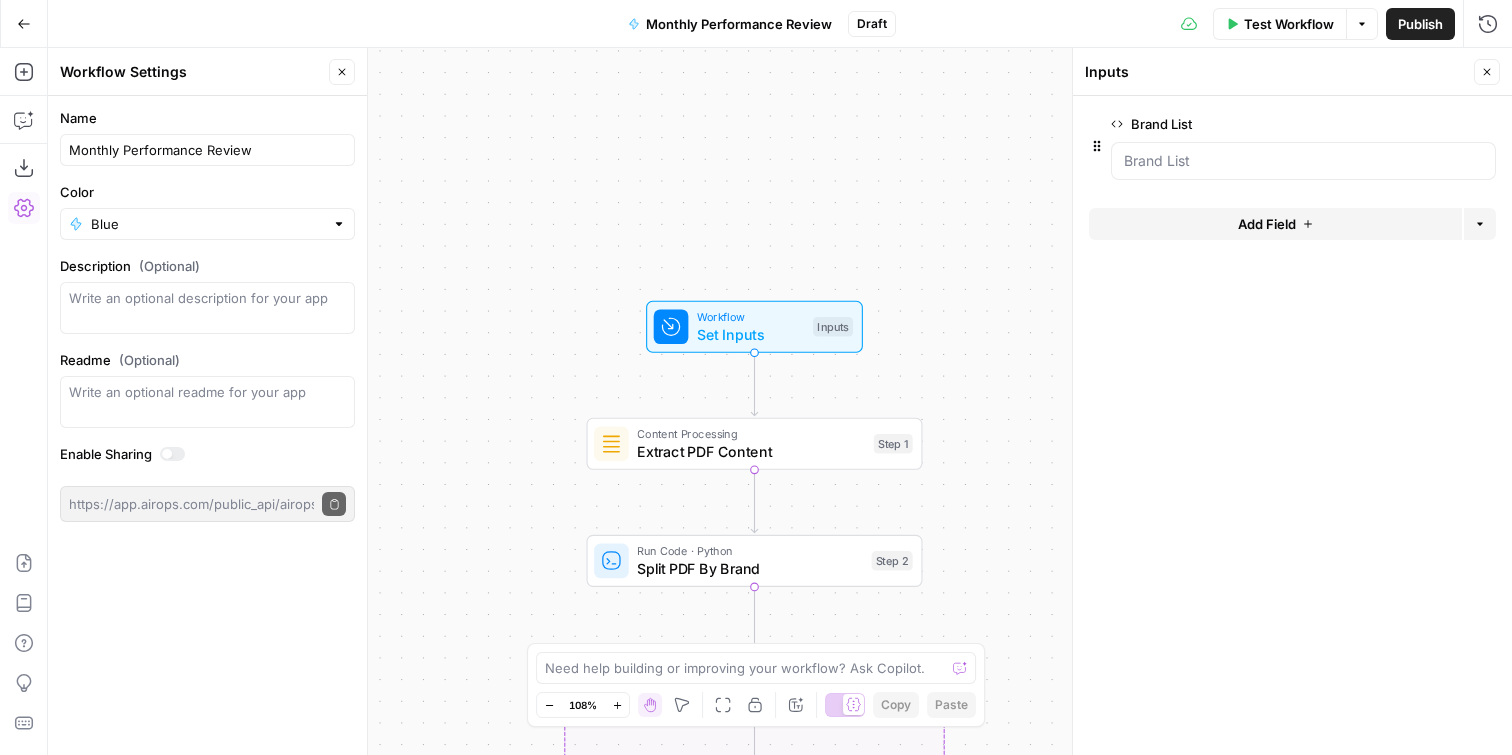 click on "Workflow Set Inputs Inputs Content Processing Extract PDF Content Step 1 Run Code · Python Split PDF By Brand Step 2 Loop Iteration Process Each Brand Step 3 Run Code · Python Extract Brand Metrics Step 4 LLM · Claude Sonnet 4 Generate Brand Analysis Step 5 Complete Write Liquid Text Format Final Report Step 6 End Output" at bounding box center [780, 401] 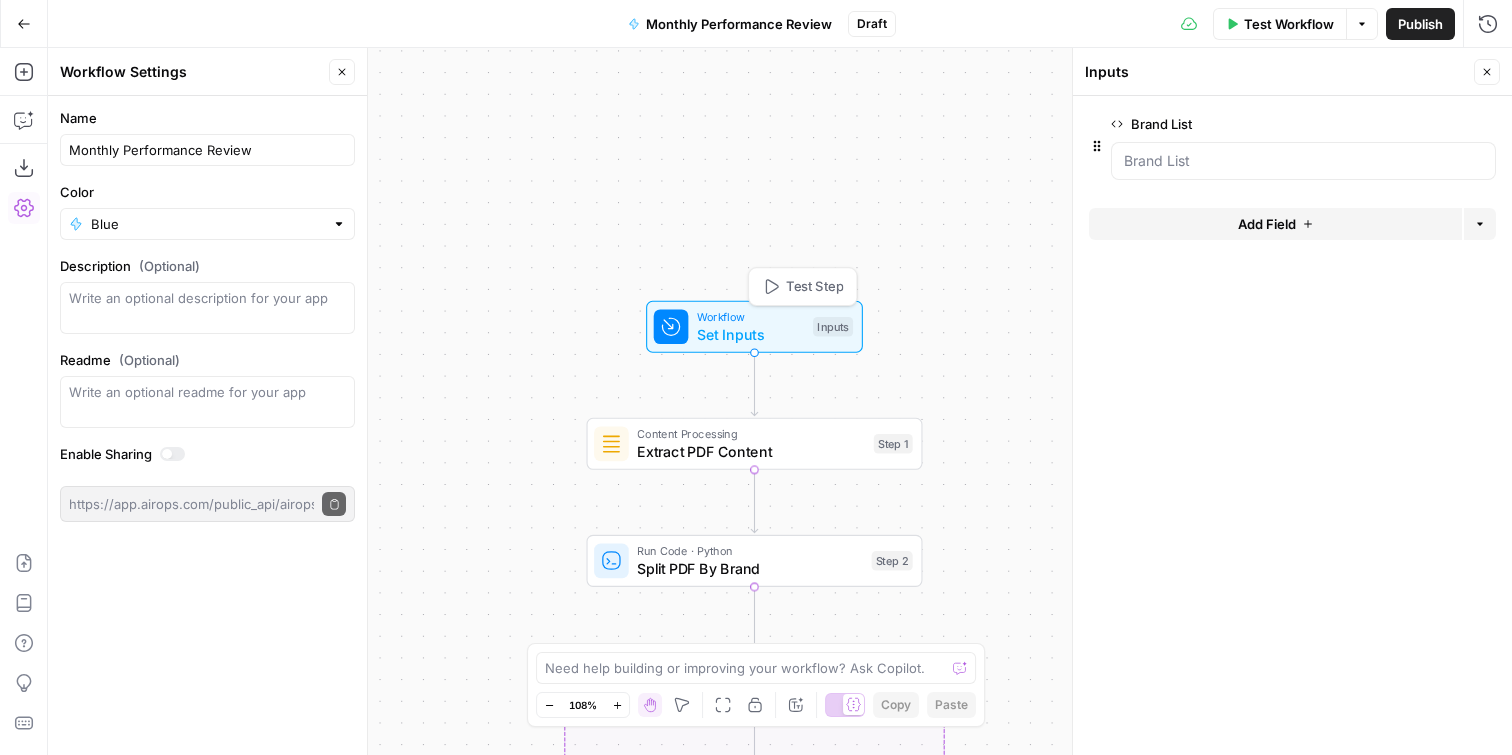 click on "Extract PDF Content" at bounding box center [751, 452] 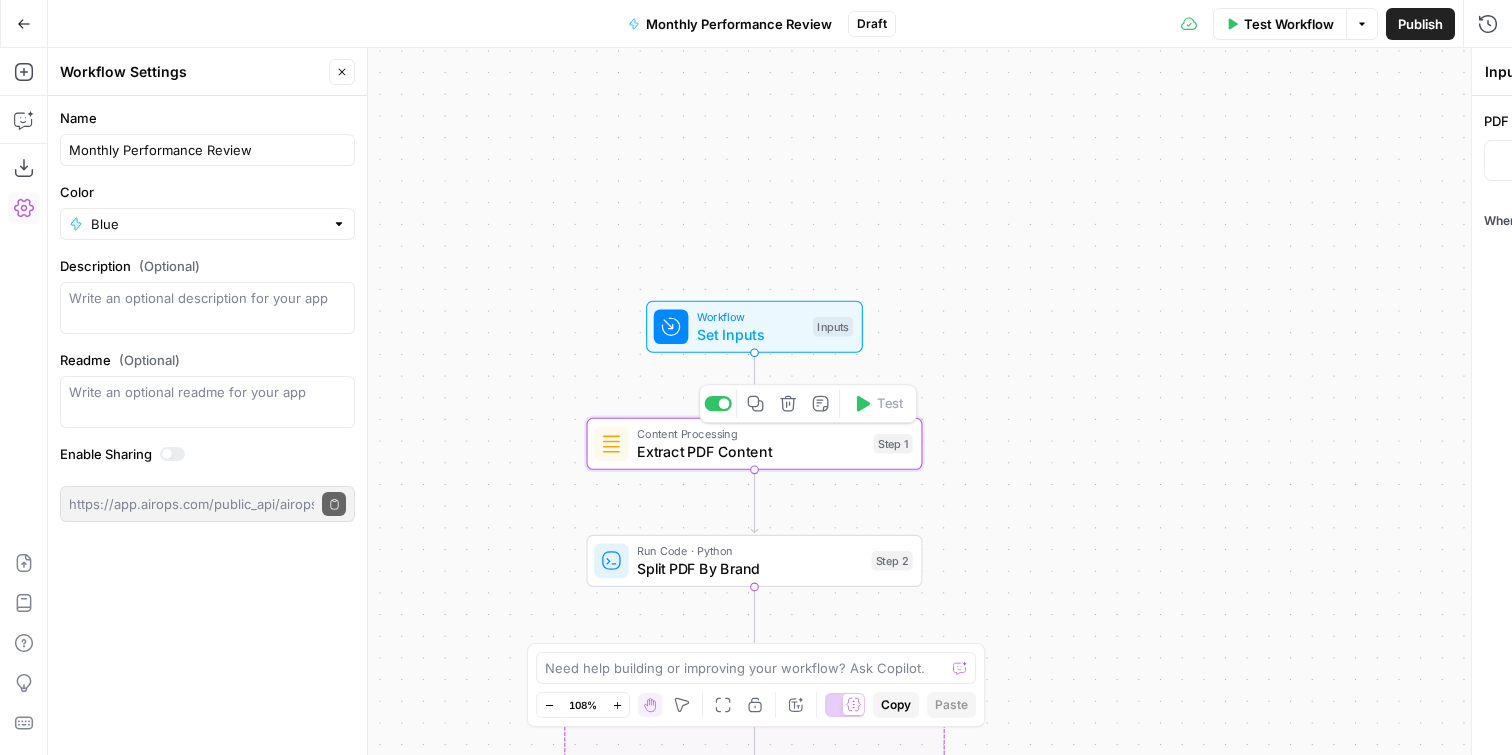 type on "Extract PDF Content" 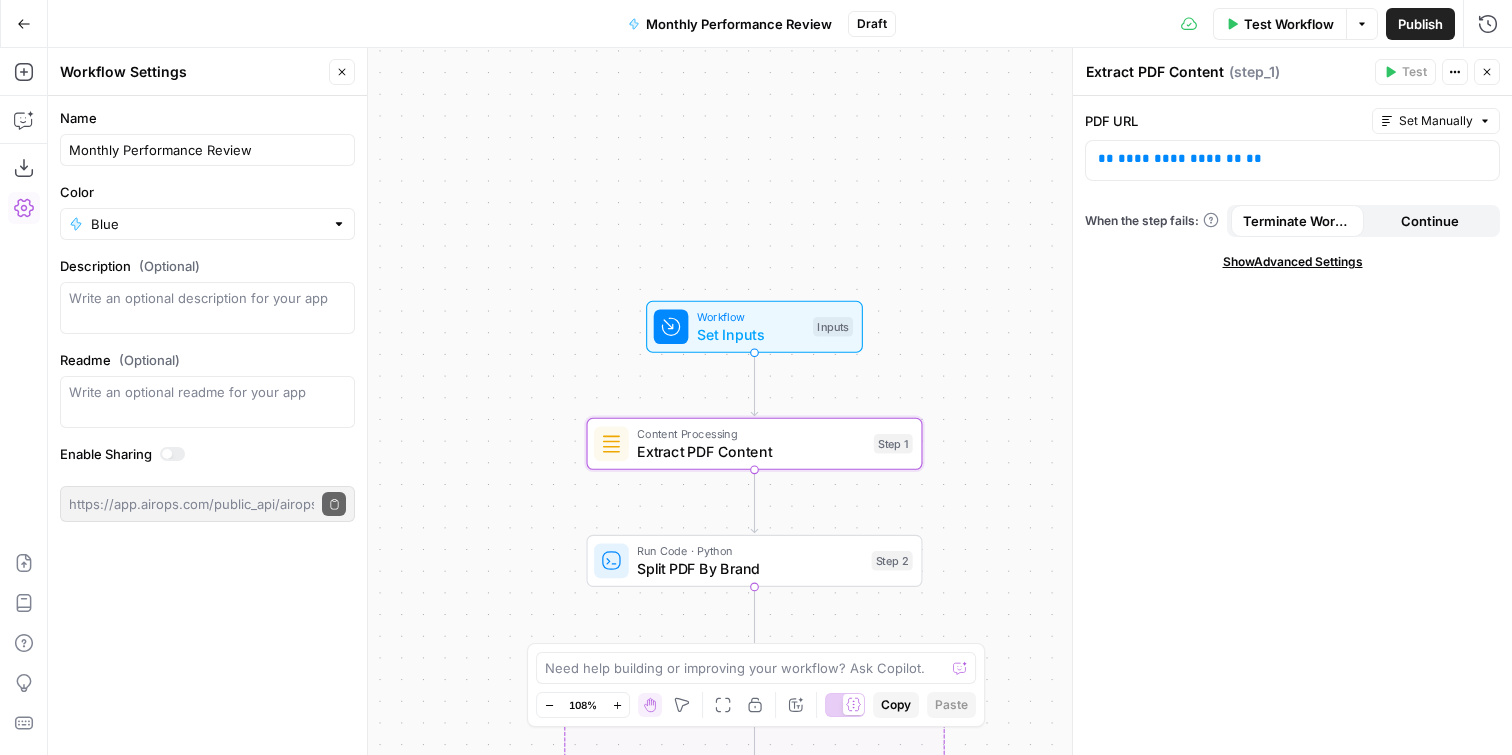 click on "Set Inputs" at bounding box center [750, 334] 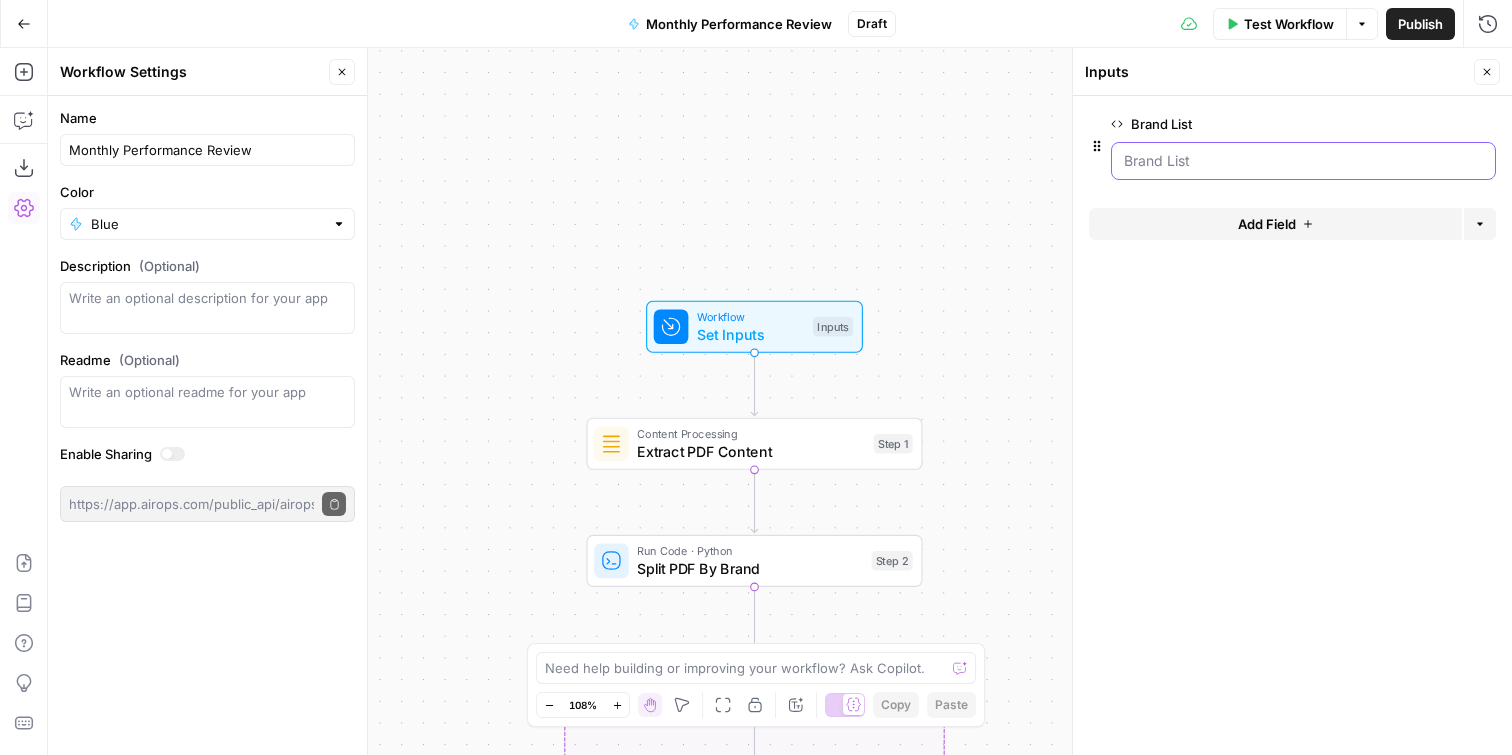 click on "Brand List" at bounding box center (1303, 161) 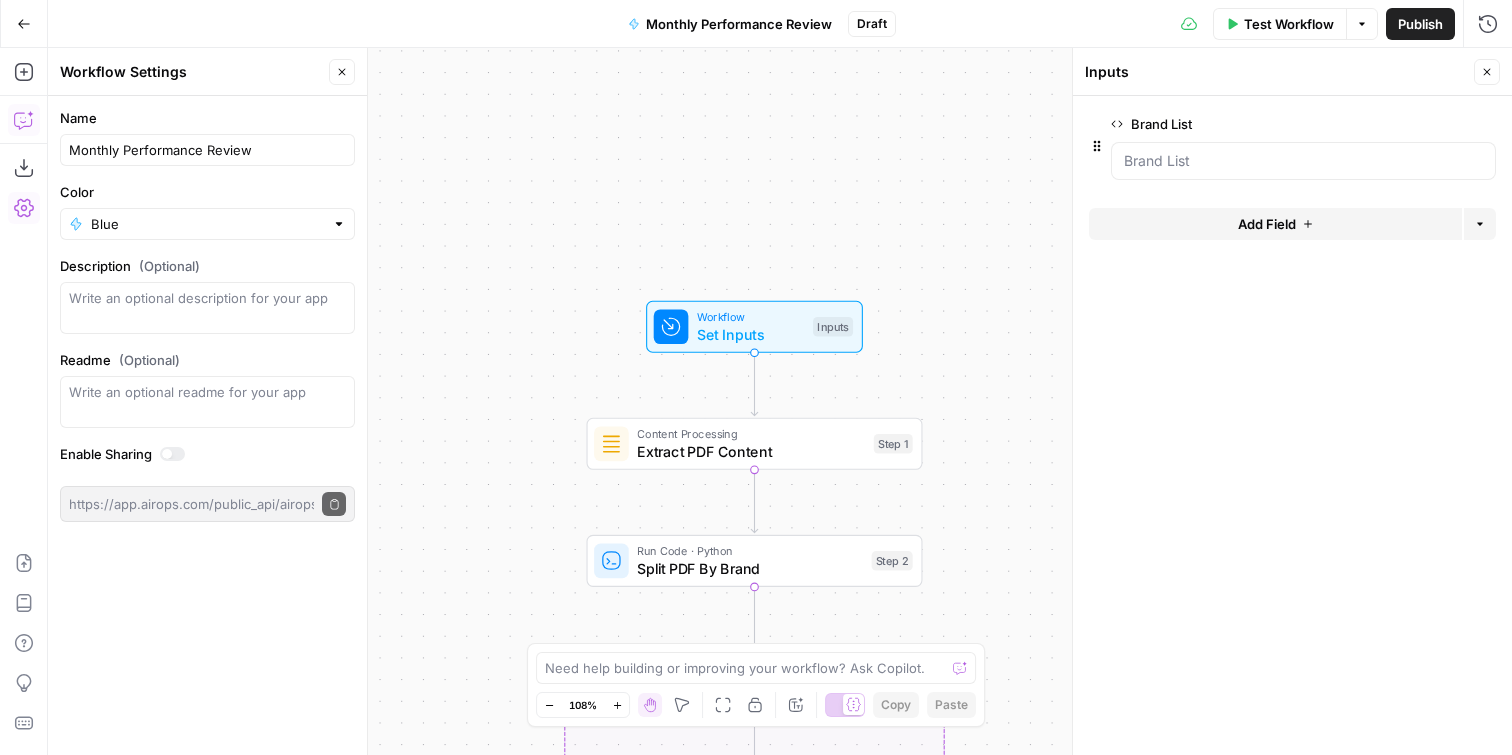 click 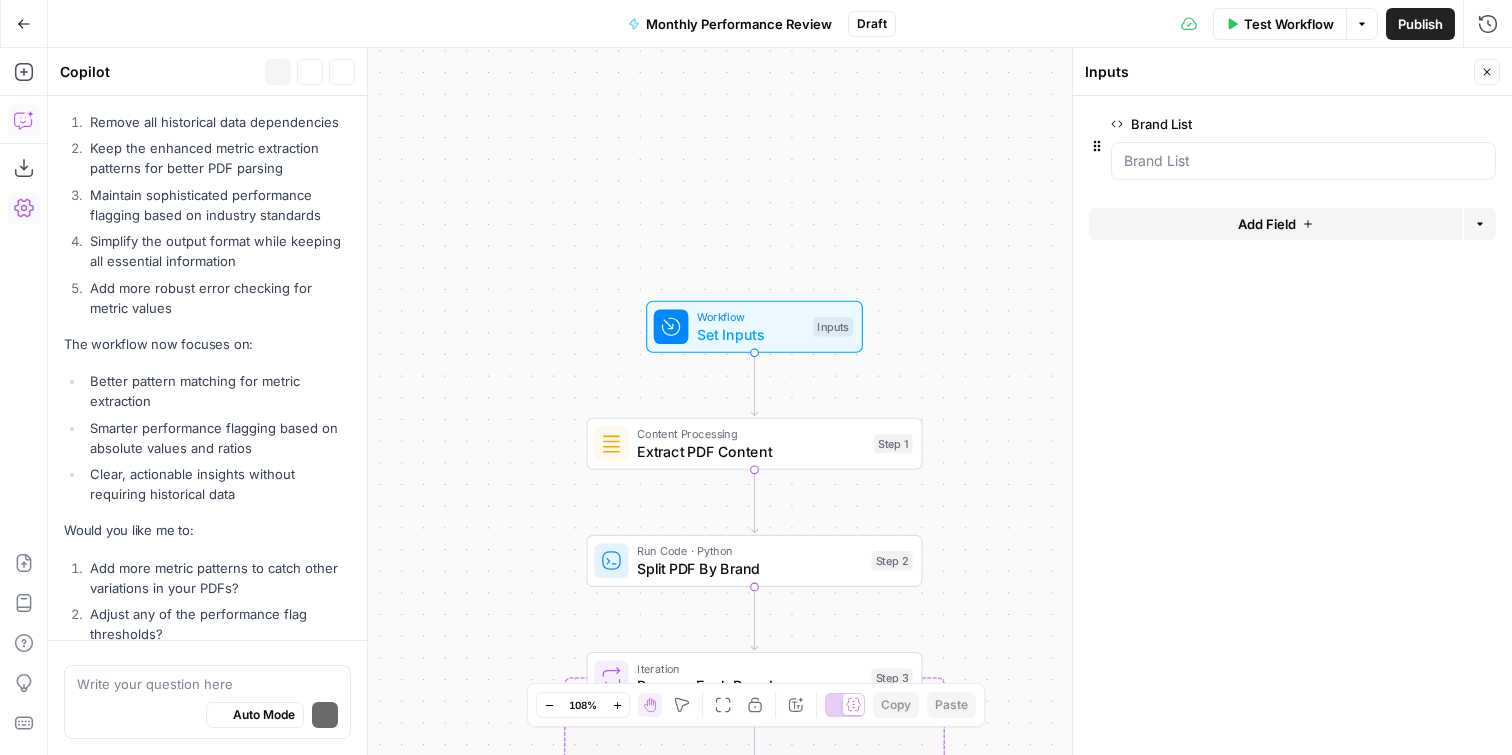 scroll, scrollTop: 8747, scrollLeft: 0, axis: vertical 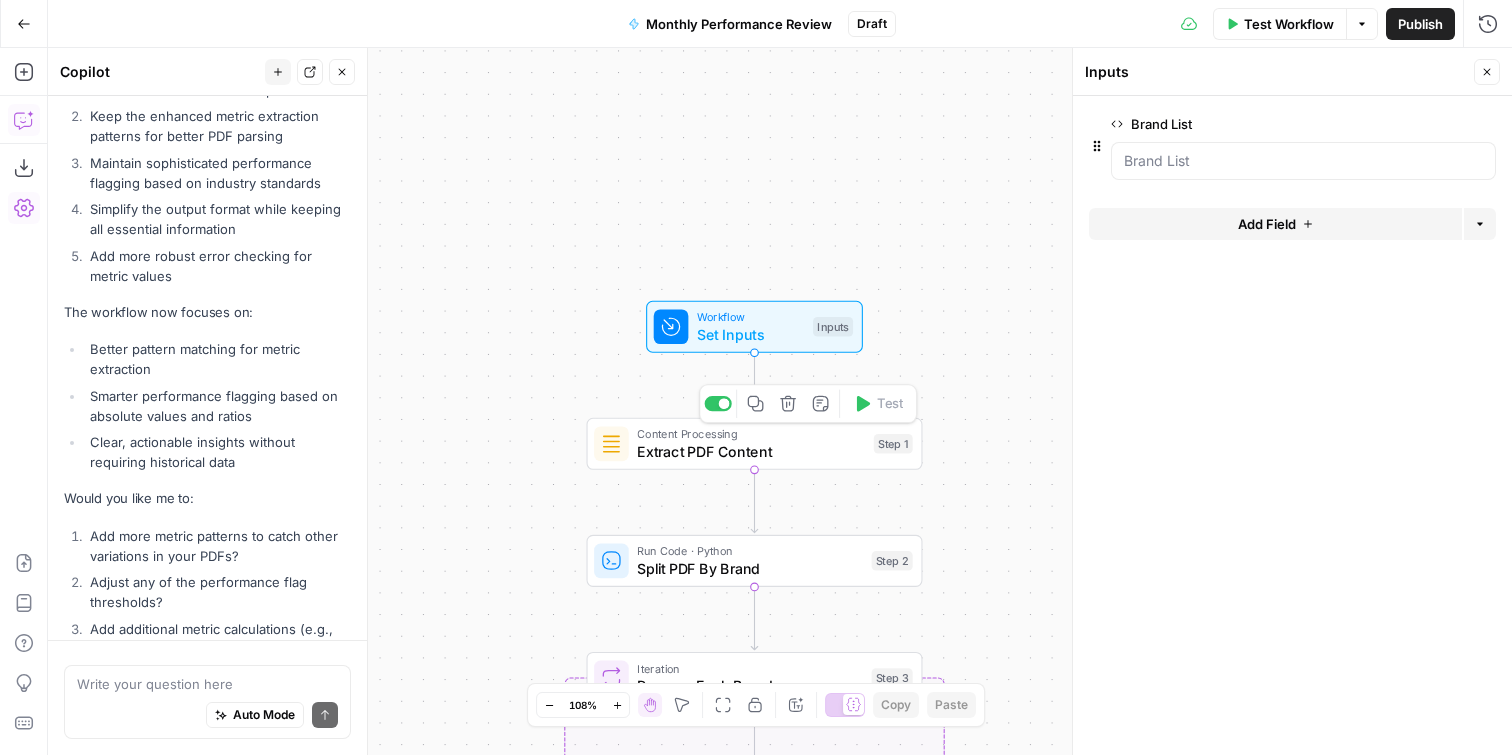 click on "Extract PDF Content" at bounding box center [751, 452] 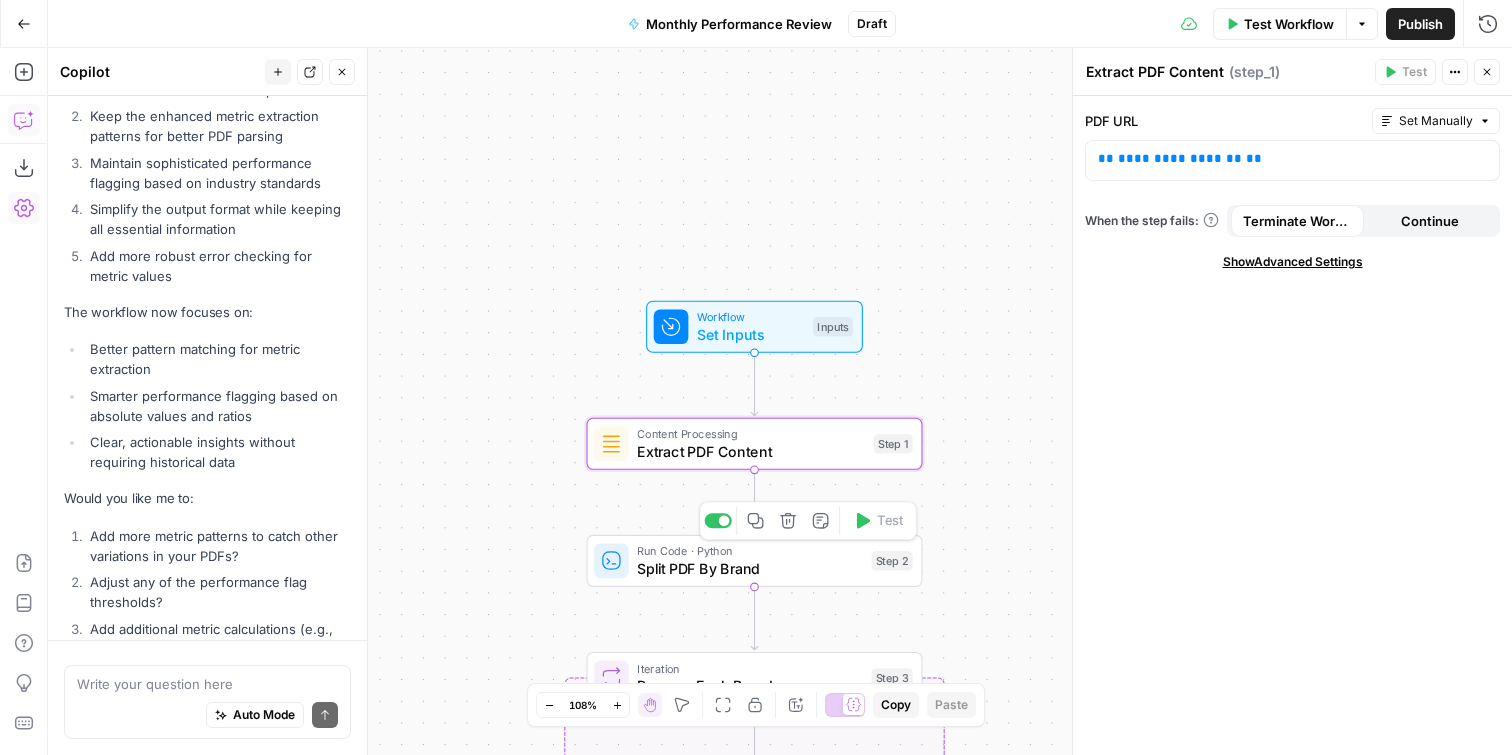 click on "Run Code · Python Split PDF By Brand Step 2 Copy step Delete step Add Note Test" at bounding box center [754, 561] 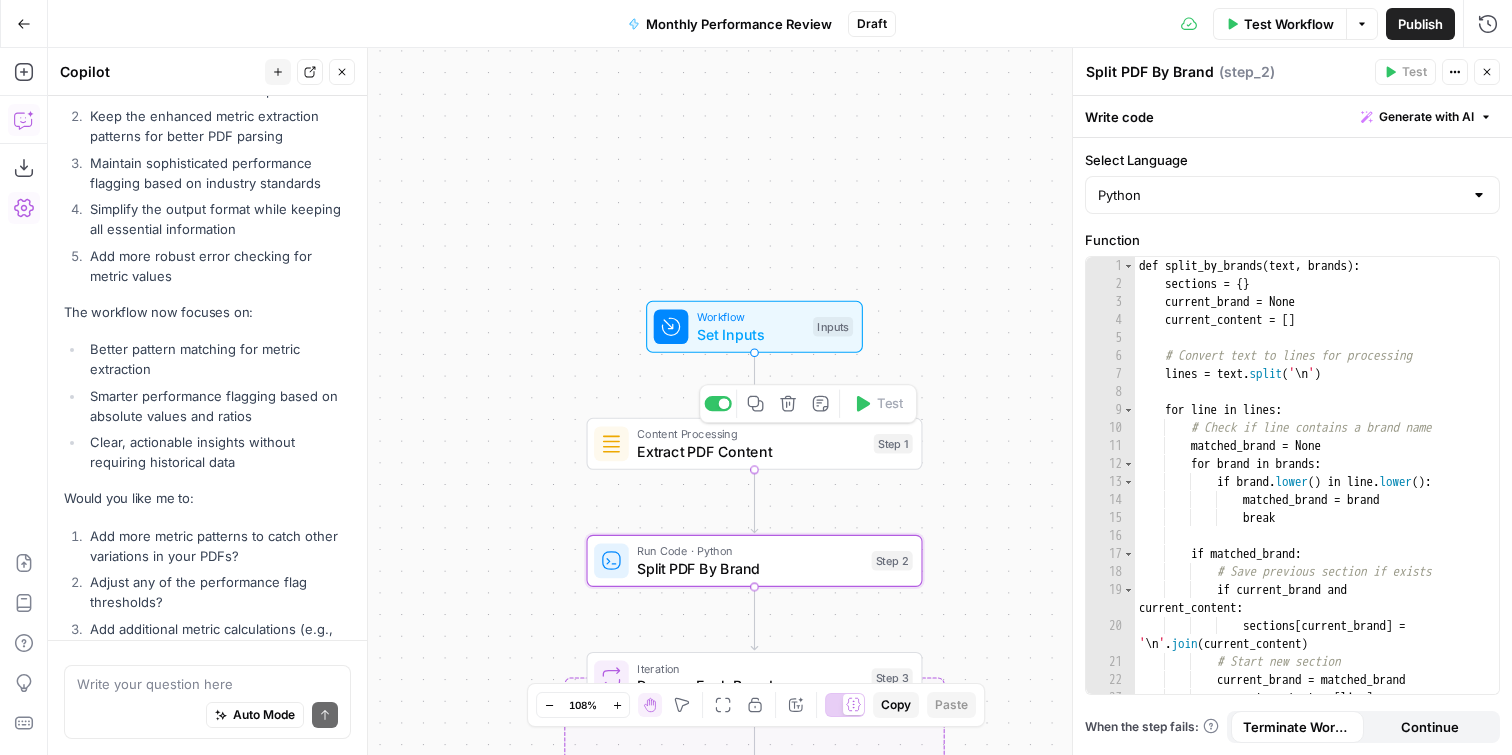 click on "Workflow Set Inputs Inputs Content Processing Extract PDF Content Step 1 Copy step Delete step Add Note Test Run Code · Python Split PDF By Brand Step 2 Loop Iteration Process Each Brand Step 3 Run Code · Python Extract Brand Metrics Step 4 LLM · Claude Sonnet 4 Generate Brand Analysis Step 5 Complete Write Liquid Text Format Final Report Step 6 End Output" at bounding box center [780, 401] 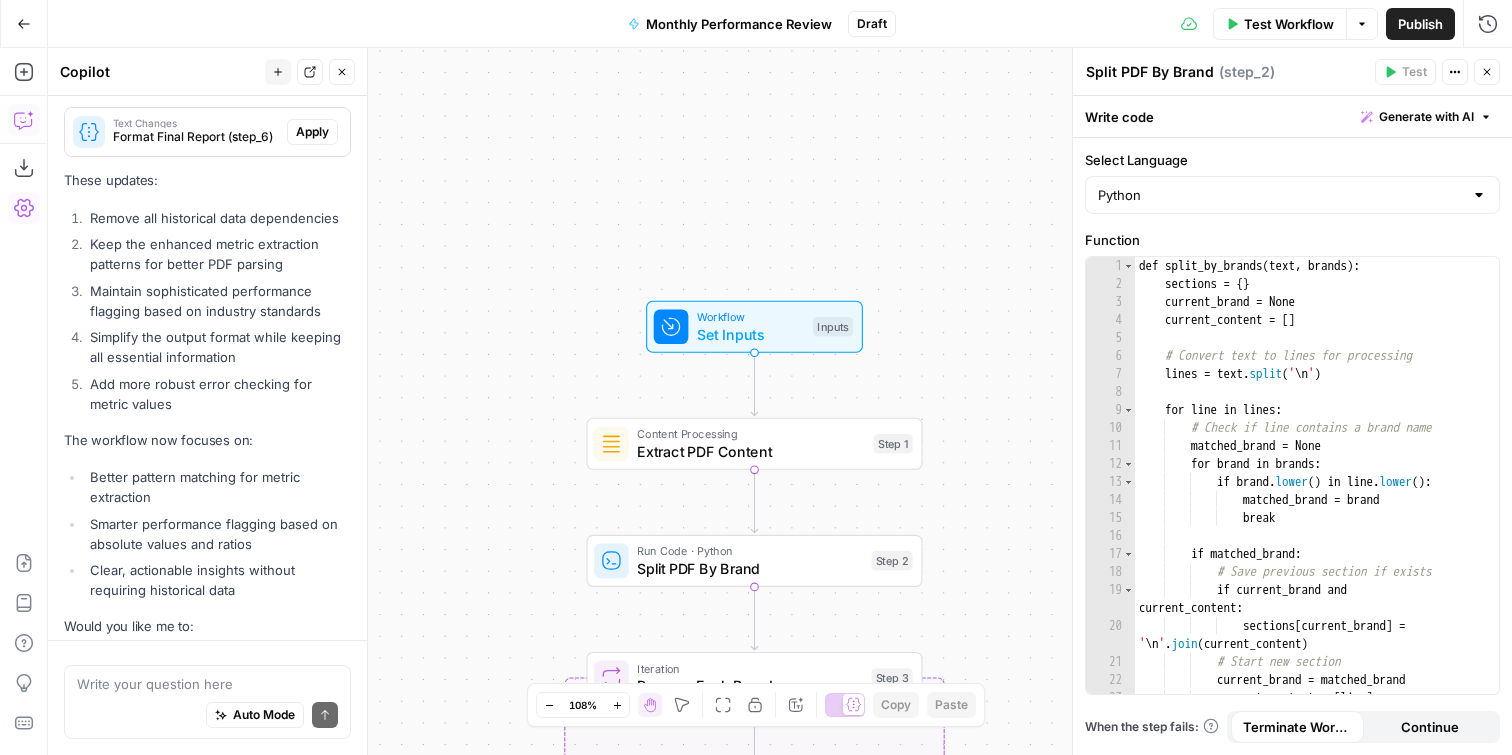 scroll, scrollTop: 8747, scrollLeft: 0, axis: vertical 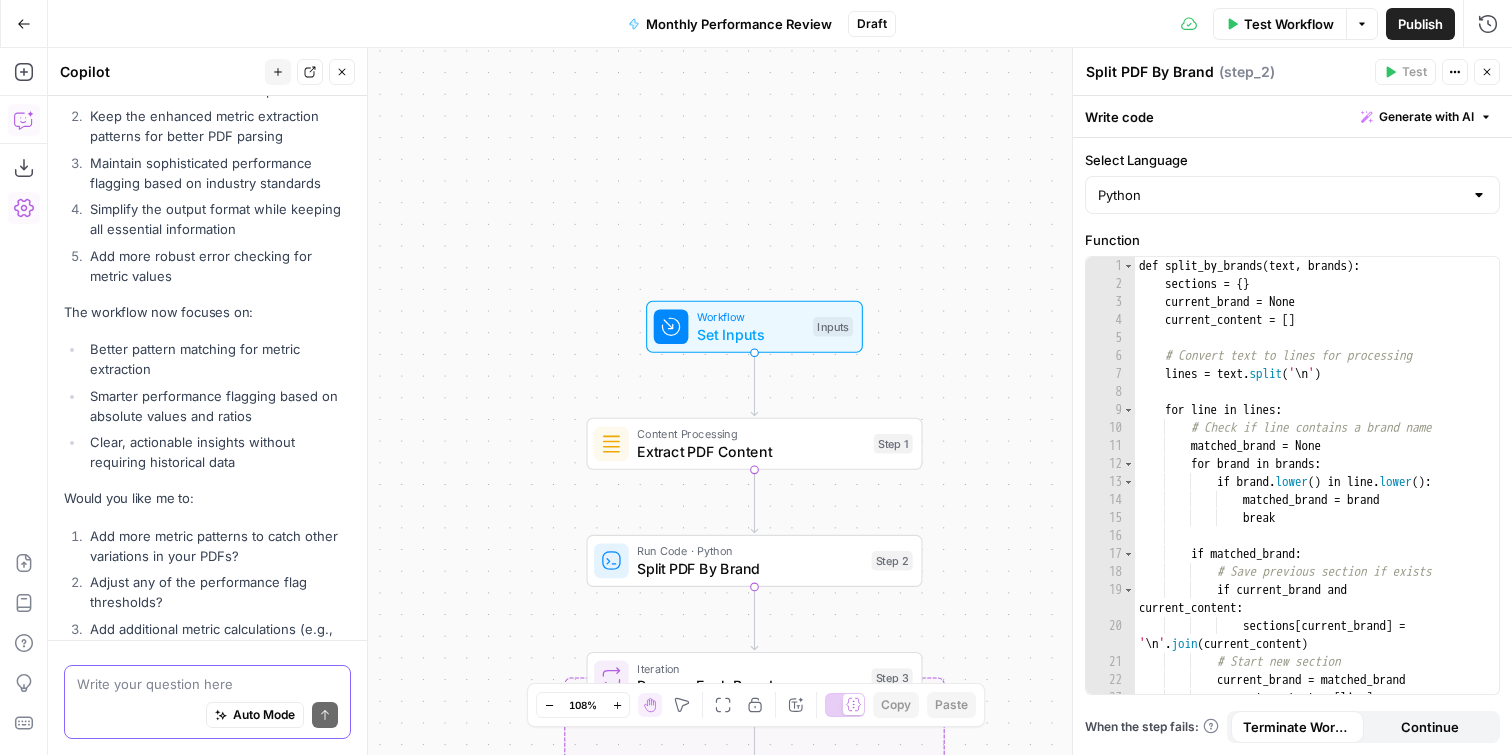 click at bounding box center (207, 684) 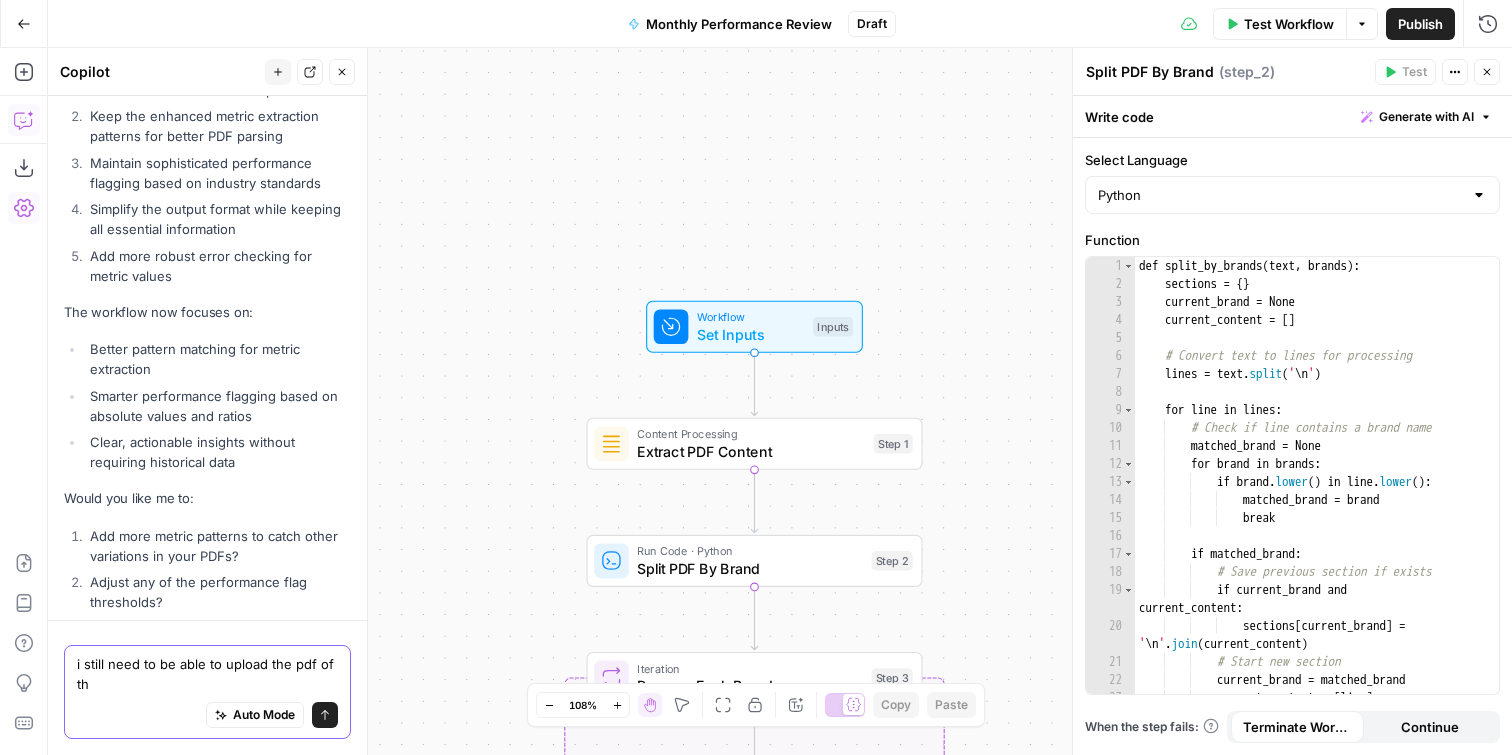 scroll, scrollTop: 8767, scrollLeft: 0, axis: vertical 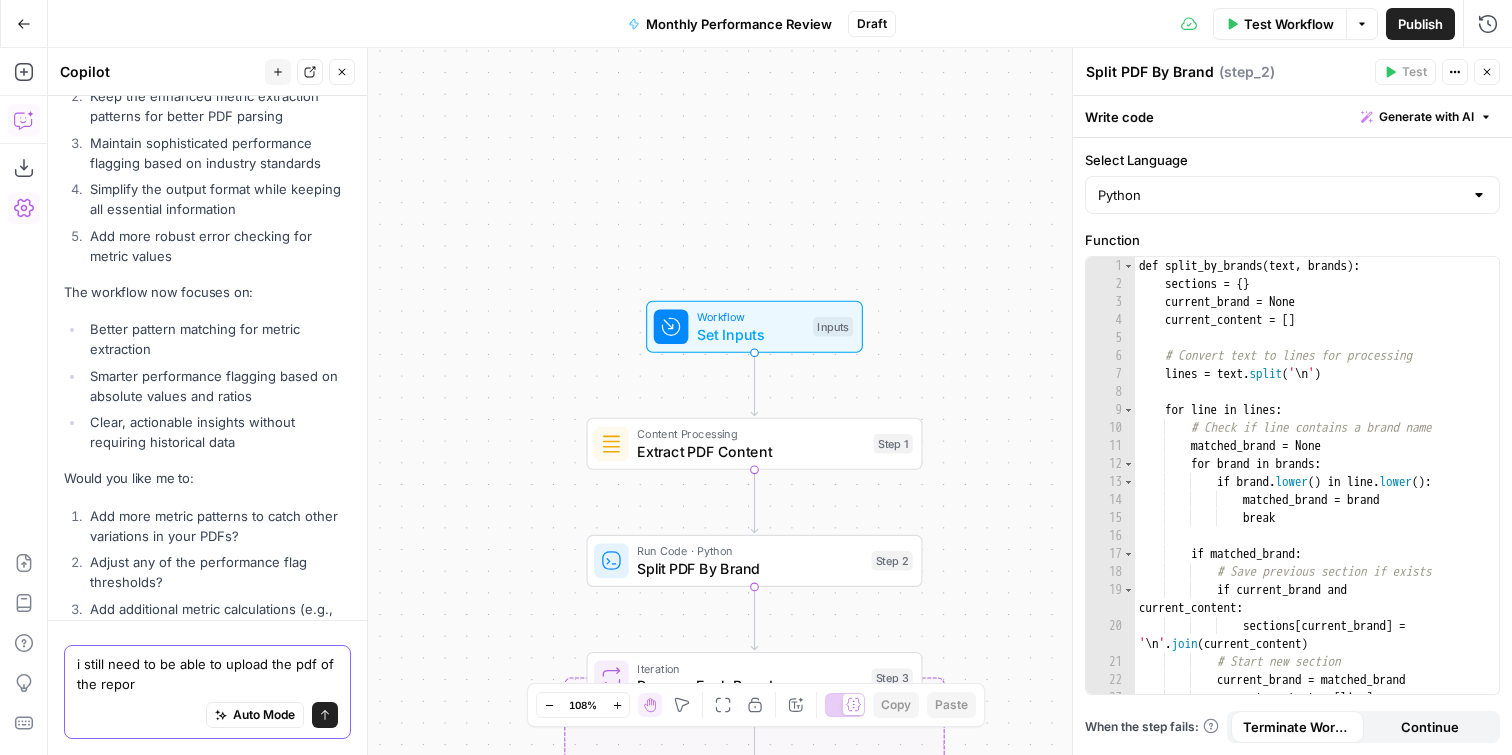 type on "i still need to be able to upload the pdf of the report" 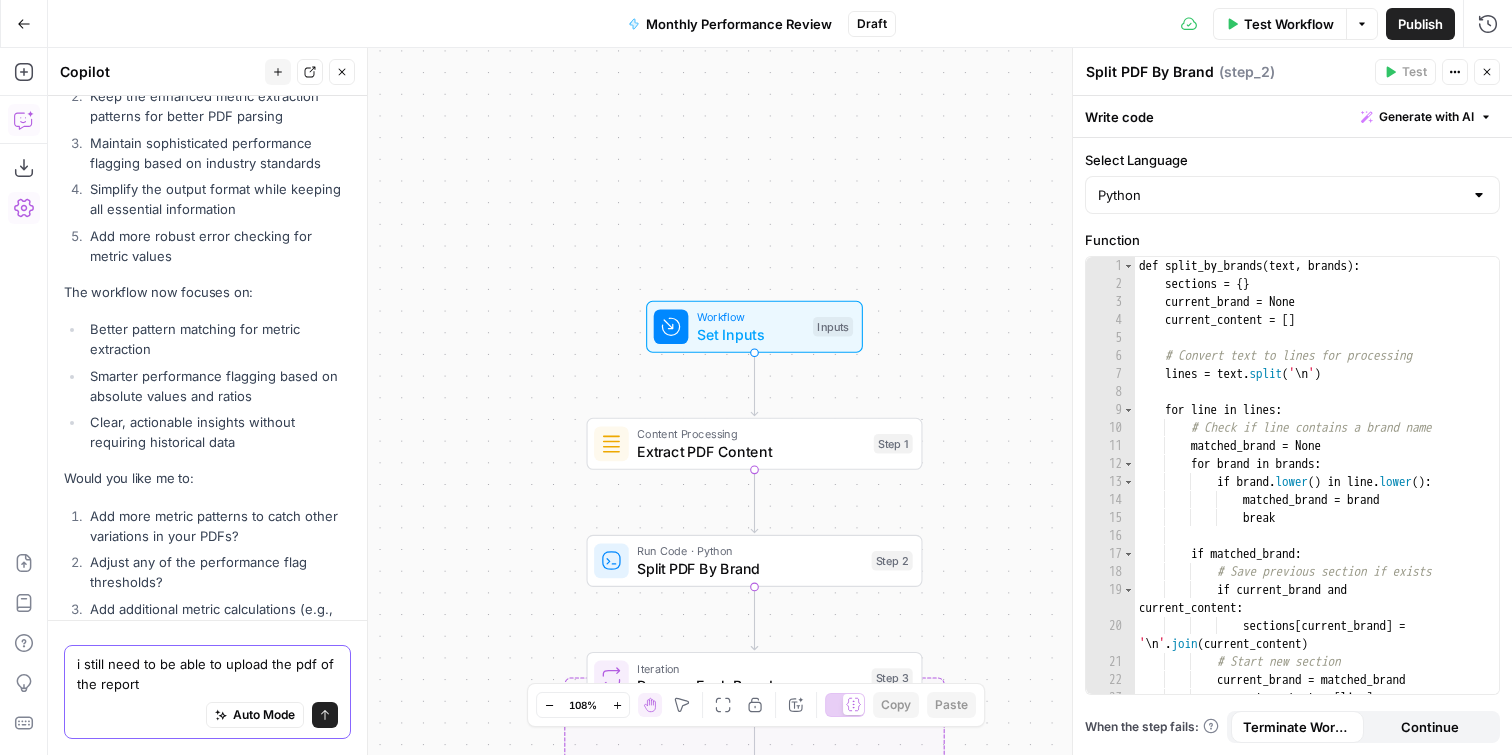 type 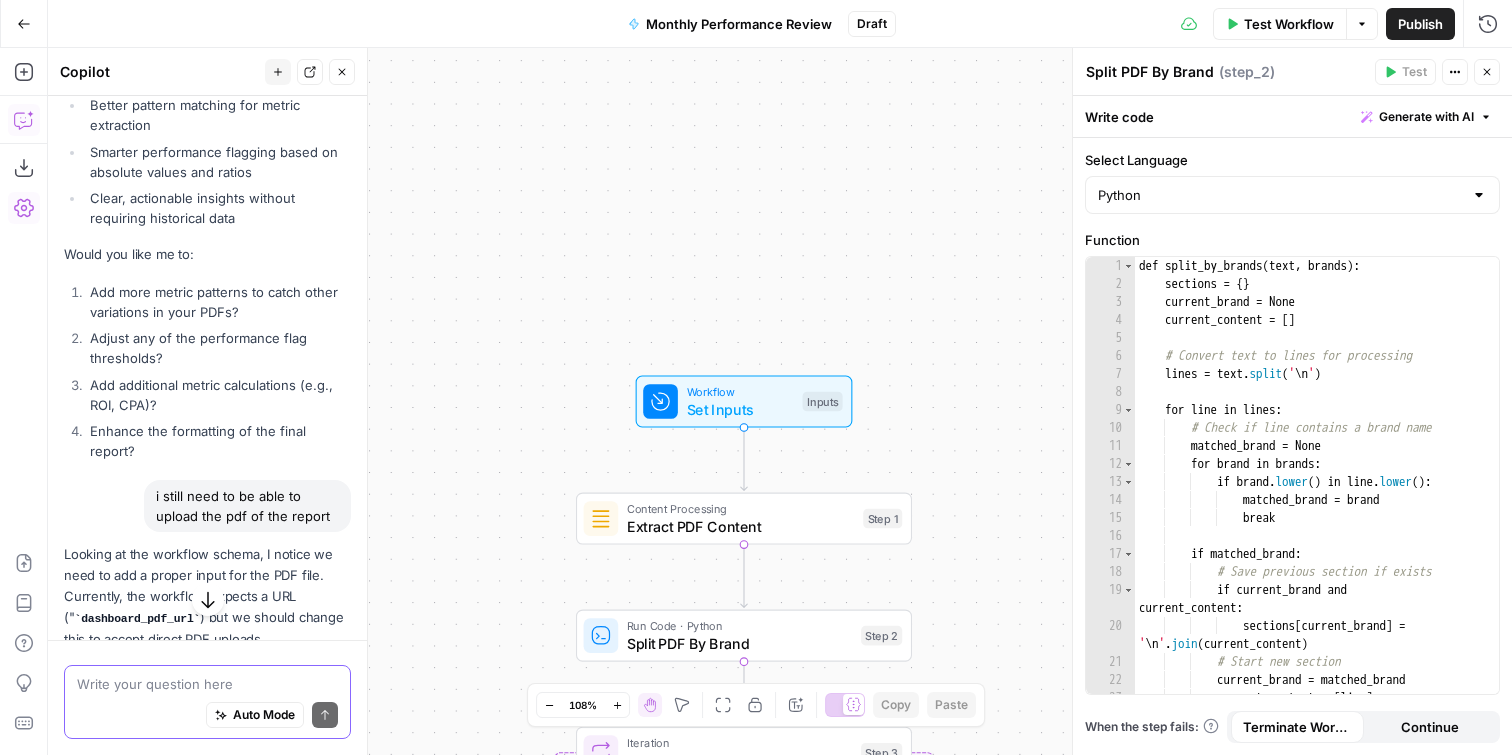 scroll, scrollTop: 9087, scrollLeft: 0, axis: vertical 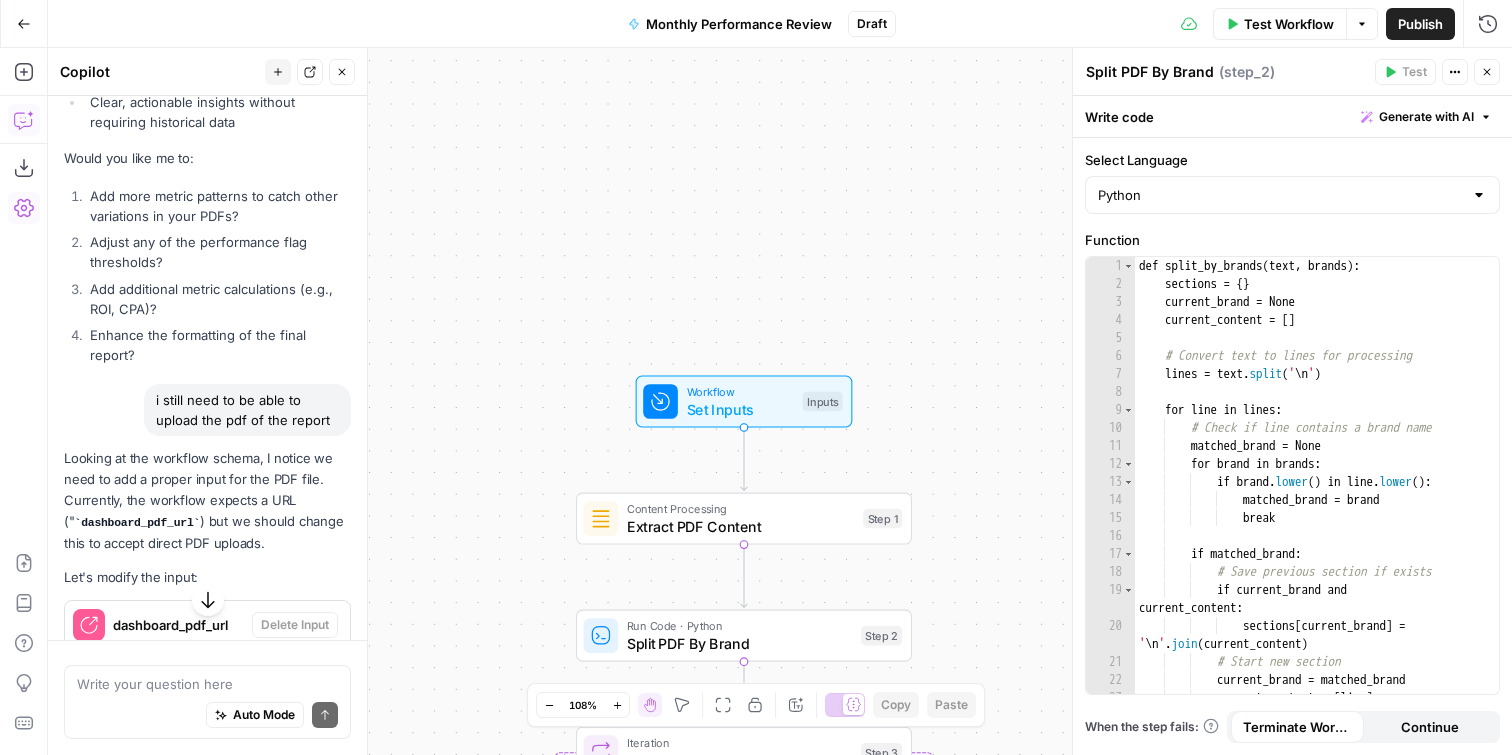 click on "Looking at the workflow schema, I notice we need to add a proper input for the PDF file. Currently, the workflow expects a URL ( dashboard_pdf_url ) but we should change this to accept direct PDF uploads." at bounding box center (207, 501) 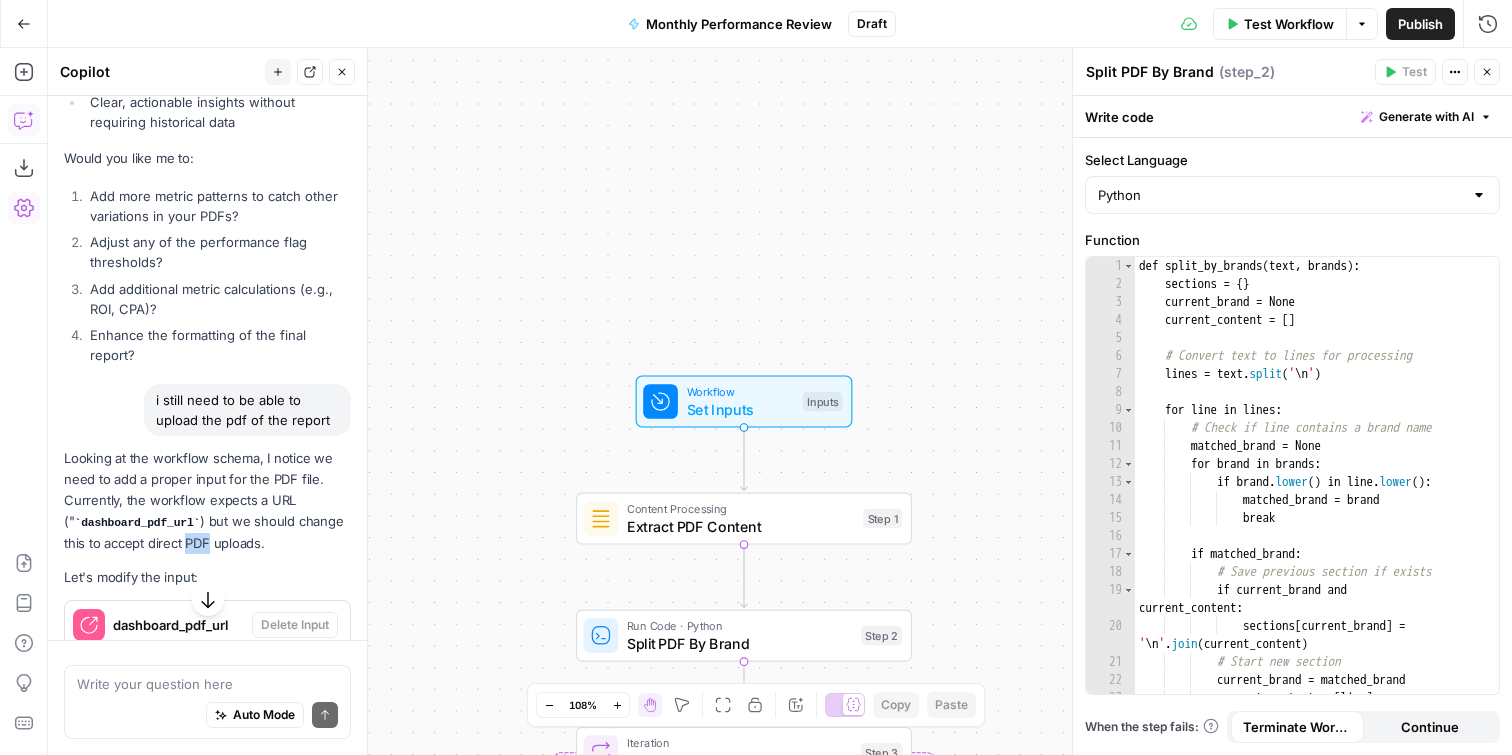 click on "Looking at the workflow schema, I notice we need to add a proper input for the PDF file. Currently, the workflow expects a URL ( dashboard_pdf_url ) but we should change this to accept direct PDF uploads." at bounding box center (207, 501) 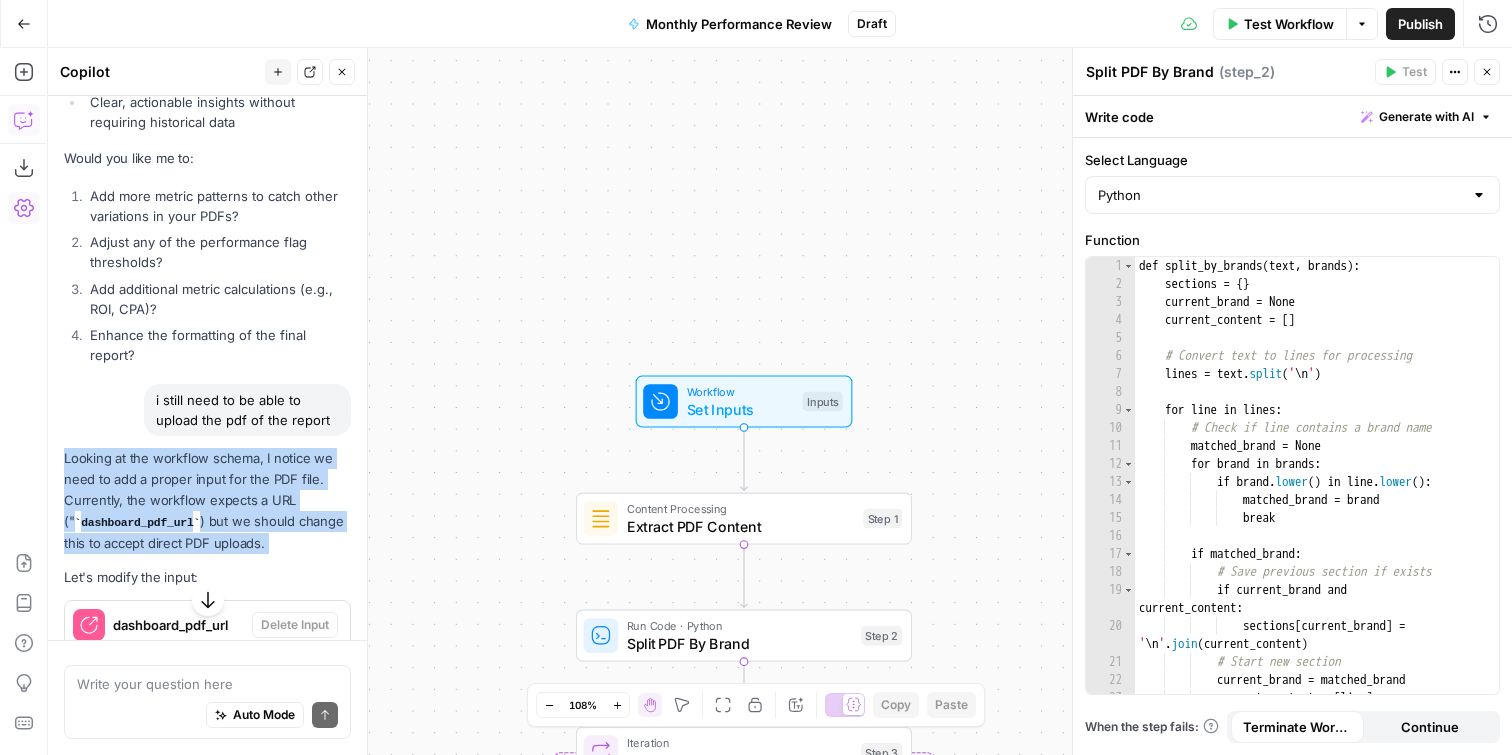 click on "Looking at the workflow schema, I notice we need to add a proper input for the PDF file. Currently, the workflow expects a URL ( dashboard_pdf_url ) but we should change this to accept direct PDF uploads." at bounding box center (207, 501) 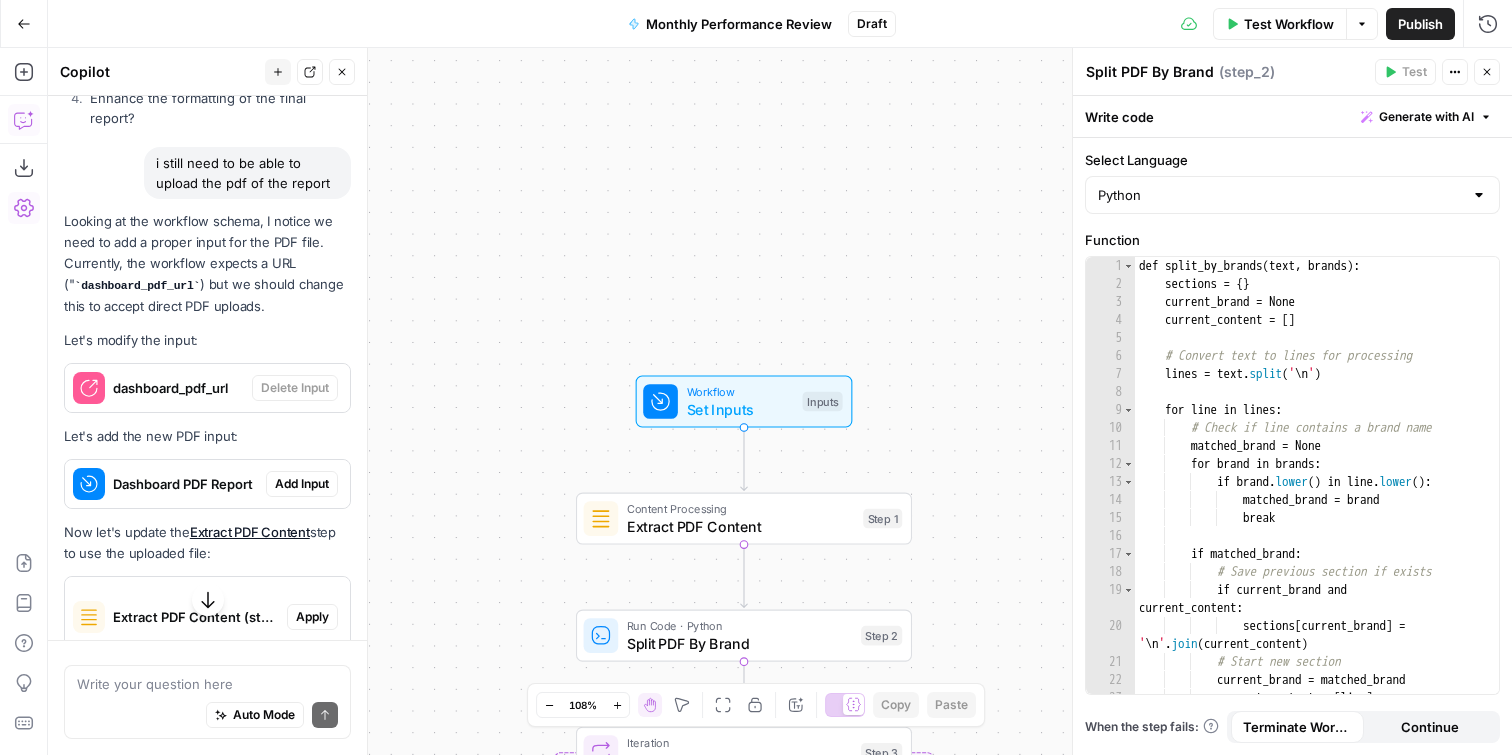 scroll, scrollTop: 9318, scrollLeft: 0, axis: vertical 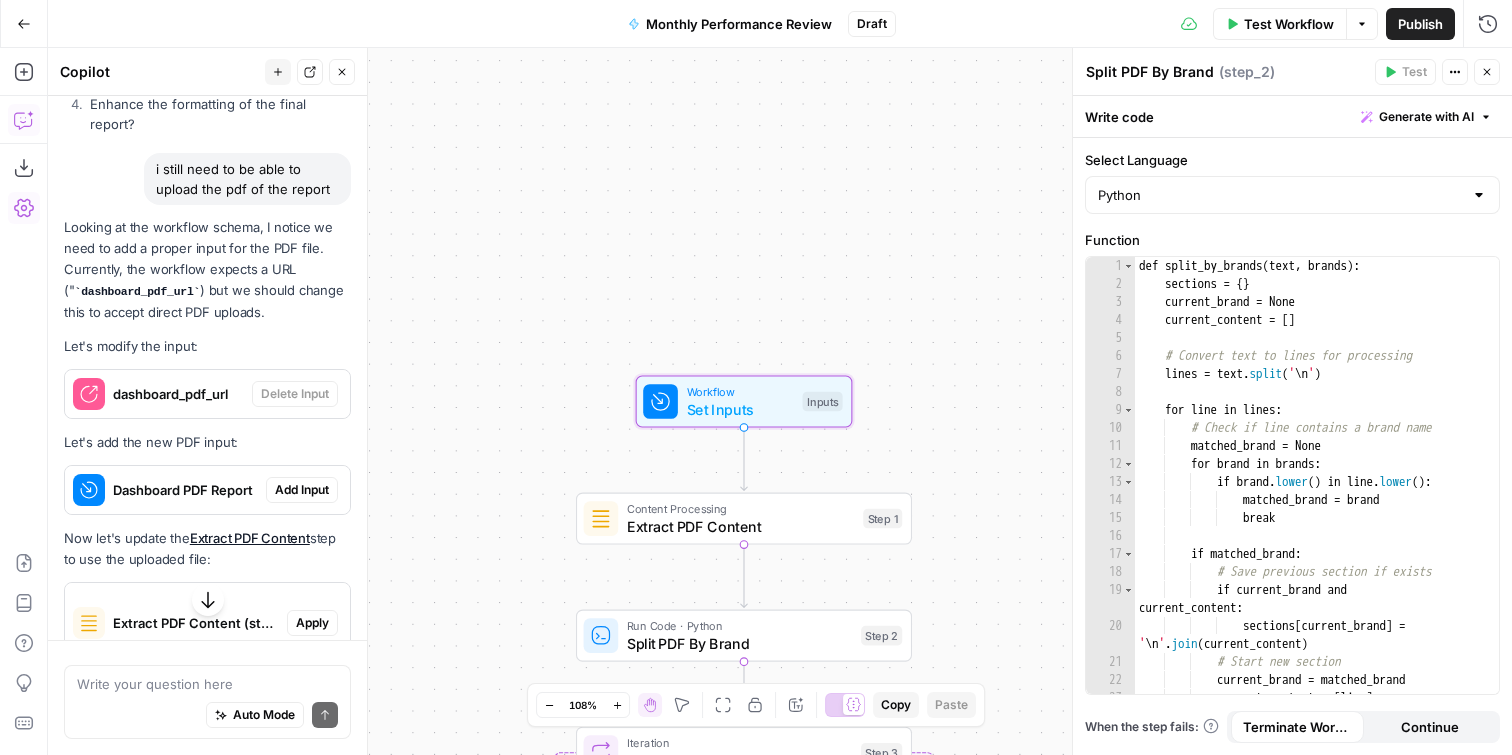 click on "Add Input" at bounding box center [302, 490] 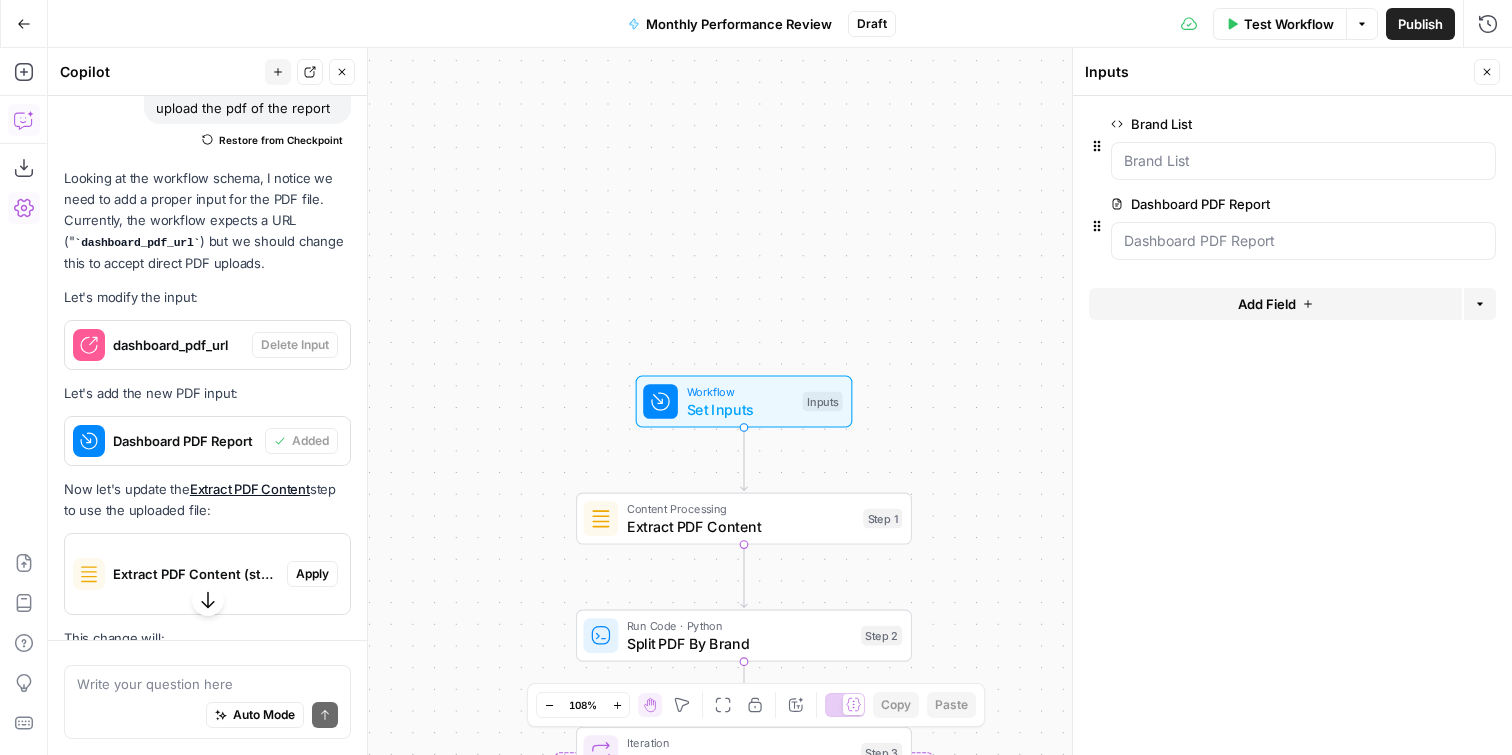 scroll, scrollTop: 9425, scrollLeft: 0, axis: vertical 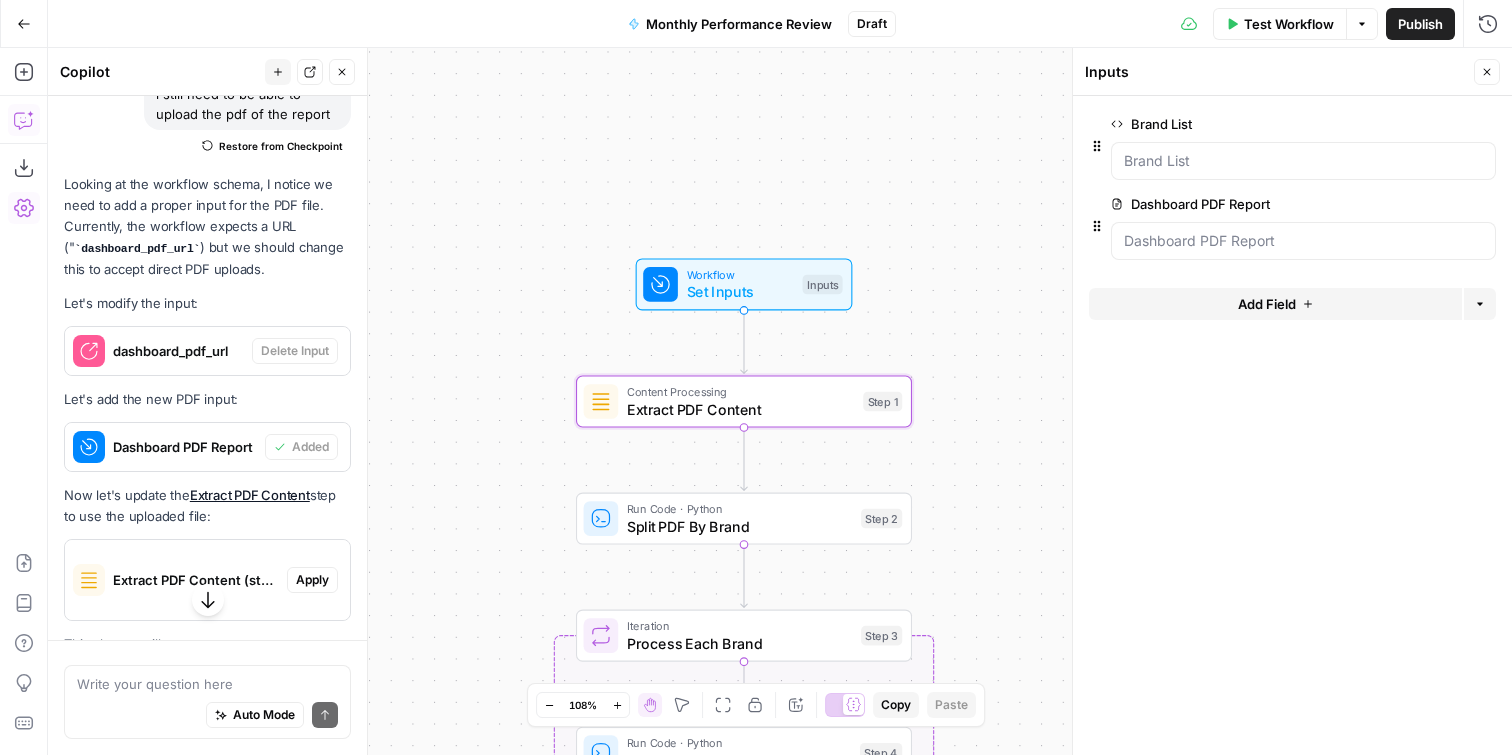 click on "Apply" at bounding box center [312, 580] 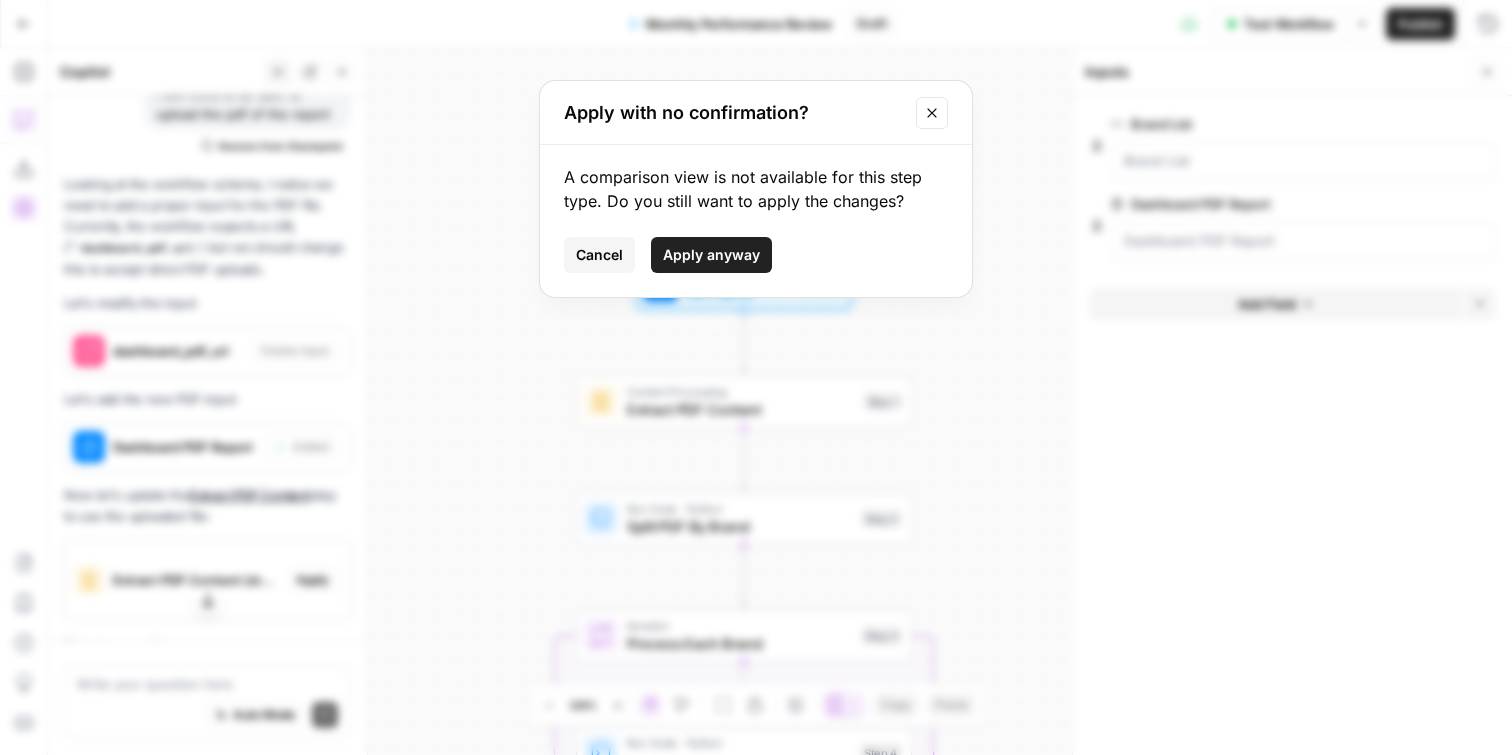 click on "Apply anyway" at bounding box center (711, 255) 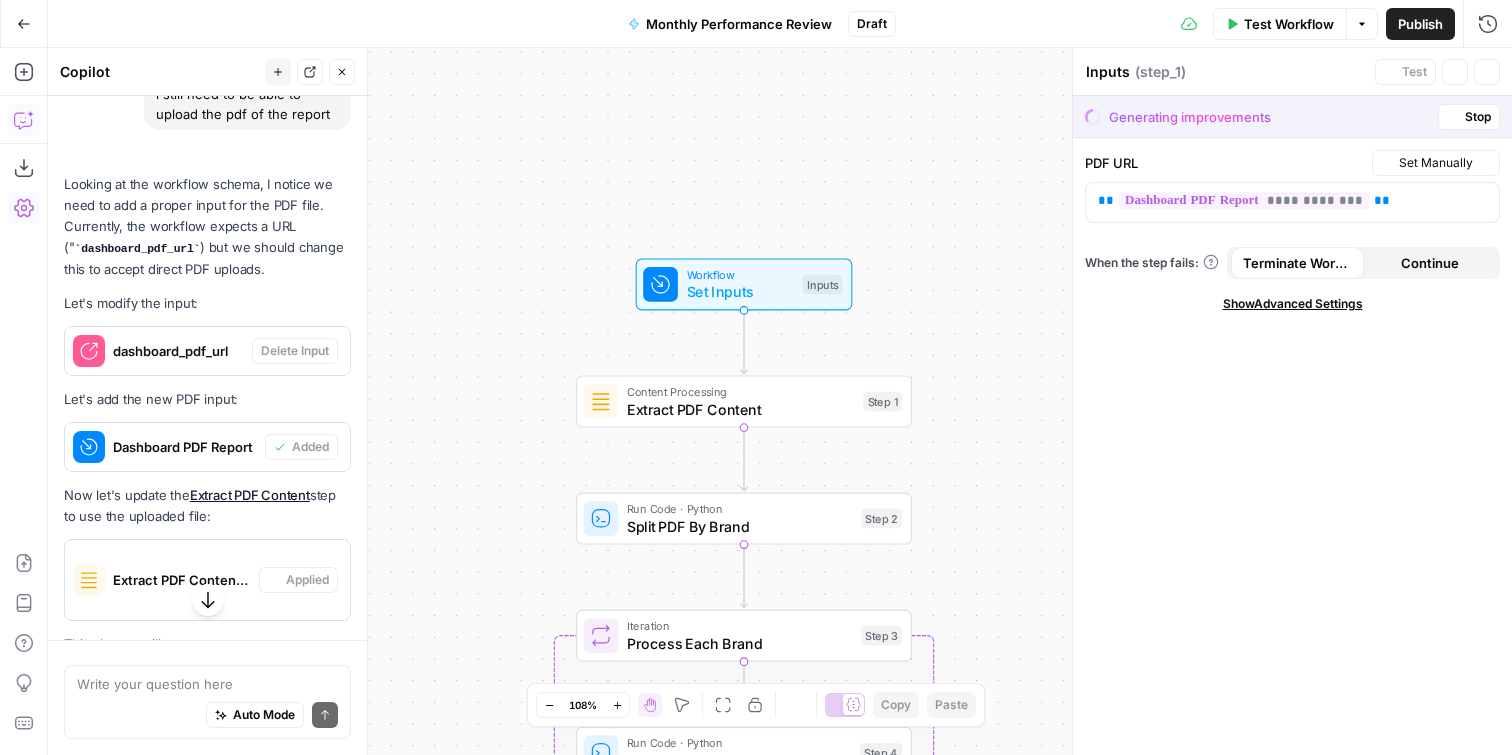 type on "Extract PDF Content" 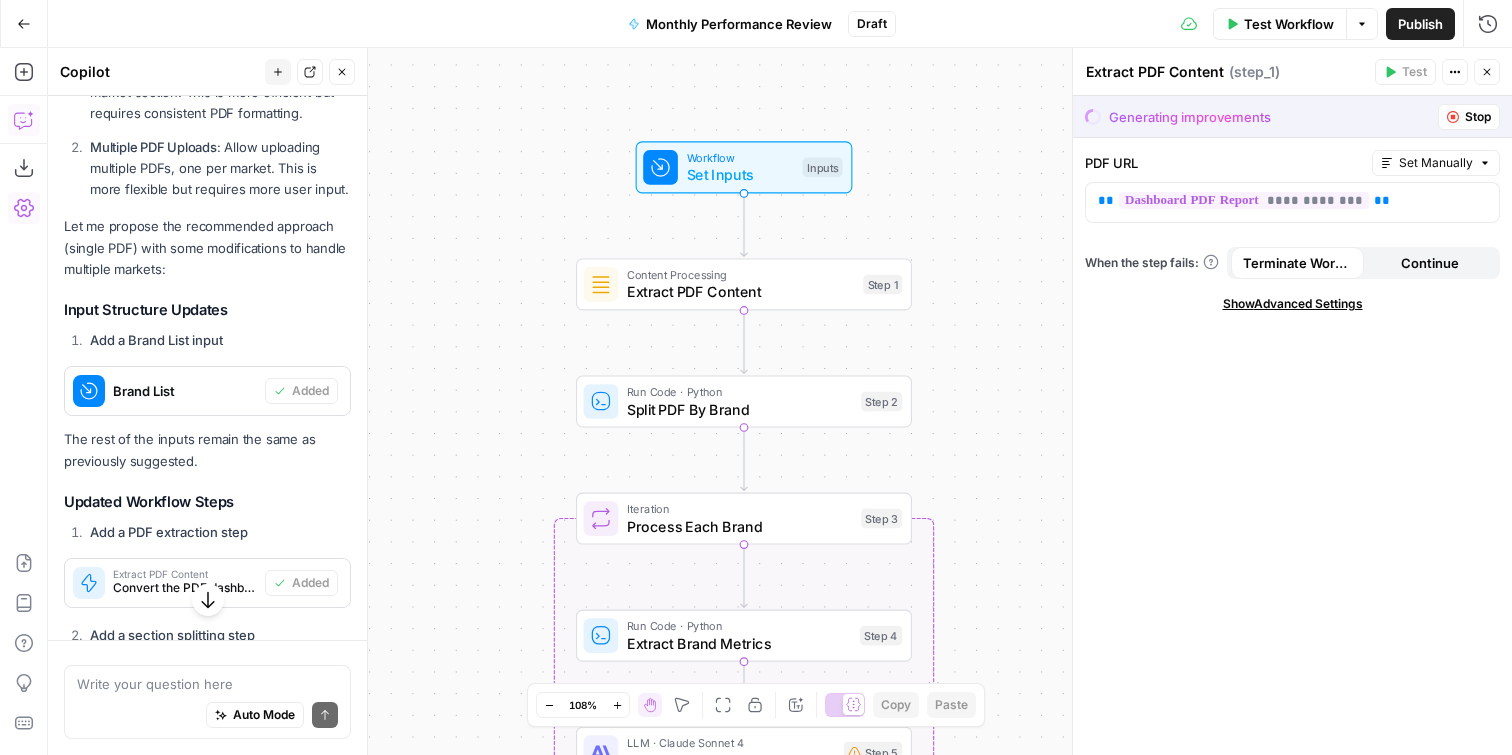 scroll, scrollTop: 5009, scrollLeft: 0, axis: vertical 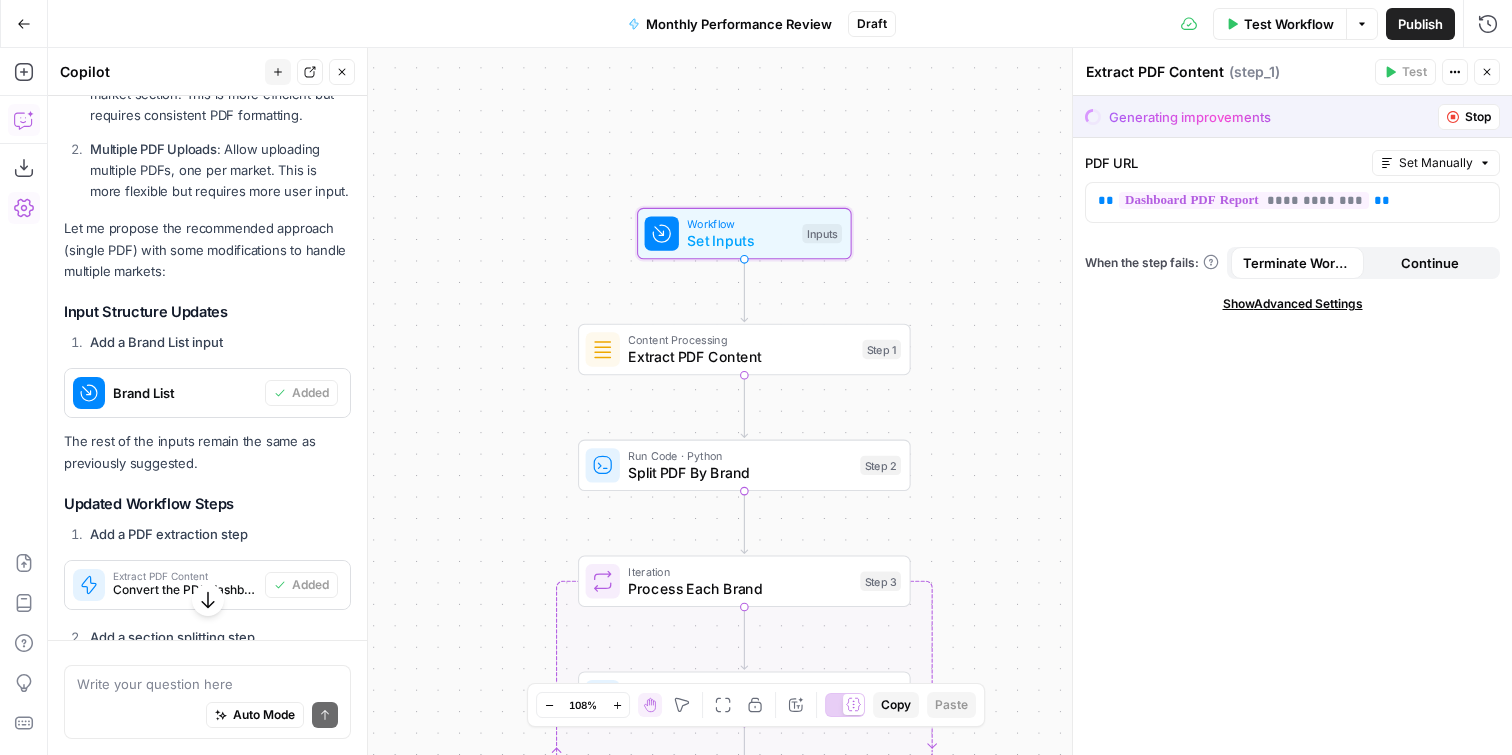 click on "Brand List" at bounding box center (185, 393) 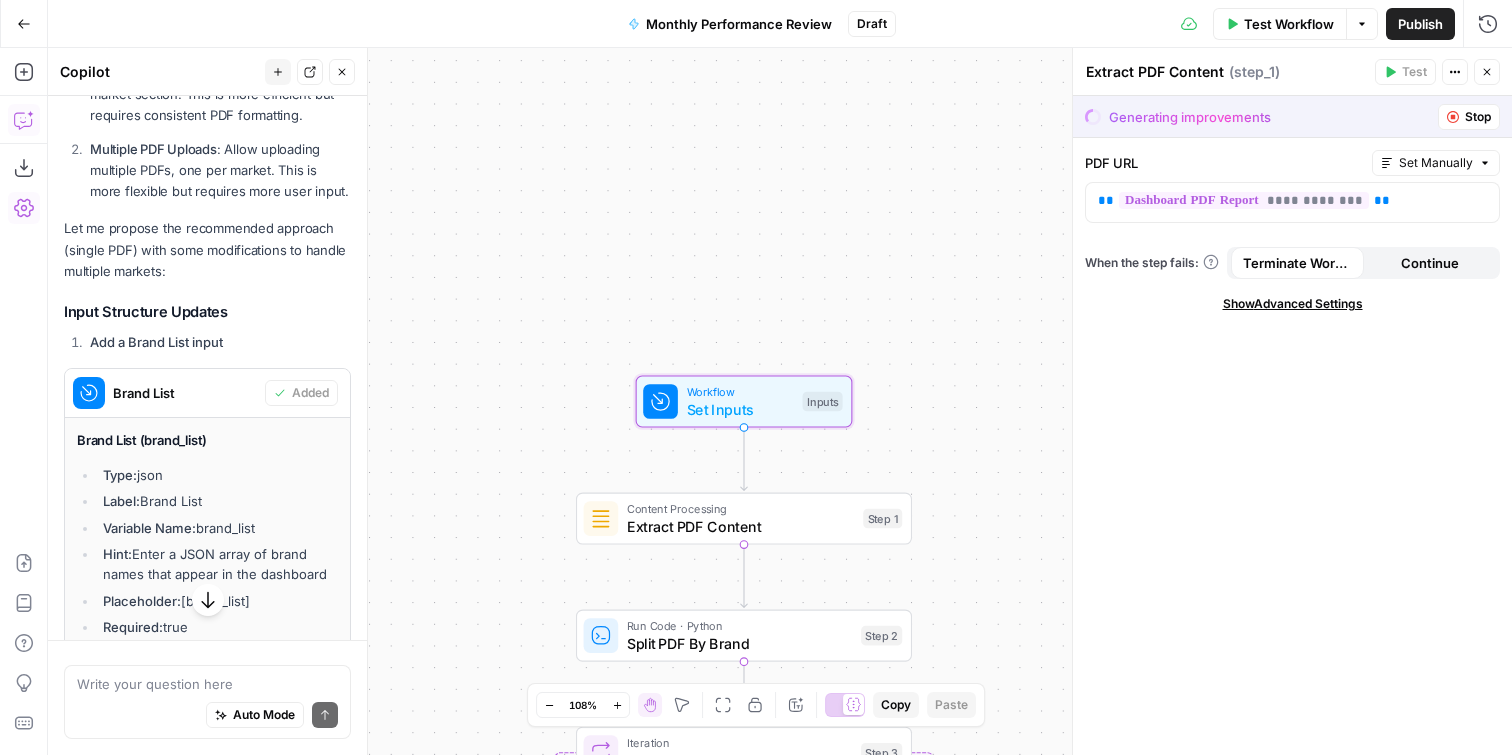 drag, startPoint x: 186, startPoint y: 499, endPoint x: 233, endPoint y: 526, distance: 54.20332 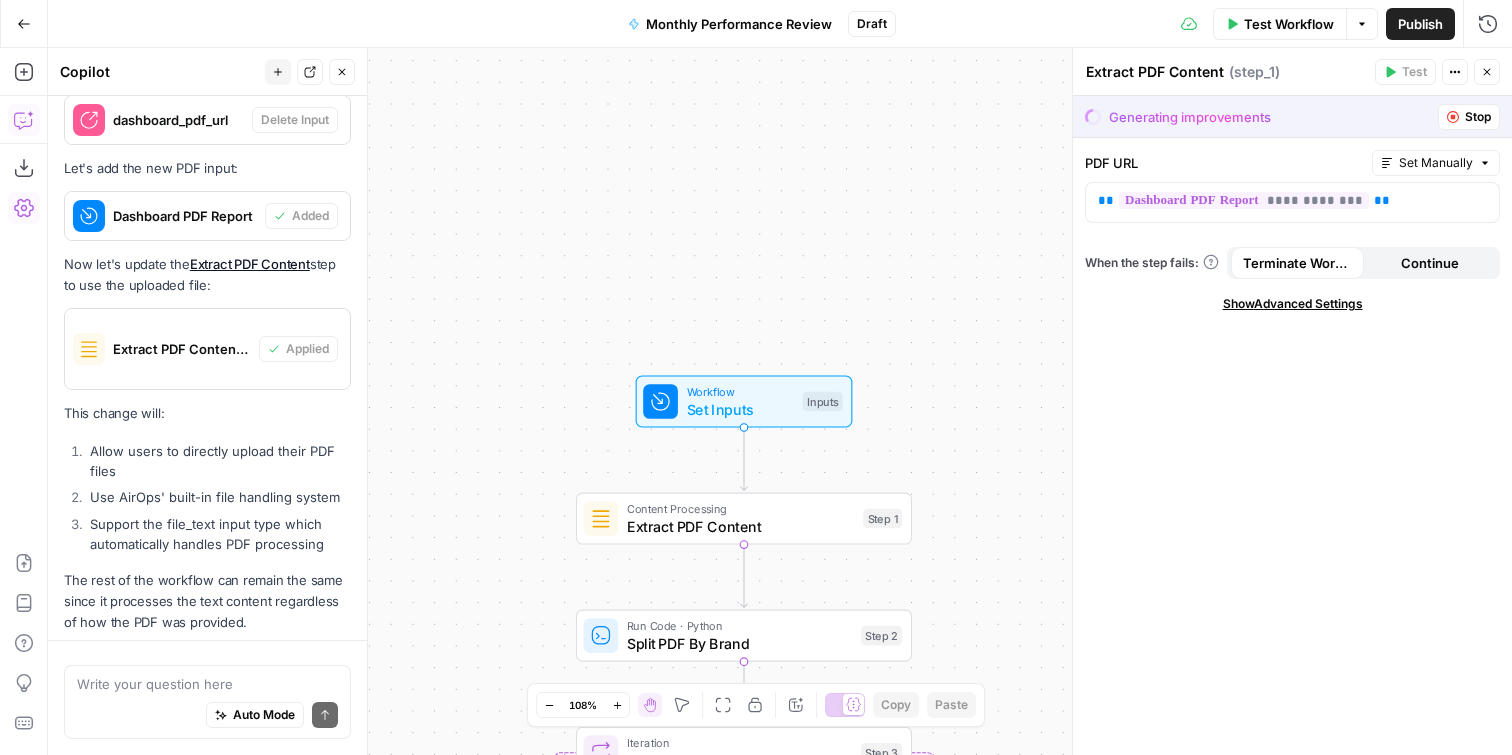 scroll, scrollTop: 10005, scrollLeft: 0, axis: vertical 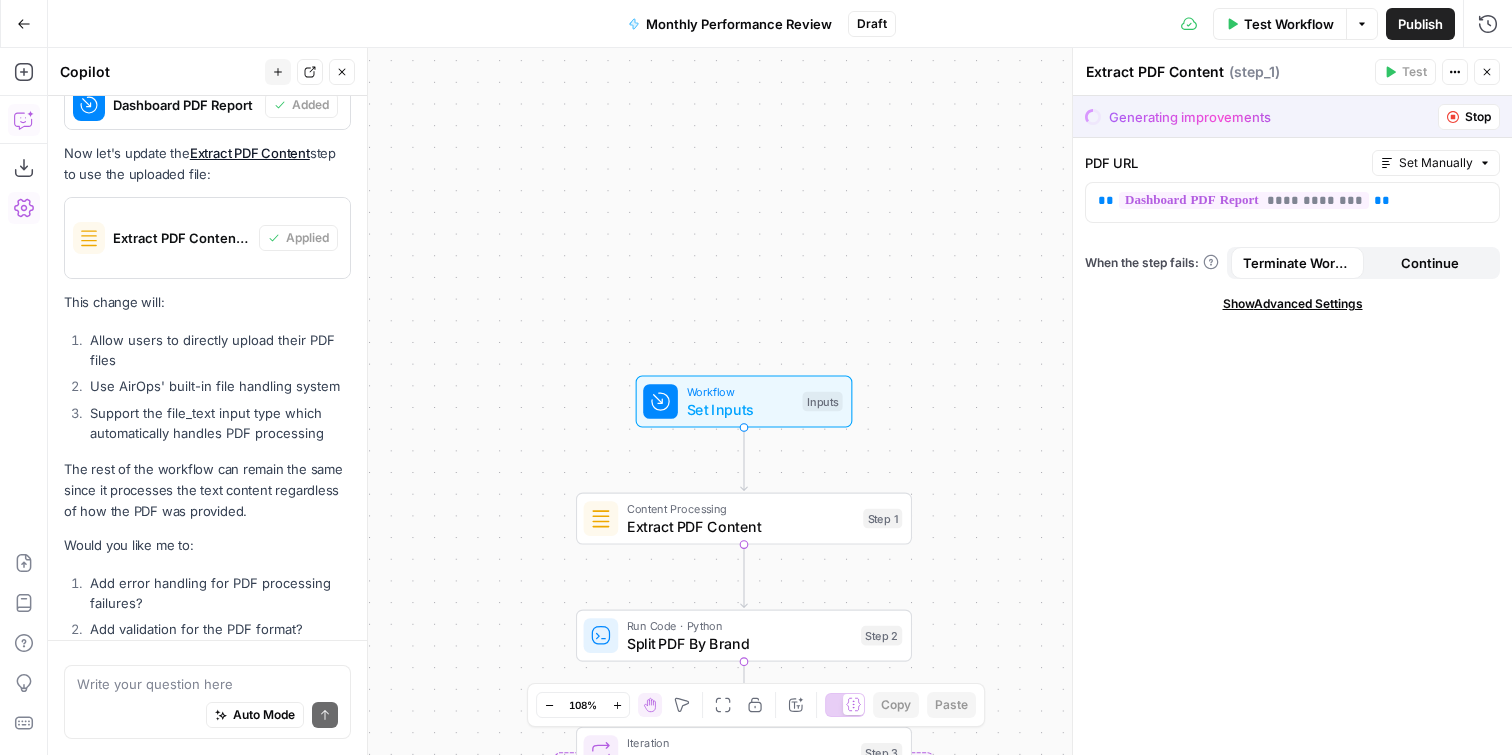 click on "Write your question here Auto Mode Send" at bounding box center [207, 702] 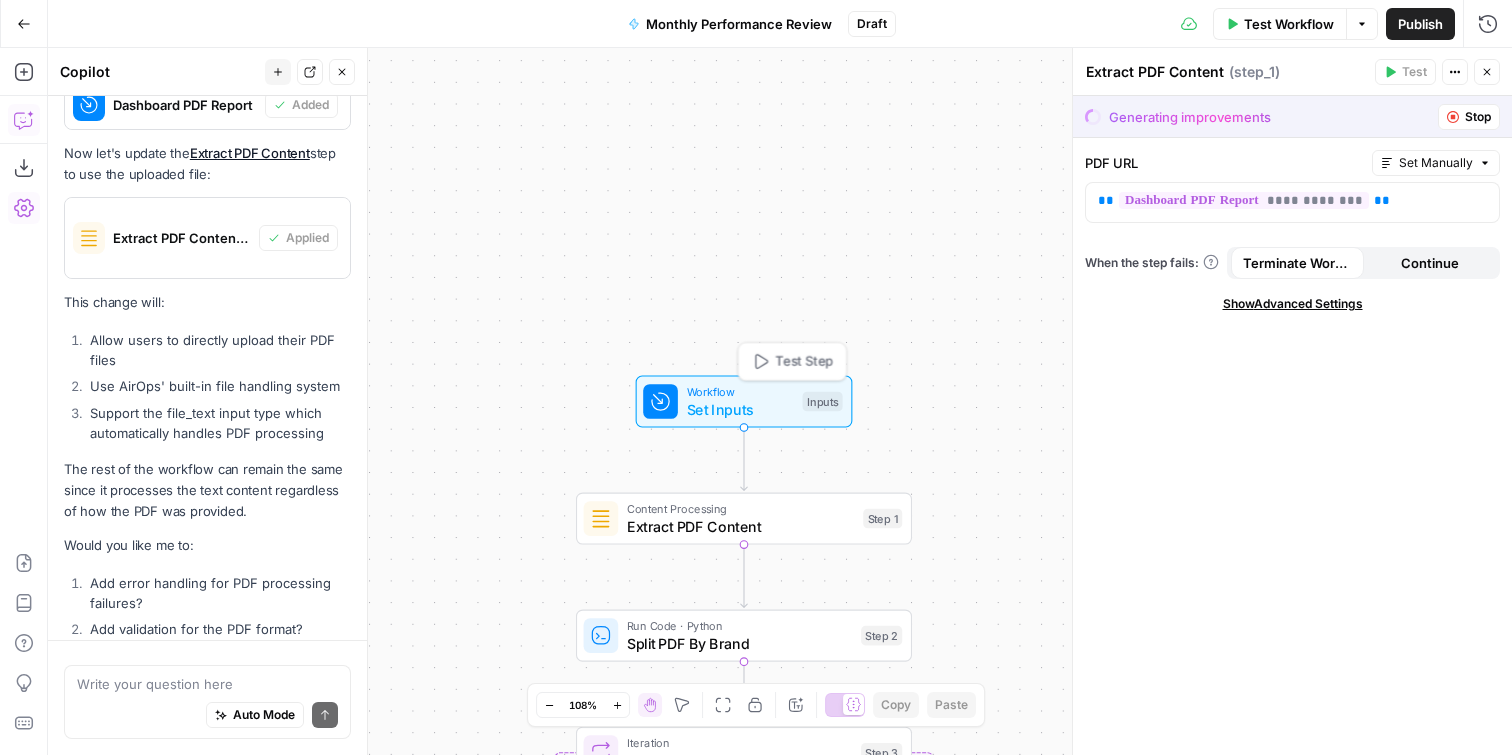 click on "Workflow" at bounding box center (740, 391) 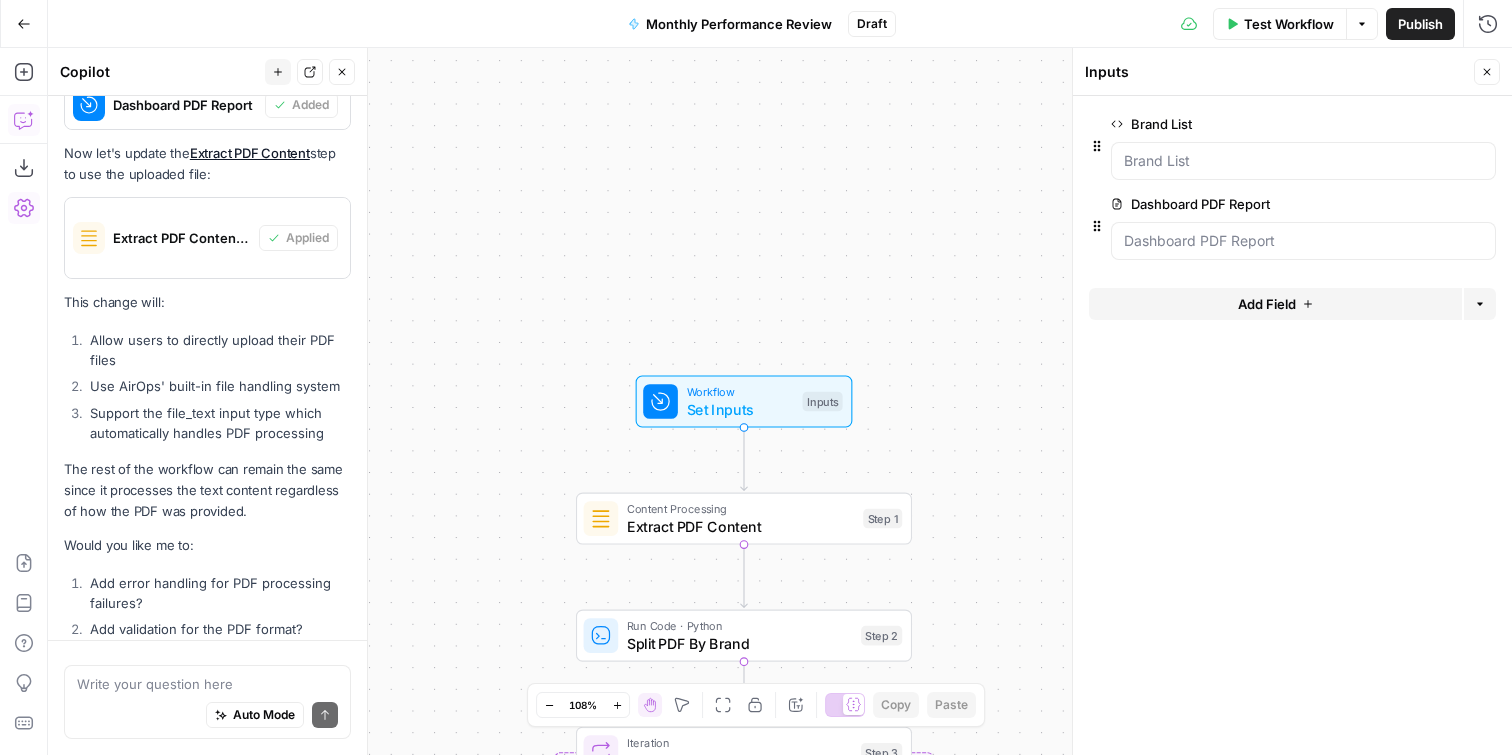 click at bounding box center [1303, 161] 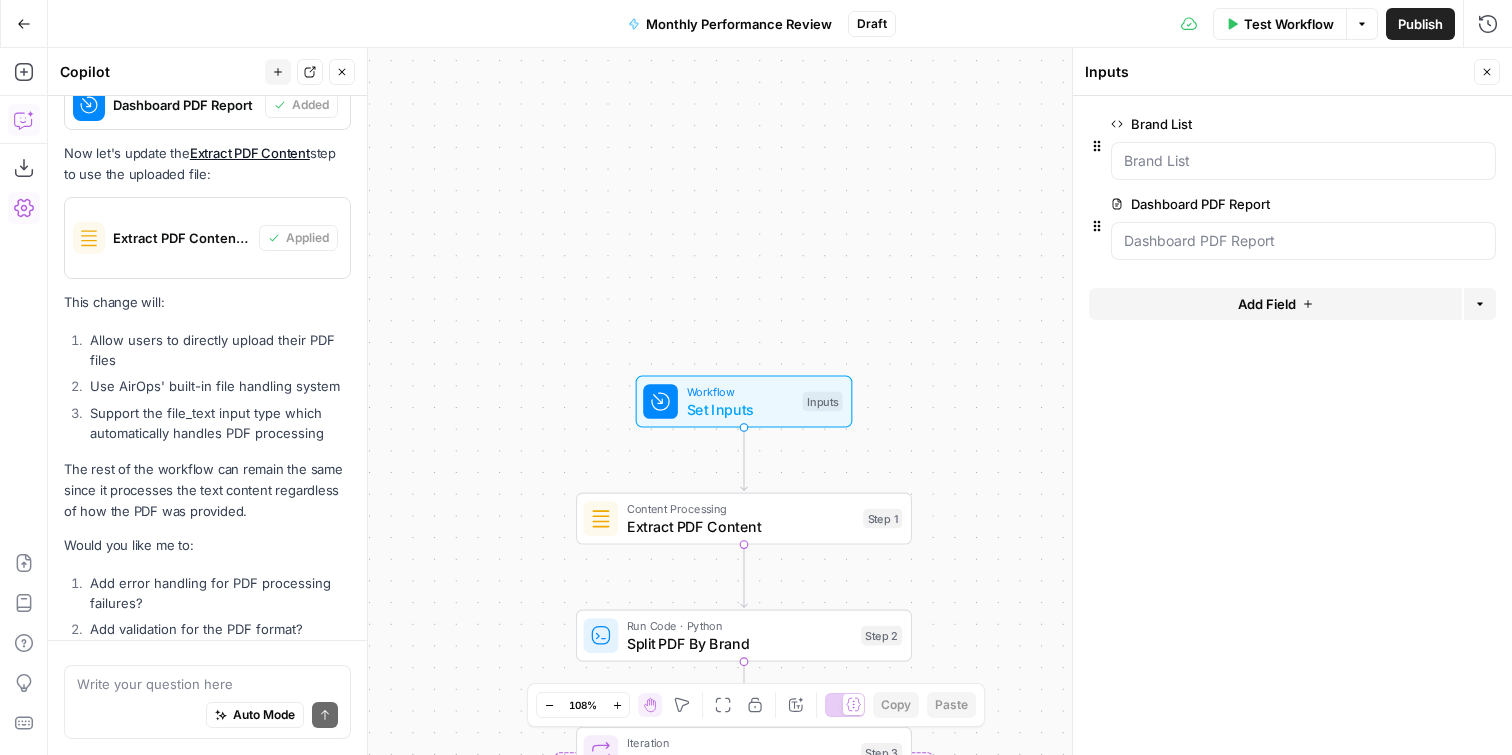 click on "Test Workflow" at bounding box center [1289, 24] 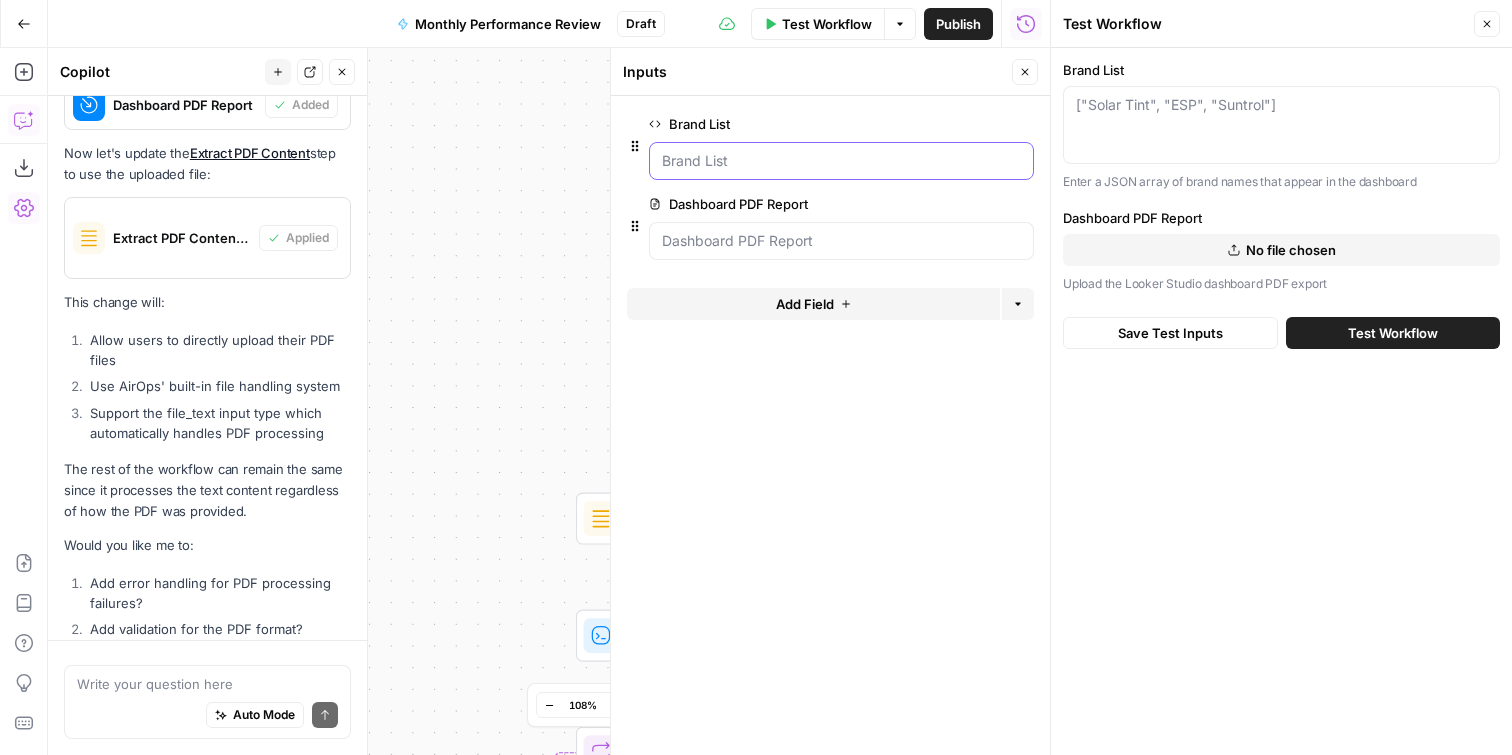 click on "Brand List" at bounding box center (841, 161) 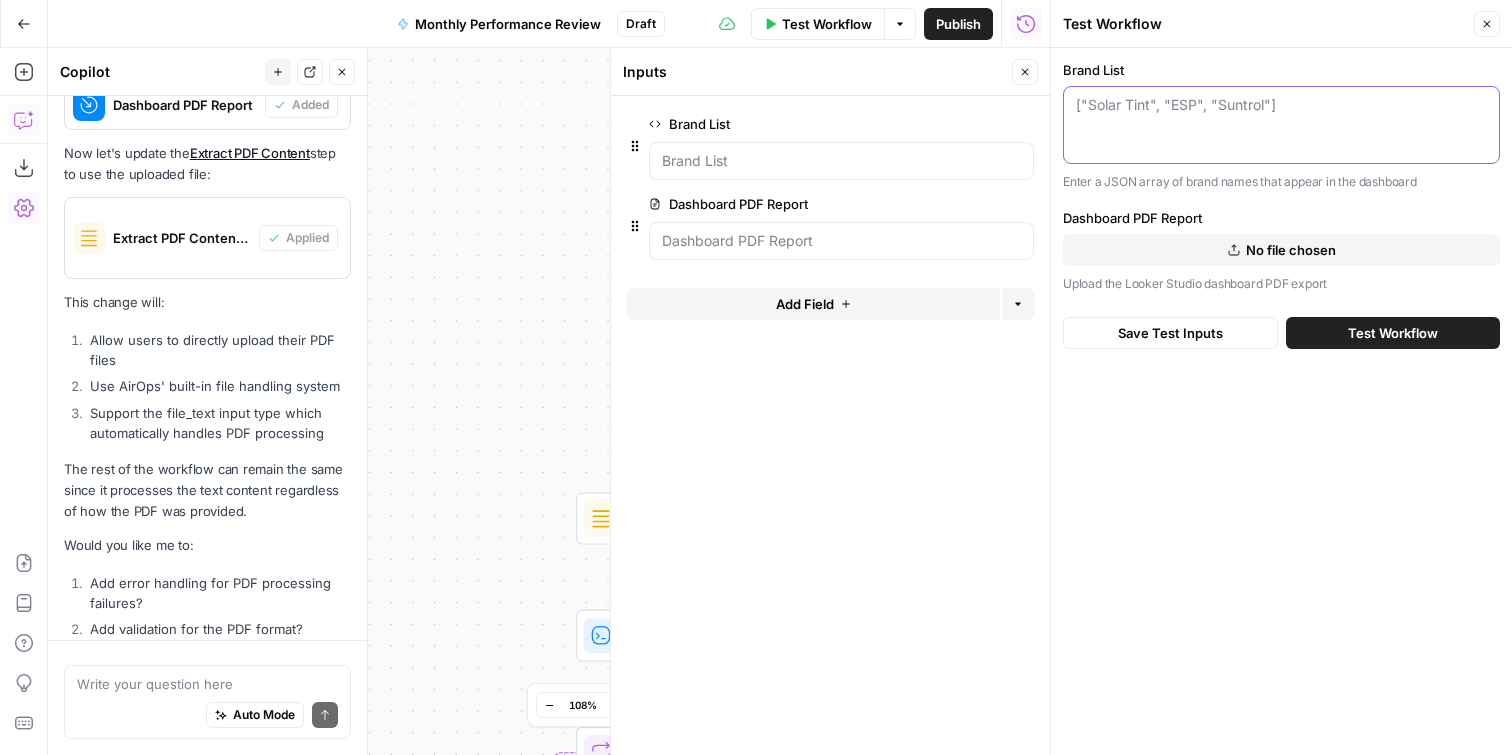 click on "Brand List" at bounding box center [1281, 105] 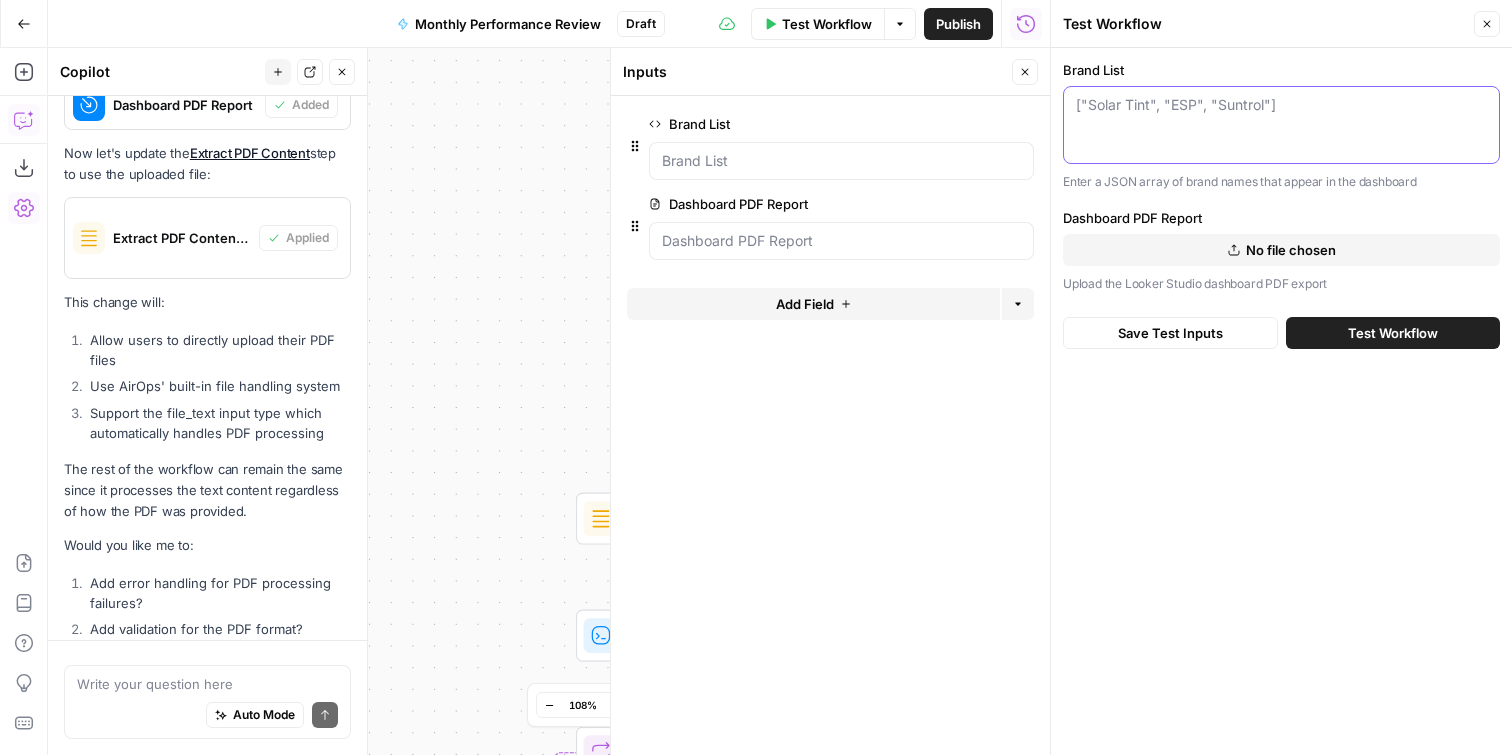 paste on "["Solar Tint", "ESP", "Suntrol"]" 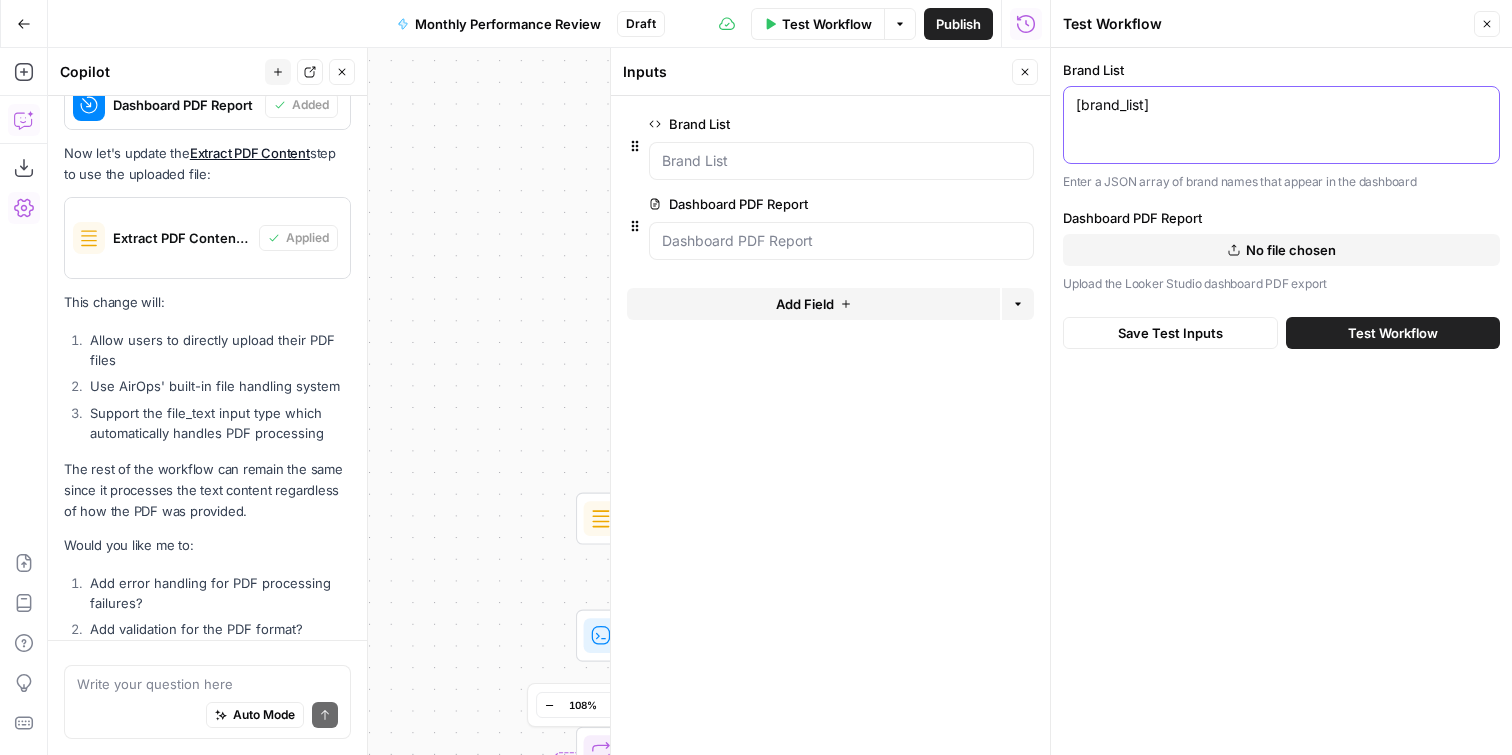 type on "["Solar Tint", "ESP", "Suntrol"]" 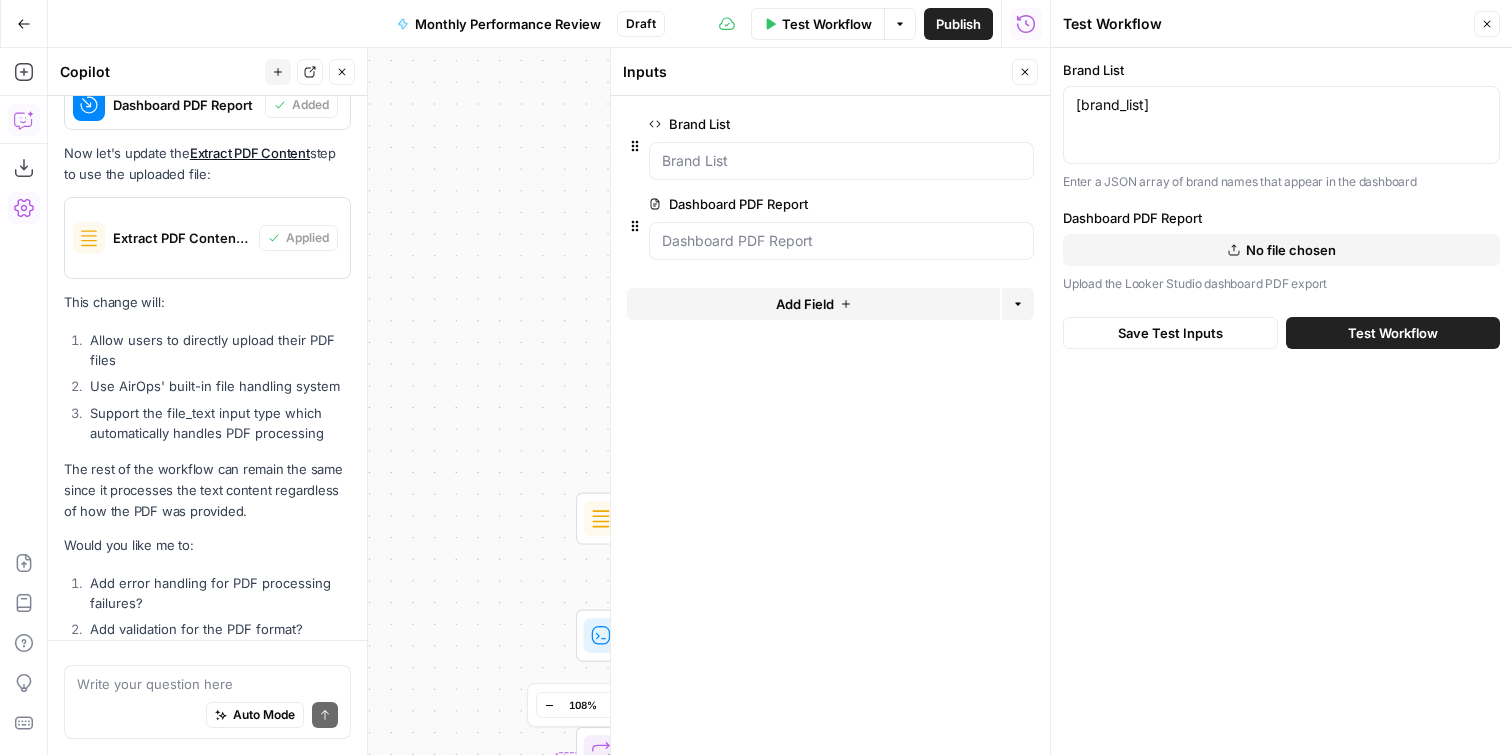 click on "Enter a JSON array of brand names that appear in the dashboard" at bounding box center (1281, 182) 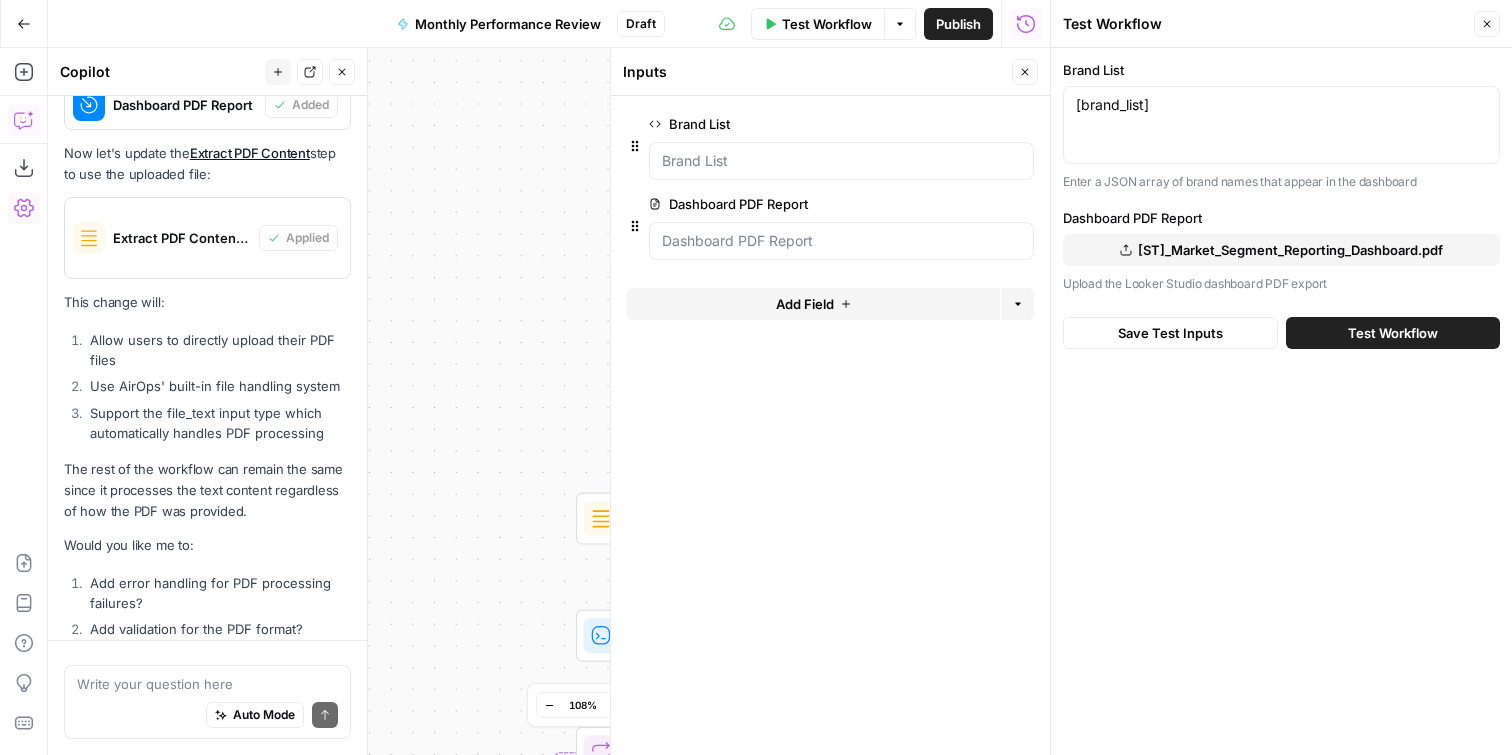 click on "Save Test Inputs" at bounding box center (1170, 333) 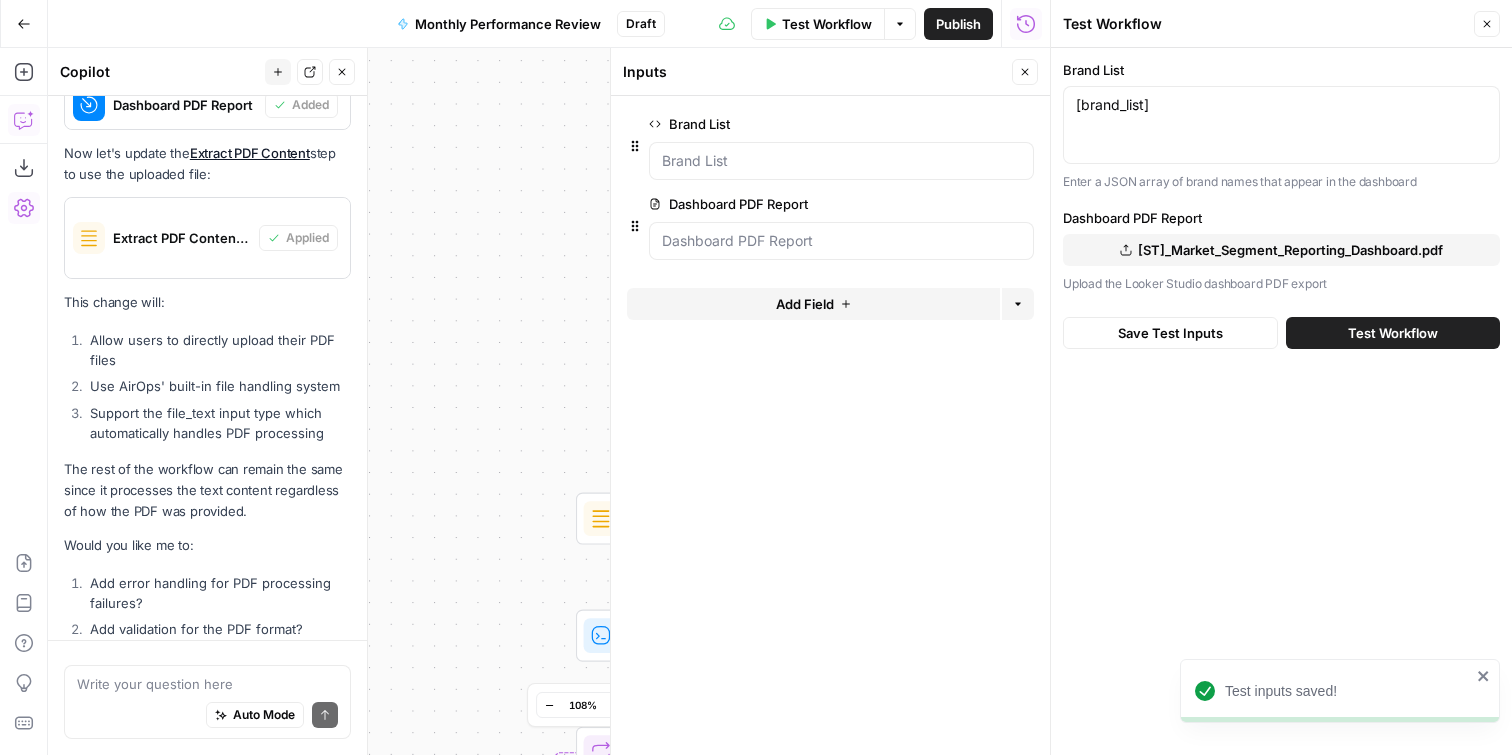click on "Test Workflow" at bounding box center [1393, 333] 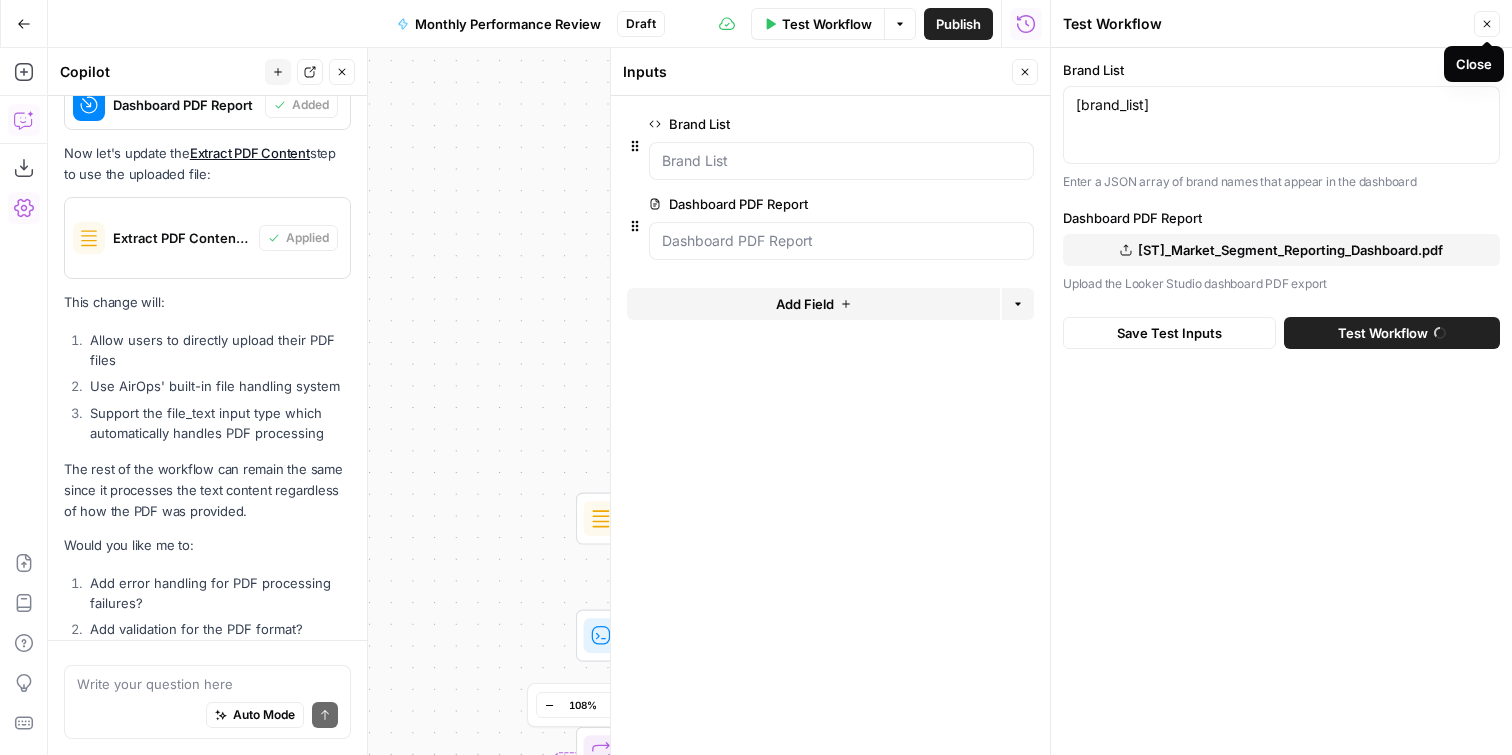 click 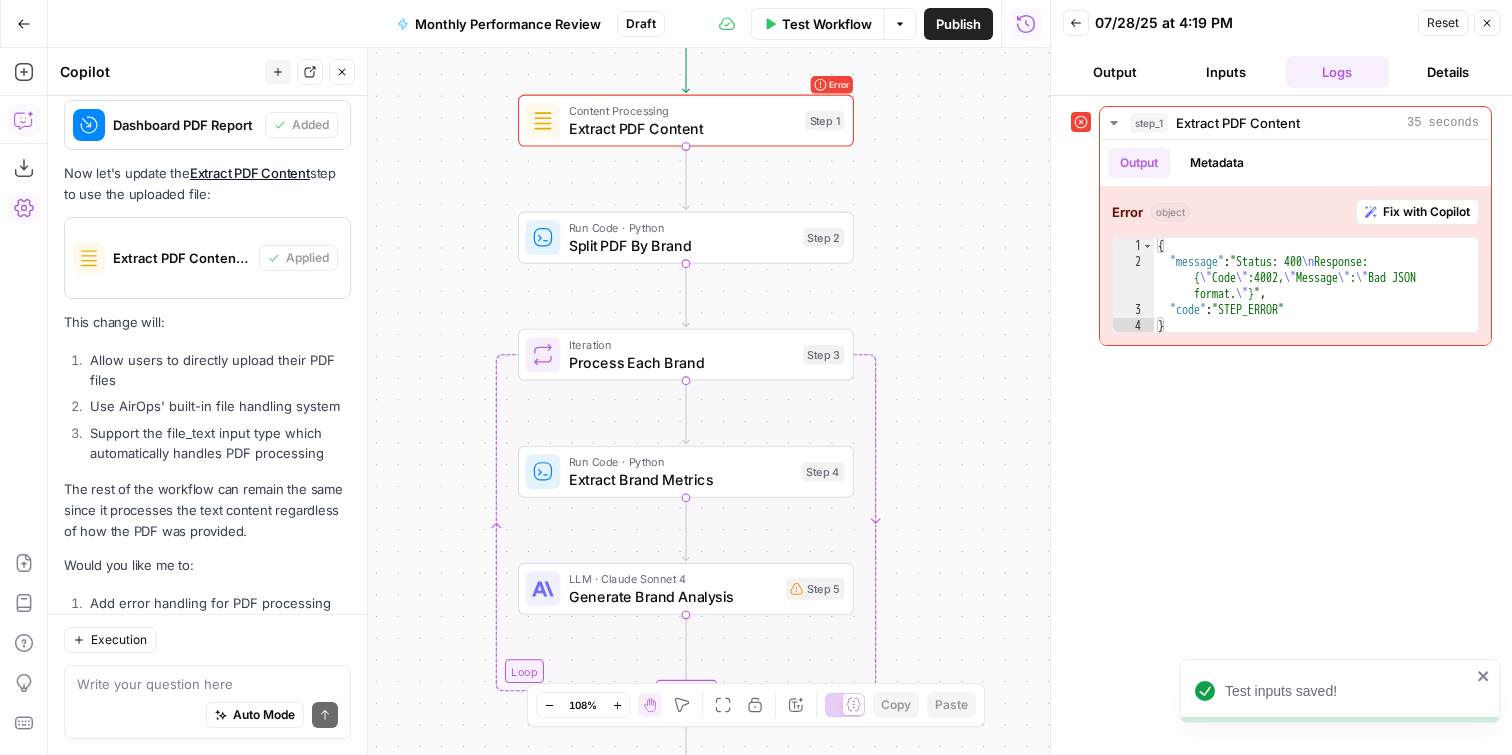scroll, scrollTop: 9773, scrollLeft: 0, axis: vertical 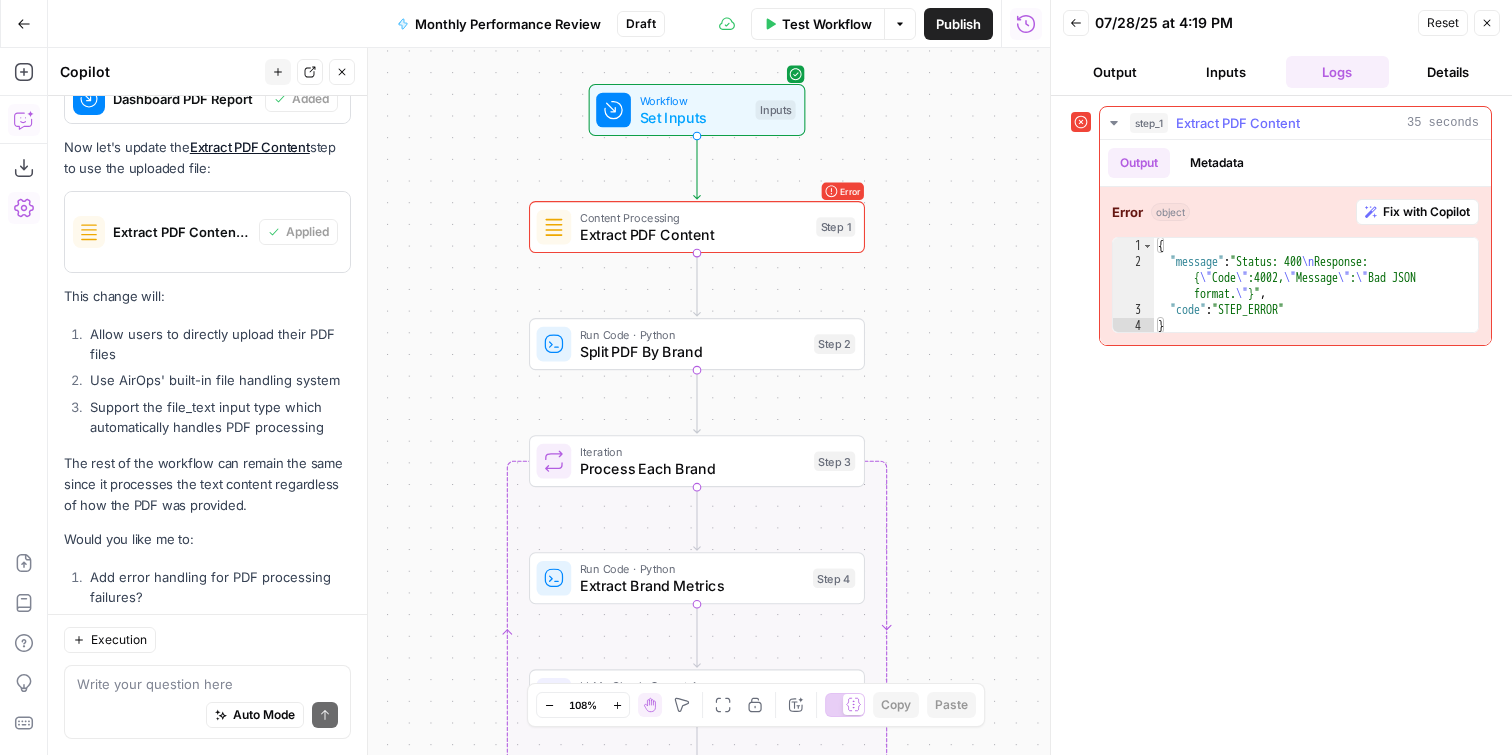 click on "Fix with Copilot" at bounding box center (1417, 212) 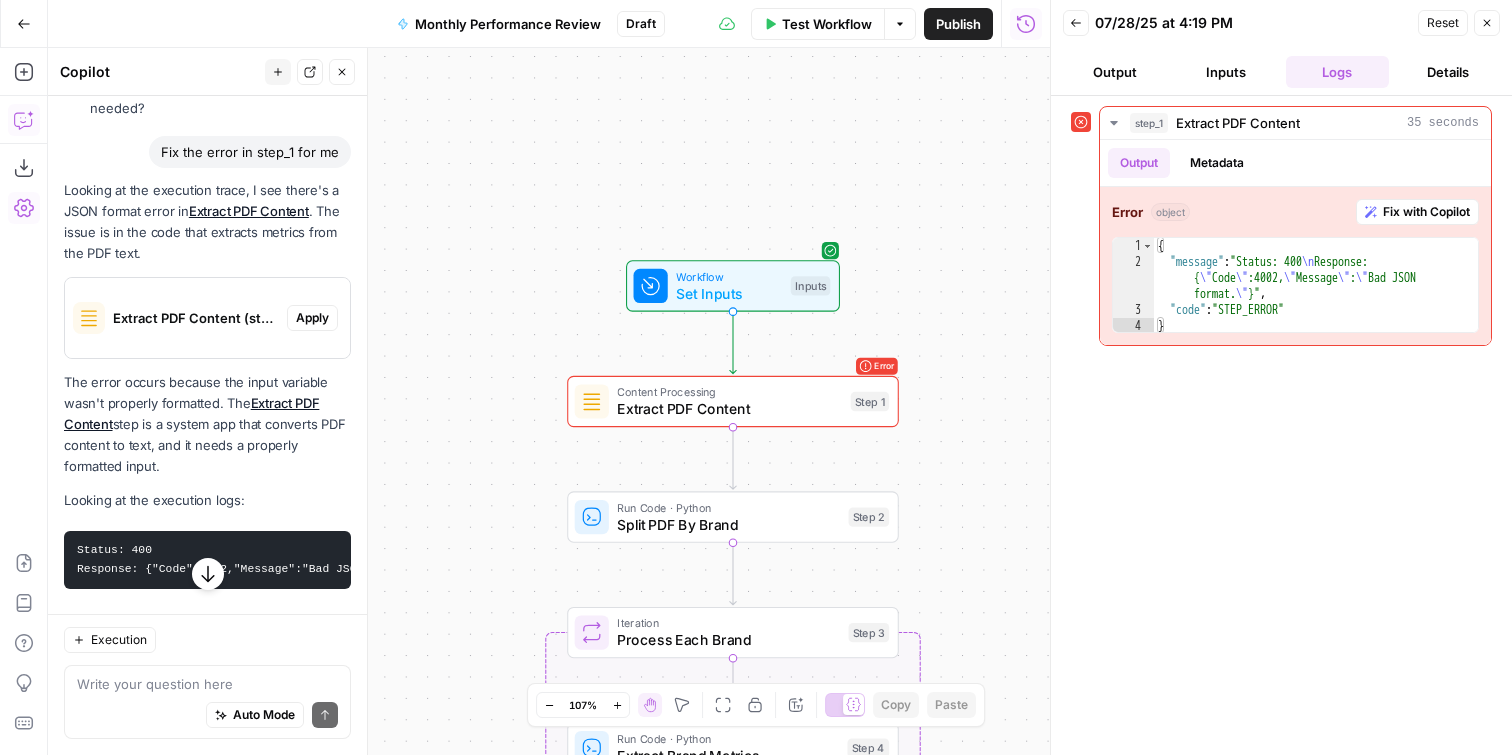 scroll, scrollTop: 10201, scrollLeft: 0, axis: vertical 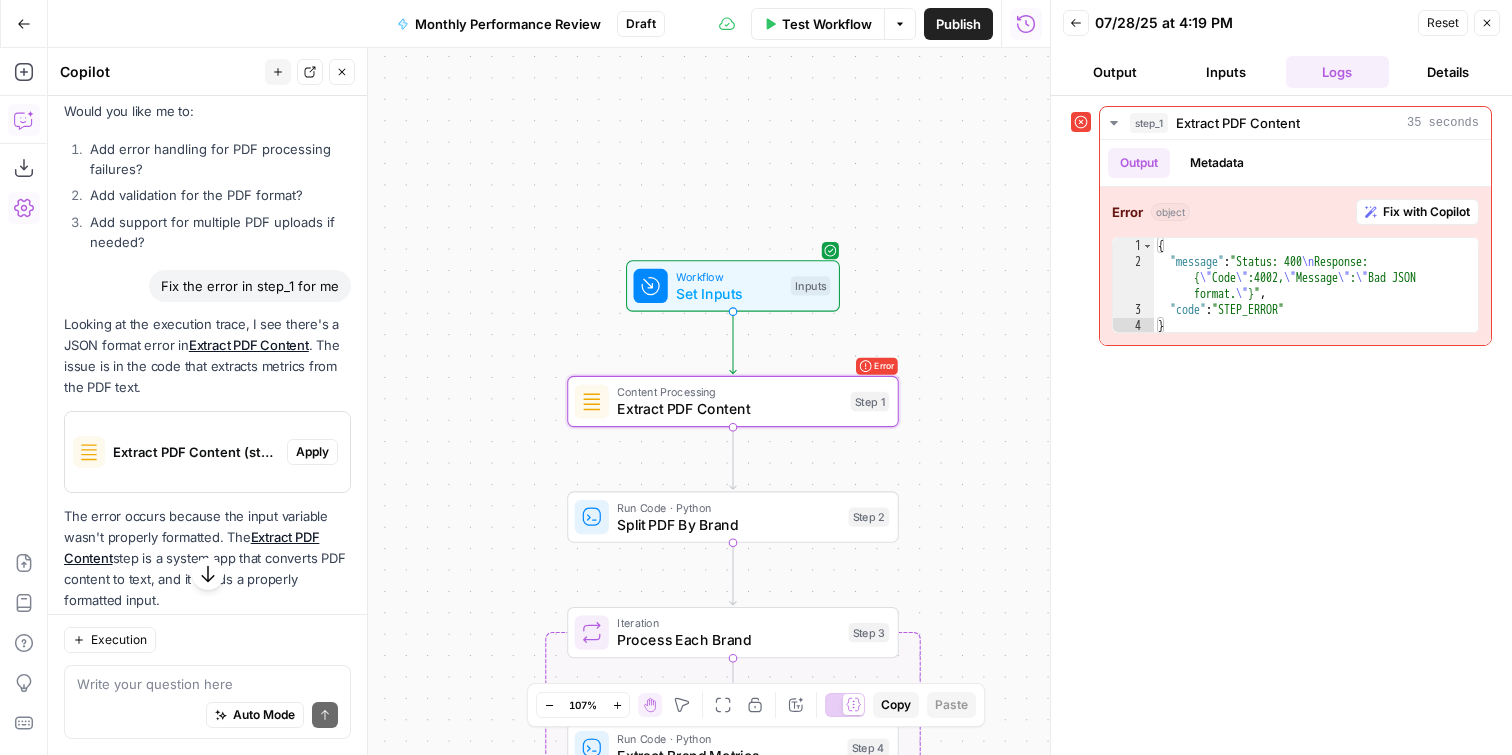 click on "Apply" at bounding box center (312, 452) 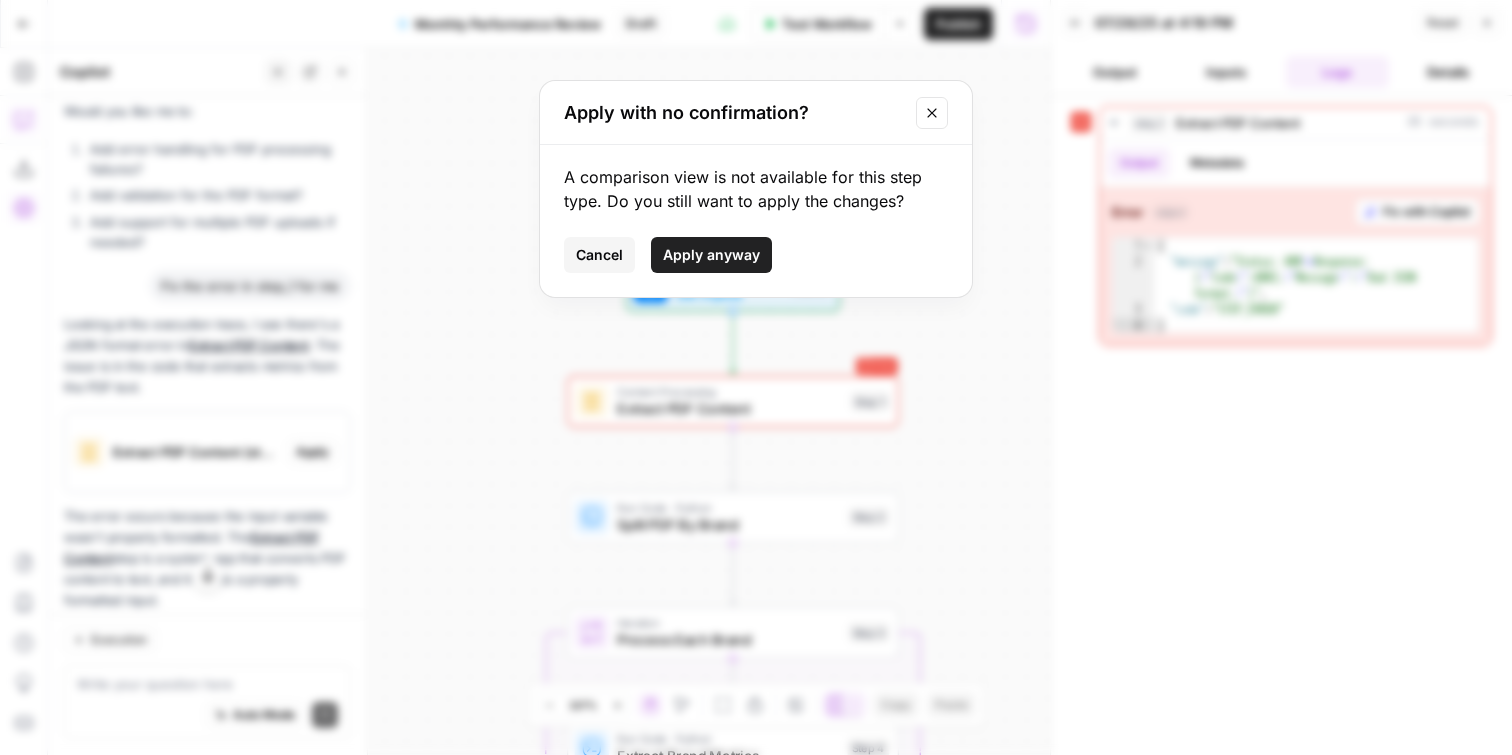 click on "Apply anyway" at bounding box center (711, 255) 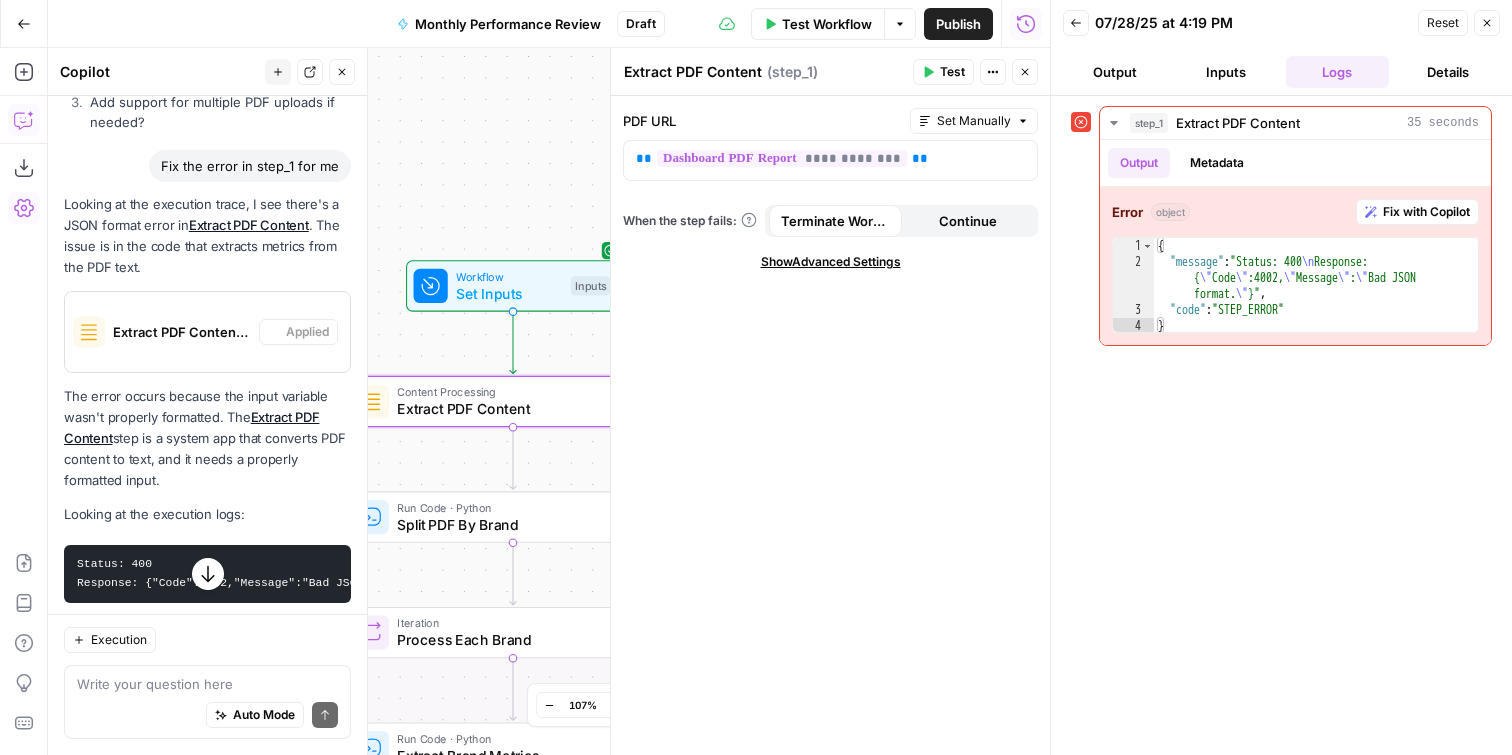 scroll, scrollTop: 10373, scrollLeft: 0, axis: vertical 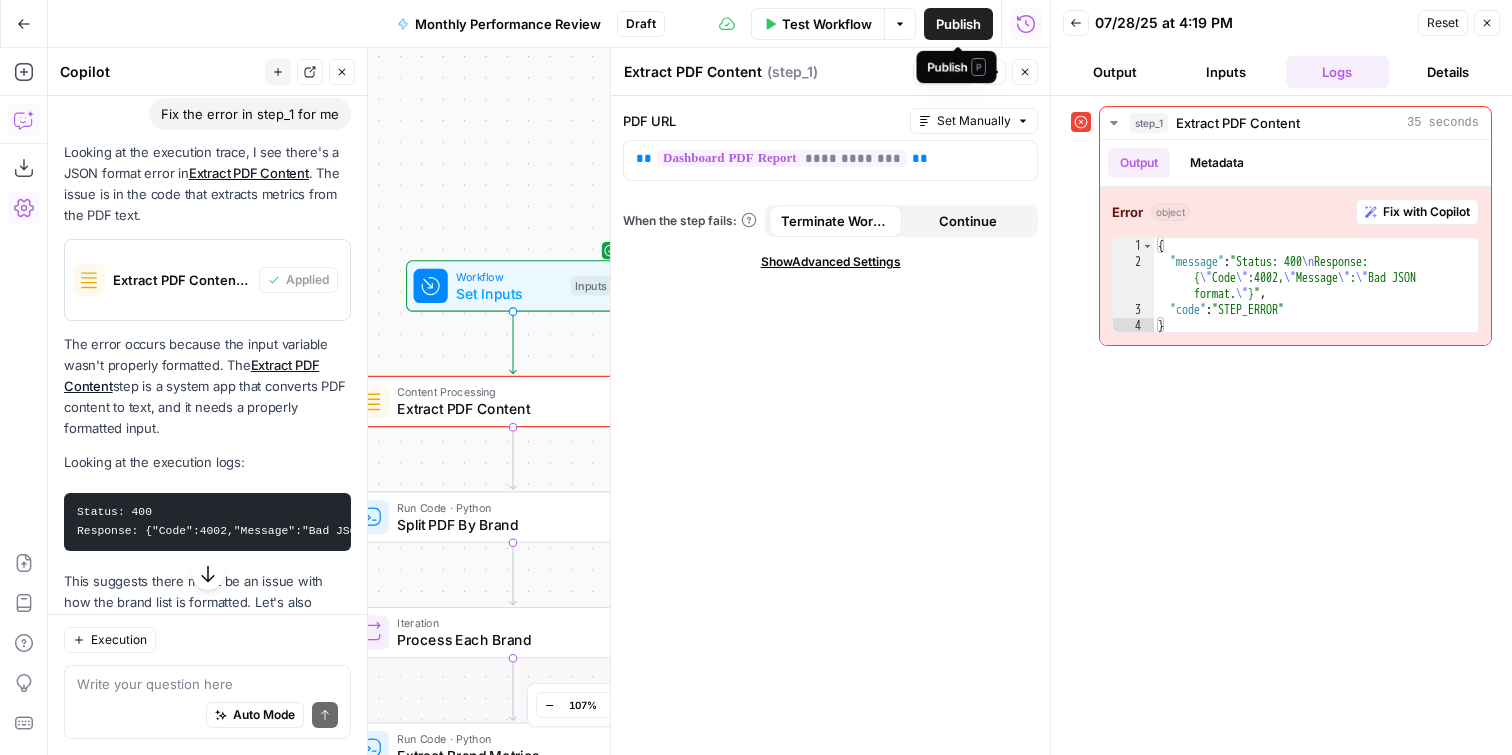 click on "Publish P" at bounding box center (957, 67) 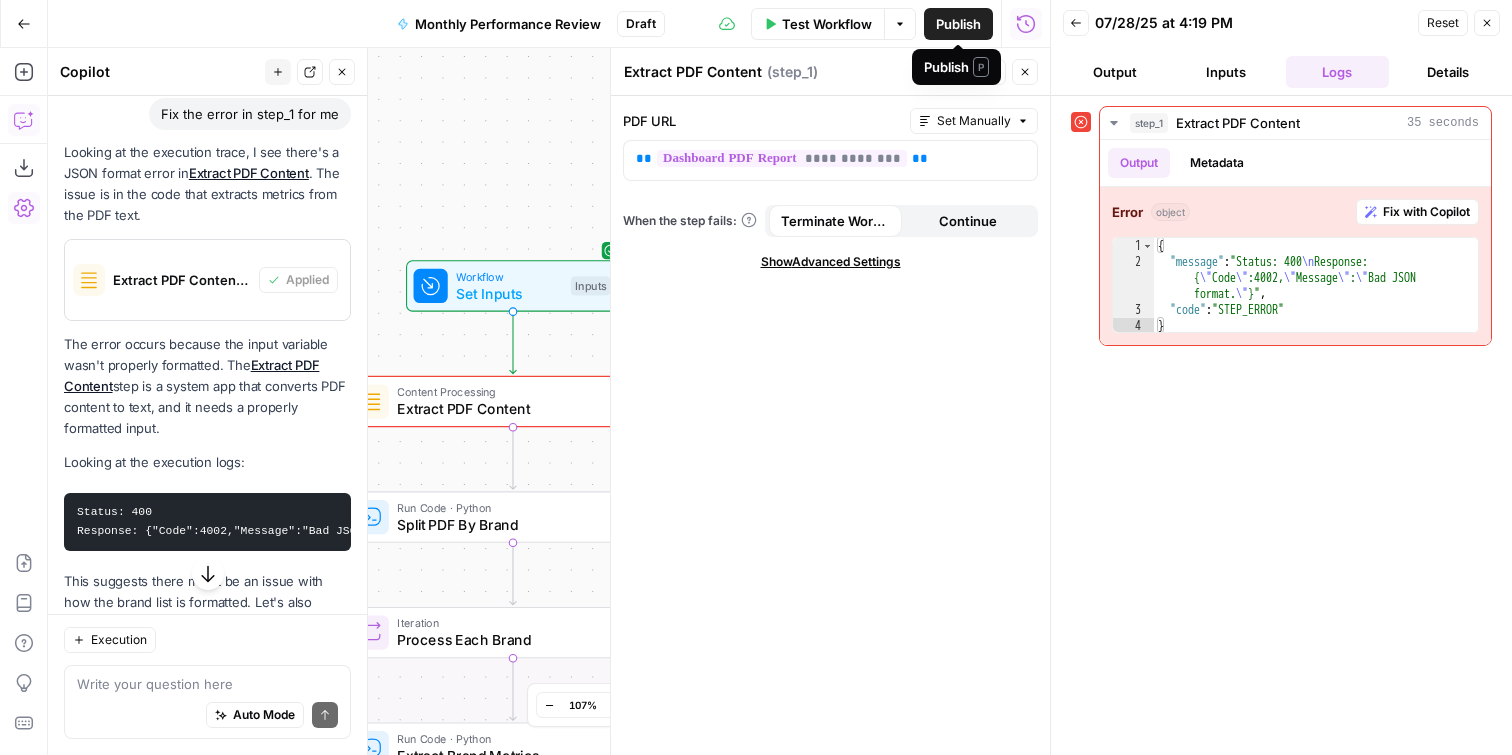 click on "Publish P" at bounding box center [956, 67] 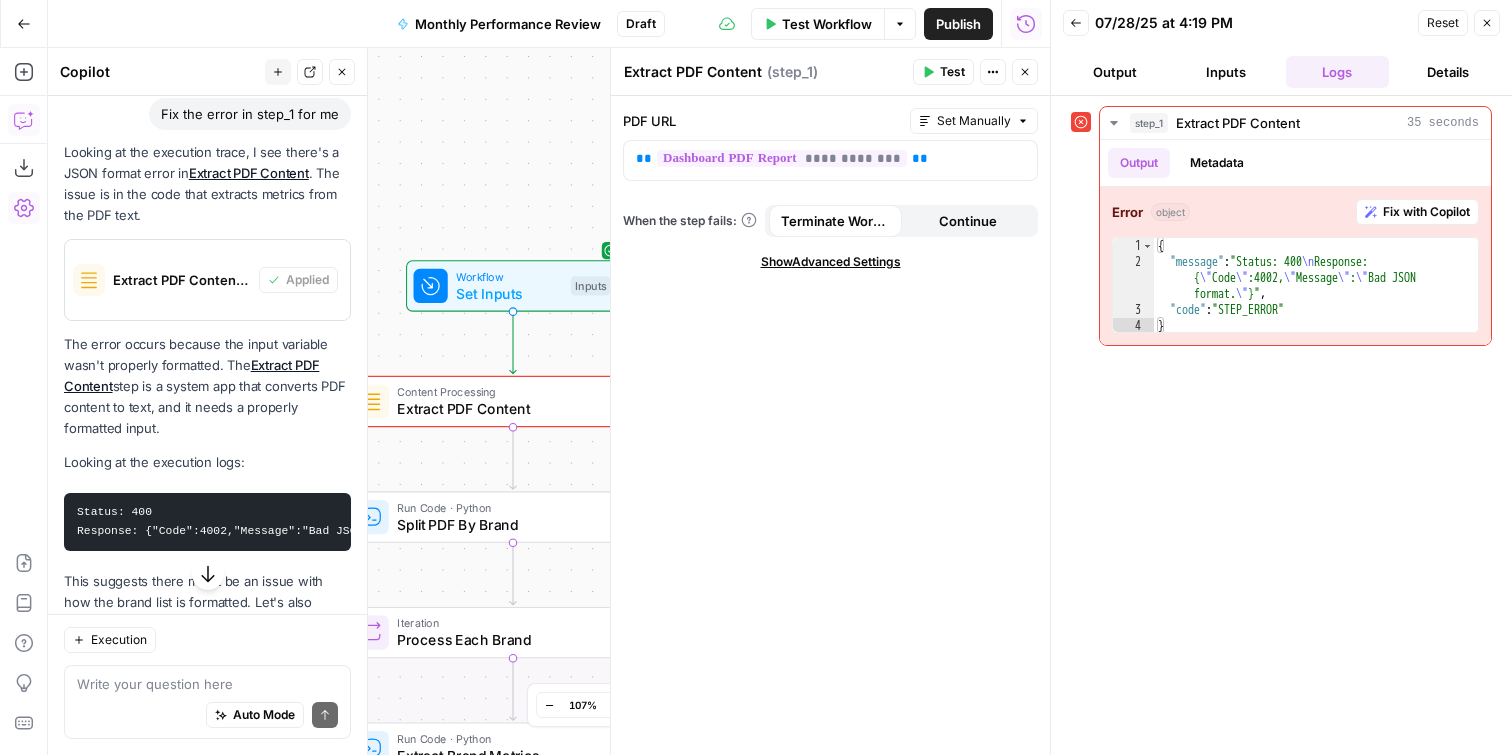 click on "Test" at bounding box center (952, 72) 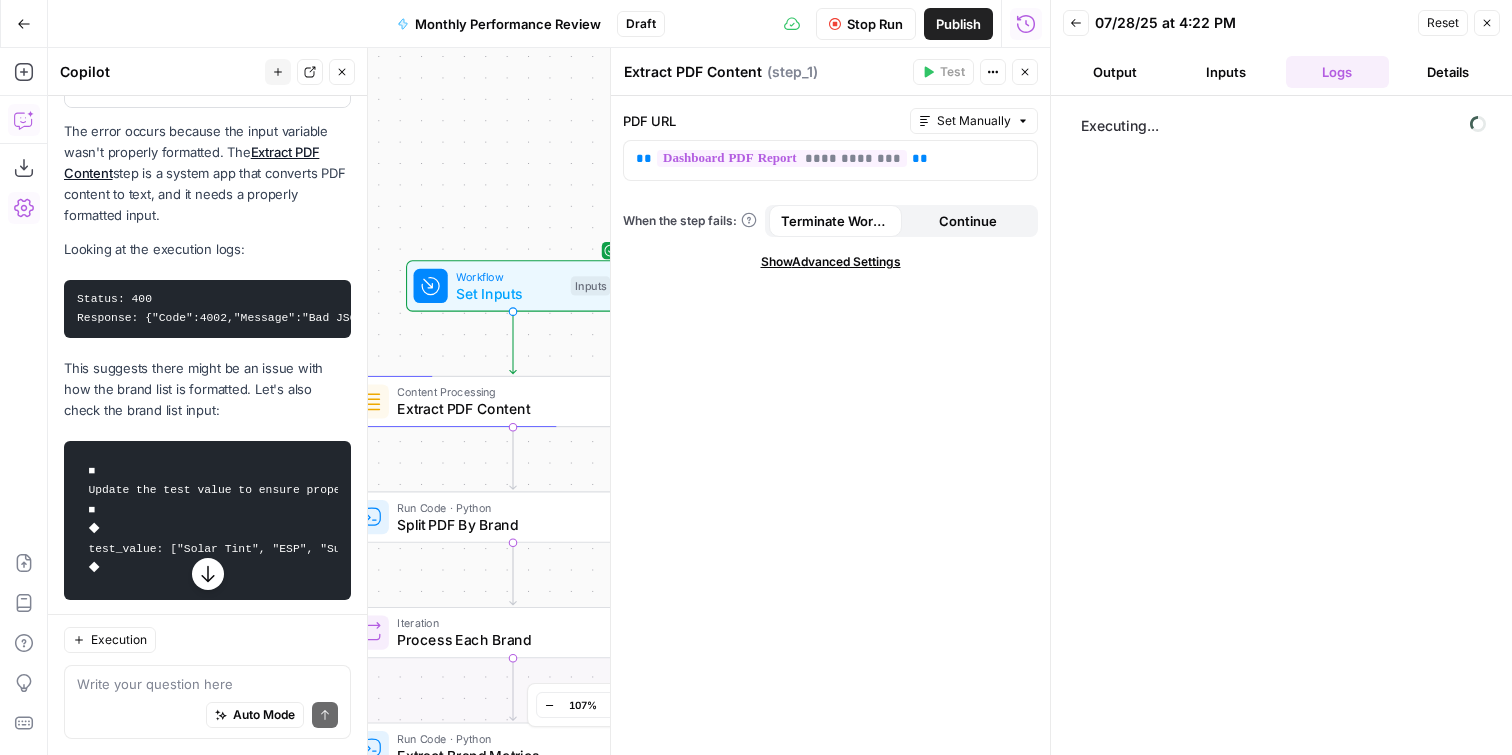 scroll, scrollTop: 10585, scrollLeft: 0, axis: vertical 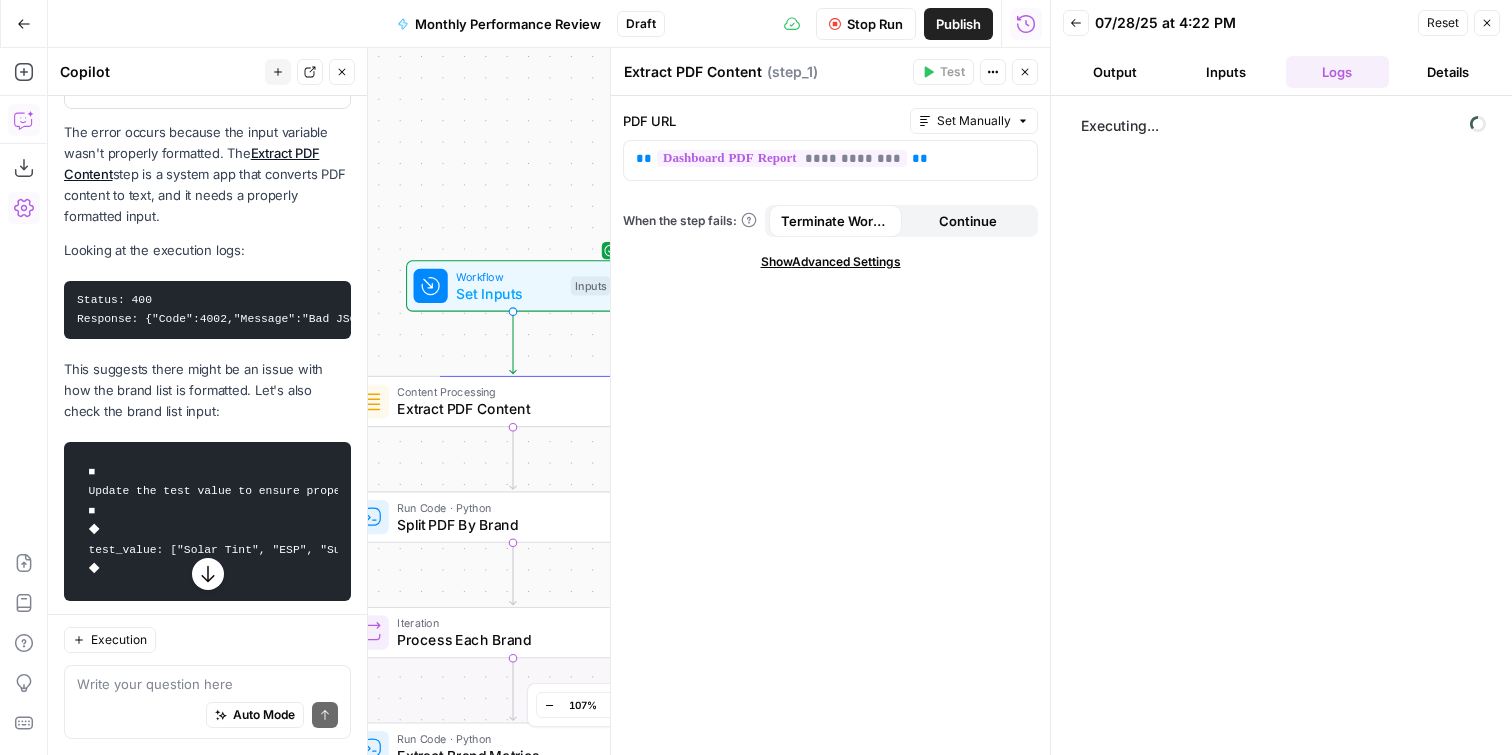click on "This suggests there might be an issue with how the brand list is formatted. Let's also check the brand list input:" at bounding box center [207, 390] 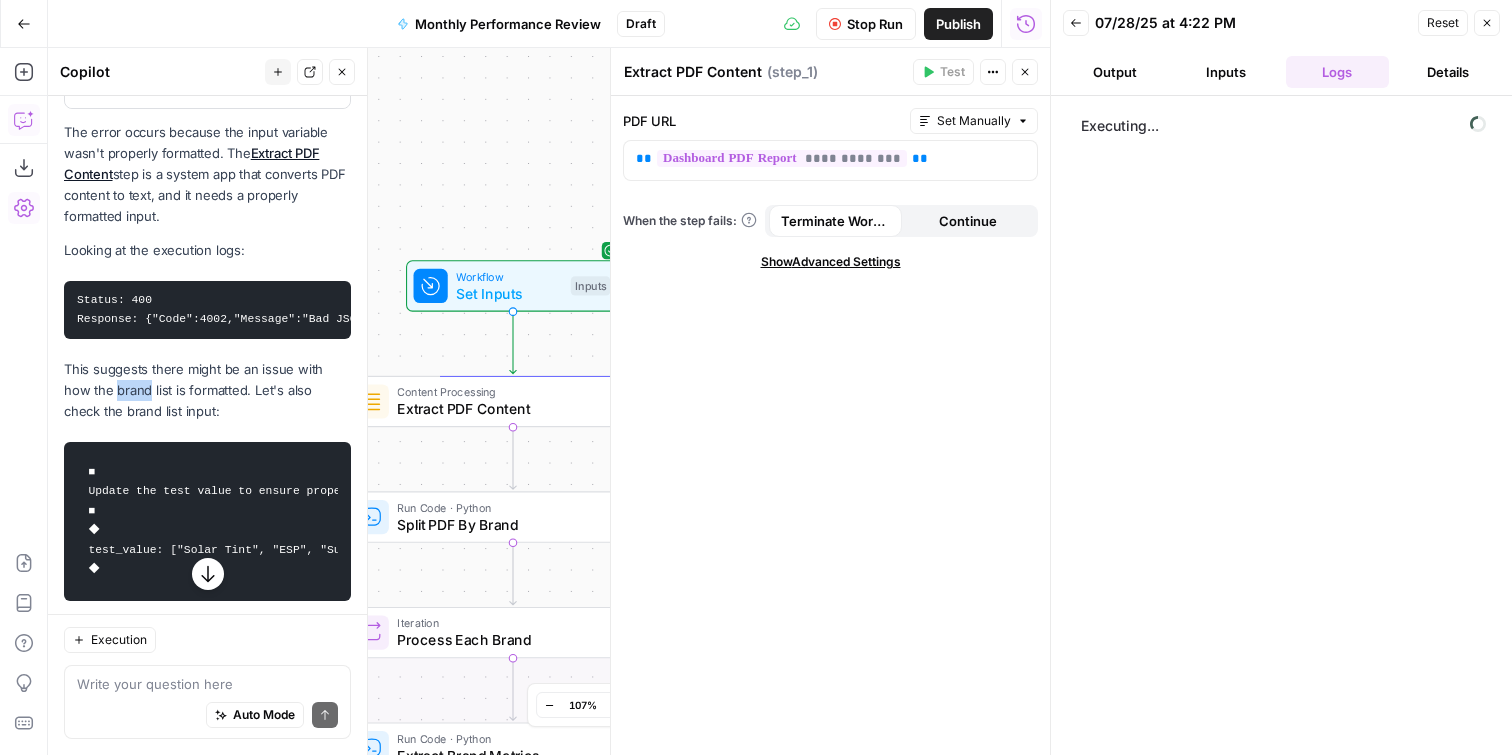click on "This suggests there might be an issue with how the brand list is formatted. Let's also check the brand list input:" at bounding box center (207, 390) 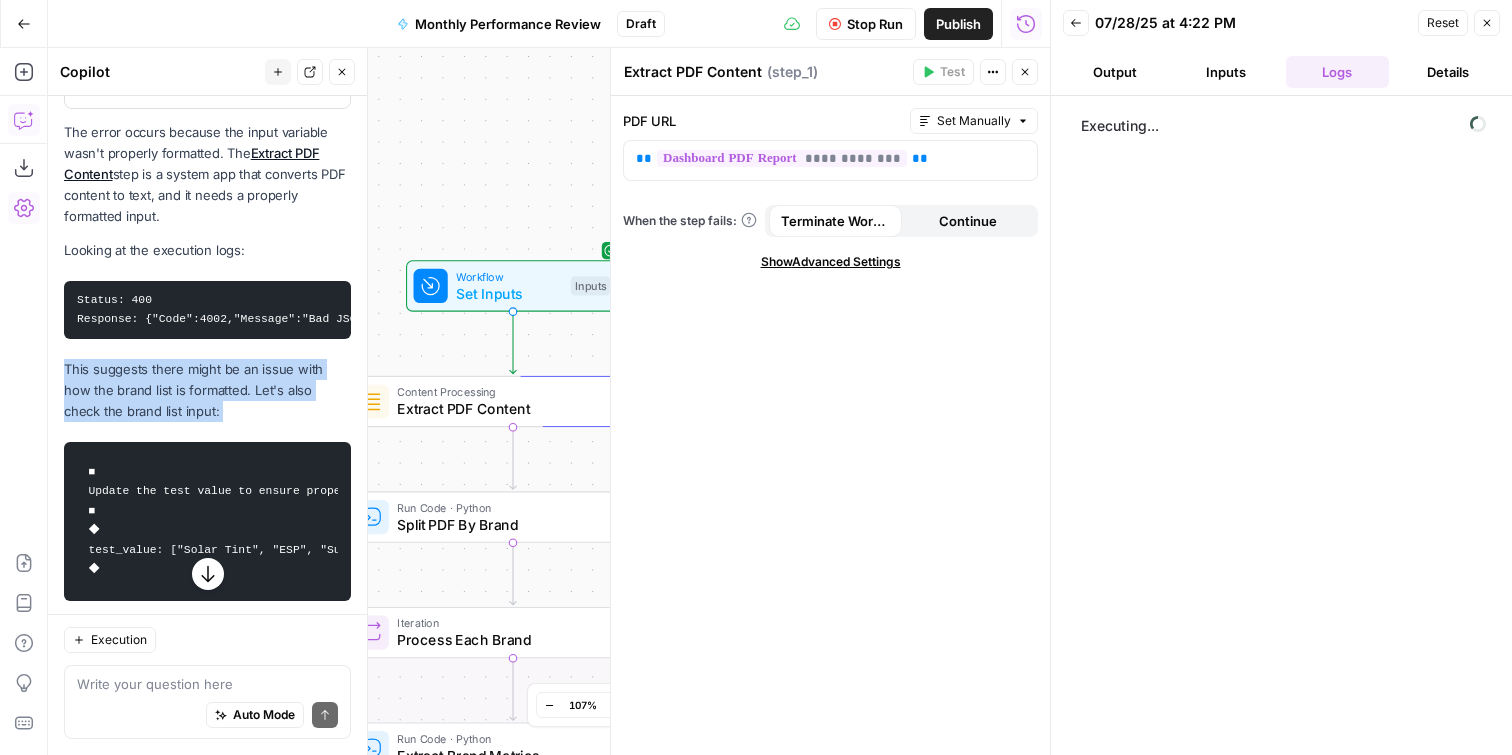 click on "This suggests there might be an issue with how the brand list is formatted. Let's also check the brand list input:" at bounding box center (207, 390) 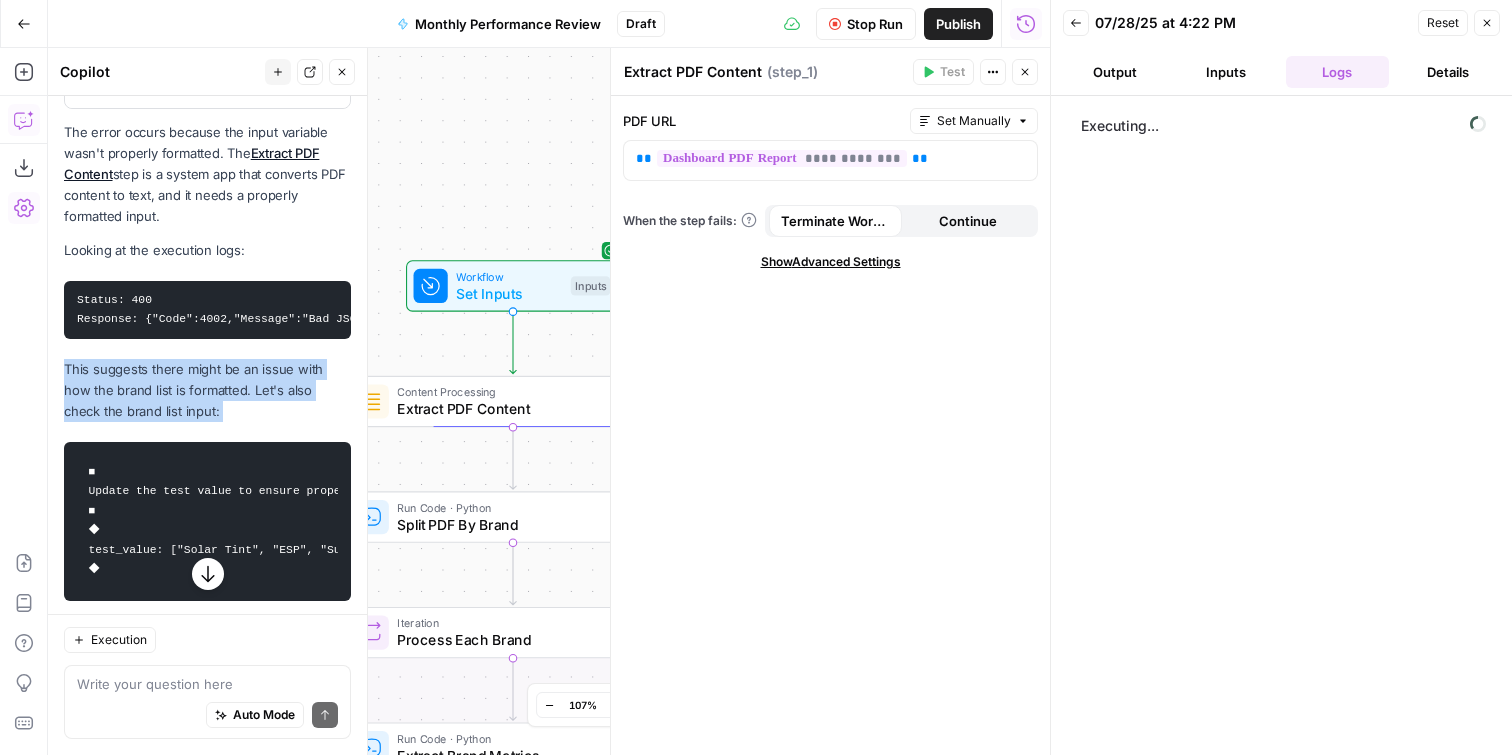 click on "This suggests there might be an issue with how the brand list is formatted. Let's also check the brand list input:" at bounding box center (207, 390) 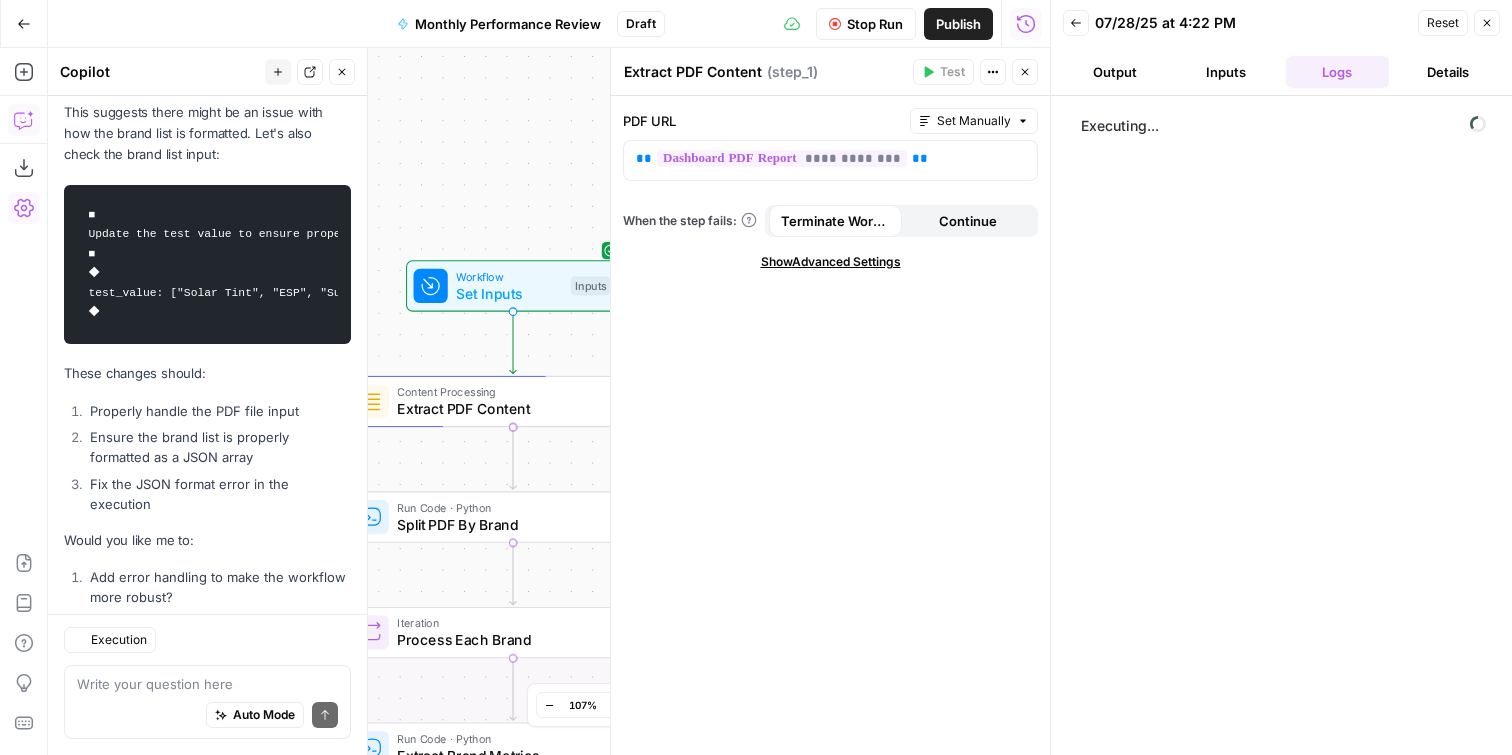 scroll, scrollTop: 10842, scrollLeft: 0, axis: vertical 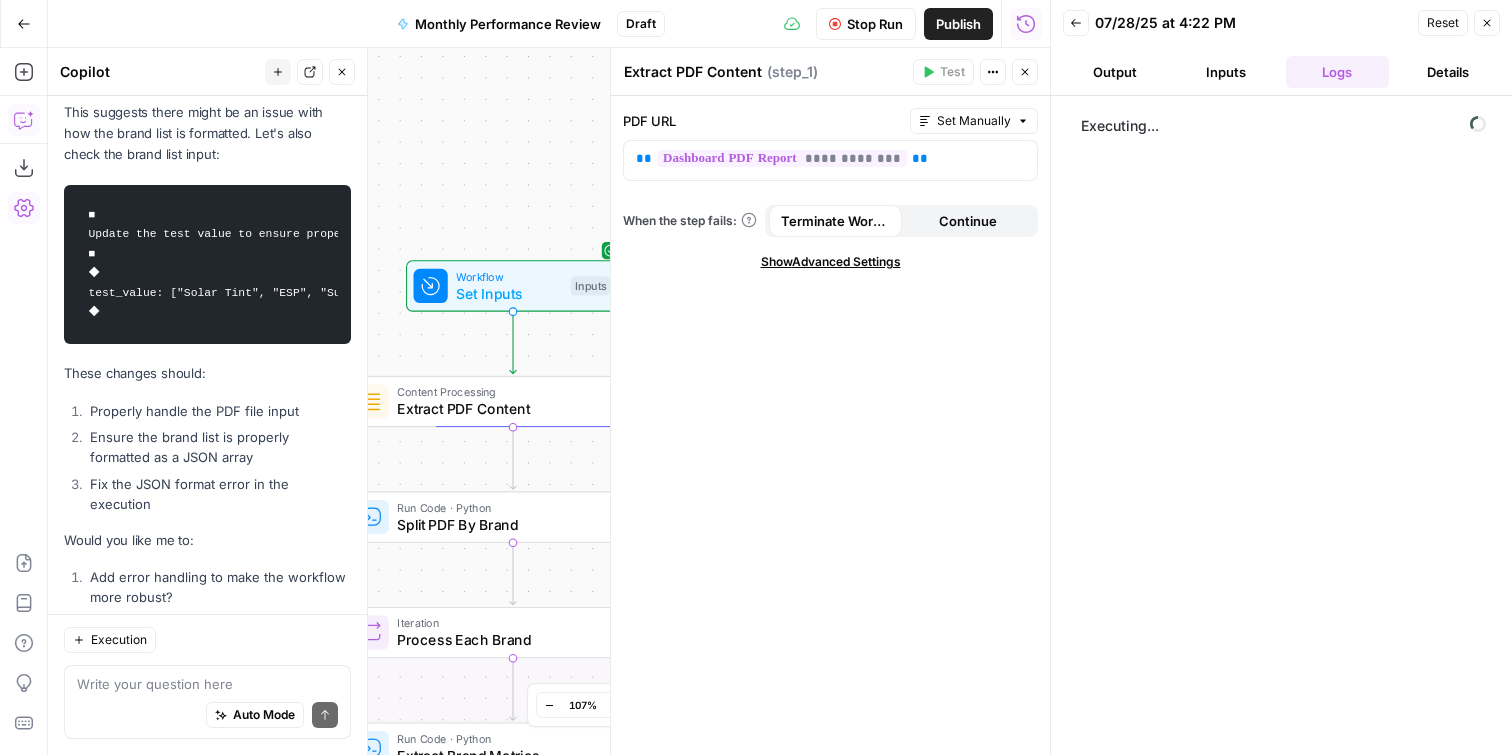 click on "Close" at bounding box center [1025, 72] 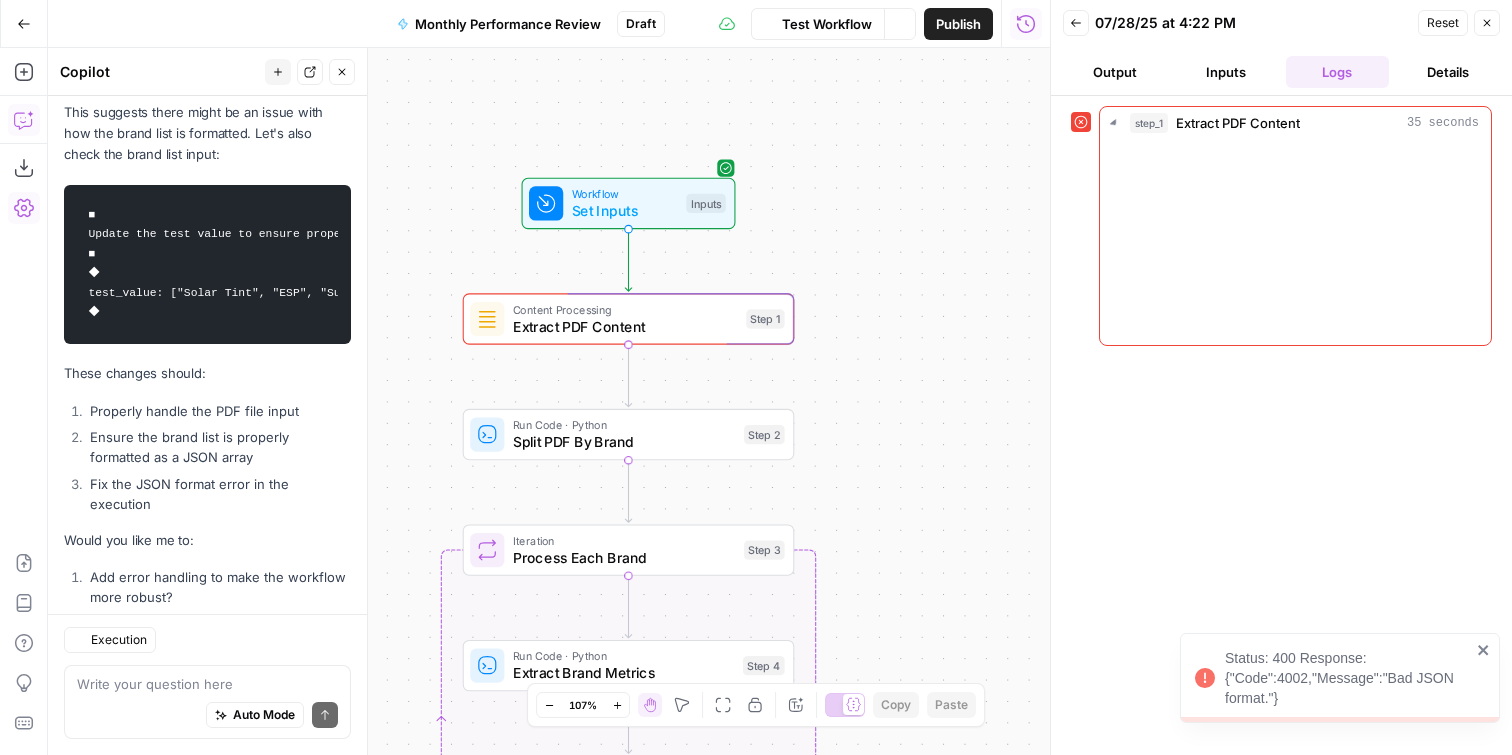 scroll, scrollTop: 10842, scrollLeft: 0, axis: vertical 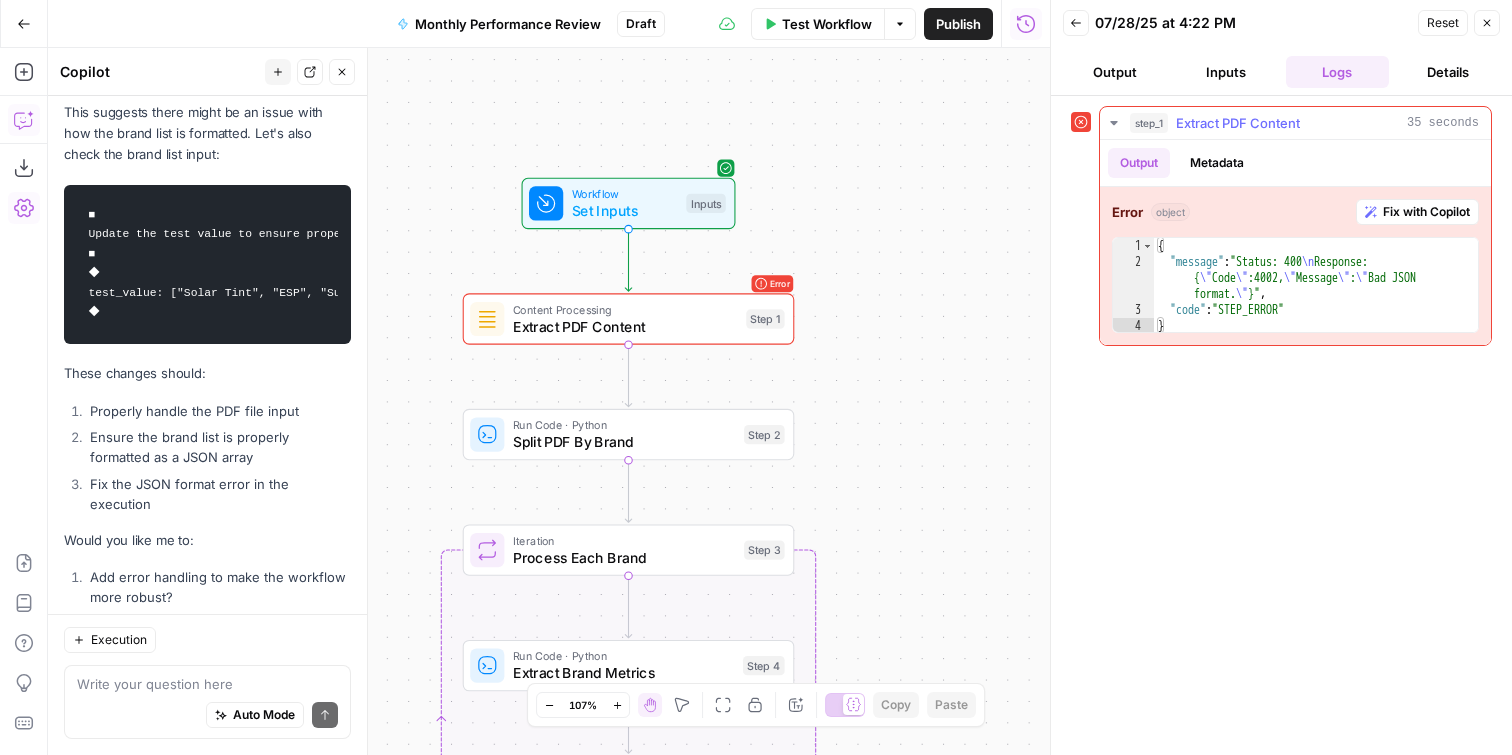 click on "Fix with Copilot" at bounding box center (1417, 212) 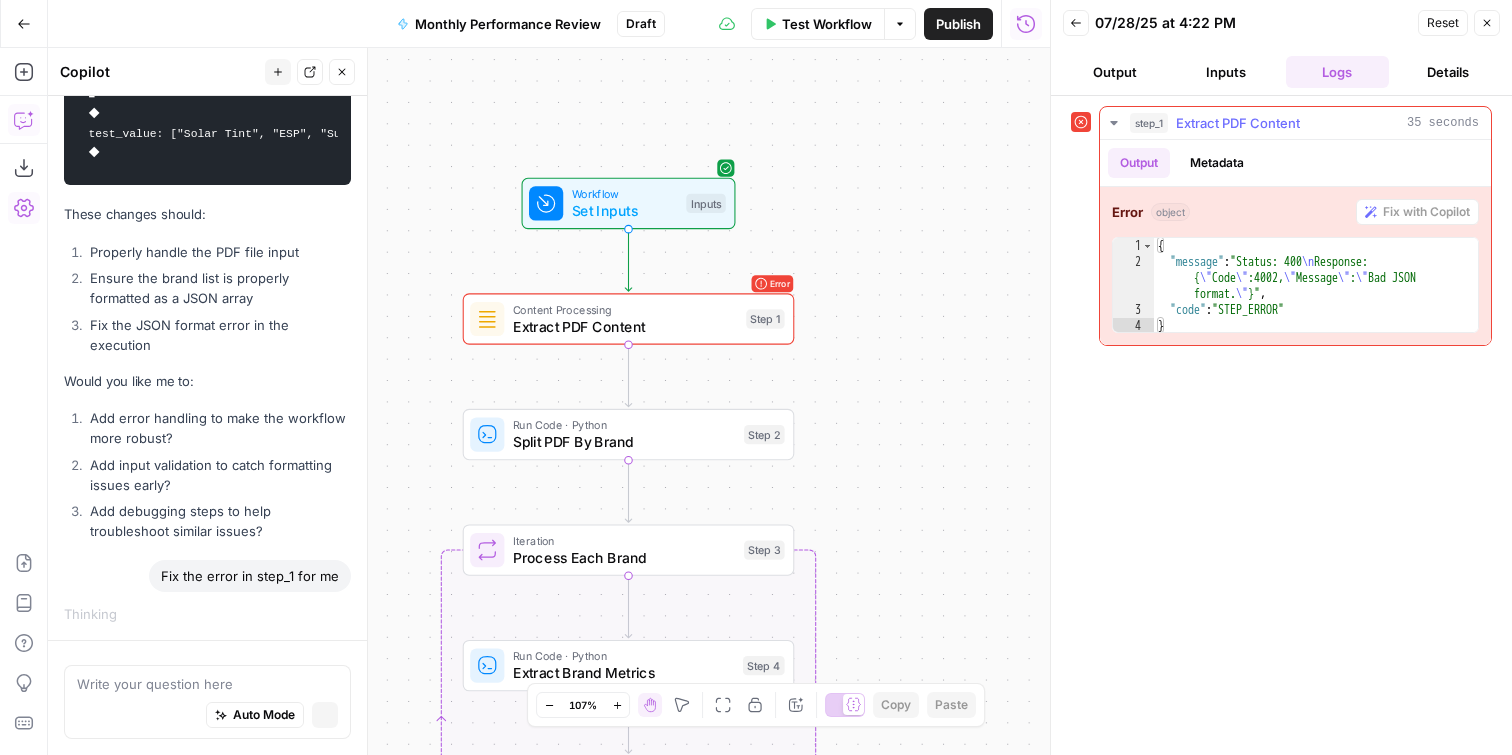 scroll, scrollTop: 10700, scrollLeft: 0, axis: vertical 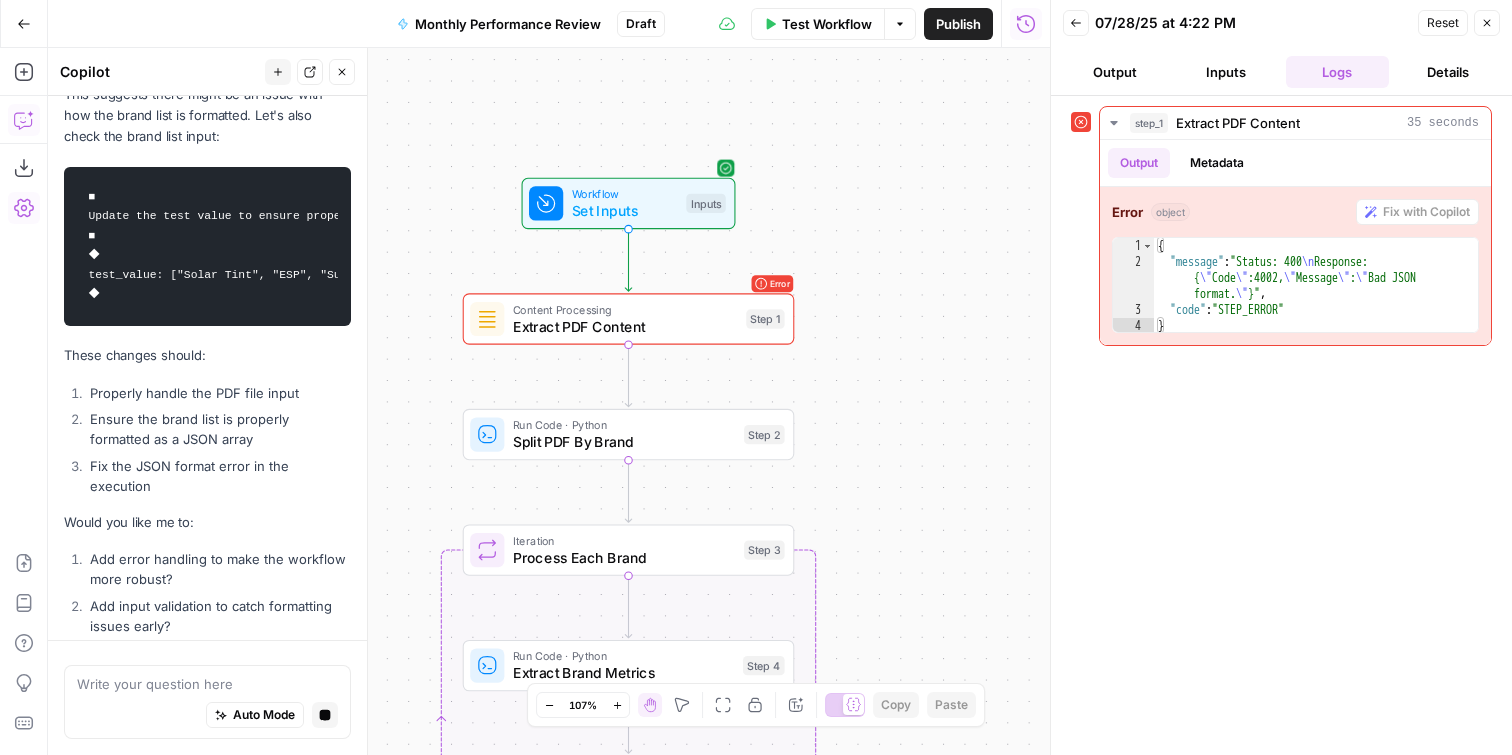 click on "Set Inputs" at bounding box center [625, 210] 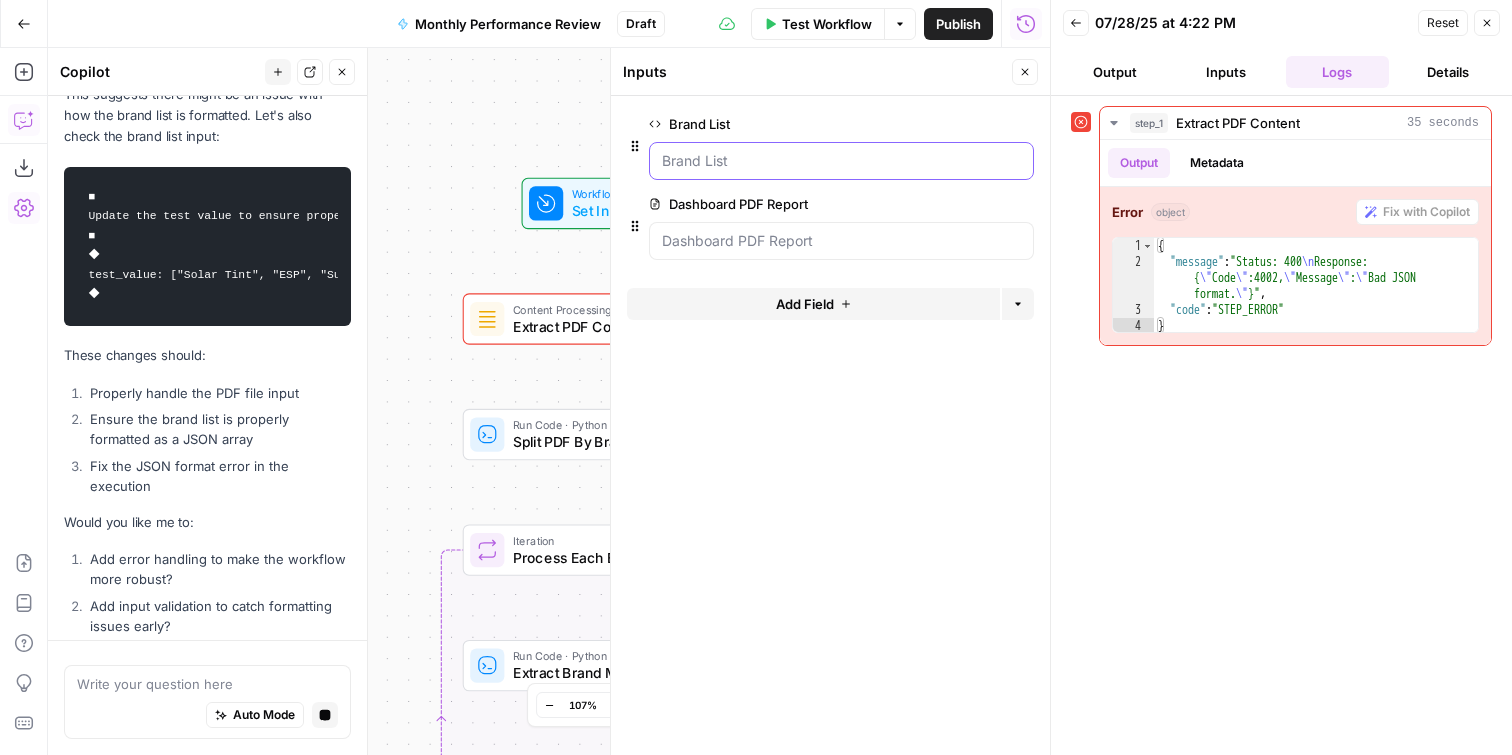 click on "Brand List" at bounding box center [841, 161] 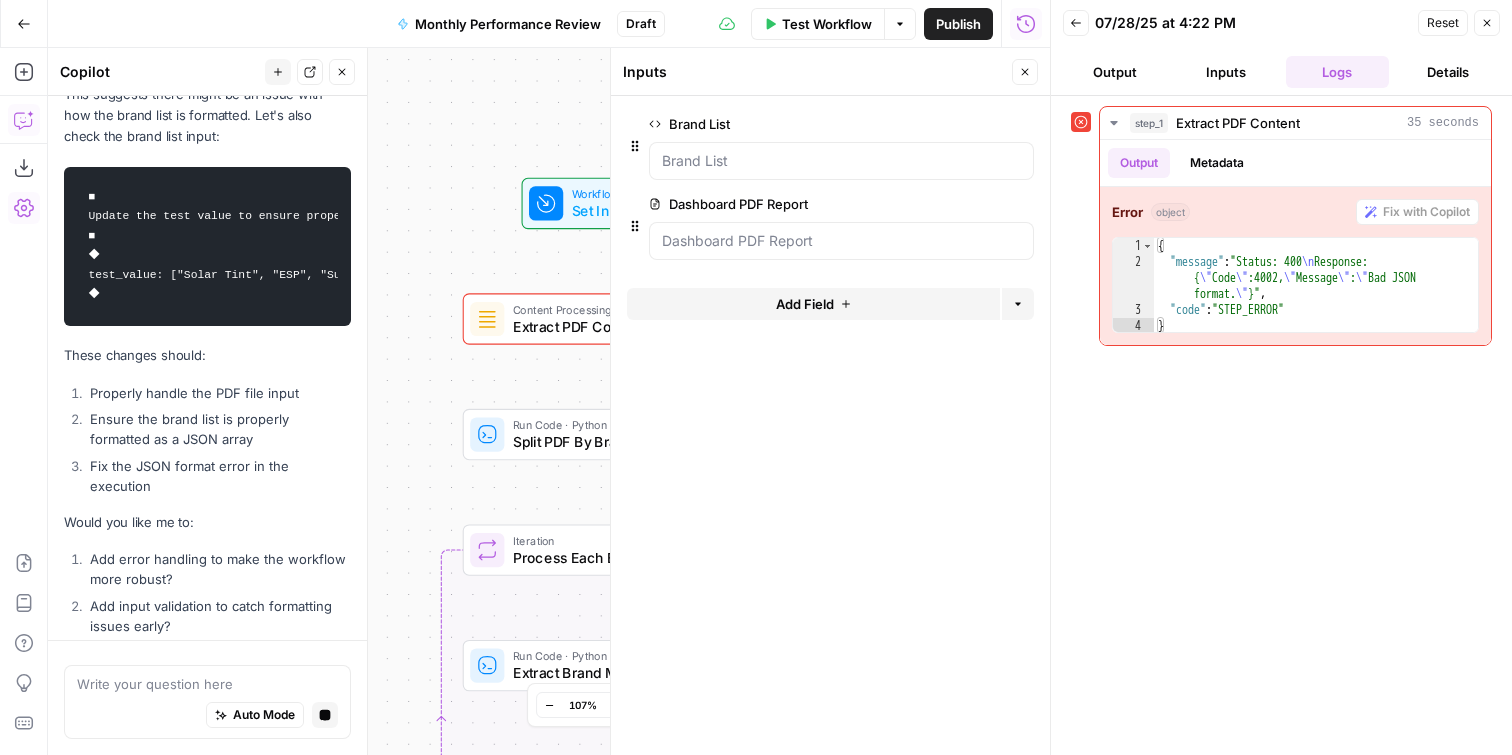 click on "Workflow Set Inputs Inputs Error Content Processing Extract PDF Content Step 1 Run Code · Python Split PDF By Brand Step 2 Loop Iteration Process Each Brand Step 3 Run Code · Python Extract Brand Metrics Step 4 LLM · Claude Sonnet 4 Generate Brand Analysis Step 5 Complete Write Liquid Text Format Final Report Step 6 End Output" at bounding box center [549, 401] 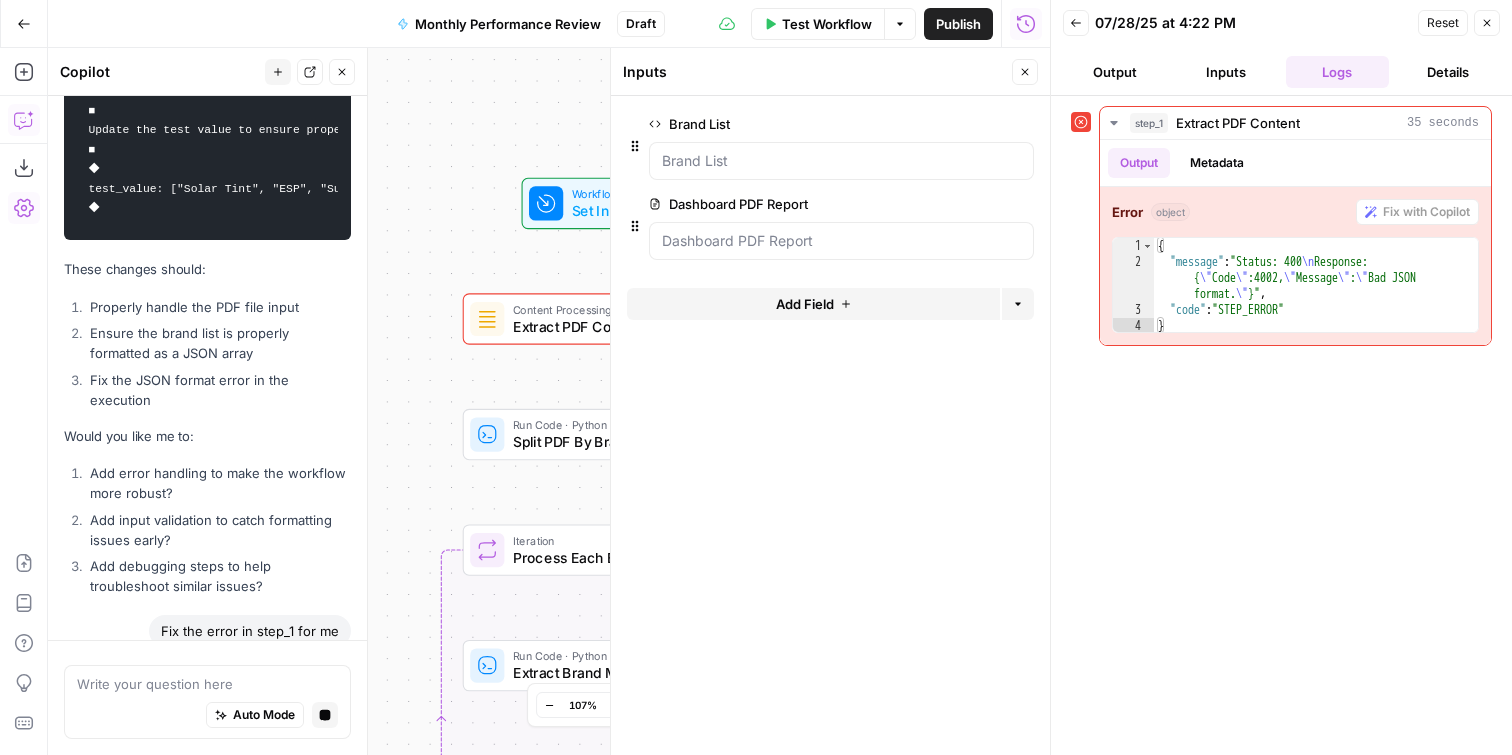 click on "Inputs" at bounding box center (1225, 72) 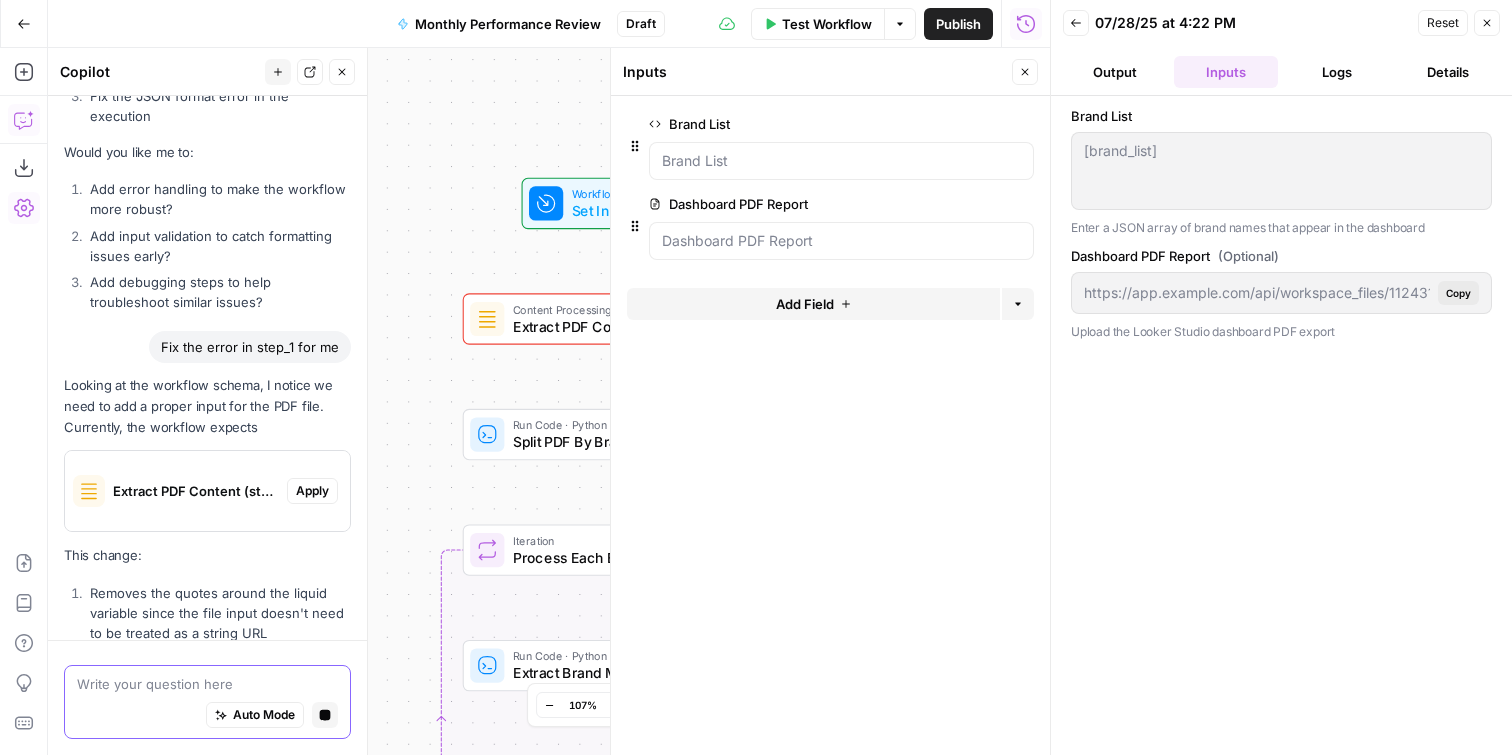 click on "Stop generating" at bounding box center [325, 715] 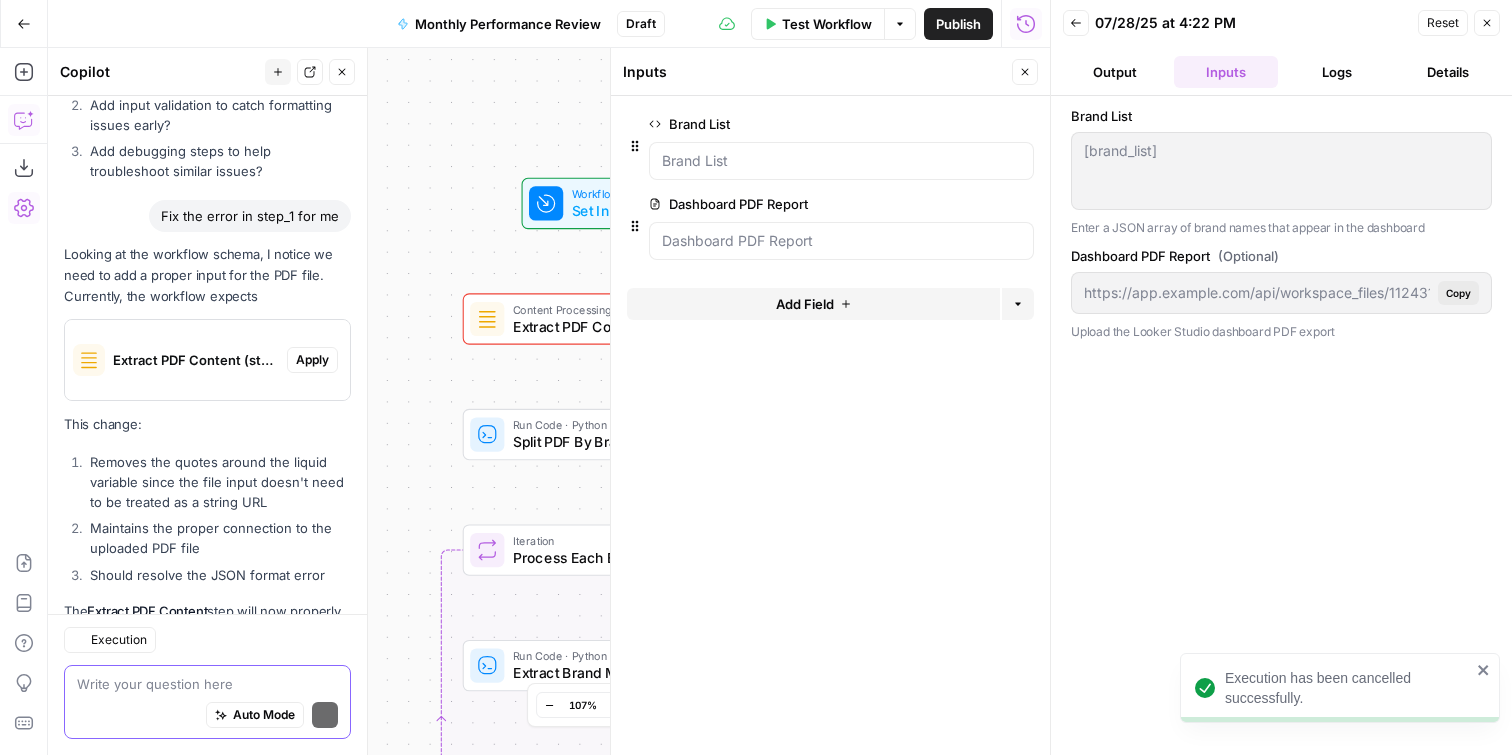 scroll, scrollTop: 11416, scrollLeft: 0, axis: vertical 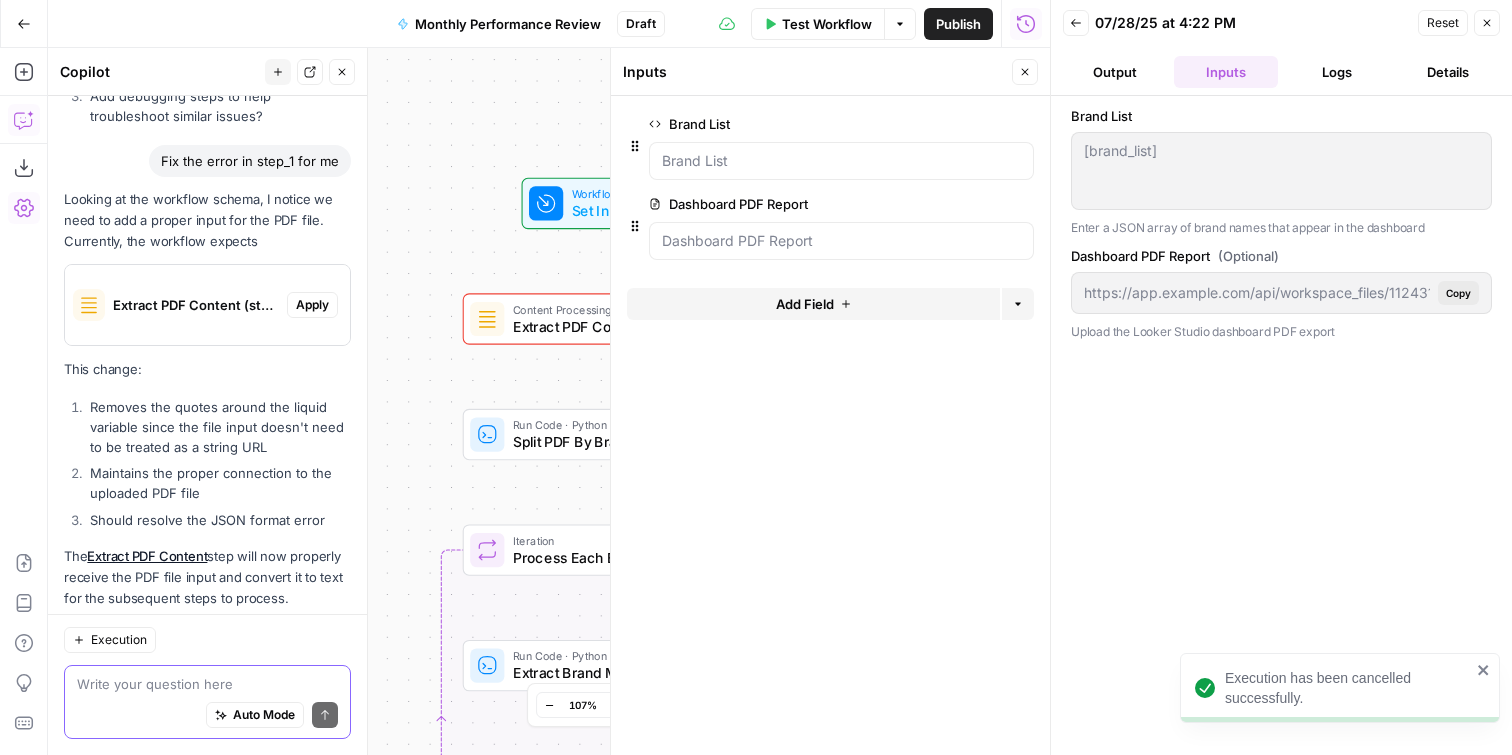click on "Workflow Set Inputs Inputs Test Step Error Content Processing Extract PDF Content Step 1 Run Code · Python Split PDF By Brand Step 2 Loop Iteration Process Each Brand Step 3 Run Code · Python Extract Brand Metrics Step 4 LLM · Claude Sonnet 4 Generate Brand Analysis Step 5 Complete Write Liquid Text Format Final Report Step 6 End Output" at bounding box center [549, 401] 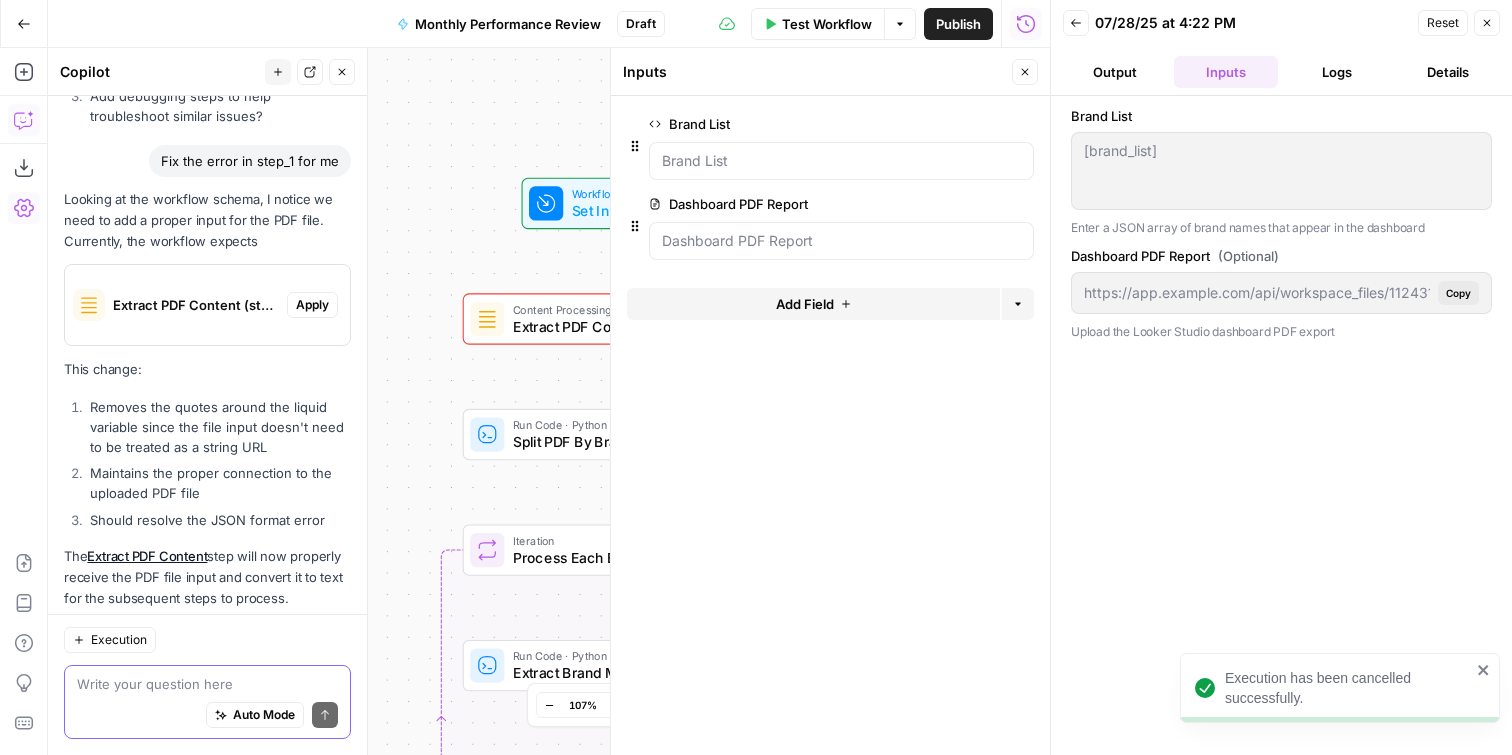 click on "Test Workflow" at bounding box center [827, 24] 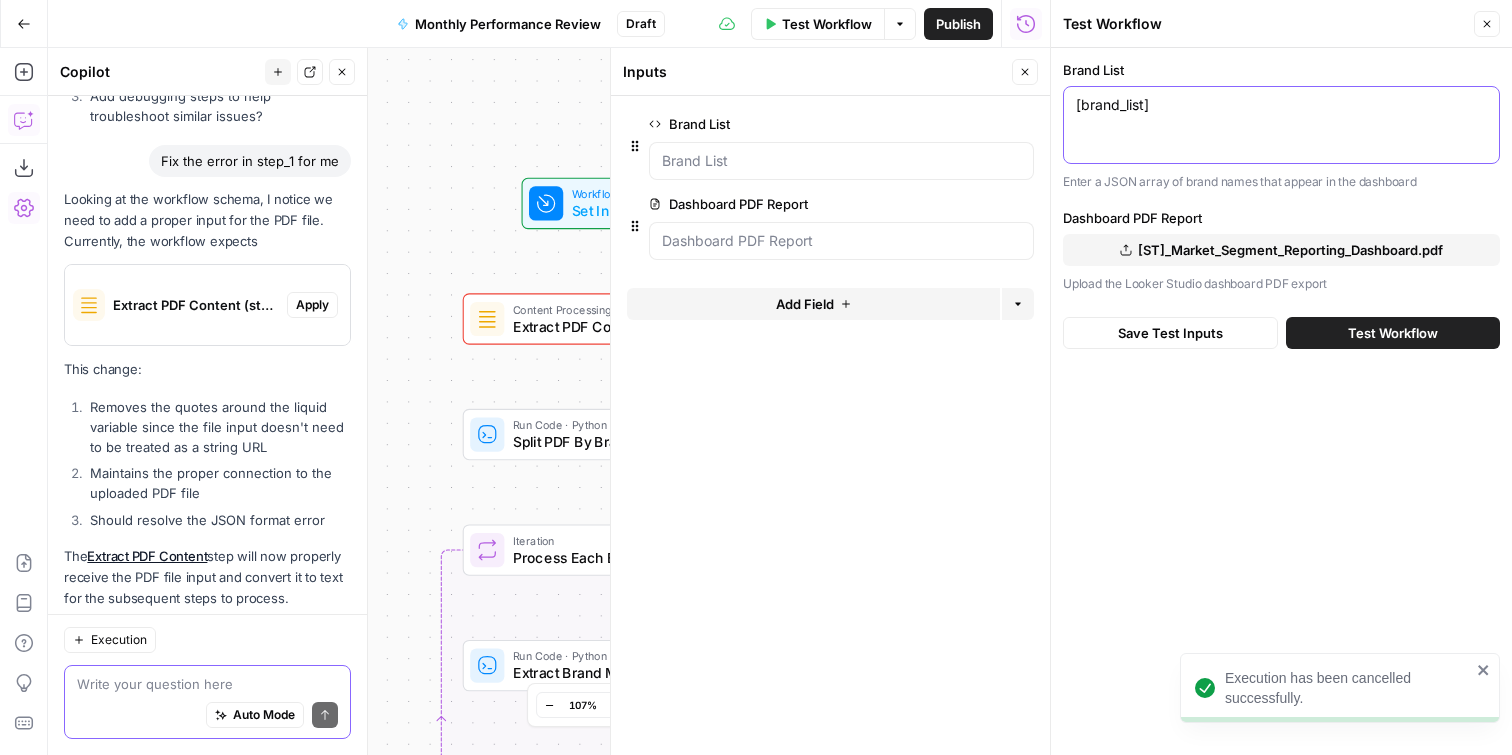 click on "["Solar Tint", "ESP", "Suntrol"]" at bounding box center [1281, 105] 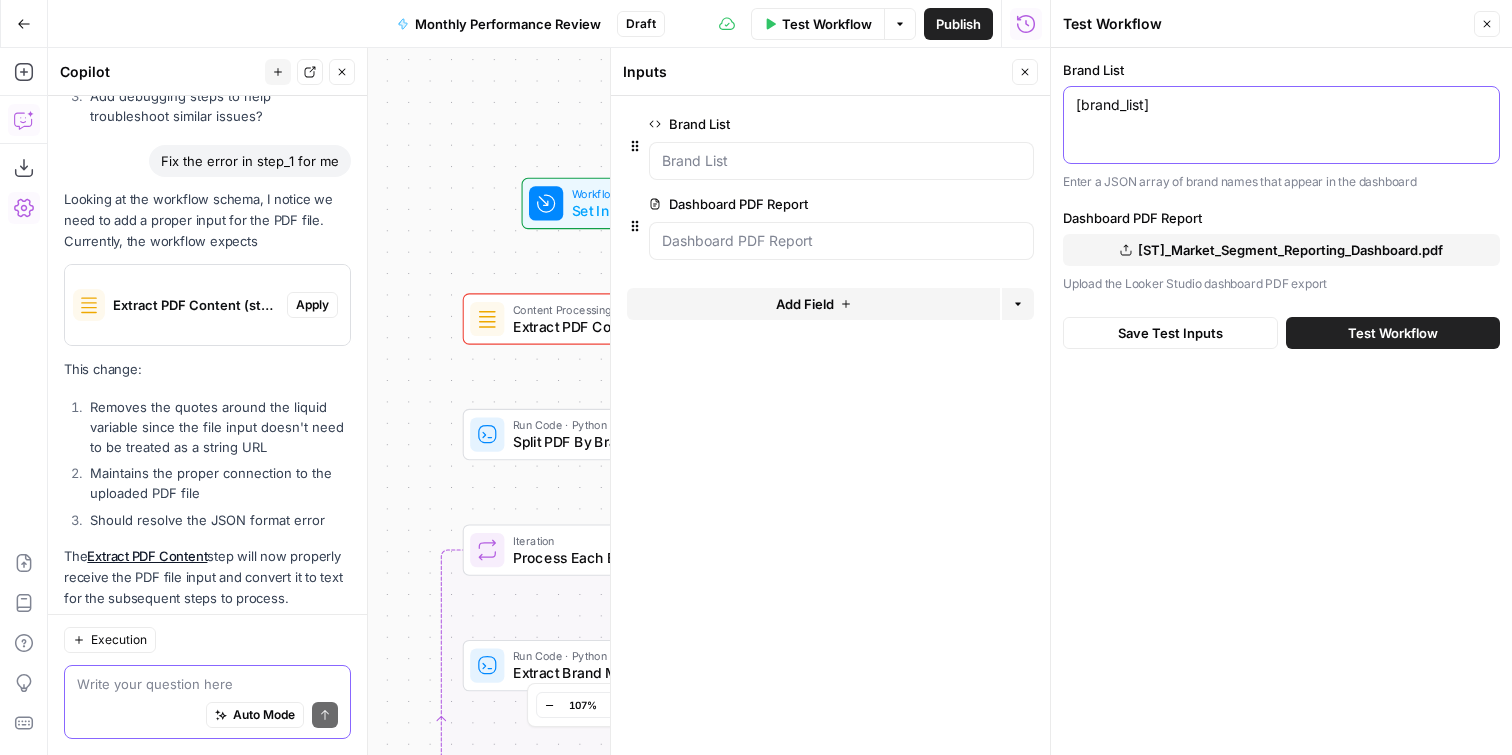click on "["Solar Tint", "ESP", "Suntrol"]" at bounding box center [1281, 105] 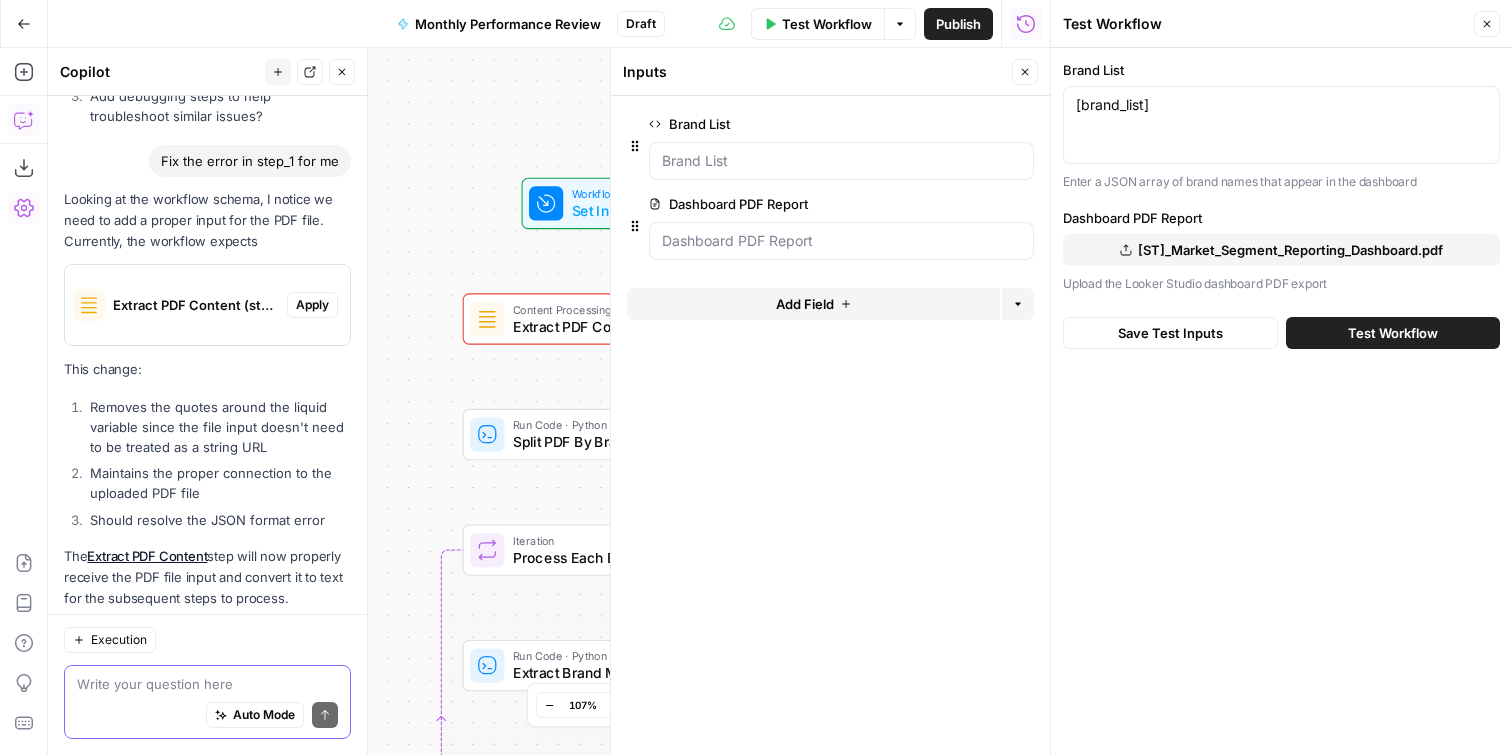 click at bounding box center (841, 161) 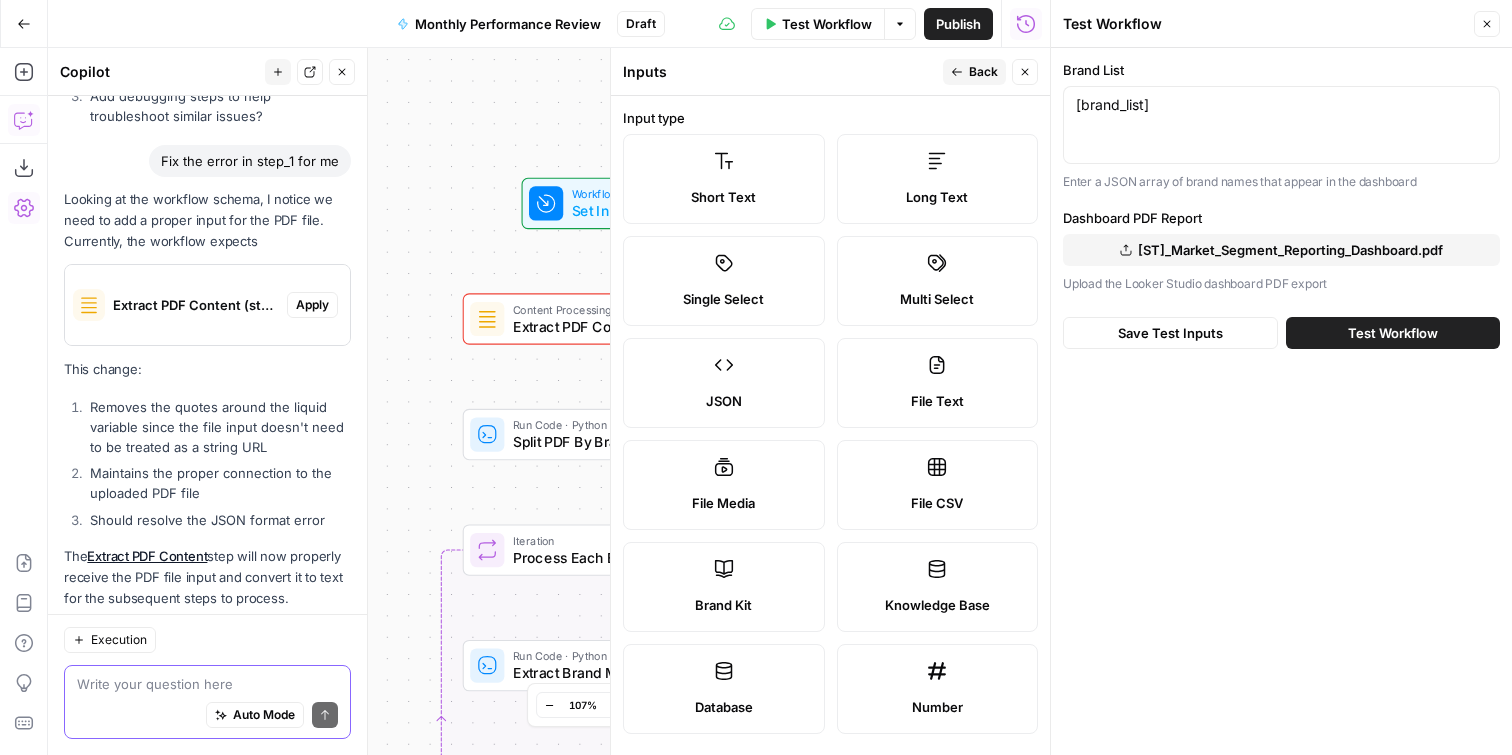 click on "JSON" at bounding box center (724, 383) 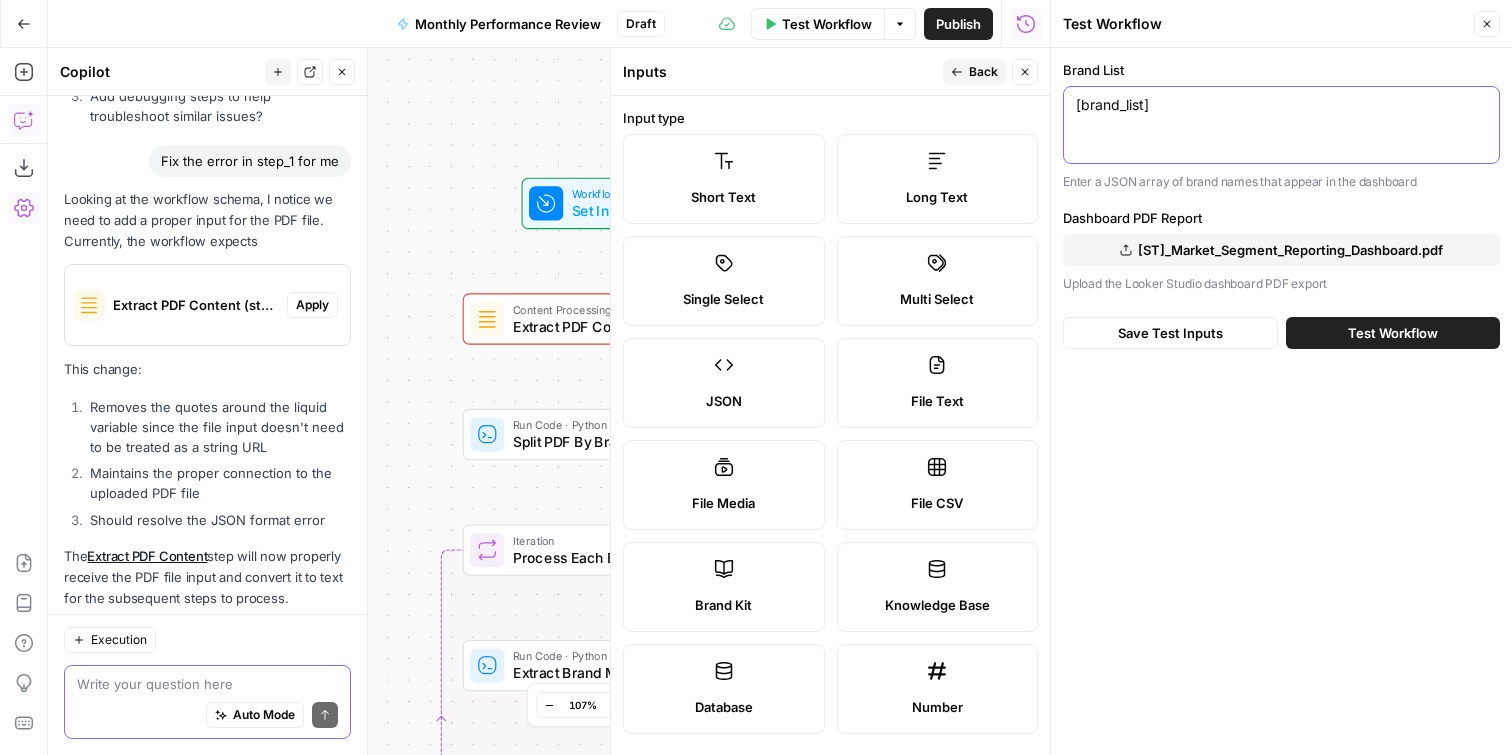click on "["Solar Tint", "ESP", "Suntrol"]" at bounding box center (1281, 105) 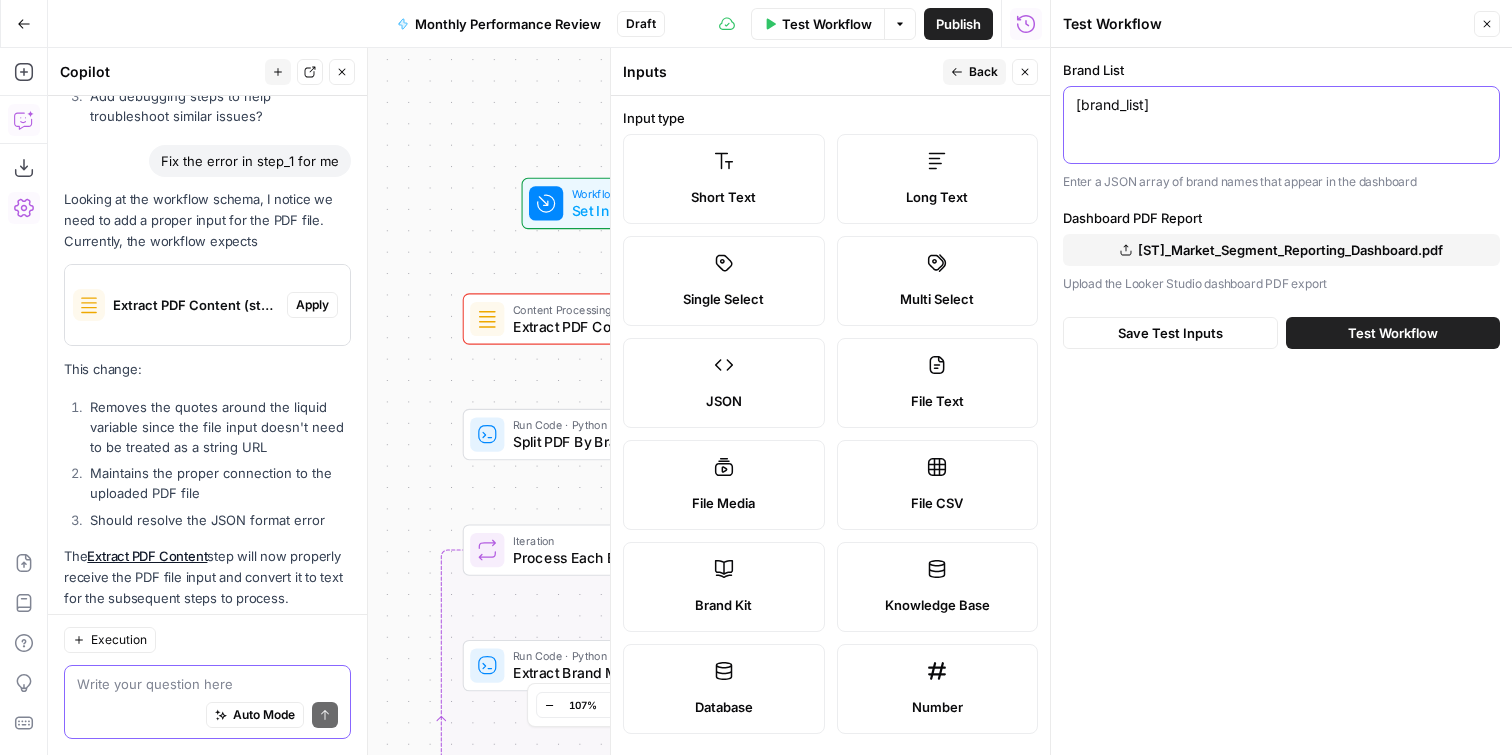 paste on "["Solar Tint", "ESP", "Suntrol"]" 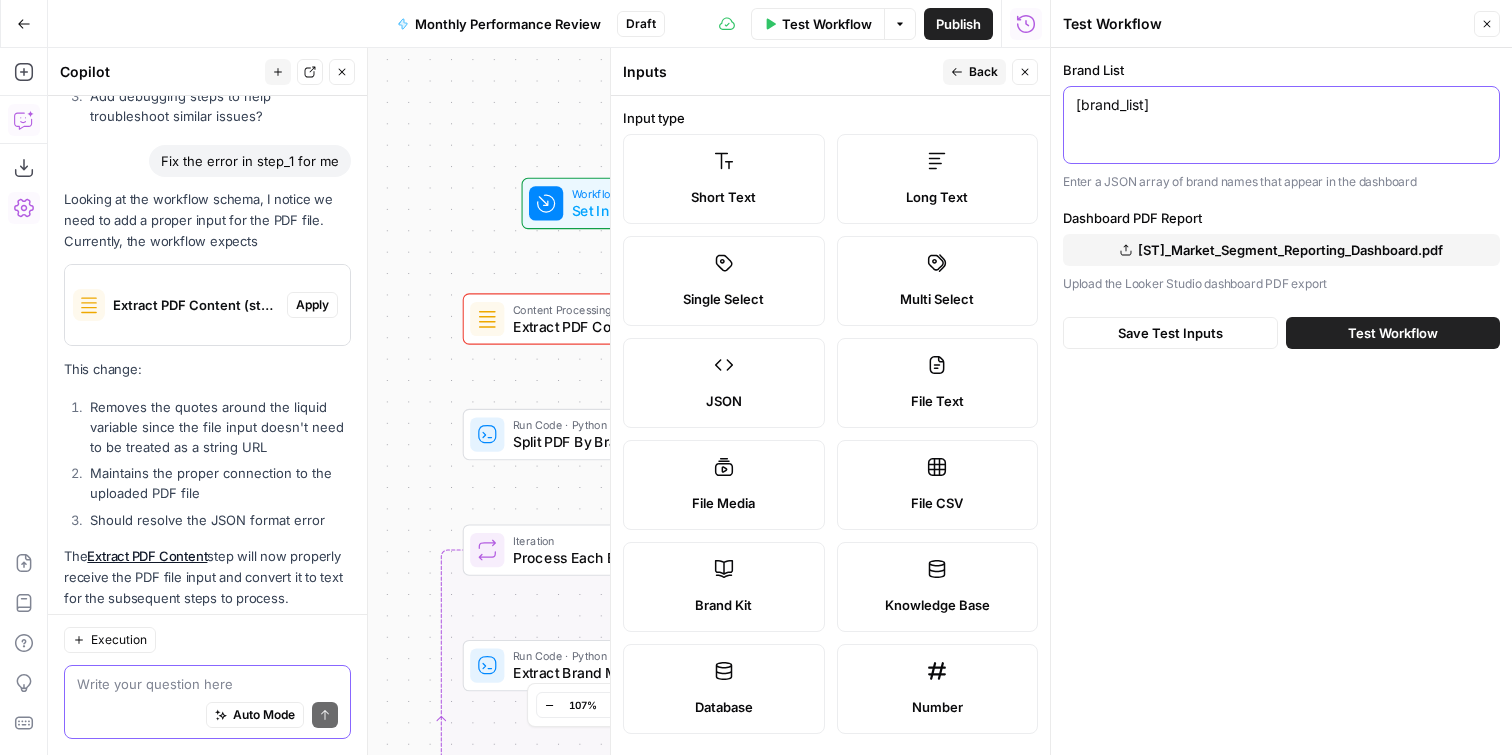 type on "["Solar Tint", "ESP", "Suntrol"]" 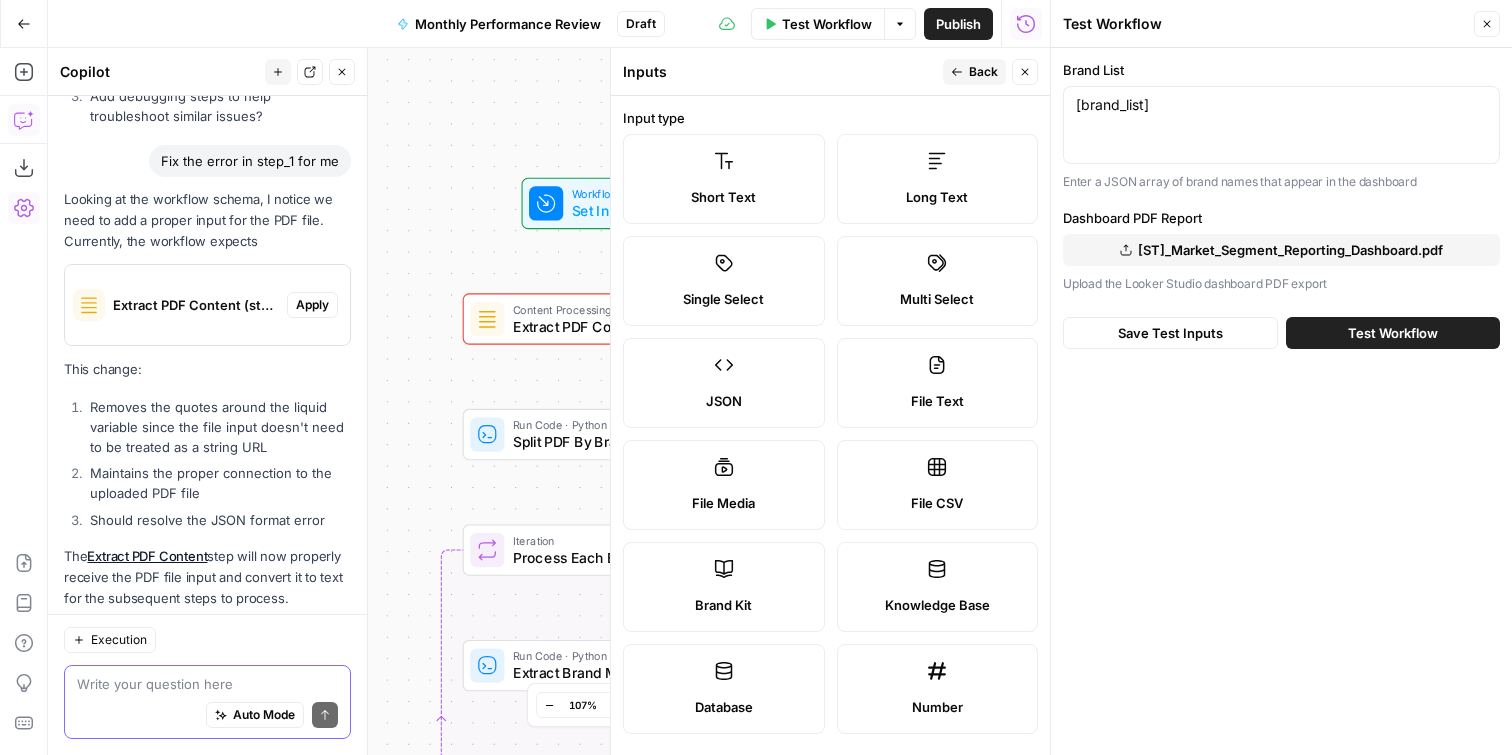click on "Save Test Inputs" at bounding box center (1170, 333) 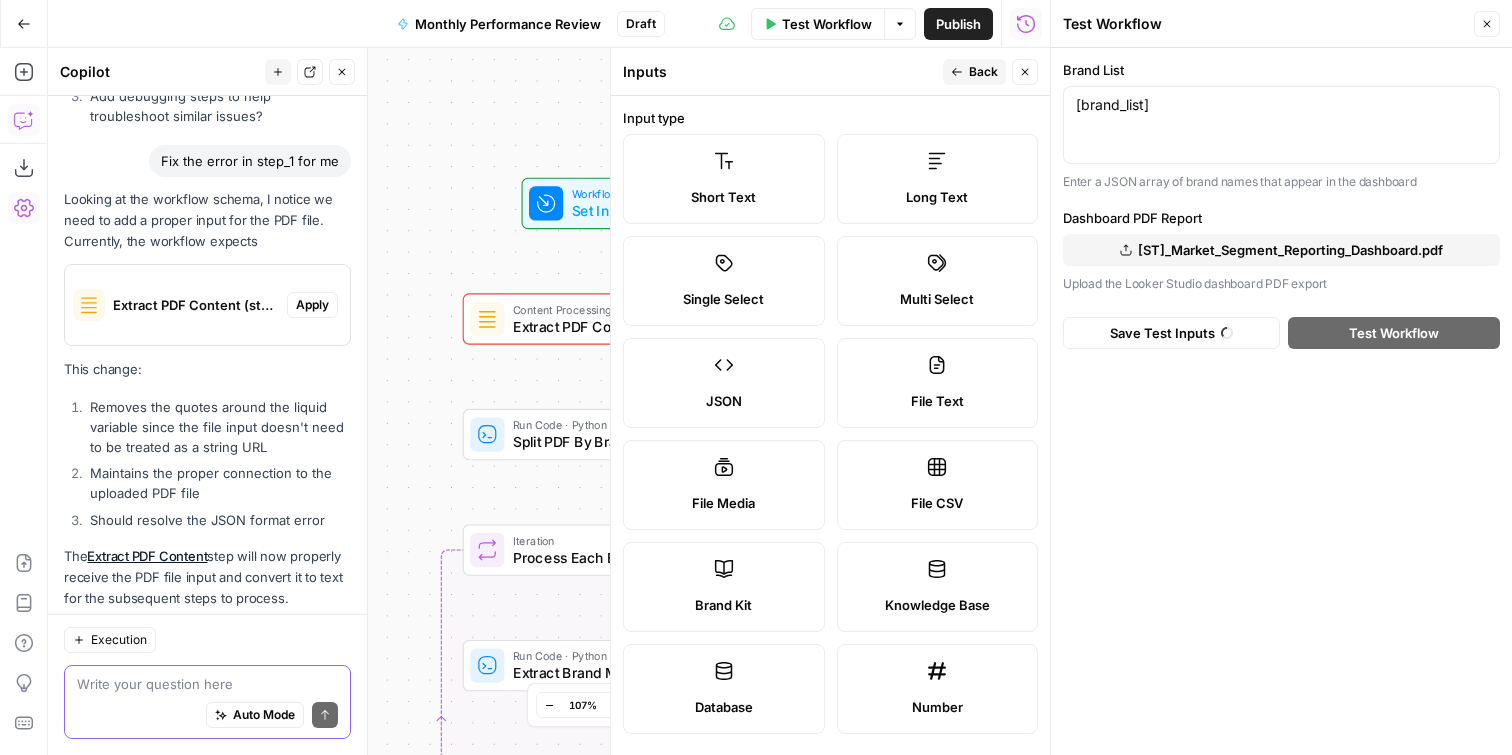 click on "Test Workflow Close" at bounding box center [1281, 24] 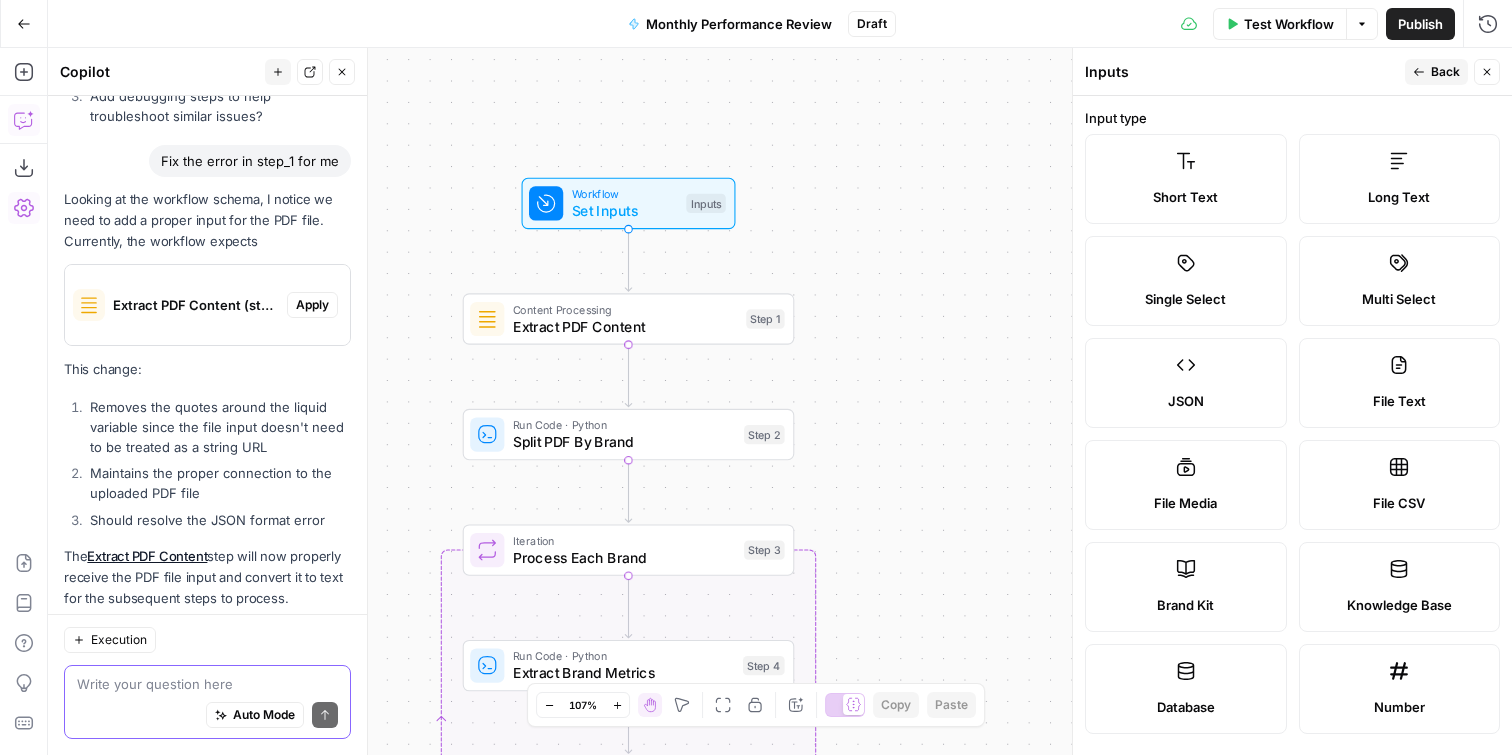 click on "Extract PDF Content" at bounding box center (625, 326) 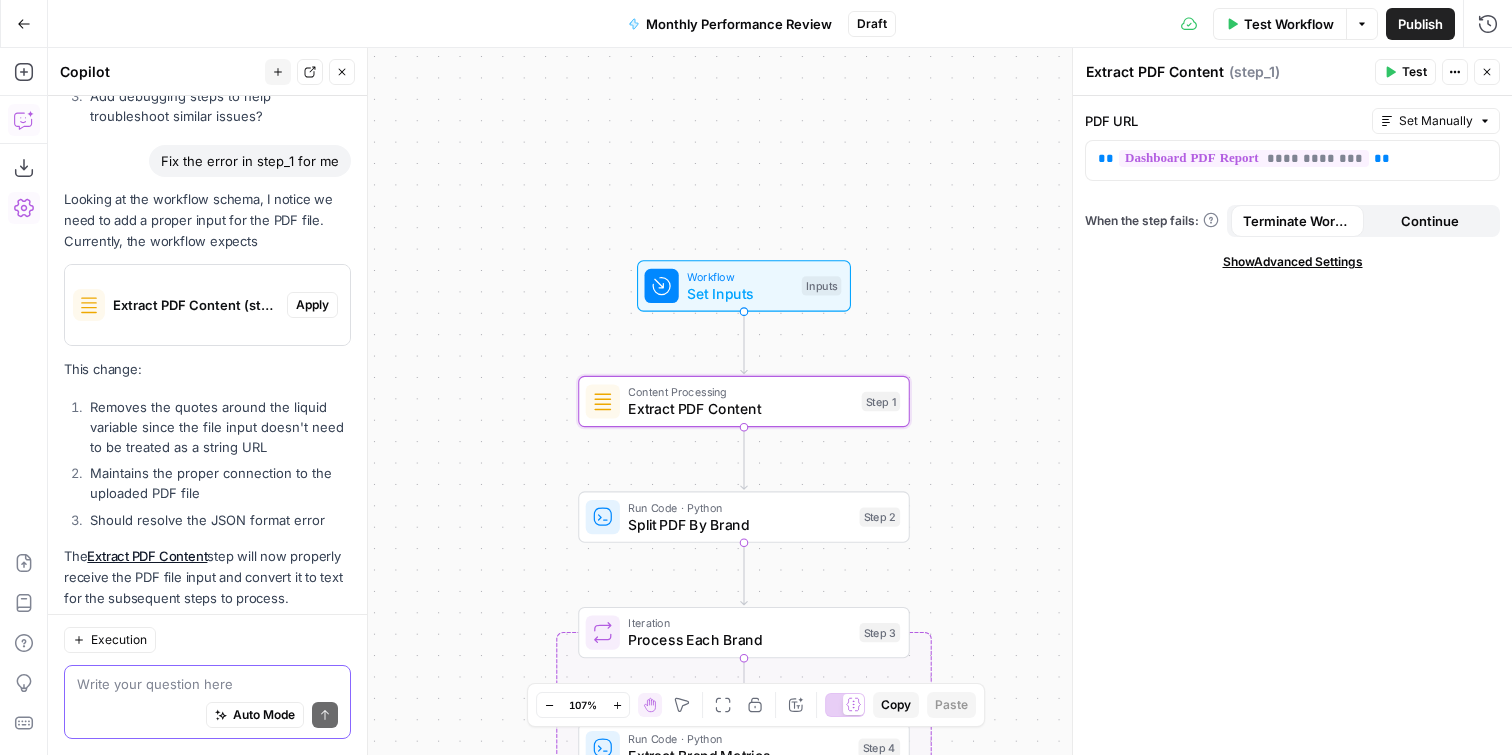click on "Extract PDF Content (step_1)" at bounding box center [176, 305] 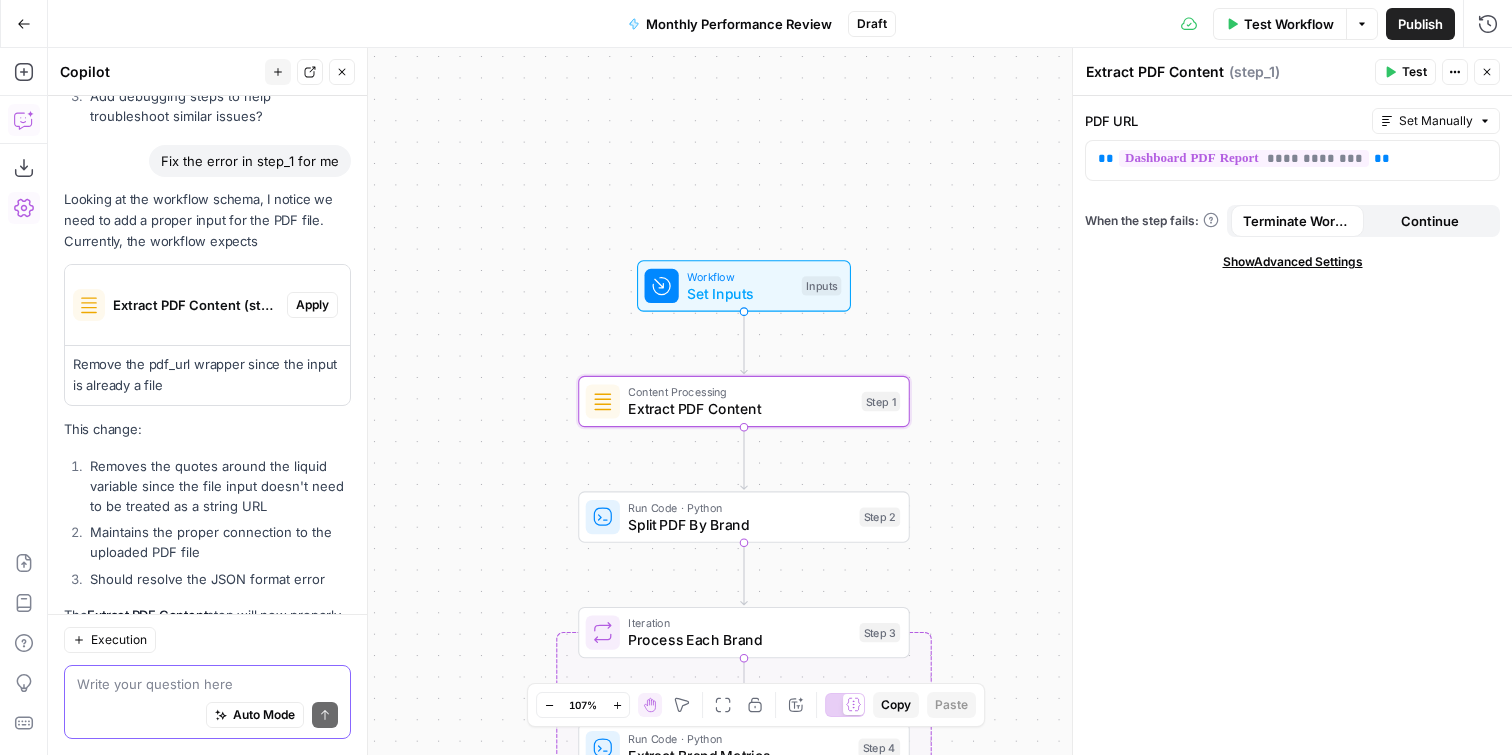 scroll, scrollTop: 11476, scrollLeft: 0, axis: vertical 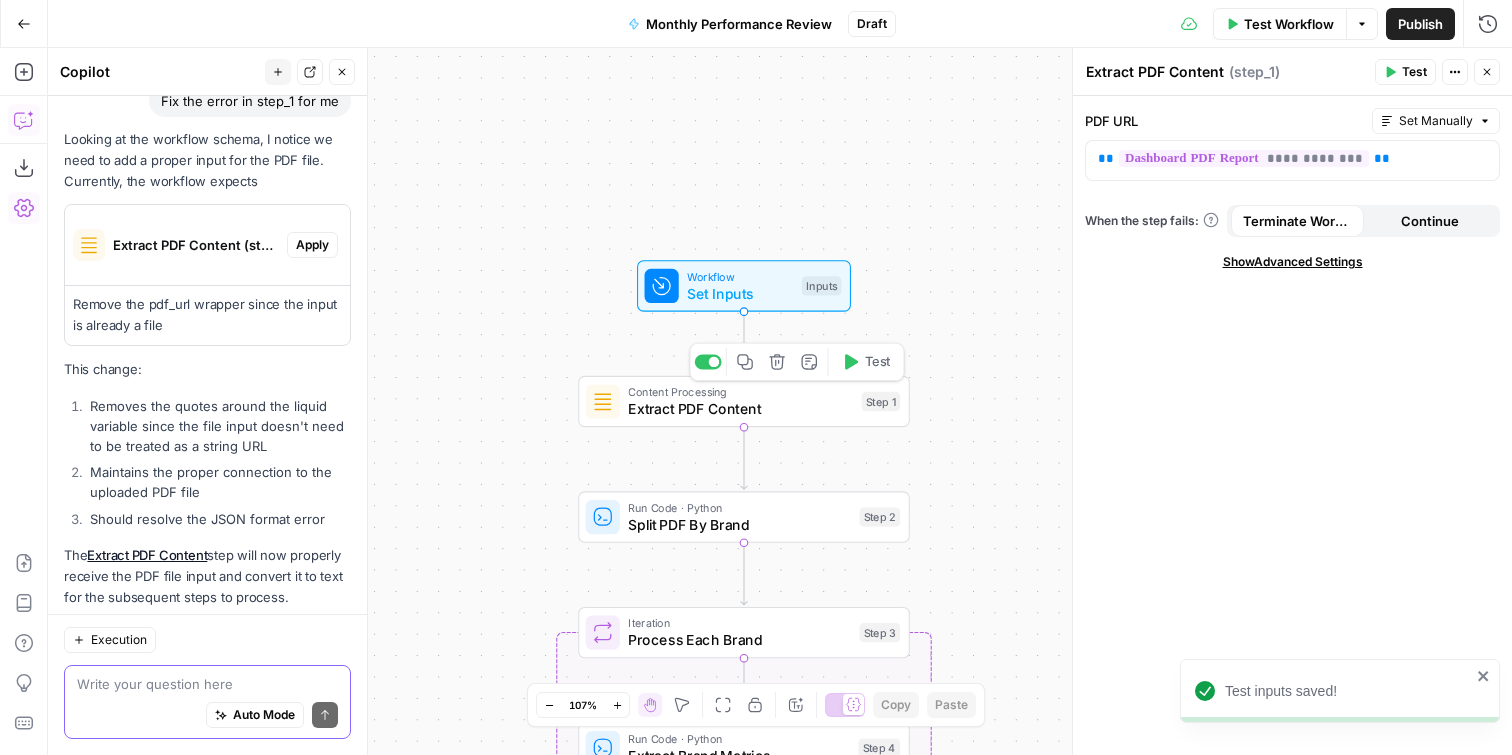 click on "Extract PDF Content" at bounding box center [740, 408] 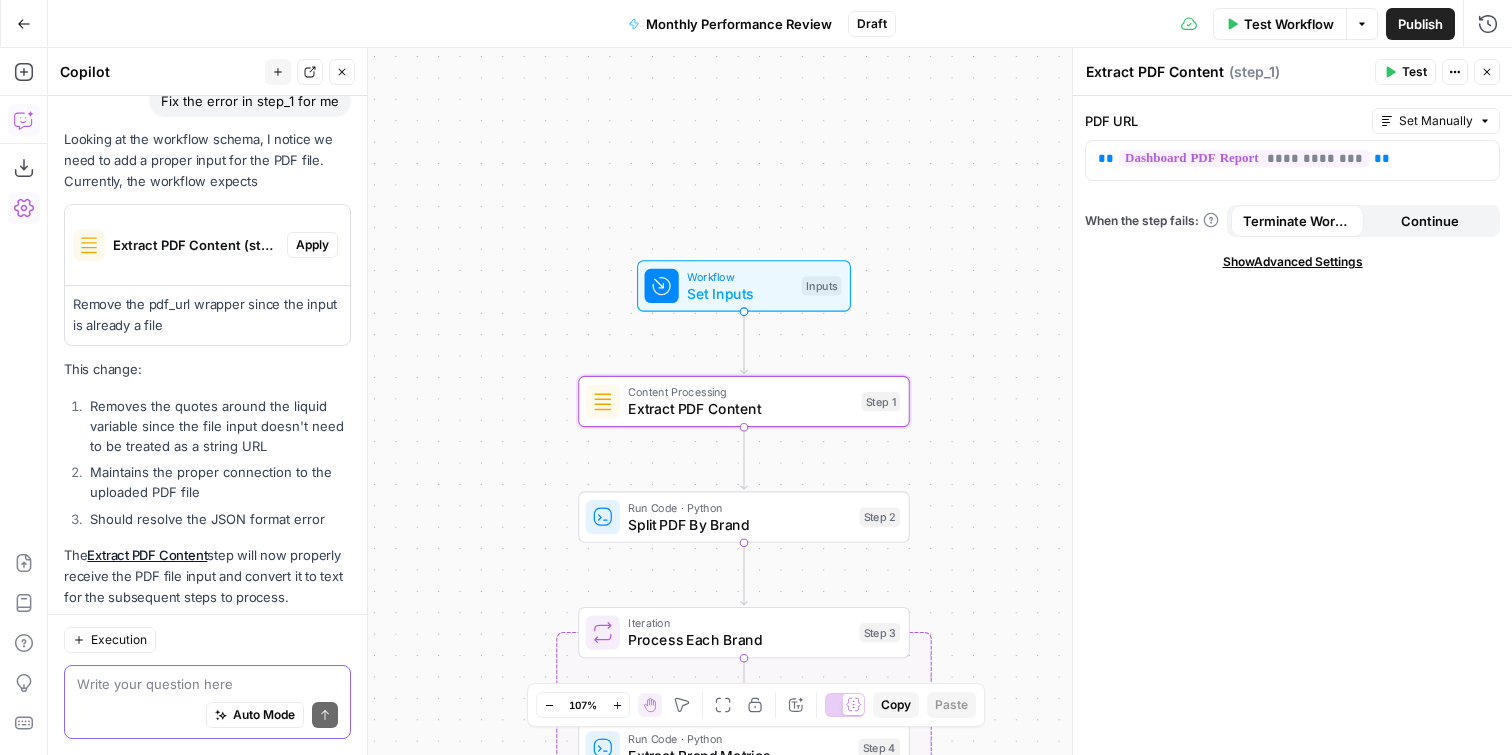 click on "Workflow Set Inputs Inputs Test Step" at bounding box center (744, 285) 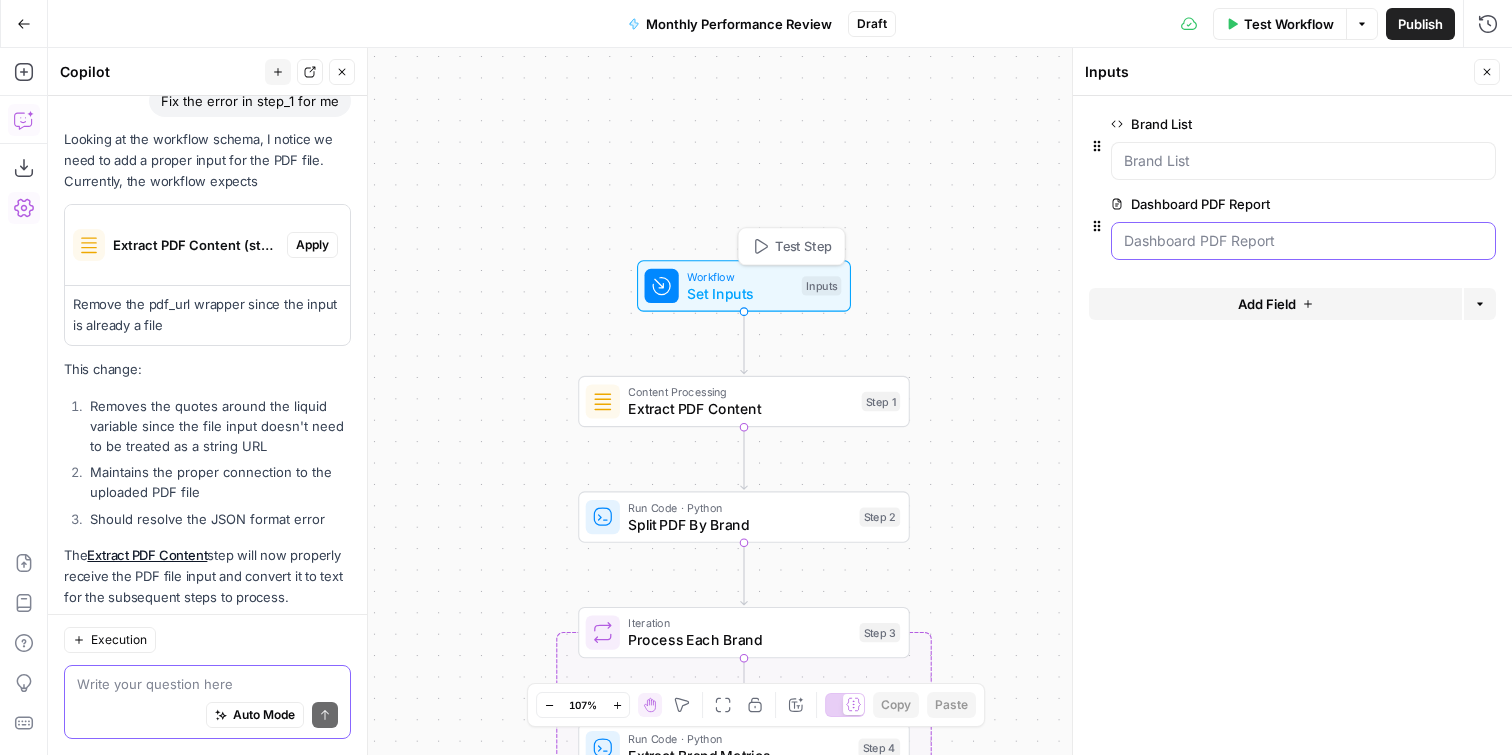 click on "Dashboard PDF Report" at bounding box center [1303, 241] 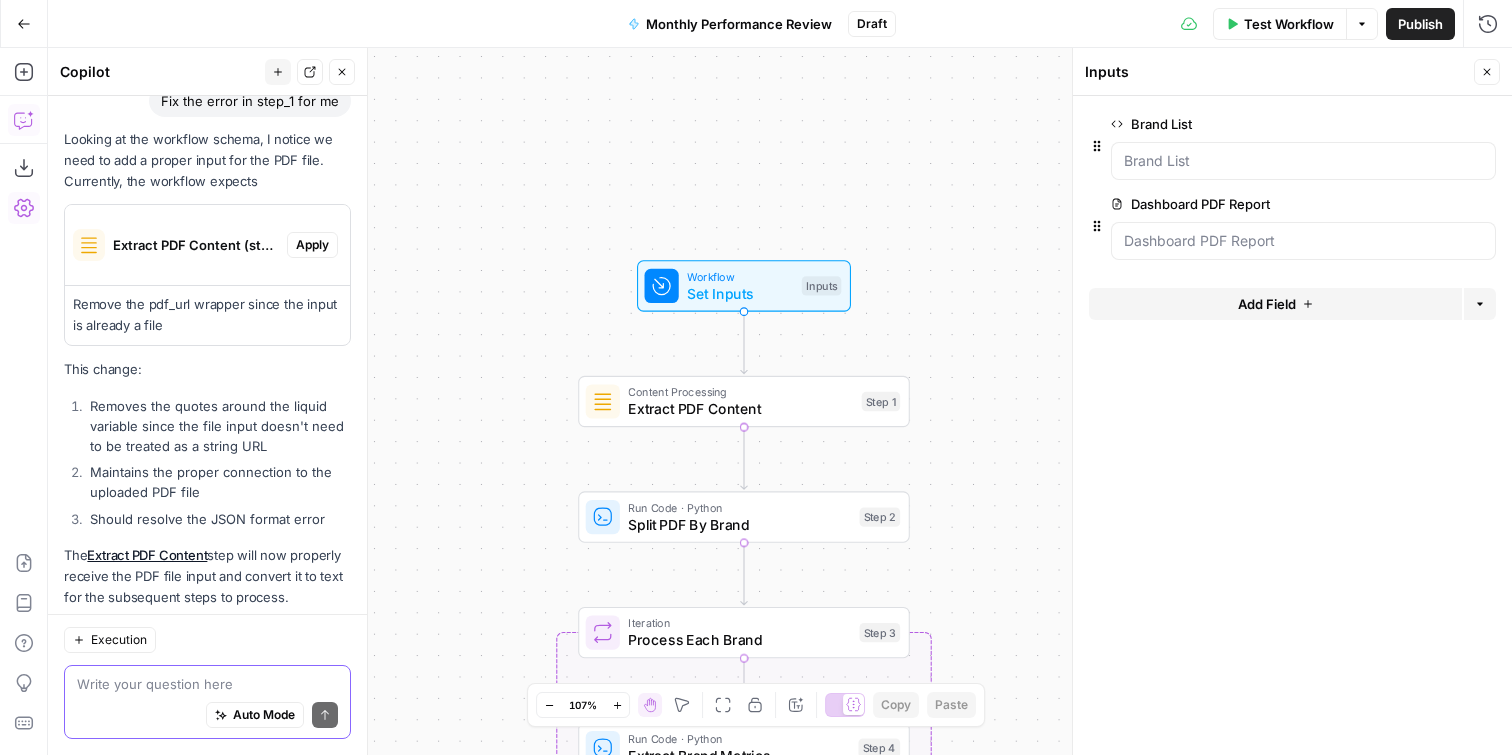 click on "Content Processing" at bounding box center [740, 391] 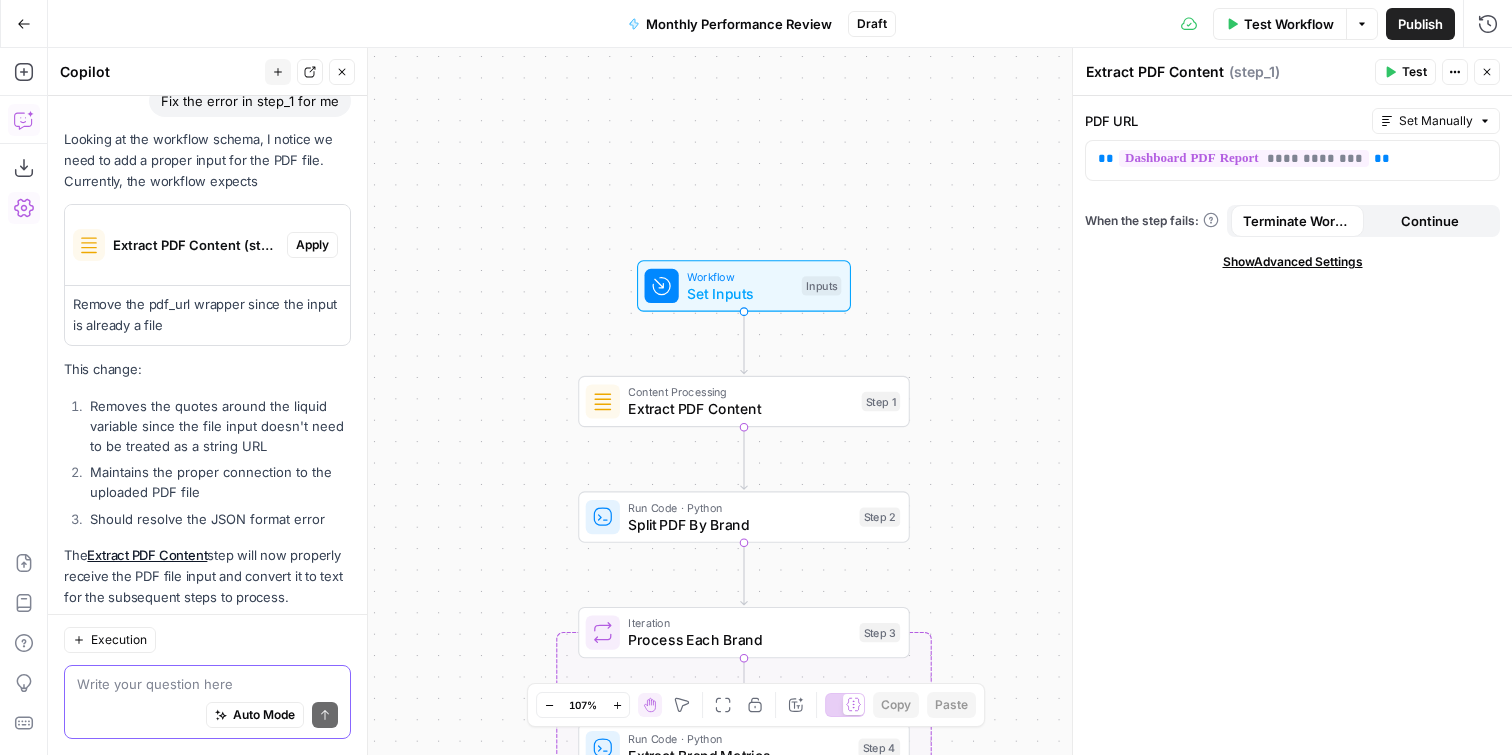 click on "Set Inputs" at bounding box center (740, 293) 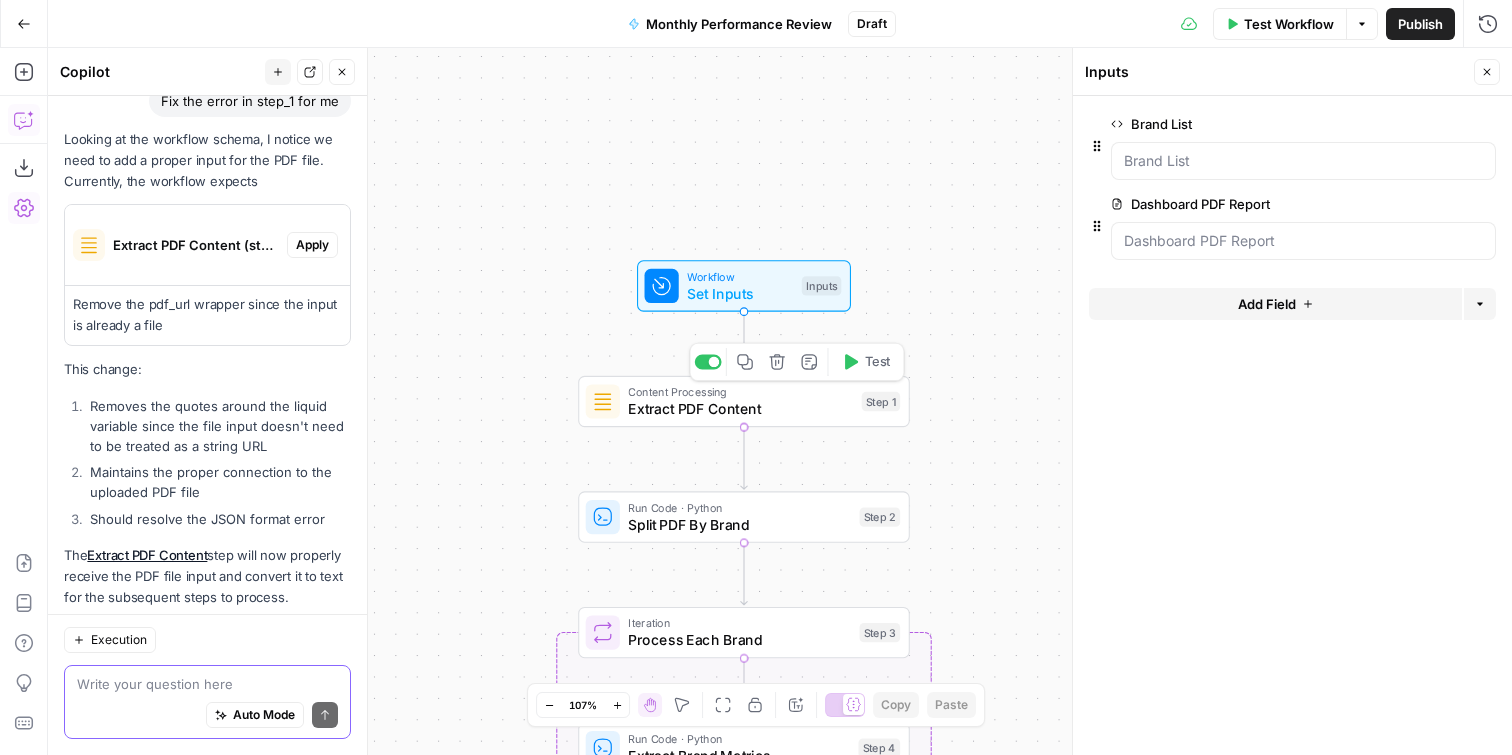 click on "Workflow Set Inputs Inputs Content Processing Extract PDF Content Step 1 Copy step Delete step Add Note Test Run Code · Python Split PDF By Brand Step 2 Loop Iteration Process Each Brand Step 3 Run Code · Python Extract Brand Metrics Step 4 LLM · Claude Sonnet 4 Generate Brand Analysis Step 5 Complete Write Liquid Text Format Final Report Step 6 End Output" at bounding box center (780, 401) 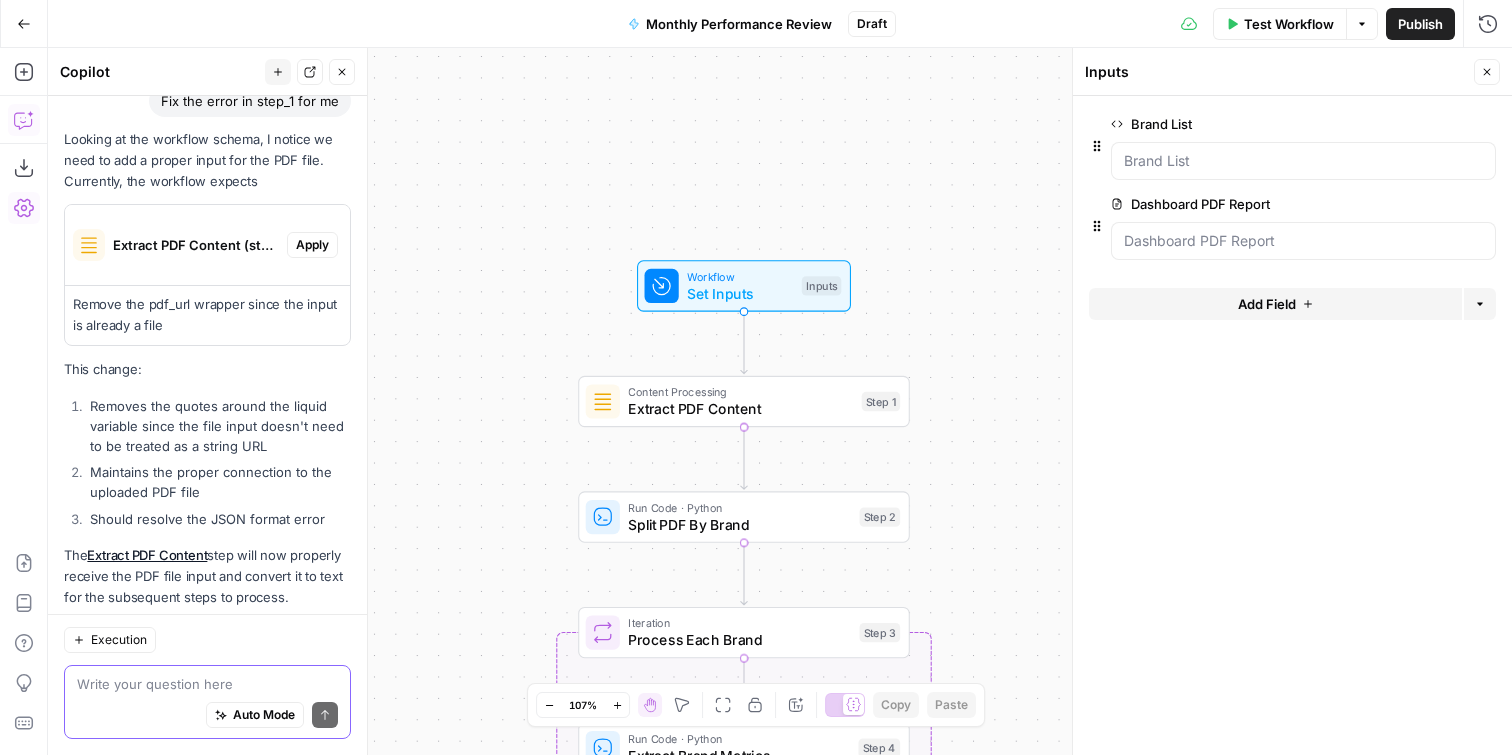 click on "Extract PDF Content" at bounding box center (740, 408) 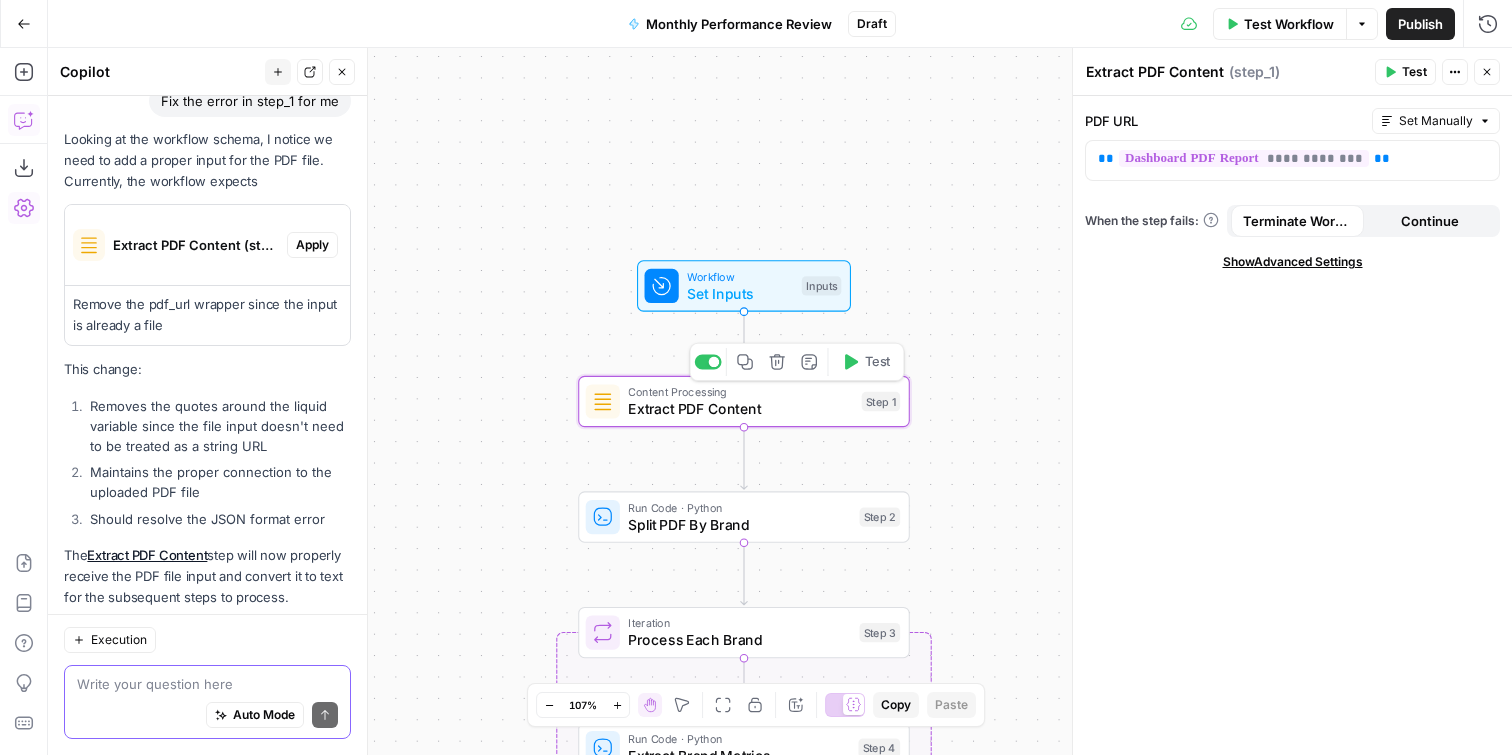 click on "Test" at bounding box center [866, 362] 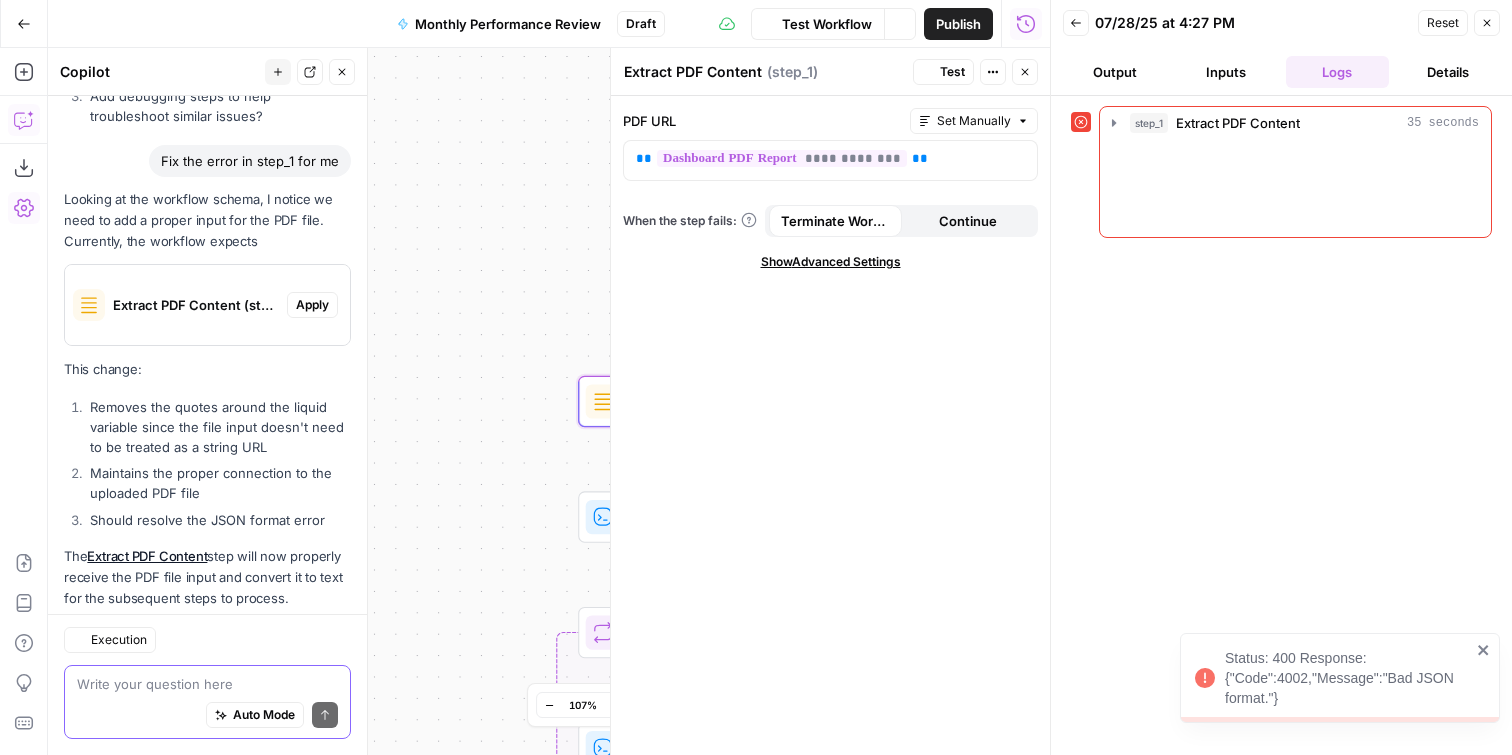 scroll, scrollTop: 11416, scrollLeft: 0, axis: vertical 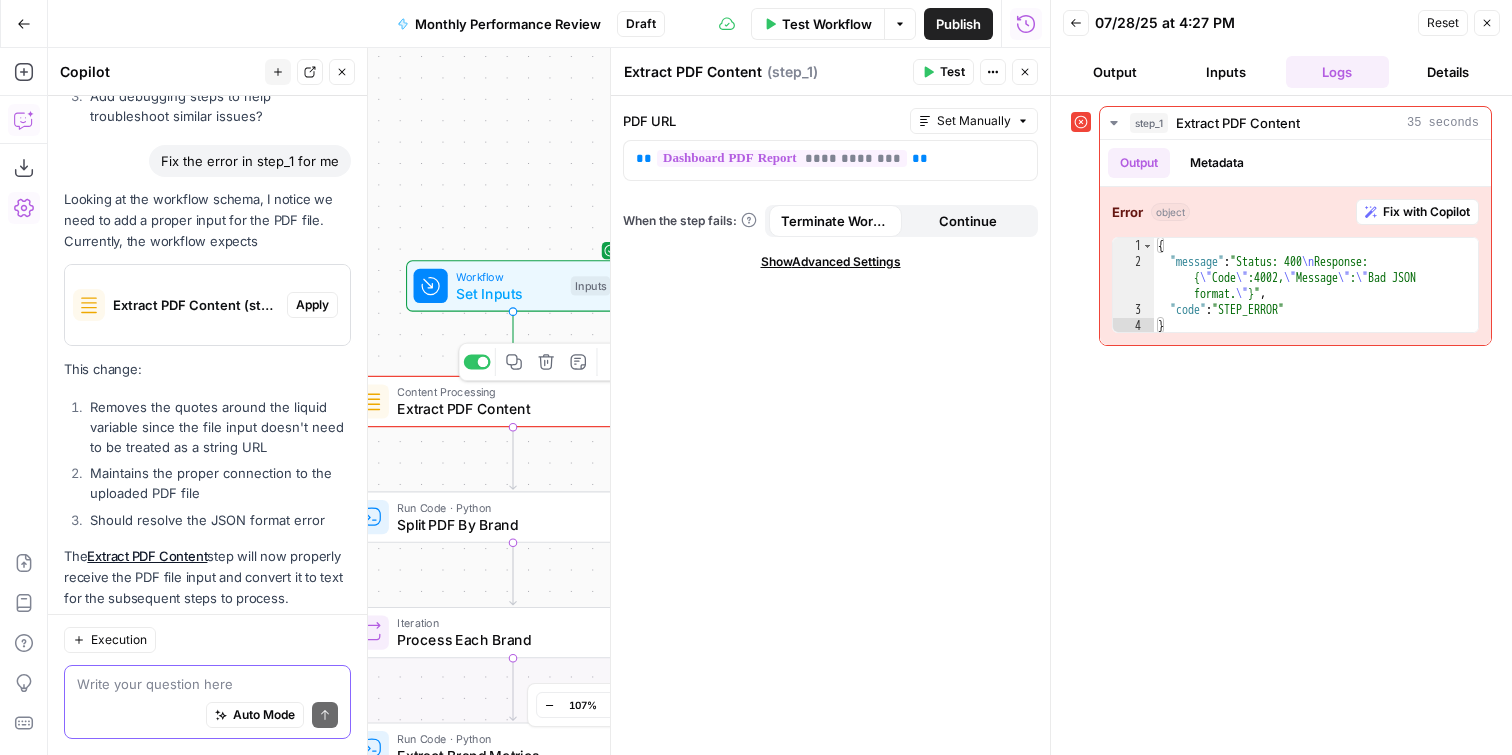 click on "Extract PDF Content" at bounding box center [509, 408] 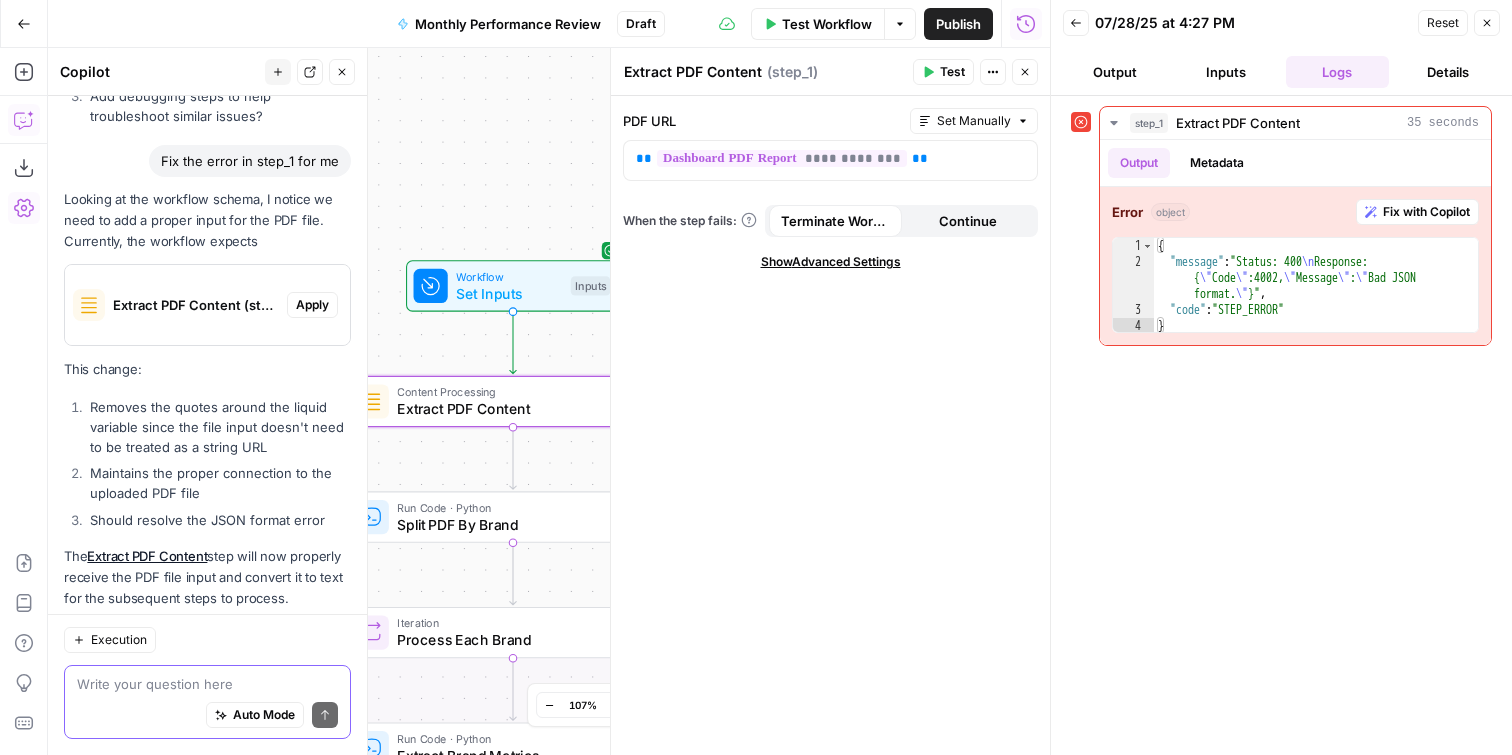click on "Show  Advanced Settings" at bounding box center (831, 262) 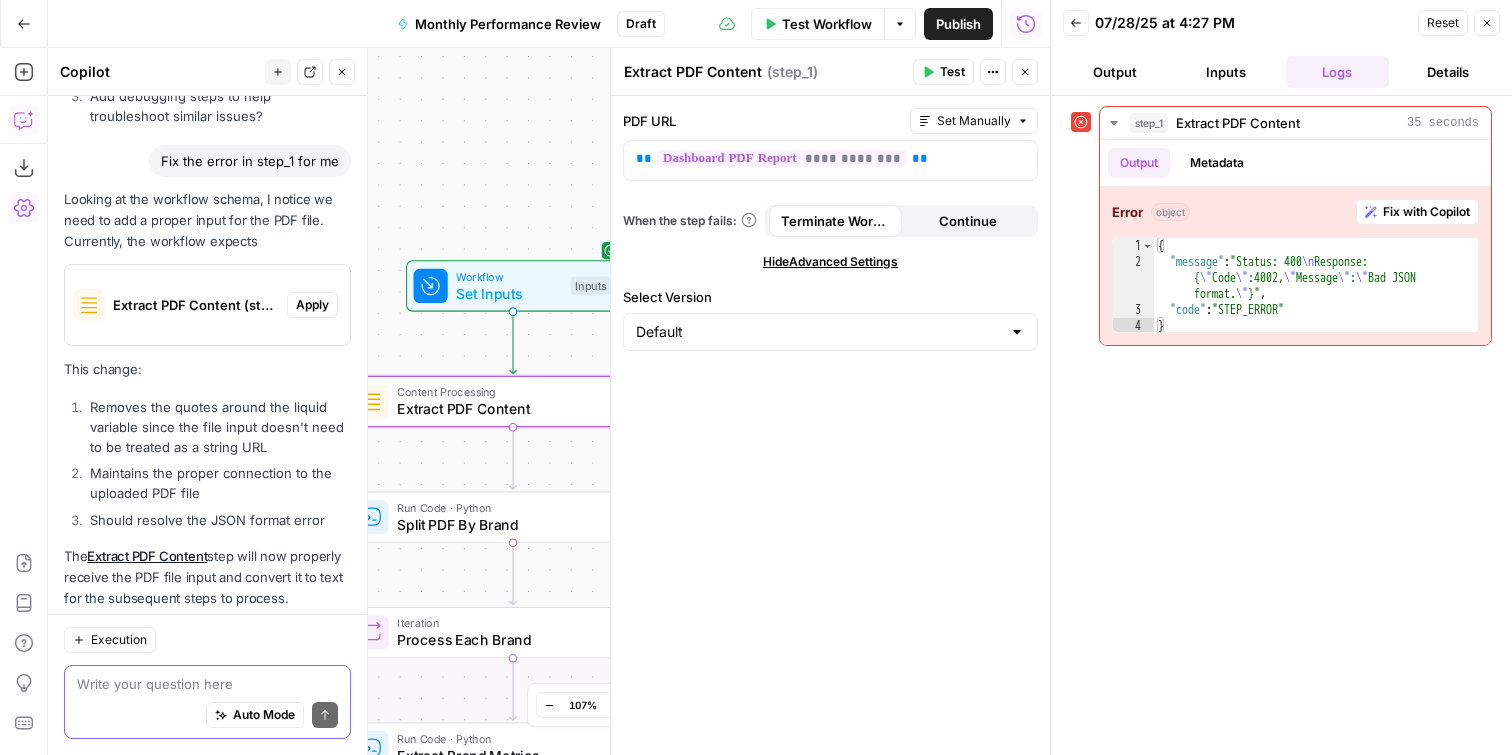click on "Default" at bounding box center (830, 332) 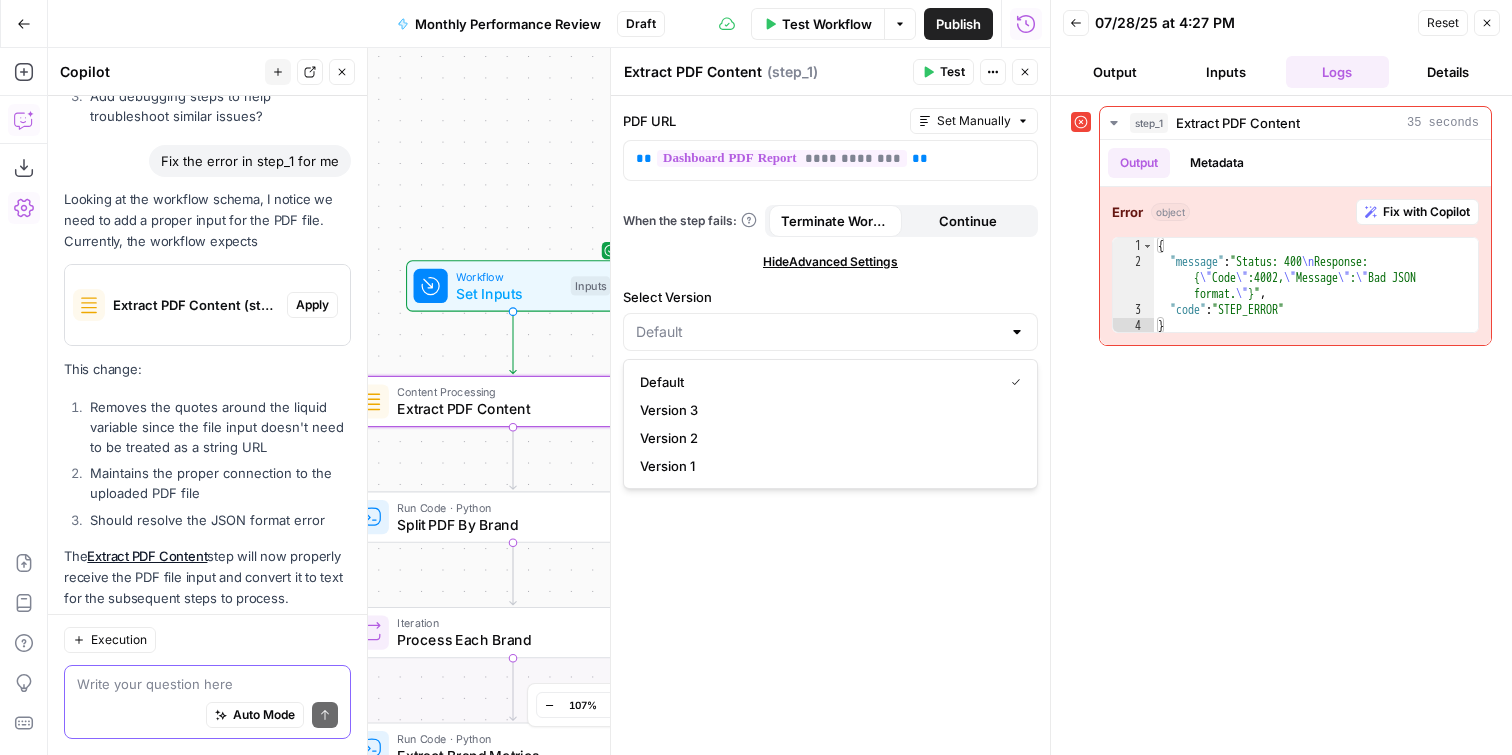 type on "Default" 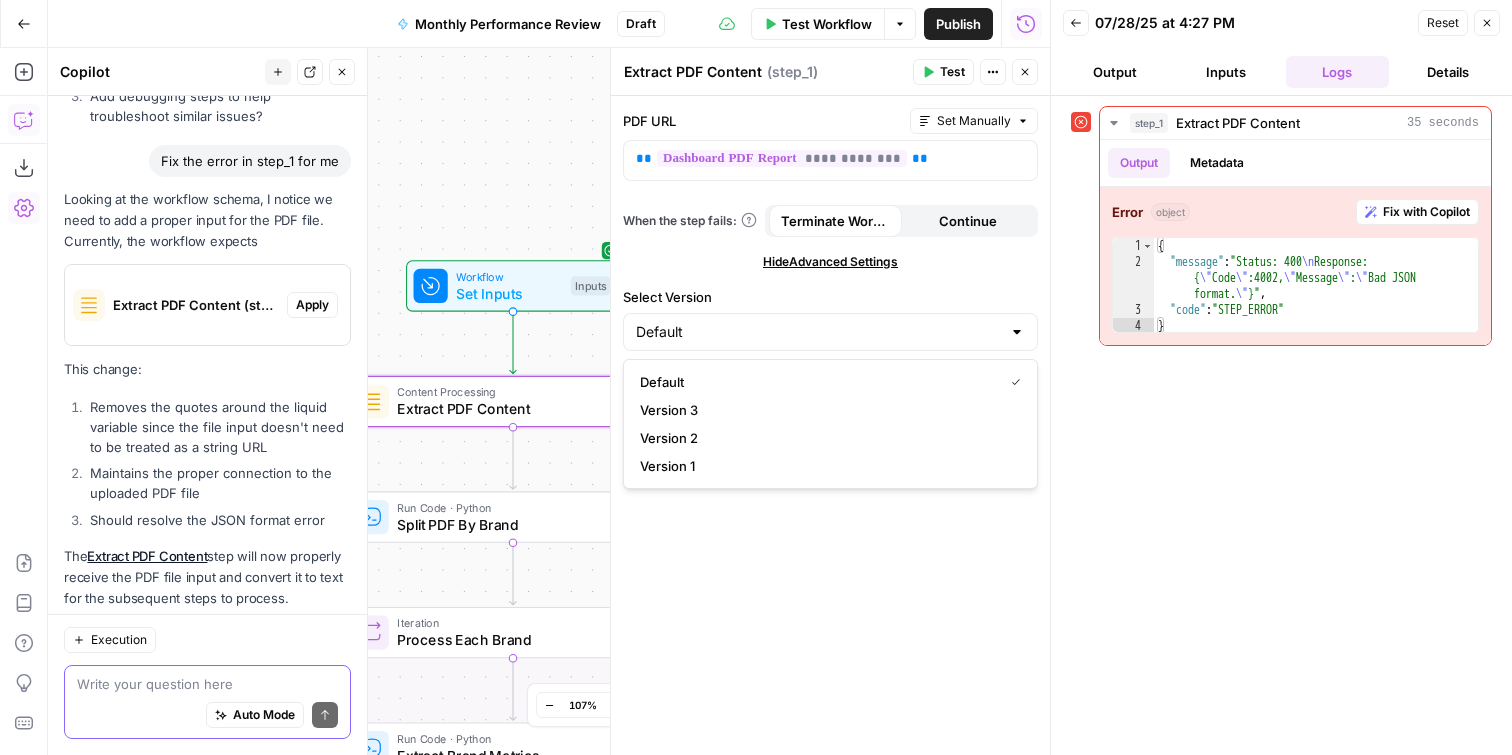 click on "Select Version" at bounding box center [830, 297] 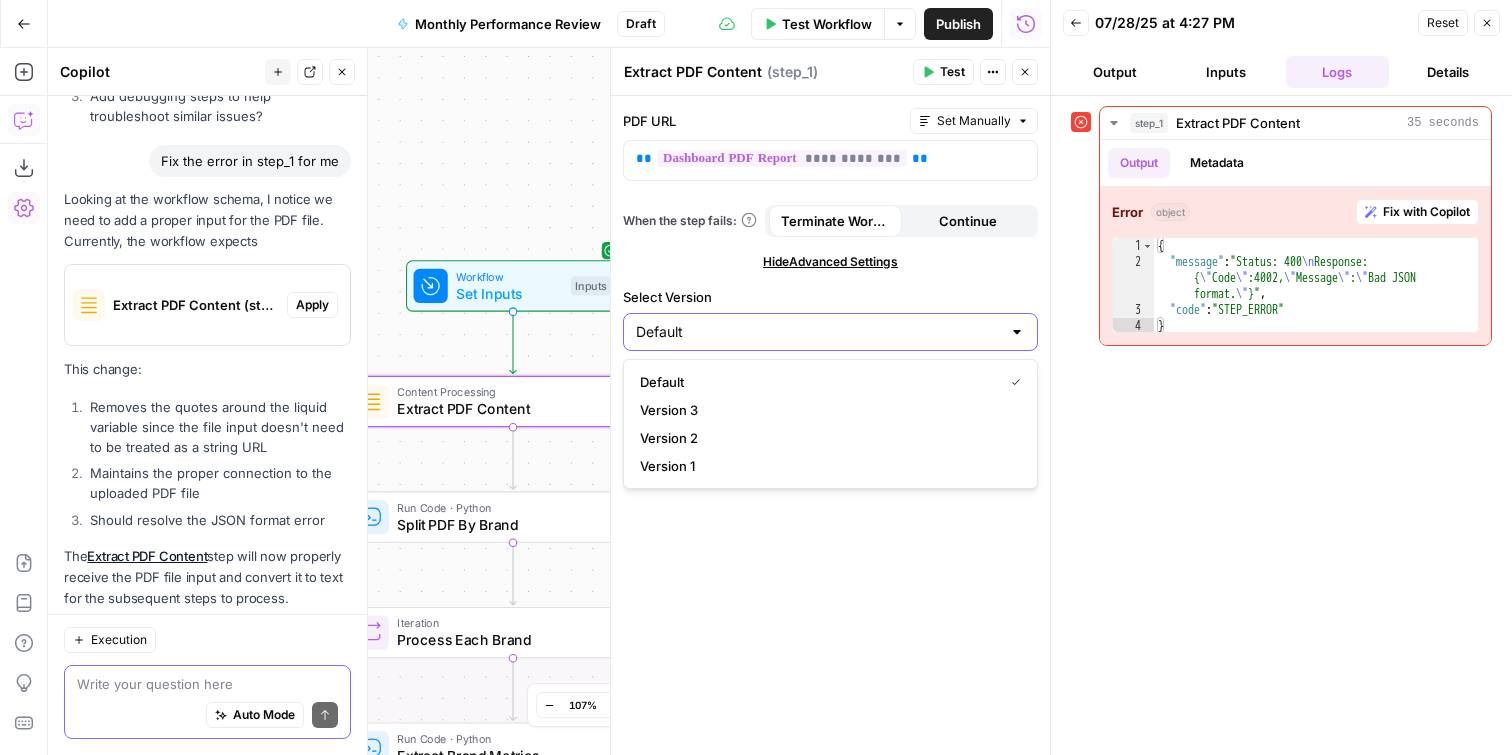click on "Default" at bounding box center [818, 332] 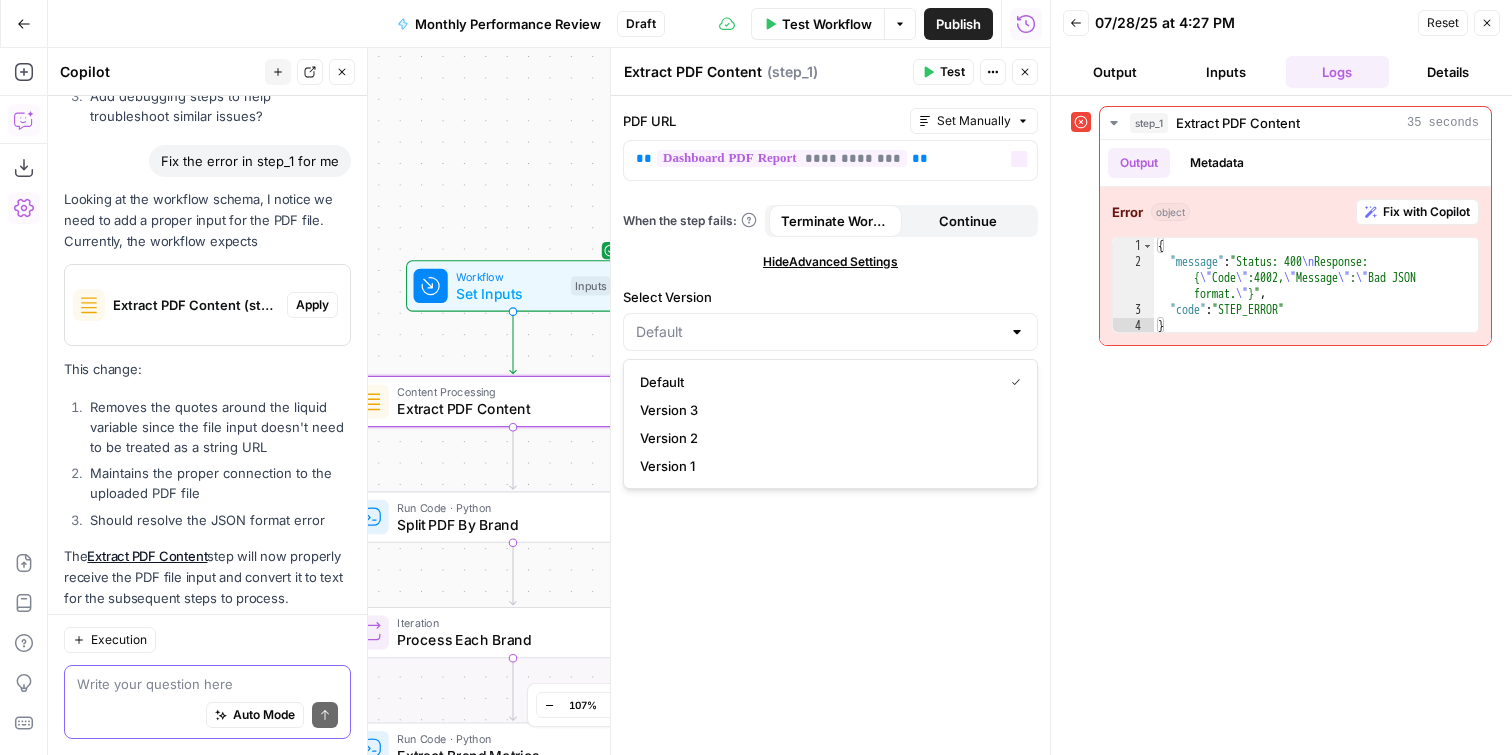 type on "Default" 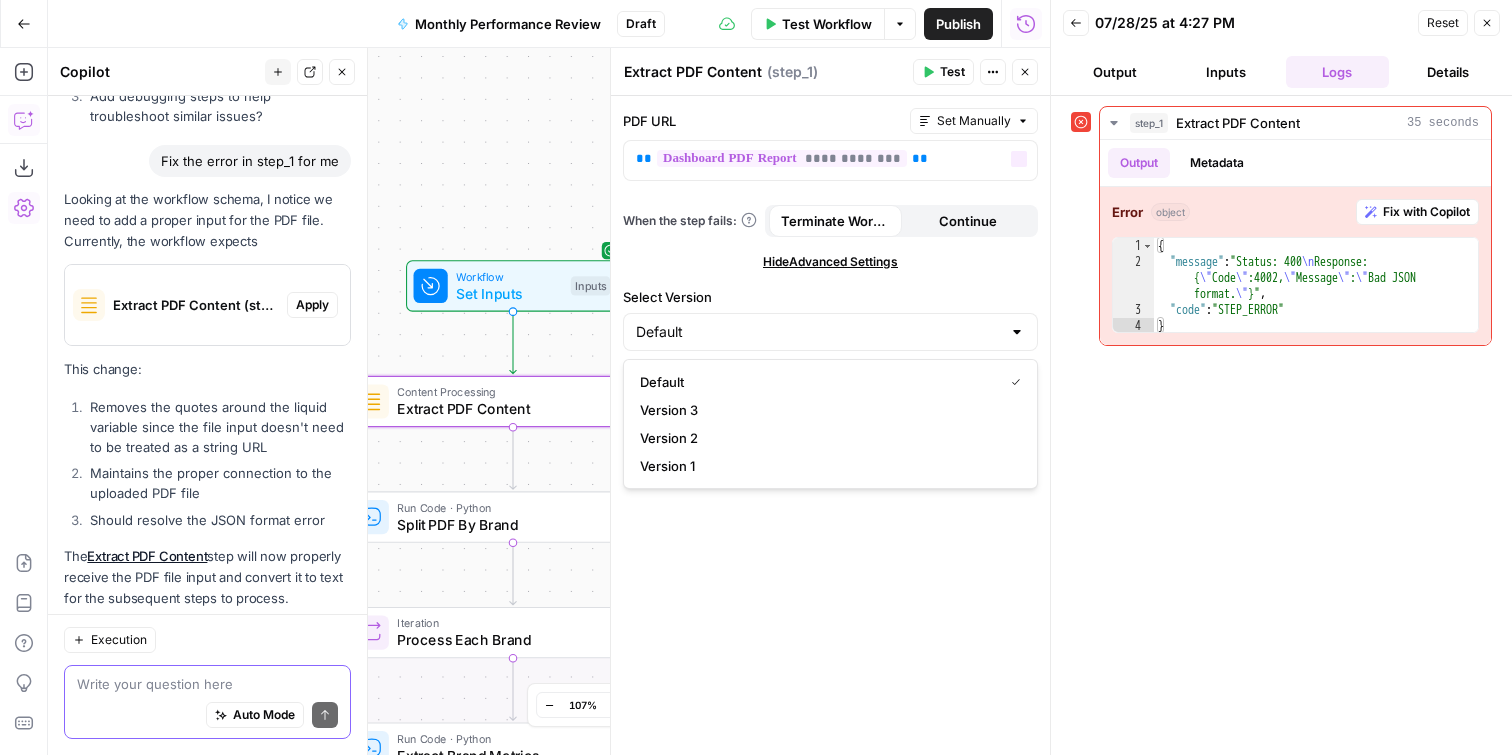 click on "Set Manually" at bounding box center [974, 121] 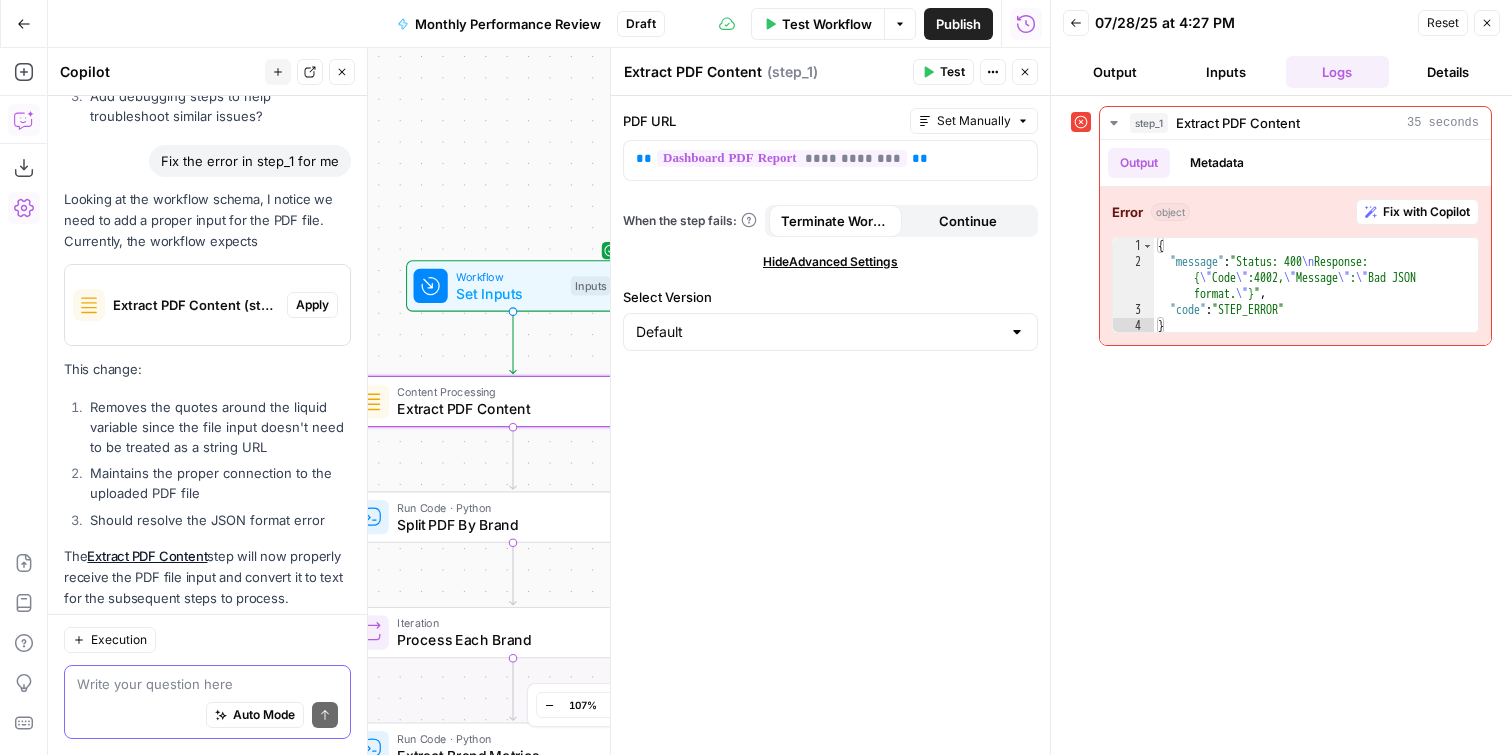 click on "Set Manually" at bounding box center (974, 121) 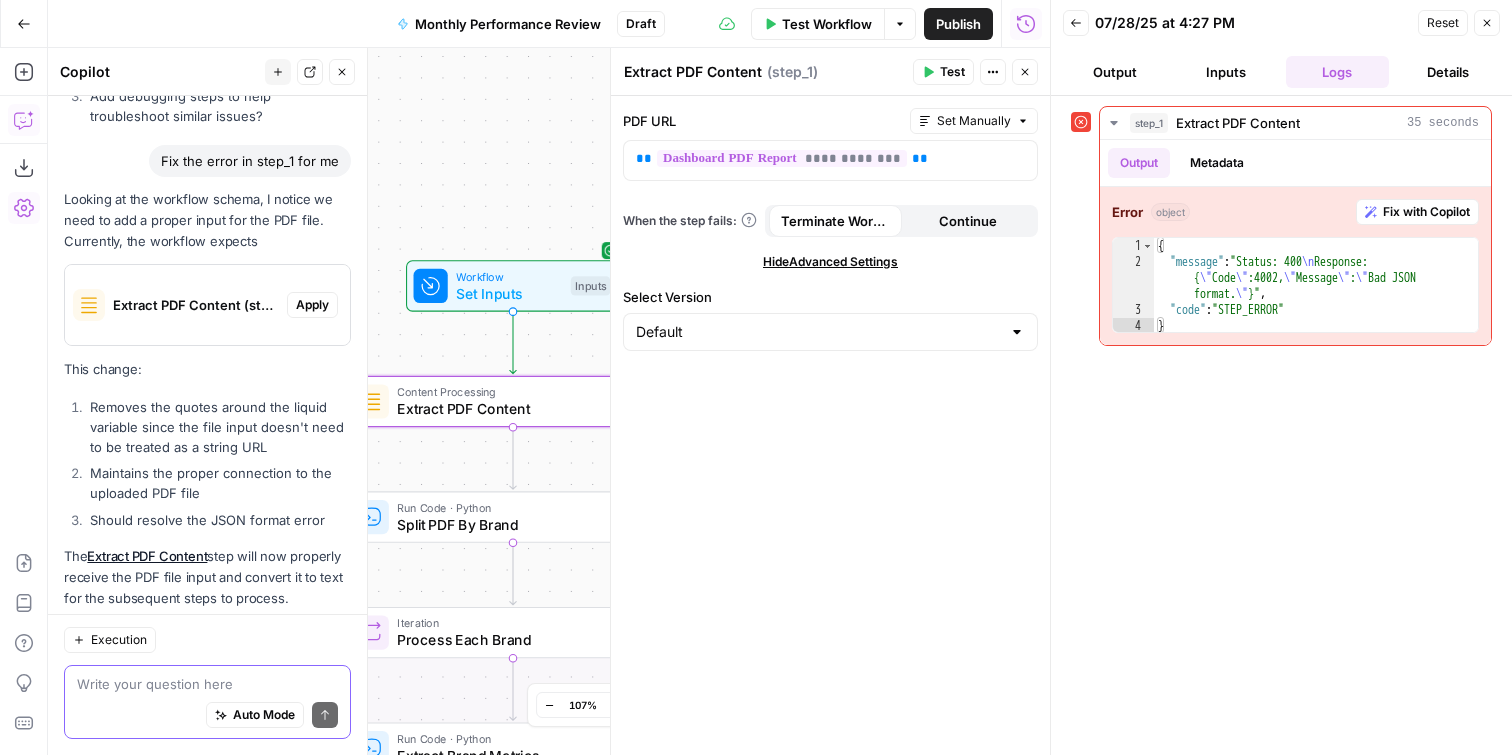 click on "Set Inputs" at bounding box center (509, 293) 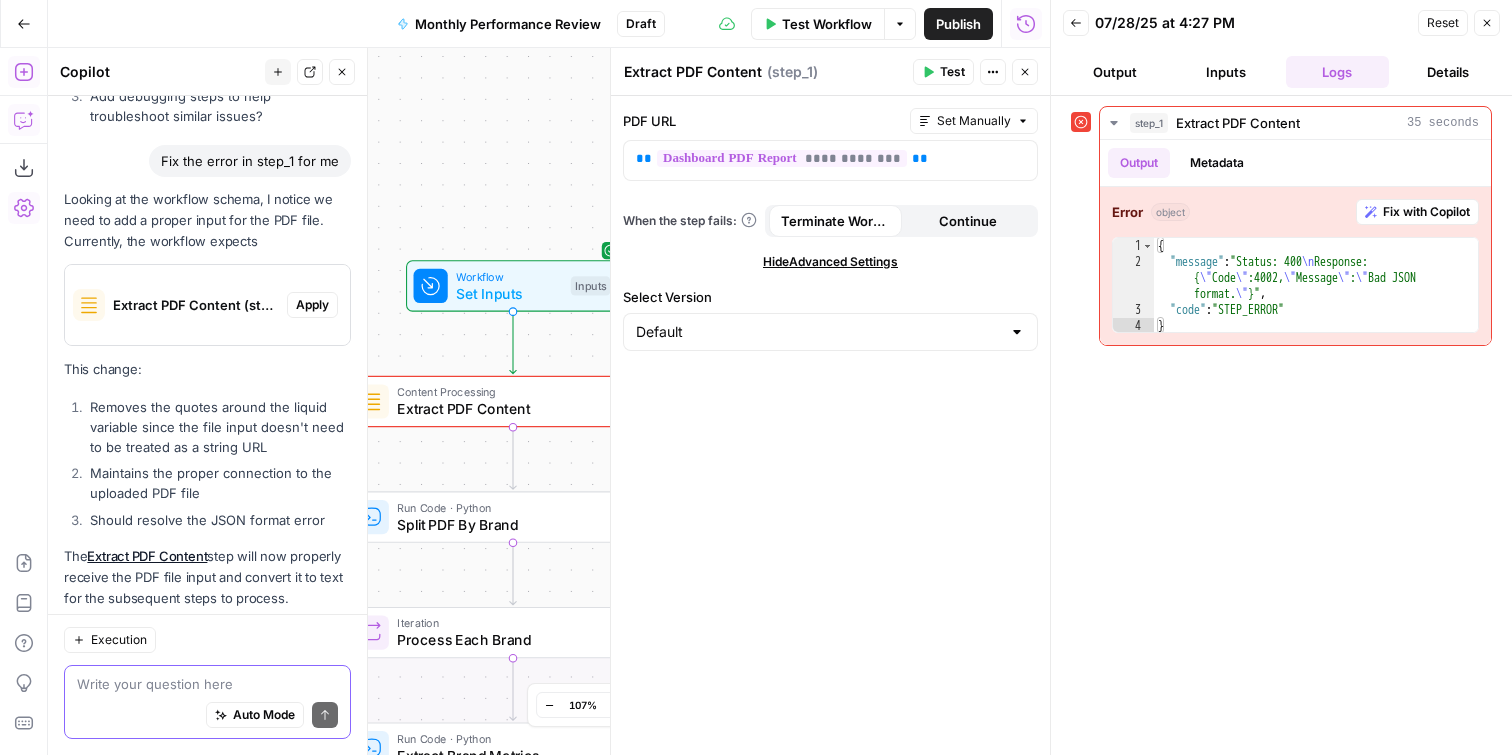 click on "Add Steps" at bounding box center (24, 72) 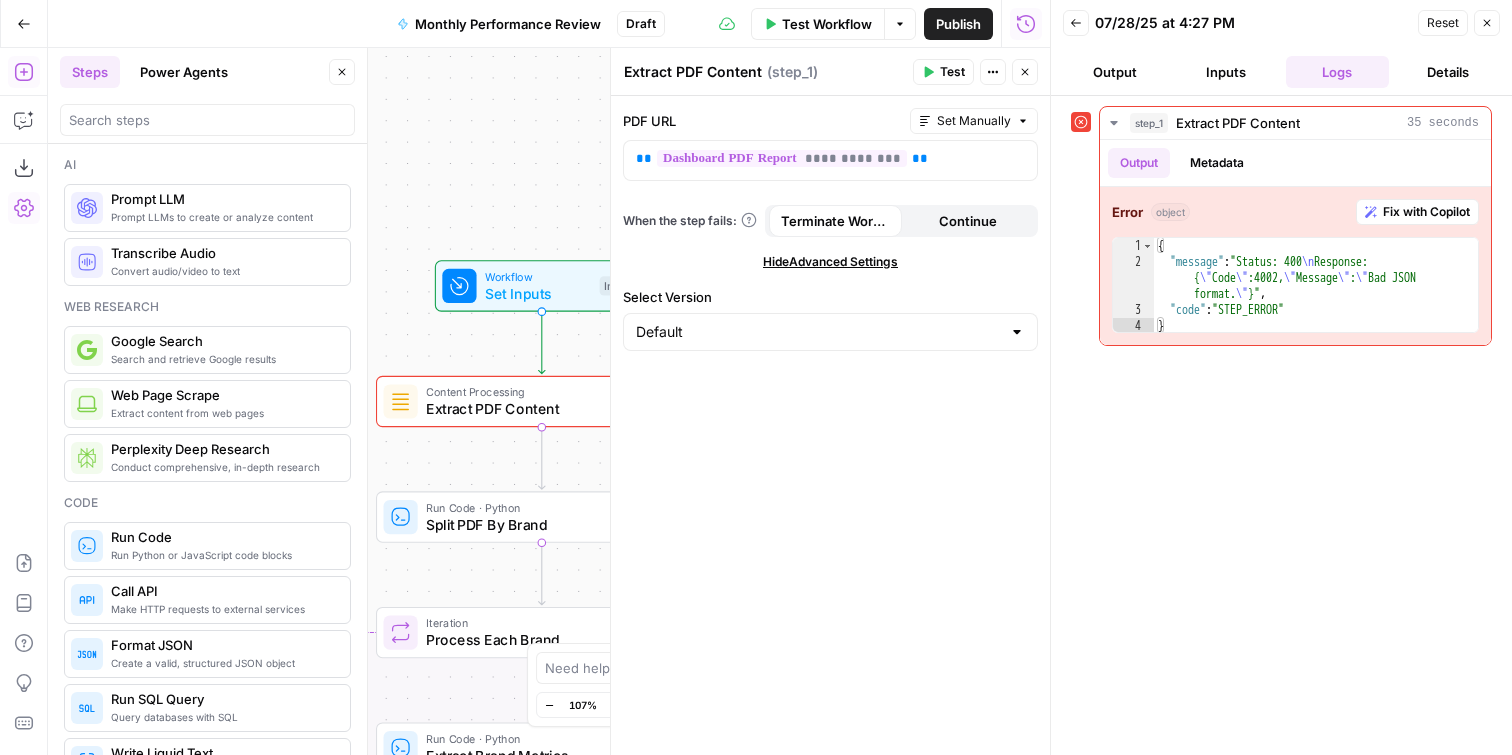 click on "Power Agents" at bounding box center [184, 72] 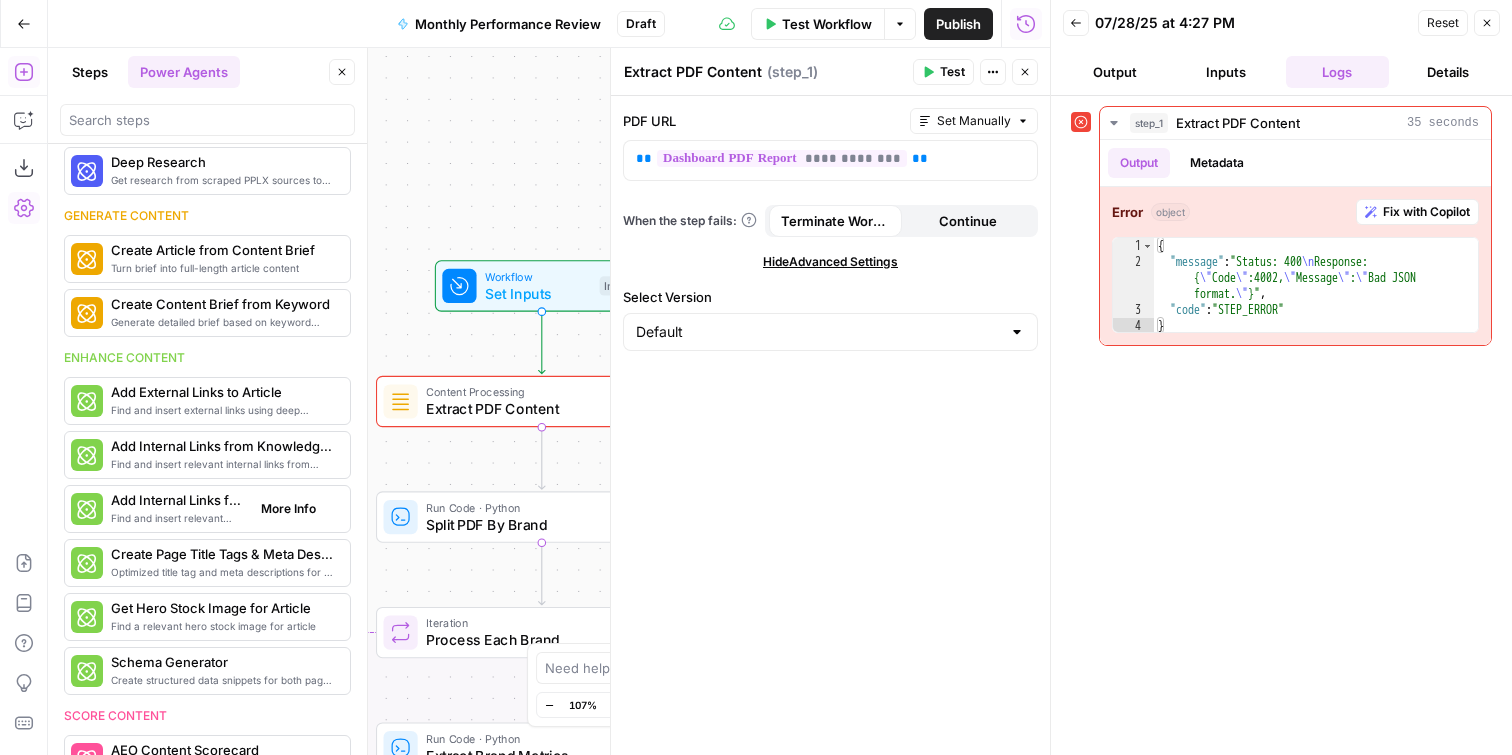 scroll, scrollTop: 39, scrollLeft: 0, axis: vertical 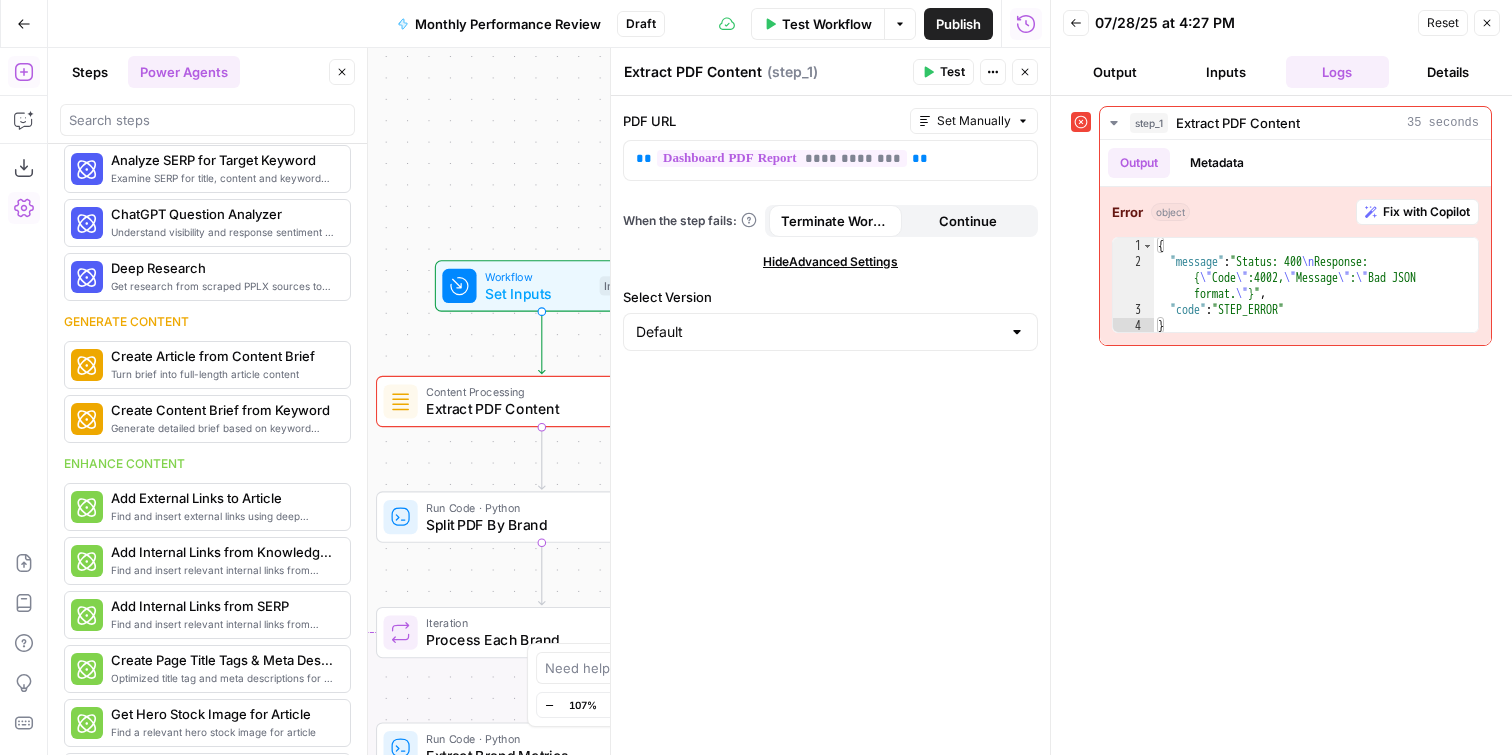 click on "Steps" at bounding box center (90, 72) 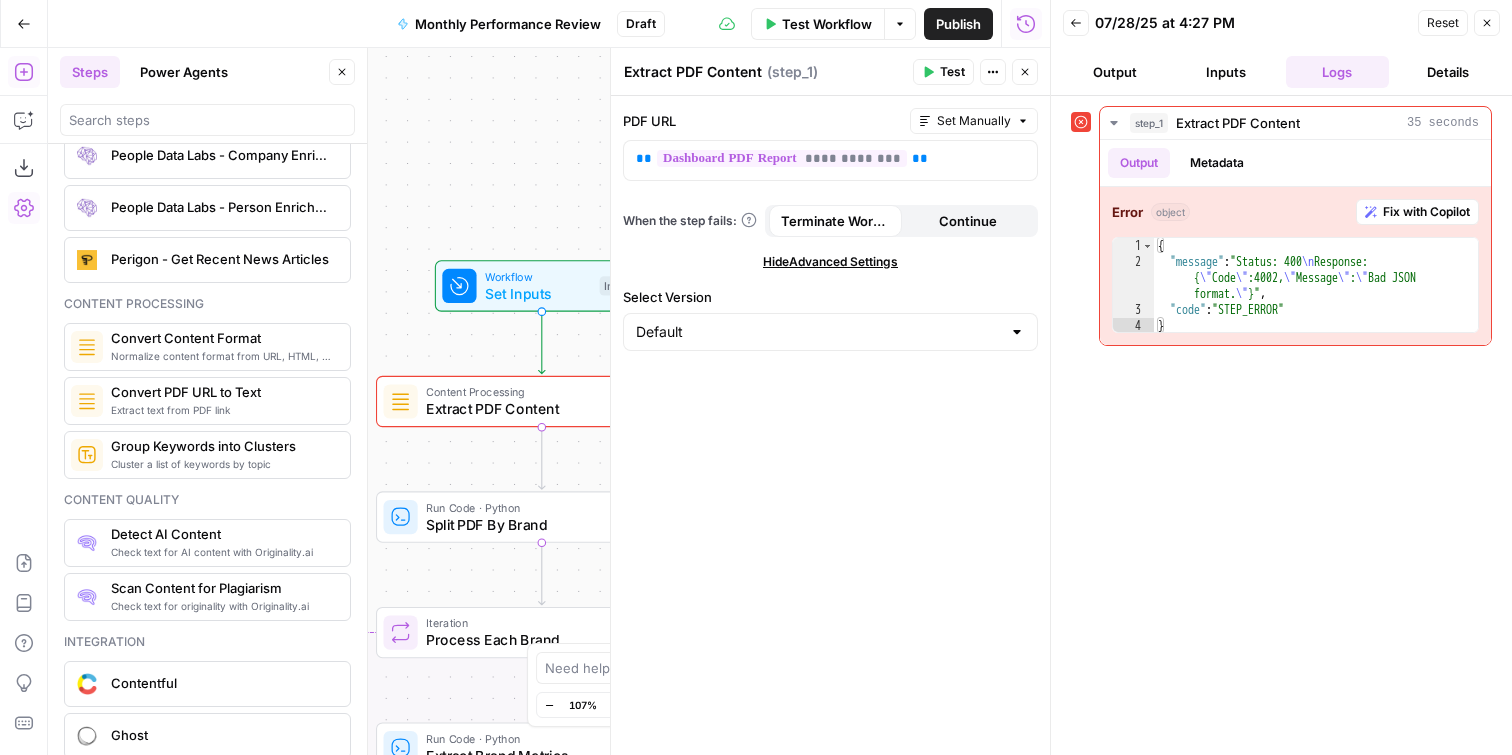scroll, scrollTop: 3049, scrollLeft: 0, axis: vertical 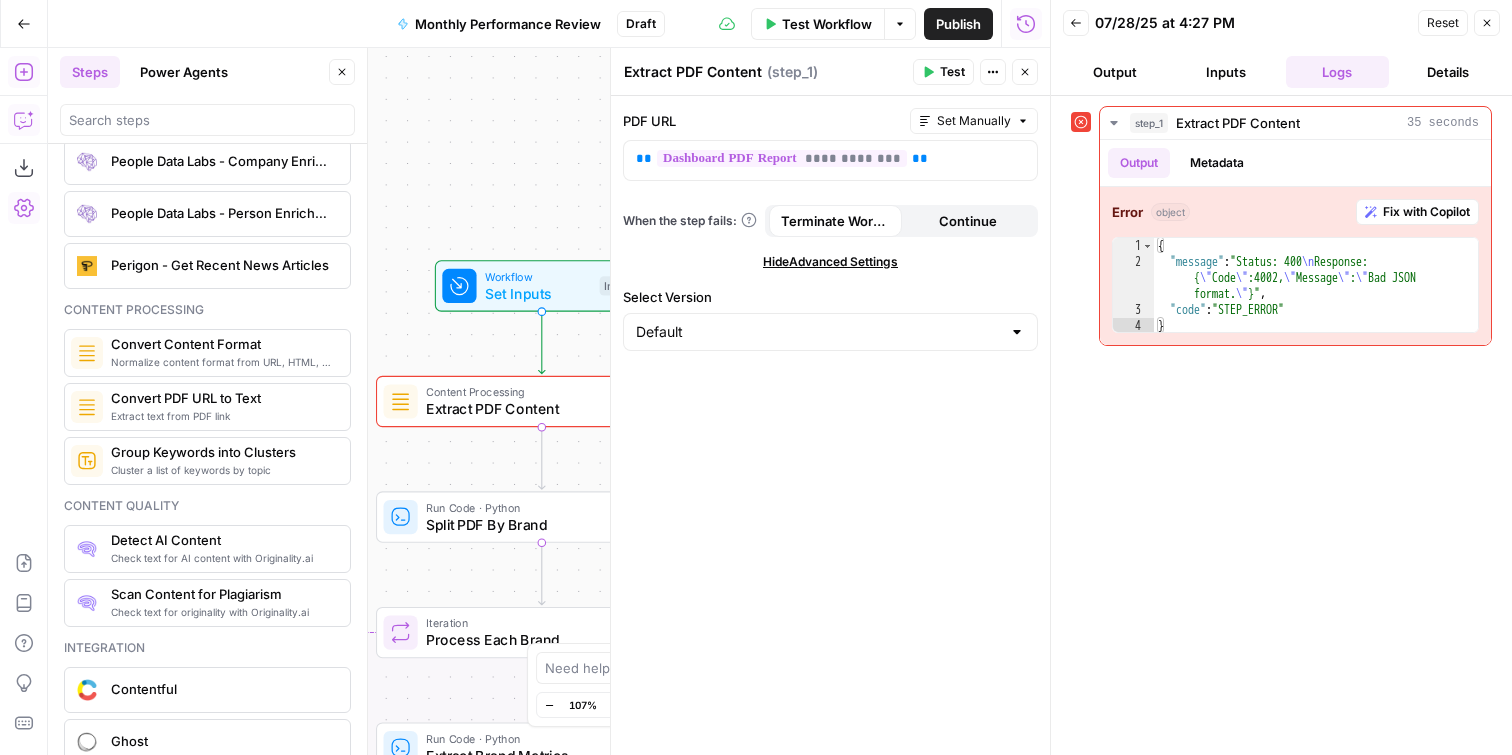 click 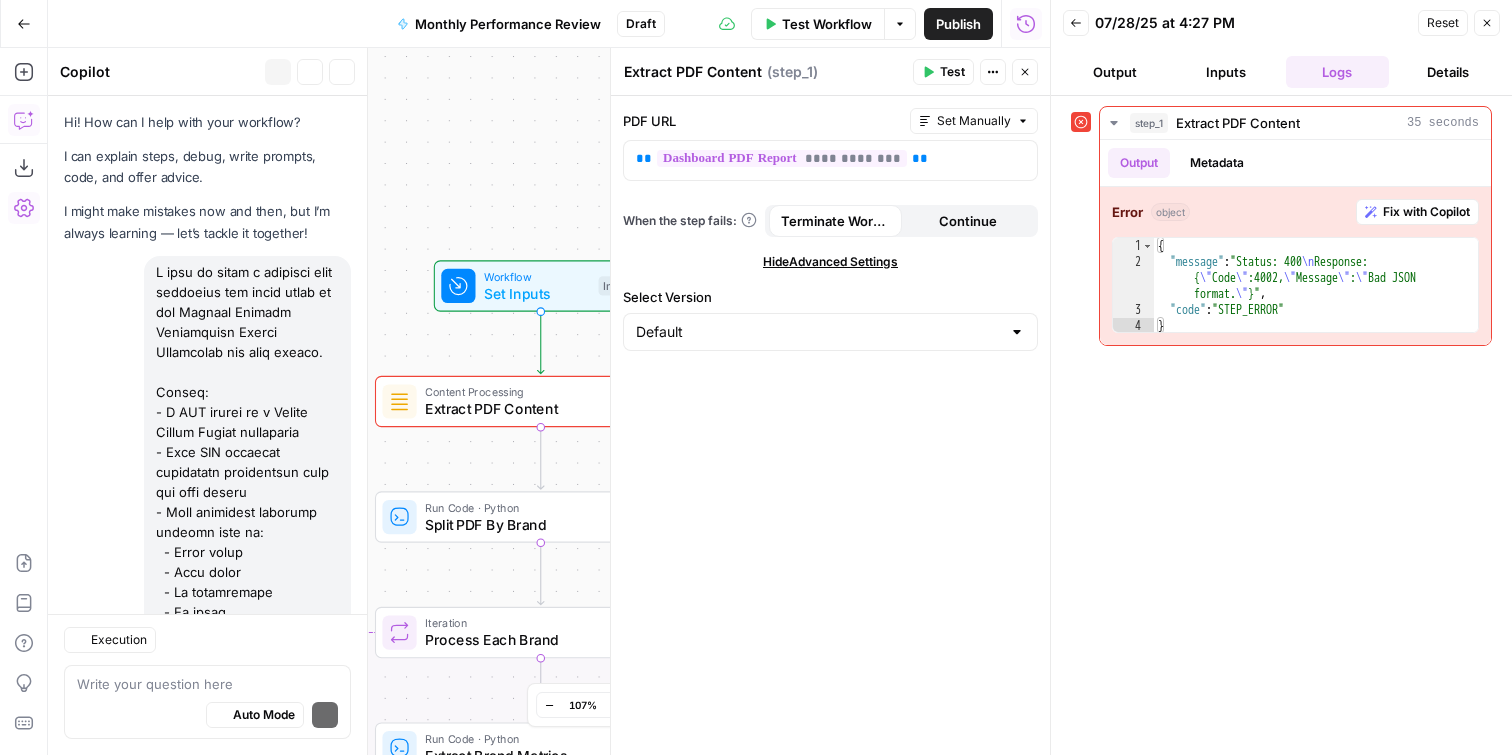 scroll, scrollTop: 11416, scrollLeft: 0, axis: vertical 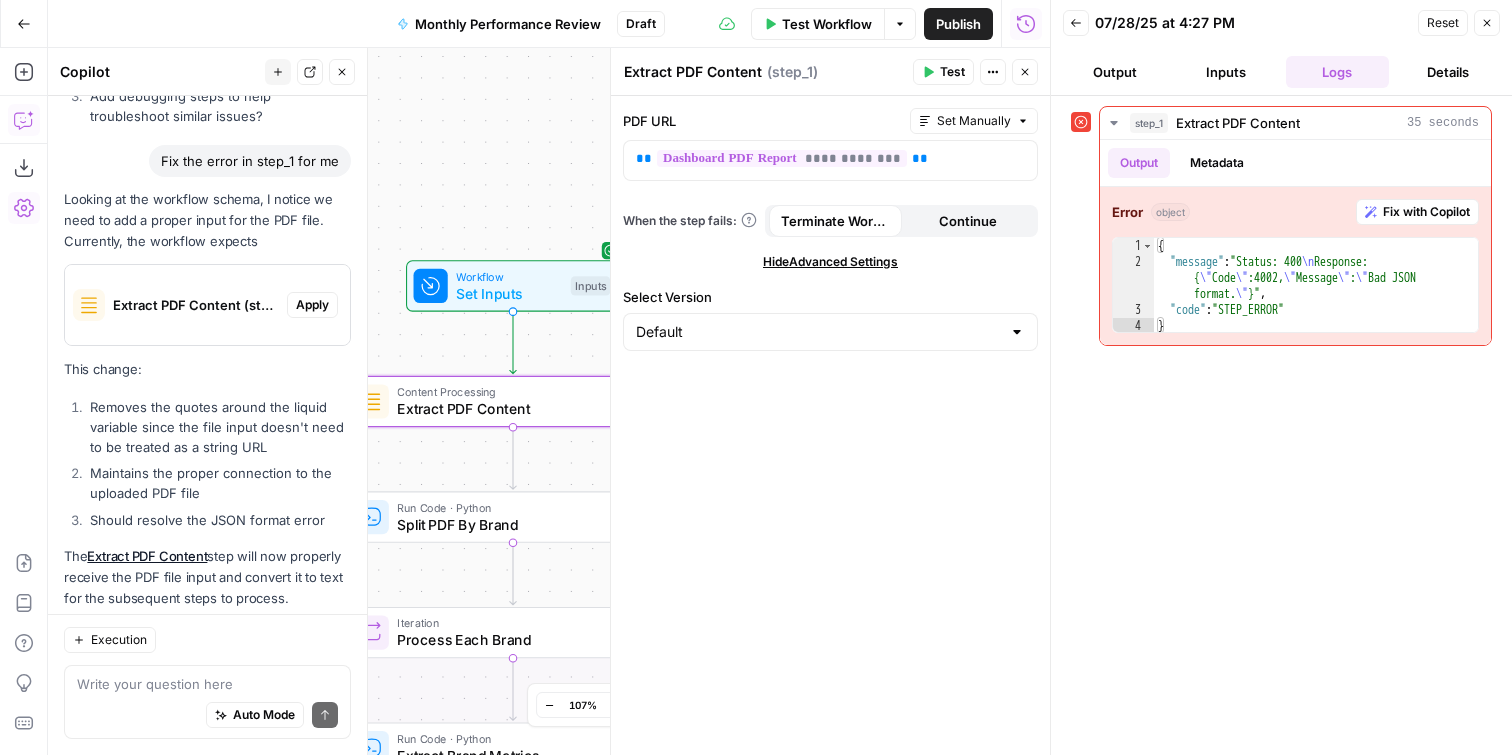 click on "Apply" at bounding box center (312, 305) 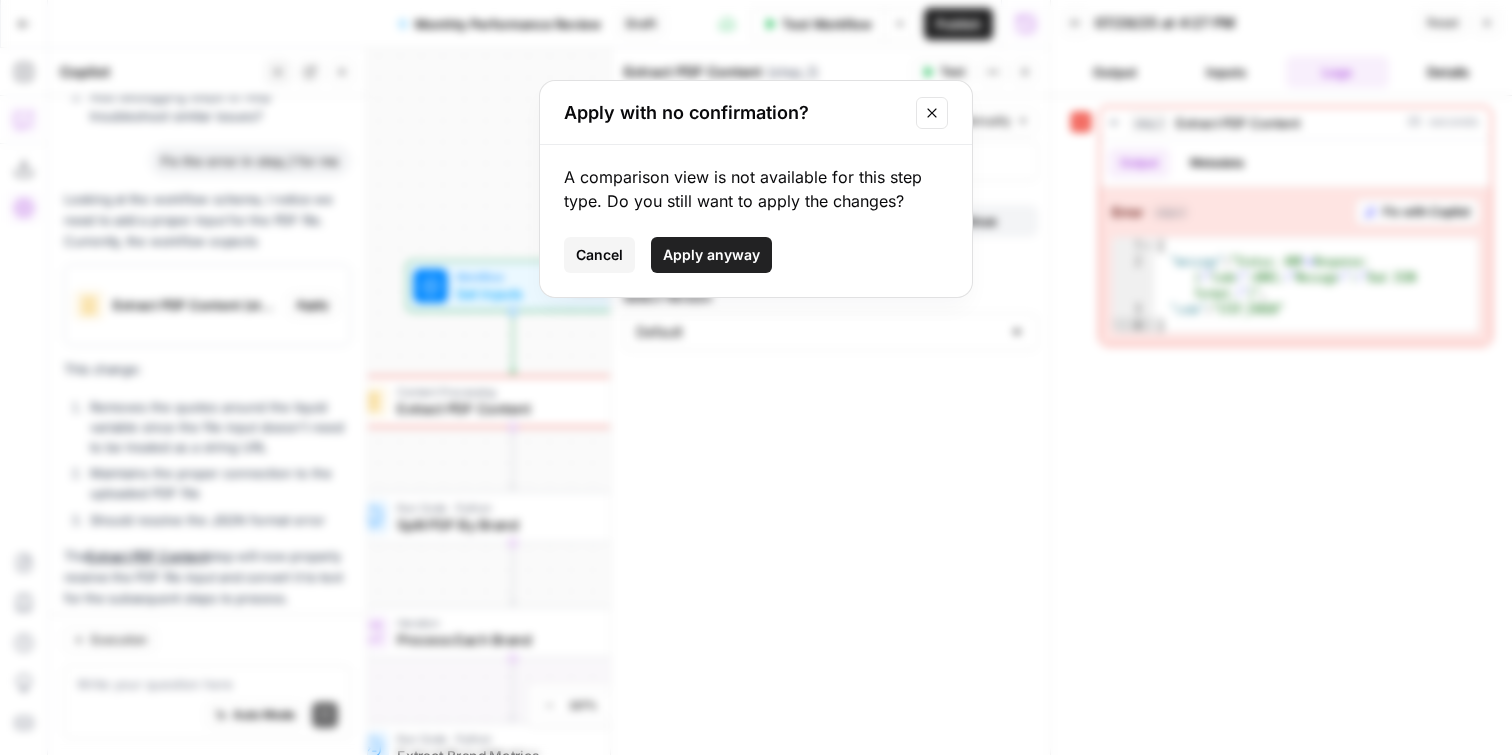 click on "Apply anyway" at bounding box center [711, 255] 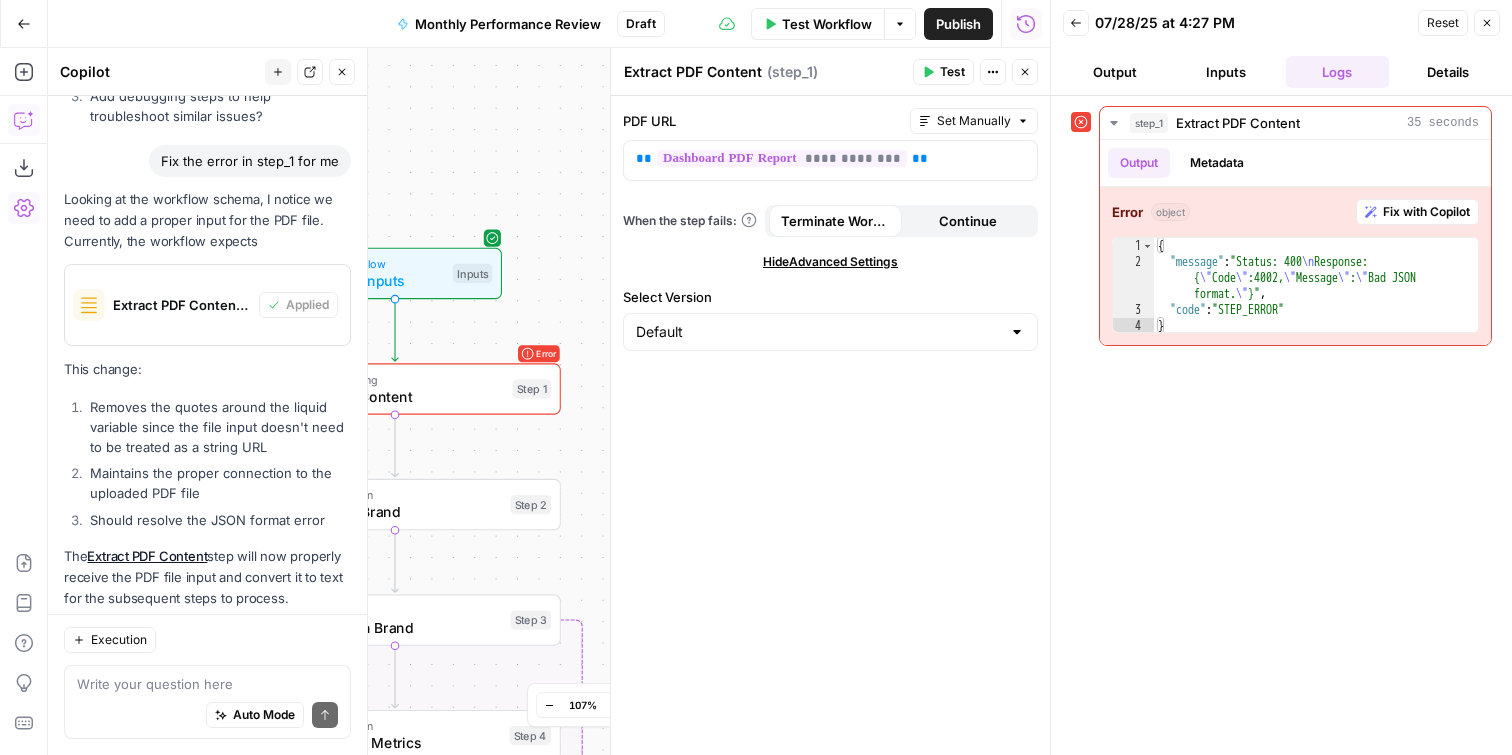 click on "Test" at bounding box center [952, 72] 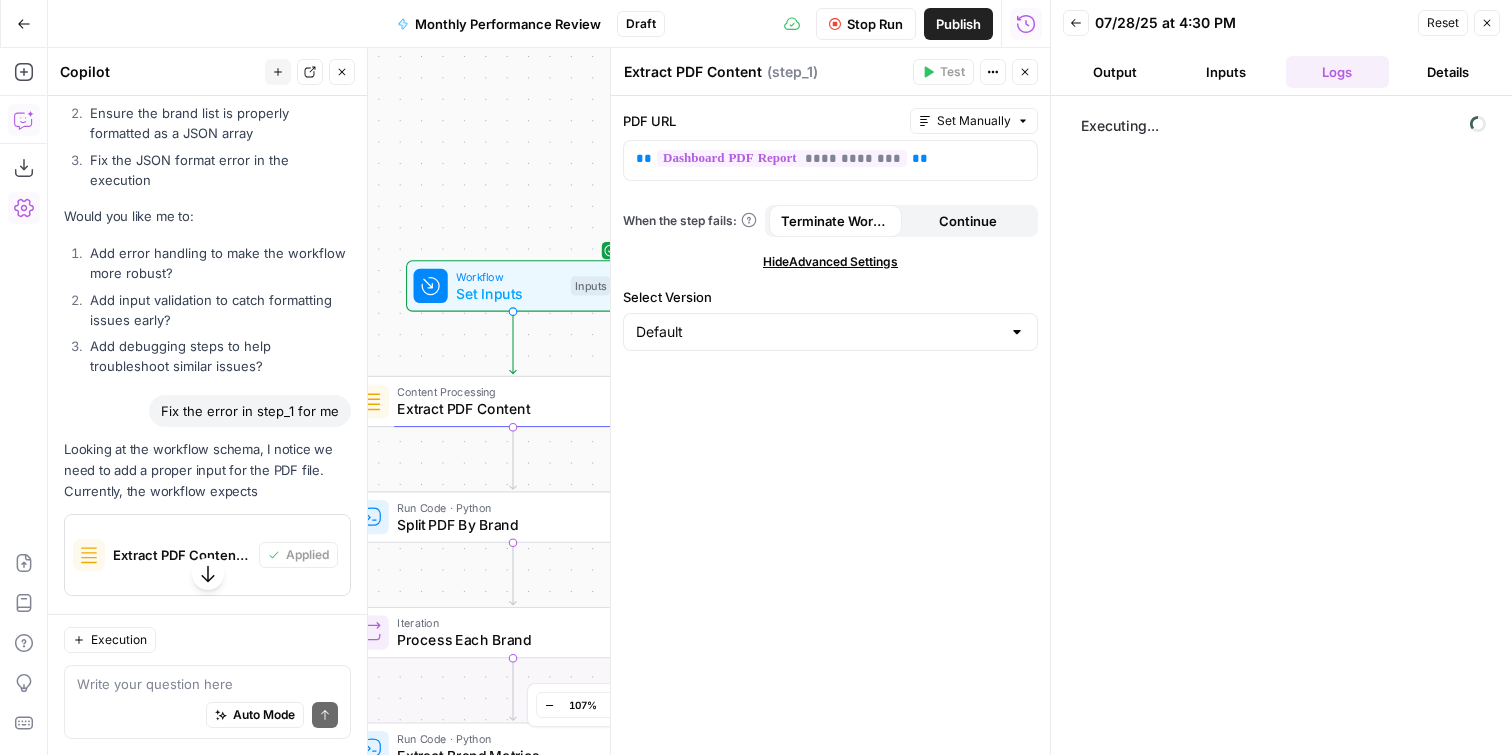 scroll, scrollTop: 11416, scrollLeft: 0, axis: vertical 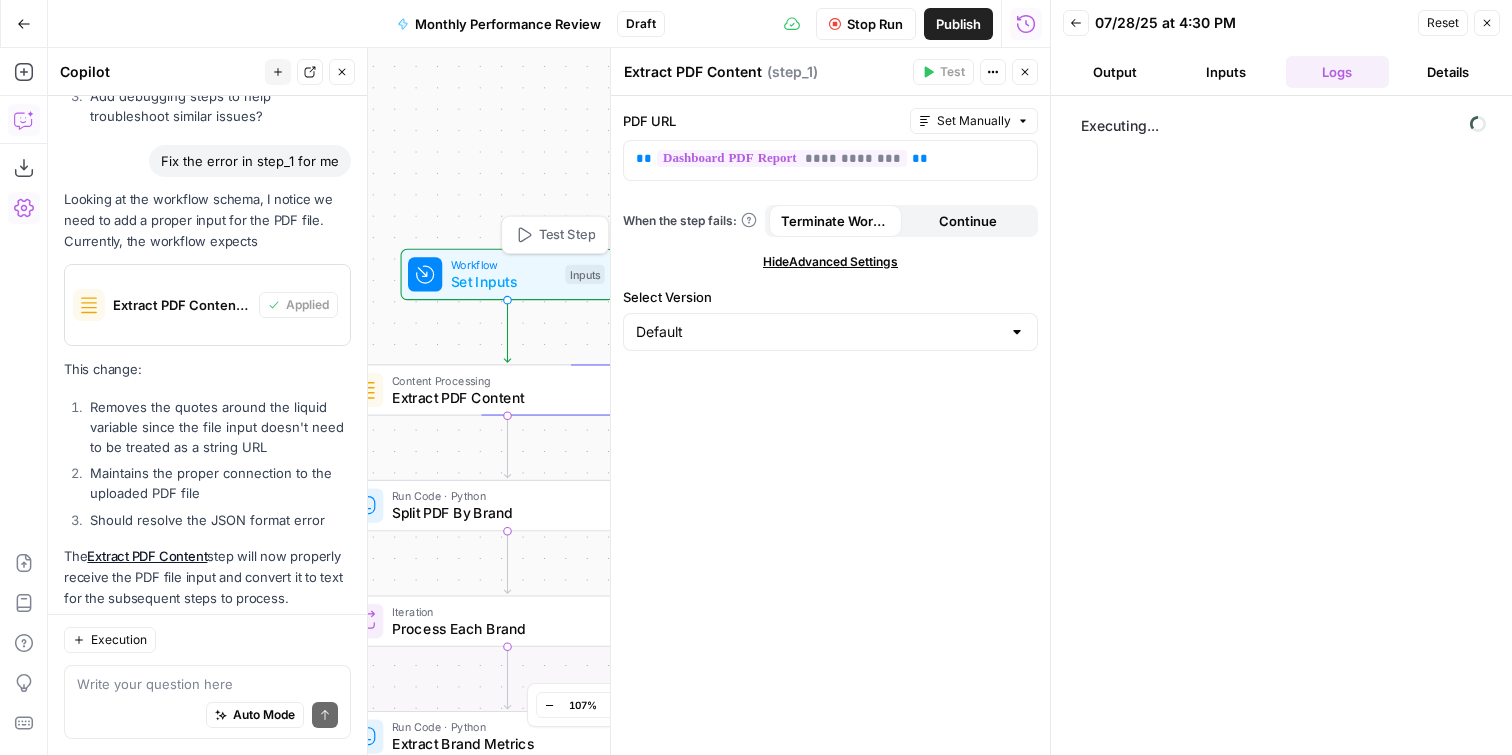 click on "Set Inputs" at bounding box center [504, 281] 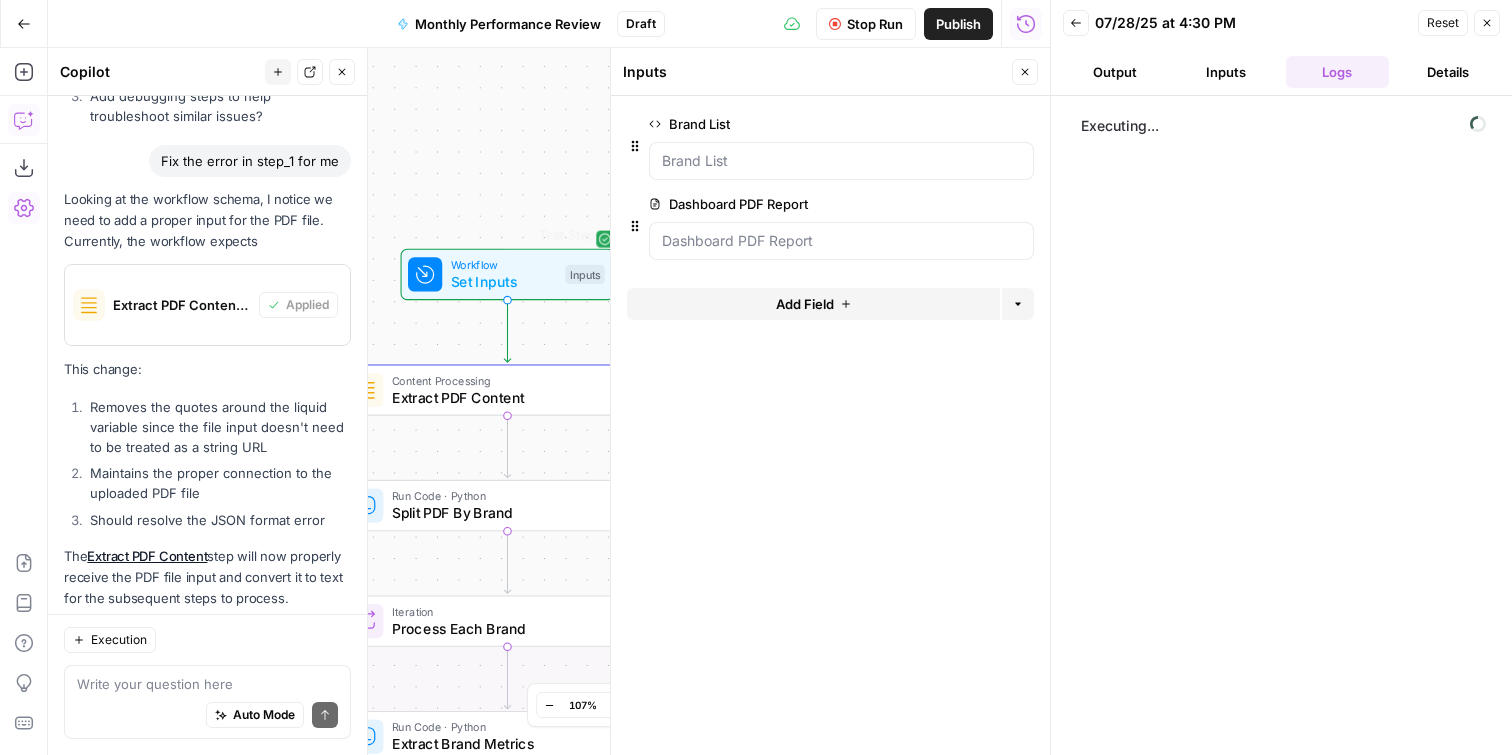 click on "Workflow Set Inputs Inputs Test Step Content Processing Extract PDF Content Step 1 Run Code · Python Split PDF By Brand Step 2 Loop Iteration Process Each Brand Step 3 Run Code · Python Extract Brand Metrics Step 4 LLM · Claude Sonnet 4 Generate Brand Analysis Step 5 Complete Write Liquid Text Format Final Report Step 6 End Output" at bounding box center [549, 401] 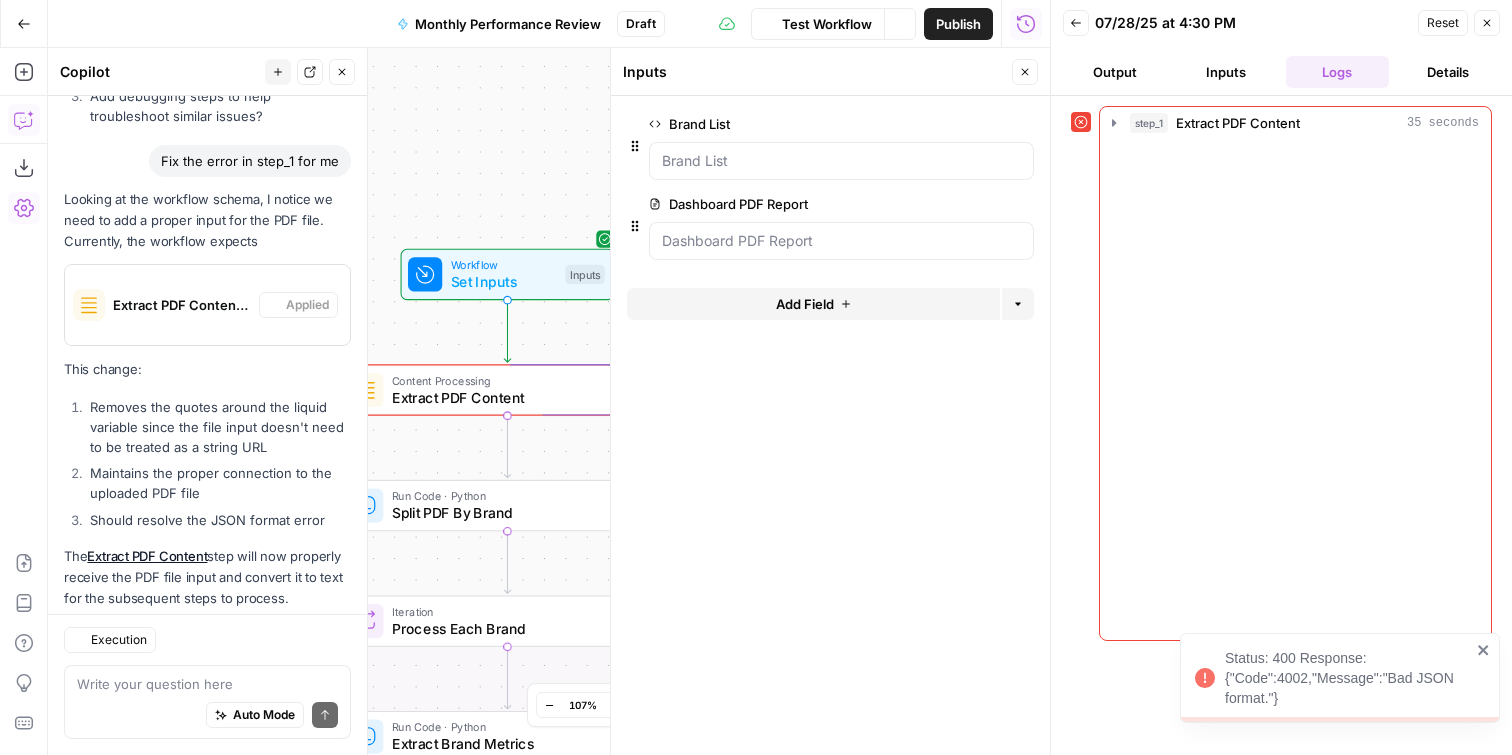 scroll, scrollTop: 11416, scrollLeft: 0, axis: vertical 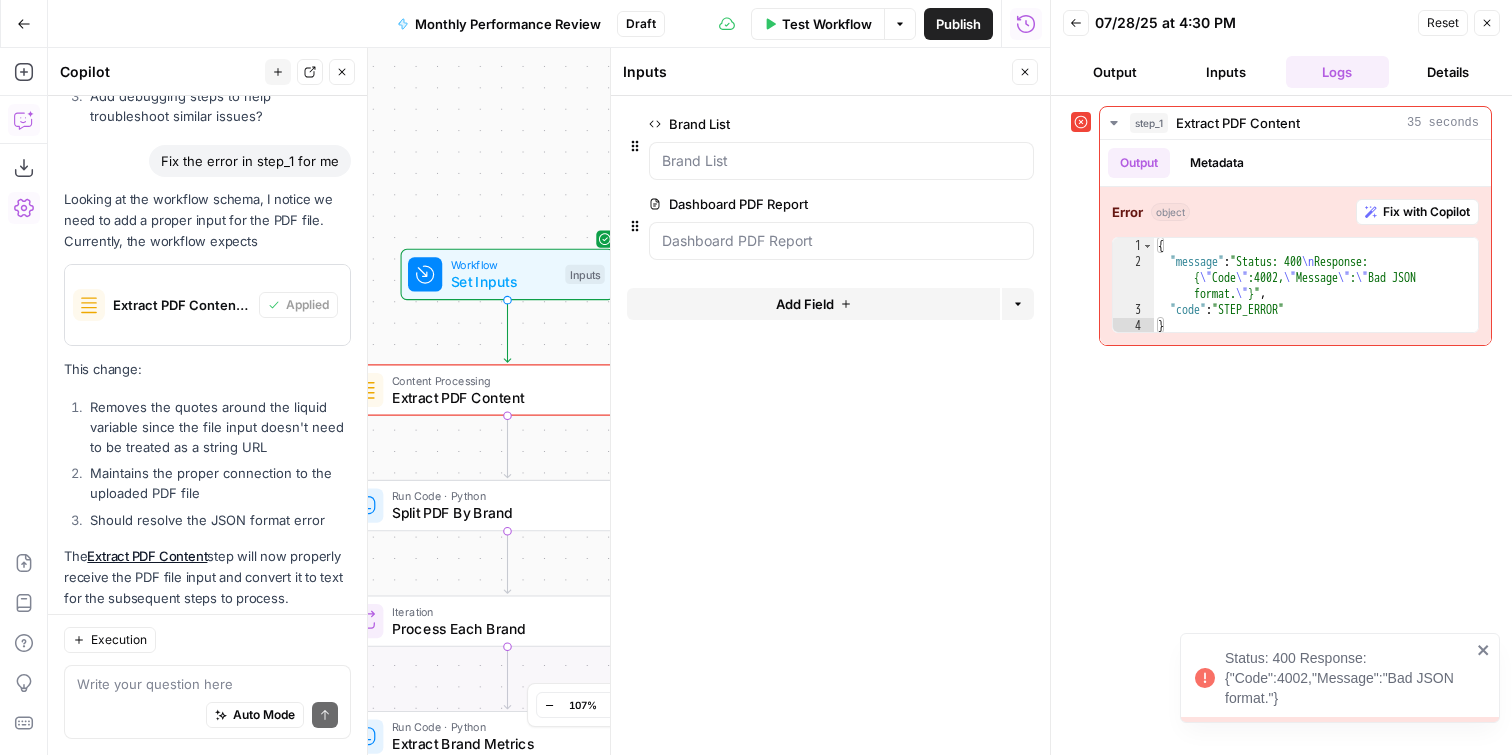 click at bounding box center (841, 241) 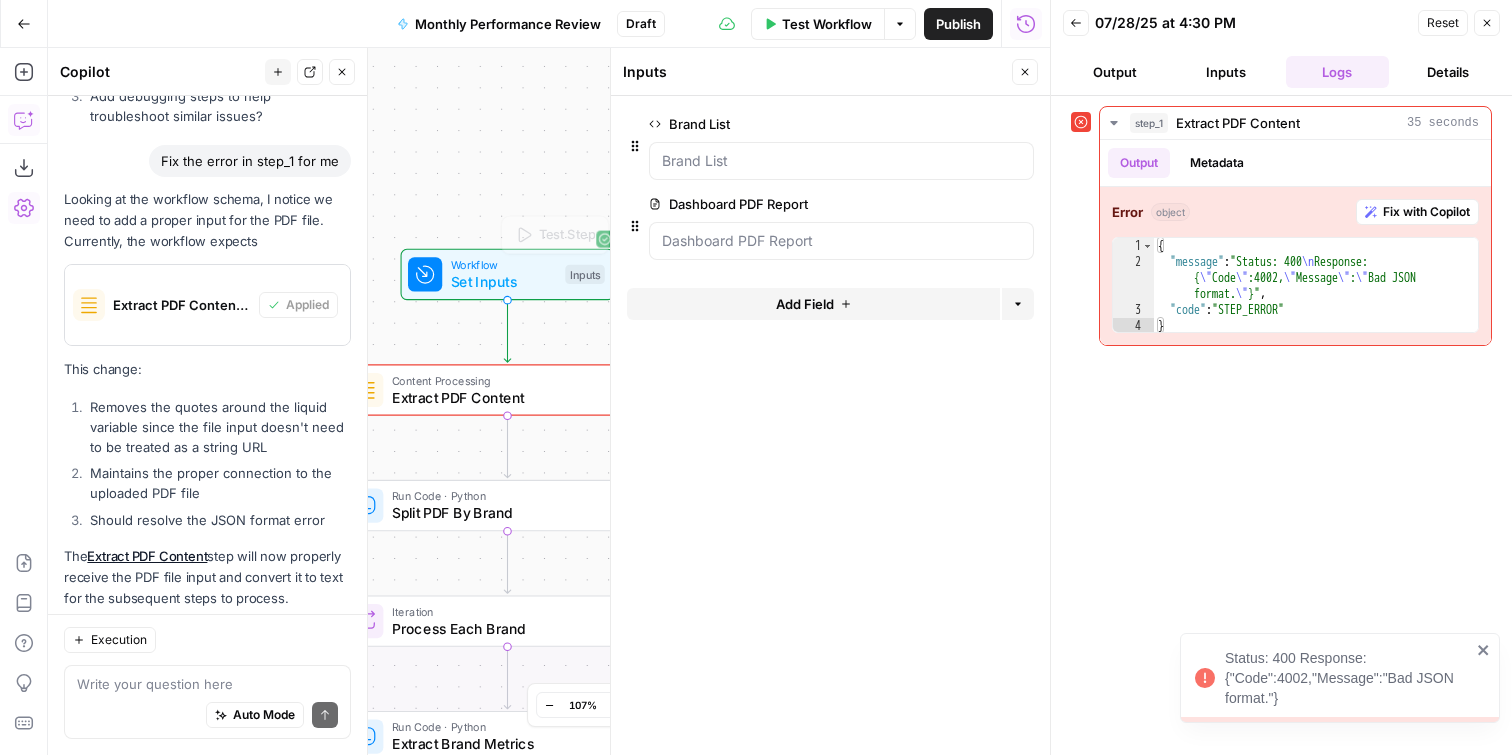 click on "Set Inputs" at bounding box center (504, 281) 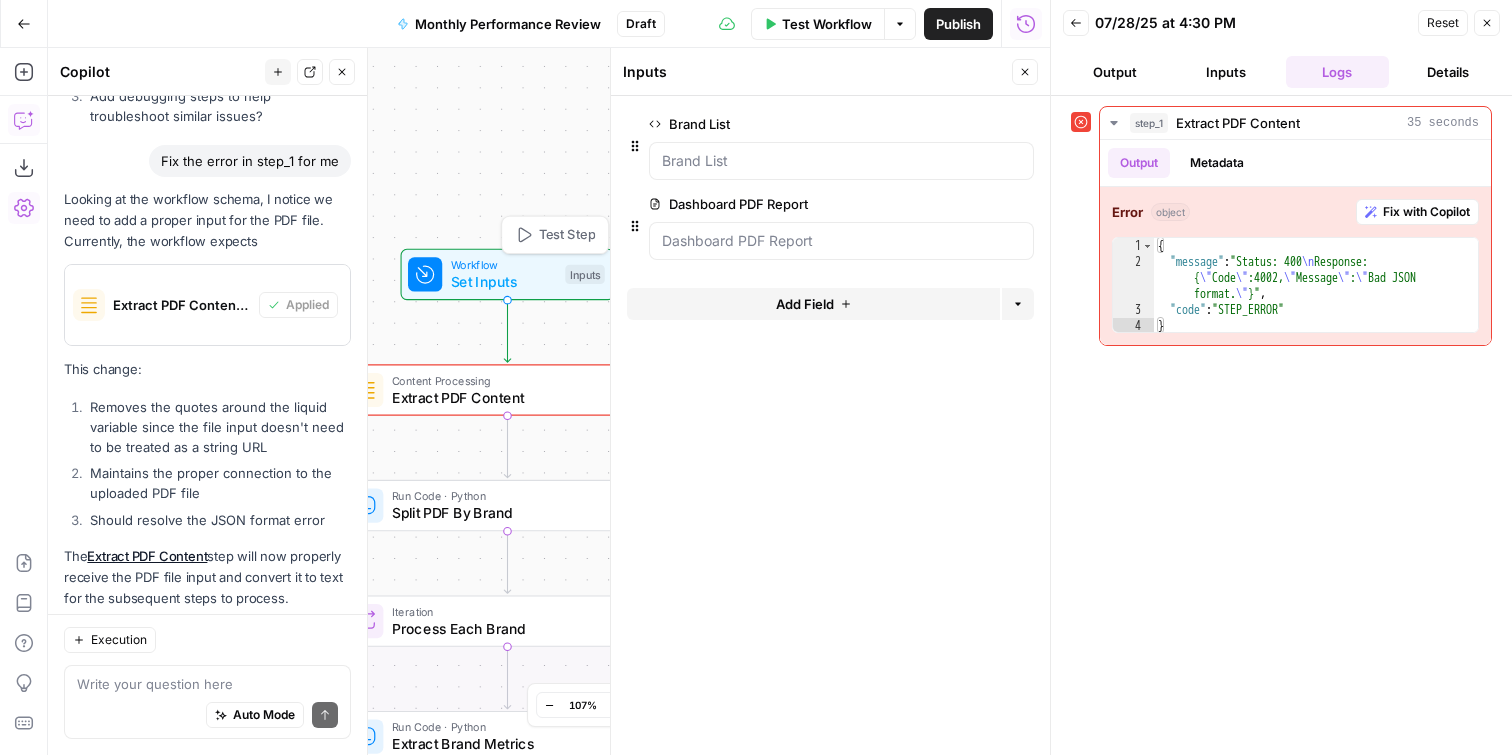 click on "Workflow Set Inputs Inputs Test Step Error Content Processing Extract PDF Content Step 1 Run Code · Python Split PDF By Brand Step 2 Loop Iteration Process Each Brand Step 3 Run Code · Python Extract Brand Metrics Step 4 LLM · Claude Sonnet 4 Generate Brand Analysis Step 5 Complete Write Liquid Text Format Final Report Step 6 End Output" at bounding box center [549, 401] 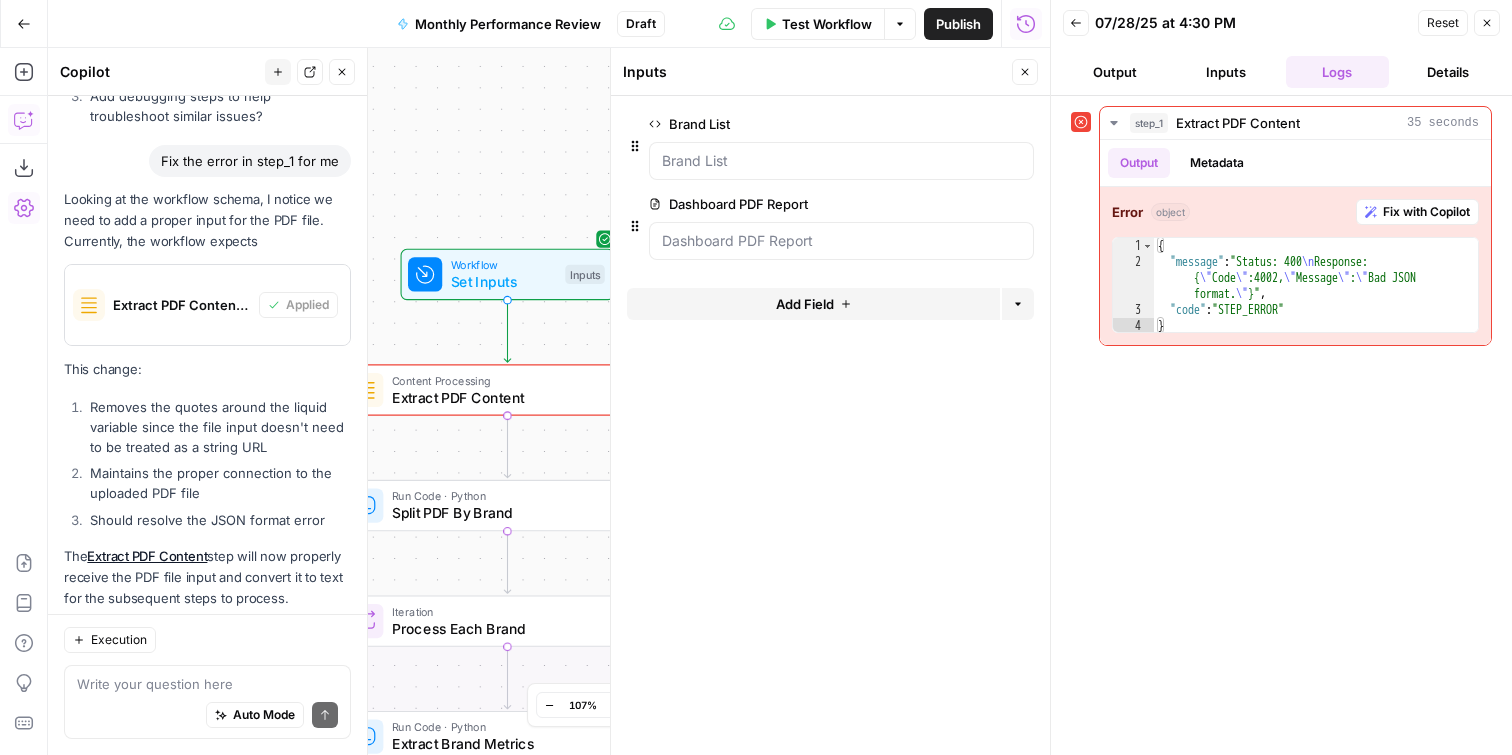 click on "Content Processing" at bounding box center (504, 380) 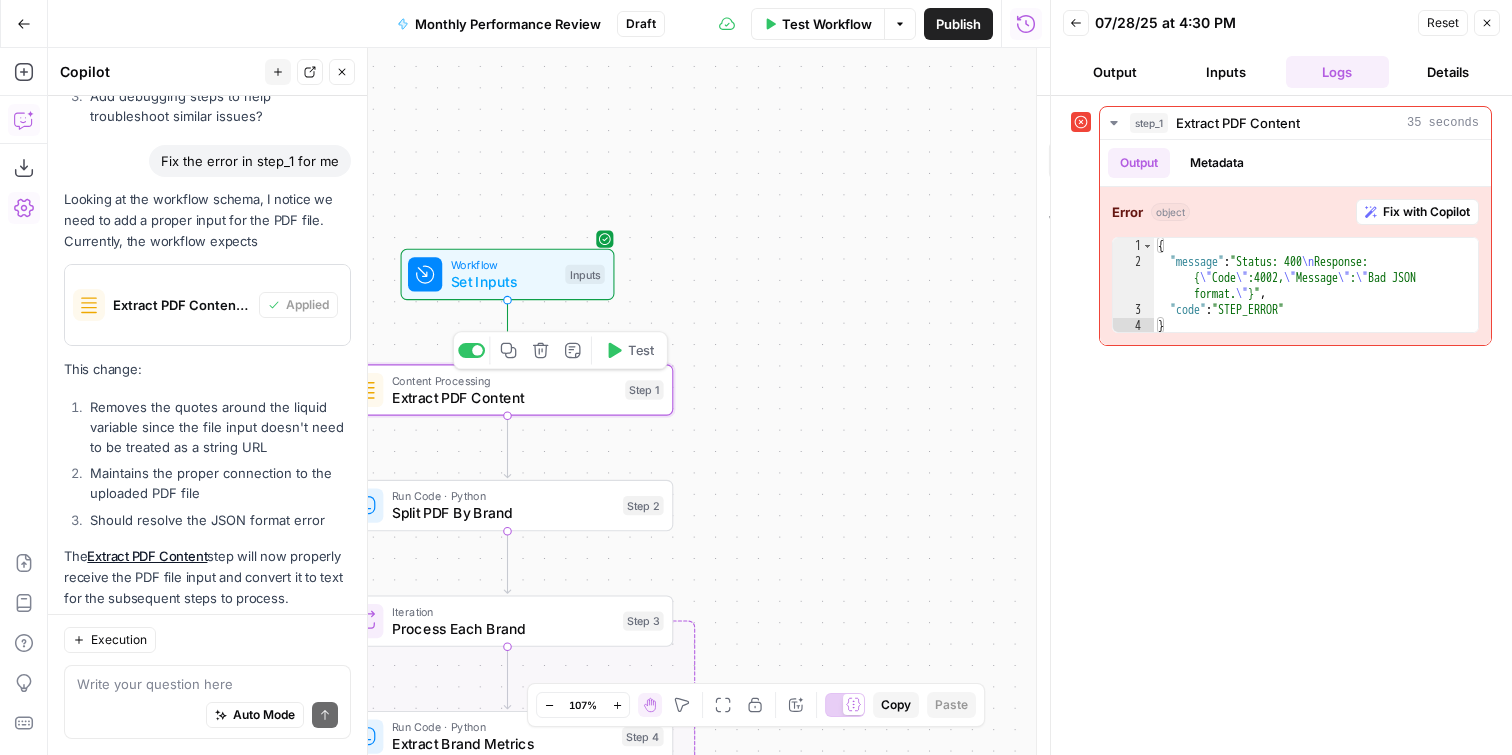 click on "Content Processing" at bounding box center (504, 380) 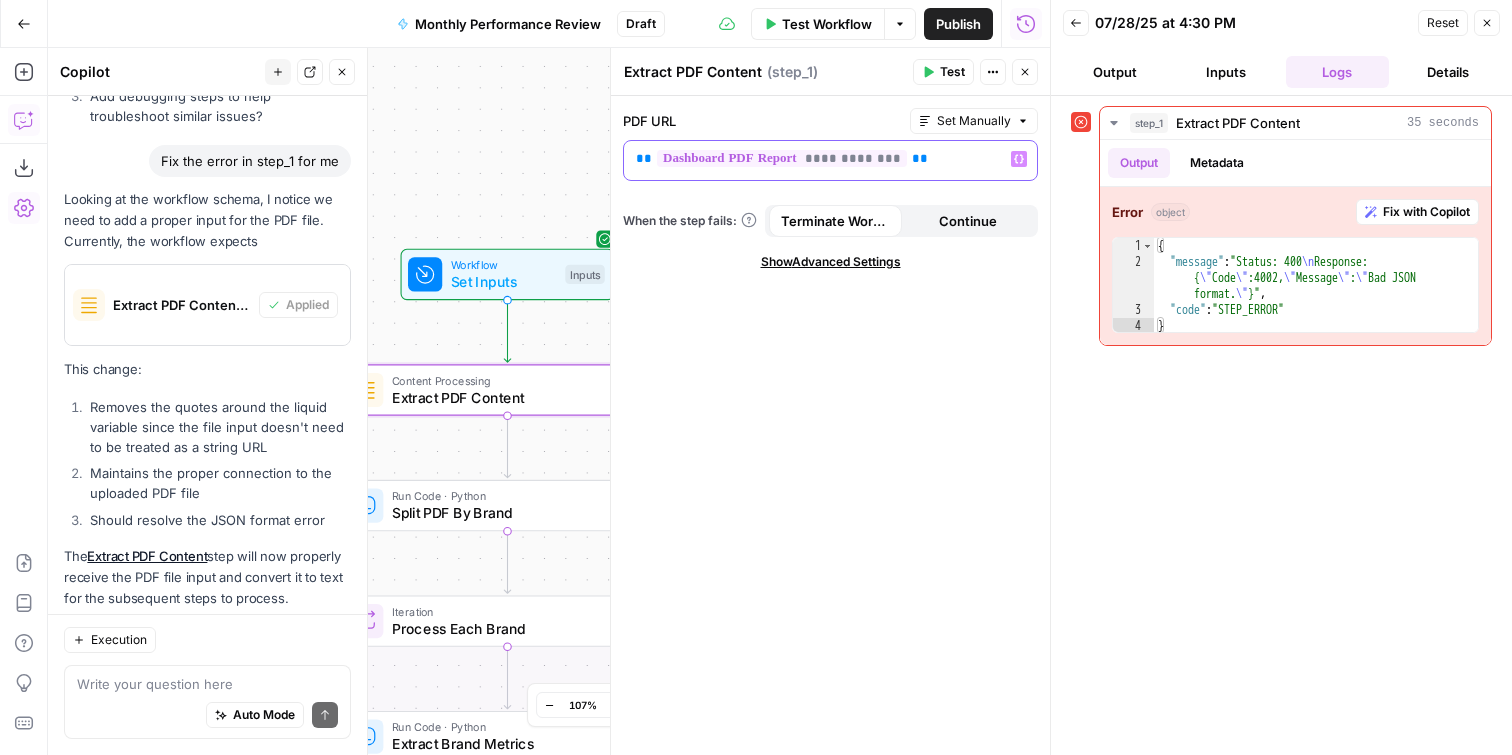 click on "**********" at bounding box center (830, 159) 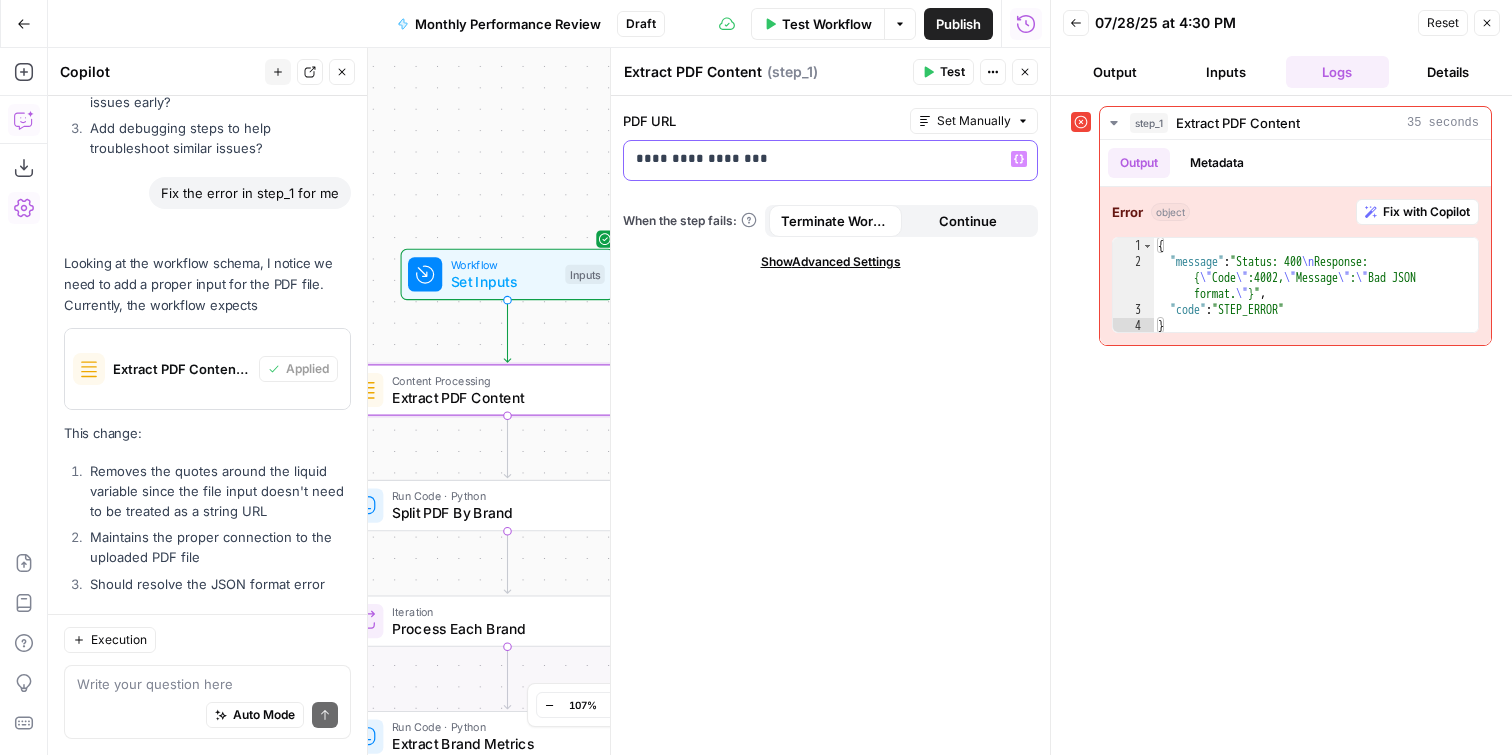 scroll, scrollTop: 11480, scrollLeft: 0, axis: vertical 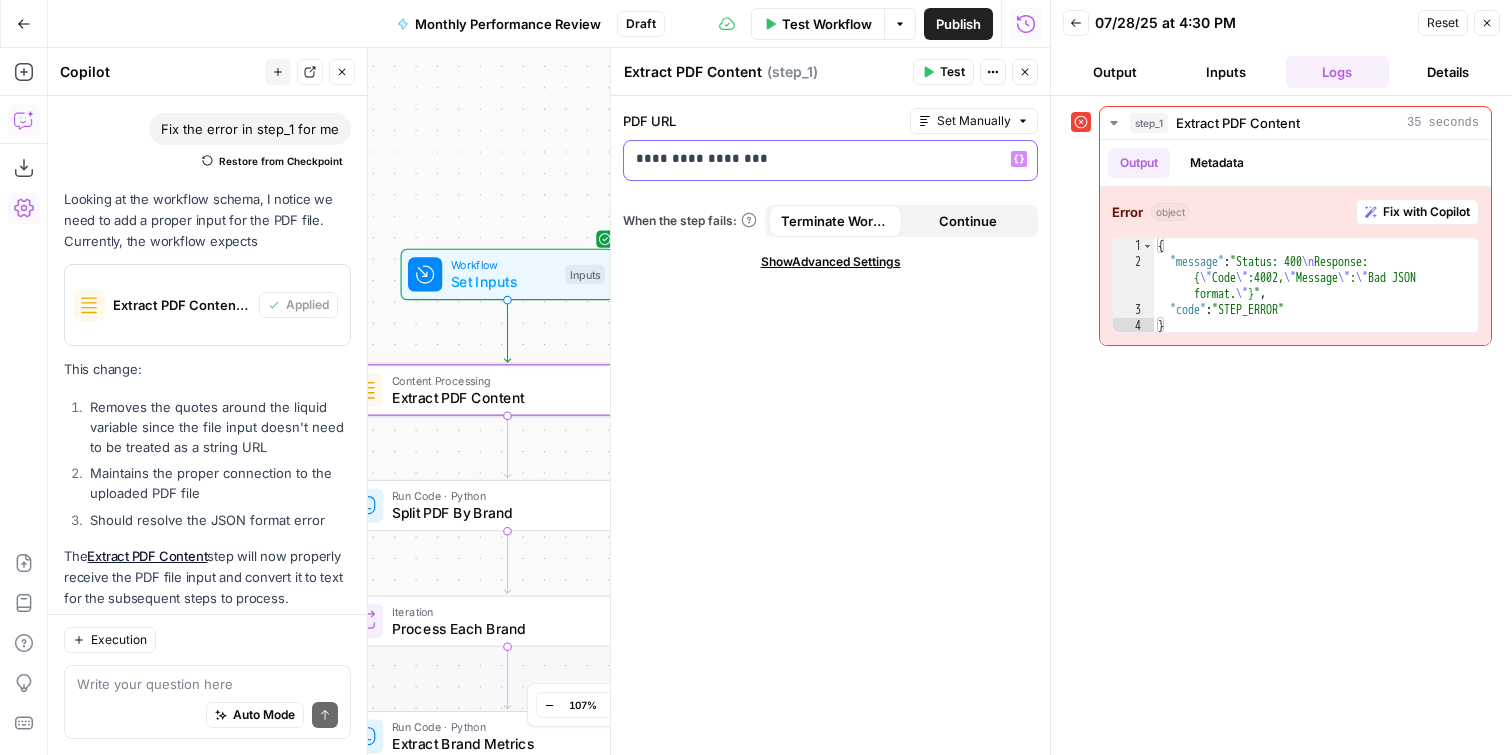 click on "**********" at bounding box center (830, 159) 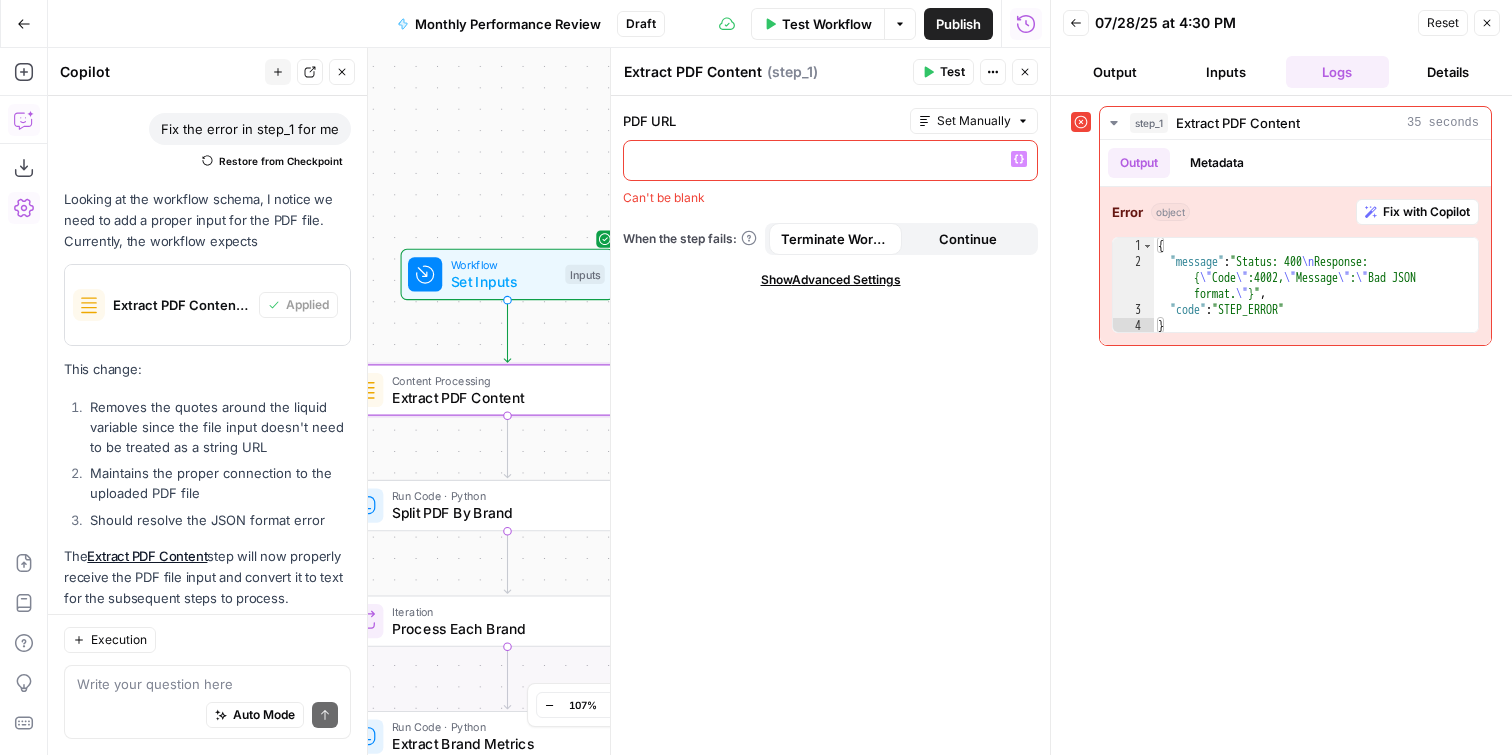 click 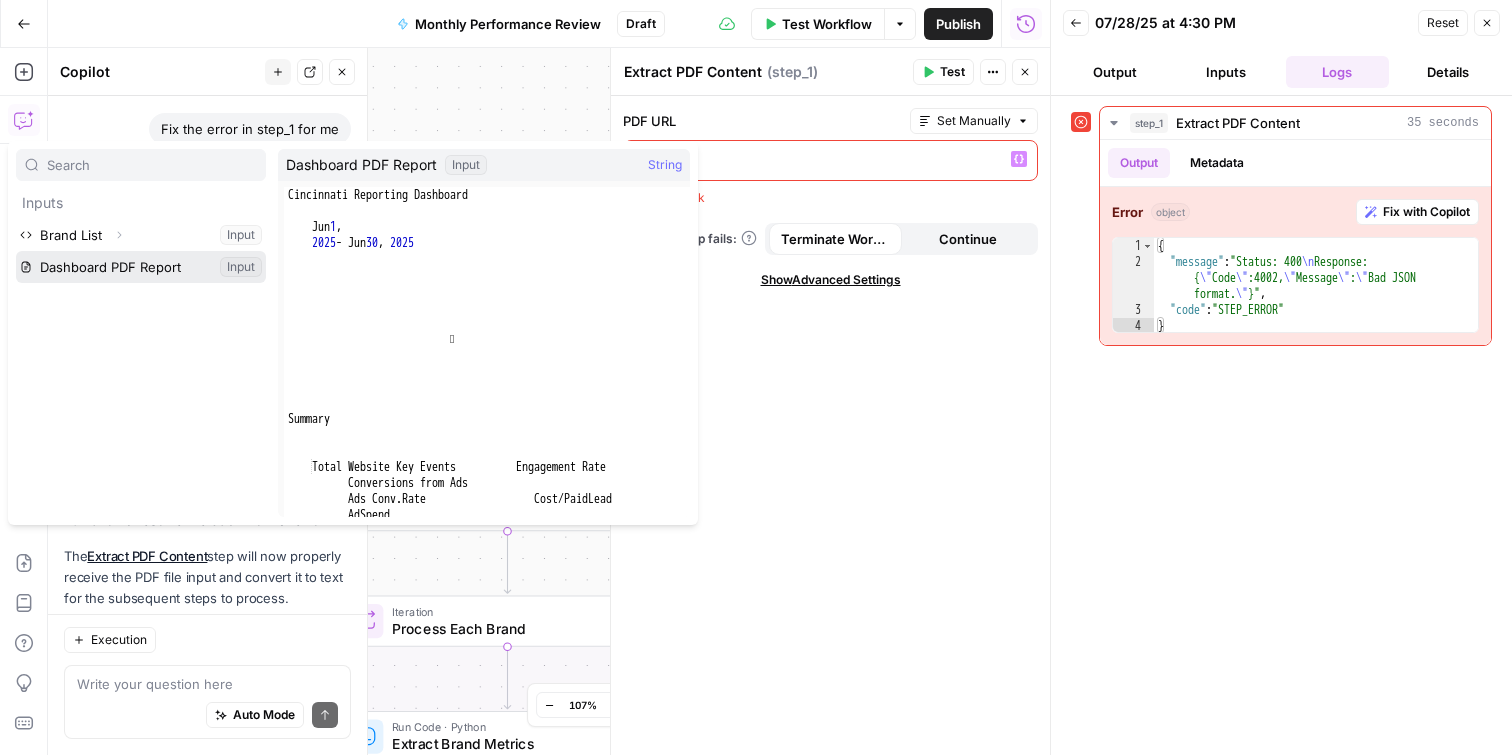 click at bounding box center (141, 267) 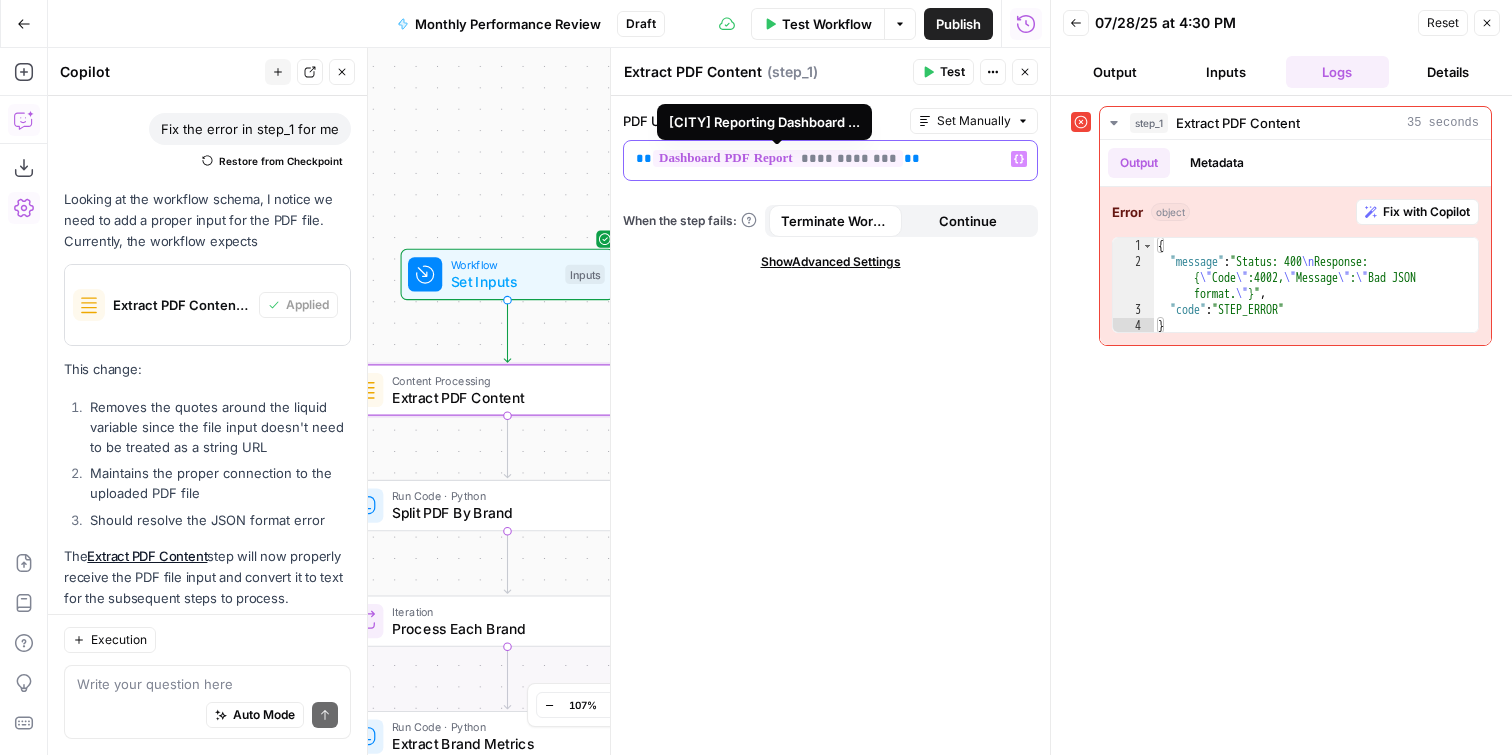 click on "**********" at bounding box center [778, 158] 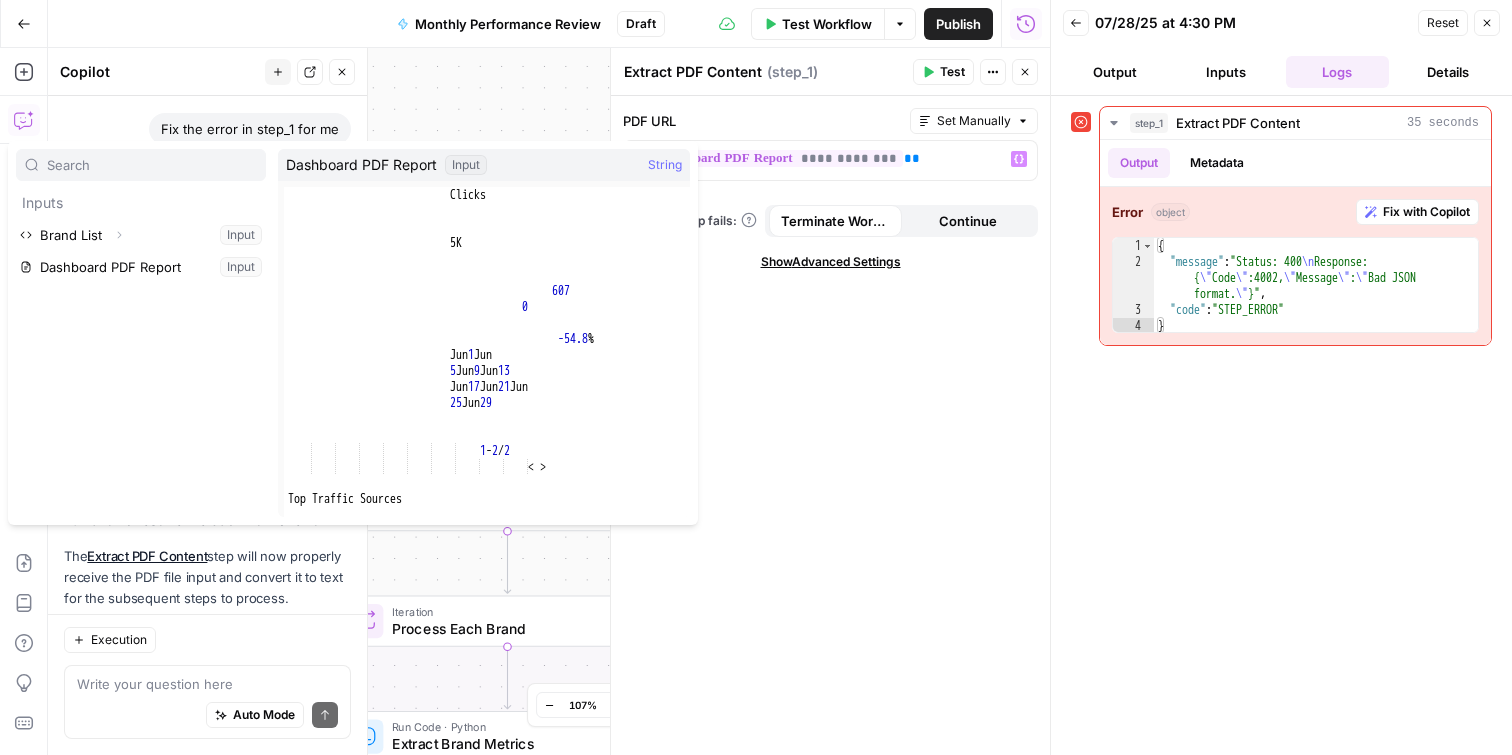 scroll, scrollTop: 3584, scrollLeft: 0, axis: vertical 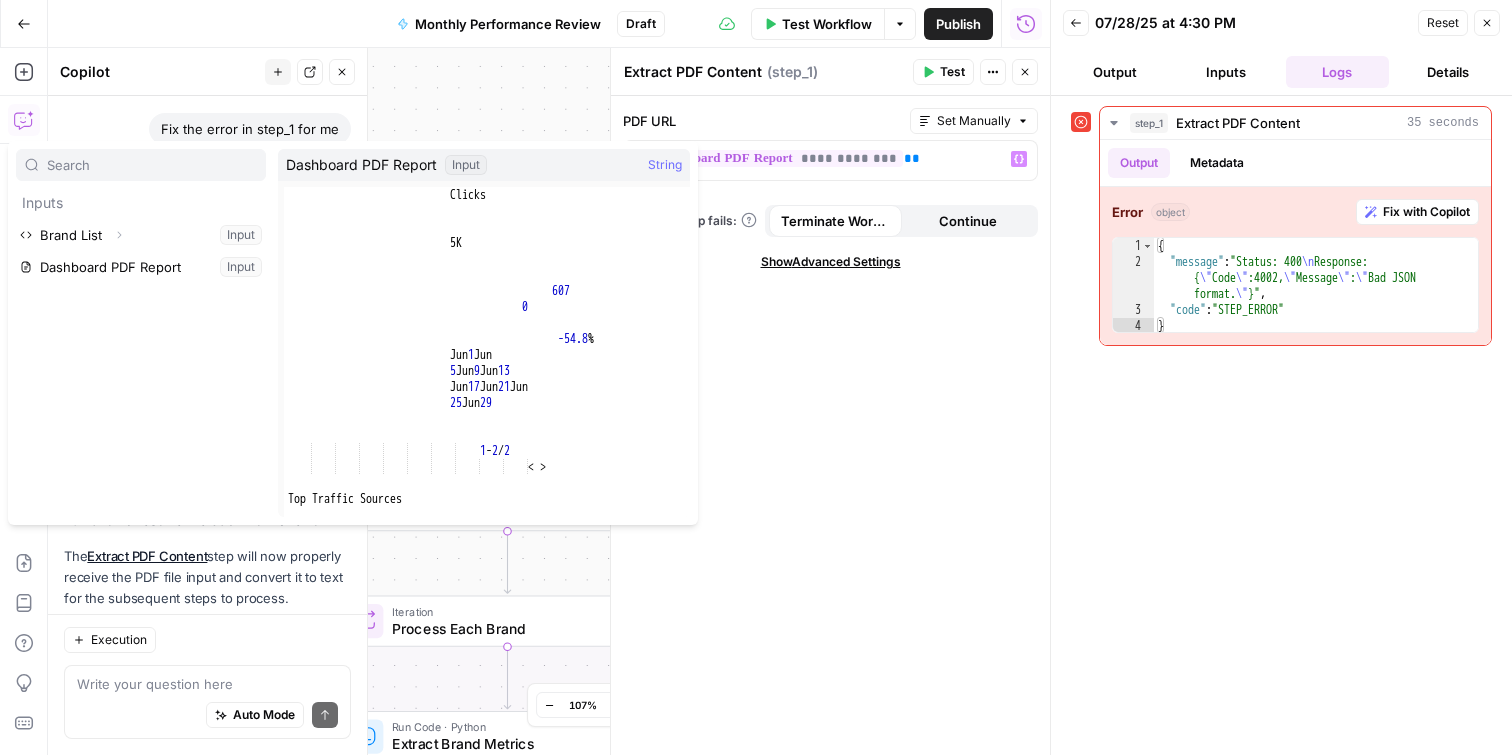 click on "Workflow Set Inputs Inputs Error Content Processing Extract PDF Content Step 1 Run Code · Python Split PDF By Brand Step 2 Loop Iteration Process Each Brand Step 3 Run Code · Python Extract Brand Metrics Step 4 LLM · Claude Sonnet 4 Generate Brand Analysis Step 5 Complete Write Liquid Text Format Final Report Step 6 End Output" at bounding box center [549, 401] 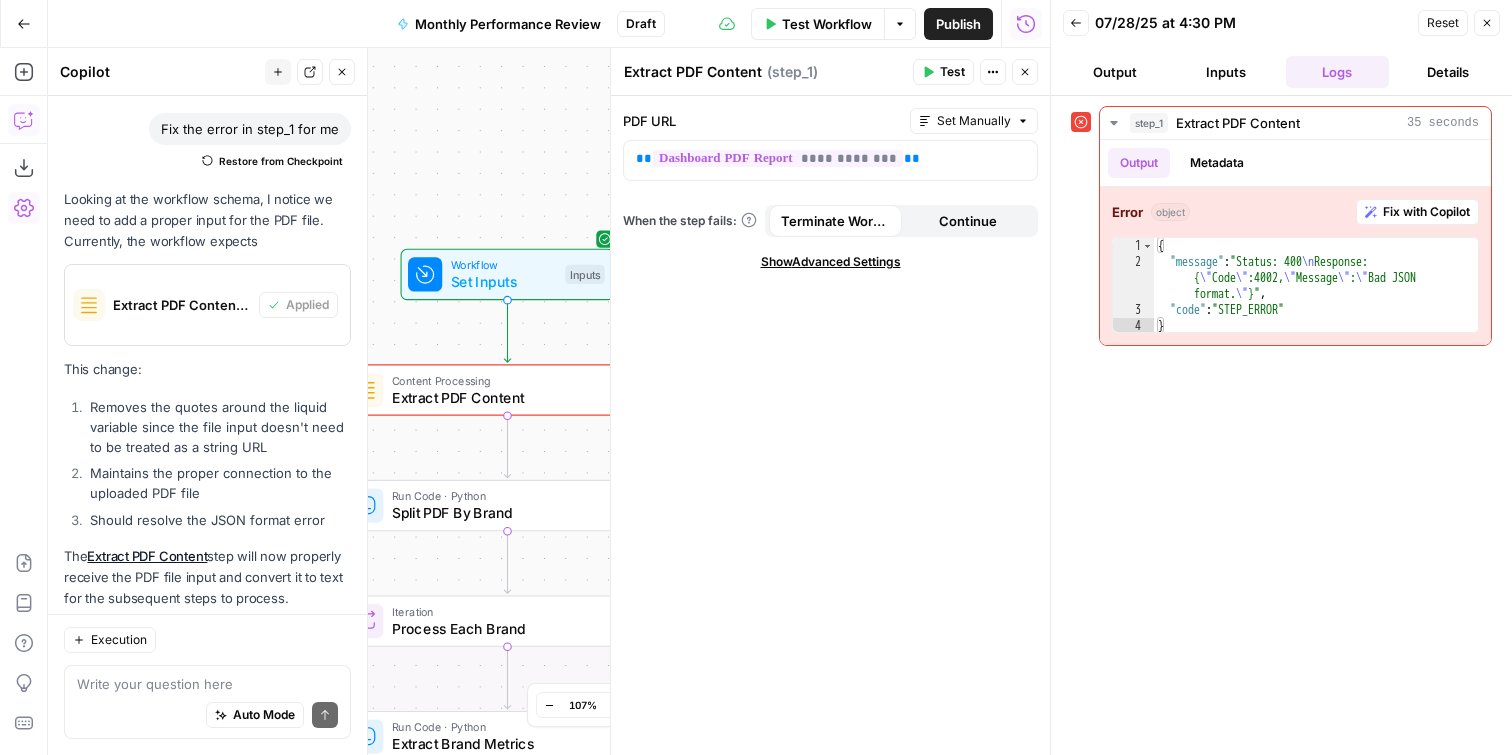 click on "Test" at bounding box center (952, 72) 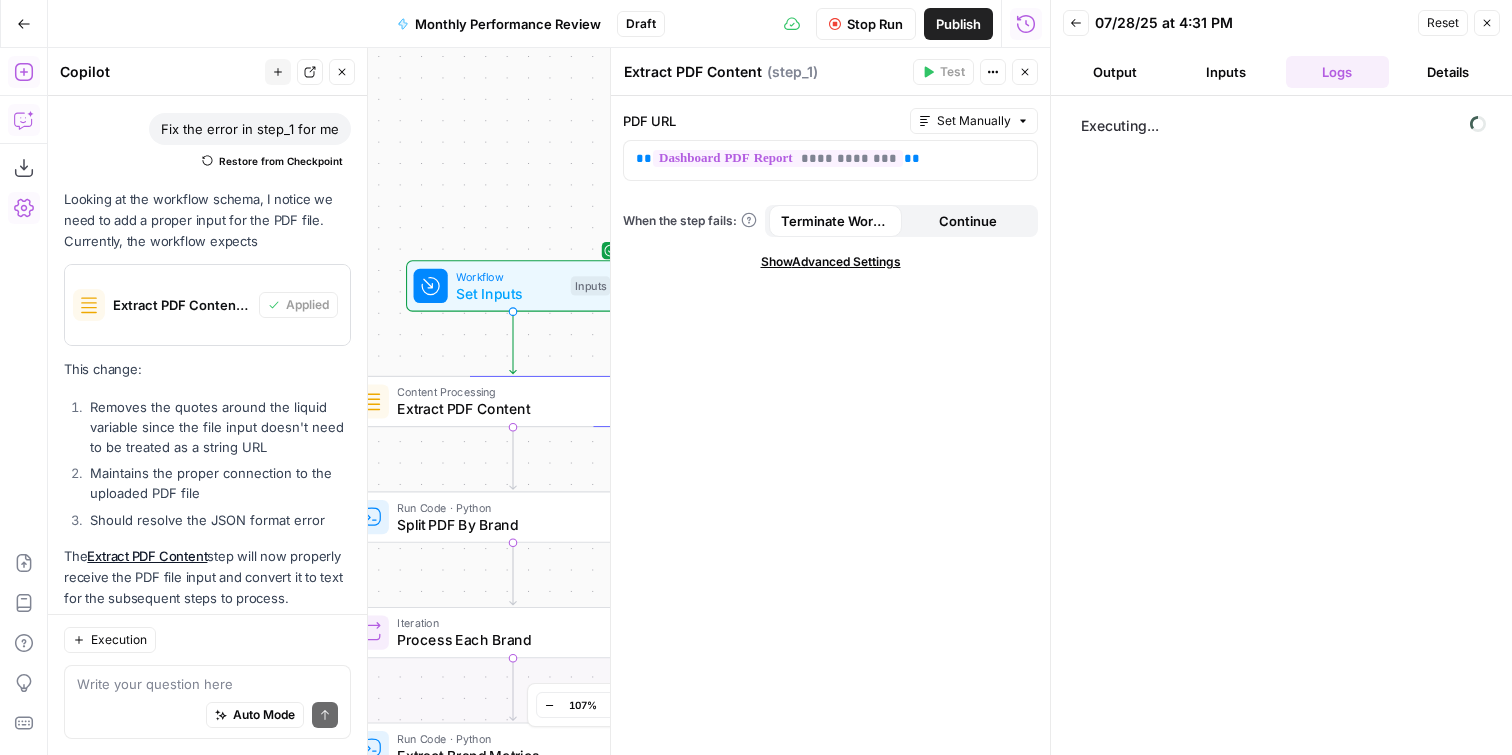 click on "Add Steps" at bounding box center [24, 72] 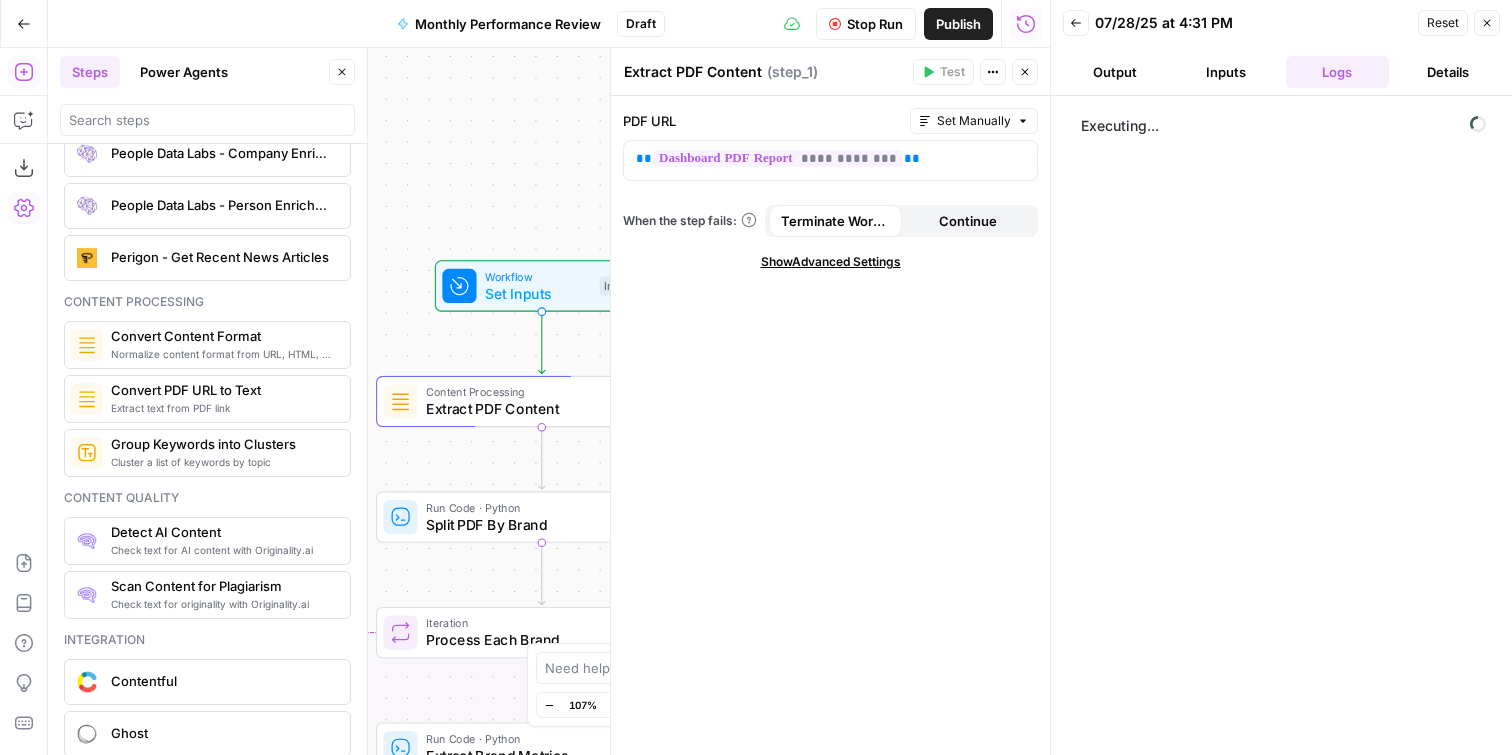 scroll, scrollTop: 3038, scrollLeft: 0, axis: vertical 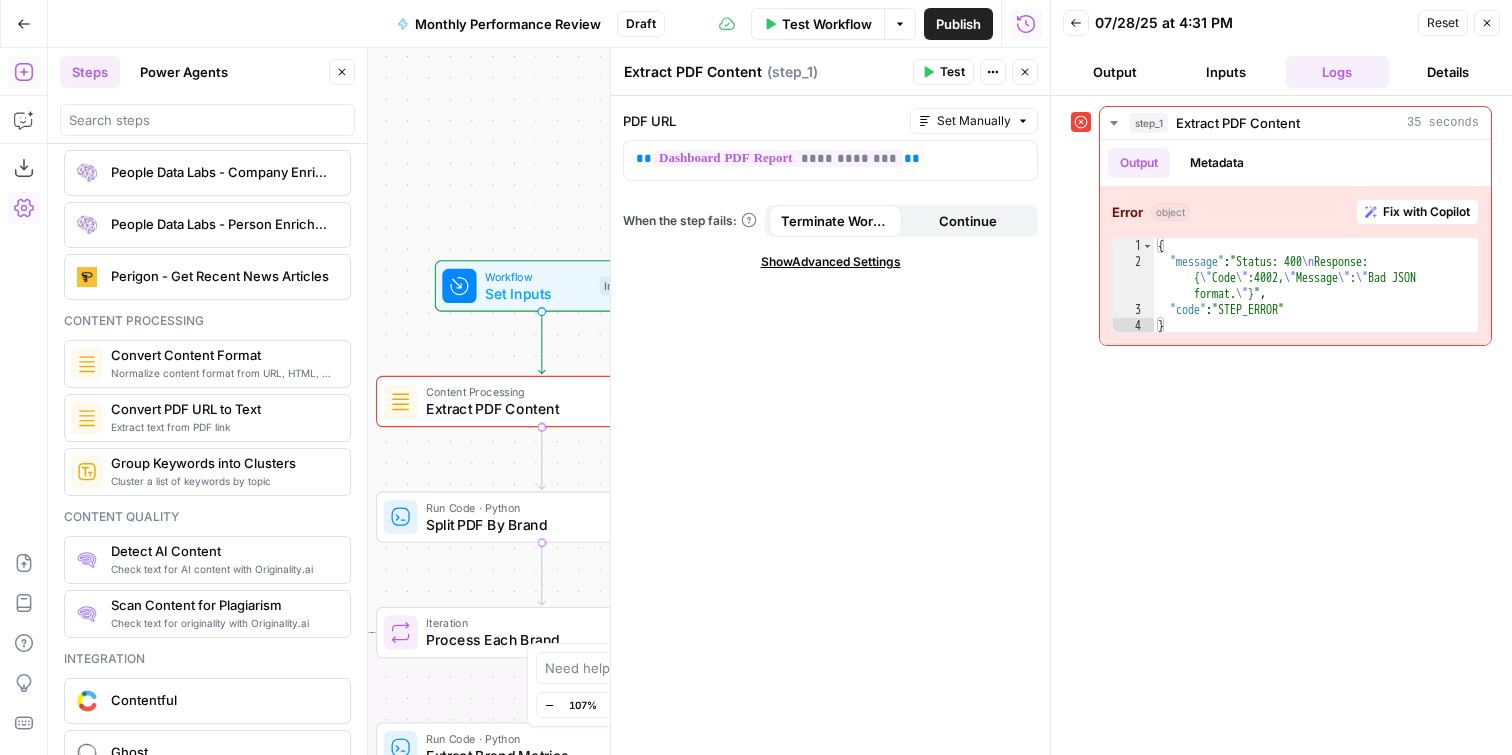 click on "Extract PDF Content" at bounding box center [538, 408] 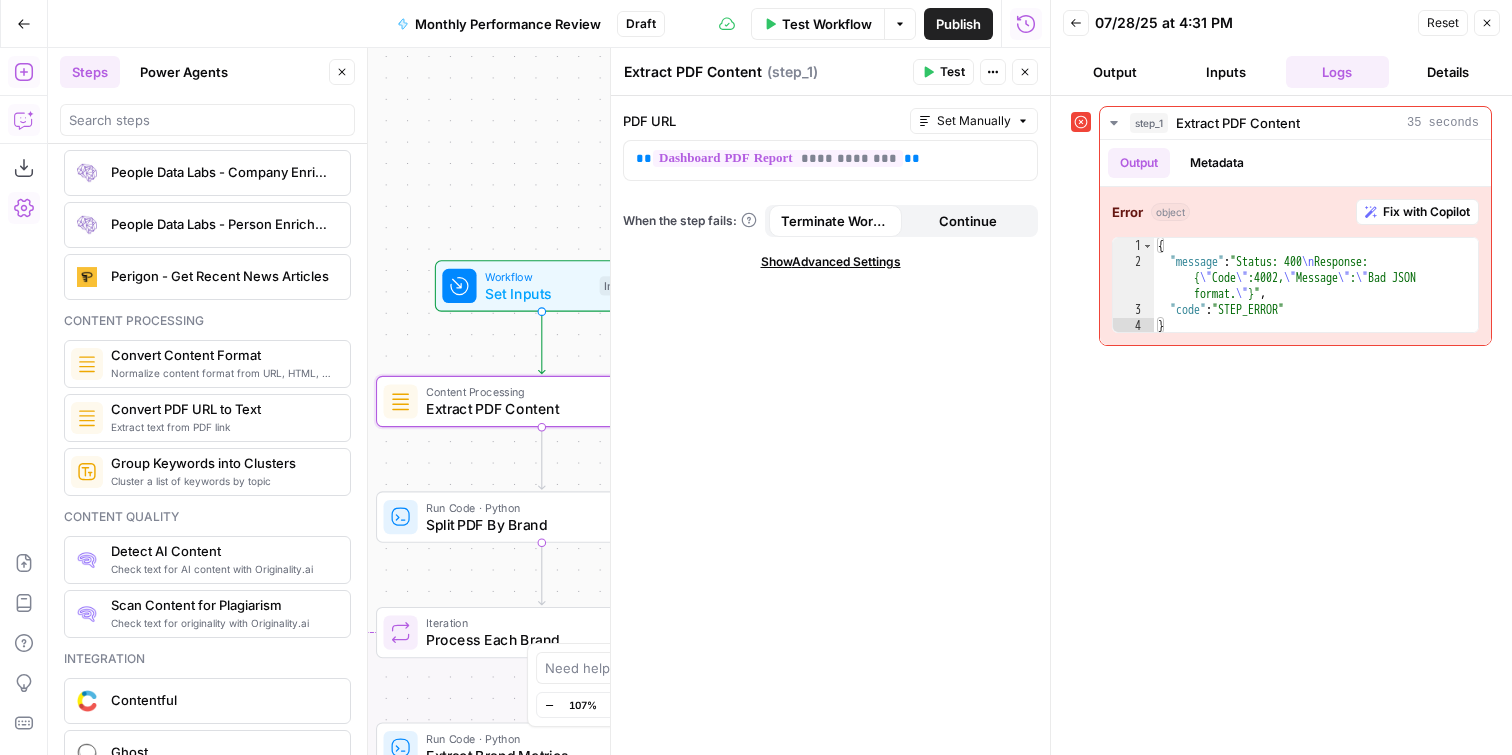 click 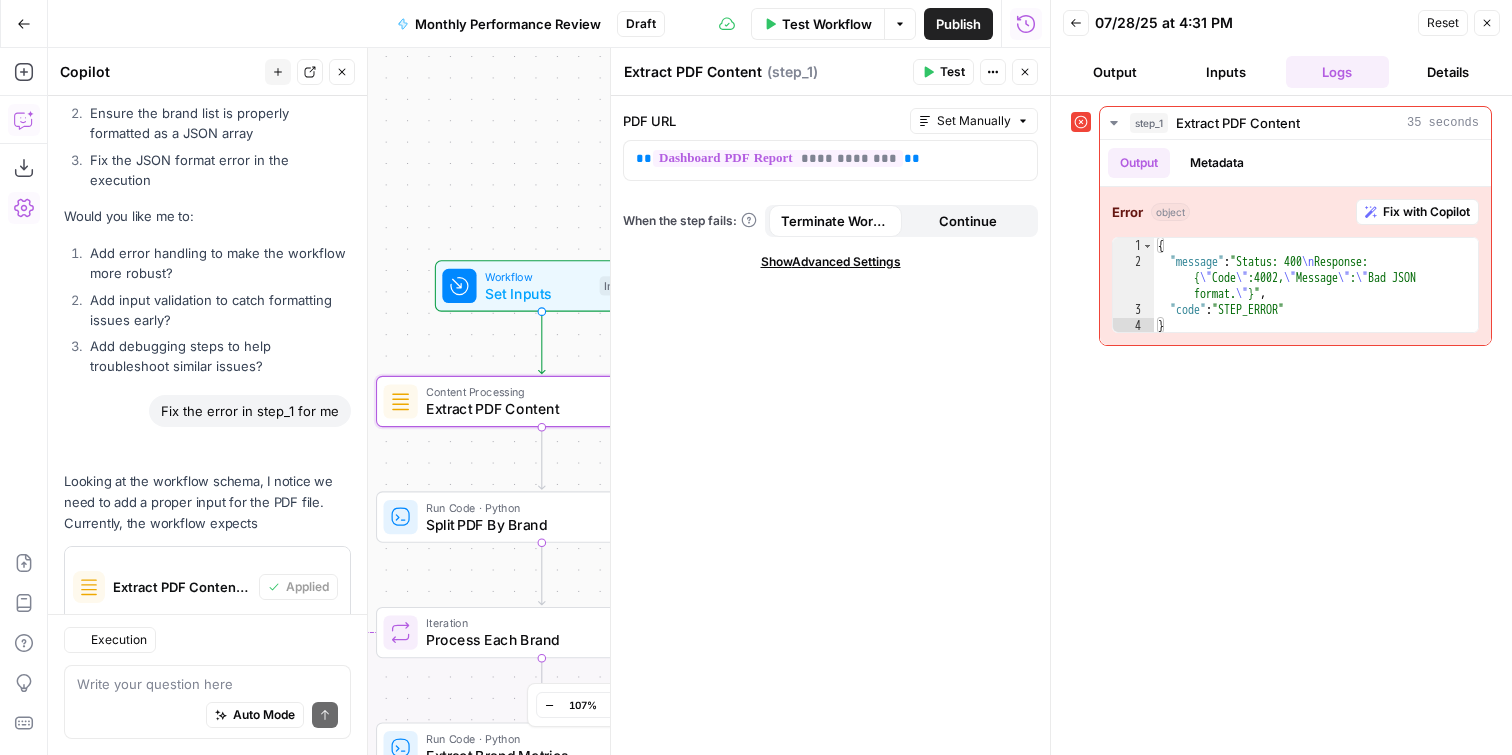 scroll, scrollTop: 11480, scrollLeft: 0, axis: vertical 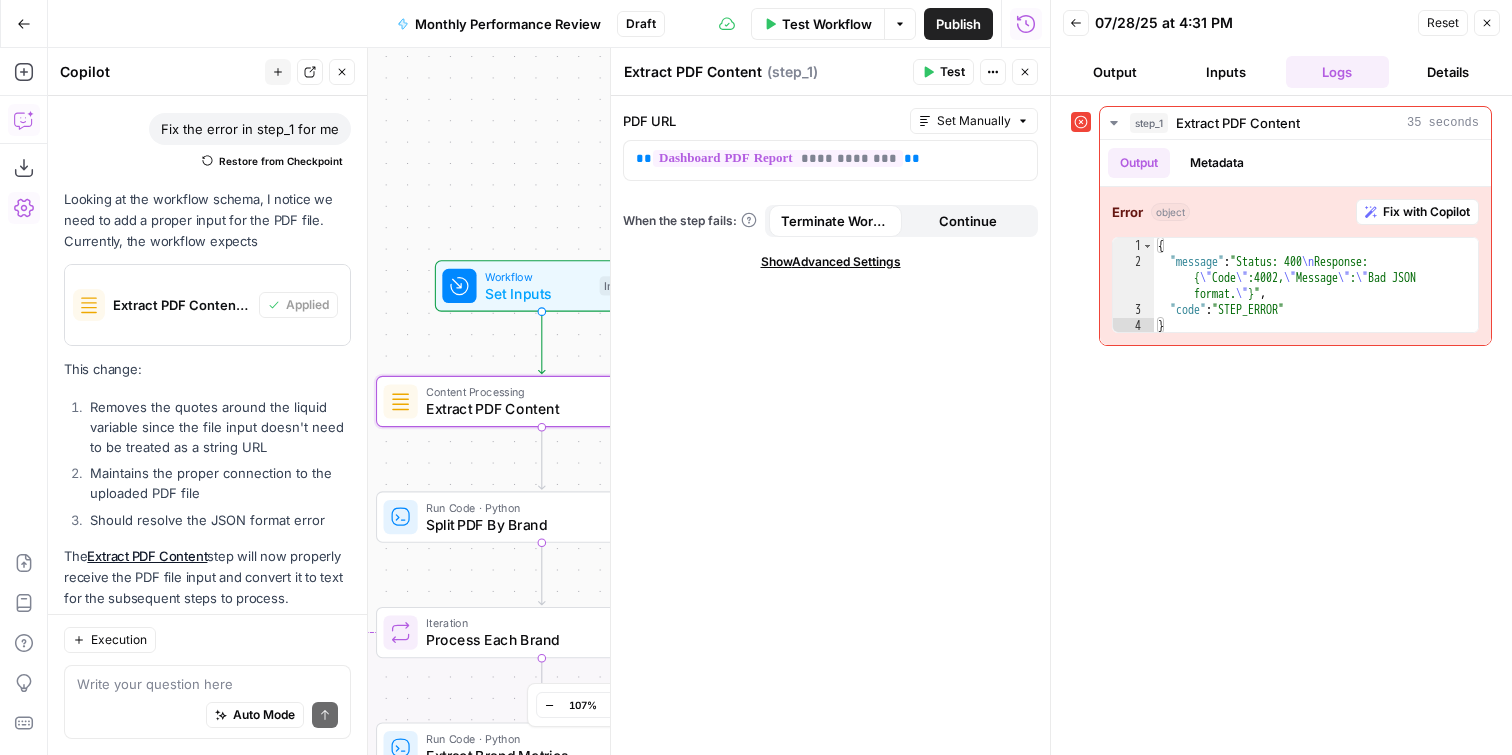 click at bounding box center [207, 684] 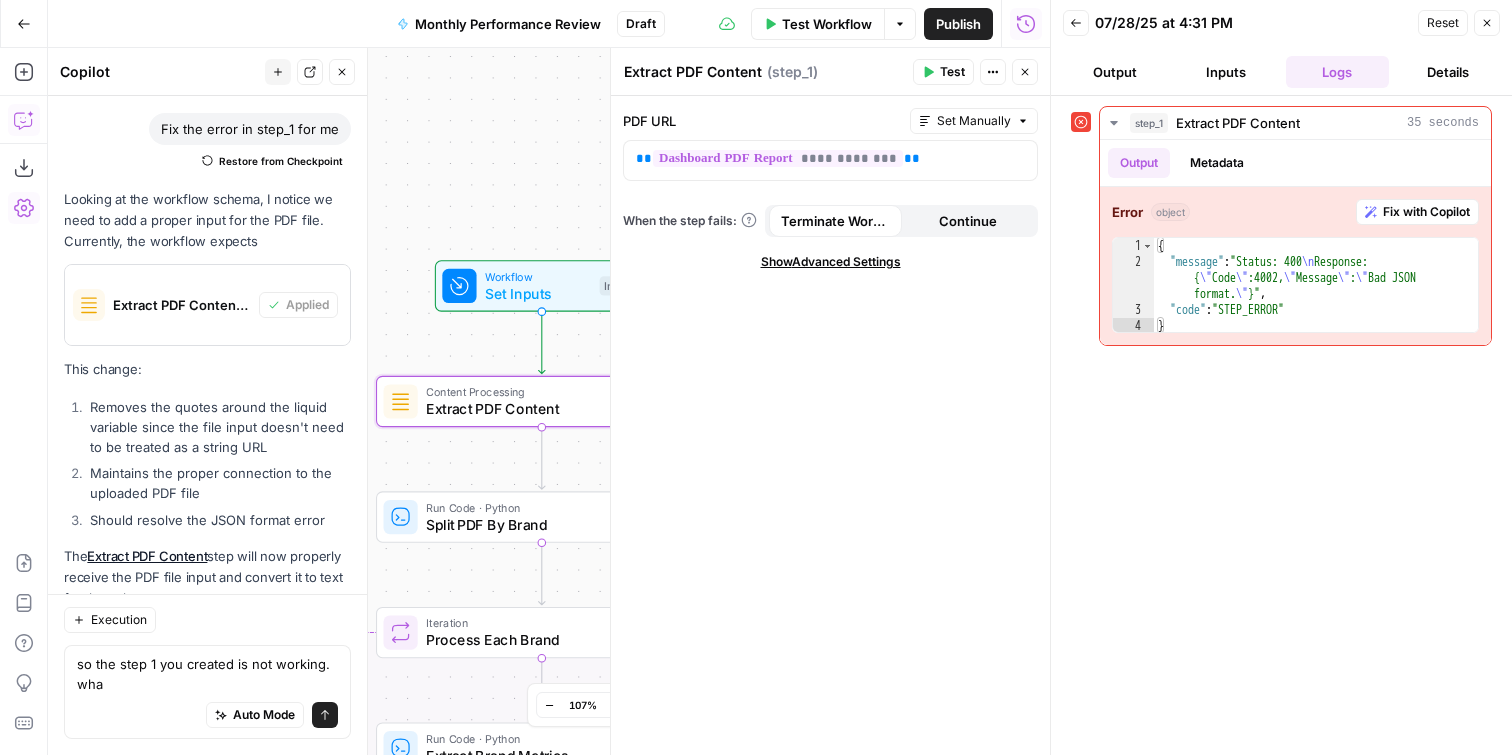 scroll, scrollTop: 11500, scrollLeft: 0, axis: vertical 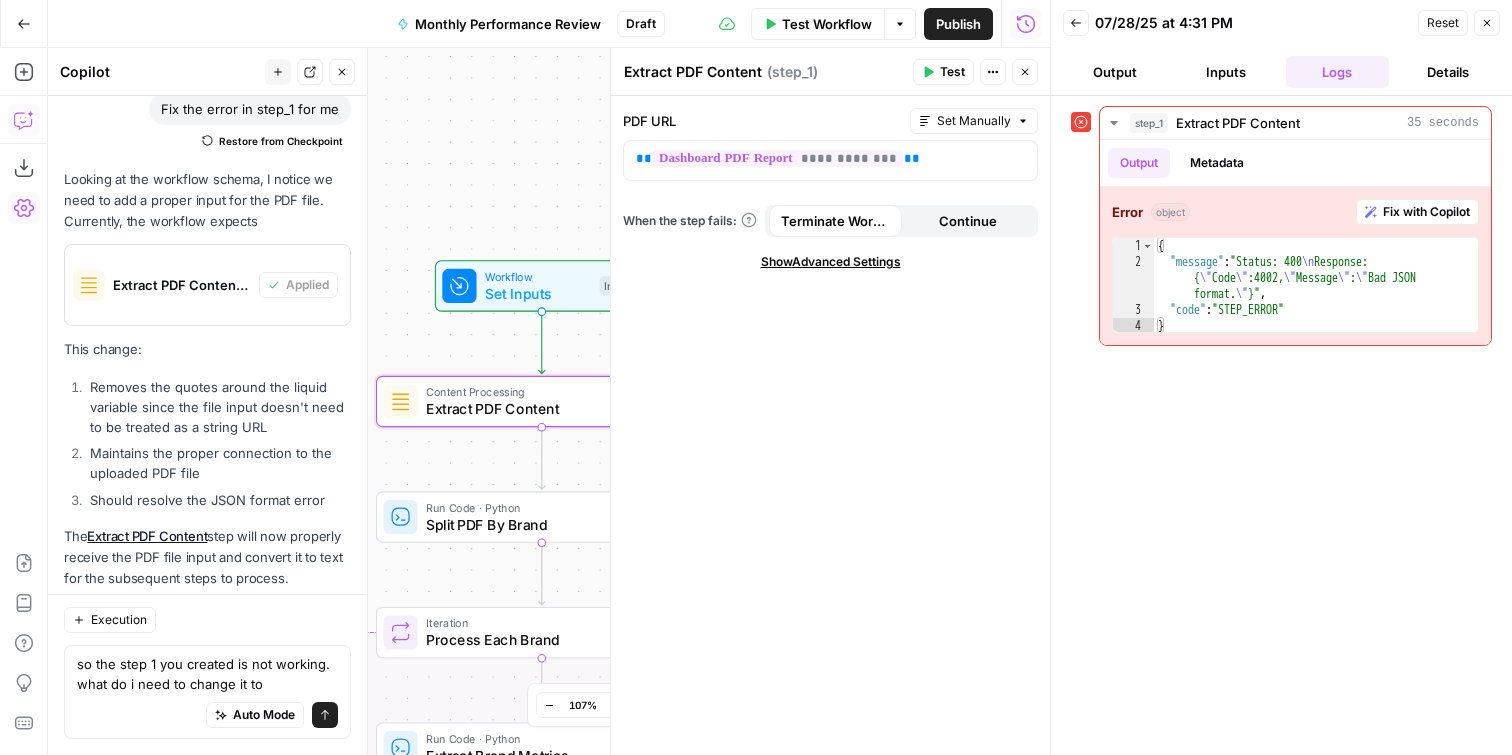 type on "so the step 1 you created is not working. what do i need to change it to?" 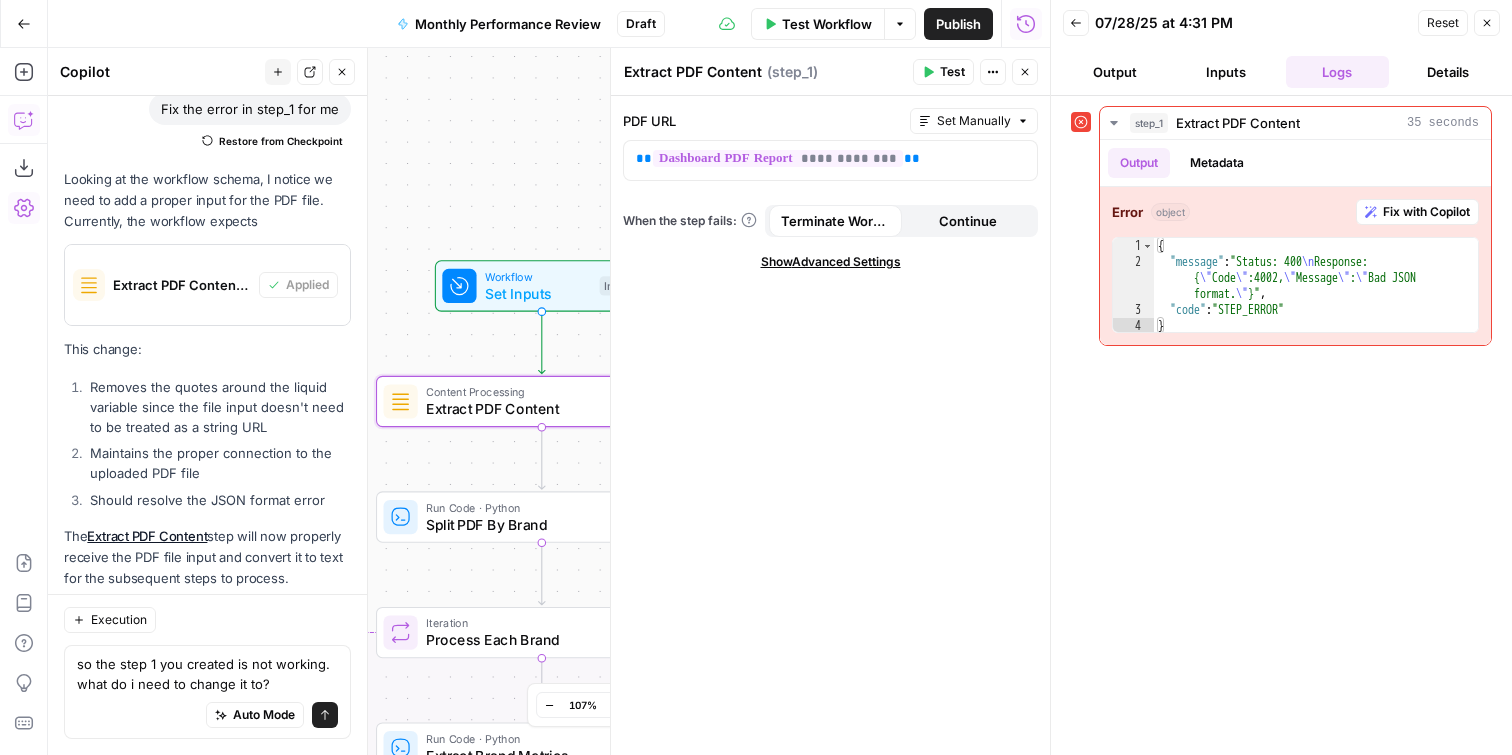type 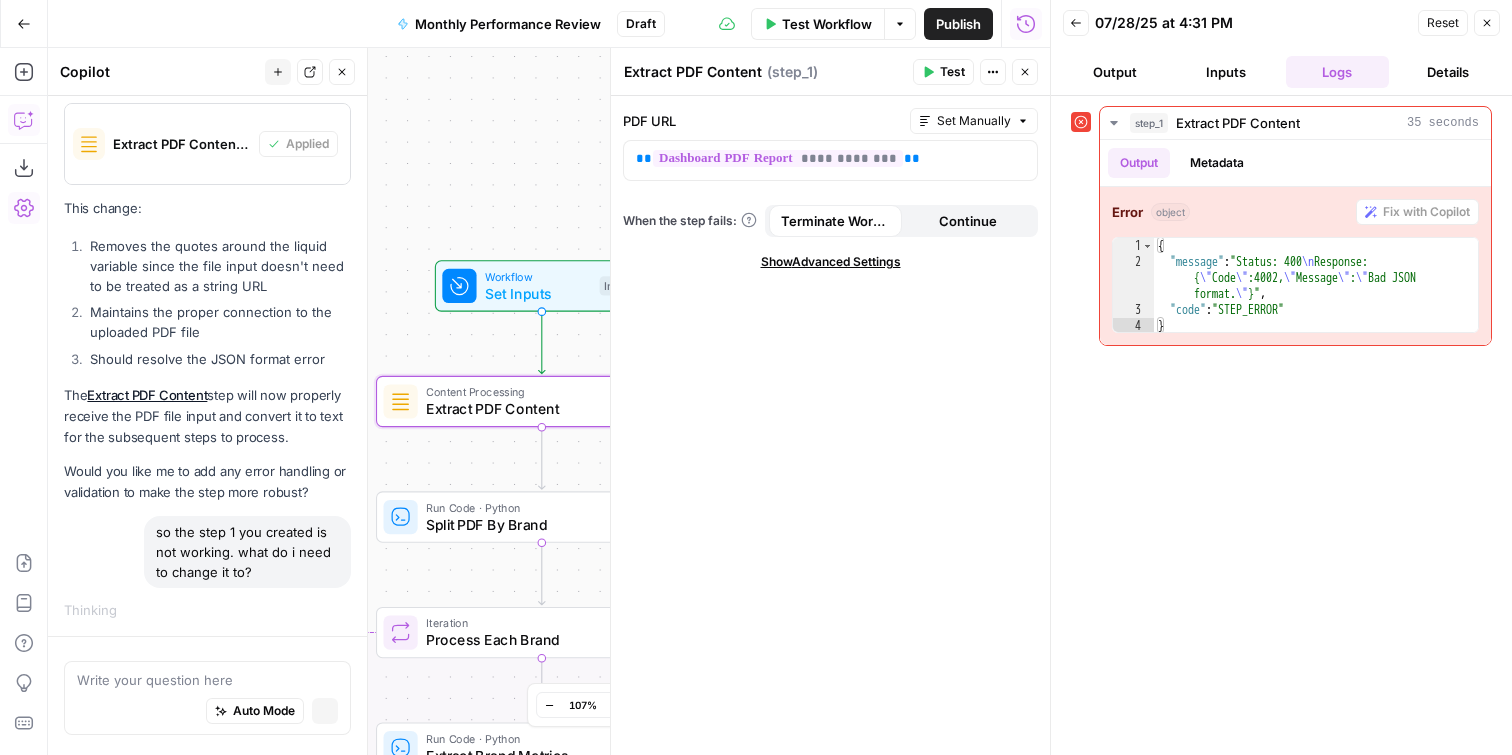 scroll, scrollTop: 11314, scrollLeft: 0, axis: vertical 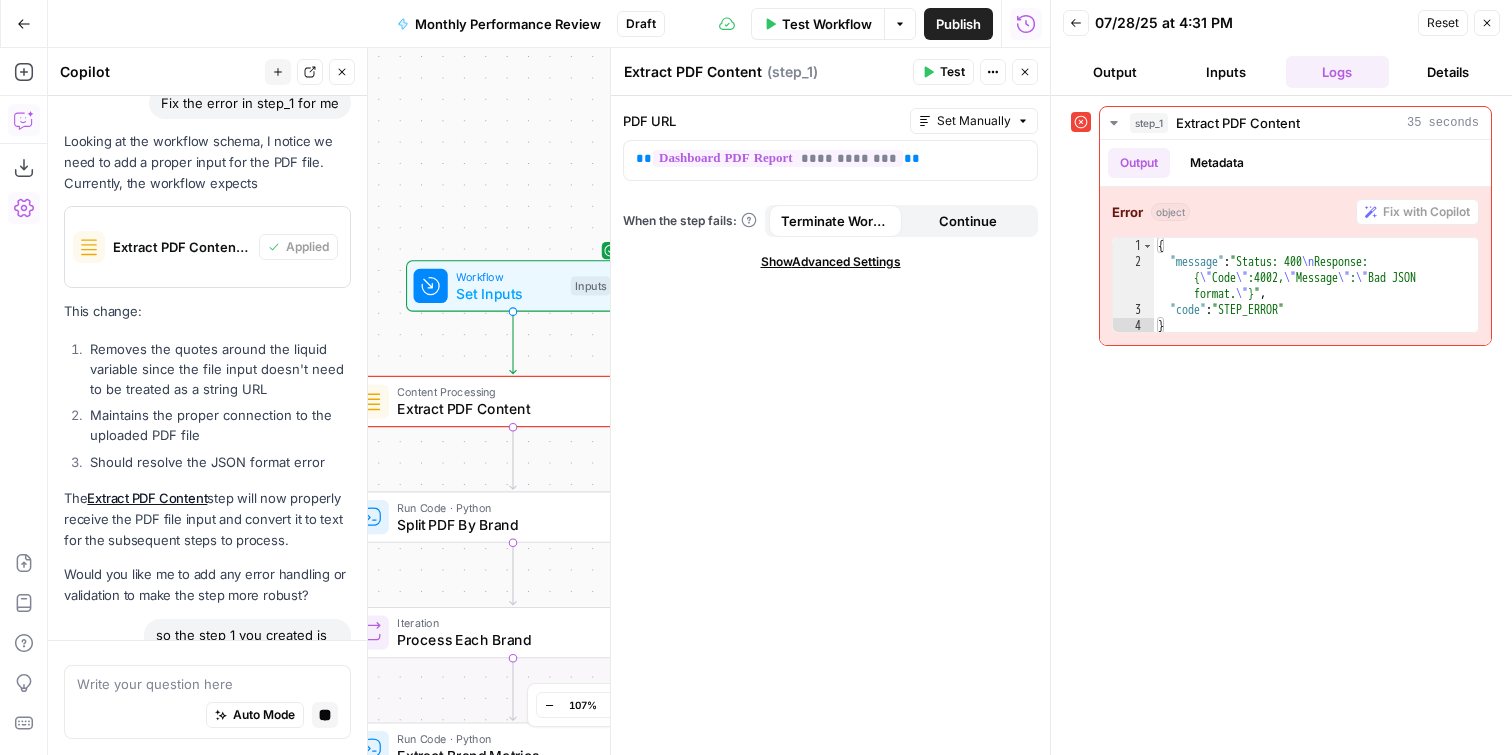 click on "Close" at bounding box center [1487, 23] 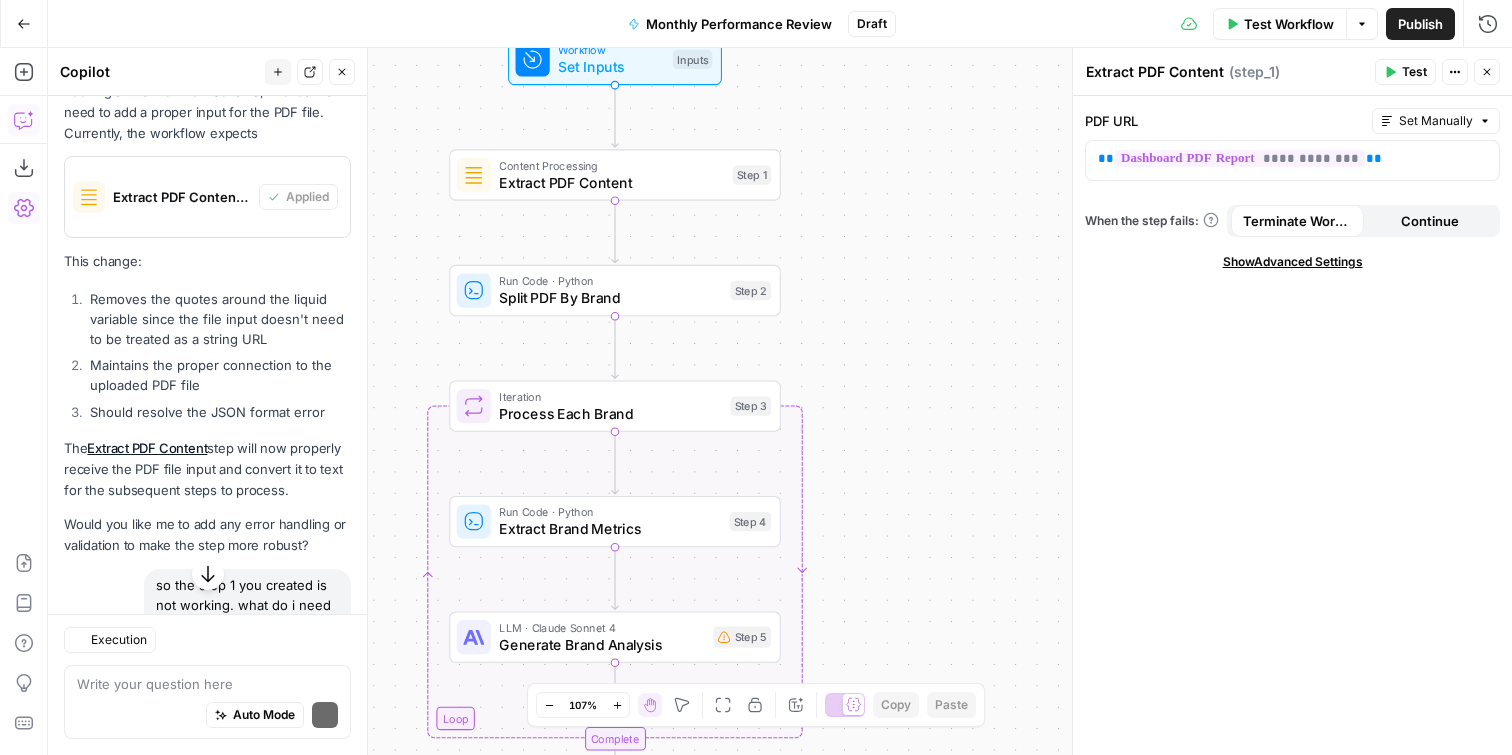 scroll, scrollTop: 11812, scrollLeft: 0, axis: vertical 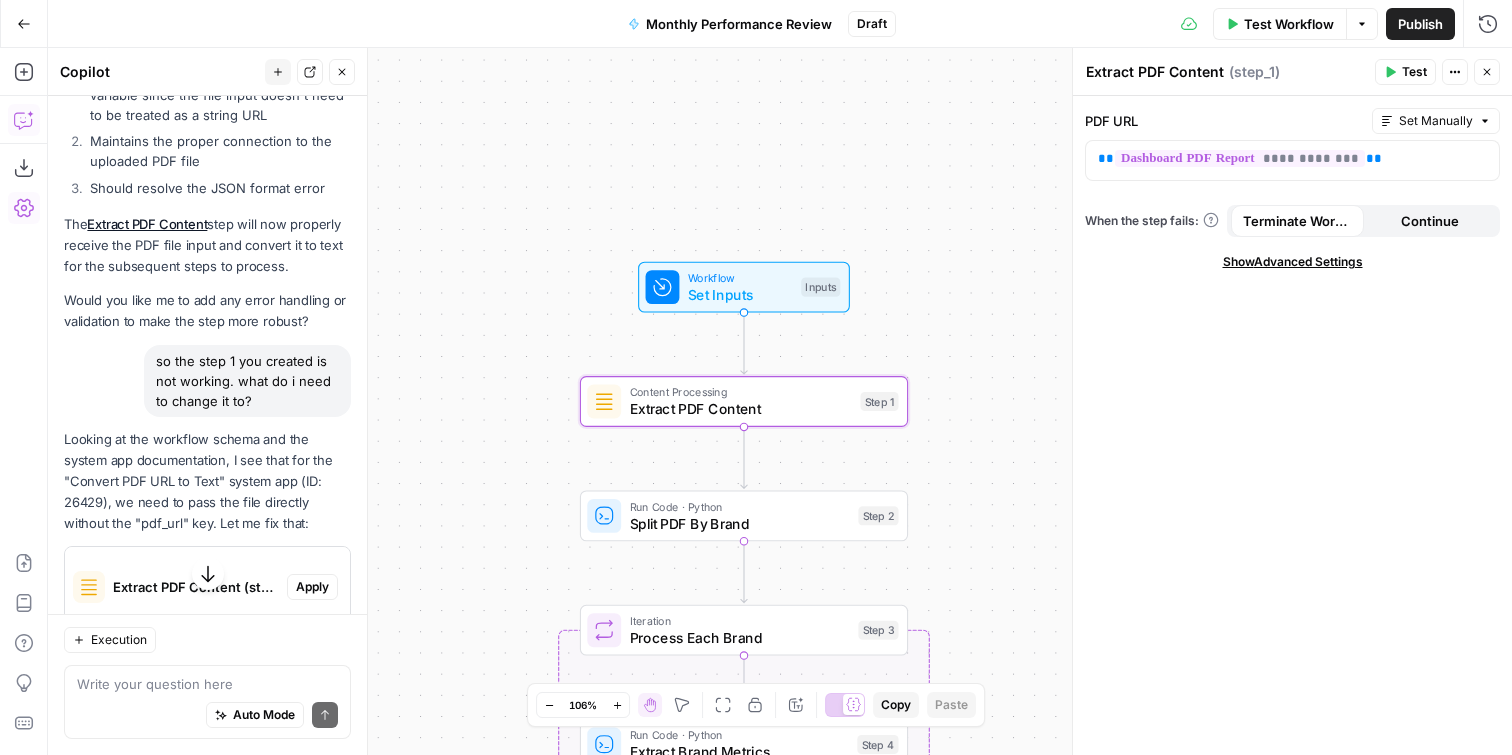 click on "Apply" at bounding box center (312, 587) 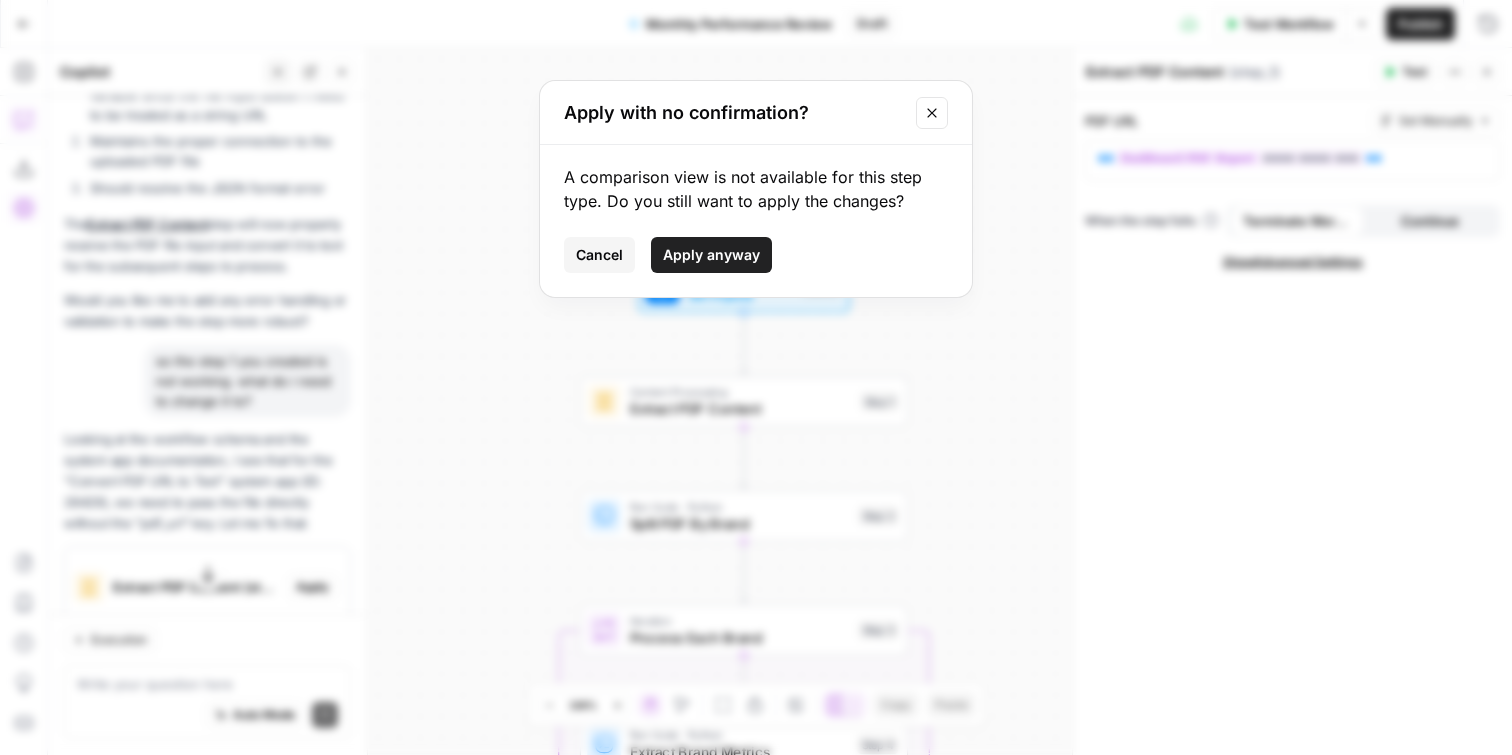 click on "Apply anyway" at bounding box center [711, 255] 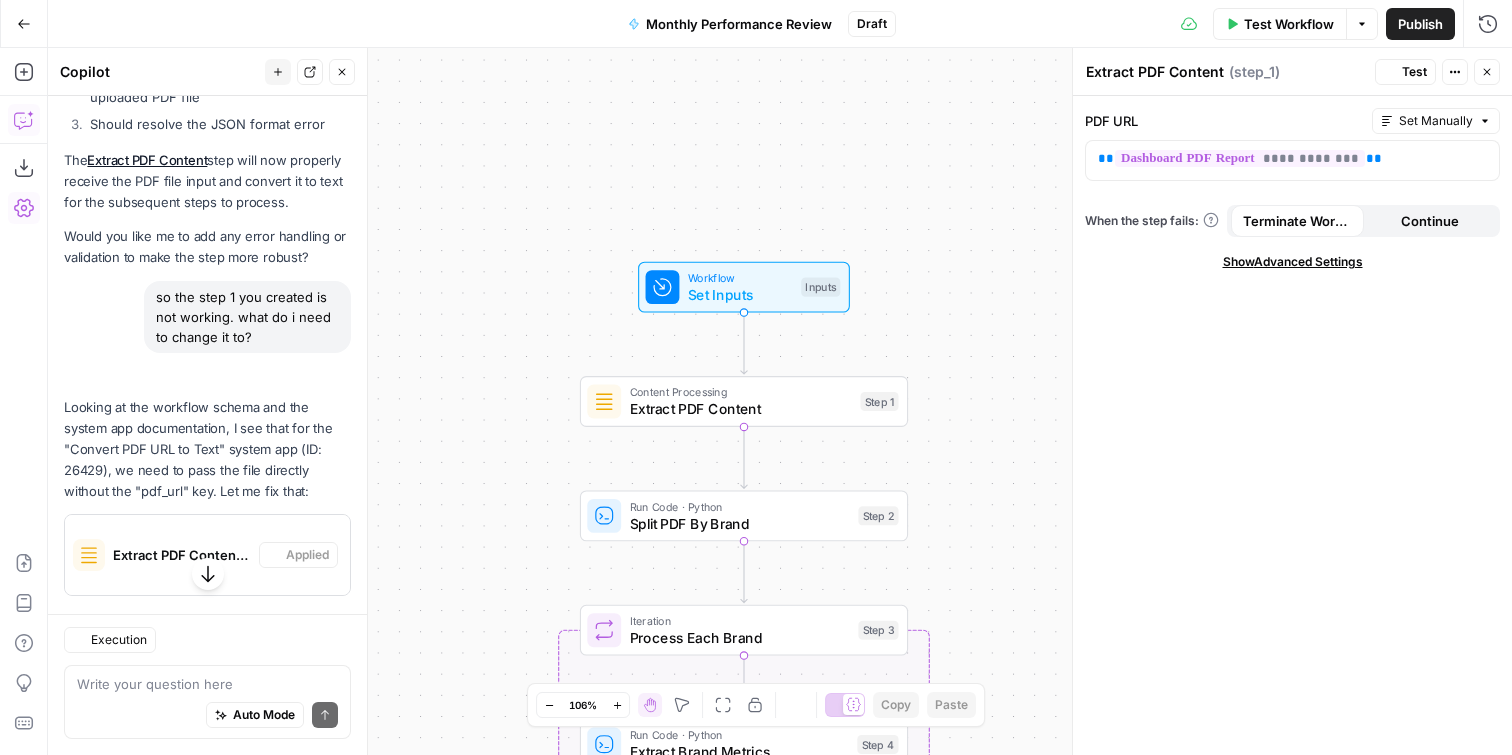 scroll, scrollTop: 11748, scrollLeft: 0, axis: vertical 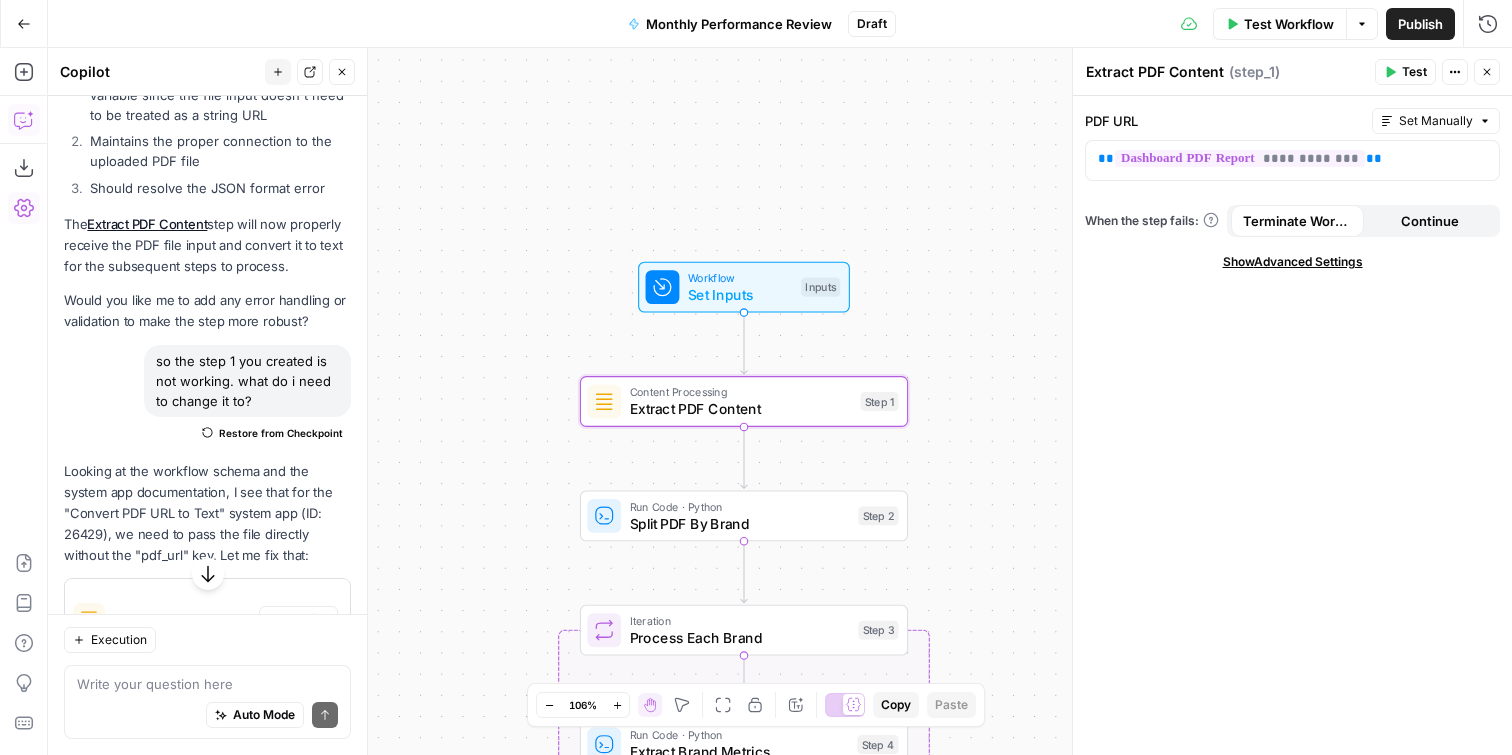 click on "Extract PDF Content (step_1)" at bounding box center [182, 619] 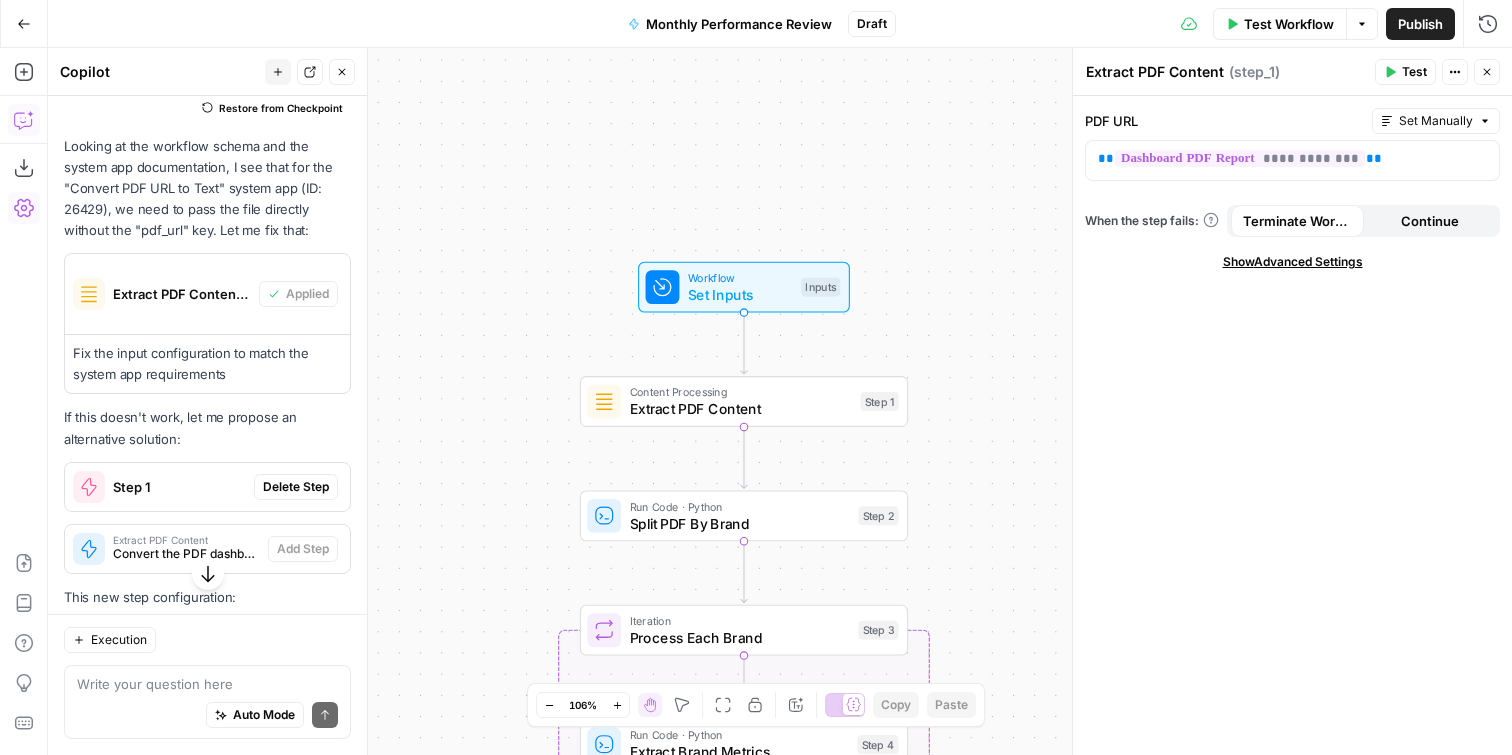 scroll, scrollTop: 12091, scrollLeft: 0, axis: vertical 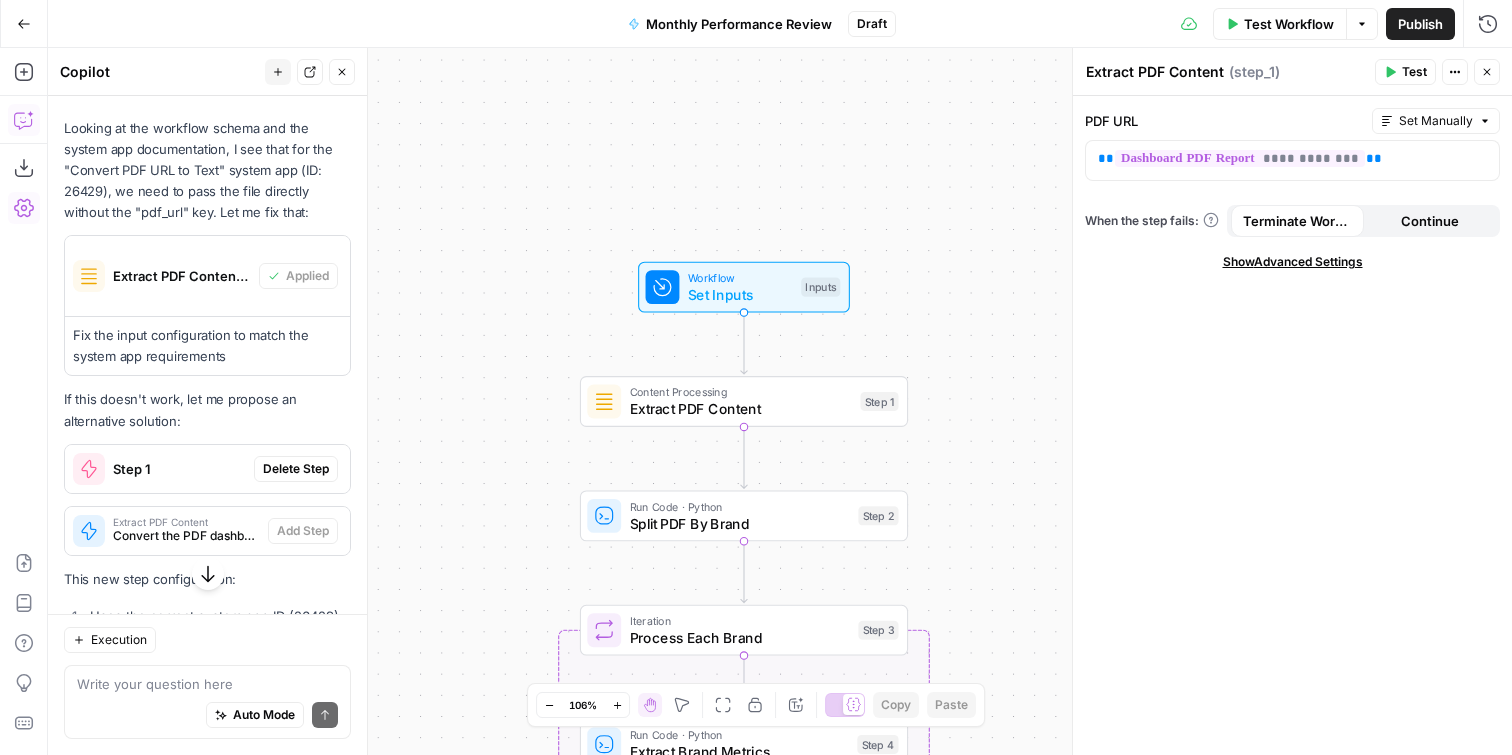 click on "Set Inputs" at bounding box center [740, 294] 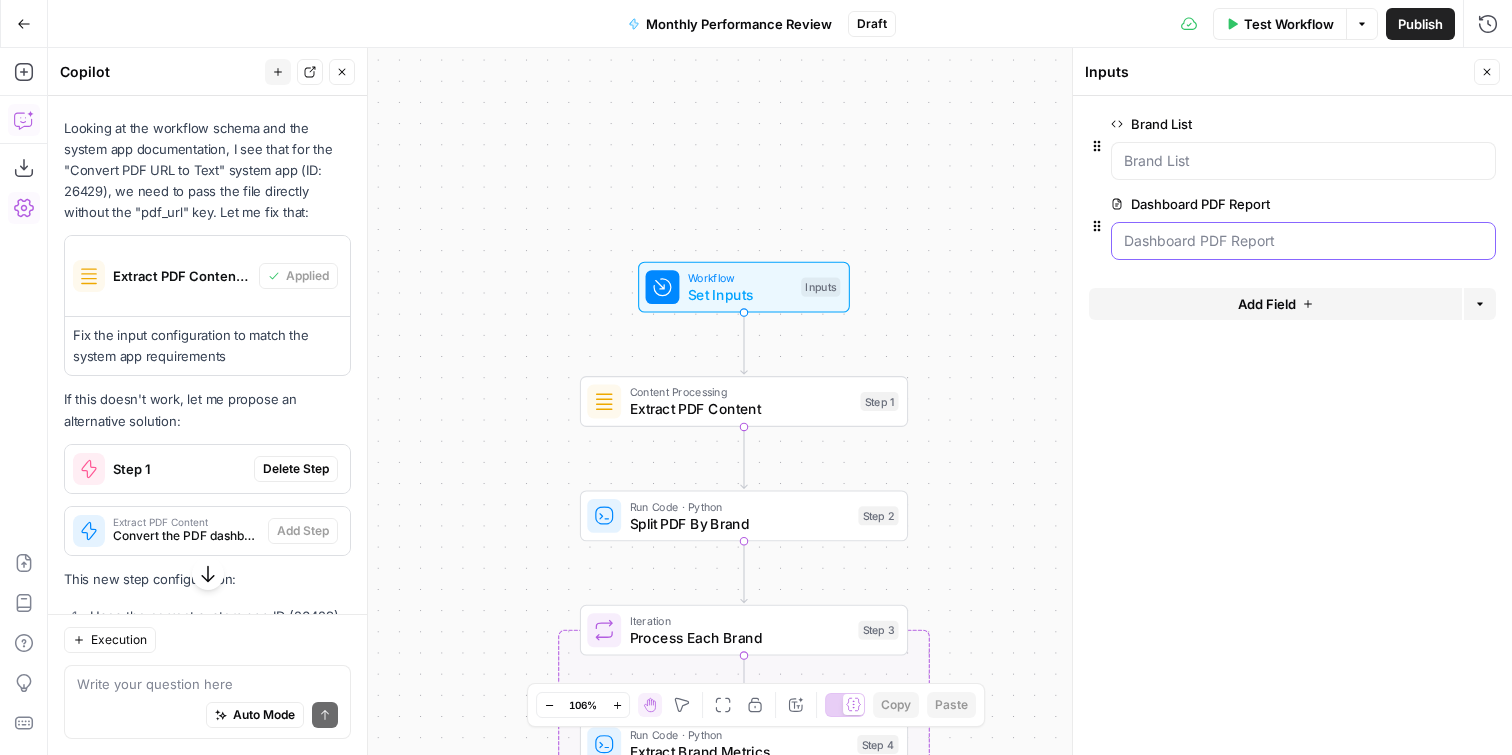 click on "Dashboard PDF Report" at bounding box center (1303, 241) 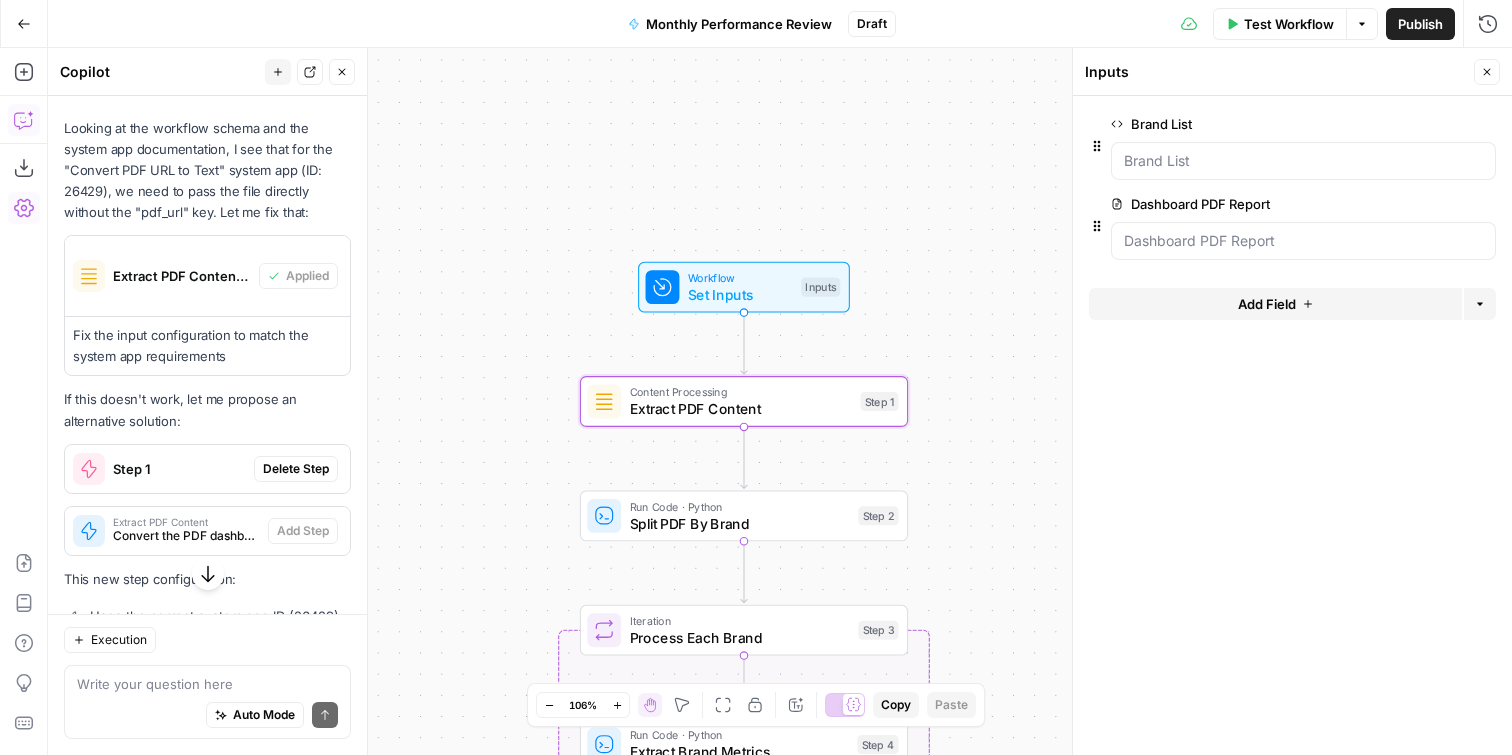 click on "Delete Step" at bounding box center (296, 469) 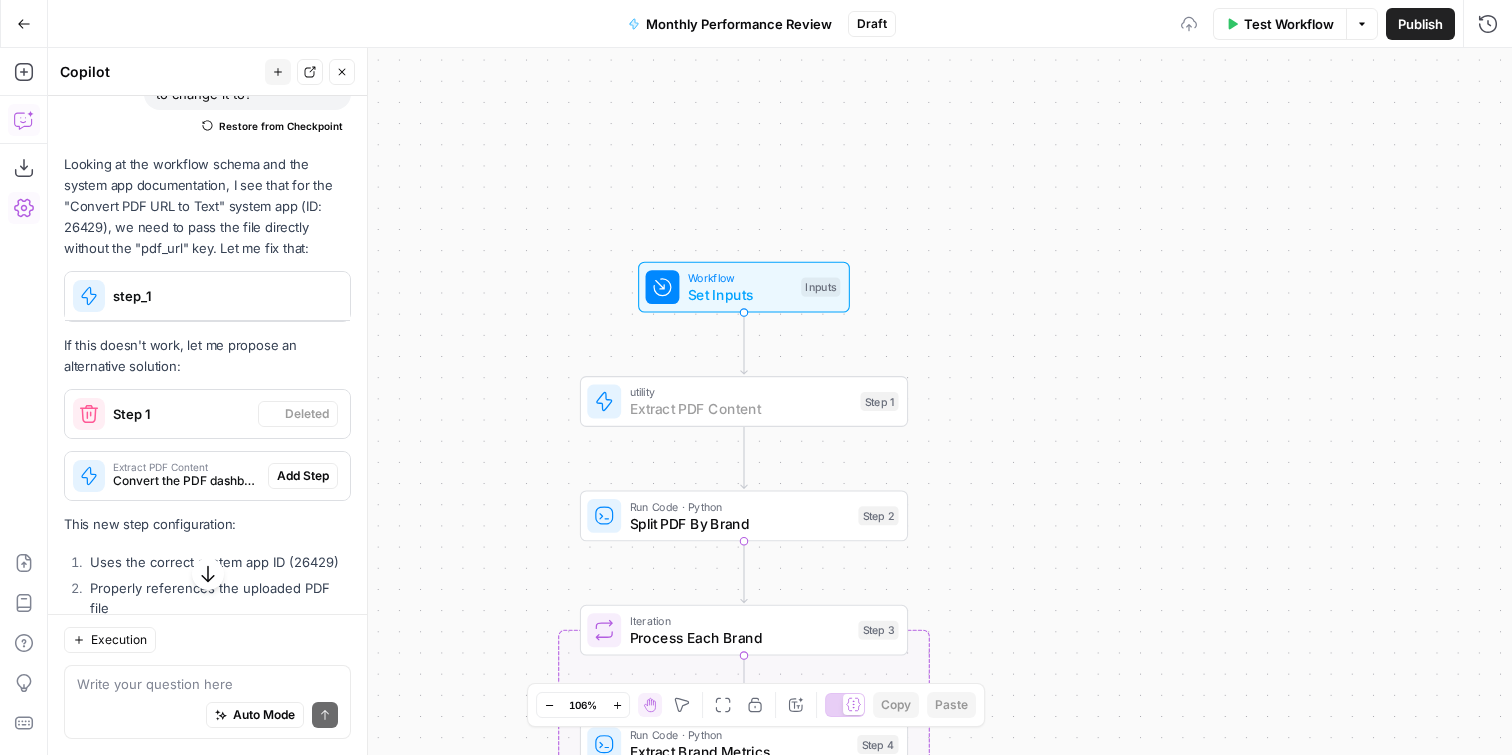 scroll, scrollTop: 12023, scrollLeft: 0, axis: vertical 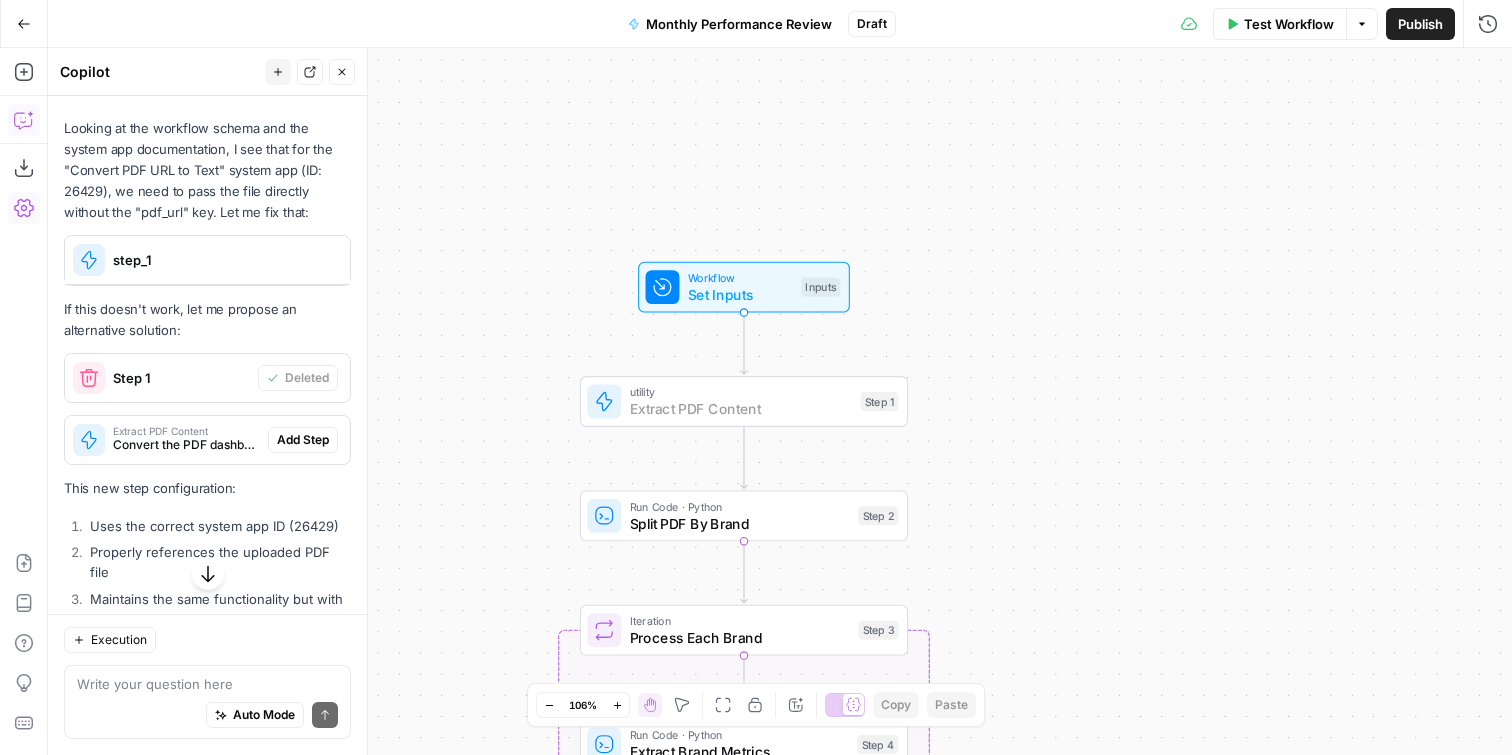 click on "Extract PDF Content Convert the PDF dashboard into text for analysis Add Step" at bounding box center [207, 440] 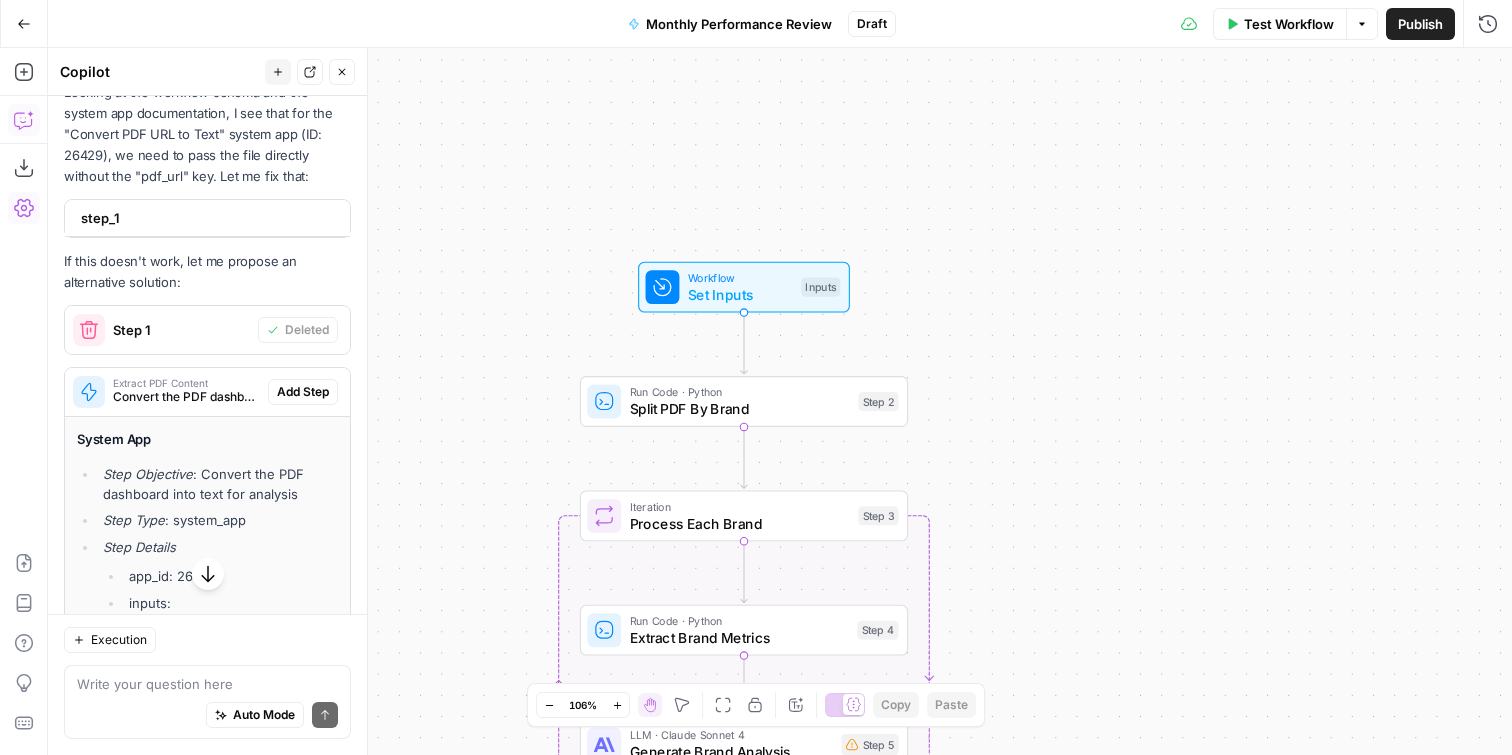 scroll, scrollTop: 12023, scrollLeft: 0, axis: vertical 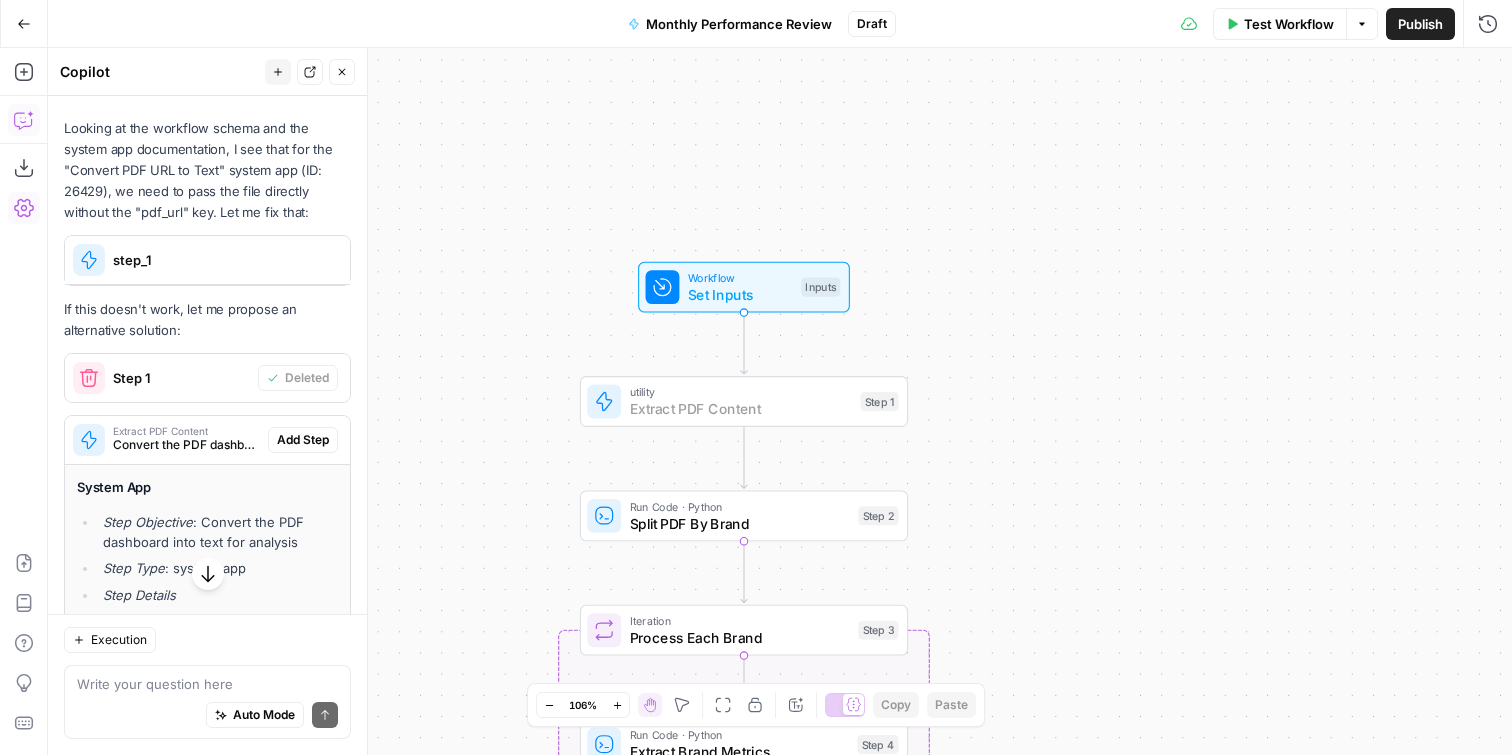 click on "Add Step" at bounding box center [303, 440] 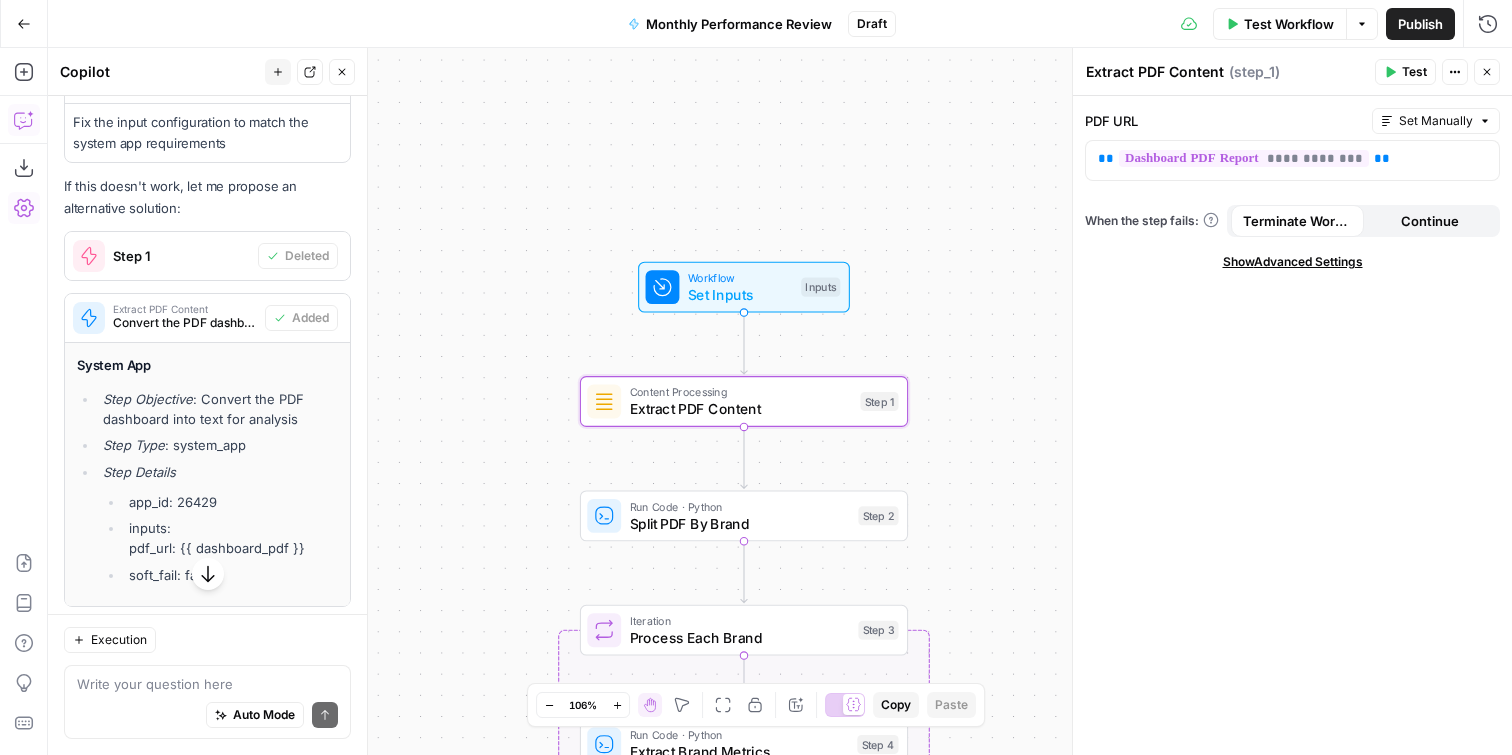 scroll, scrollTop: 12306, scrollLeft: 0, axis: vertical 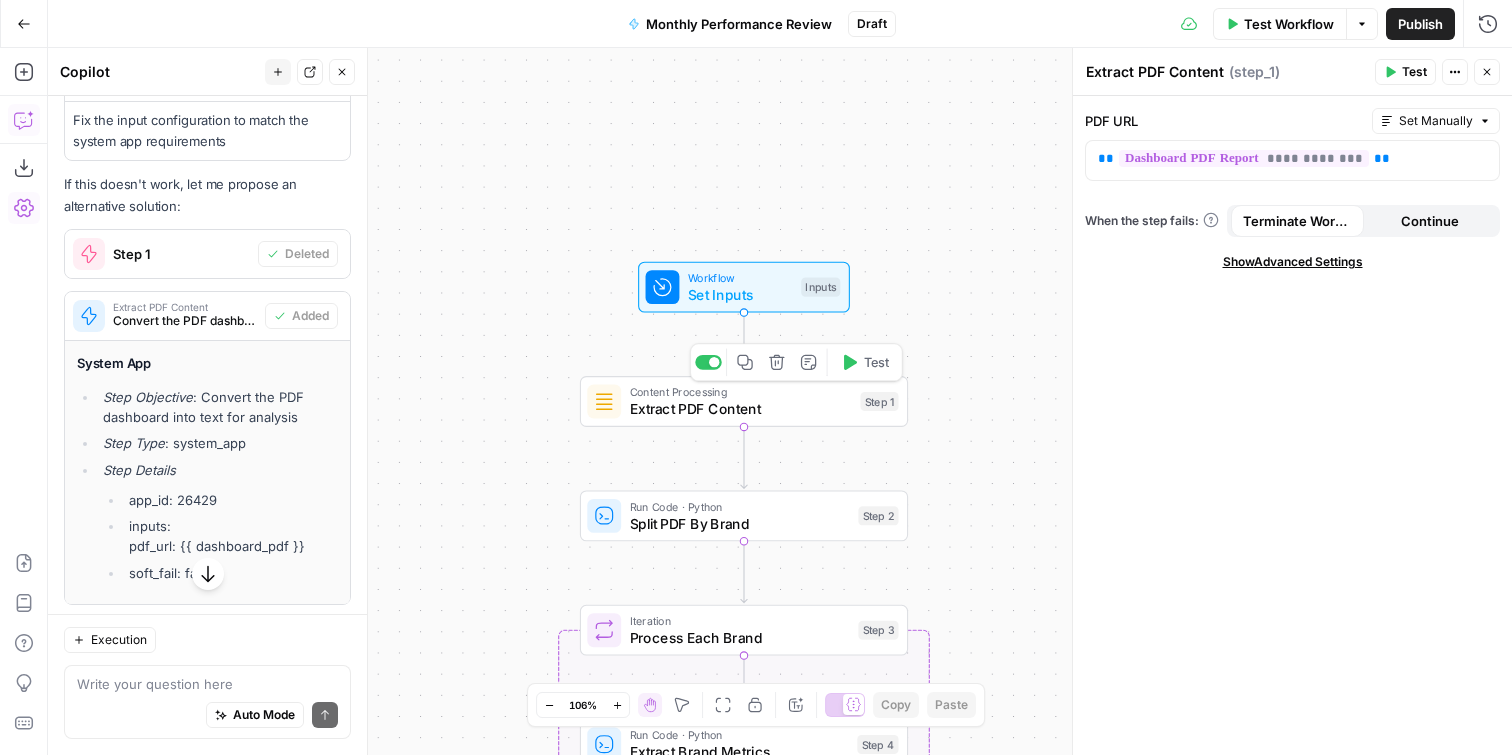 click on "Content Processing Extract PDF Content Step 1 Copy step Delete step Add Note Test" at bounding box center [744, 401] 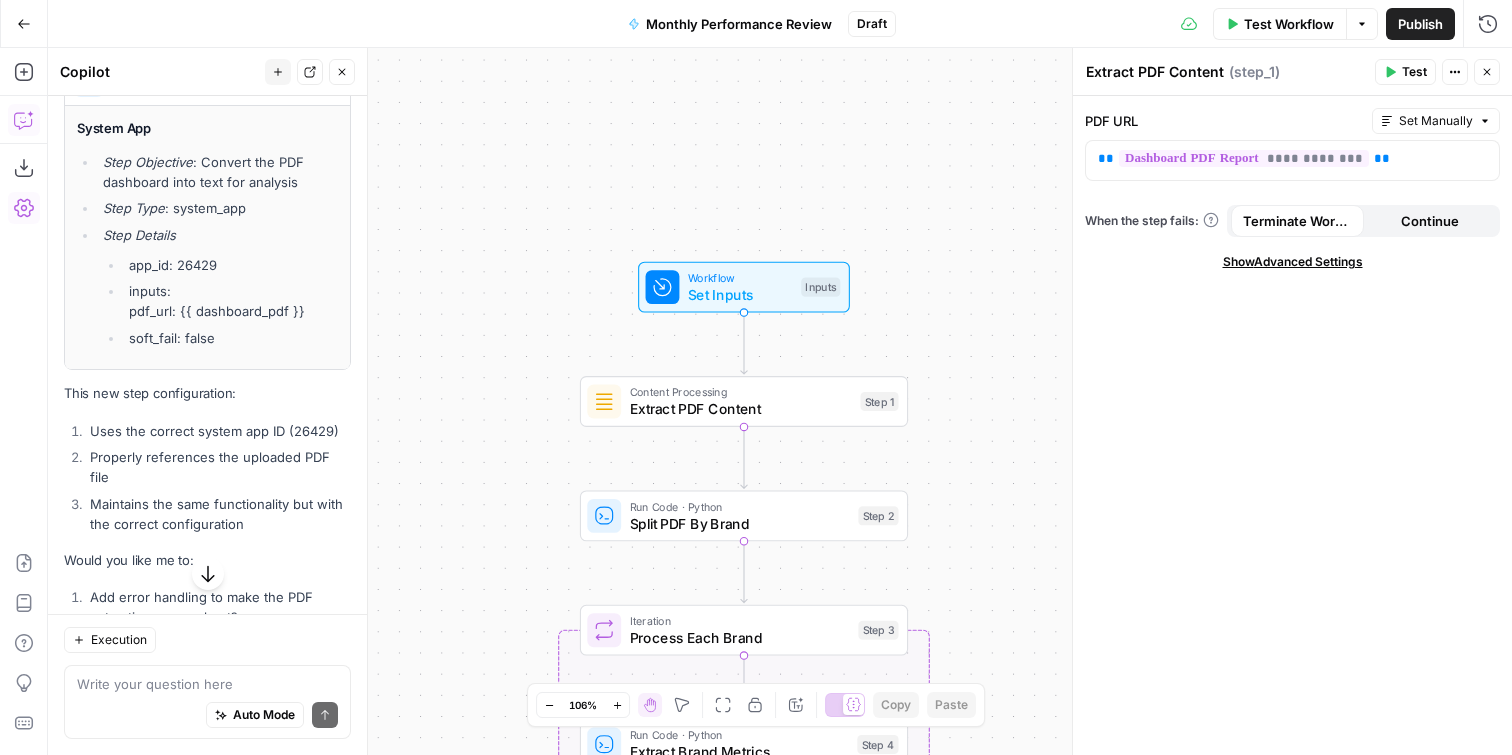 scroll, scrollTop: 12584, scrollLeft: 0, axis: vertical 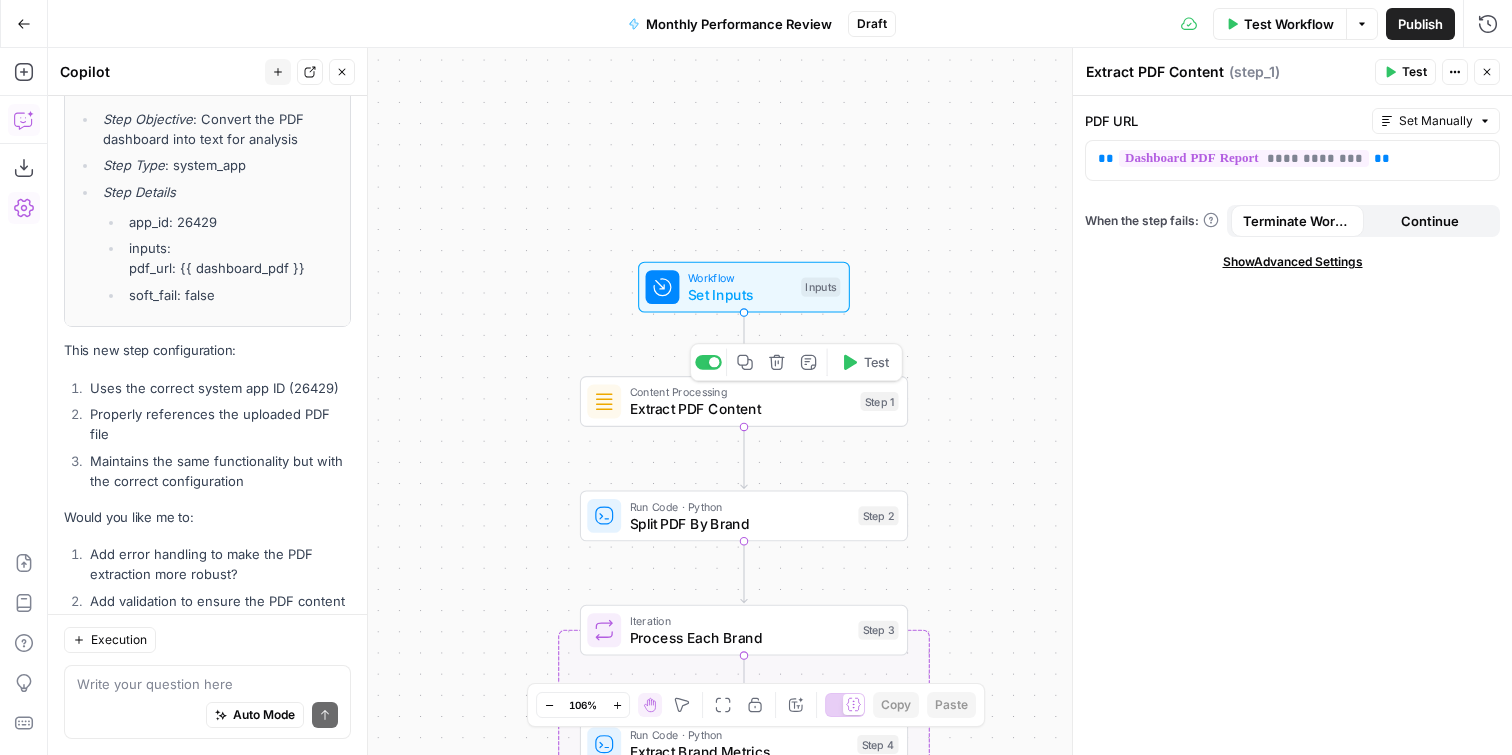 click 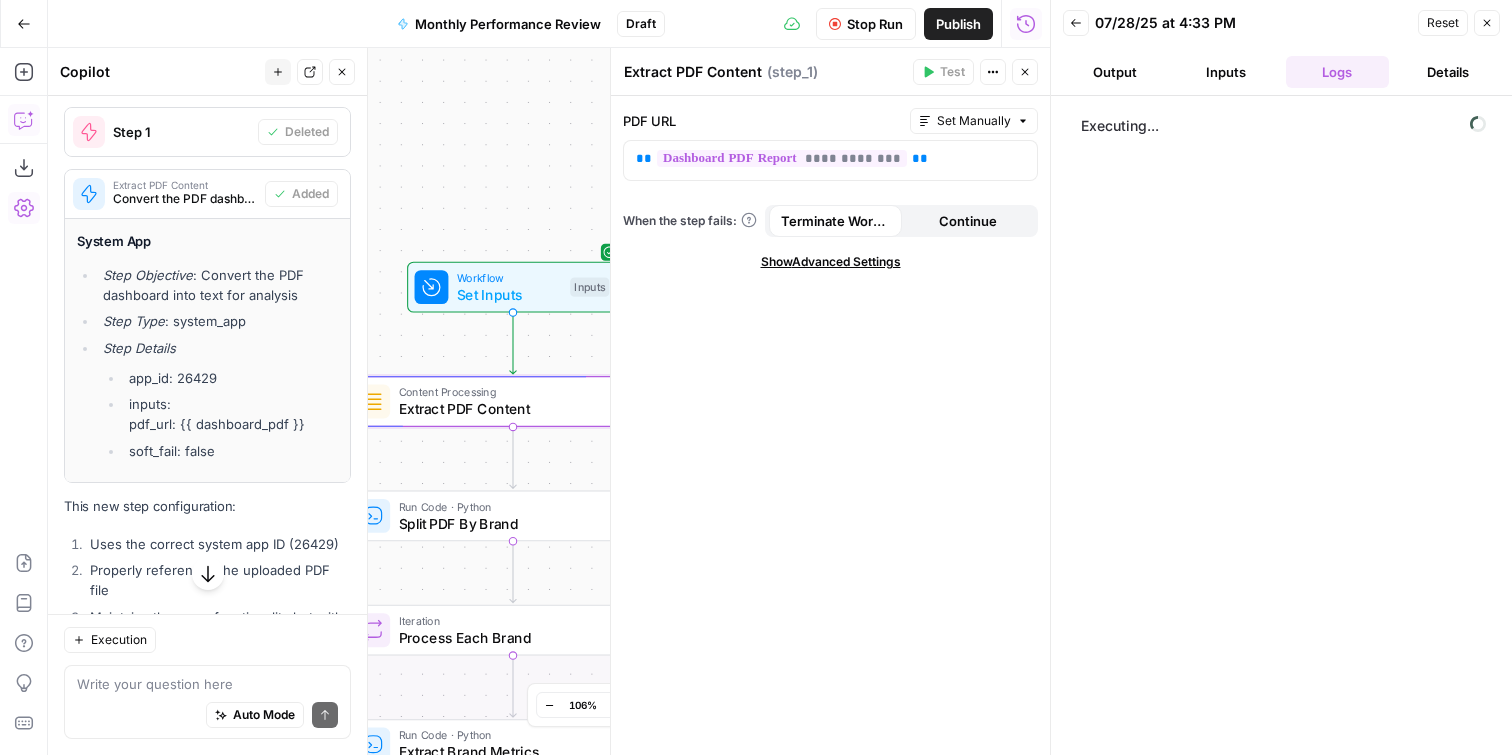 scroll, scrollTop: 12429, scrollLeft: 0, axis: vertical 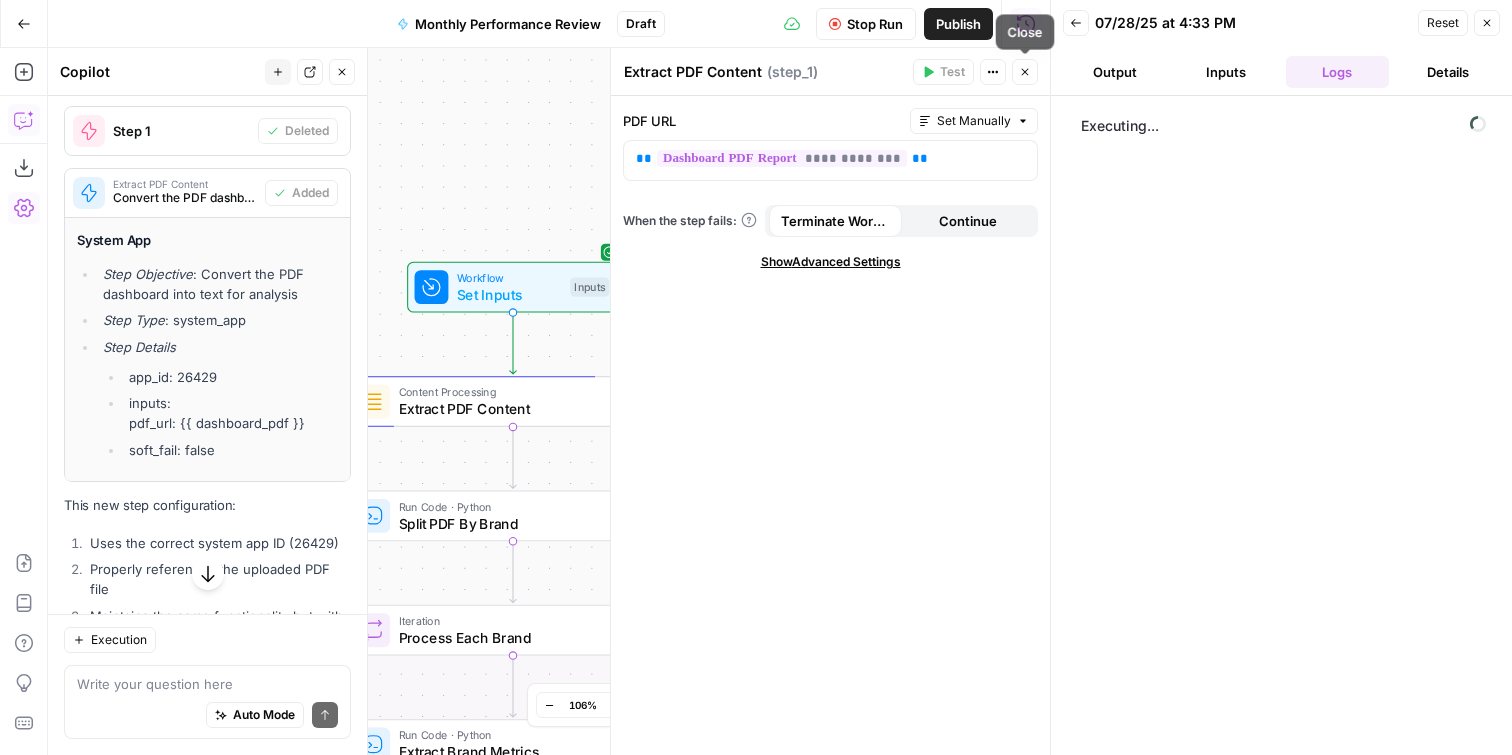 click 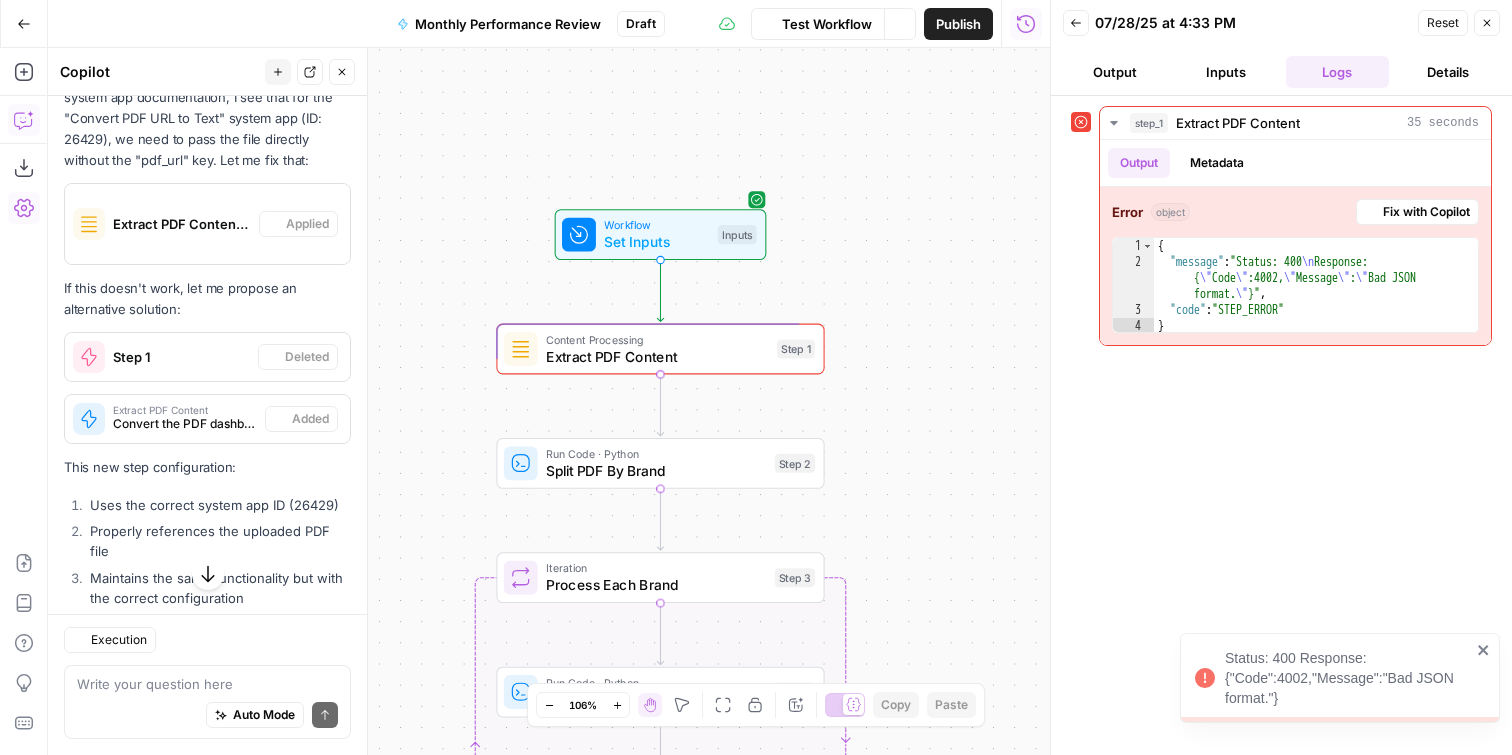 scroll, scrollTop: 12083, scrollLeft: 0, axis: vertical 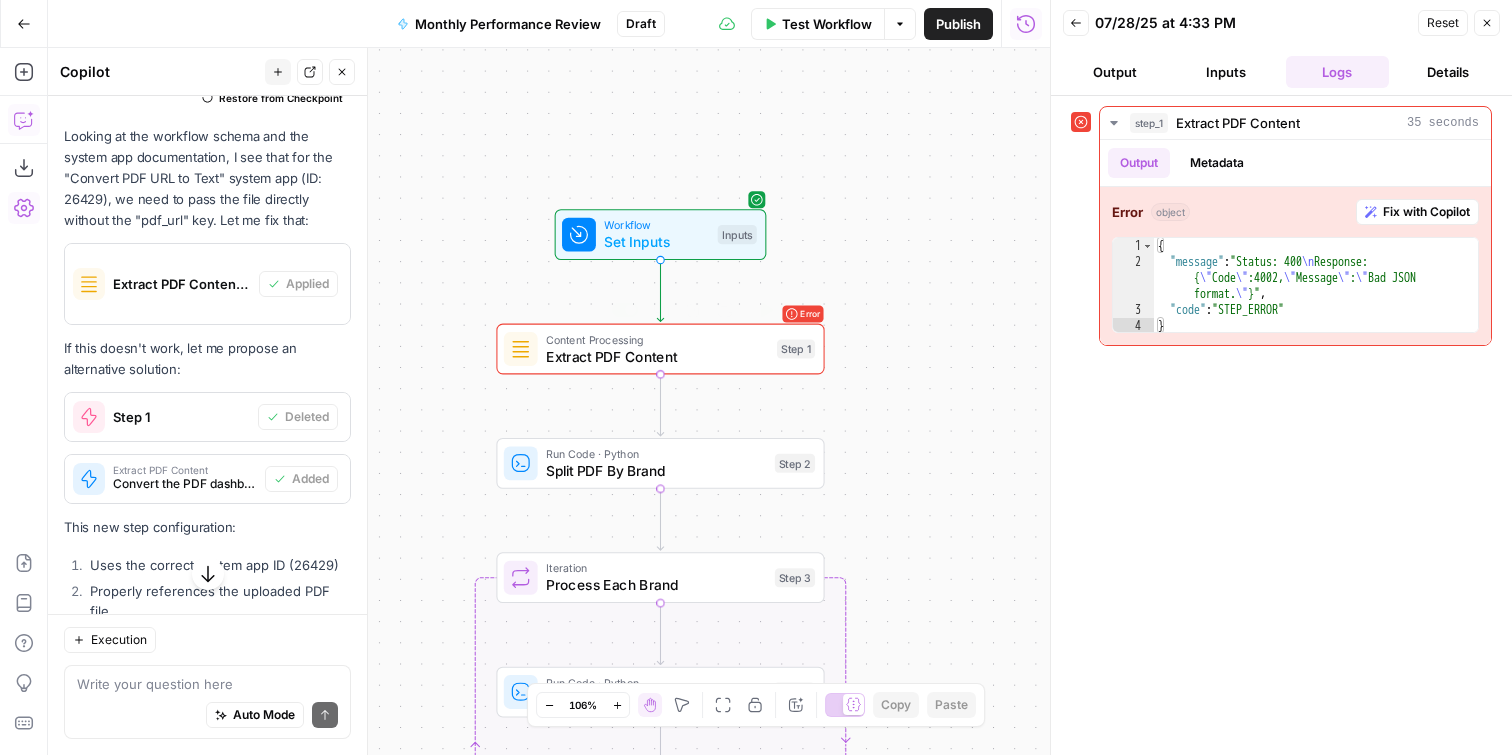 click on "Extract PDF Content" at bounding box center (657, 356) 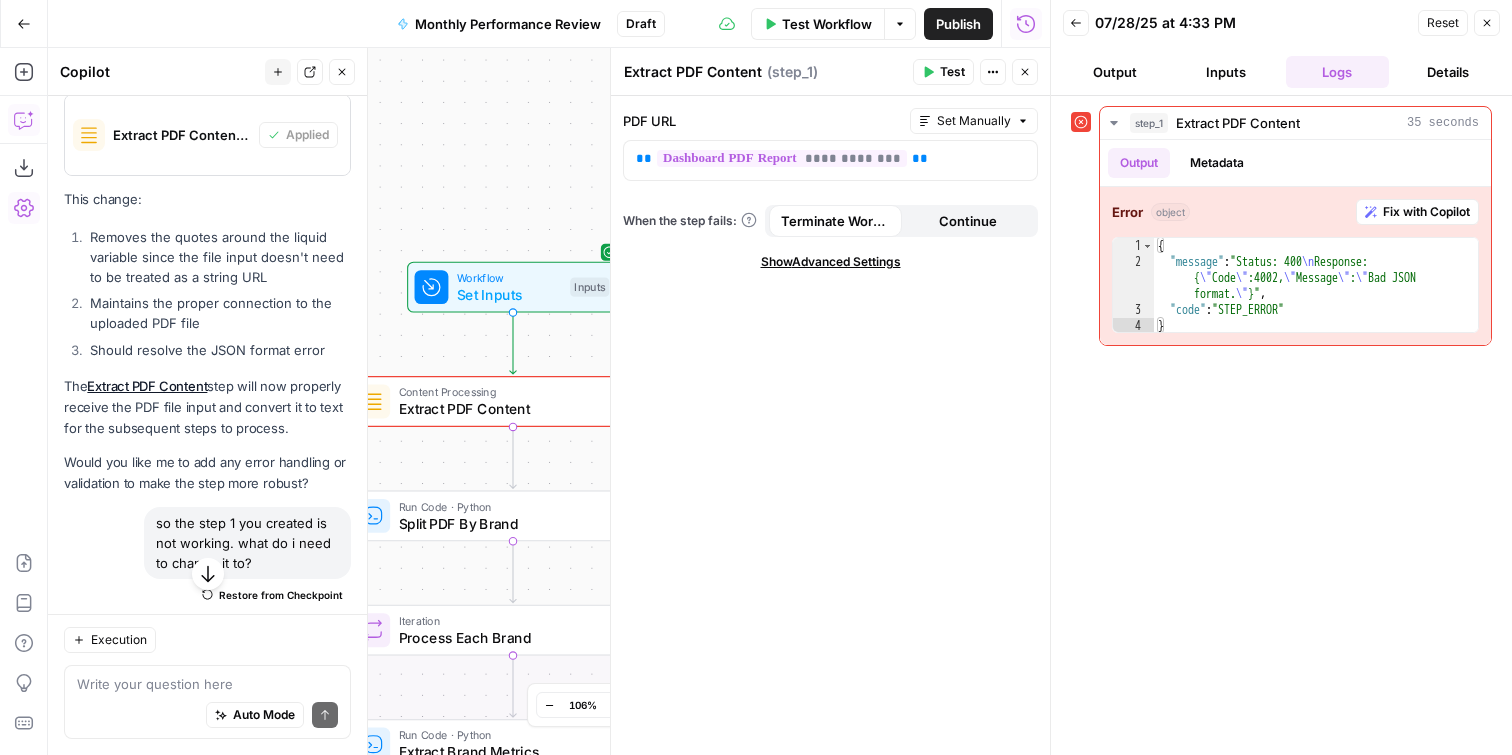 scroll, scrollTop: 11420, scrollLeft: 0, axis: vertical 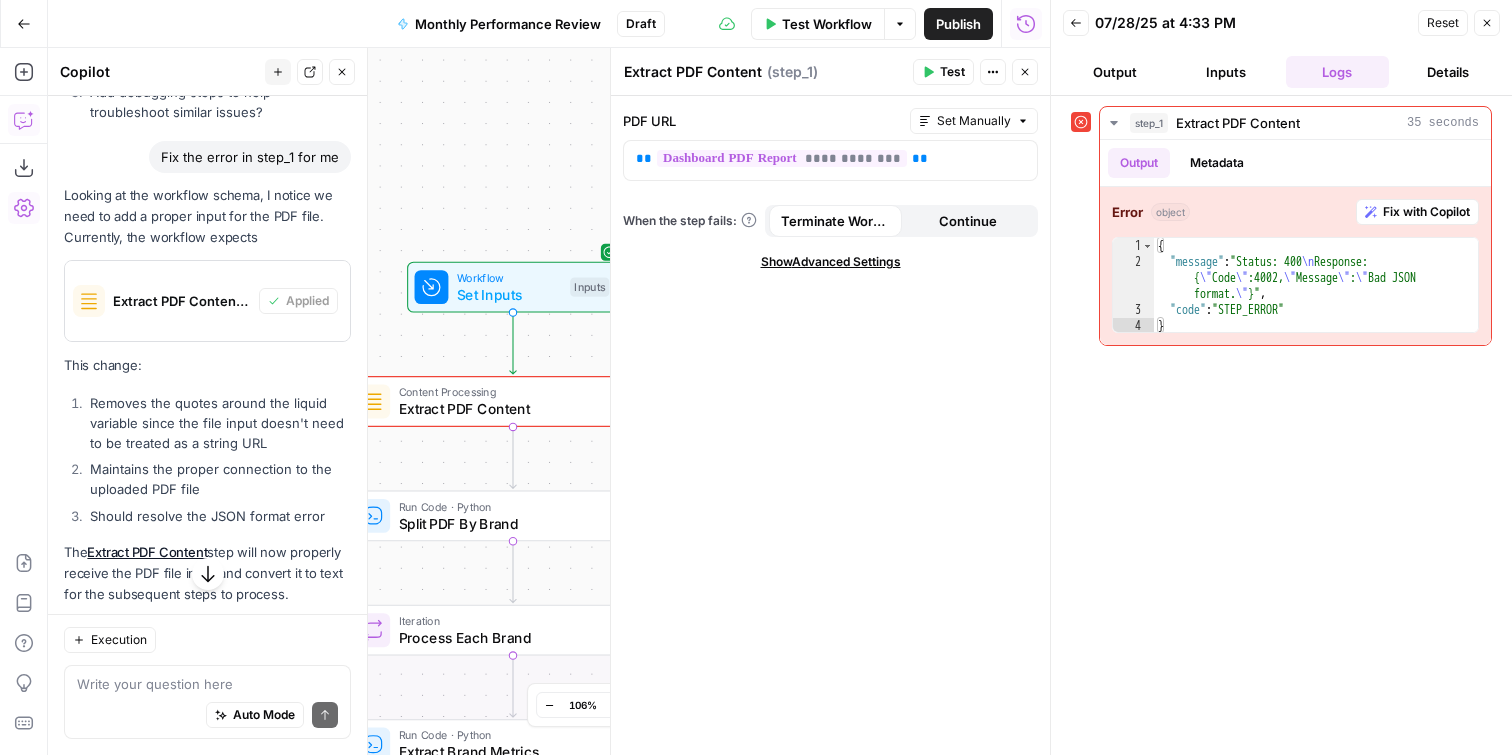 click 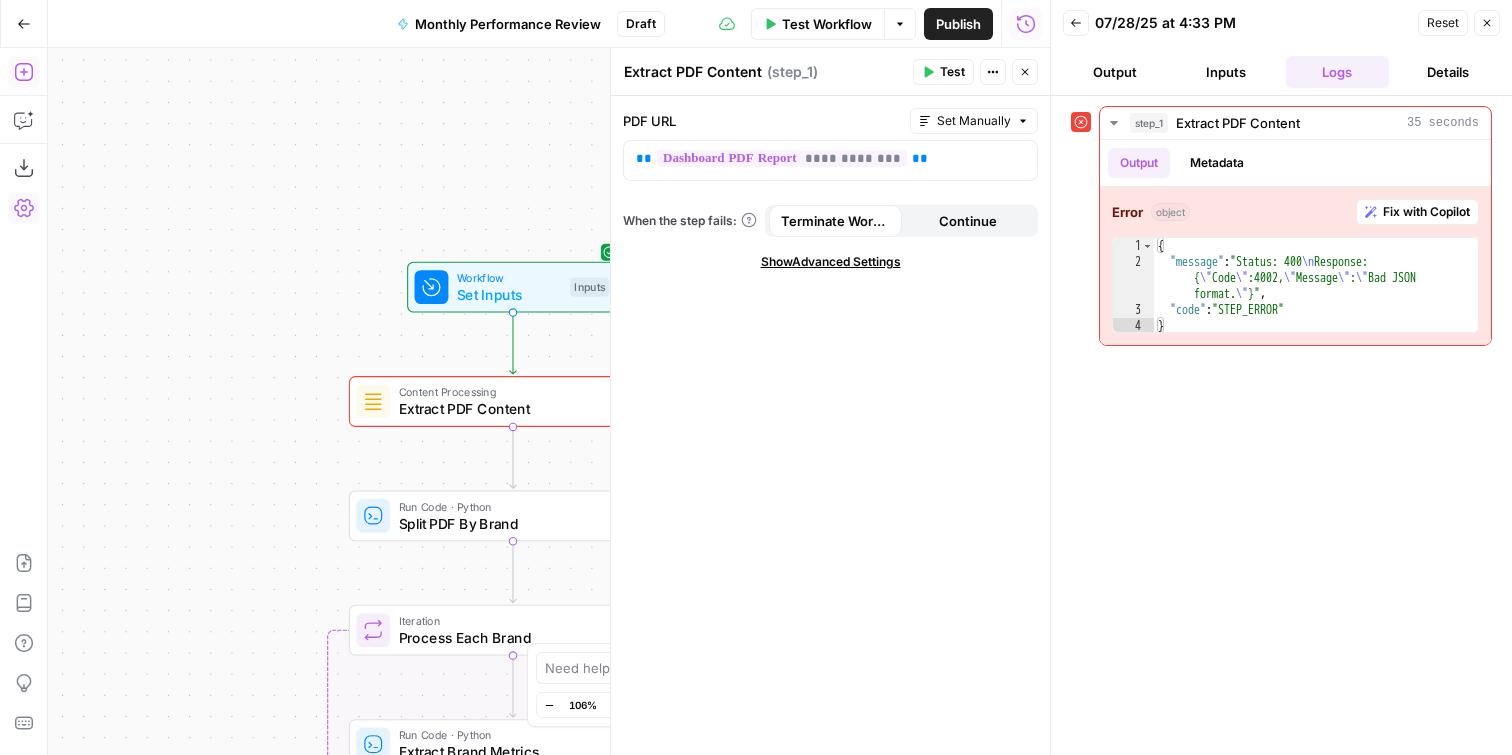 click 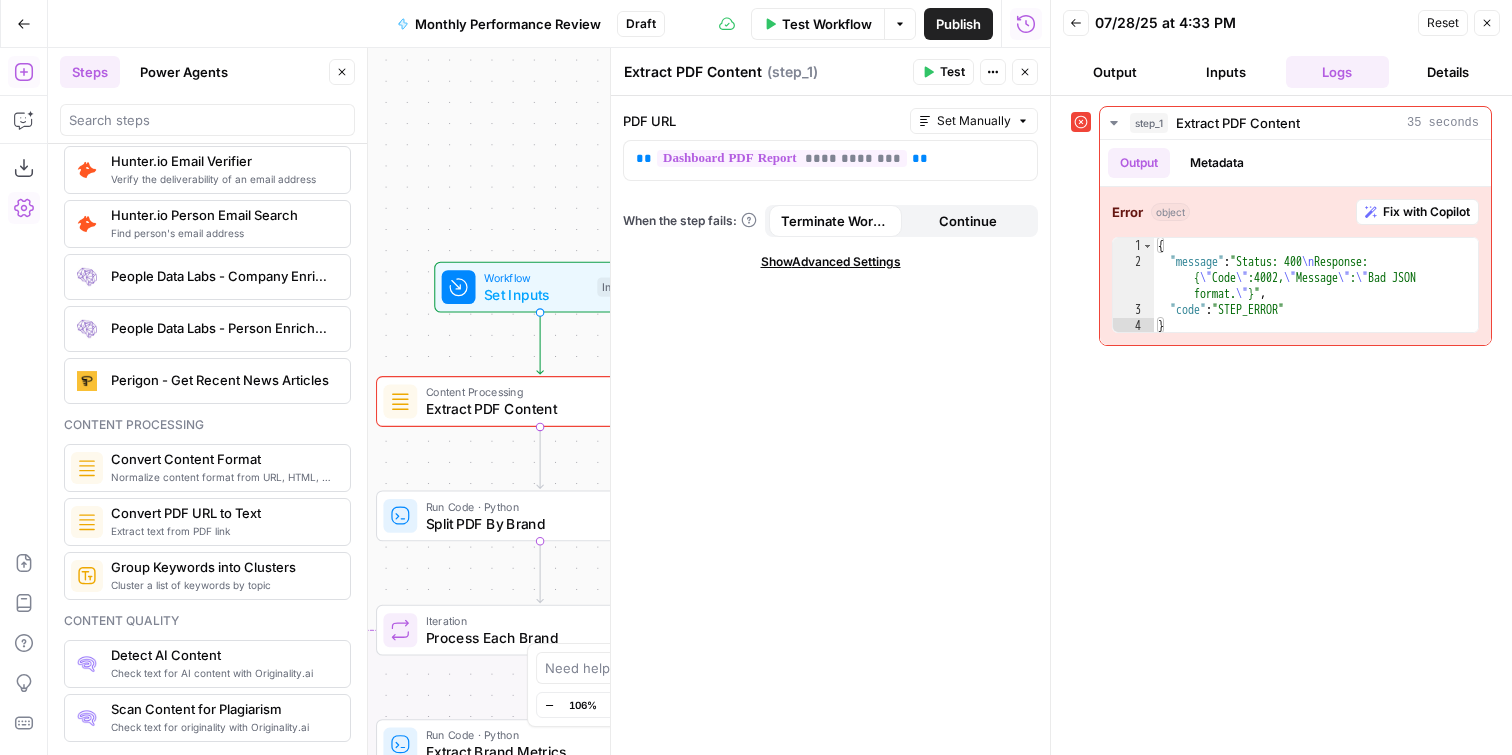 scroll, scrollTop: 3162, scrollLeft: 0, axis: vertical 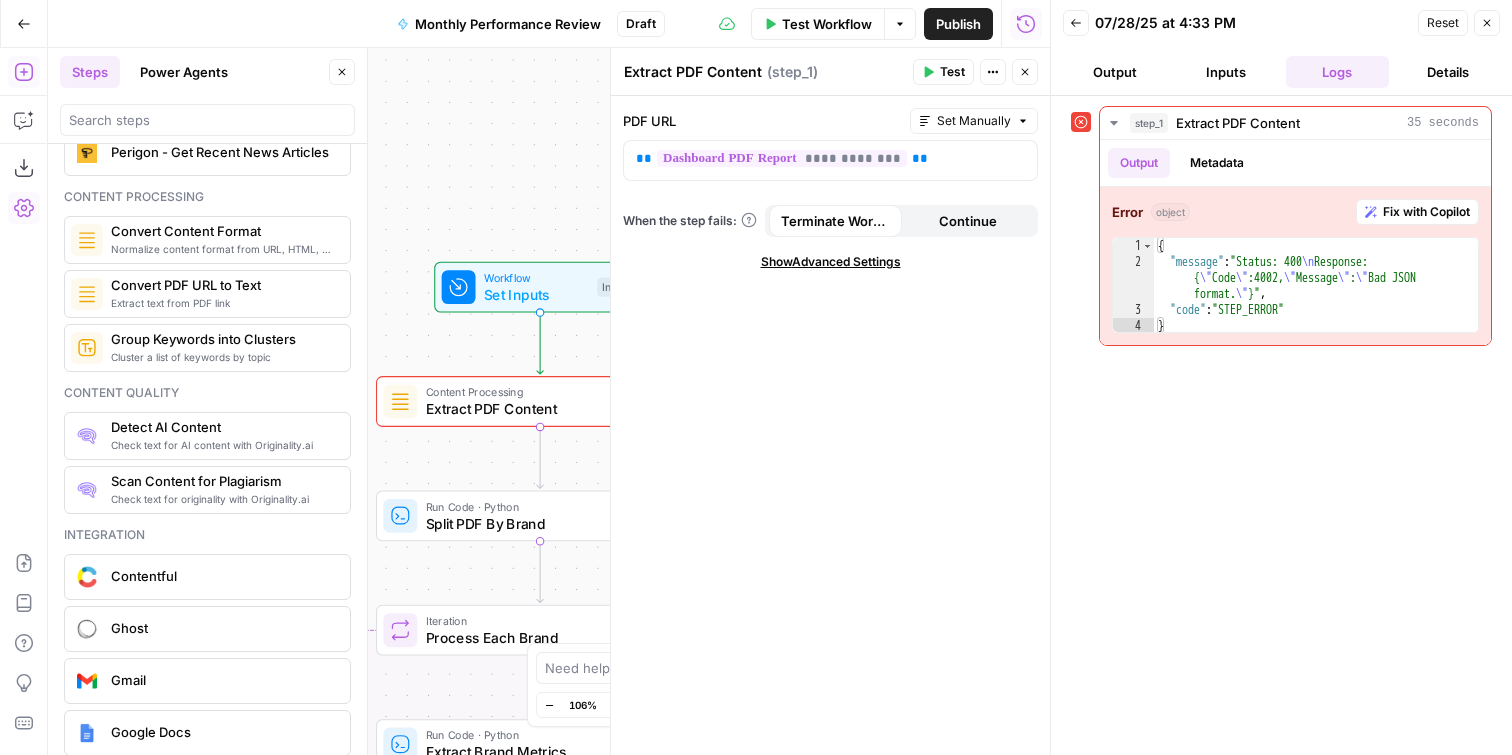 click on "Normalize content format from URL, HTML, or Markdown" at bounding box center (222, 249) 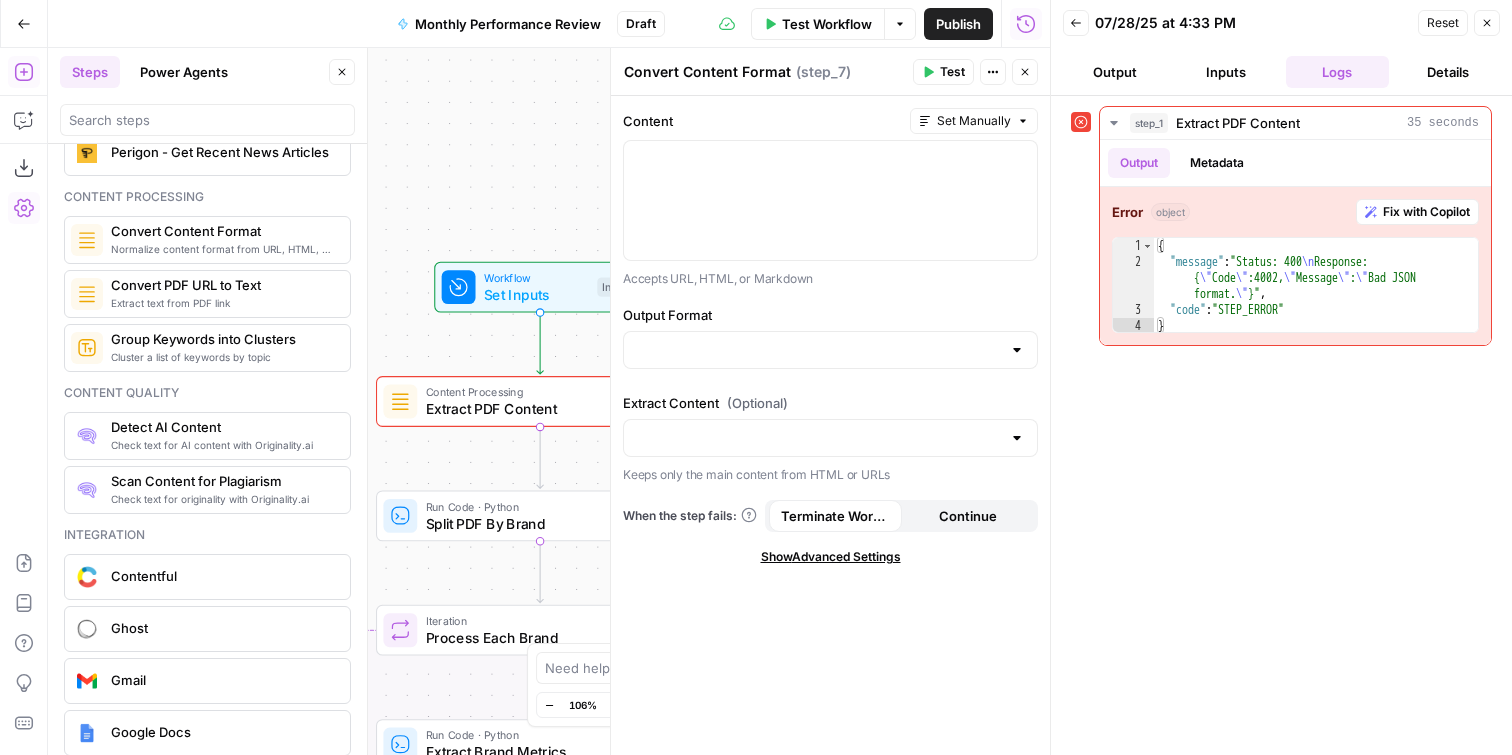 click on "Convert PDF URL to Text" at bounding box center [222, 285] 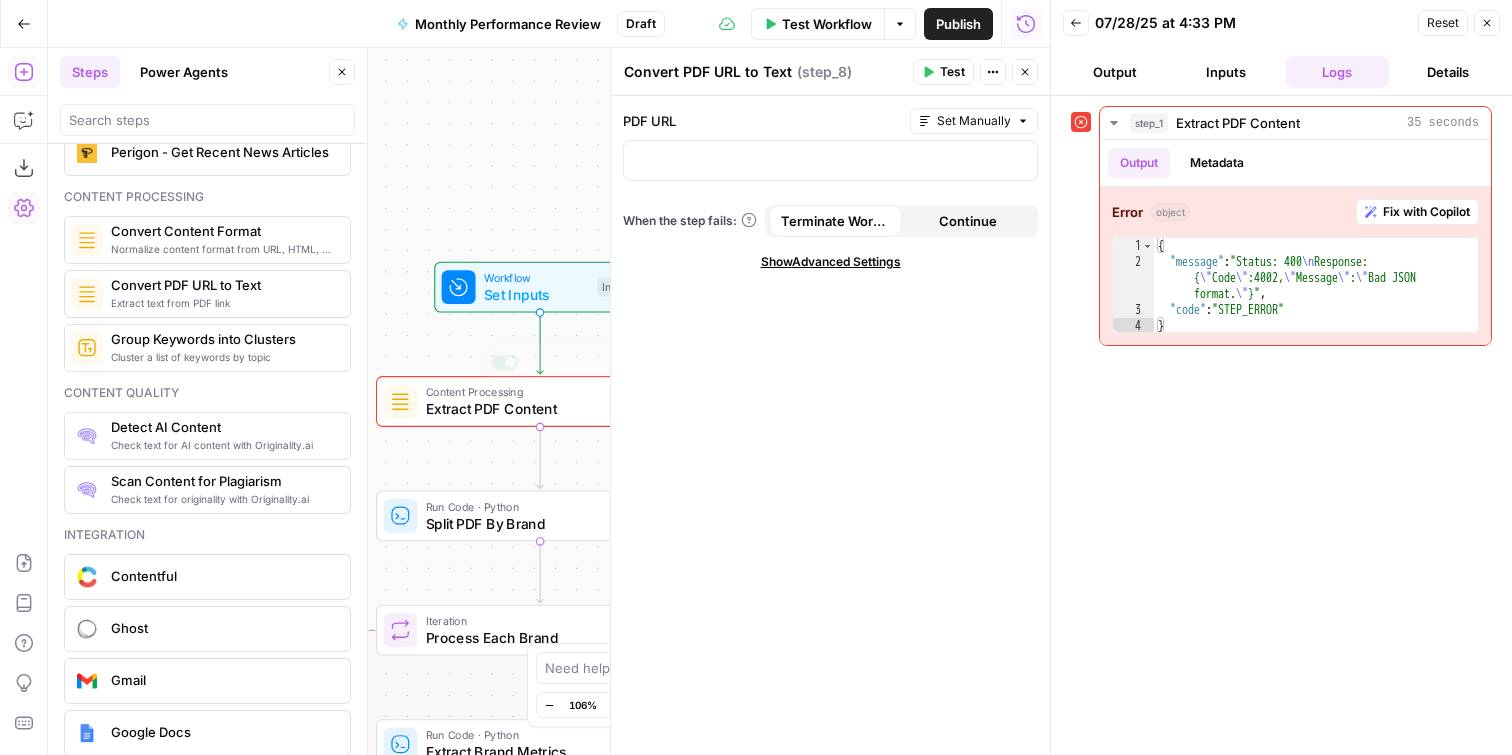 click on "Workflow Set Inputs Inputs Error Content Processing Extract PDF Content Step 1 Copy step Delete step Add Note Test Run Code · Python Split PDF By Brand Step 2 Loop Iteration Process Each Brand Step 3 Run Code · Python Extract Brand Metrics Step 4 LLM · Claude Sonnet 4 Generate Brand Analysis Step 5 Complete Write Liquid Text Format Final Report Step 6 Content Processing Convert Content Format Step 7 Content Processing Convert PDF URL to Text Step 8 End Output" at bounding box center (549, 401) 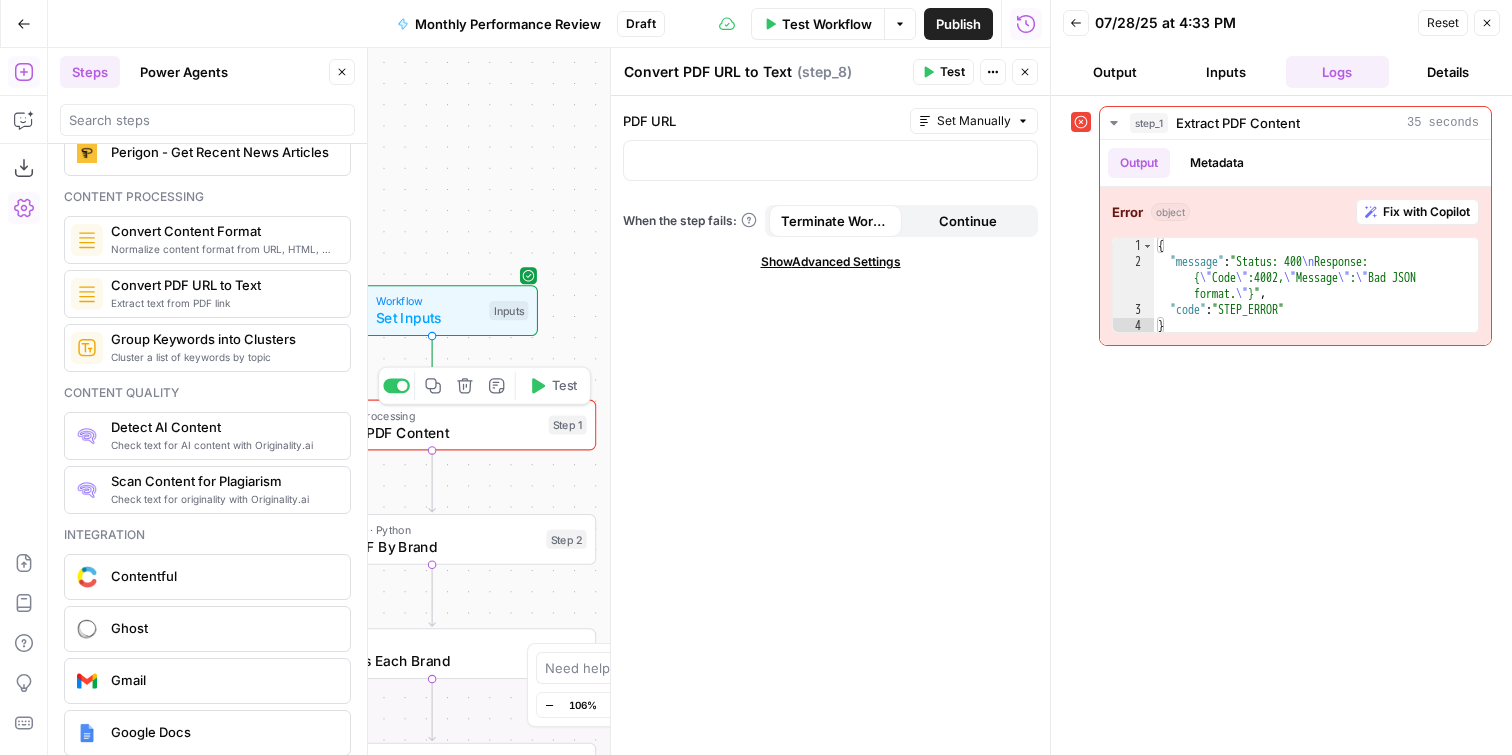 click on "Extract PDF Content" at bounding box center [429, 432] 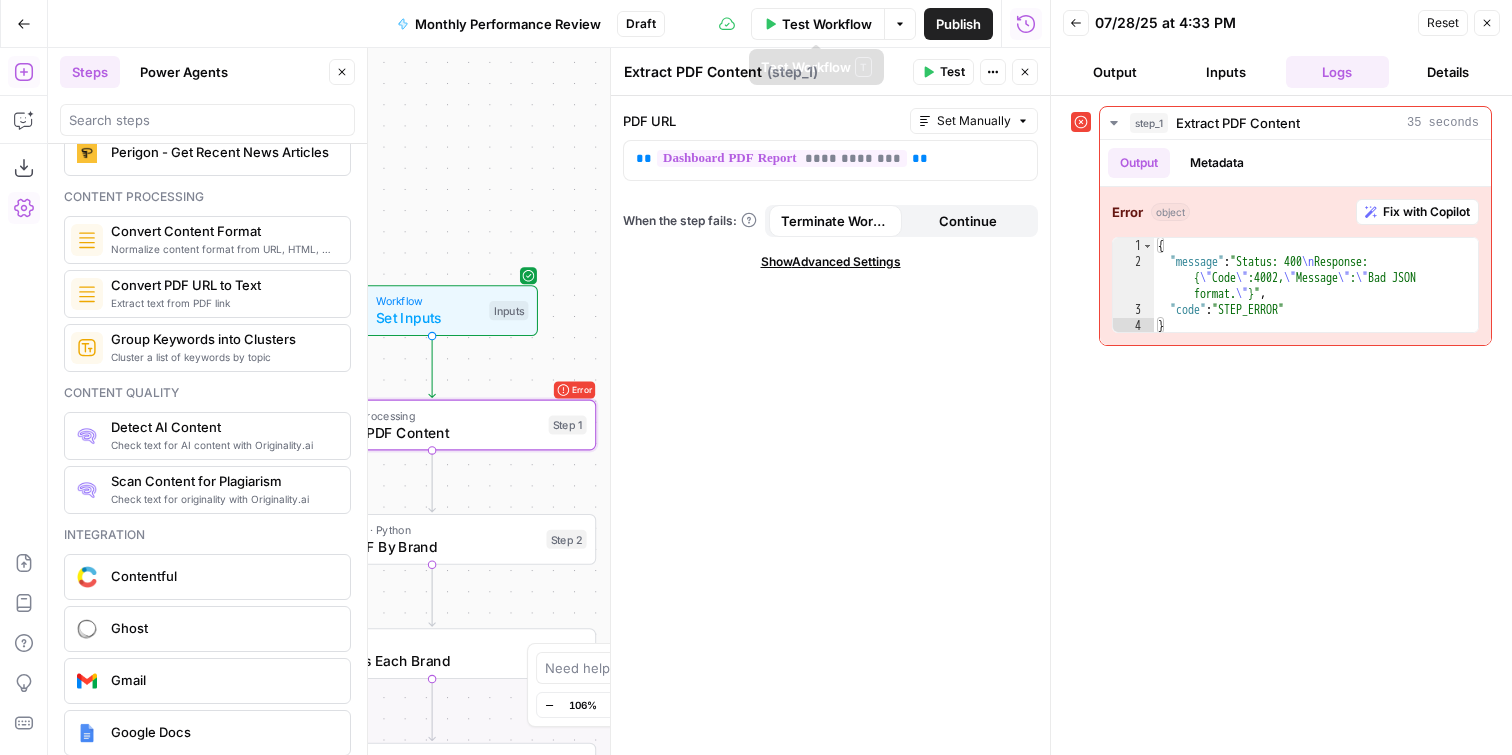 click 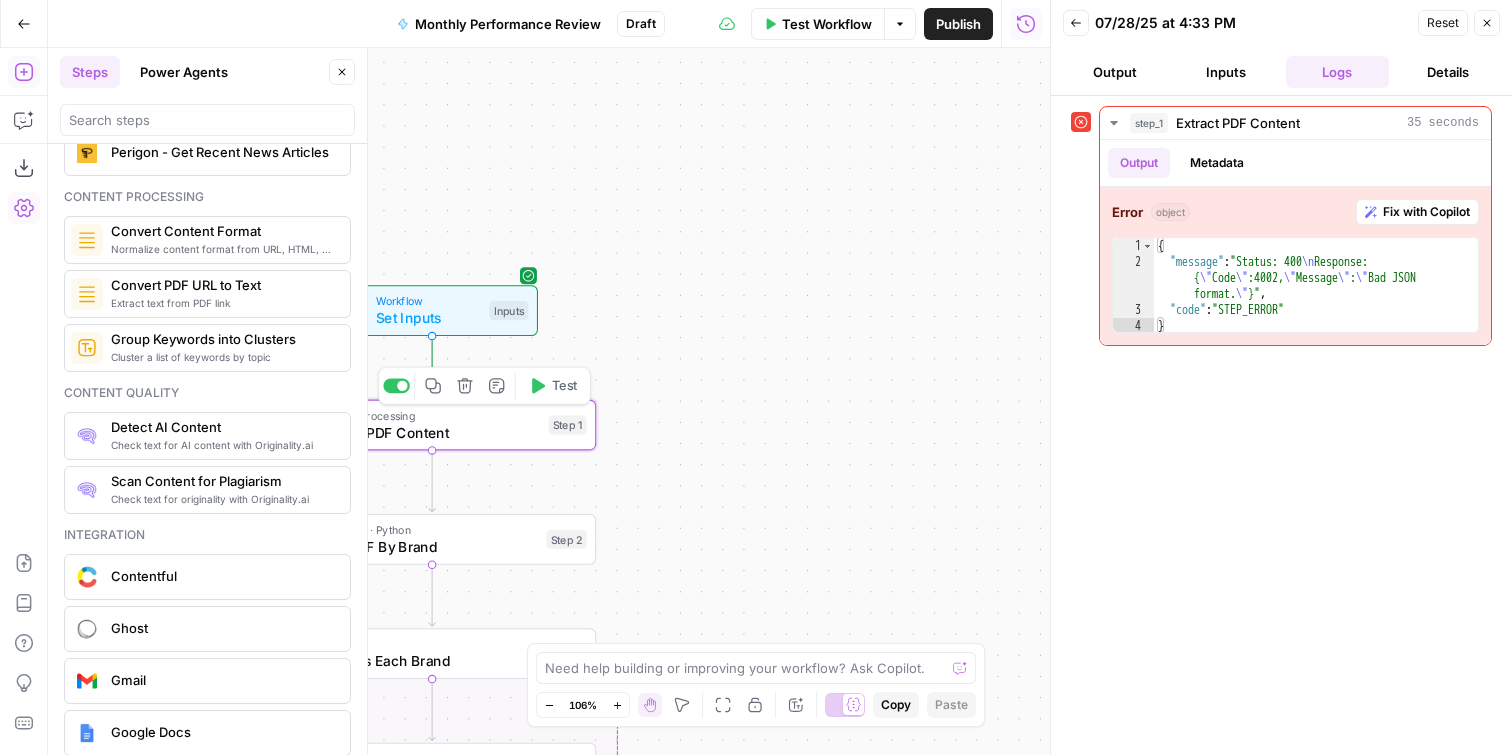 click on "Extract PDF Content" at bounding box center (429, 432) 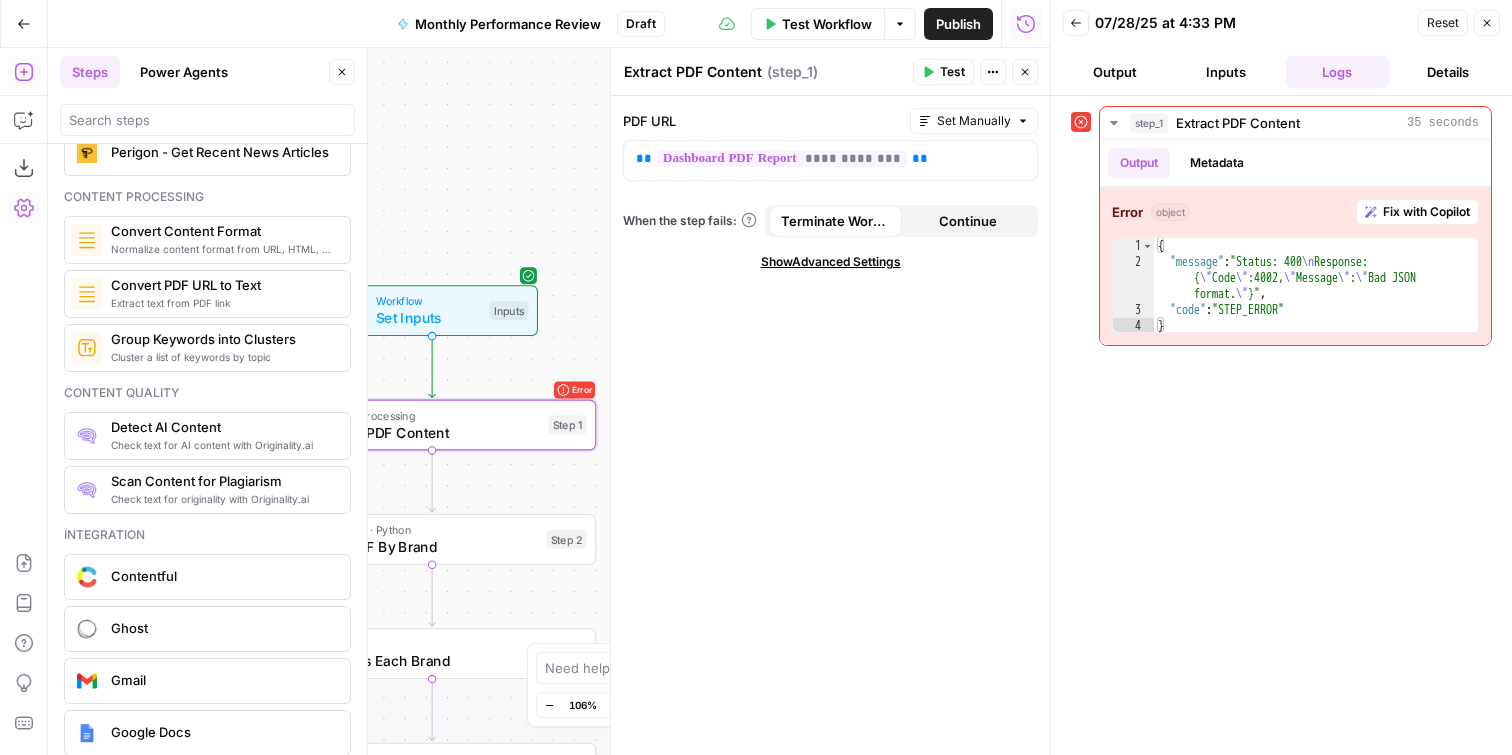 click on "Run History E" at bounding box center (1025, 67) 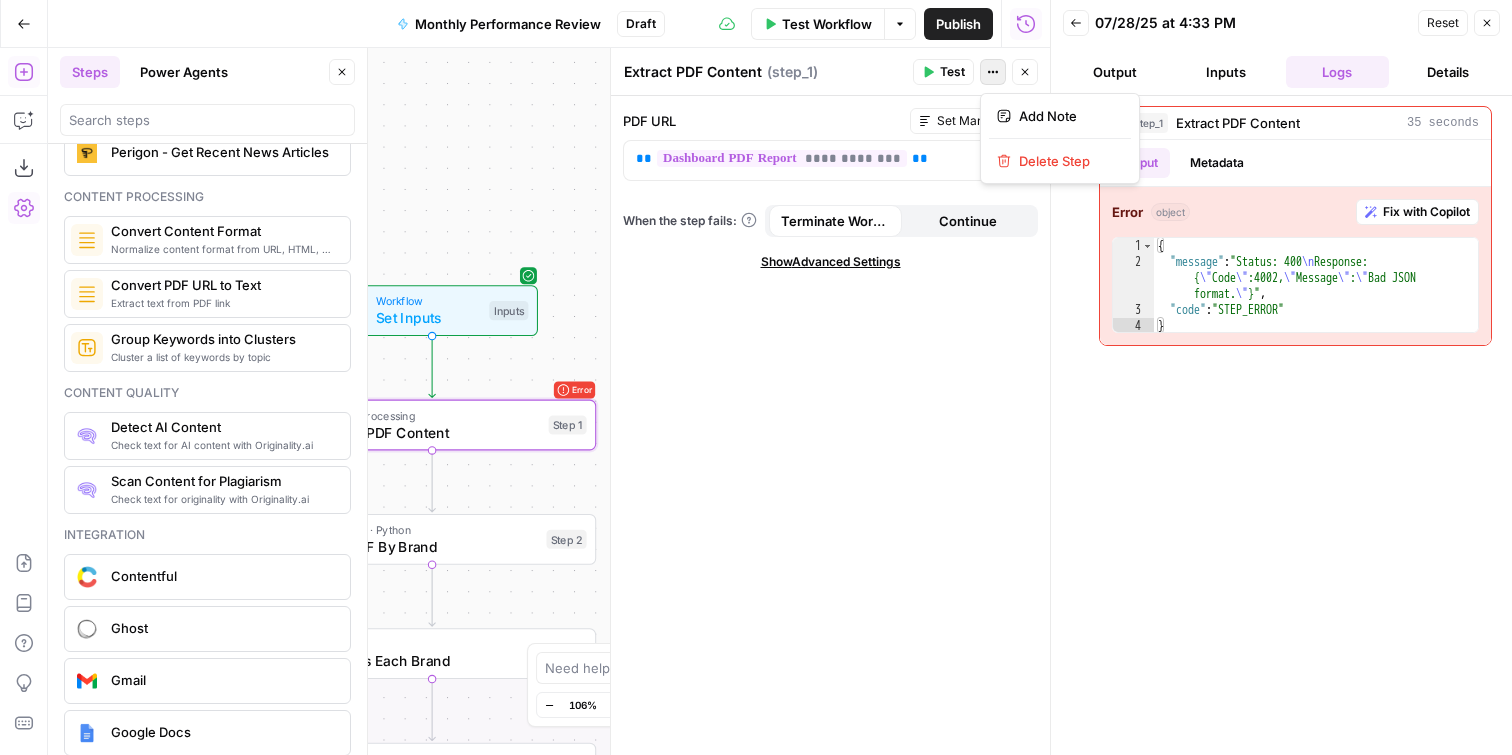 click on "Add Note Delete Step" at bounding box center (1060, 138) 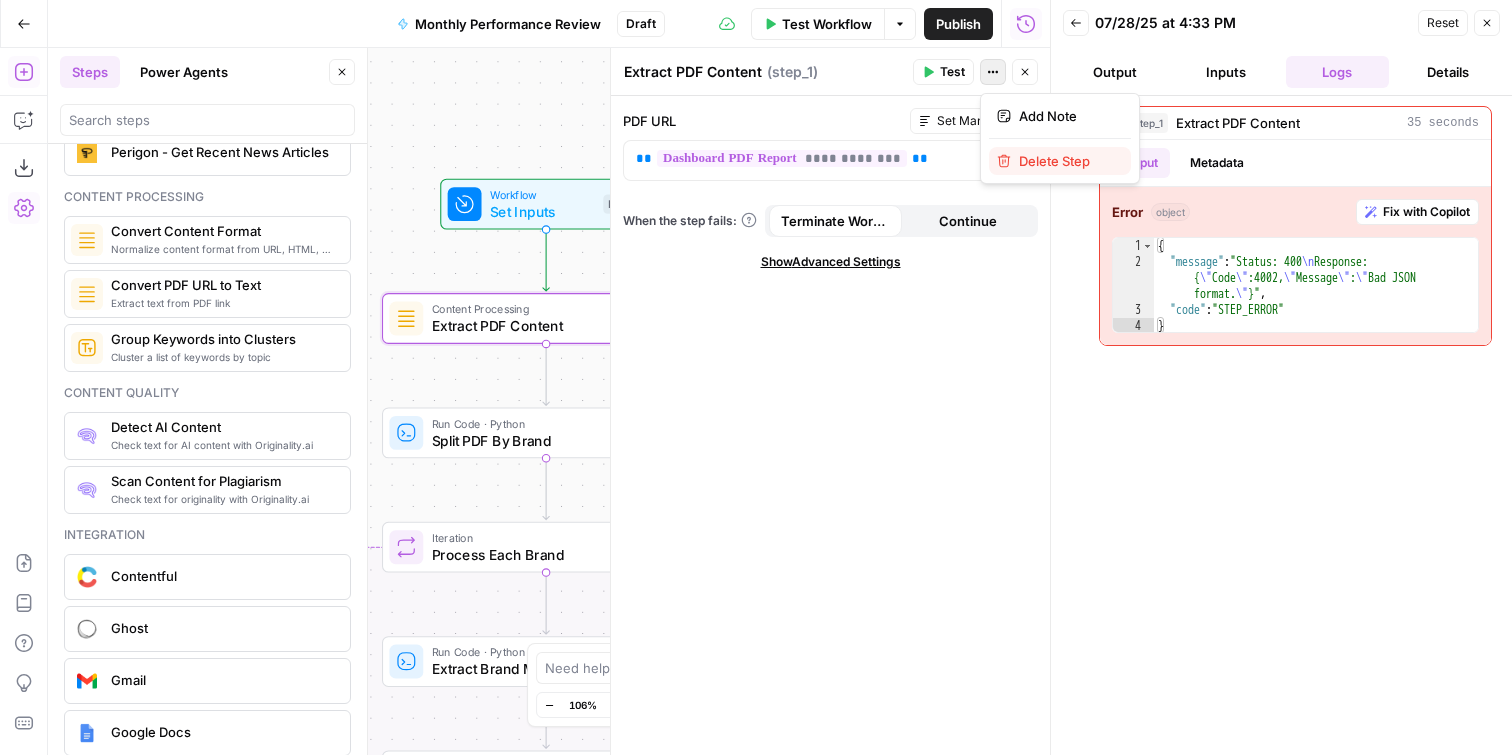 click on "Delete Step" at bounding box center (1060, 161) 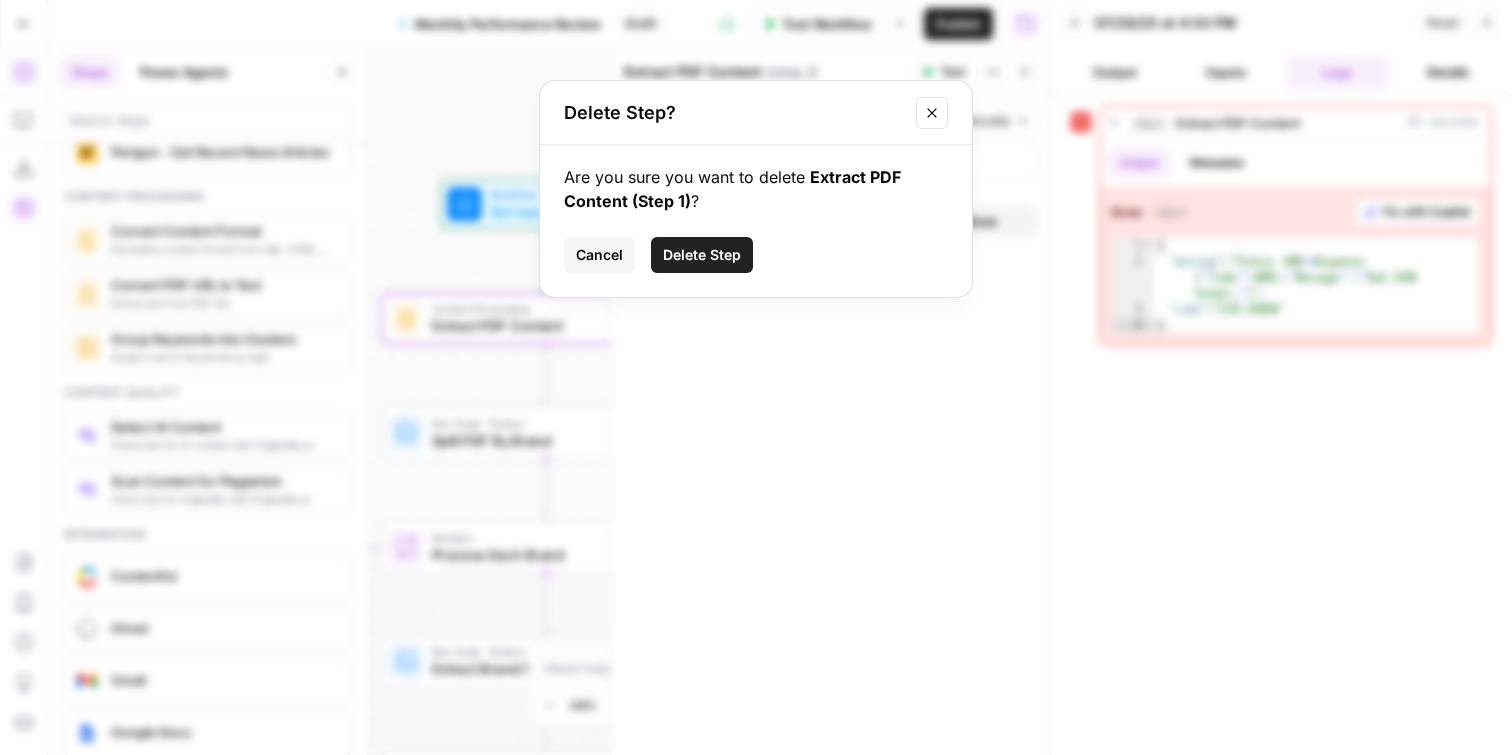 click on "Delete Step" at bounding box center (702, 255) 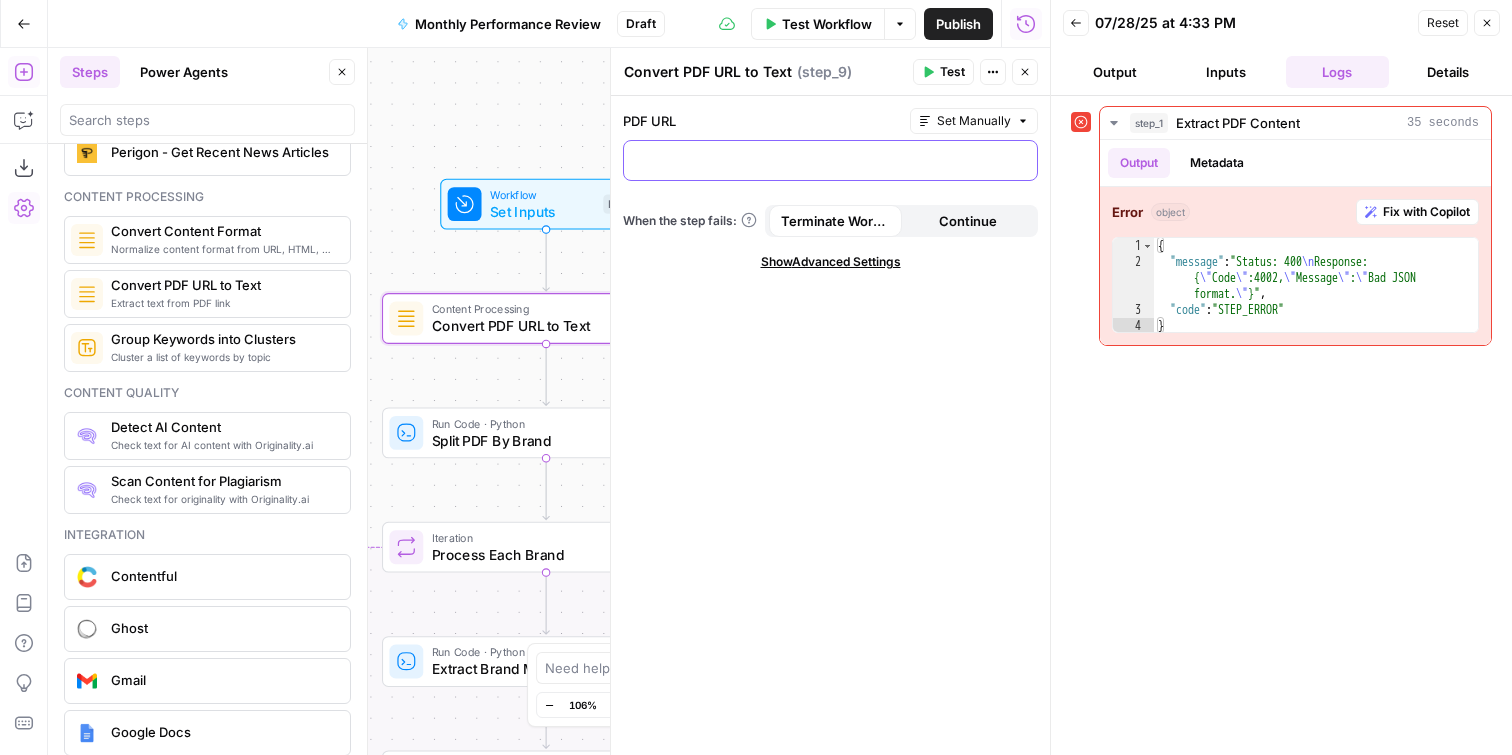 click at bounding box center (830, 159) 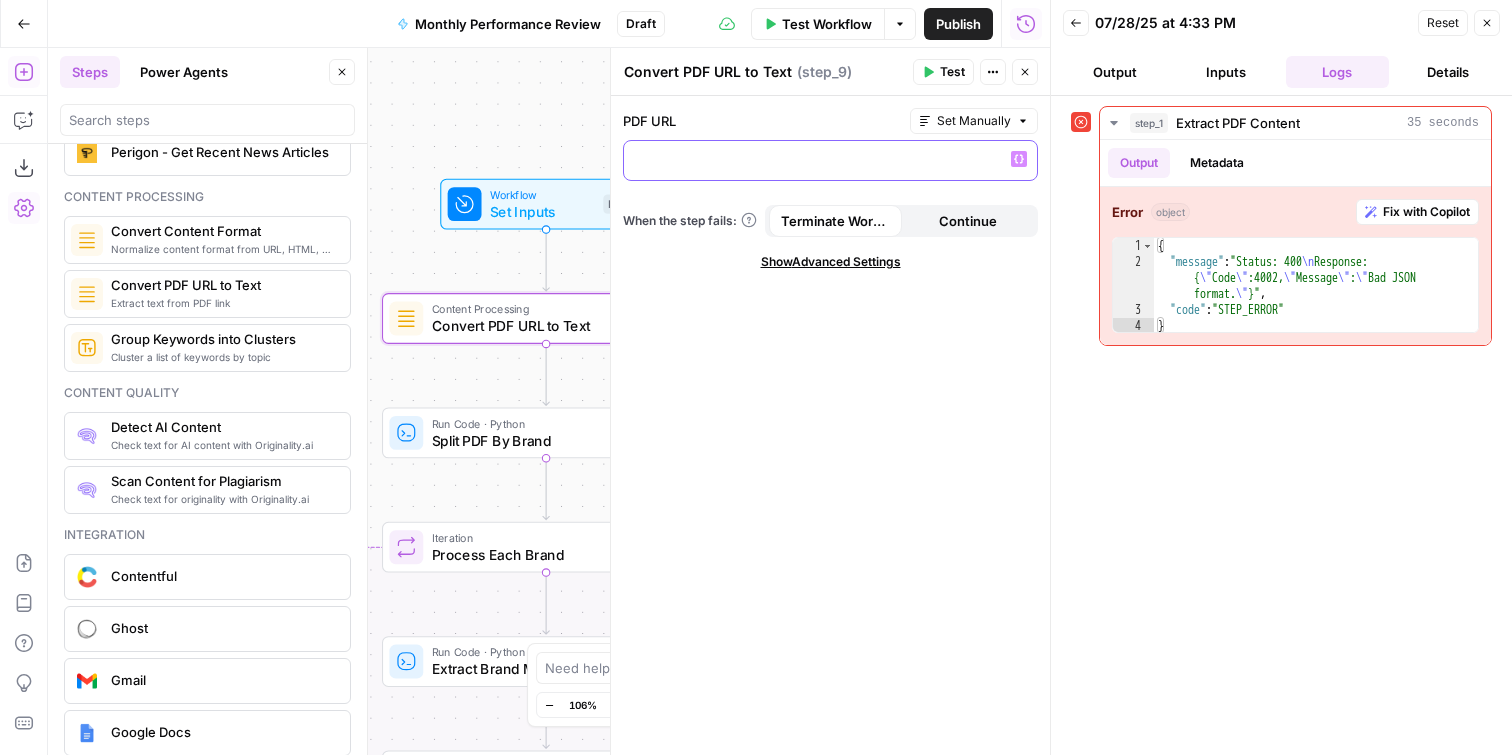 click at bounding box center [830, 160] 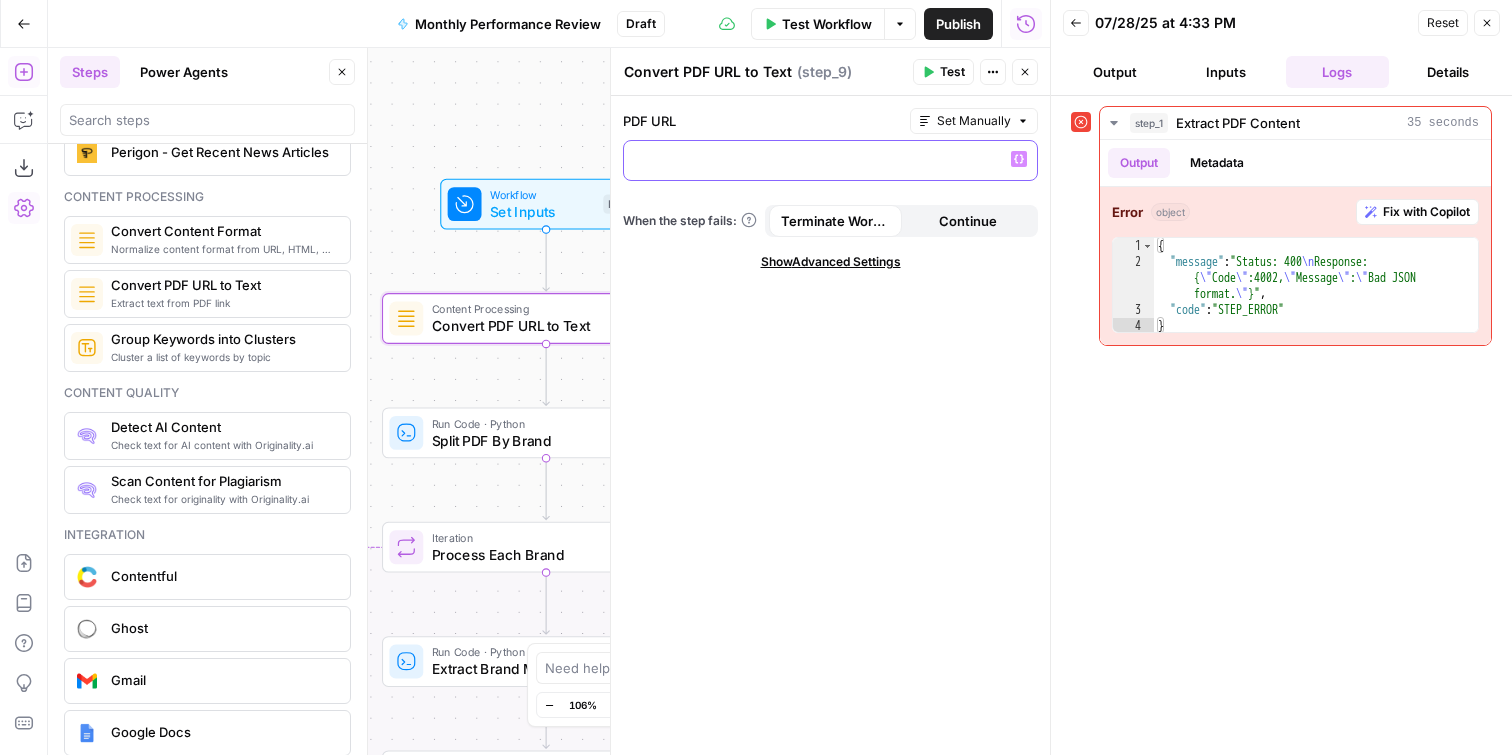 click 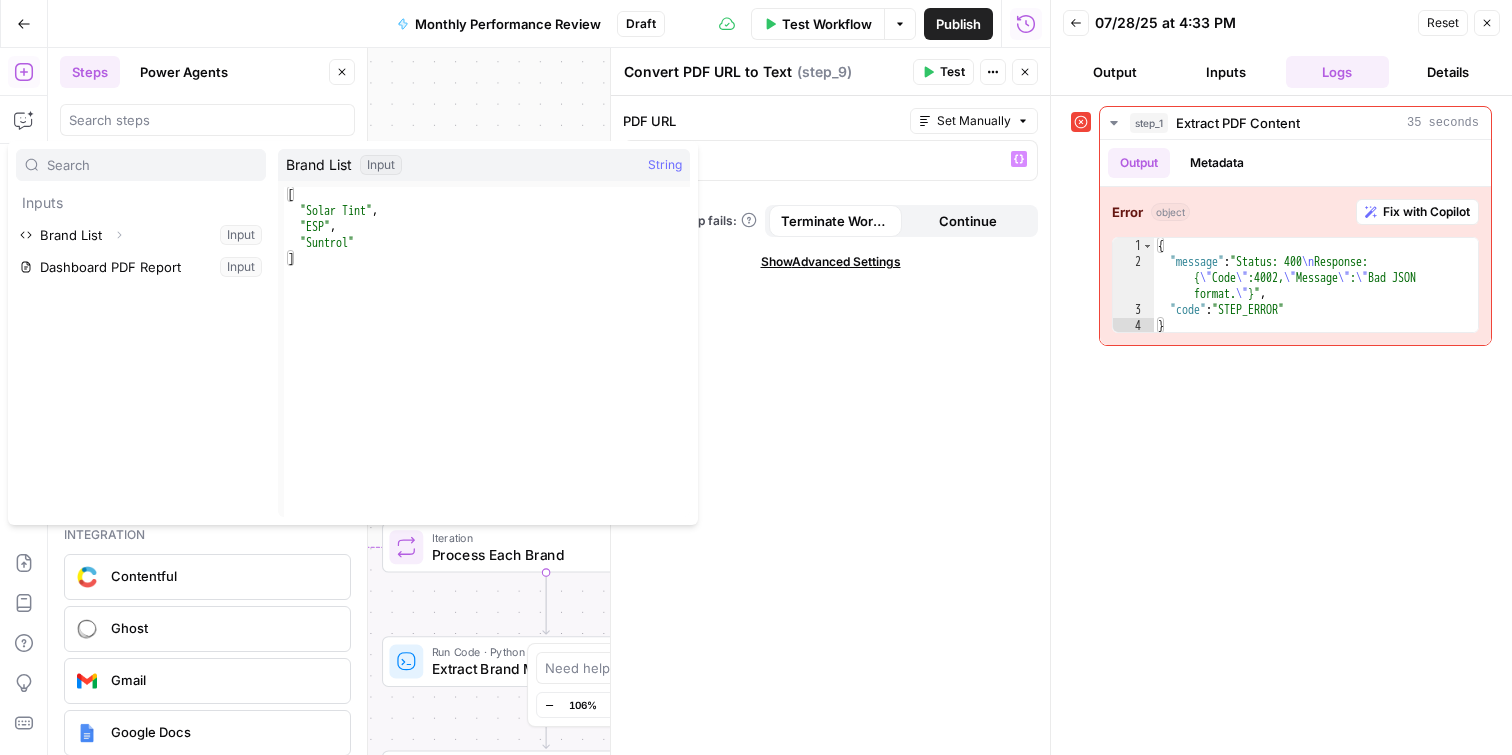 click on "PDF URL Set Manually “/” to reference Variables Menu When the step fails: Terminate Workflow Continue Show  Advanced Settings" at bounding box center [830, 425] 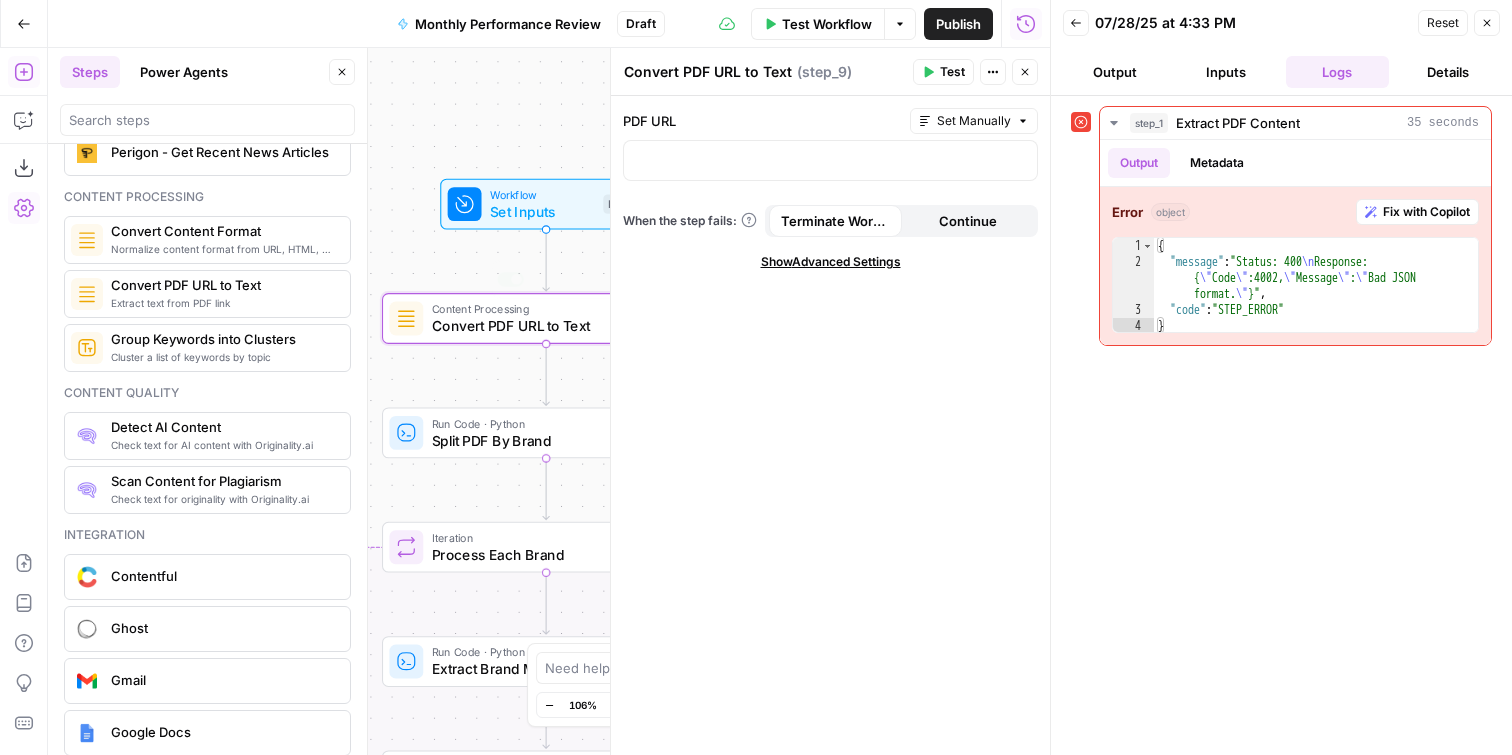 click on "Workflow Set Inputs Inputs Test Step" at bounding box center [546, 204] 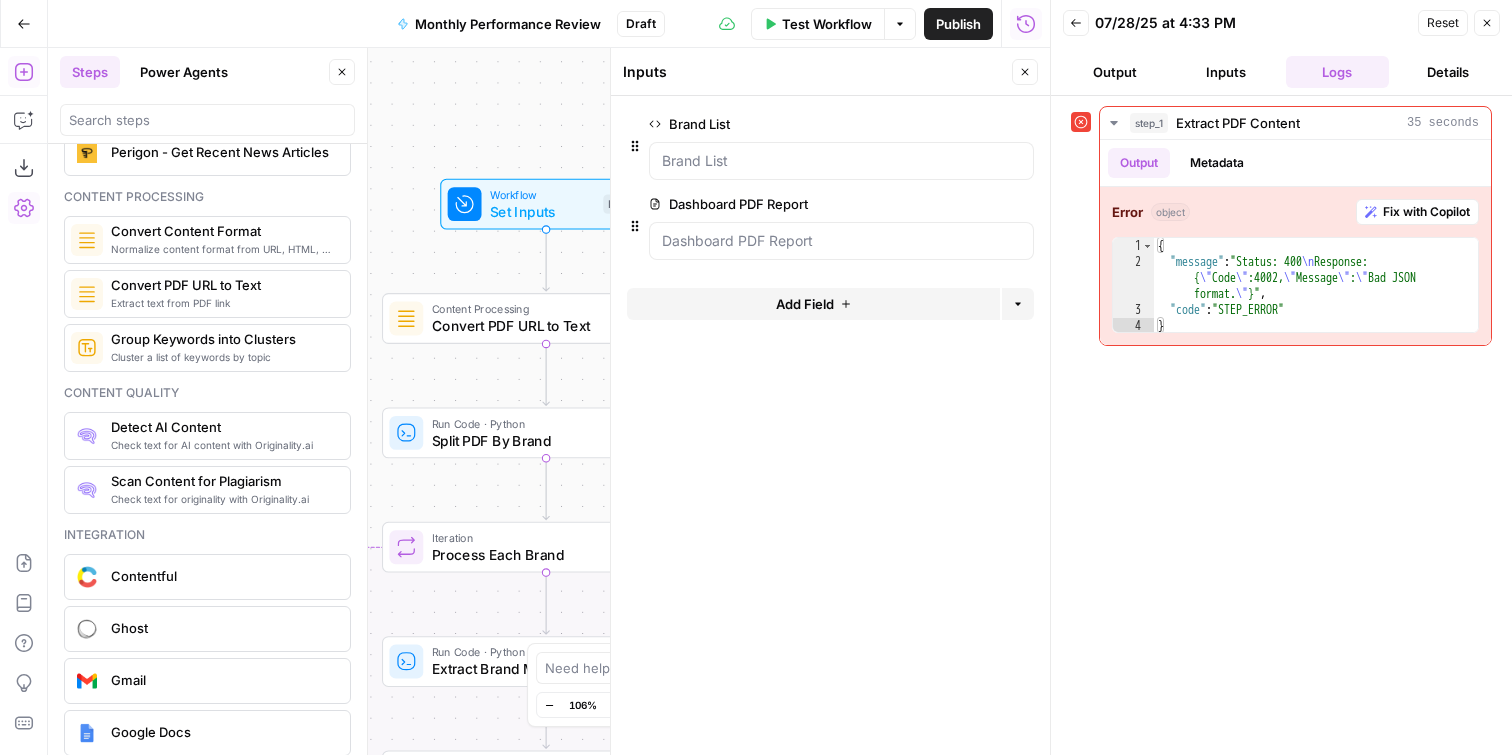 click 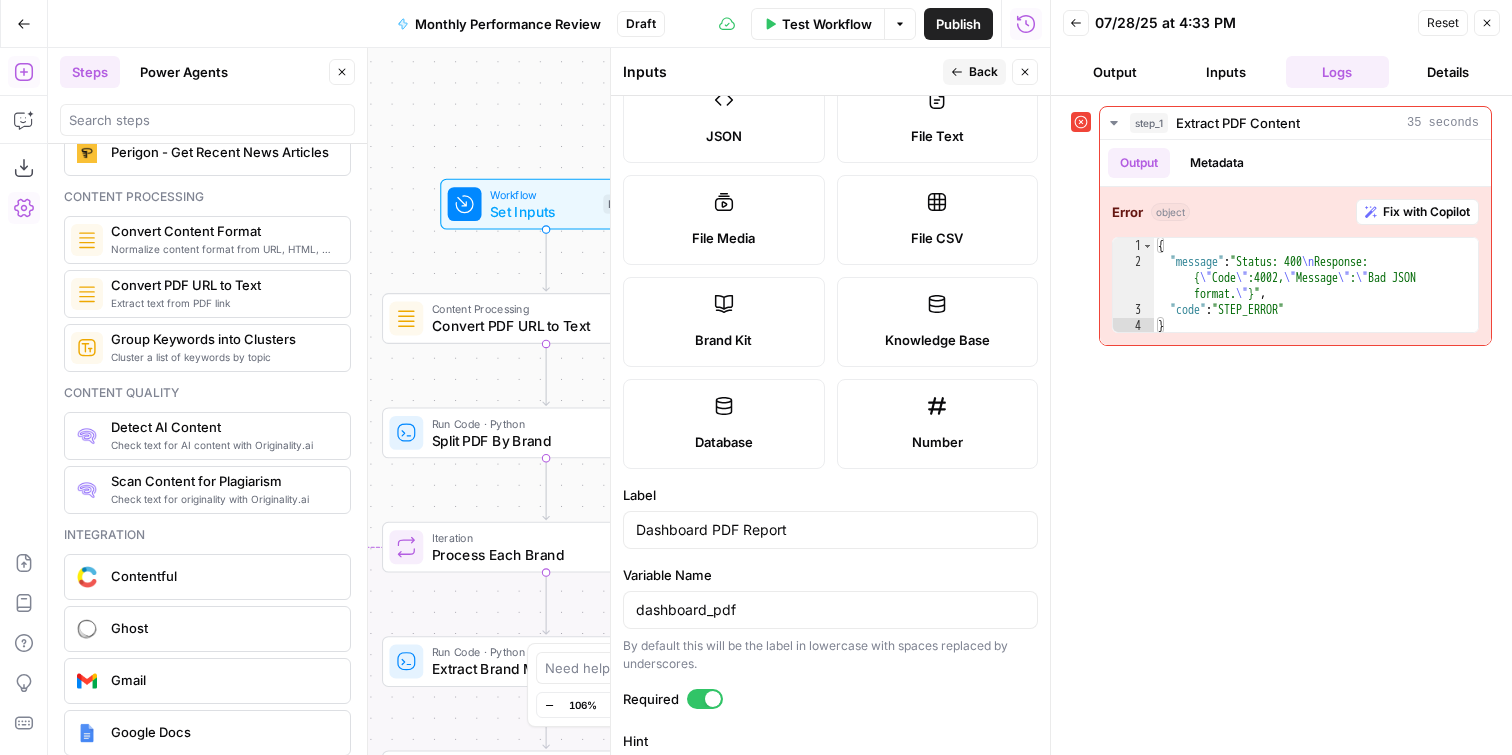 scroll, scrollTop: 0, scrollLeft: 0, axis: both 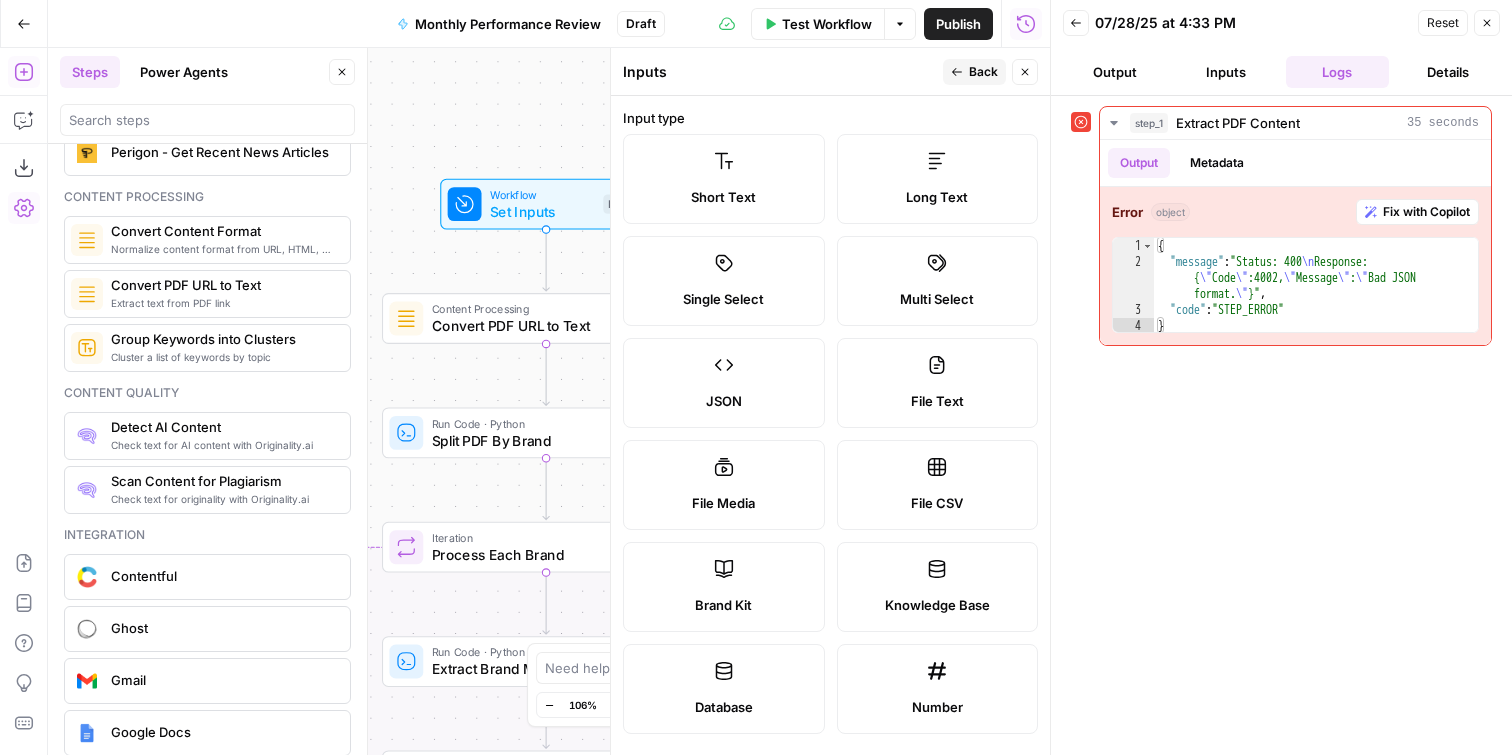 click on "Short Text" at bounding box center (723, 197) 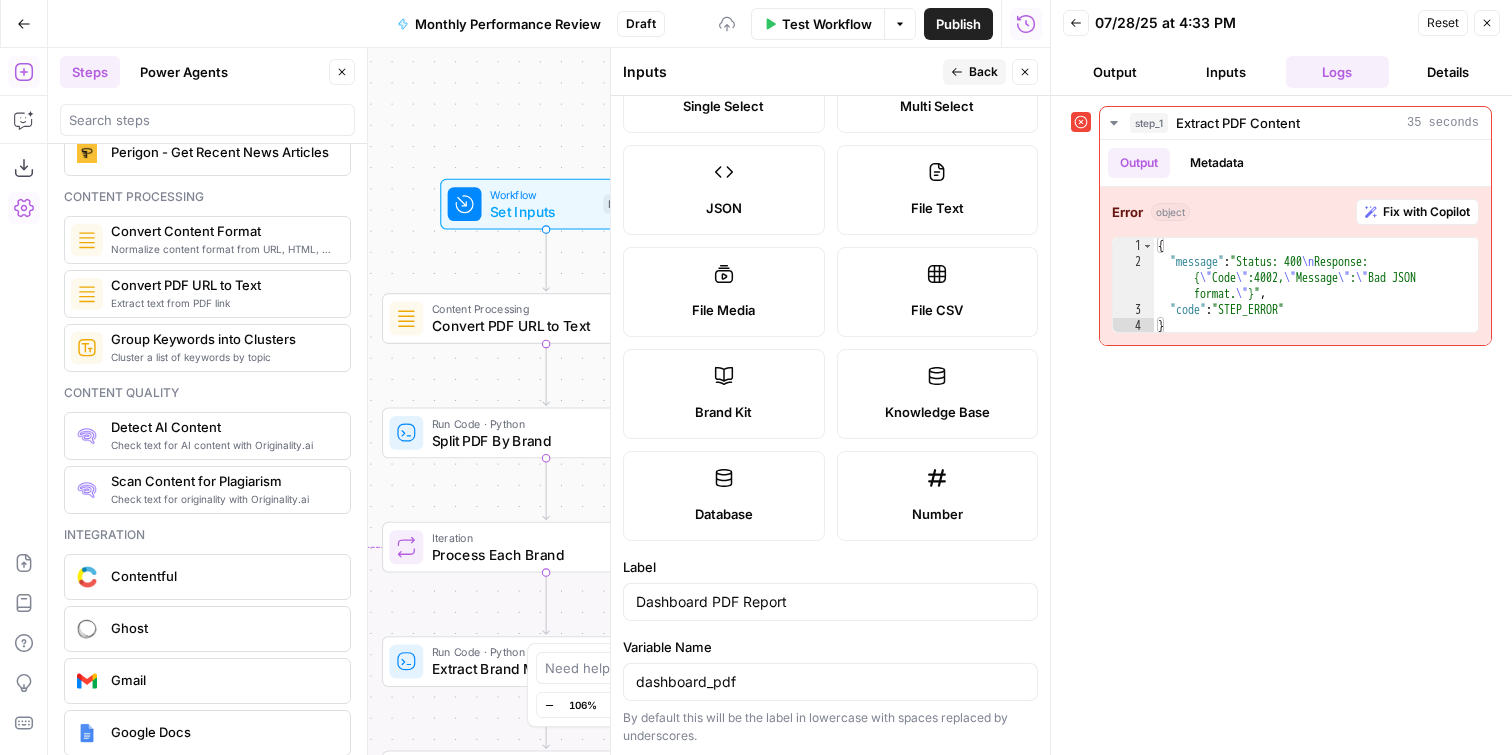scroll, scrollTop: 556, scrollLeft: 0, axis: vertical 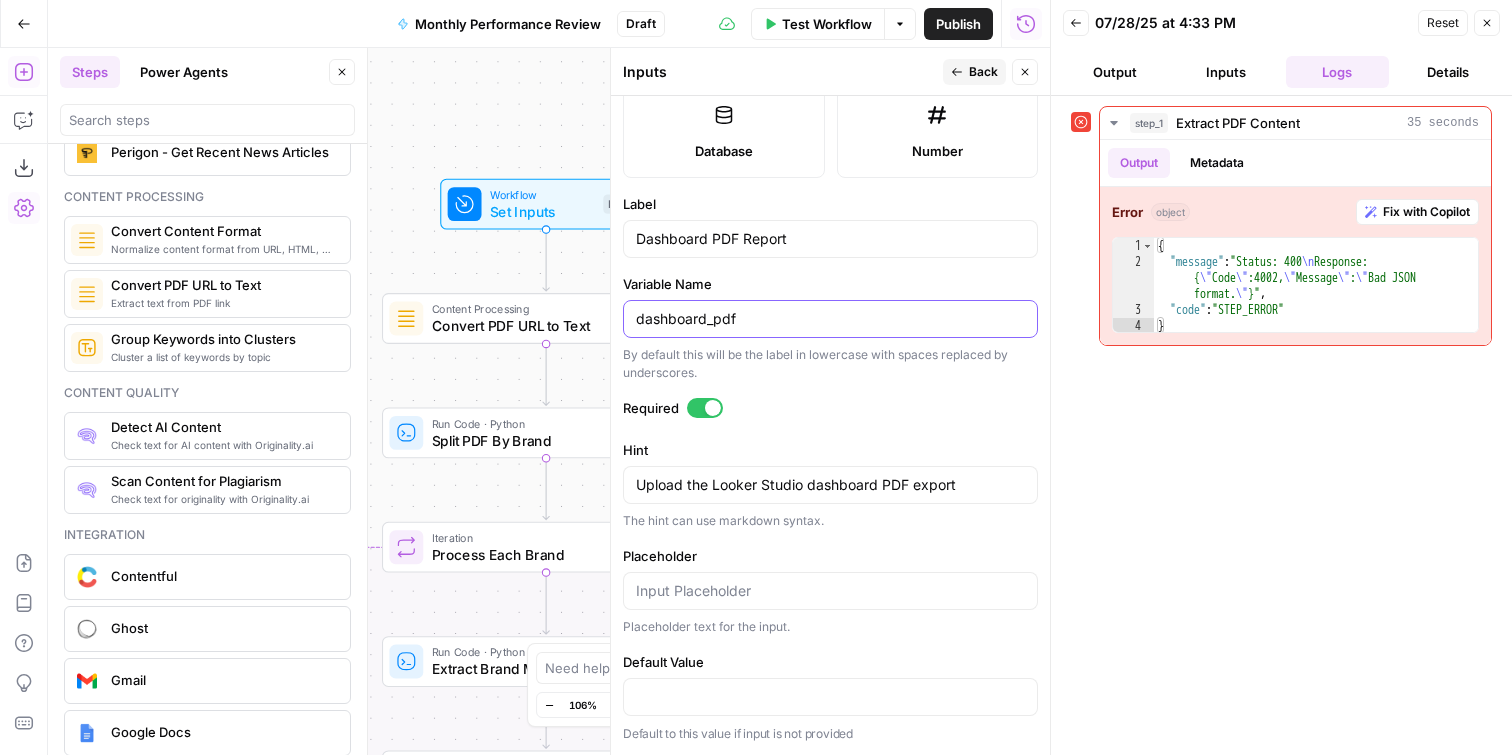 click on "dashboard_pdf" at bounding box center [830, 319] 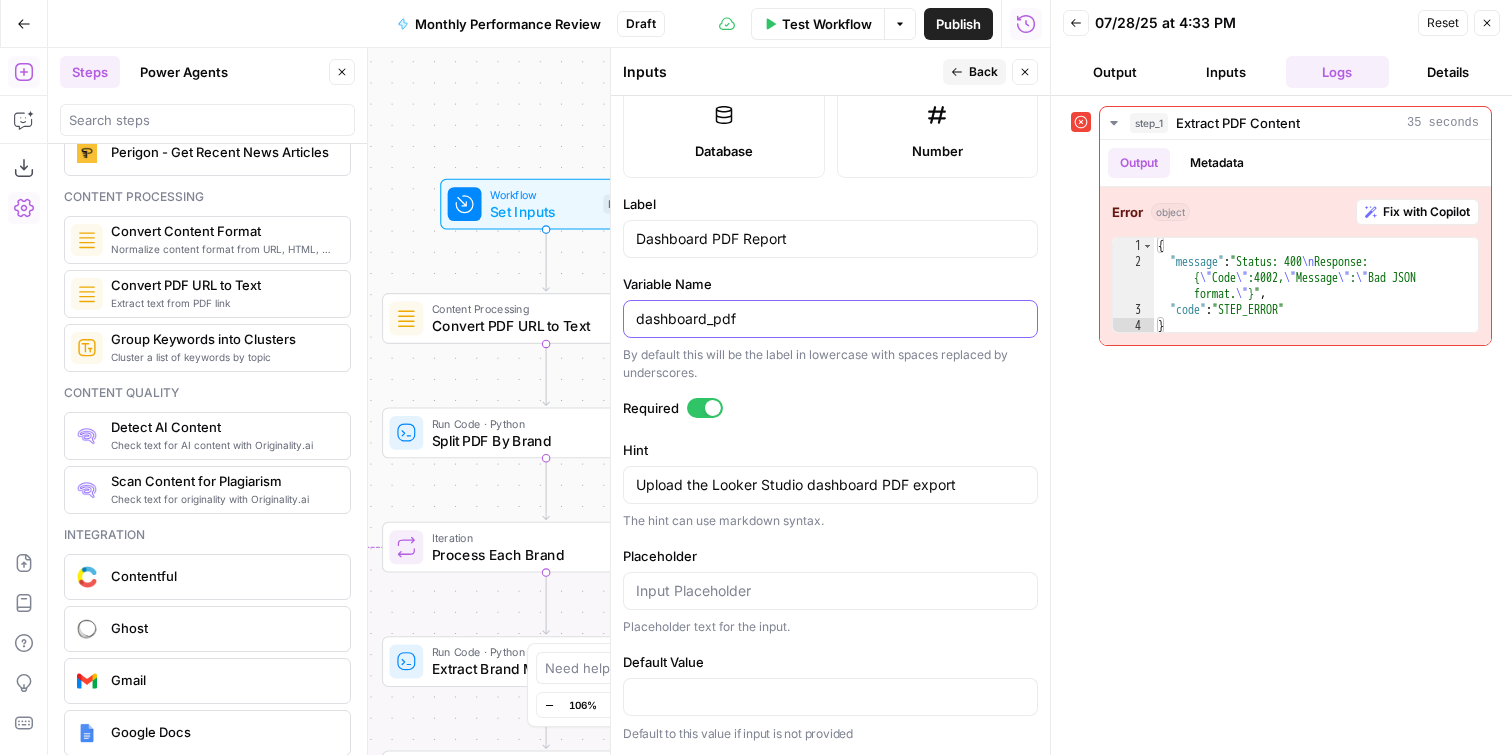 click on "dashboard_pdf" at bounding box center (830, 319) 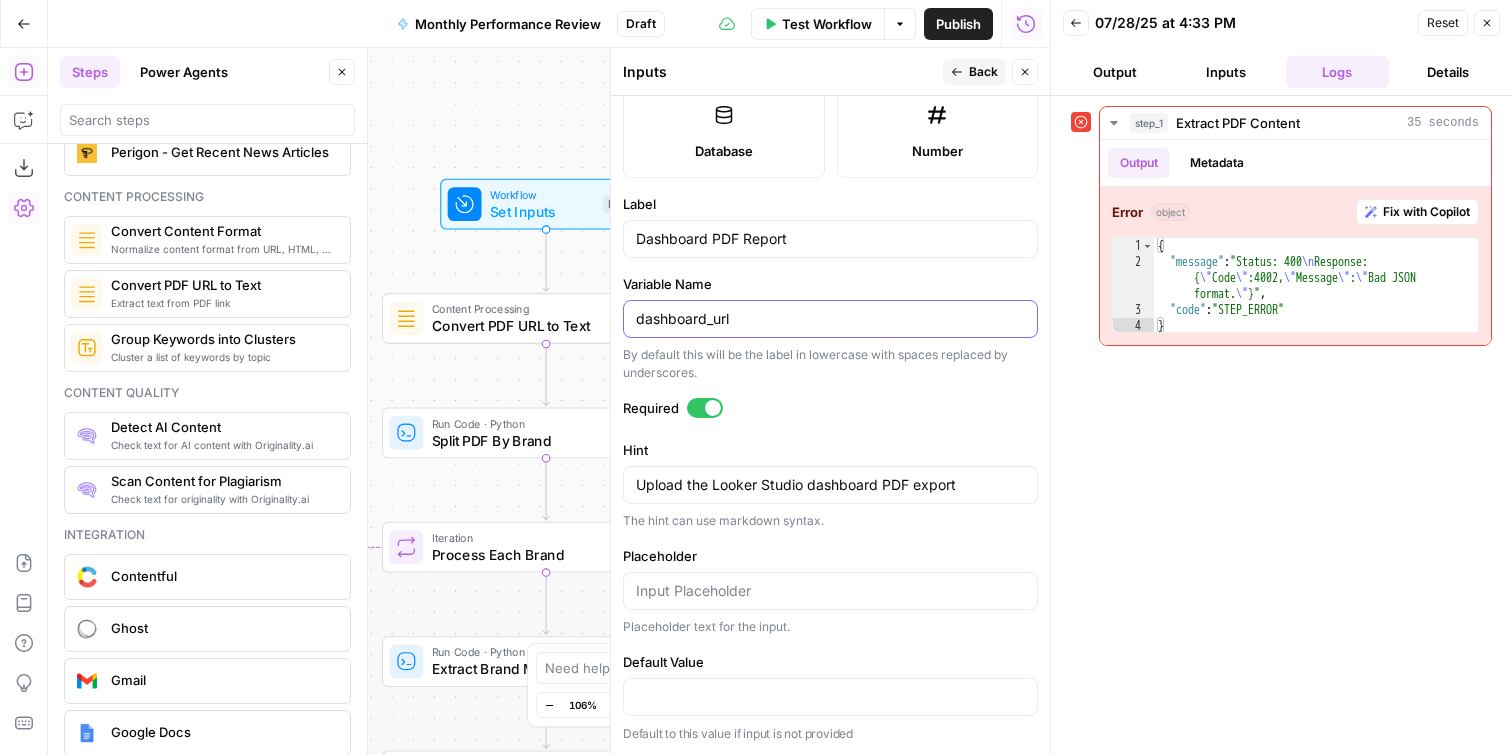 type on "dashboard_url" 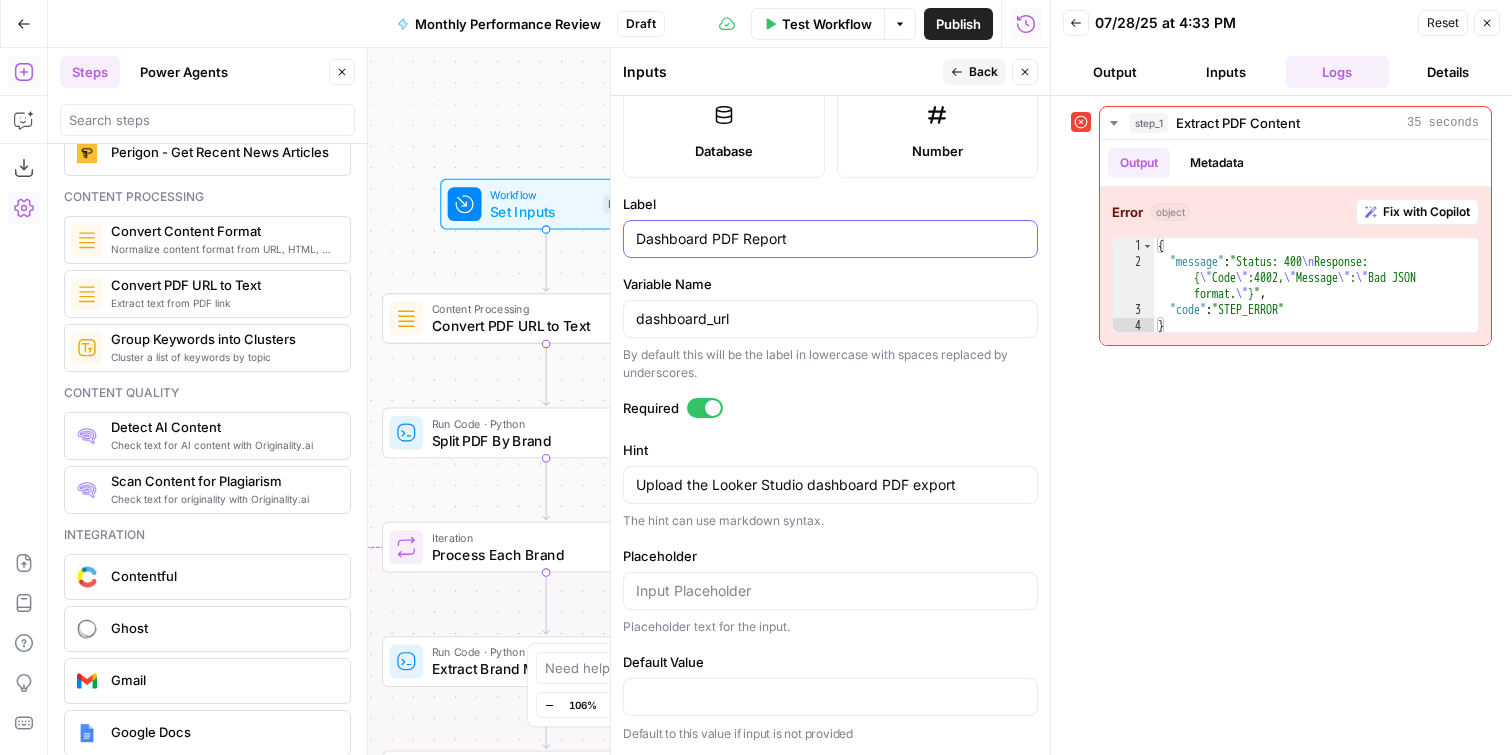 drag, startPoint x: 713, startPoint y: 238, endPoint x: 1048, endPoint y: 243, distance: 335.03732 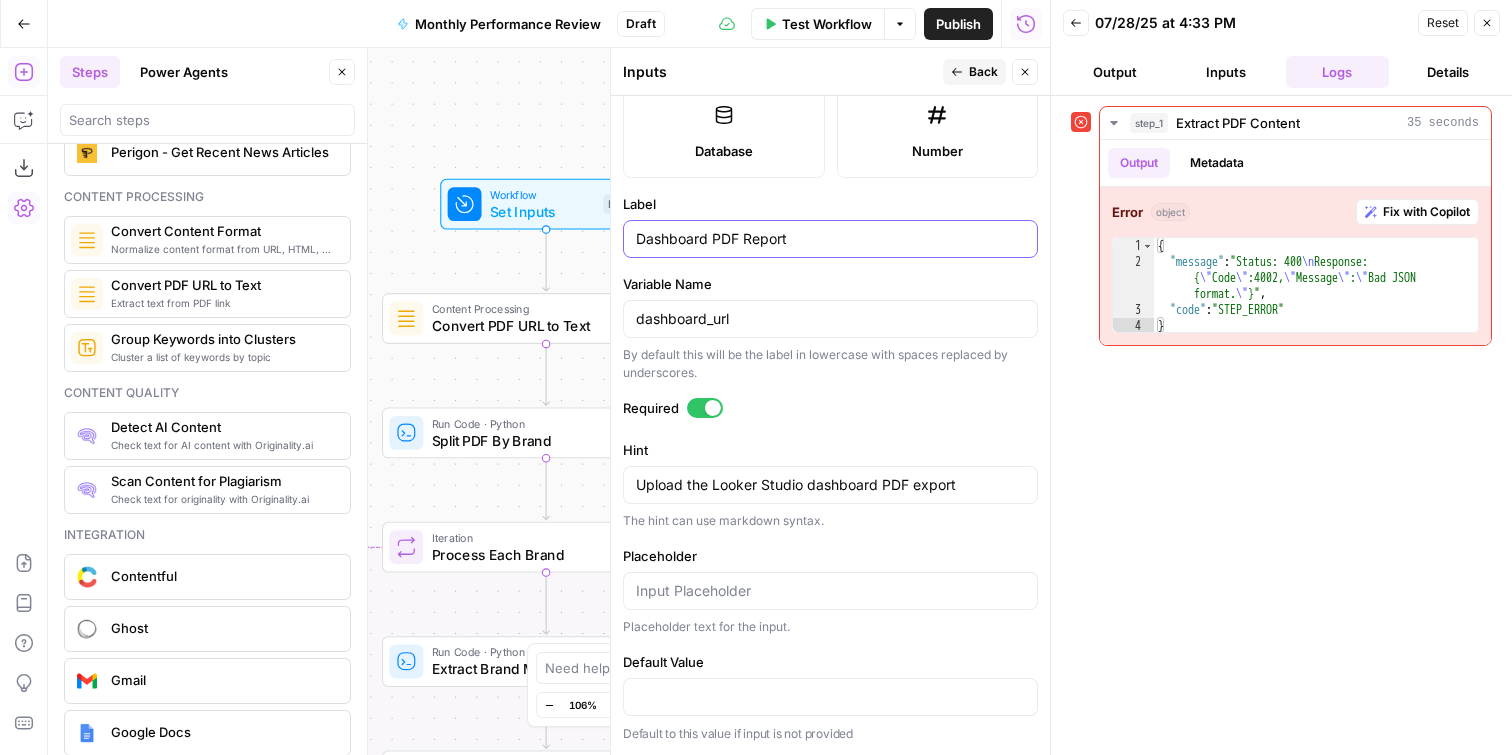 click on "Xponent21 New Home Browse Your Data Monitoring Settings Recent Grids New grid PA Window Tint Pool Brokers Blog Workflow Keyword Research Grid Recent Workflows New Workflow Monthly Performance Review Keyword Research [SG] Content Gap Analysis - o3 AirOps Academy What's new? Help + Support Go Back Monthly Performance Review Draft Test Workflow Options Publish Run History Add Steps Copilot Download as JSON Settings Import JSON AirOps Academy Help Give Feedback Shortcuts Workflow Set Inputs Inputs Content Processing Convert PDF URL to Text Step 9 Run Code · Python Split PDF By Brand Step 2 Loop Iteration Process Each Brand Step 3 Run Code · Python Extract Brand Metrics Step 4 LLM · Claude Sonnet 4 Generate Brand Analysis Step 5 Complete Write Liquid Text Format Final Report Step 6 Content Processing Convert Content Format Step 7 Content Processing Convert PDF URL to Text Step 8 End Output Press enter or space to select a node. You can then use the arrow keys to move the node around.   Go Back
1" at bounding box center (756, 377) 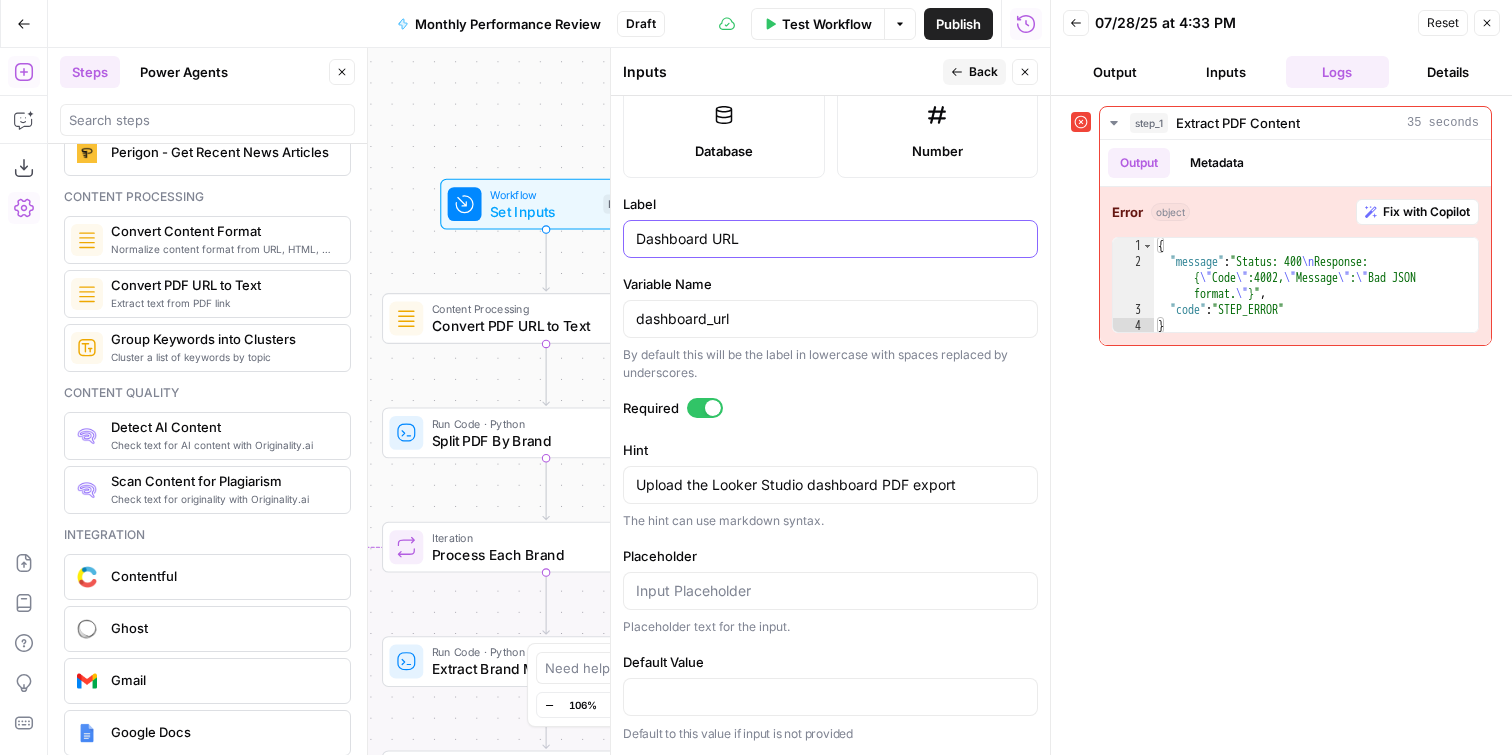 type on "Dashboard URL" 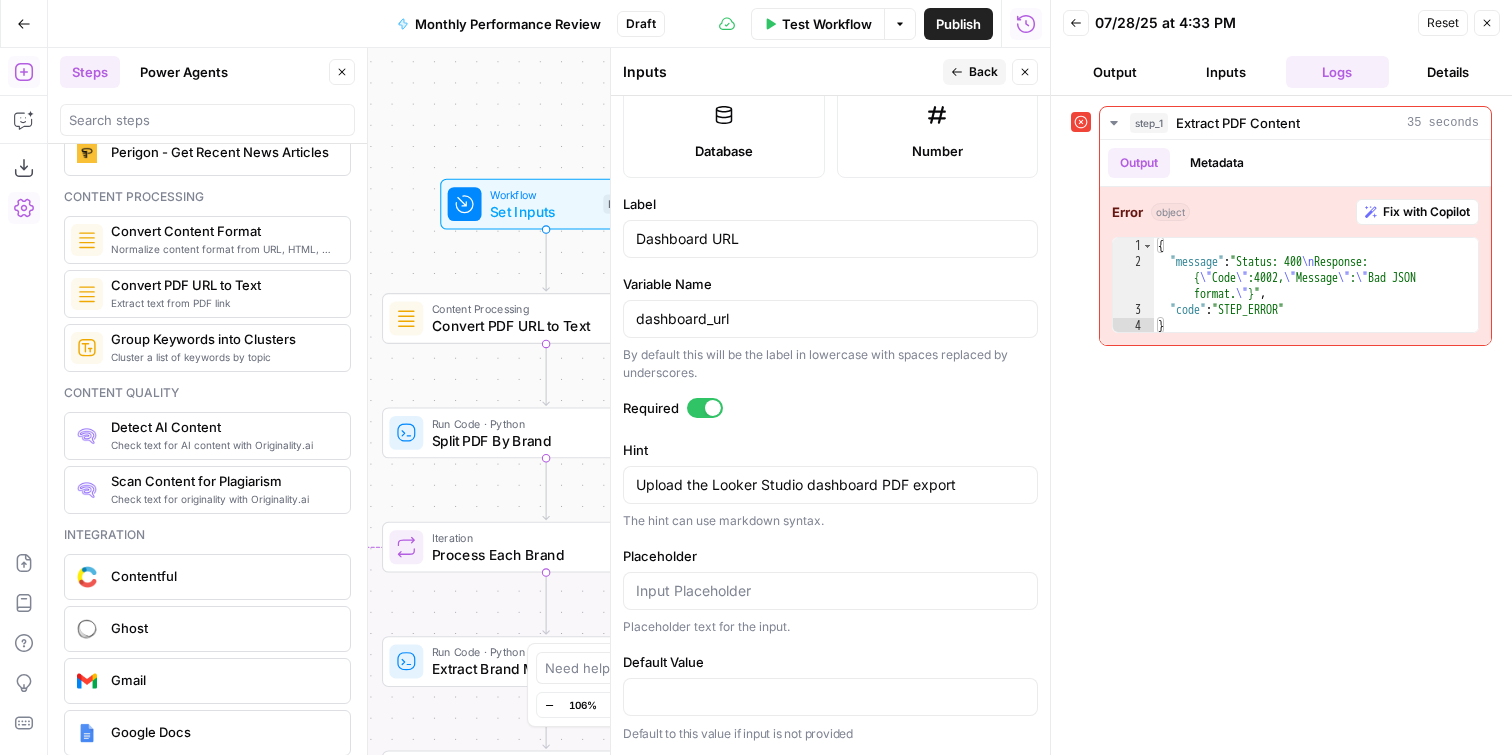 click 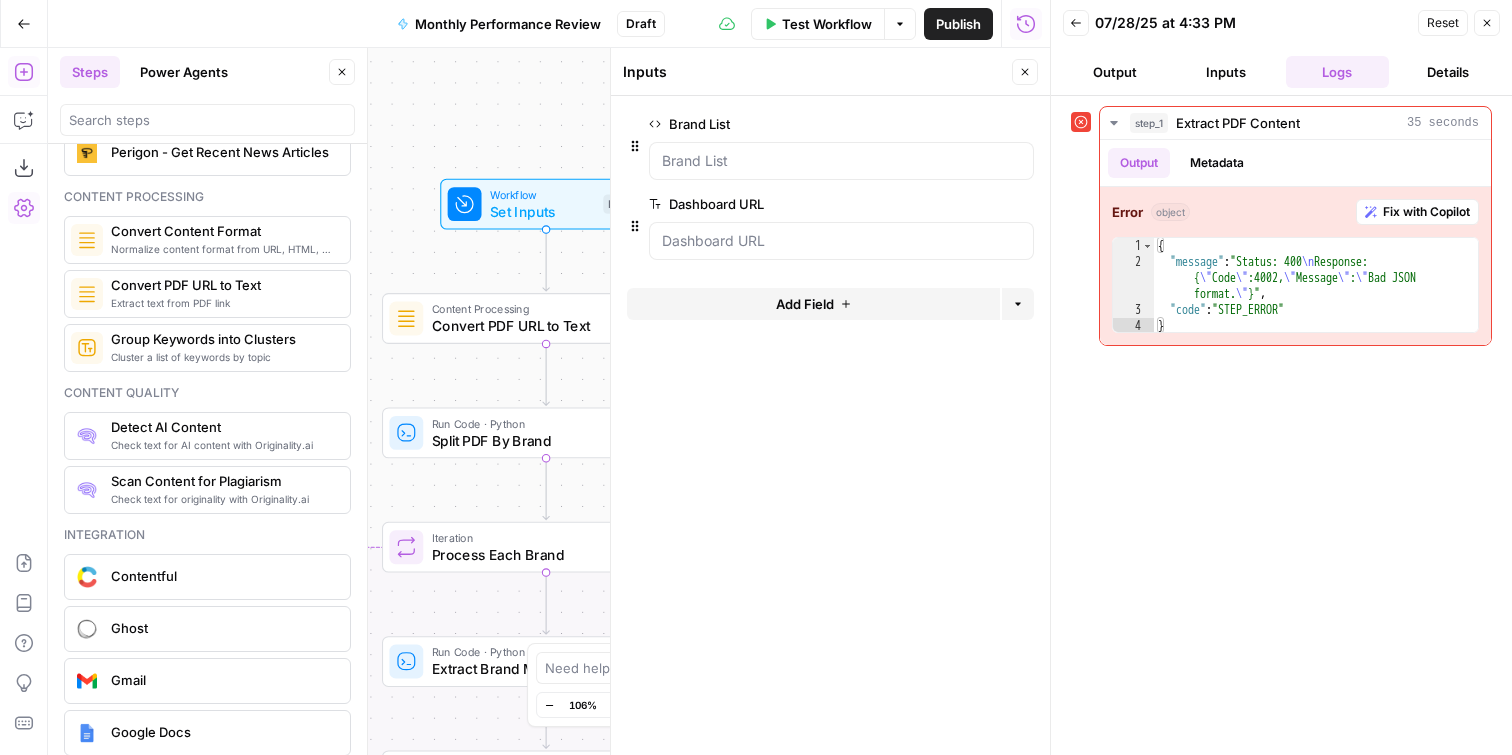 click on "Test Workflow Options Publish Run History" at bounding box center (857, 23) 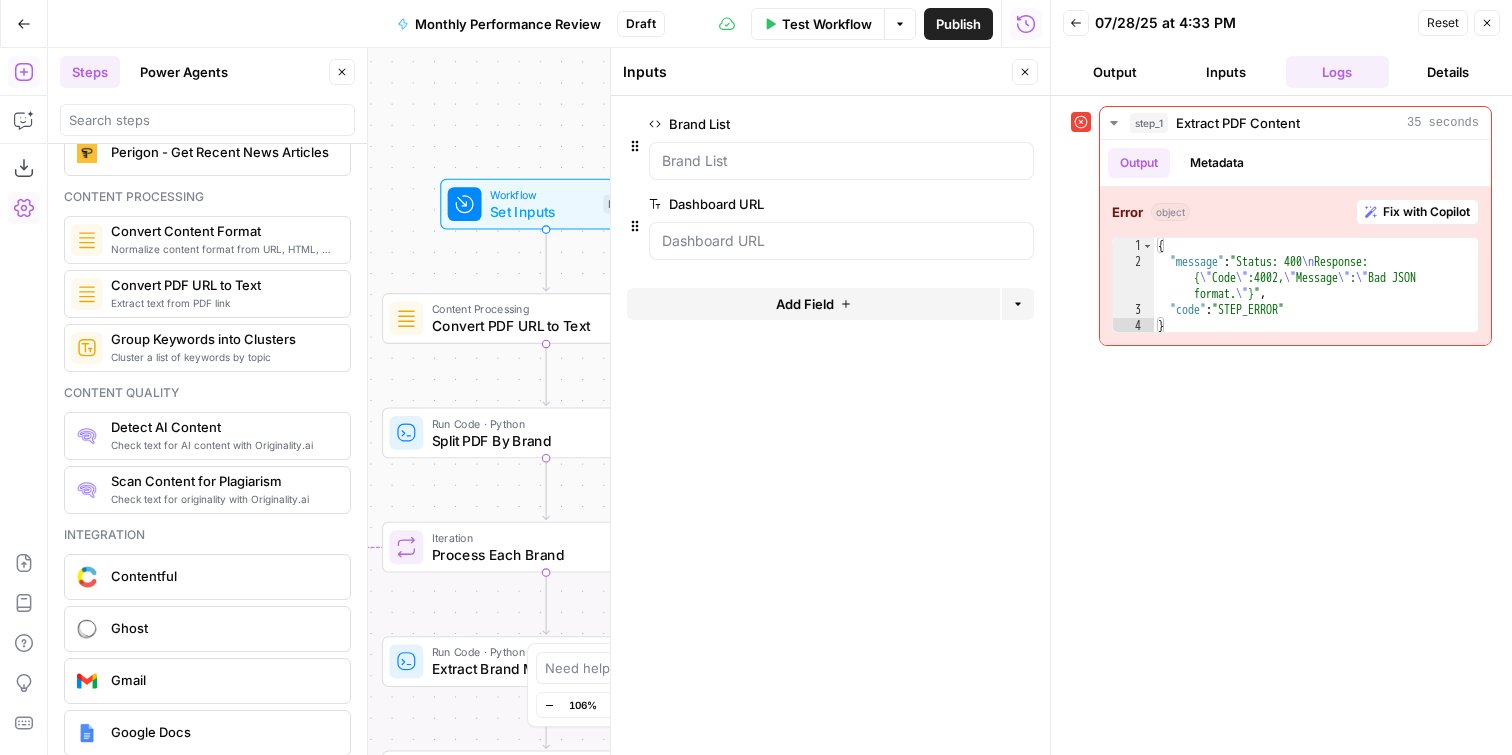 click on "Test Workflow" at bounding box center [827, 24] 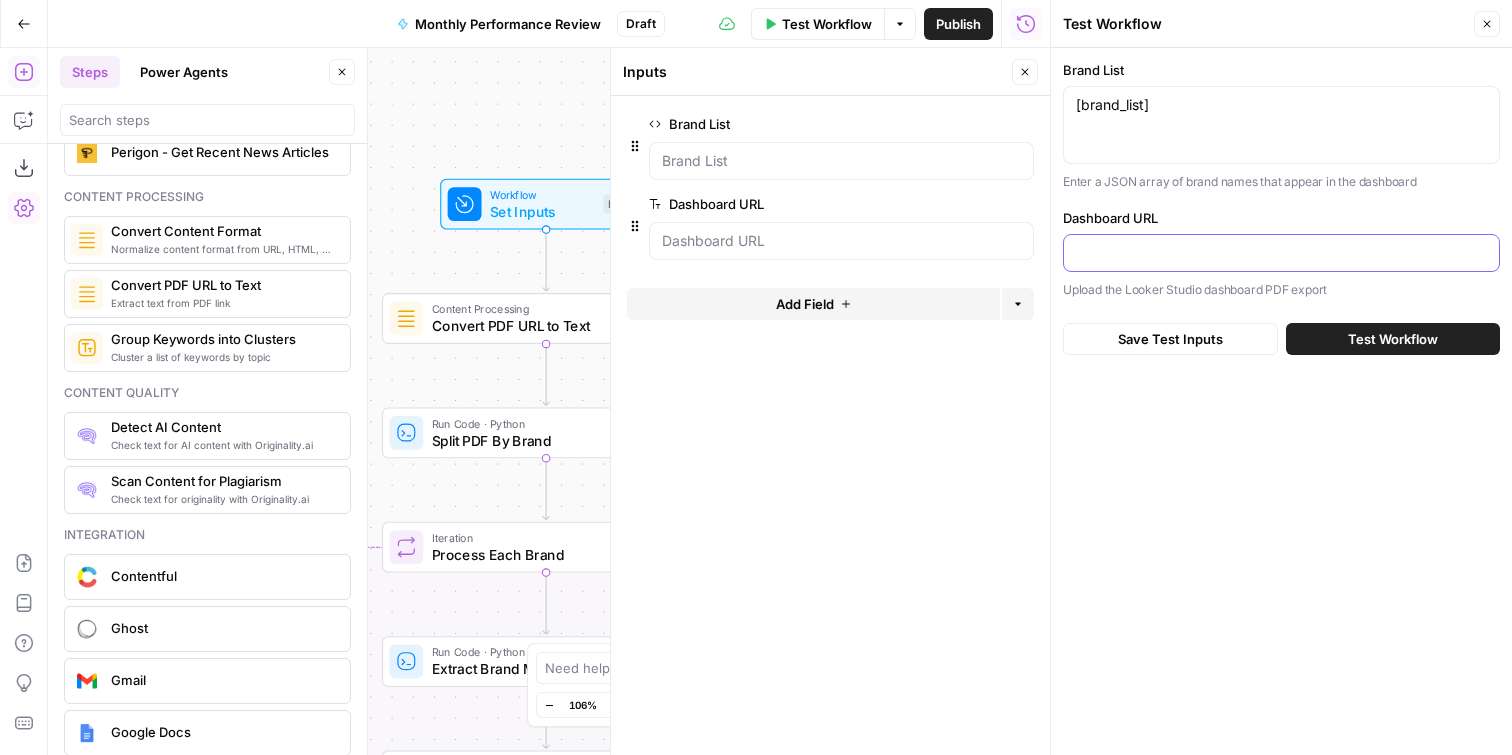 click on "Dashboard URL" at bounding box center (1281, 253) 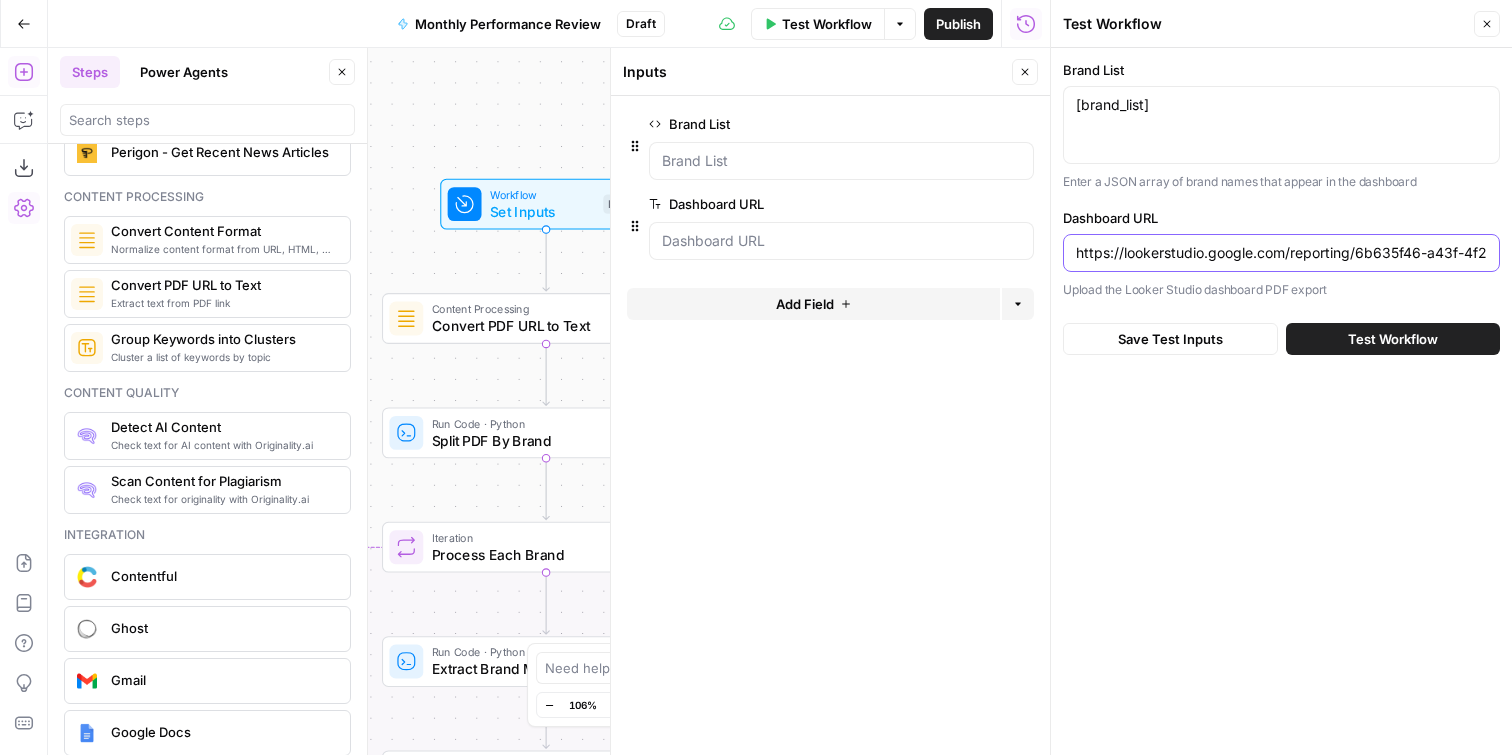 scroll, scrollTop: 0, scrollLeft: 153, axis: horizontal 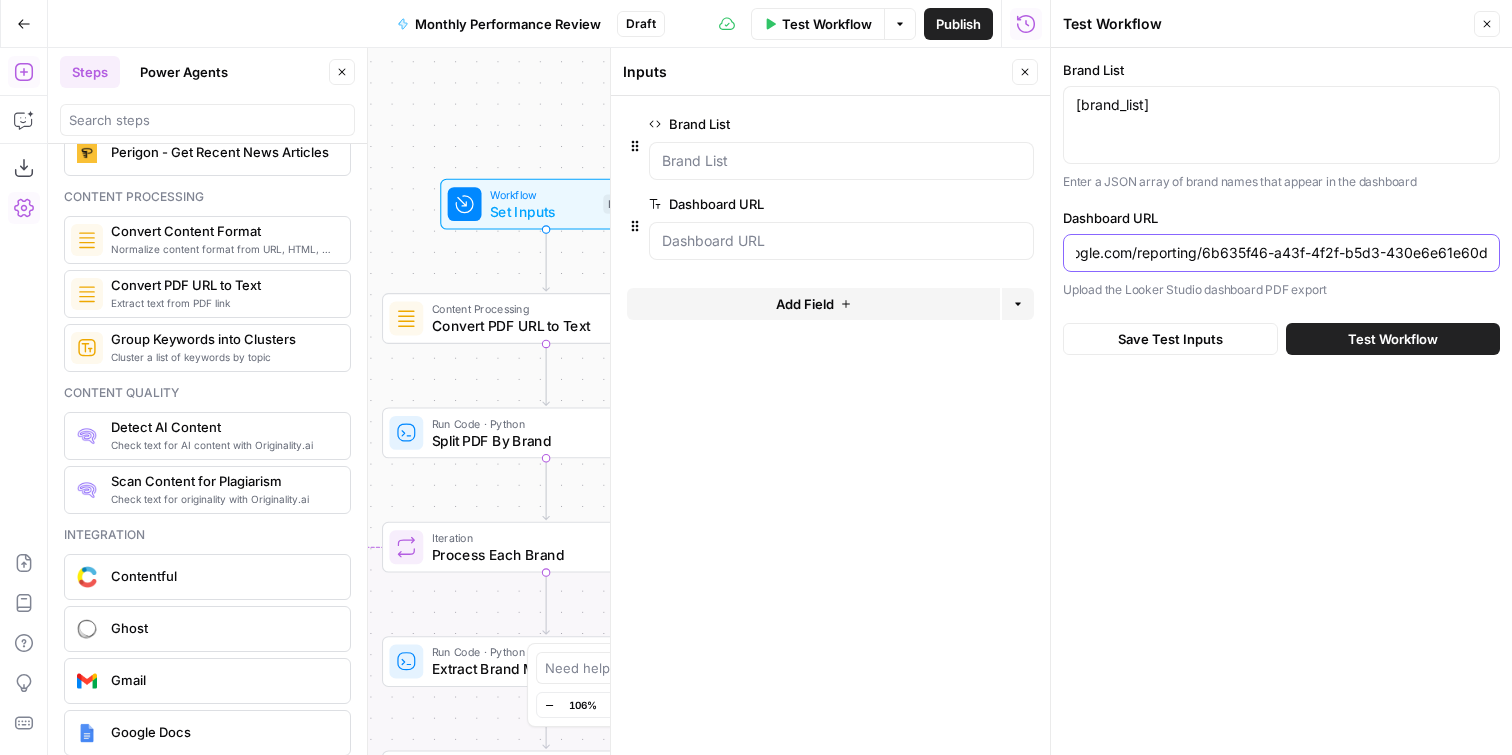 type on "https://lookerstudio.google.com/reporting/6b635f46-a43f-4f2f-b5d3-430e6e61e60d" 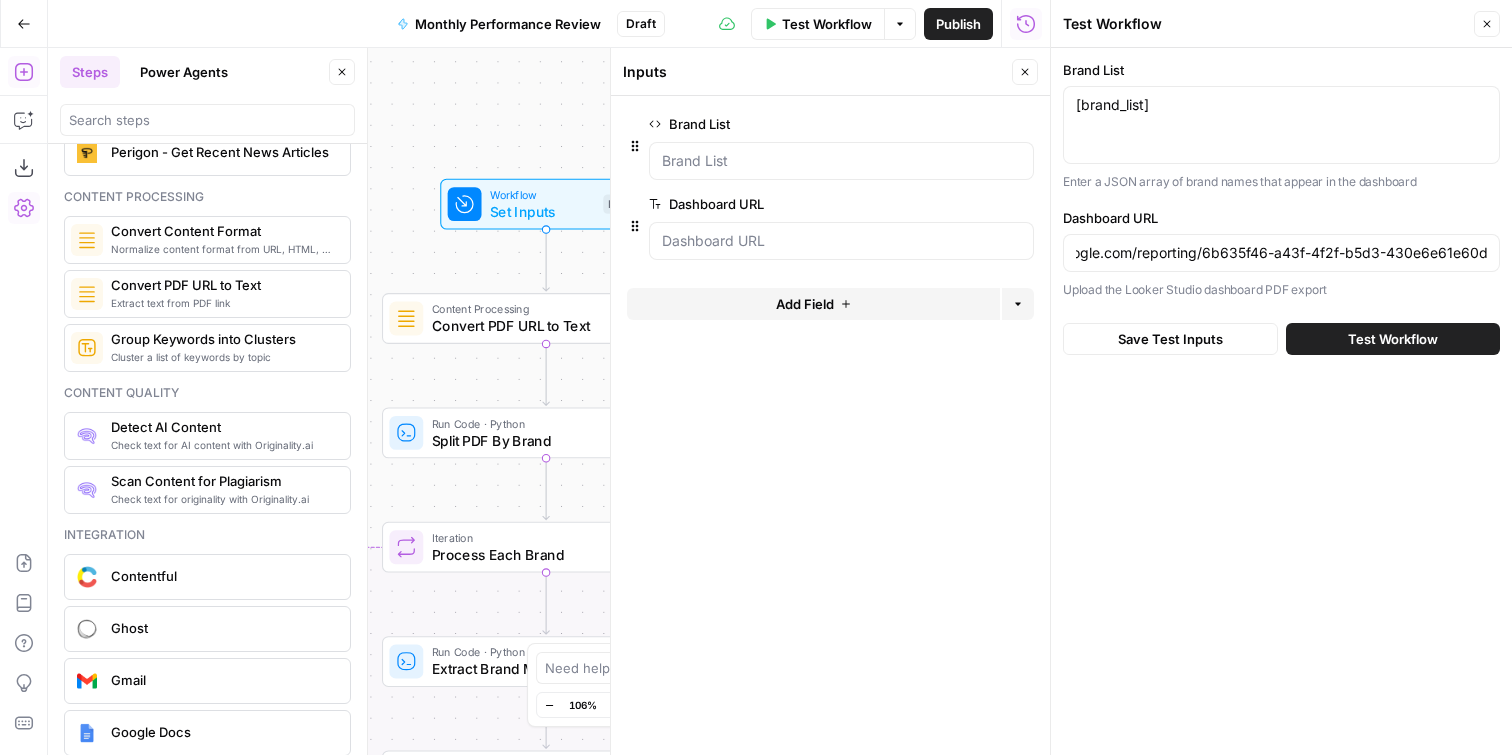 scroll, scrollTop: 0, scrollLeft: 0, axis: both 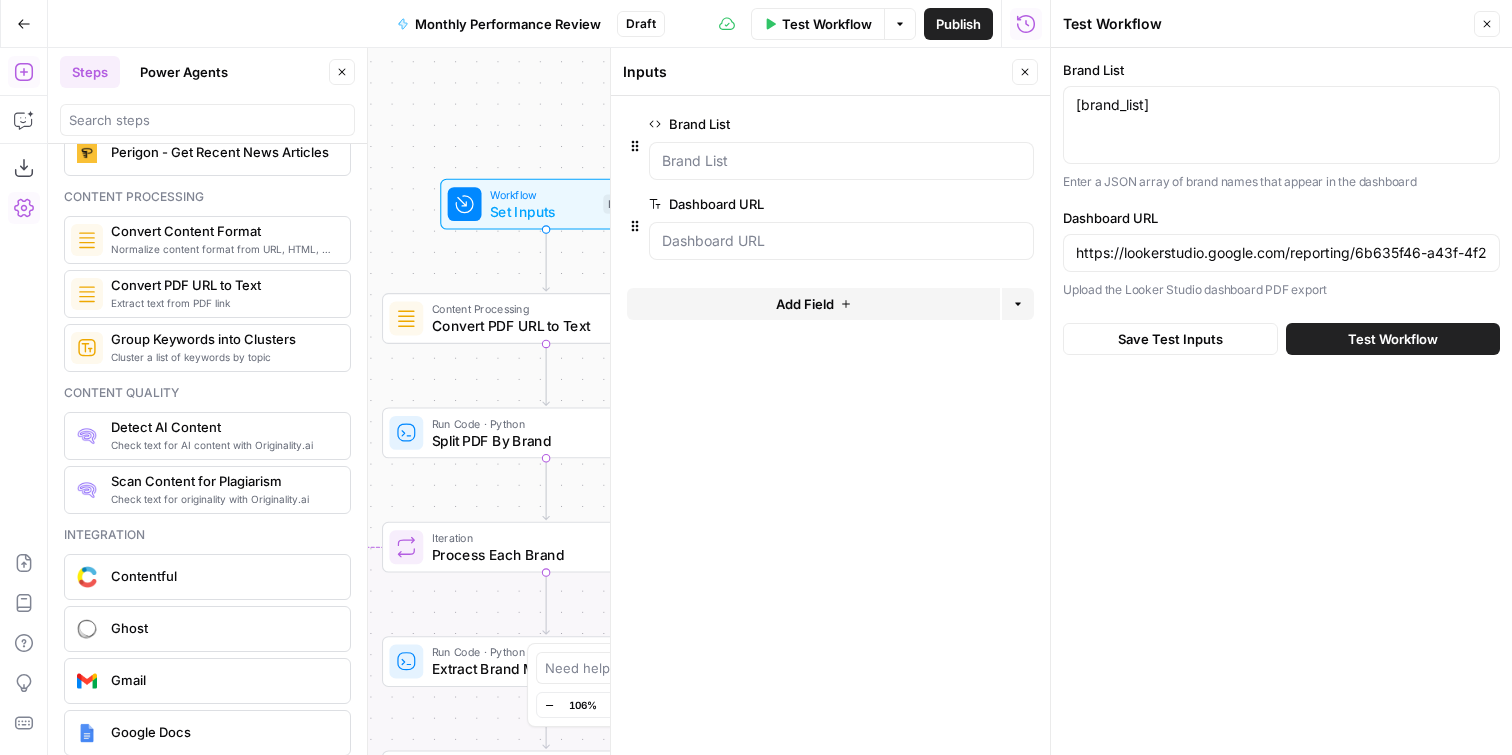 click on "Test Workflow" at bounding box center [1393, 339] 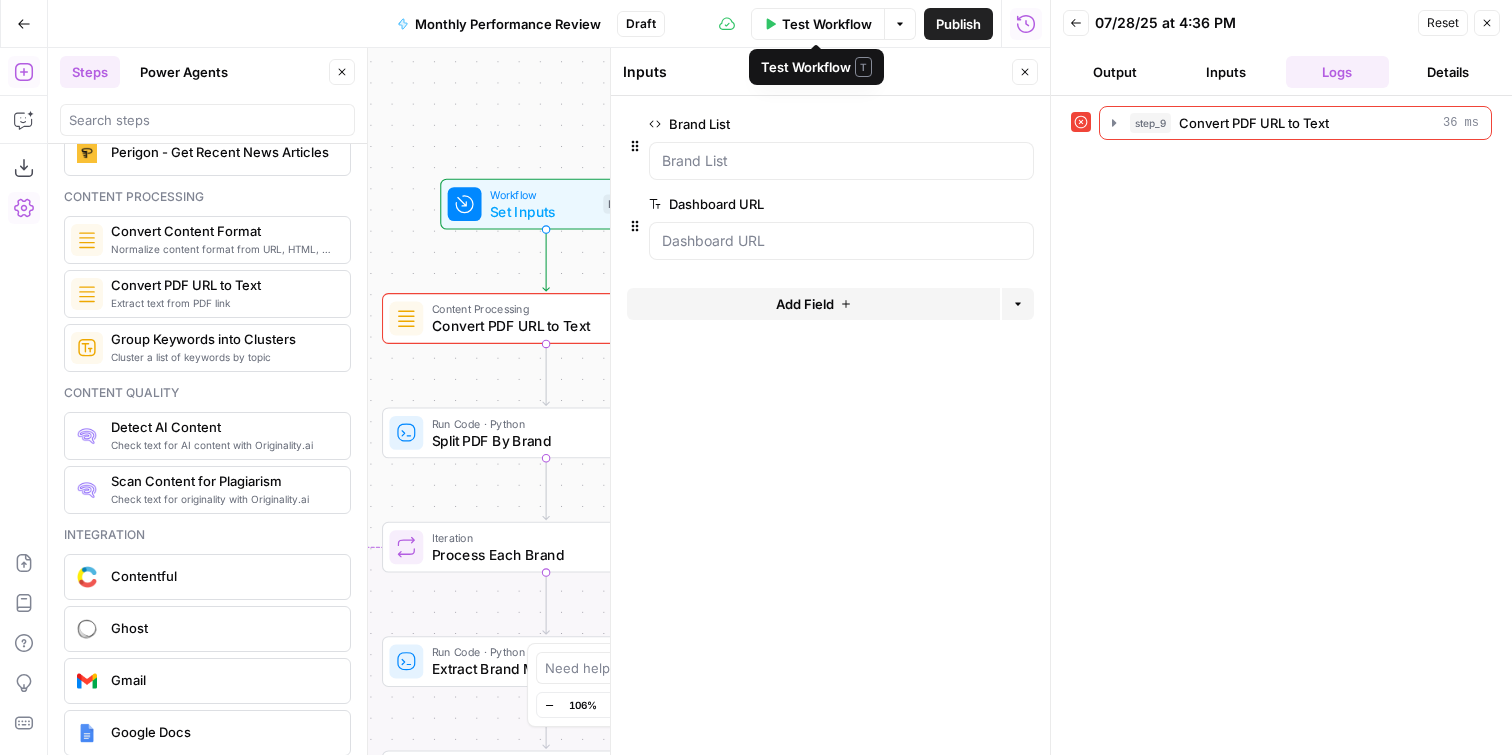 click on "Test Workflow" at bounding box center (827, 24) 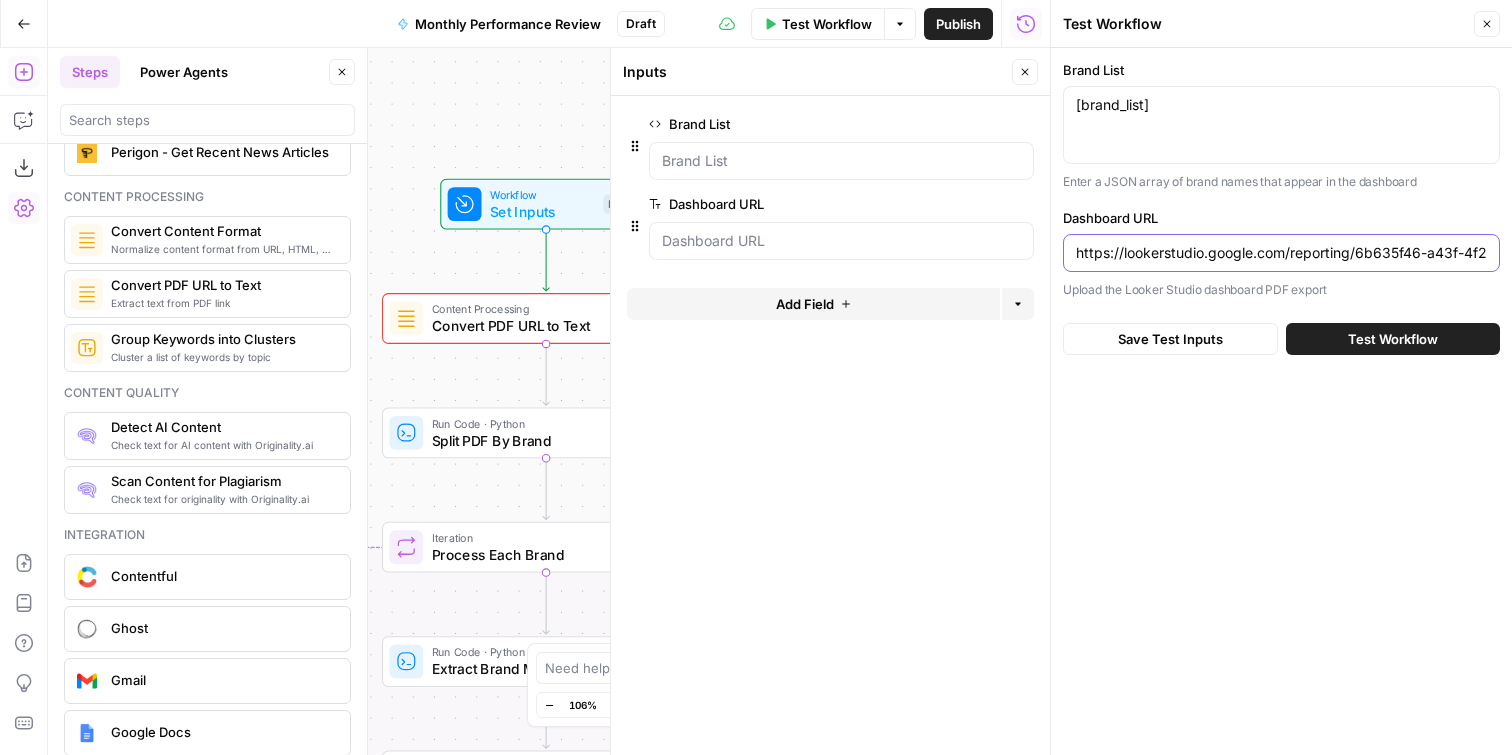 click on "https://lookerstudio.google.com/reporting/6b635f46-a43f-4f2f-b5d3-430e6e61e60d" at bounding box center [1281, 253] 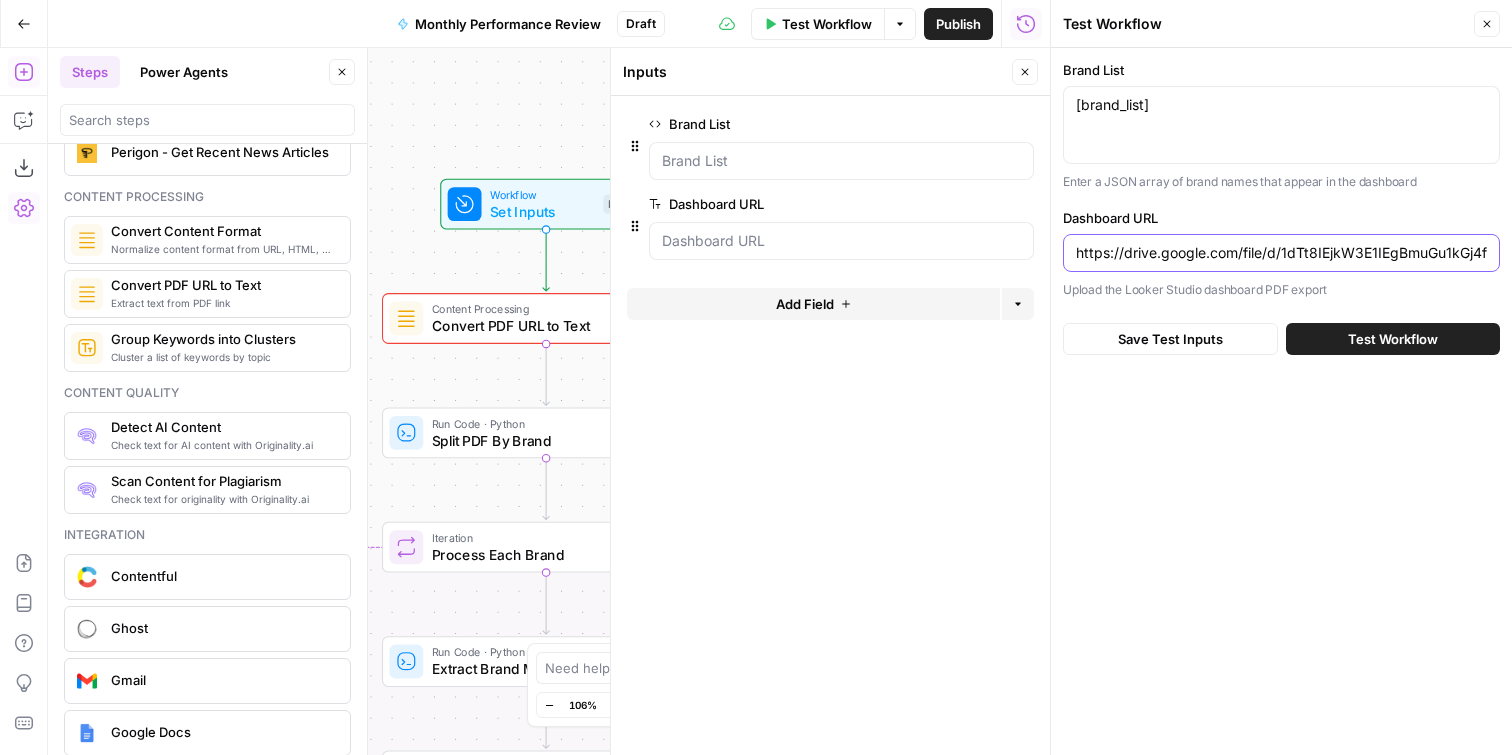 scroll, scrollTop: 0, scrollLeft: 181, axis: horizontal 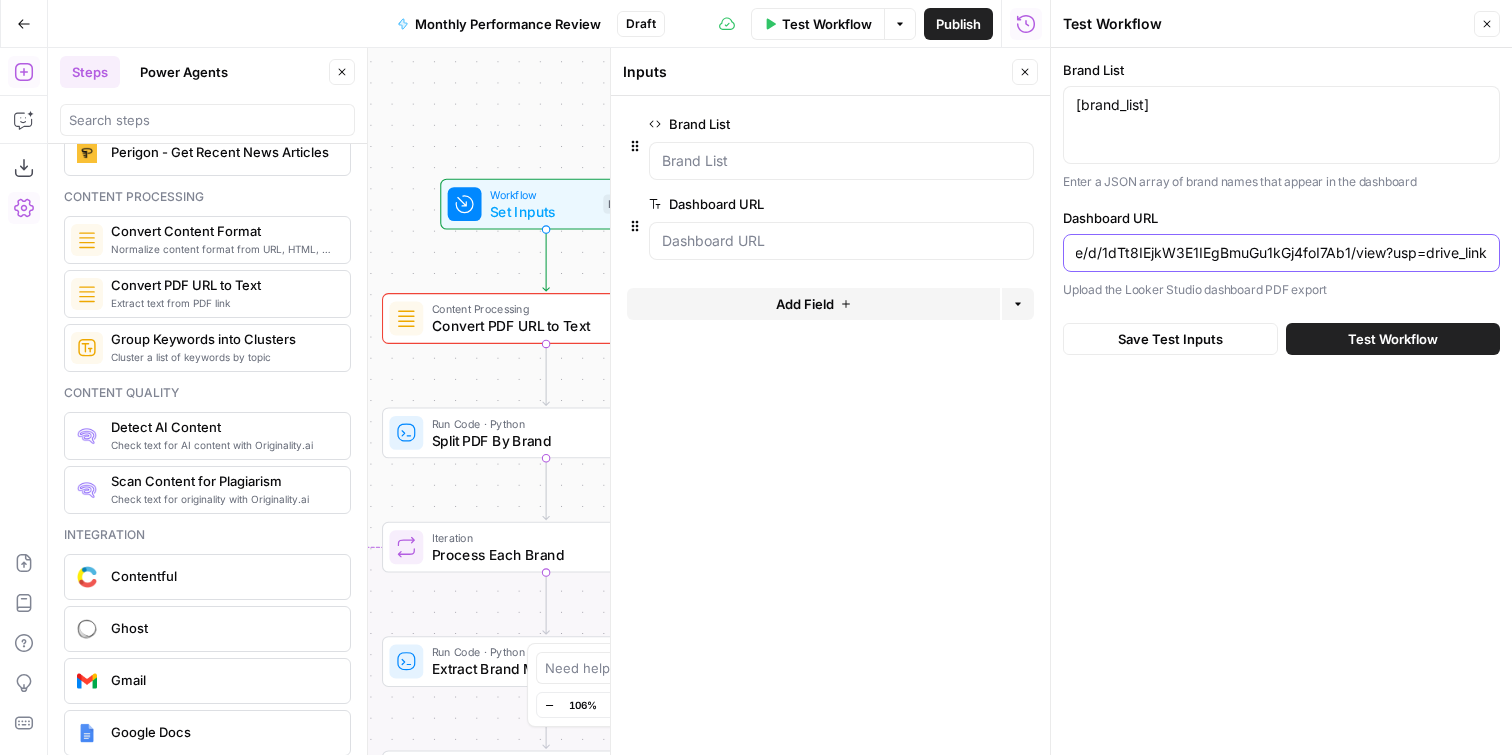 type on "https://drive.google.com/file/d/1dTt8IEjkW3E1IEgBmuGu1kGj4foI7Ab1/view?usp=drive_link" 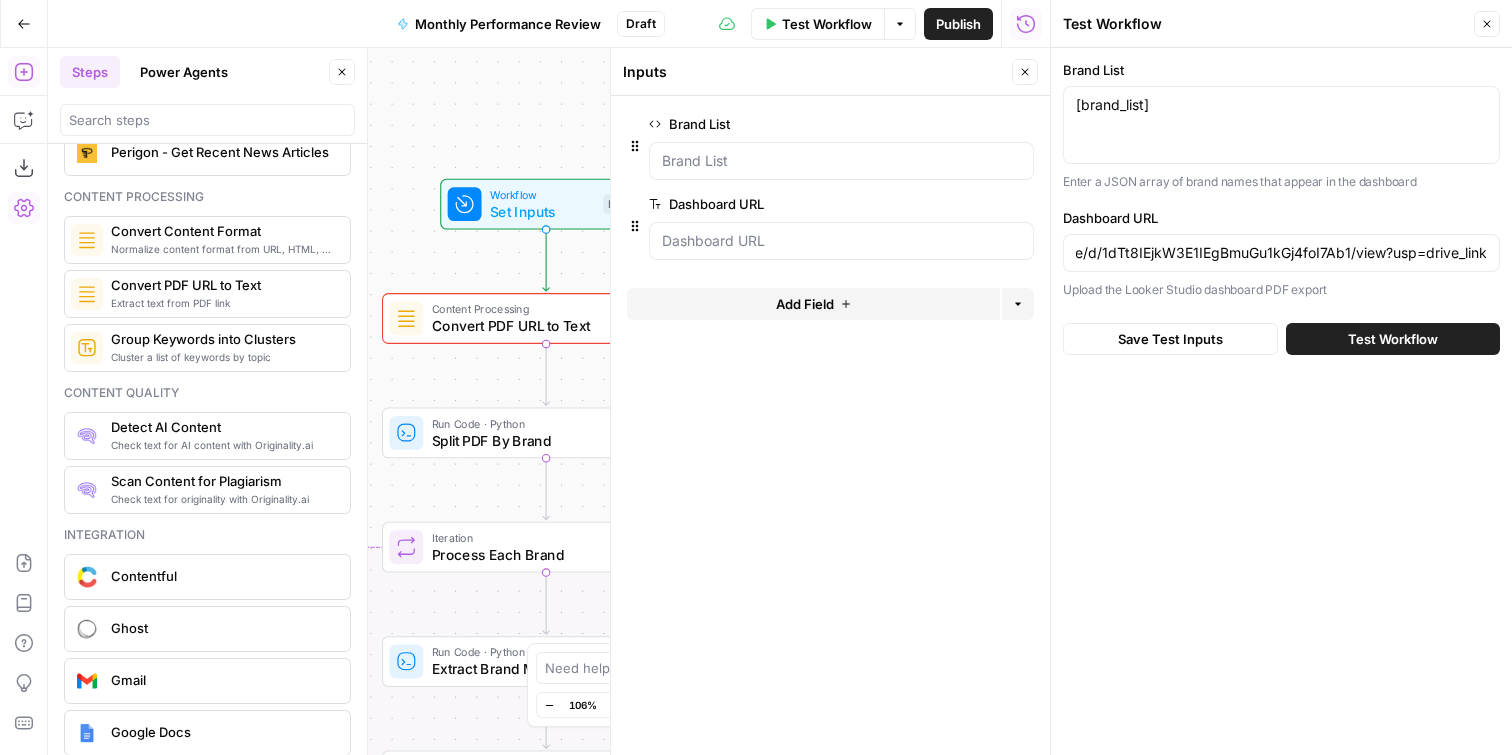 scroll, scrollTop: 0, scrollLeft: 0, axis: both 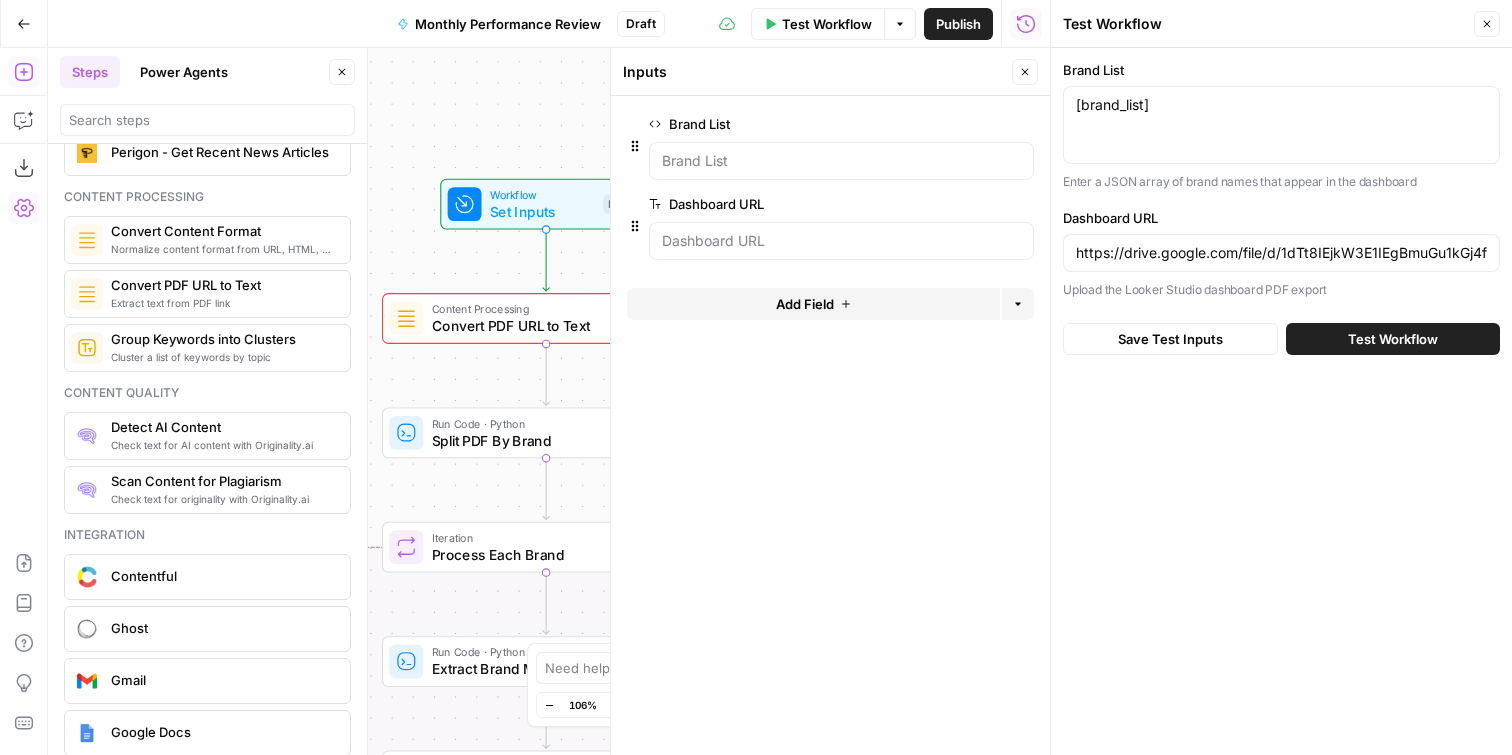 click on "Test Workflow" at bounding box center [1393, 339] 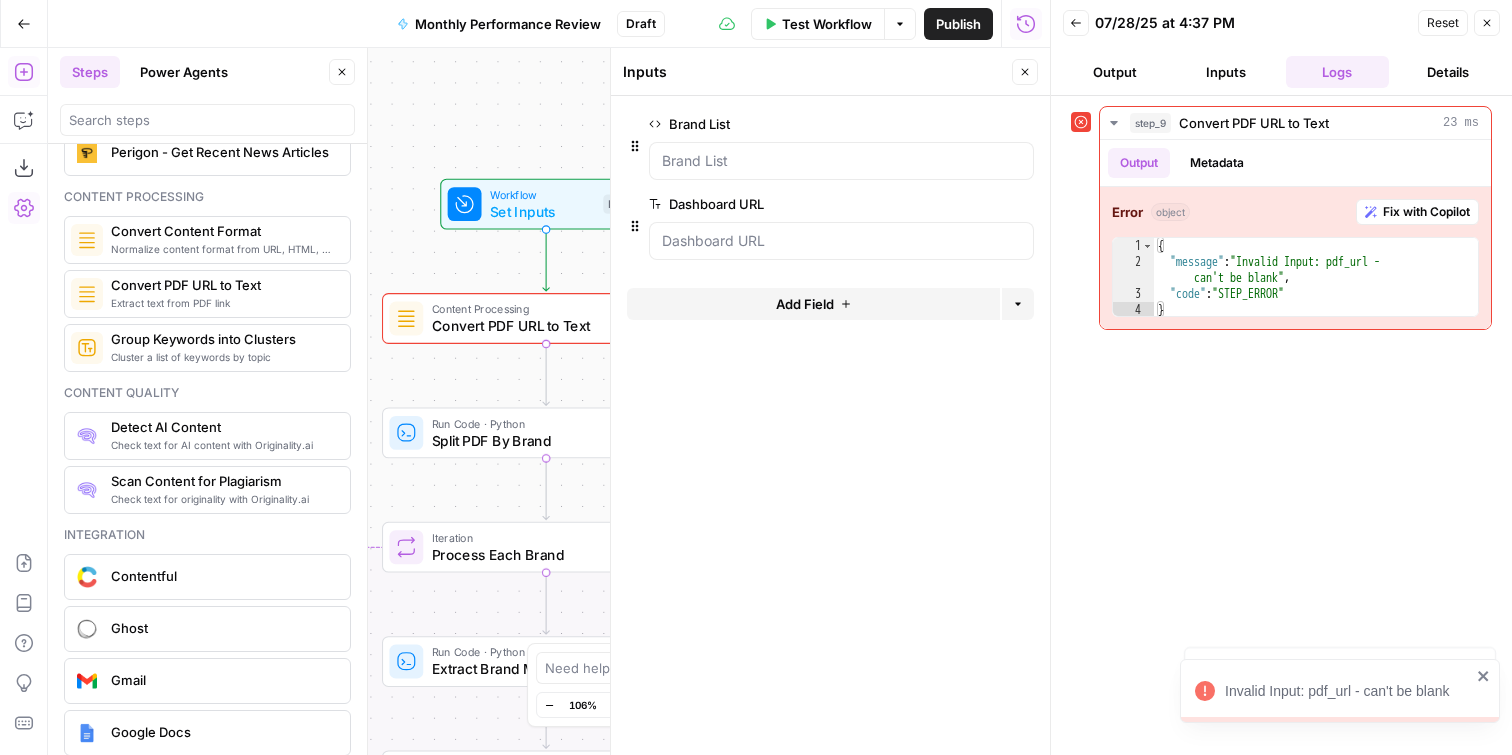 click on "Convert PDF URL to Text" at bounding box center [542, 325] 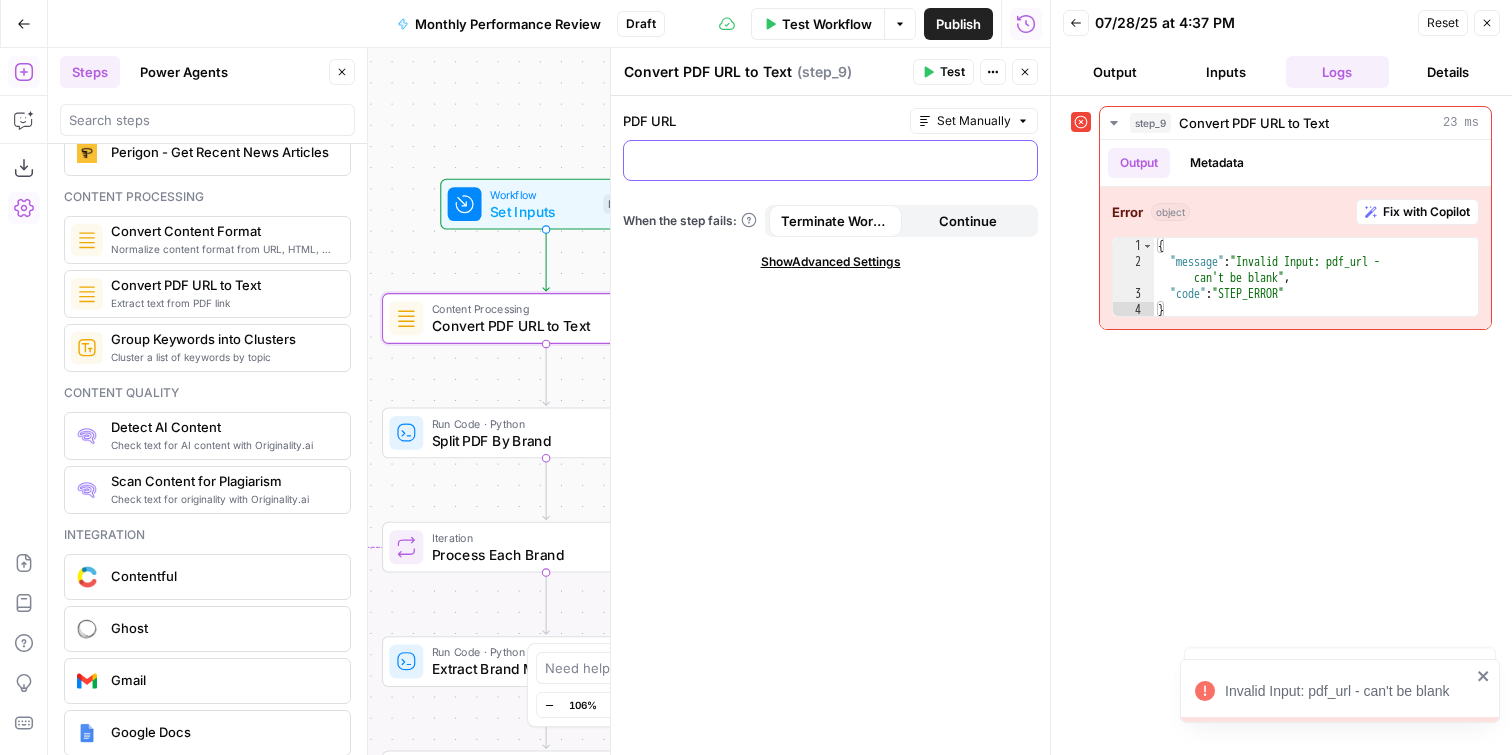 click at bounding box center (830, 159) 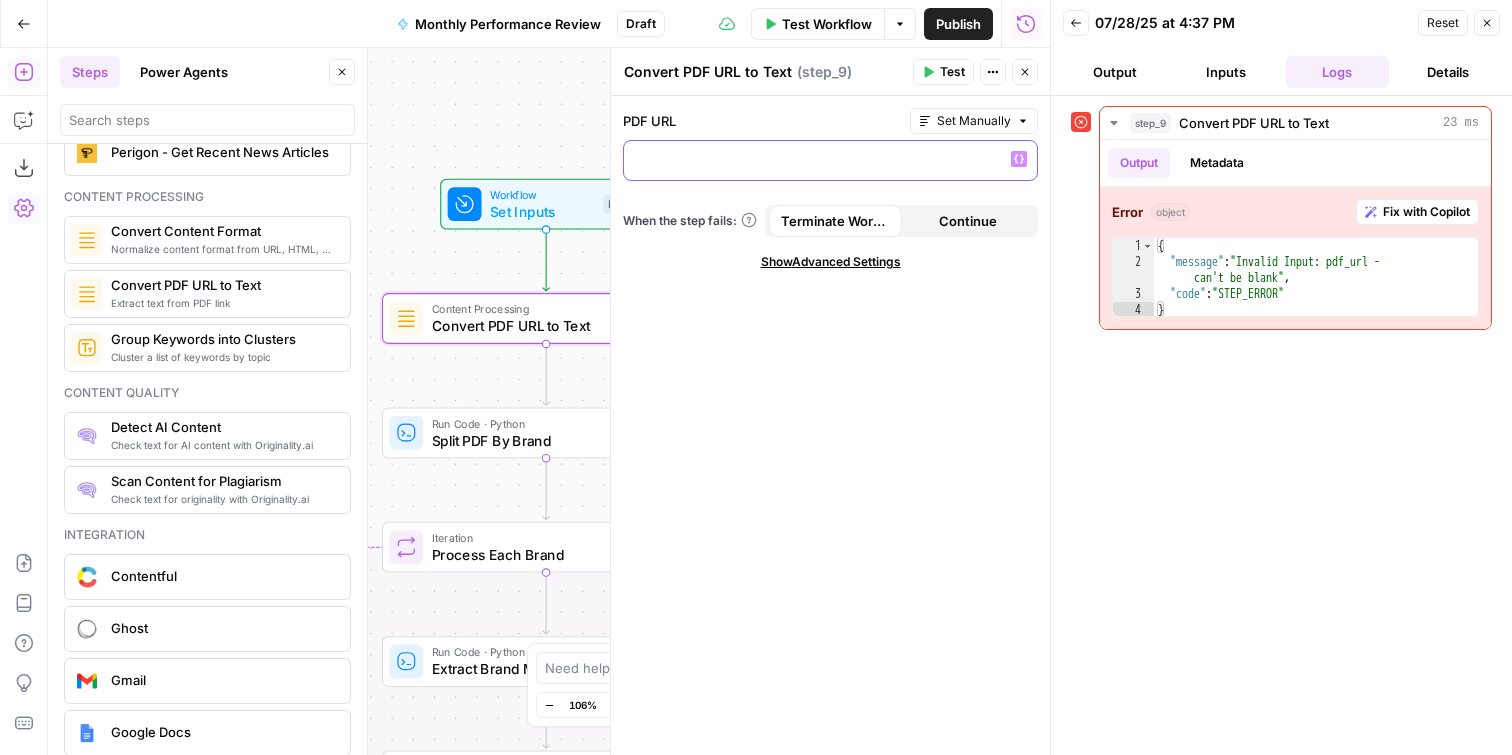 click 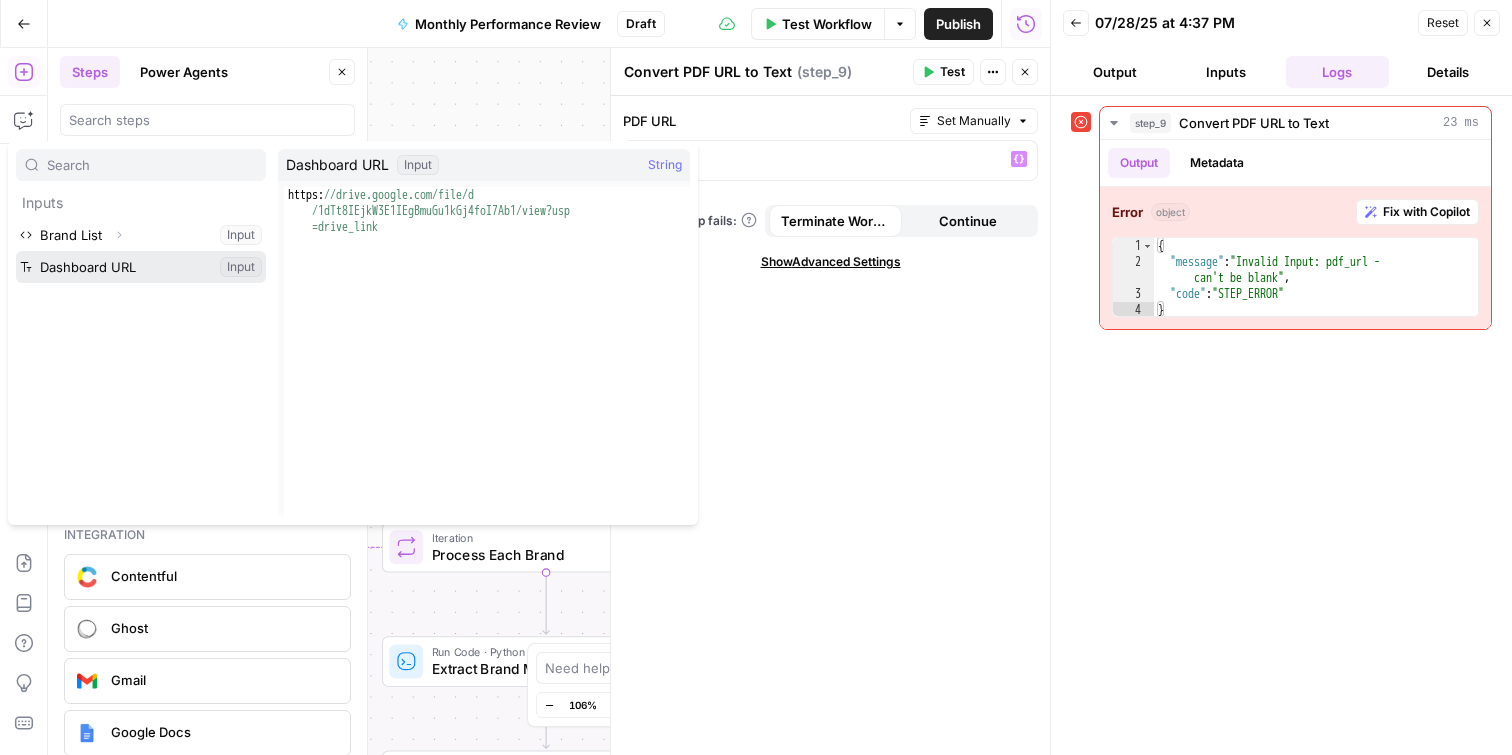 click at bounding box center [141, 267] 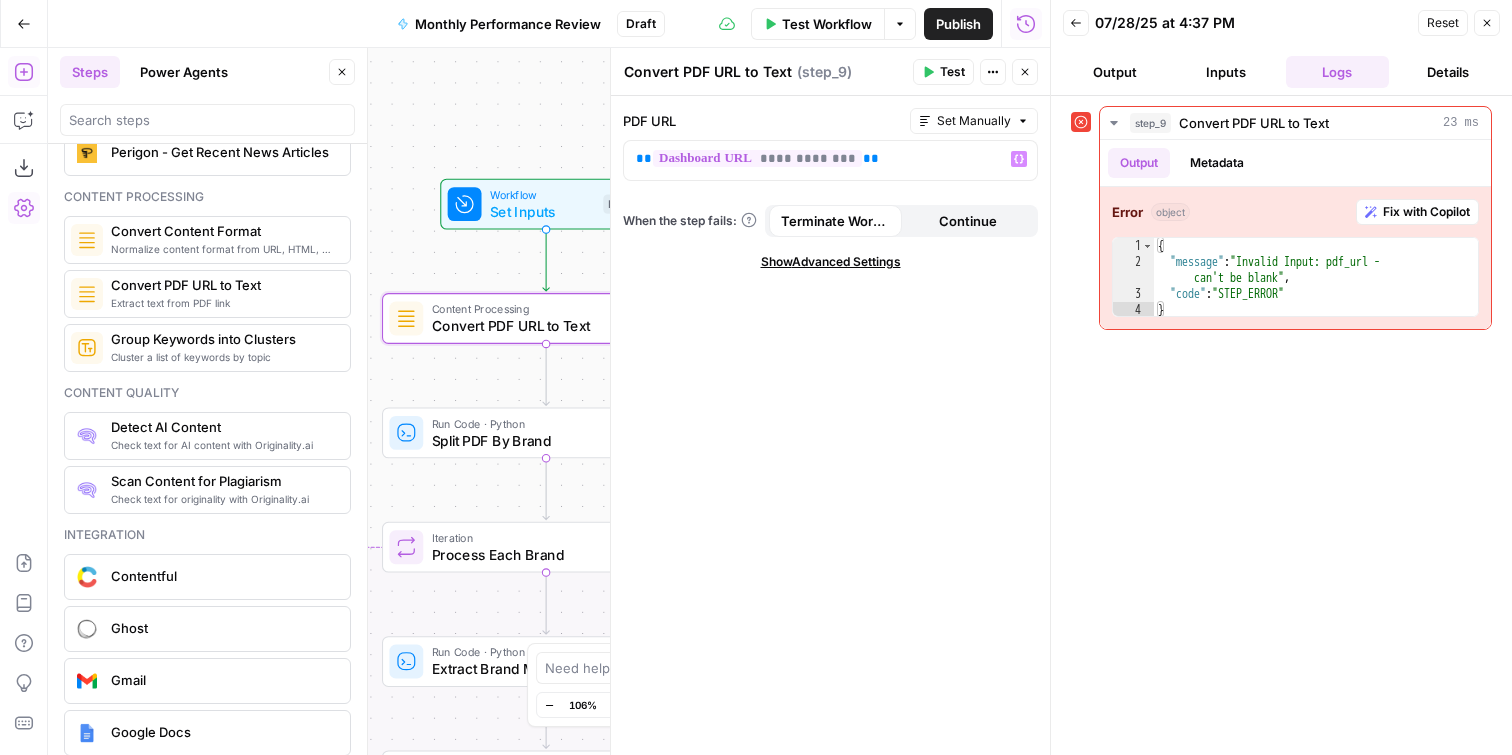 click on "Test" at bounding box center [952, 72] 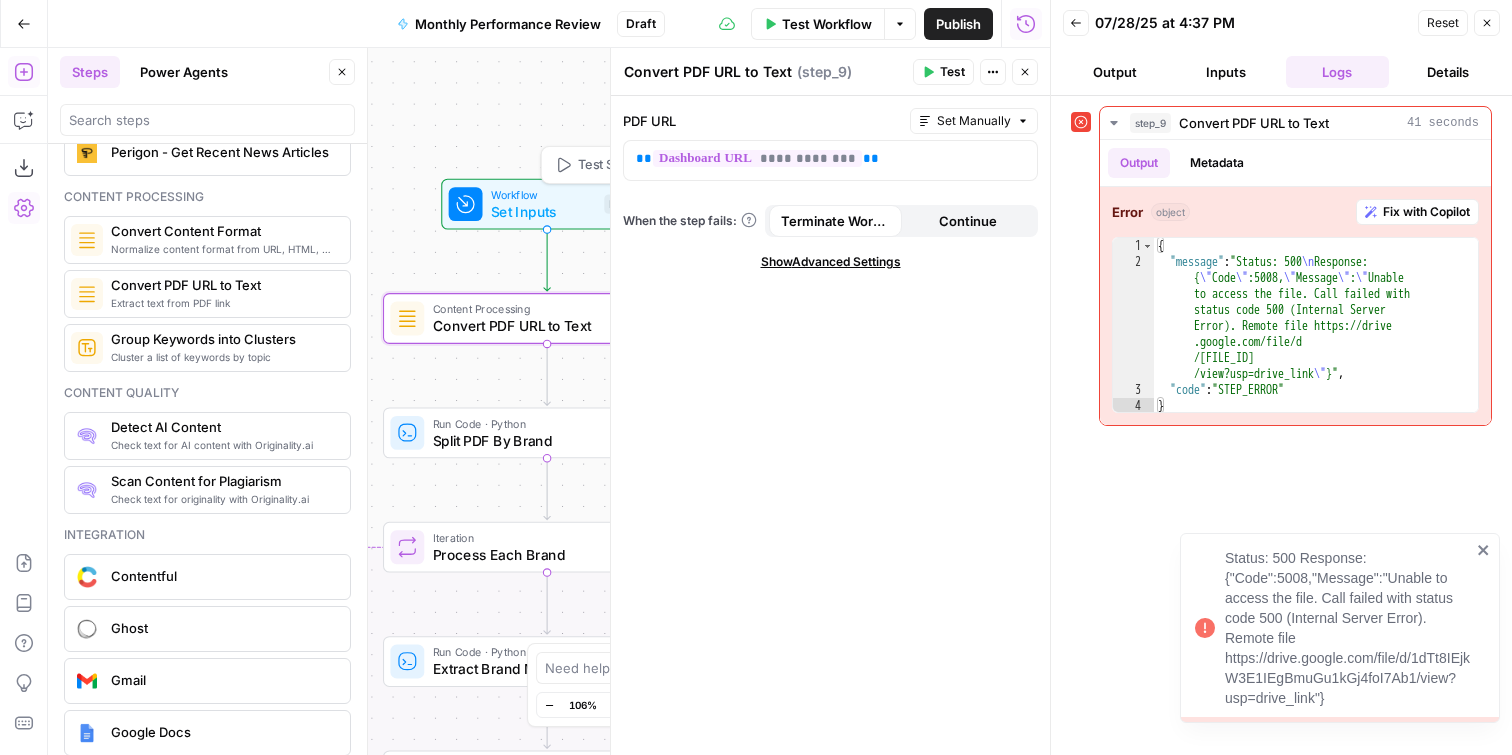 click on "Set Inputs" at bounding box center (543, 211) 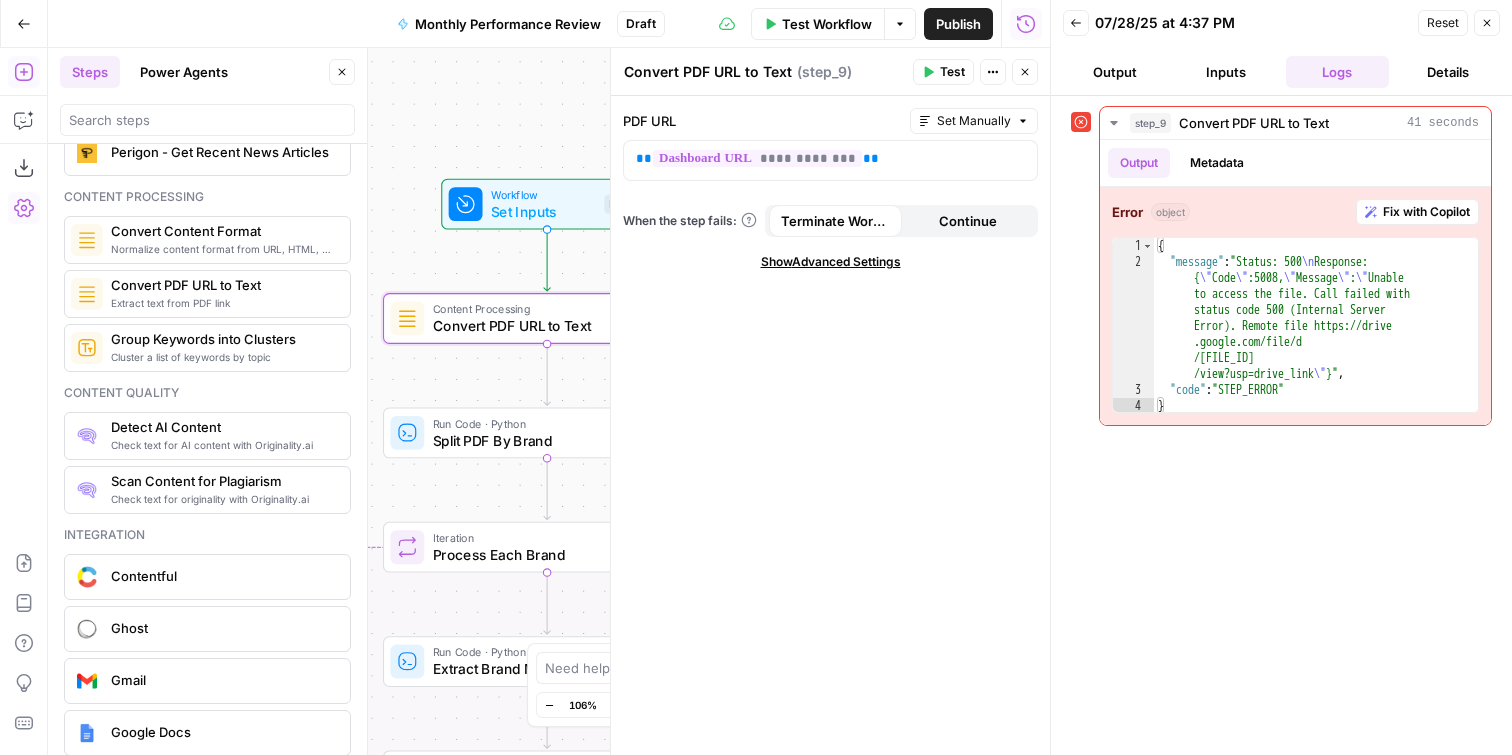 click on "Test Workflow" at bounding box center [827, 24] 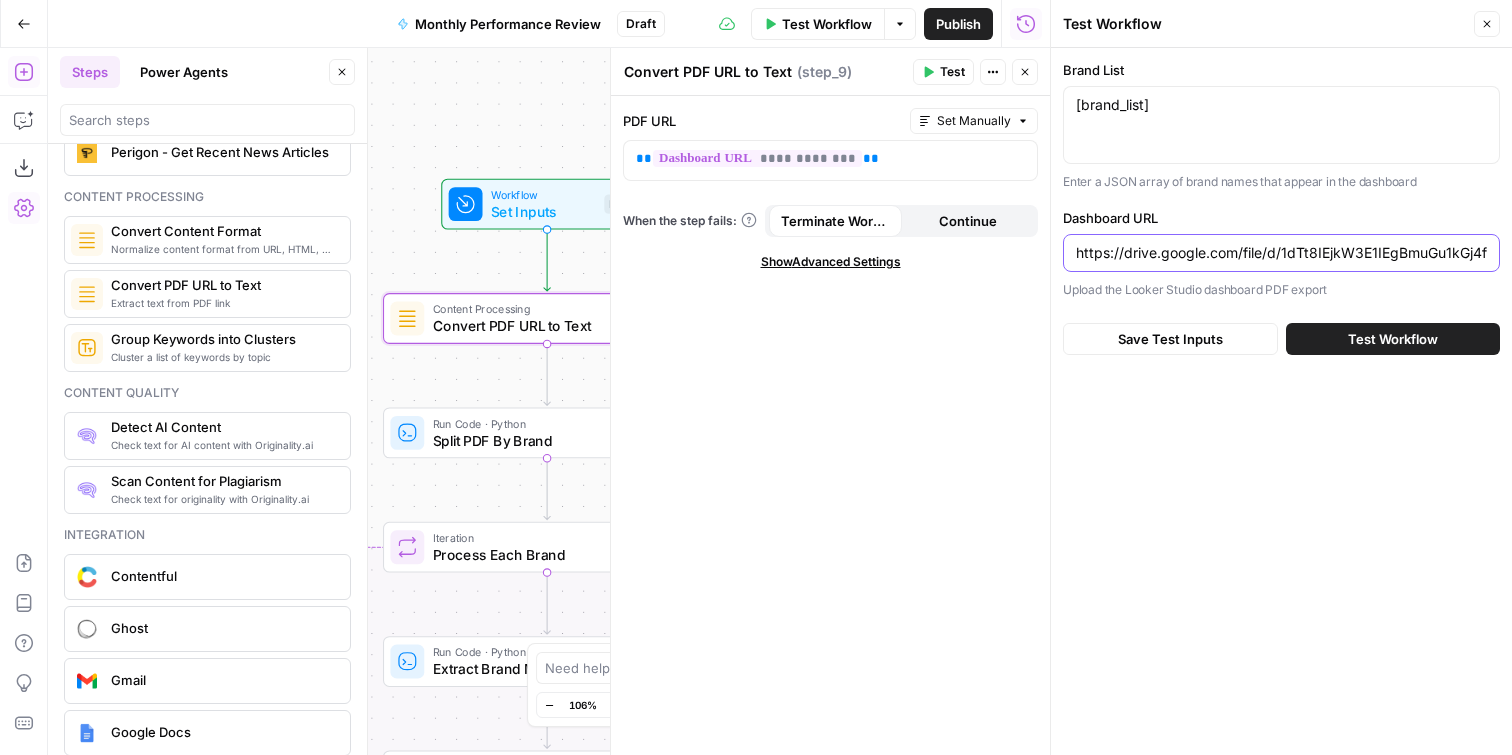 click on "https://drive.google.com/file/d/1dTt8IEjkW3E1IEgBmuGu1kGj4foI7Ab1/view?usp=drive_link" at bounding box center (1281, 253) 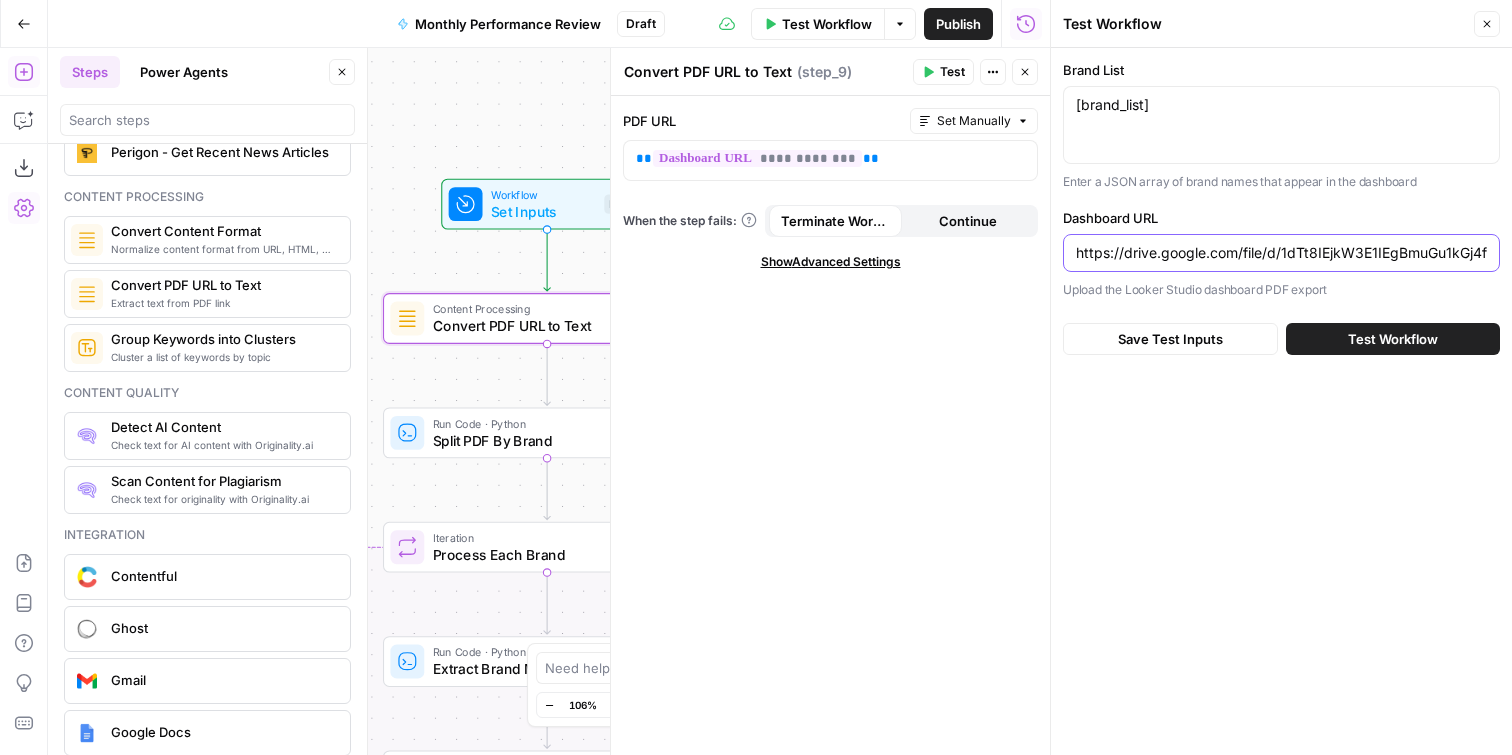 paste on "lookerstudio.google.com/reporting/6b635f46-a43f-4f2f-b5d3-430e6e61e60d" 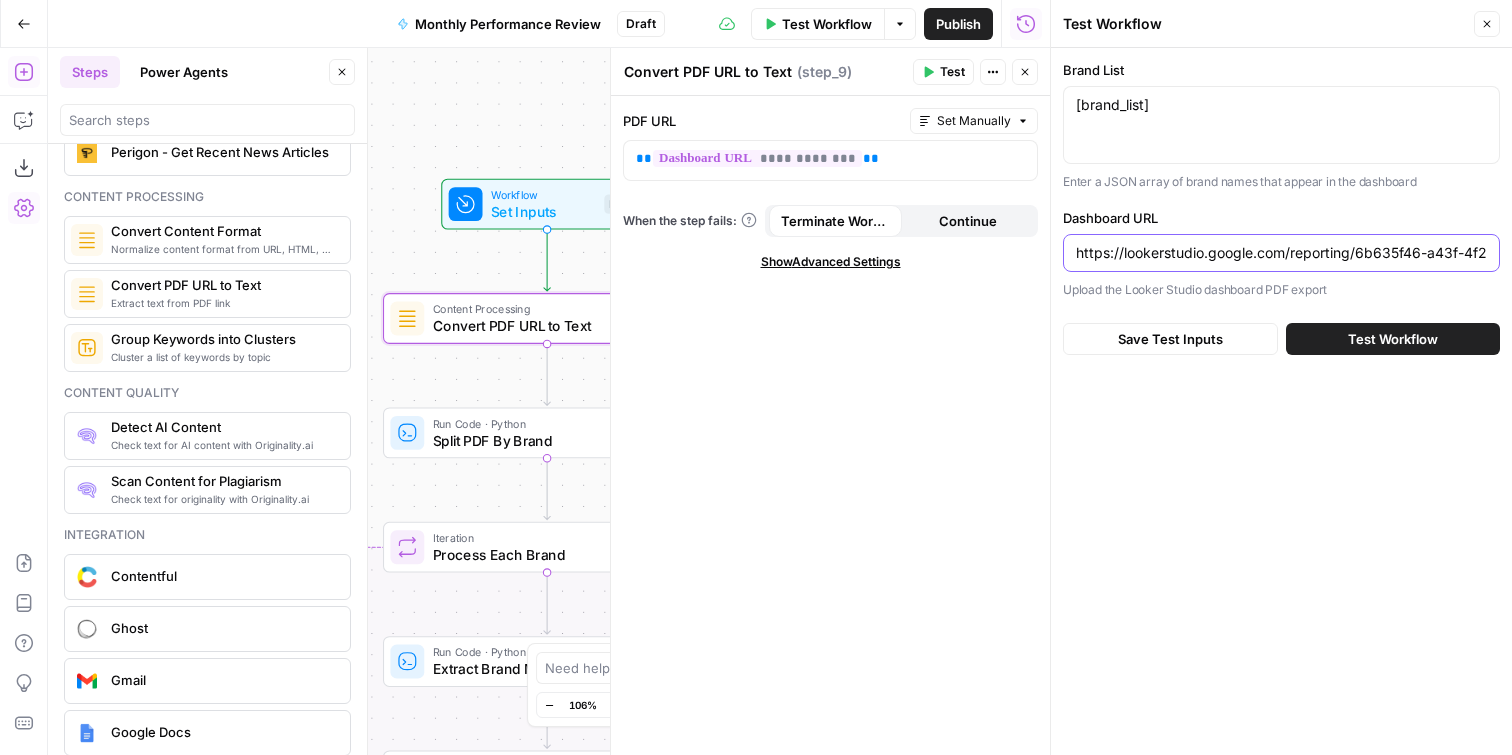 scroll, scrollTop: 0, scrollLeft: 153, axis: horizontal 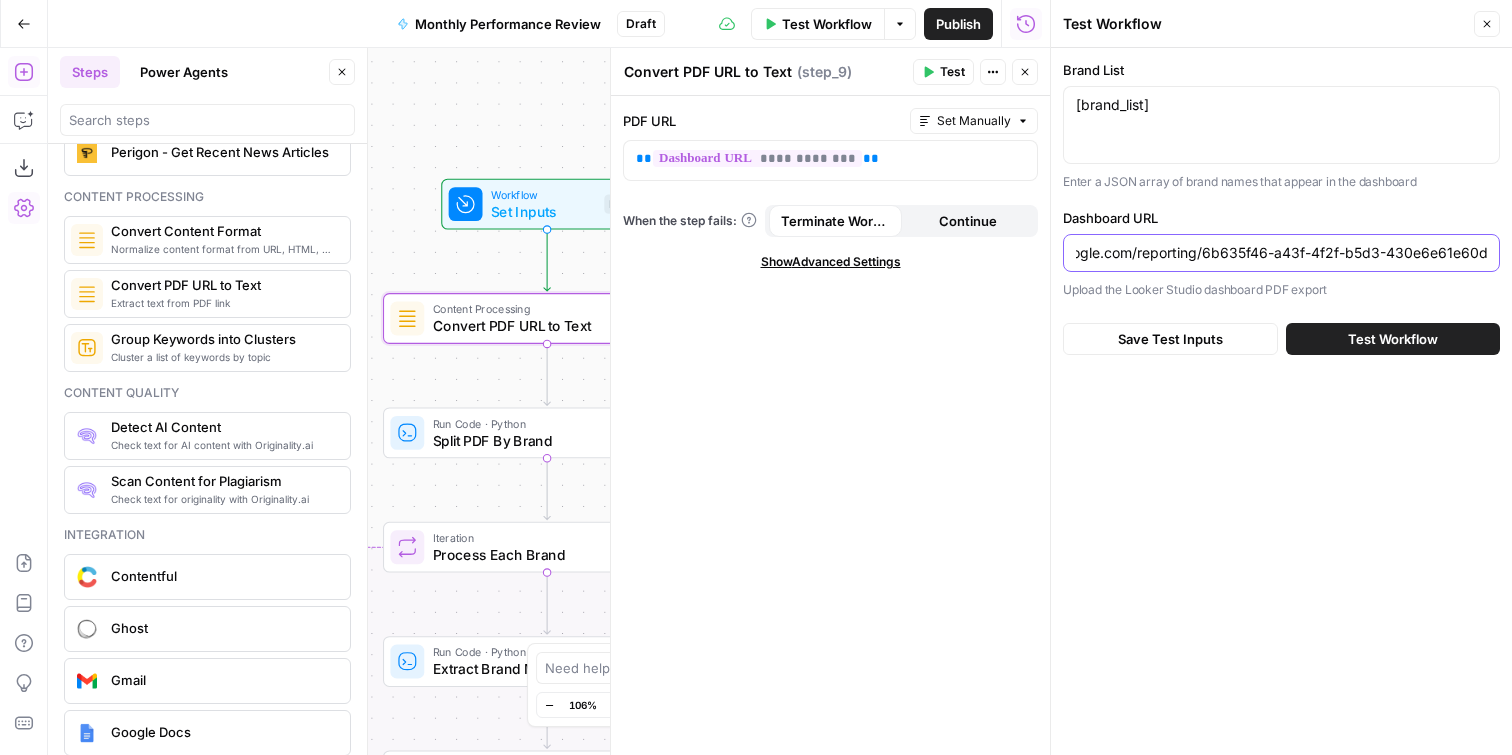 type on "https://lookerstudio.google.com/reporting/6b635f46-a43f-4f2f-b5d3-430e6e61e60d" 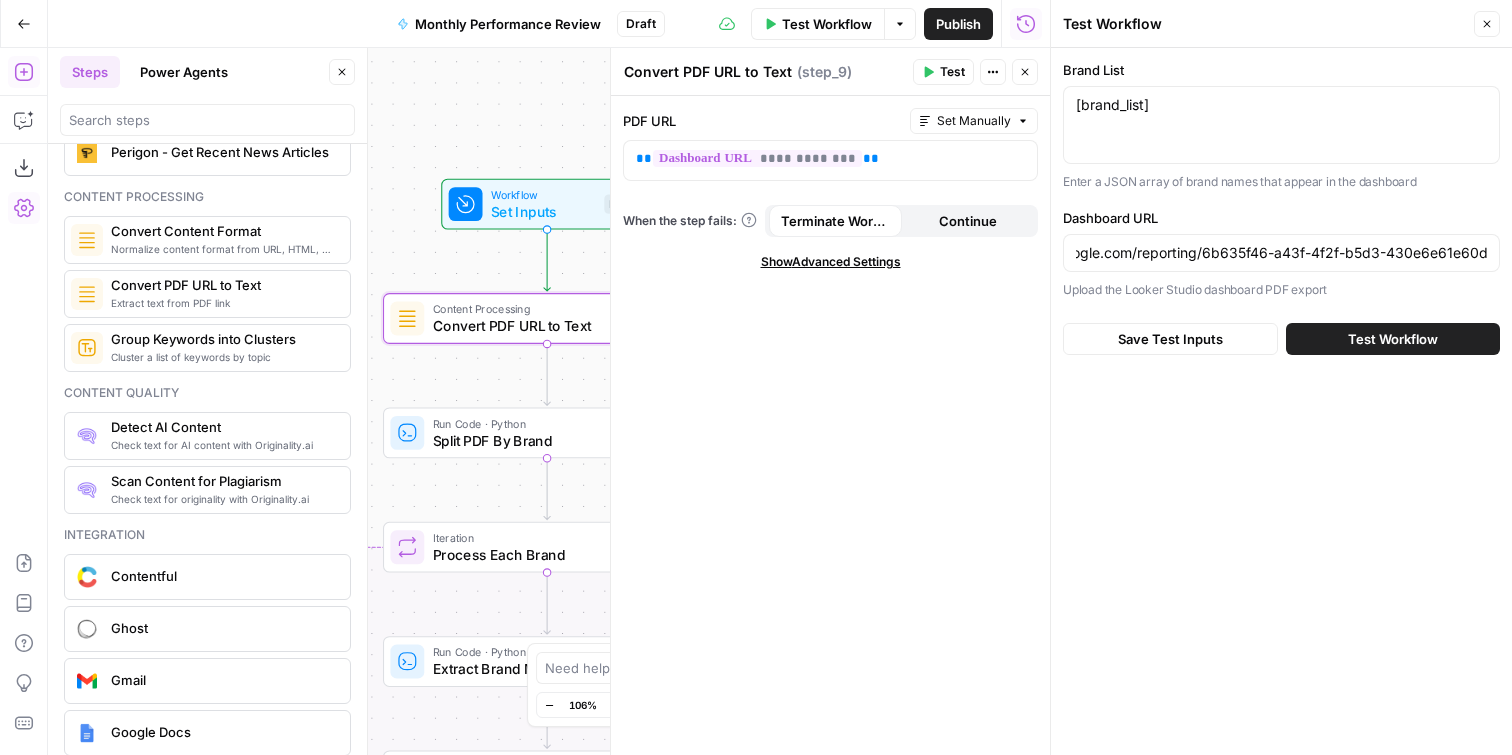 scroll, scrollTop: 0, scrollLeft: 0, axis: both 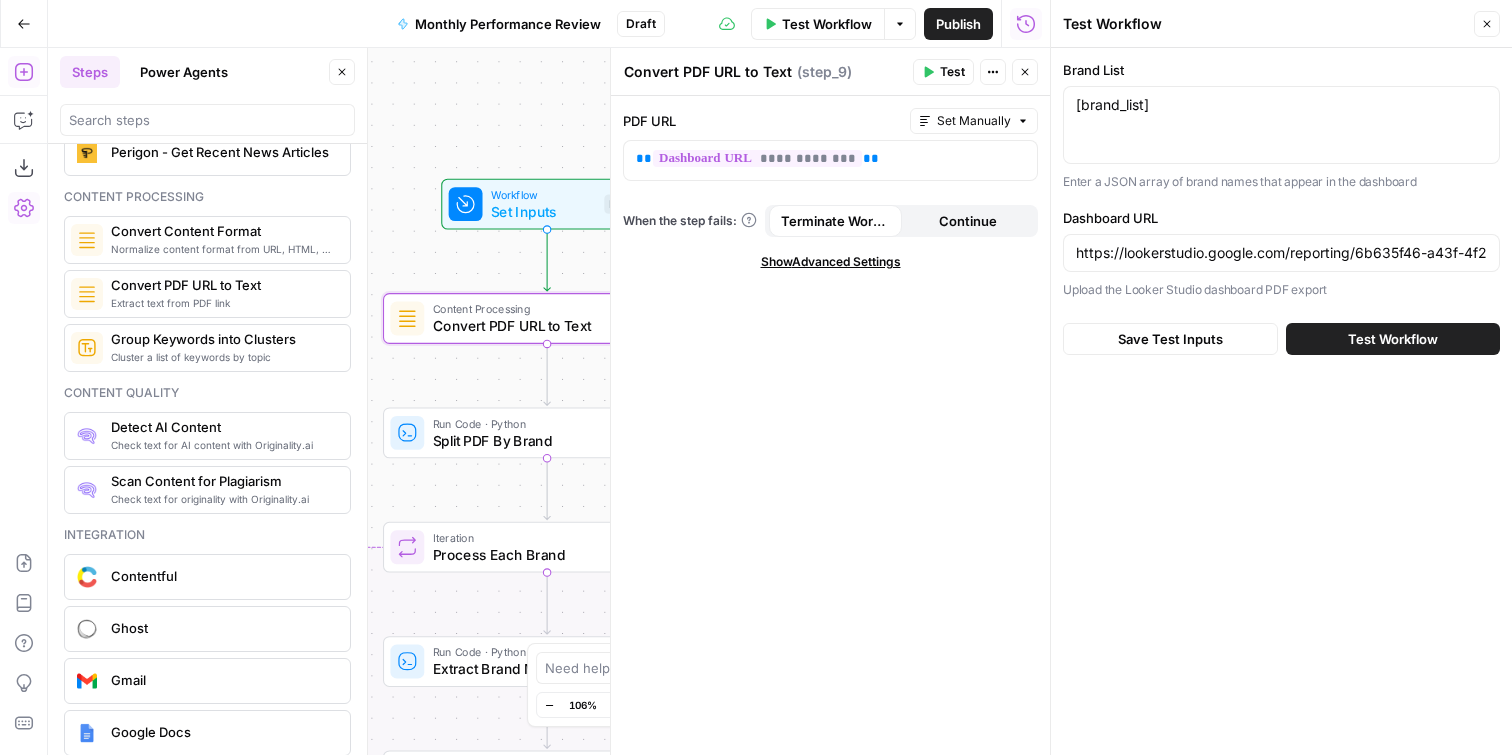 click on "Brand List ["Solar Tint", "ESP", "Suntrol"]
["Solar Tint", "ESP", "Suntrol"]
Enter a JSON array of brand names that appear in the dashboard Dashboard URL https://lookerstudio.google.com/reporting/6b635f46-a43f-4f2f-b5d3-430e6e61e60d Upload the Looker Studio dashboard PDF export" at bounding box center [1281, 179] 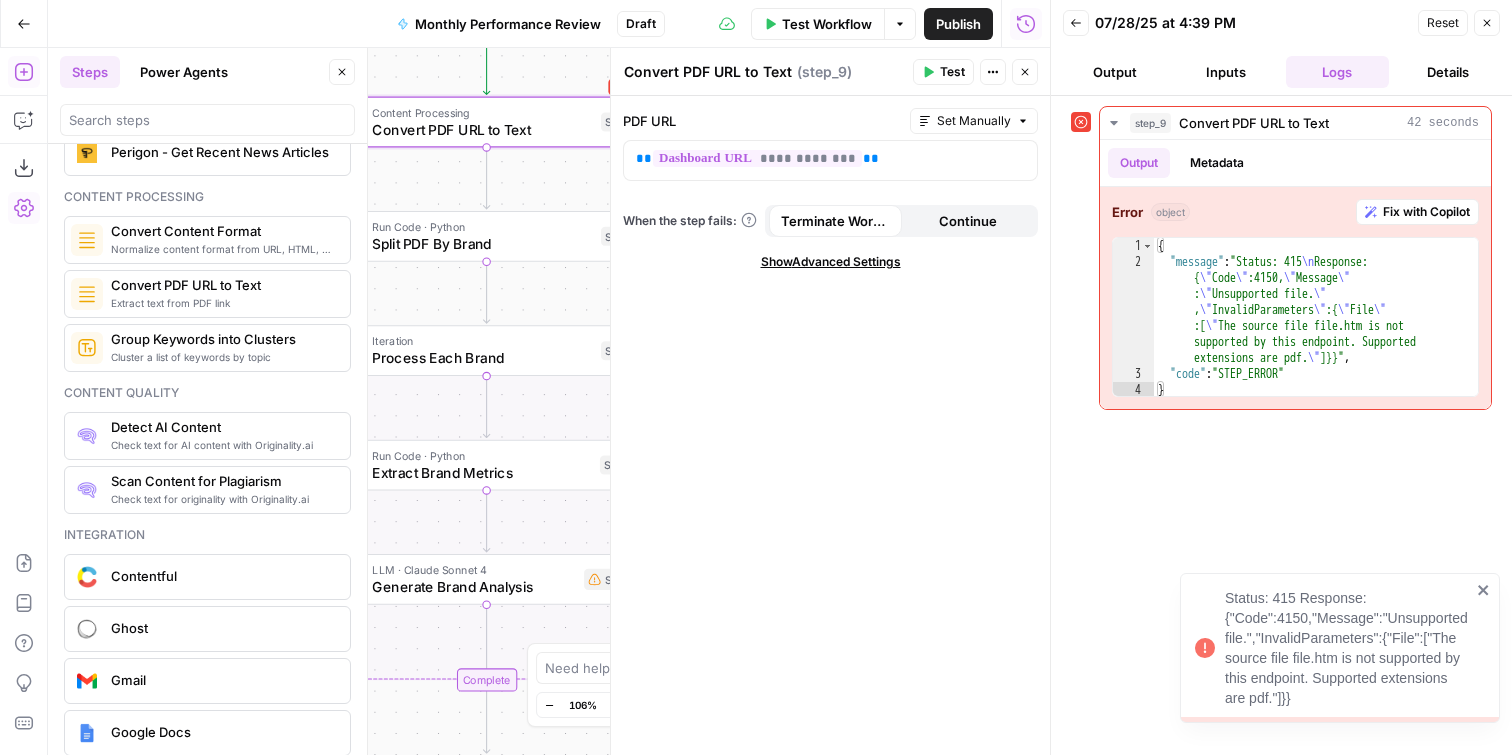 click 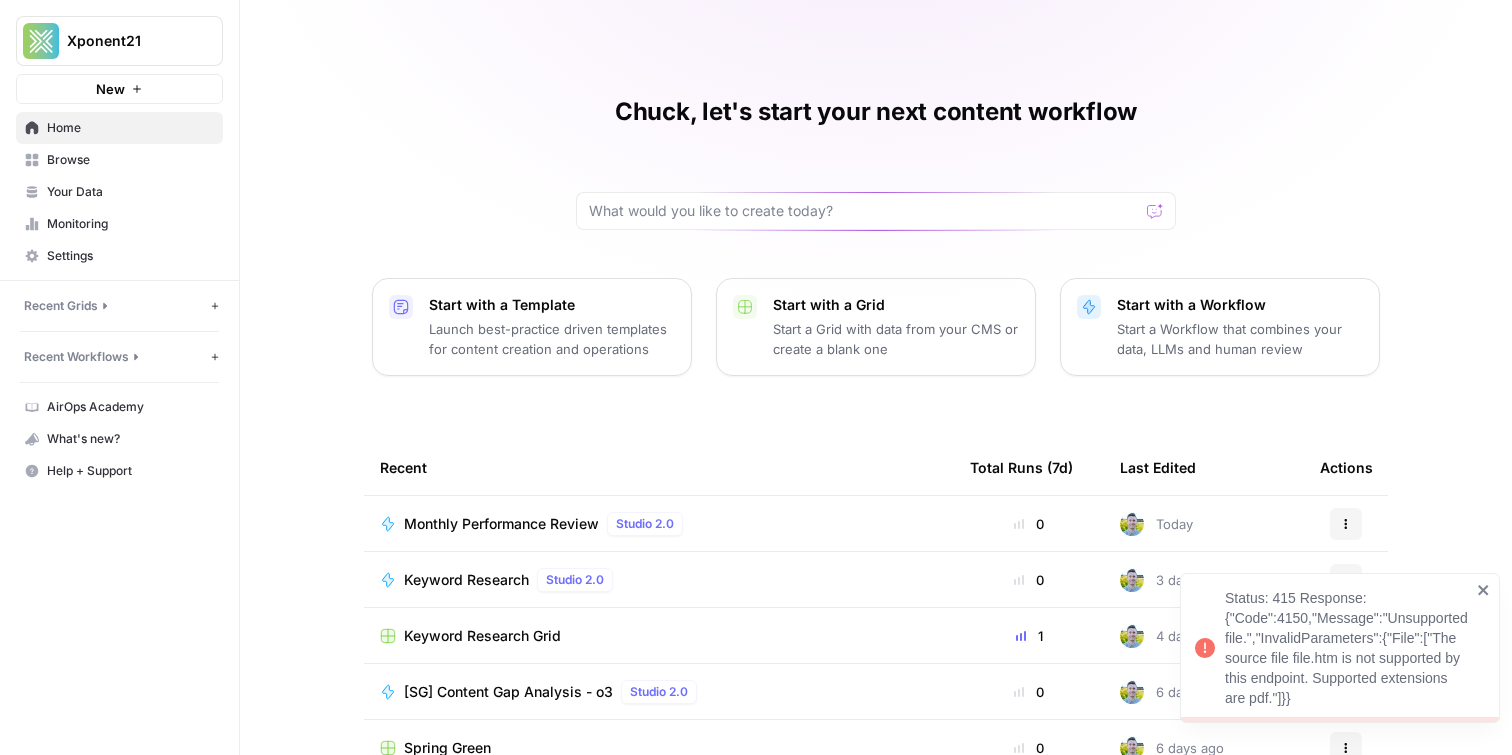 click on "Browse" at bounding box center (130, 160) 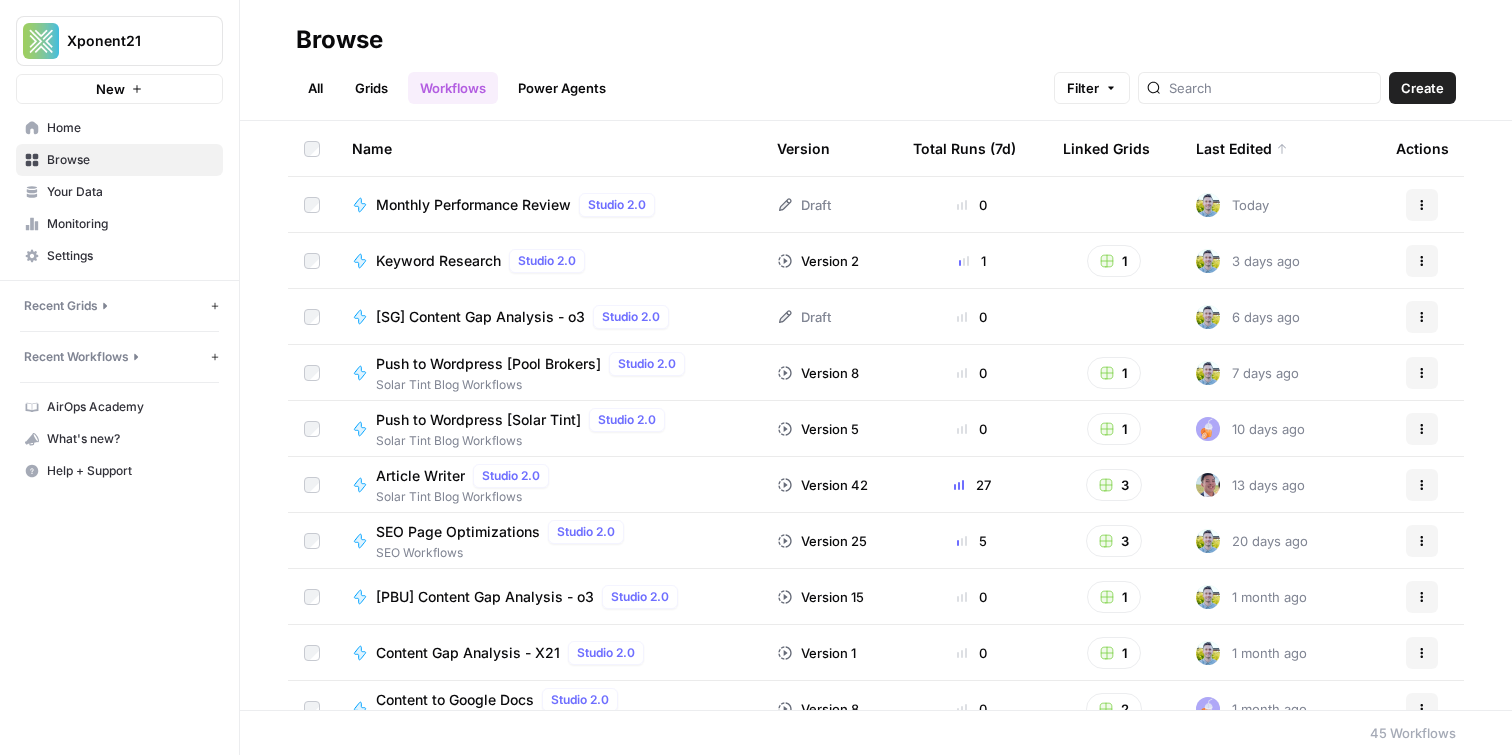 click on "Create" at bounding box center [1422, 88] 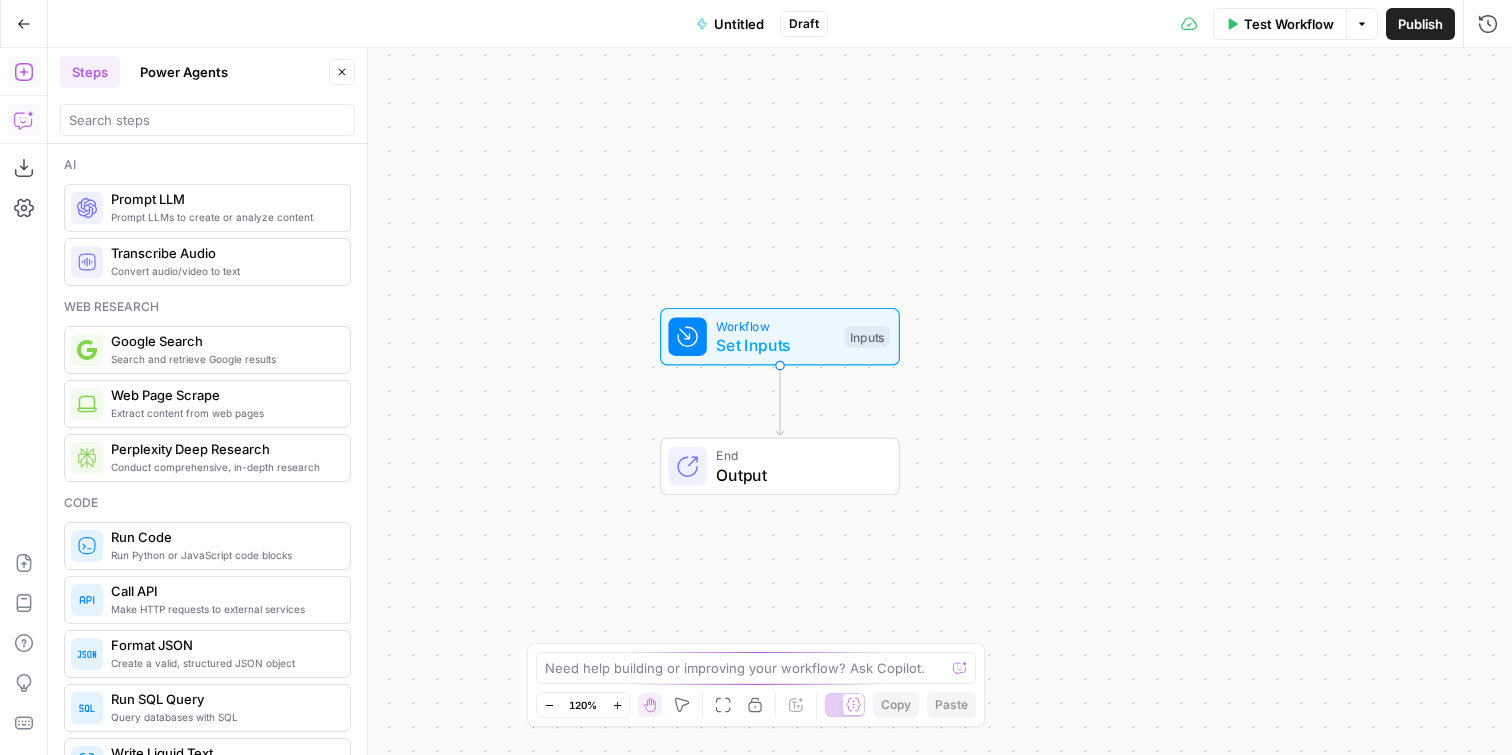 click 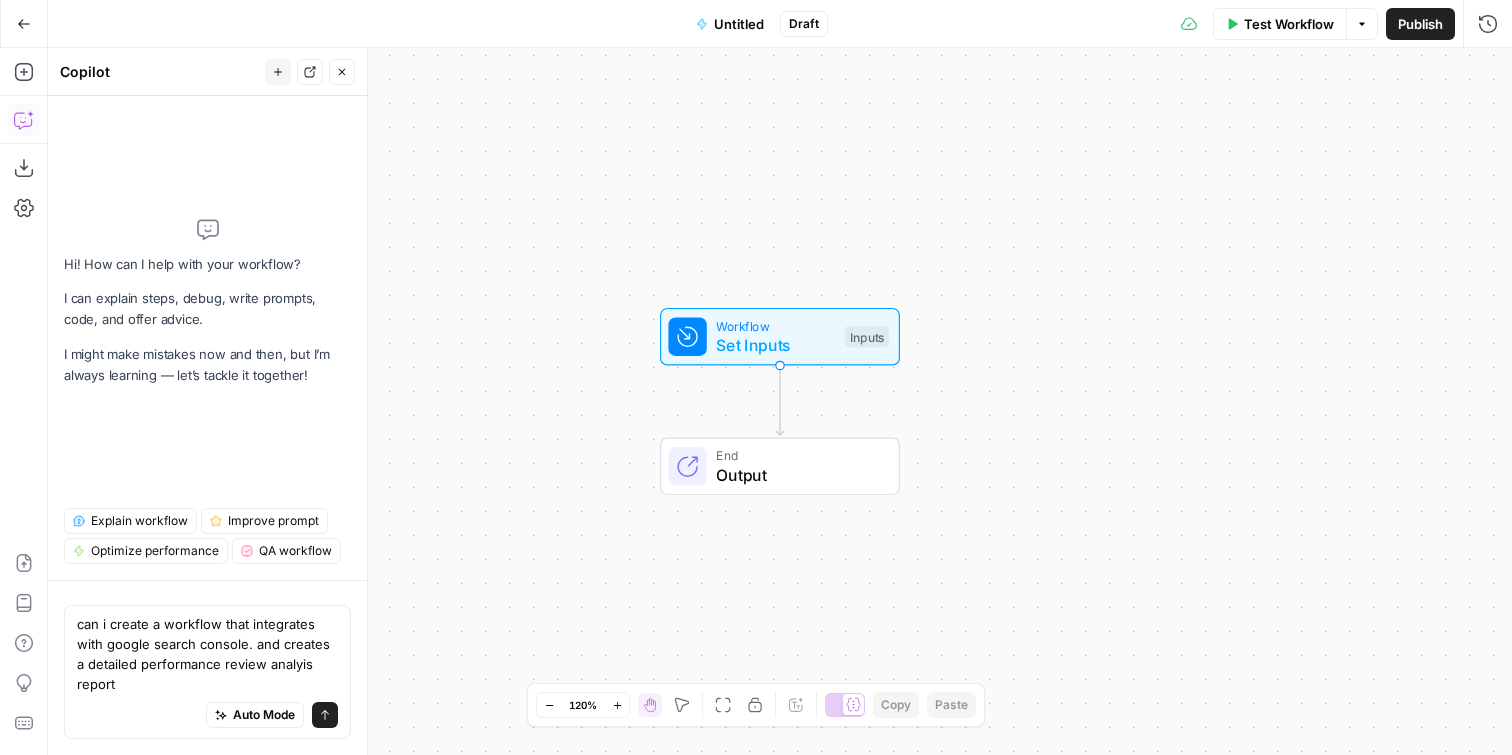 type on "can i create a workflow that integrates with google search console. and creates a detailed performance review analyis report?" 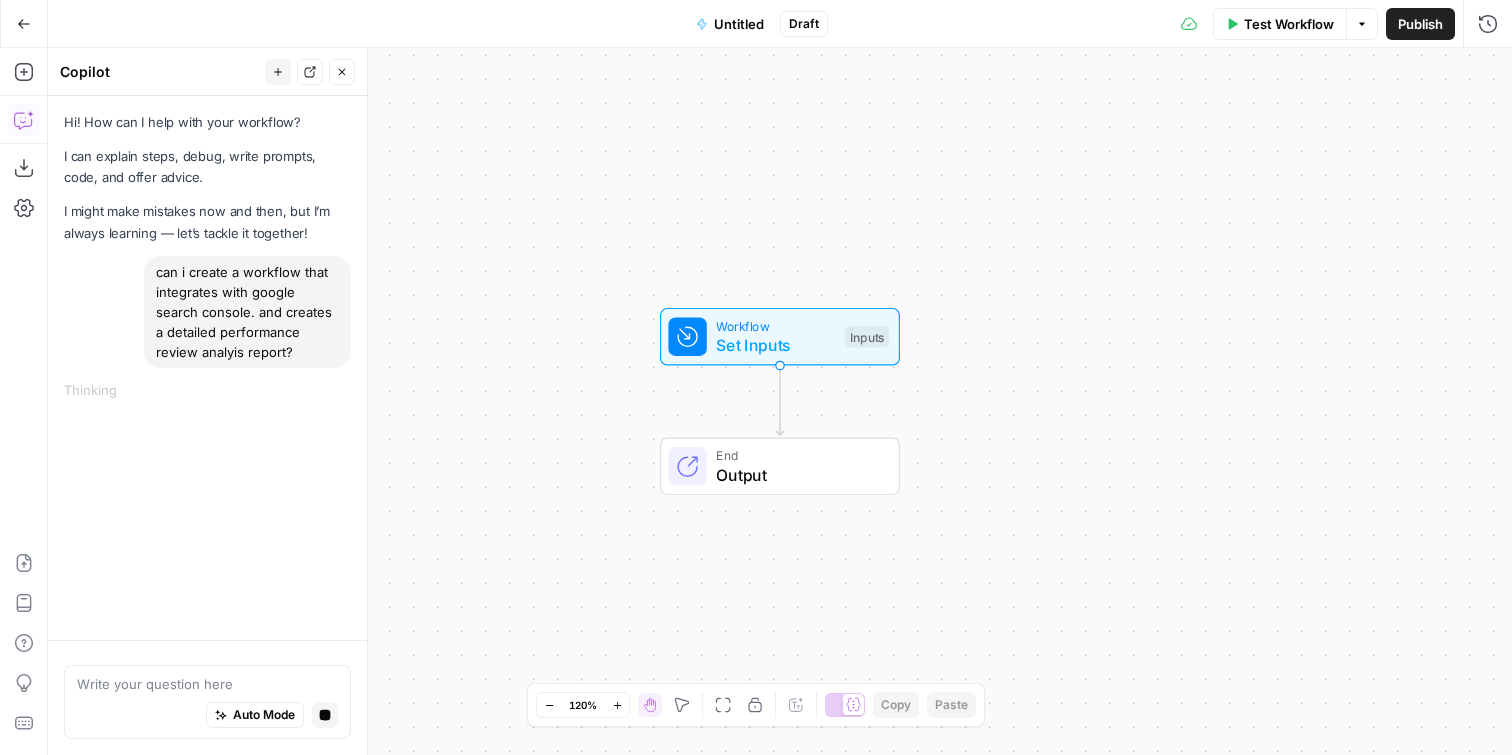 type on "a" 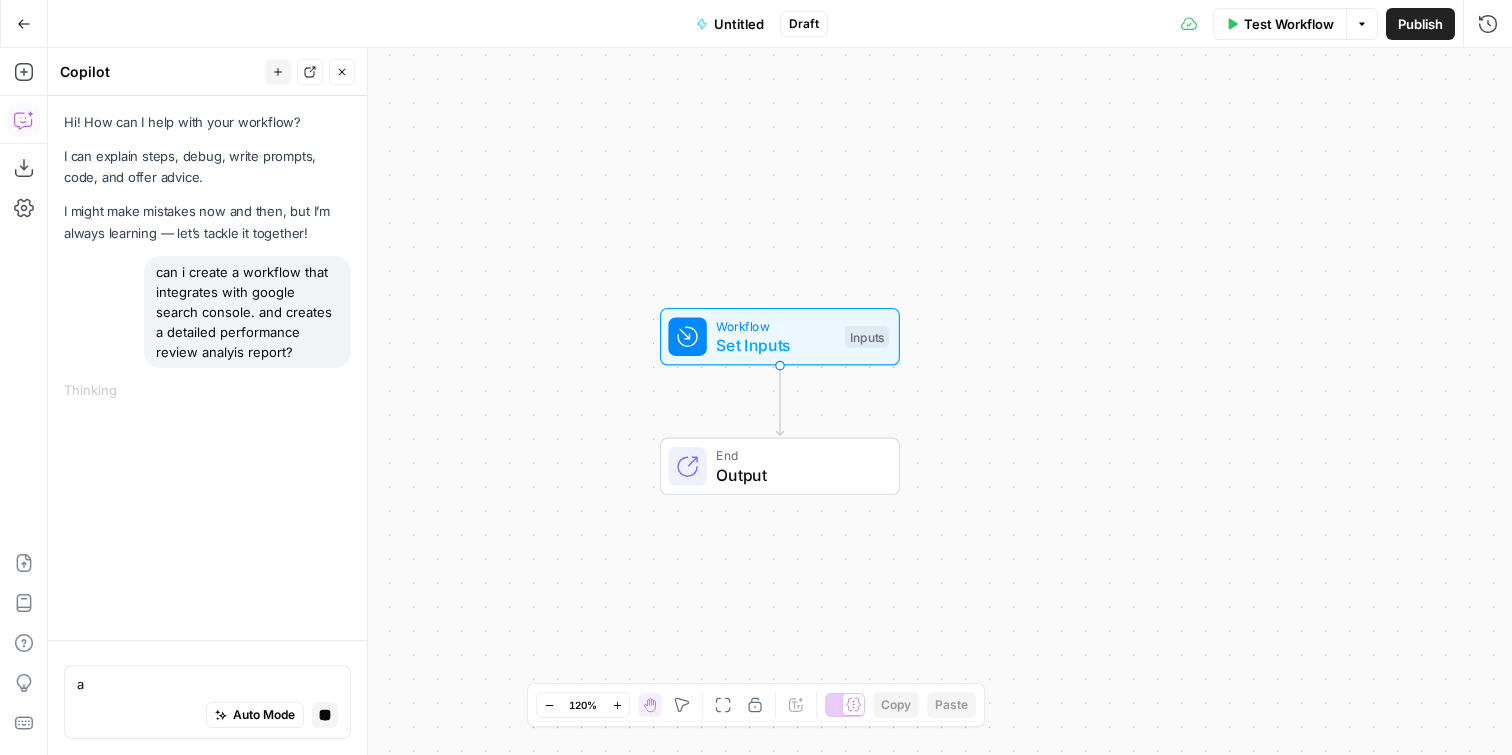 type 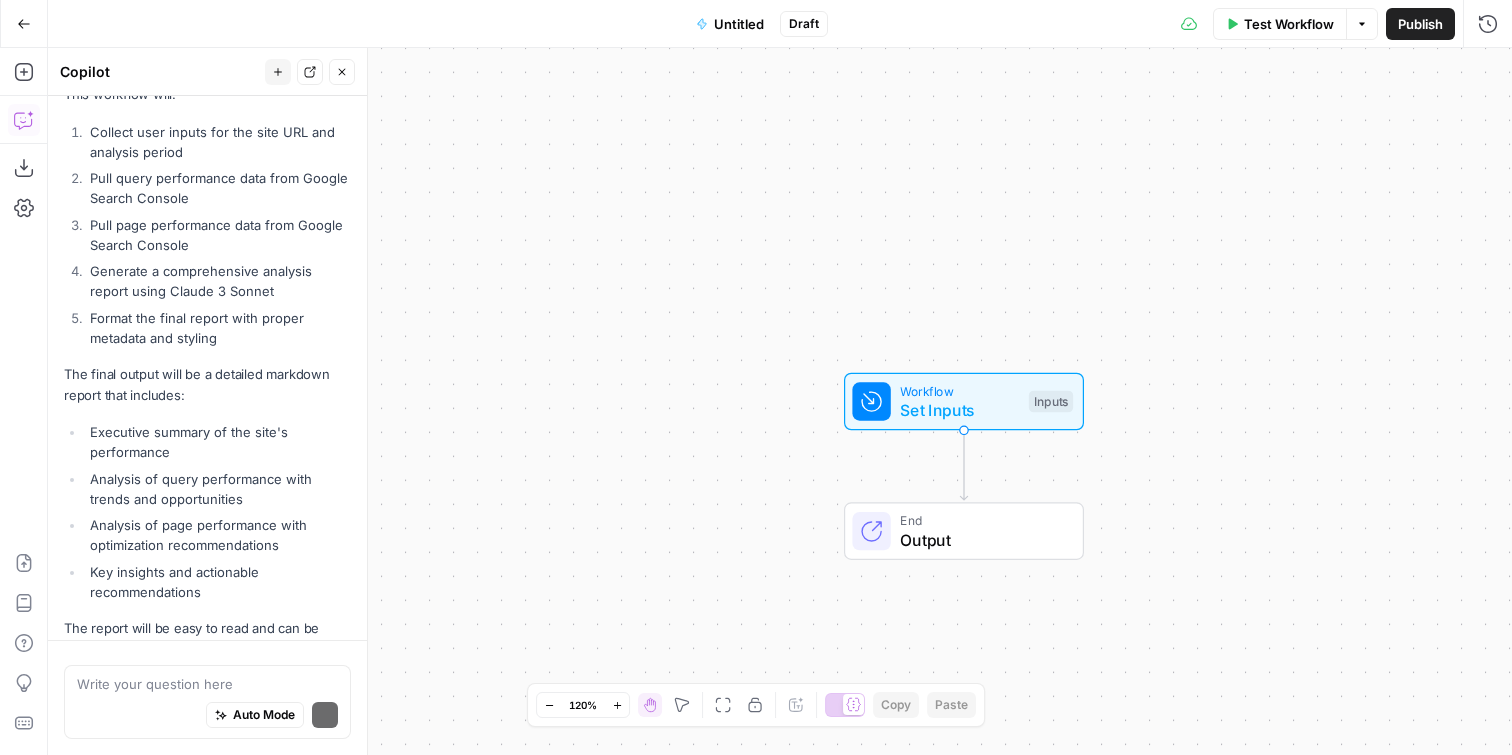 scroll, scrollTop: 3083, scrollLeft: 0, axis: vertical 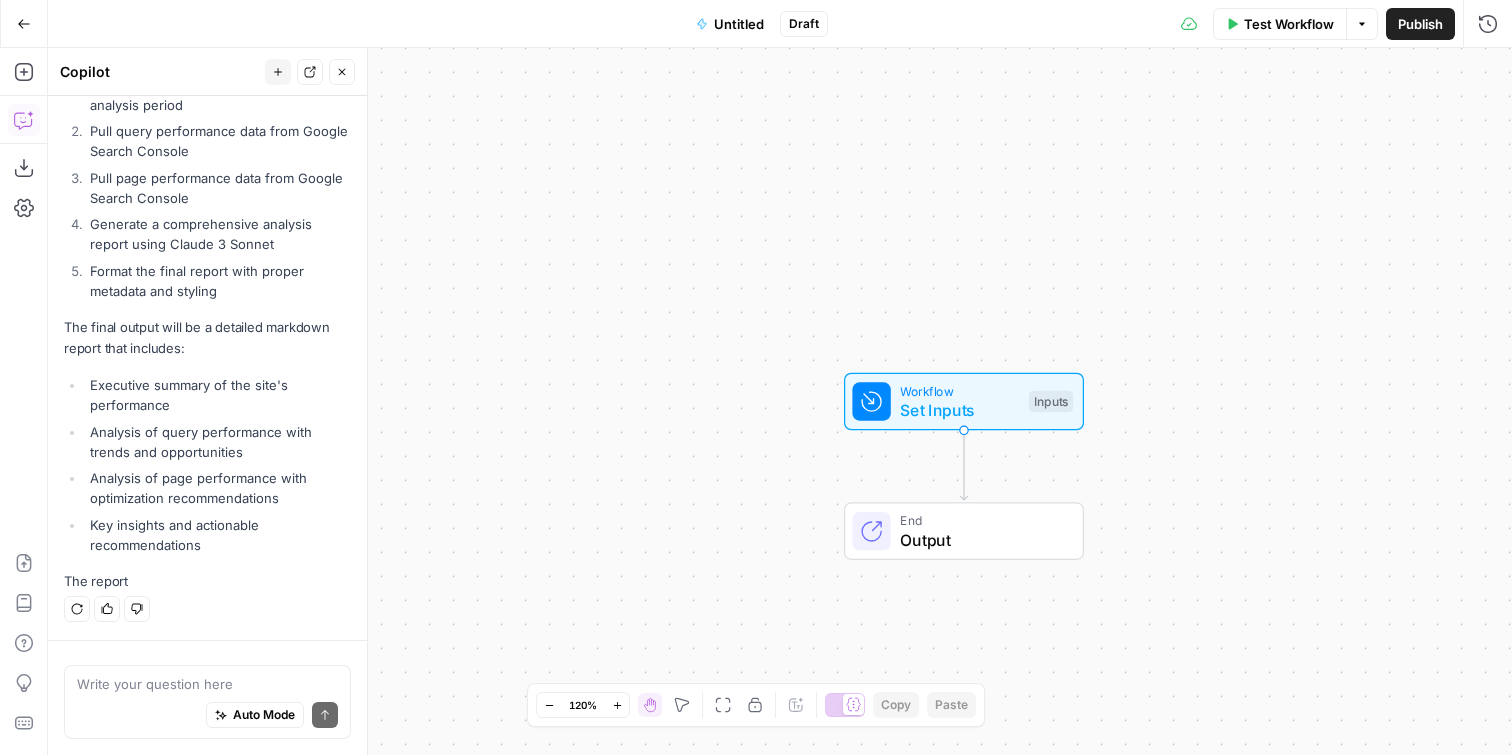 click on "Executive summary of the site's performance" at bounding box center (218, 395) 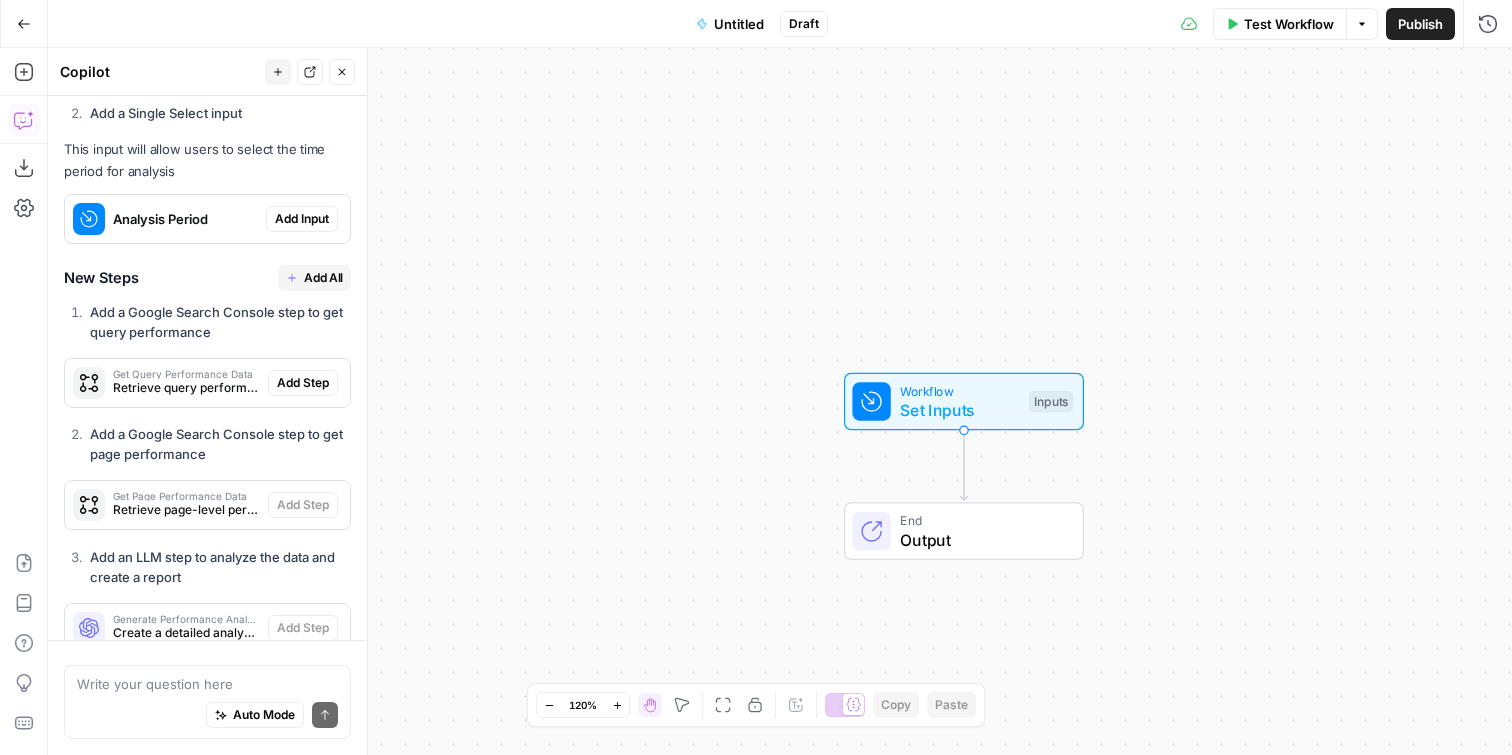 scroll, scrollTop: 2309, scrollLeft: 0, axis: vertical 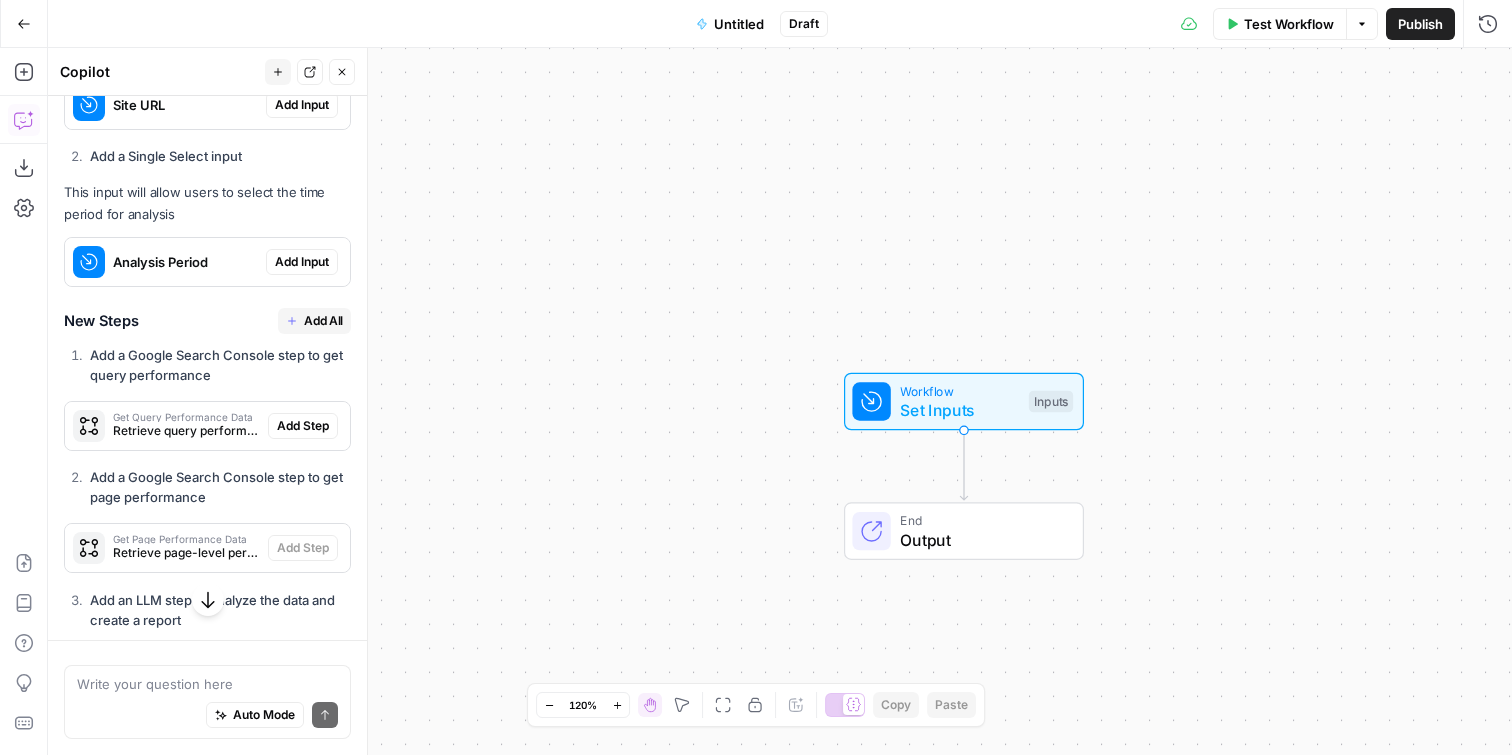click on "Add a Google Search Console step to get query performance" at bounding box center (218, 365) 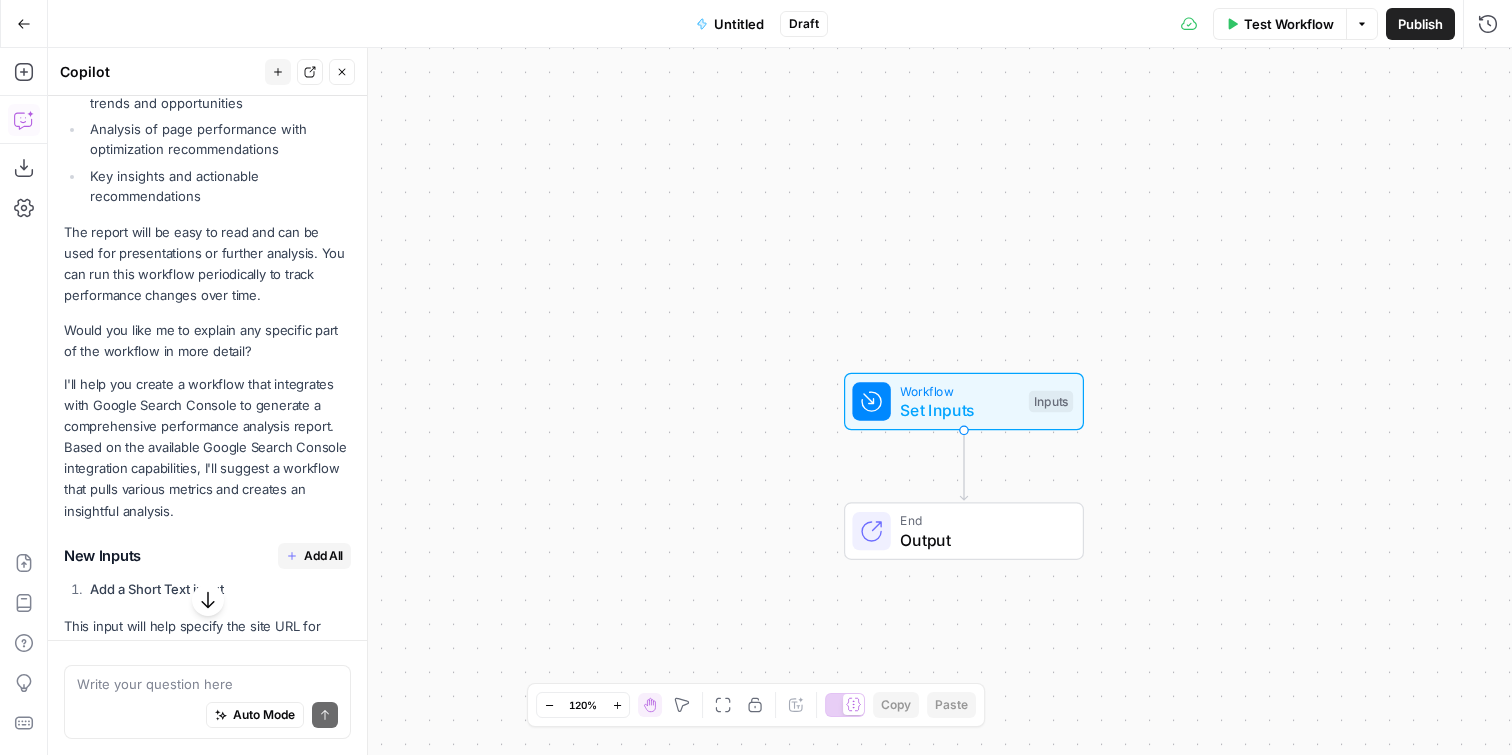 scroll, scrollTop: 1733, scrollLeft: 0, axis: vertical 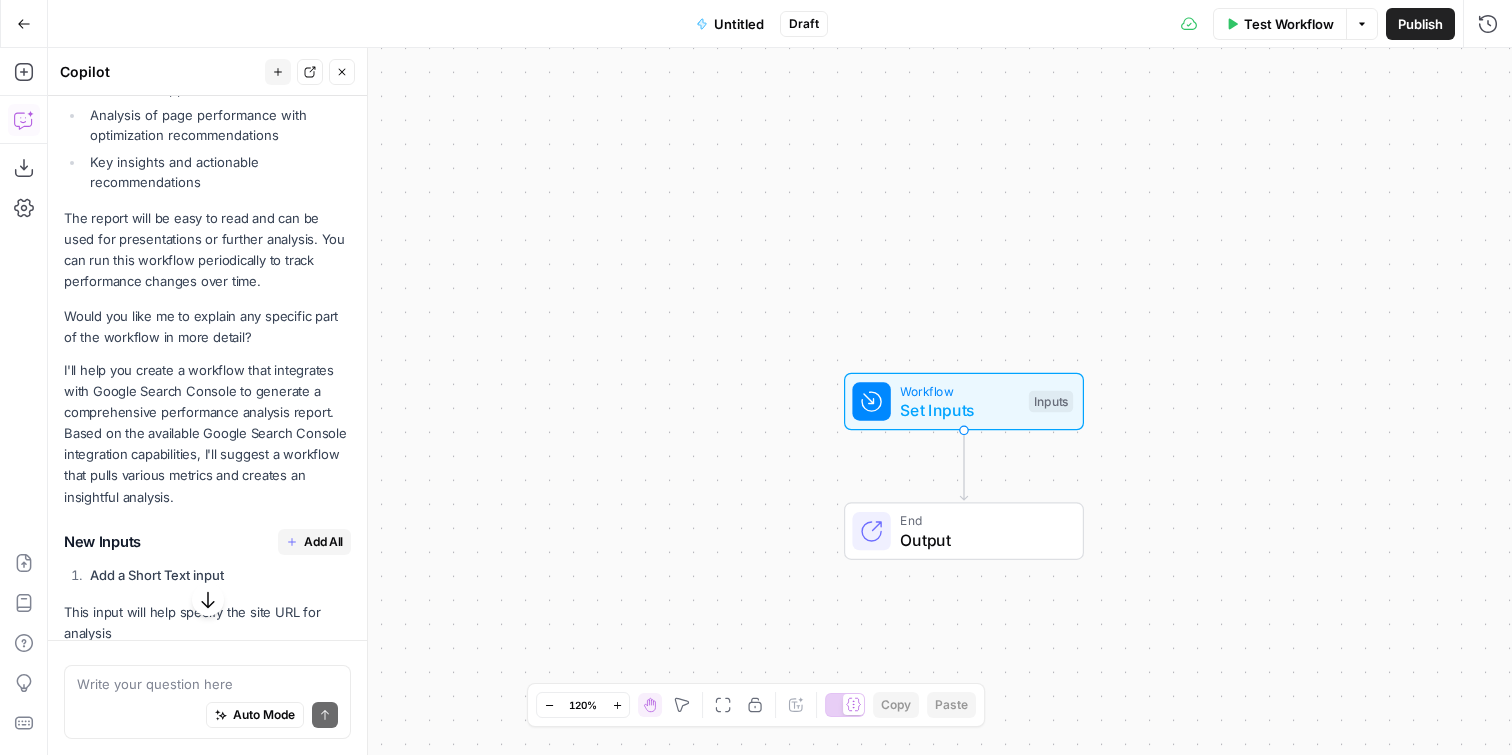 click on "Add All" at bounding box center (323, 542) 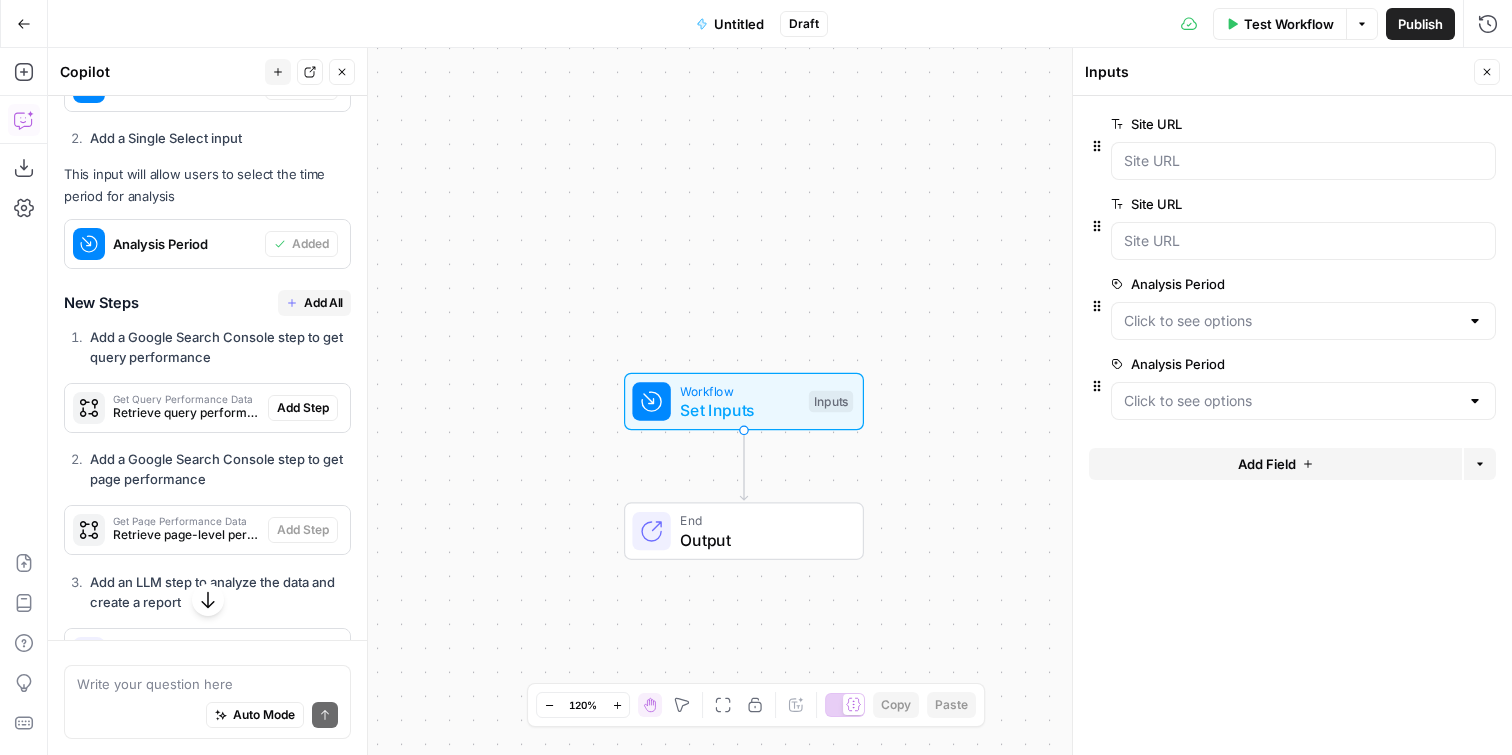 scroll, scrollTop: 2357, scrollLeft: 0, axis: vertical 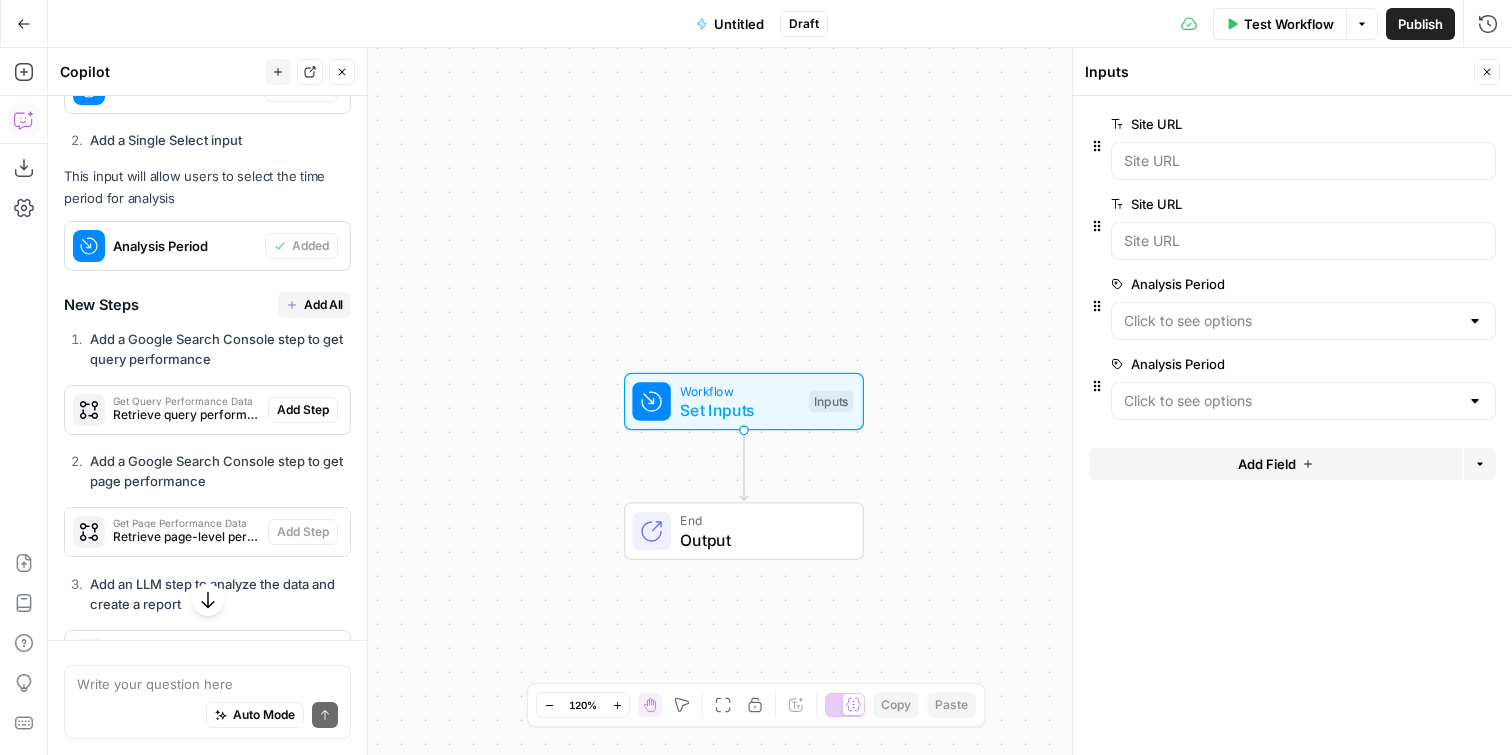 click on "Add All" at bounding box center (323, 305) 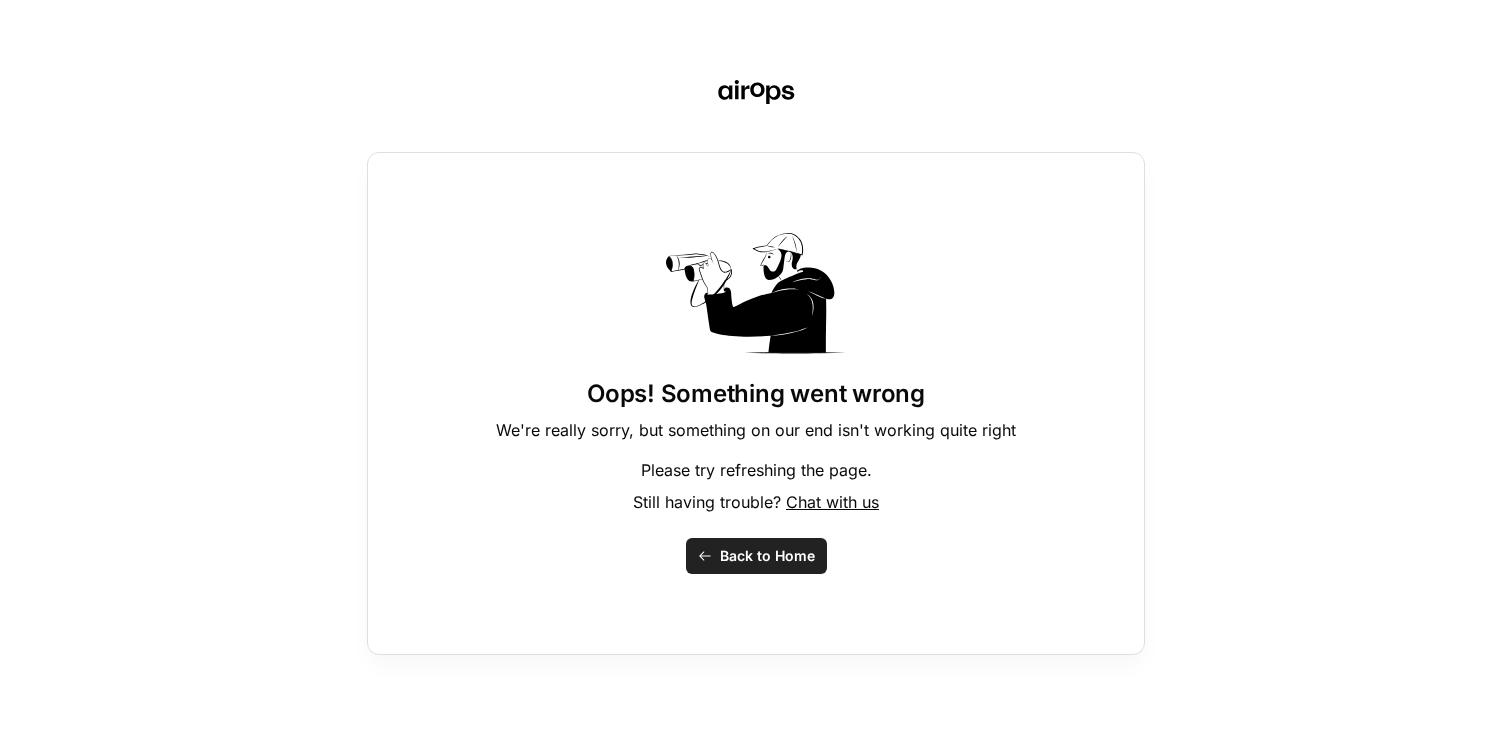 click on "Back to Home" at bounding box center [756, 556] 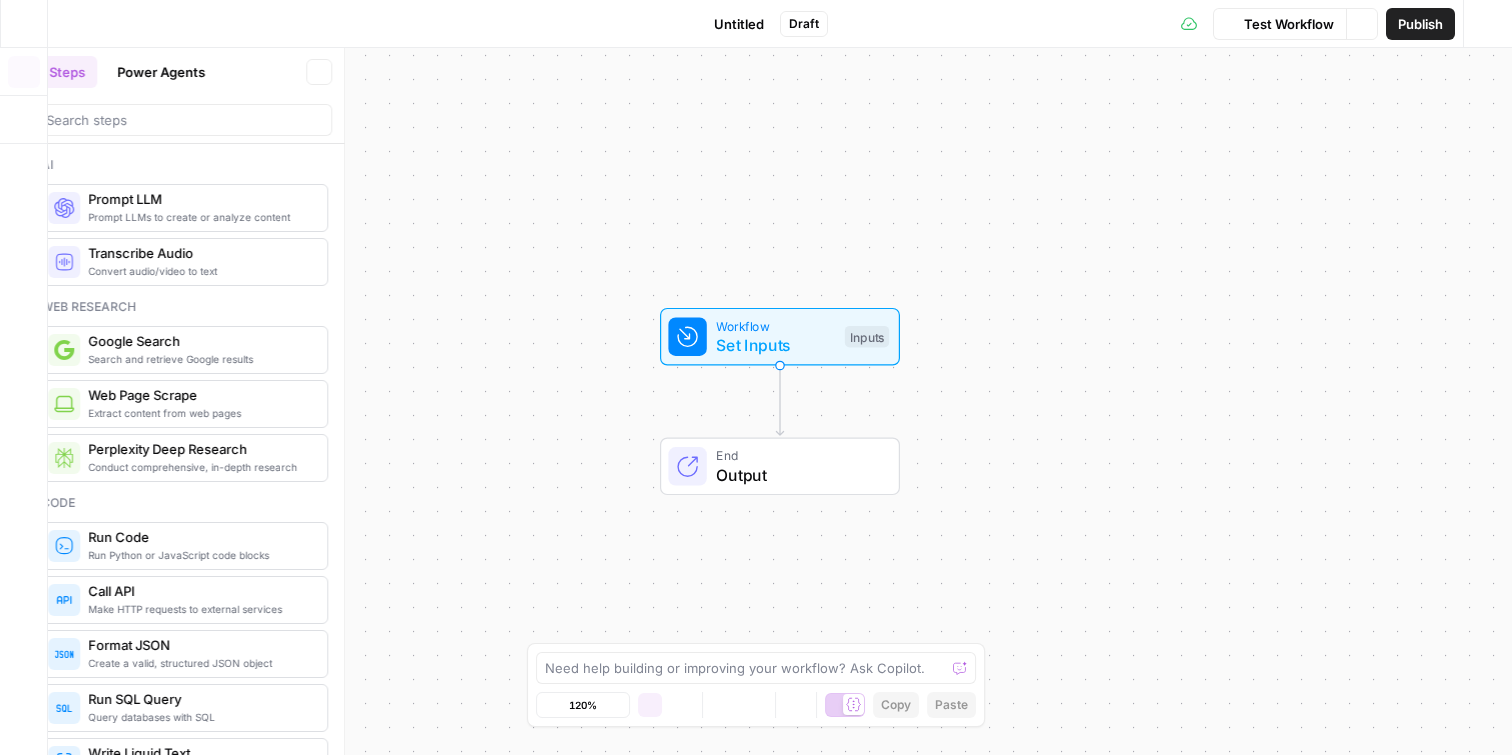 scroll, scrollTop: 0, scrollLeft: 0, axis: both 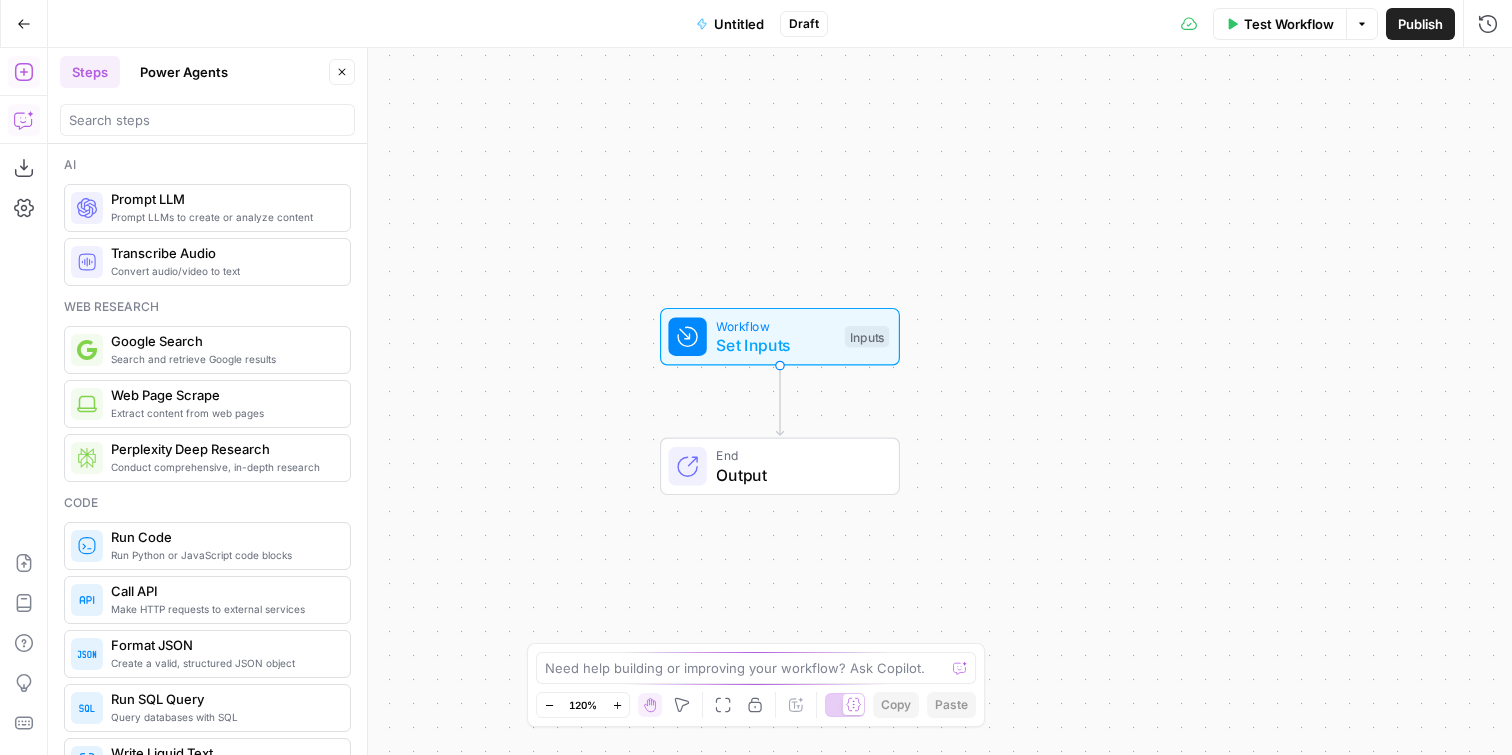 click 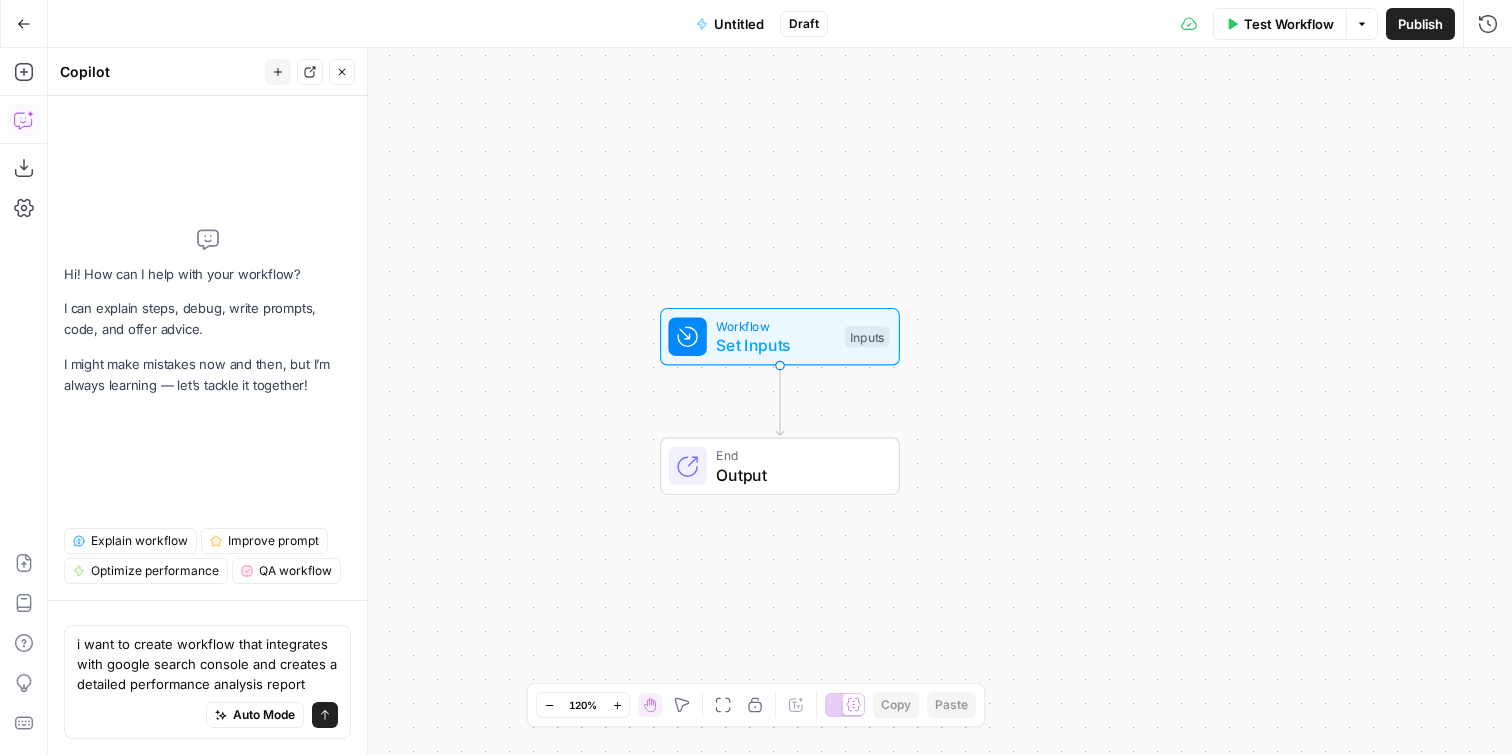 type on "i want to create workflow that integrates with google search console and creates a detailed performance analysis report" 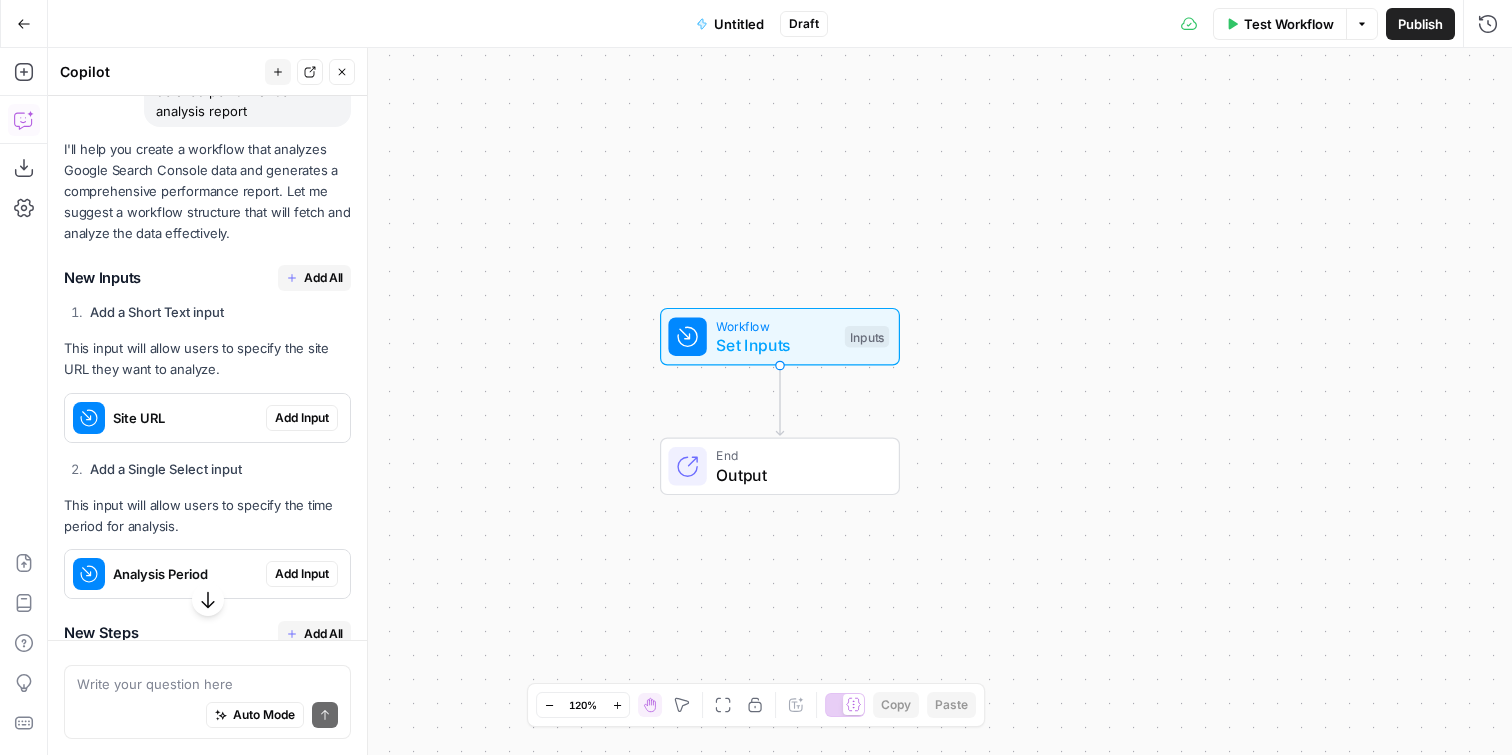 scroll, scrollTop: 242, scrollLeft: 0, axis: vertical 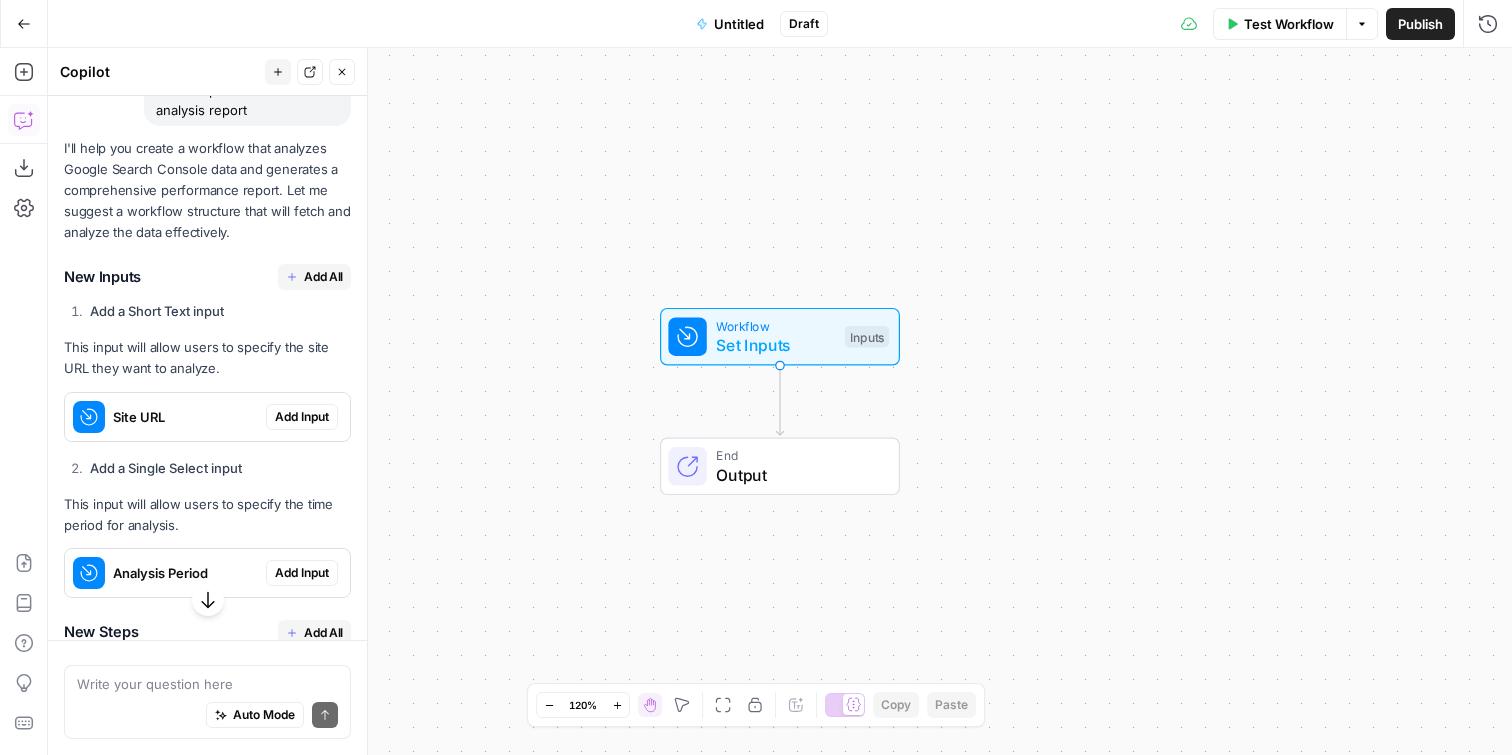 click on "Add All" at bounding box center [323, 277] 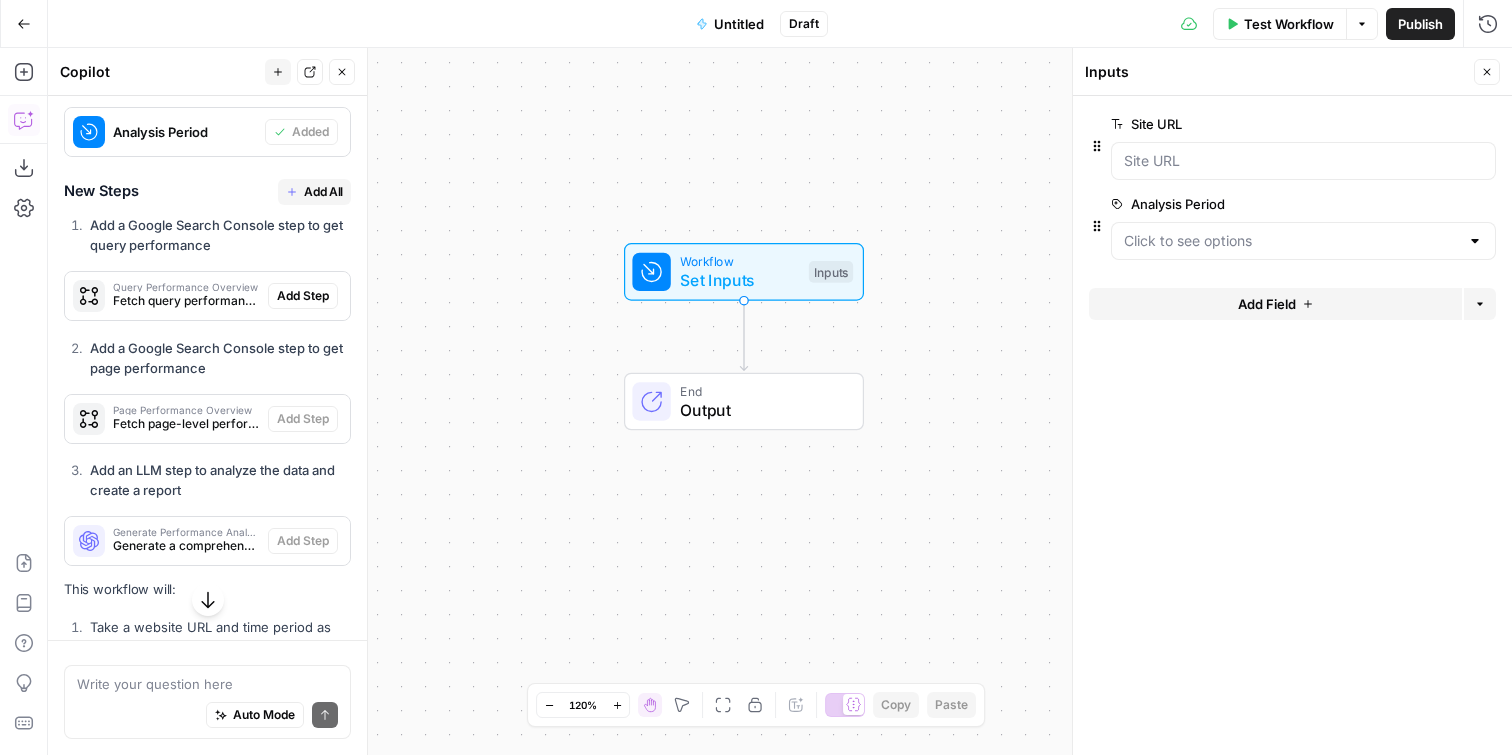 click on "Add All" at bounding box center (323, 192) 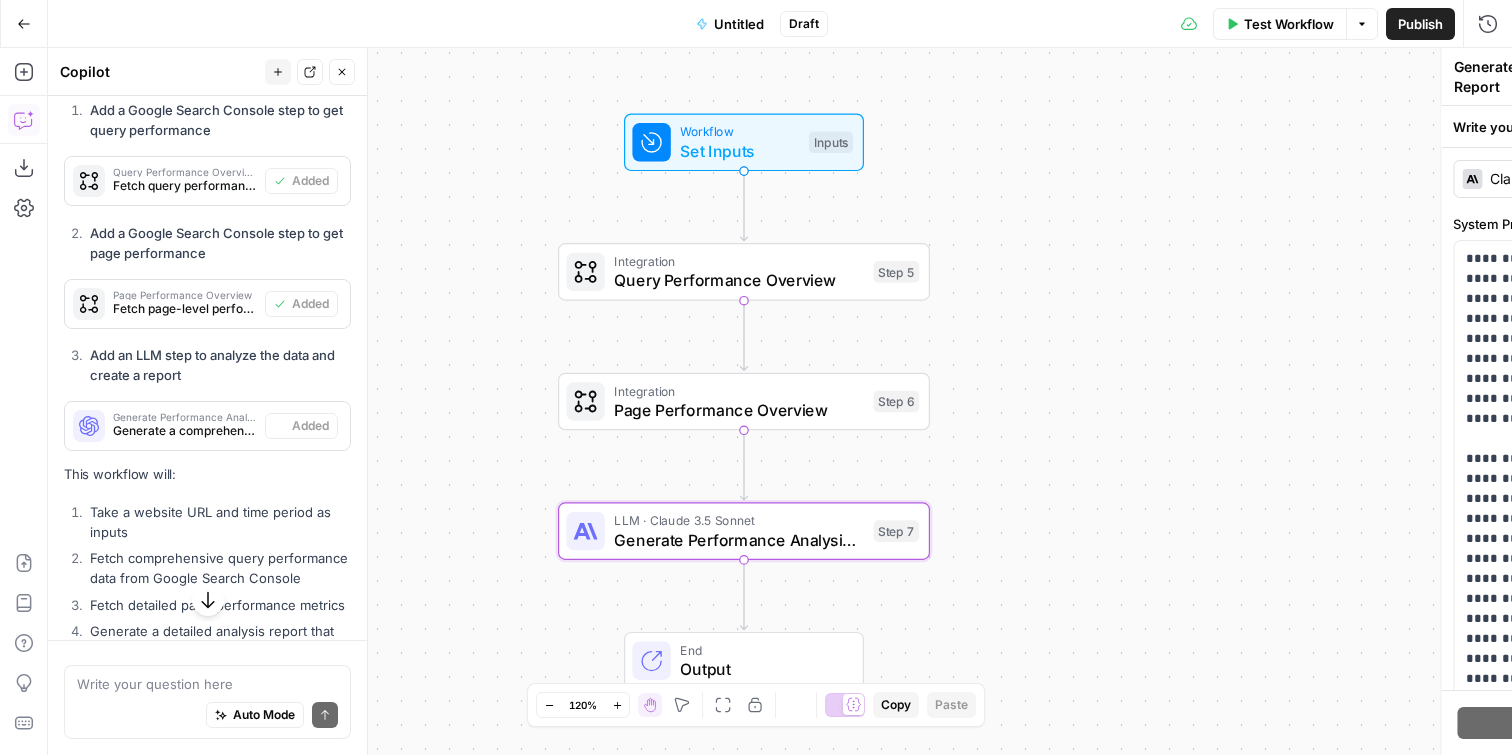 scroll, scrollTop: 862, scrollLeft: 0, axis: vertical 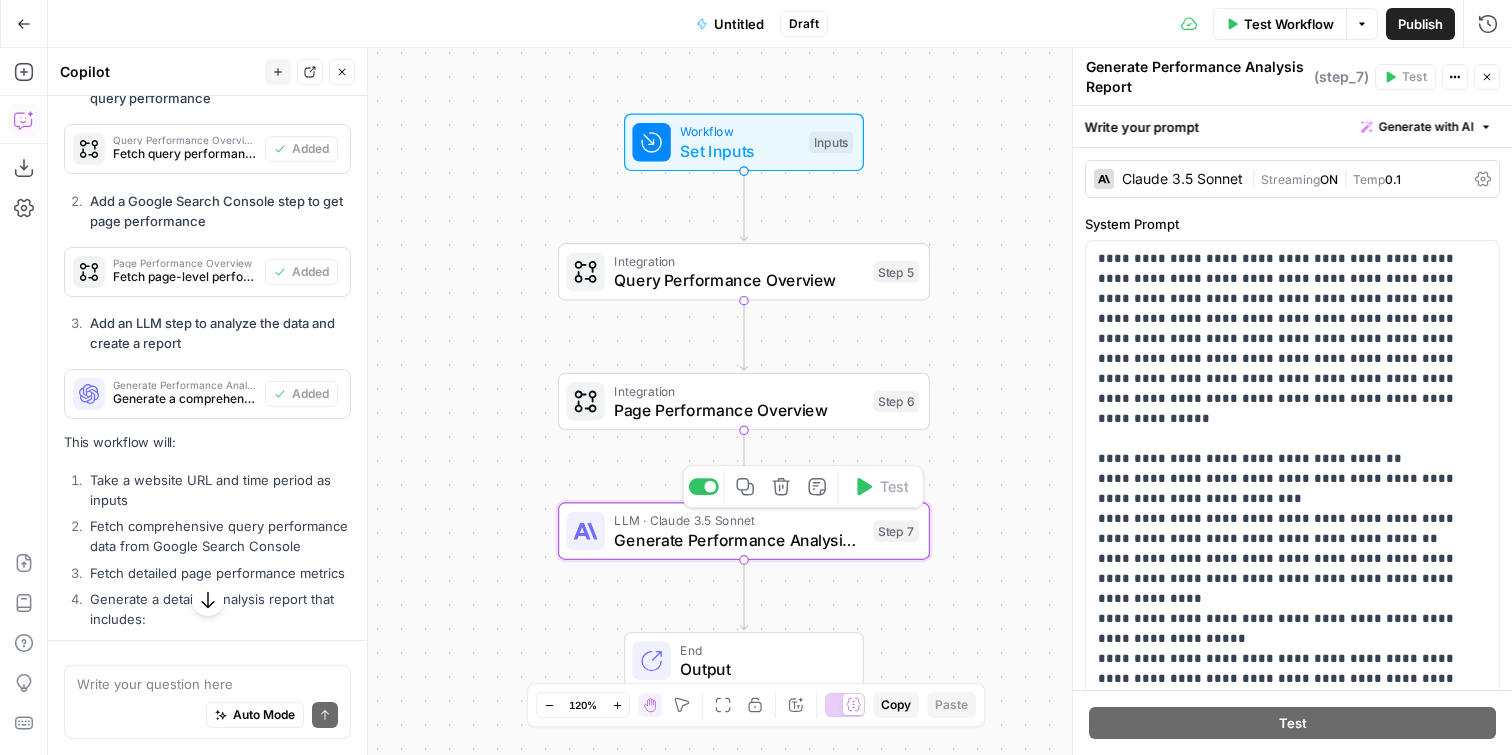 click on "Generate Performance Analysis Report" at bounding box center [739, 540] 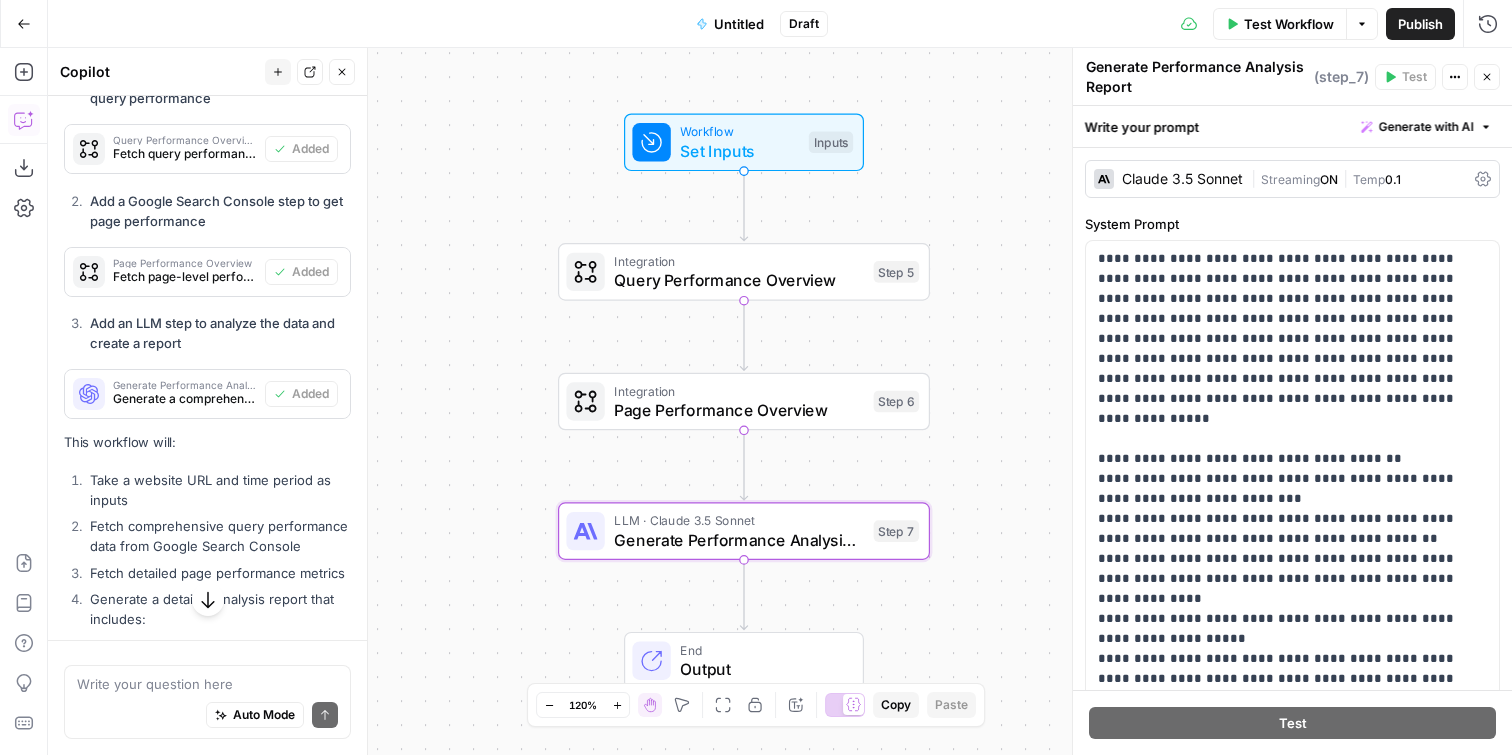 click on "Claude 3.5 Sonnet" at bounding box center (1182, 179) 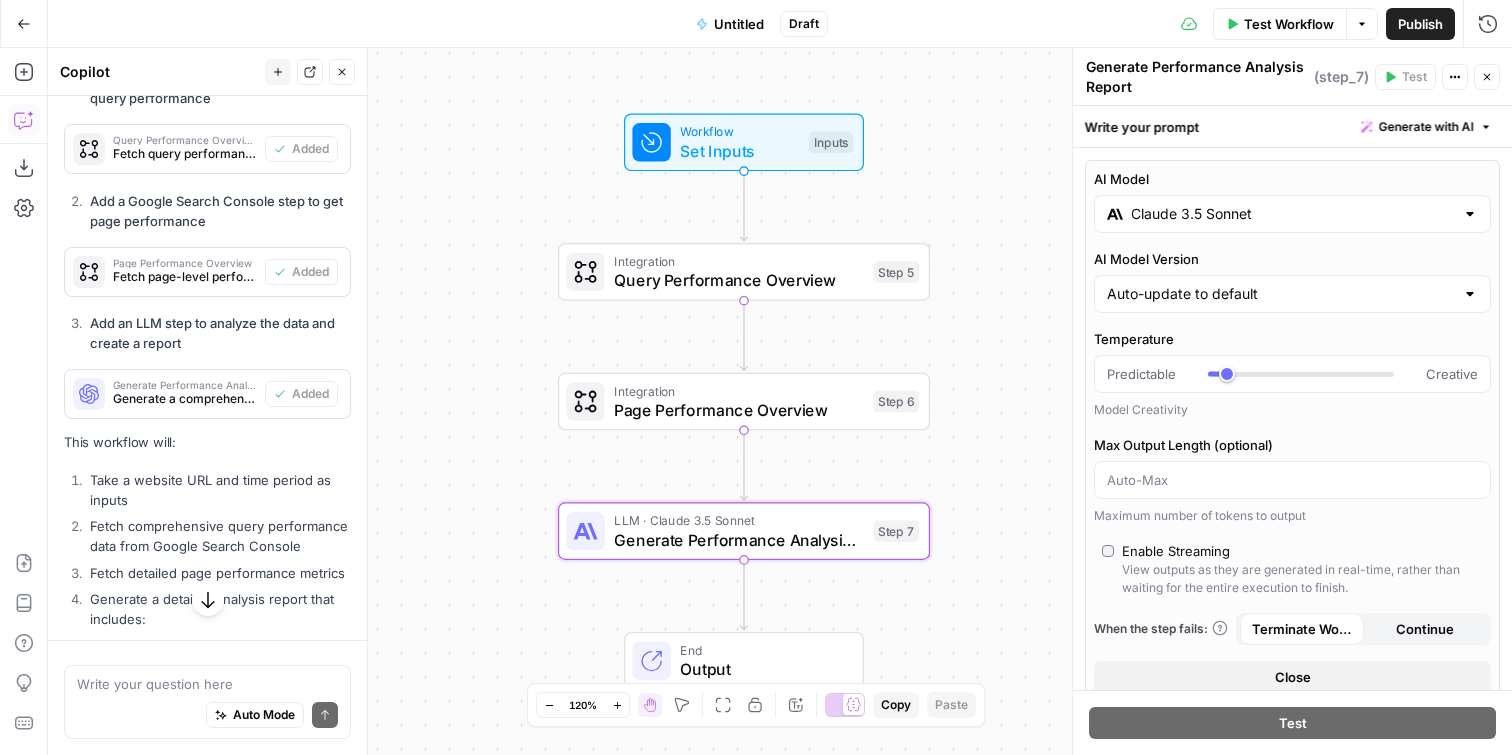 click on "Claude 3.5 Sonnet" at bounding box center [1292, 214] 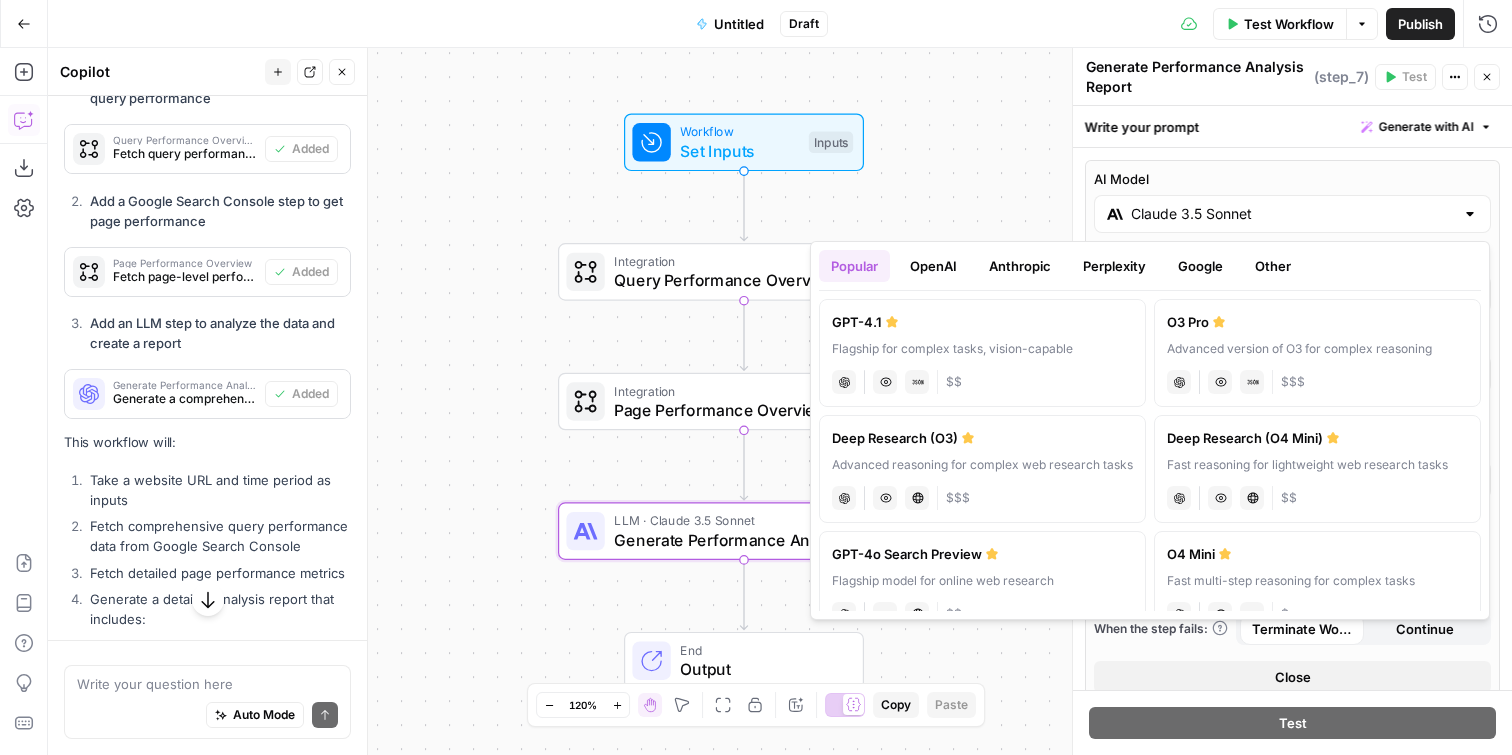 click on "OpenAI" at bounding box center [933, 266] 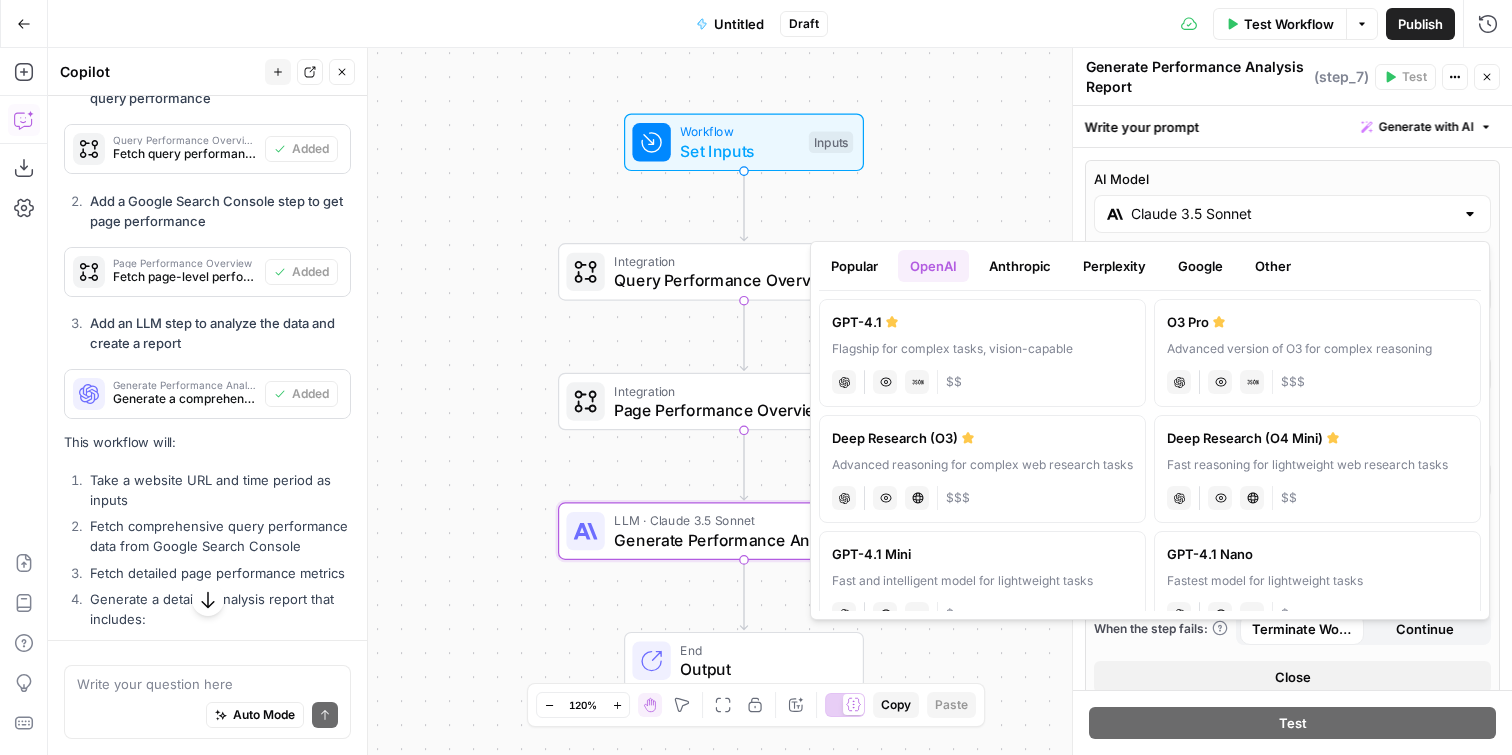 click on "Flagship for complex tasks, vision-capable" at bounding box center [982, 349] 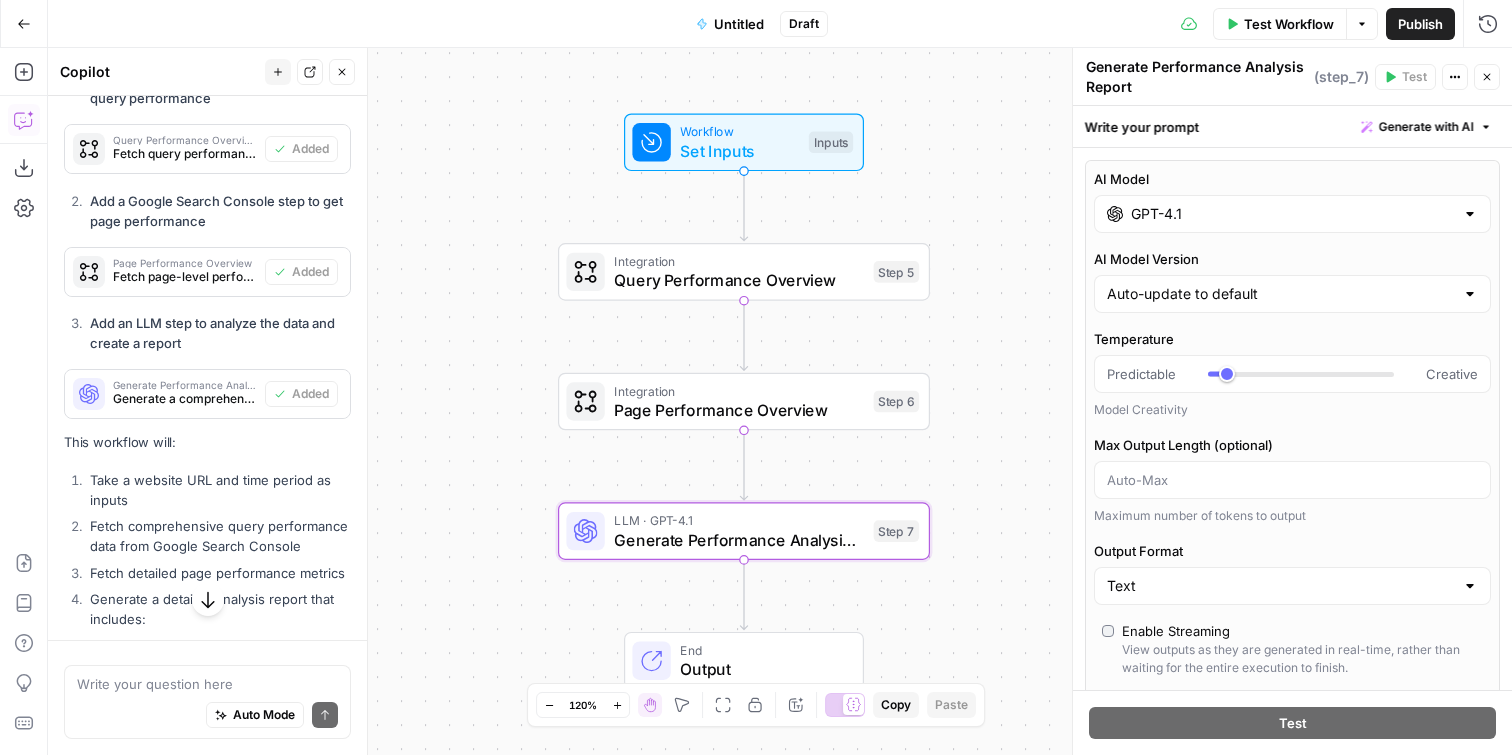 click on "Workflow Set Inputs Inputs Integration Query Performance Overview Step 5 Integration Page Performance Overview Step 6 LLM · GPT-4.1 Generate Performance Analysis Report Step 7 End Output" at bounding box center [780, 401] 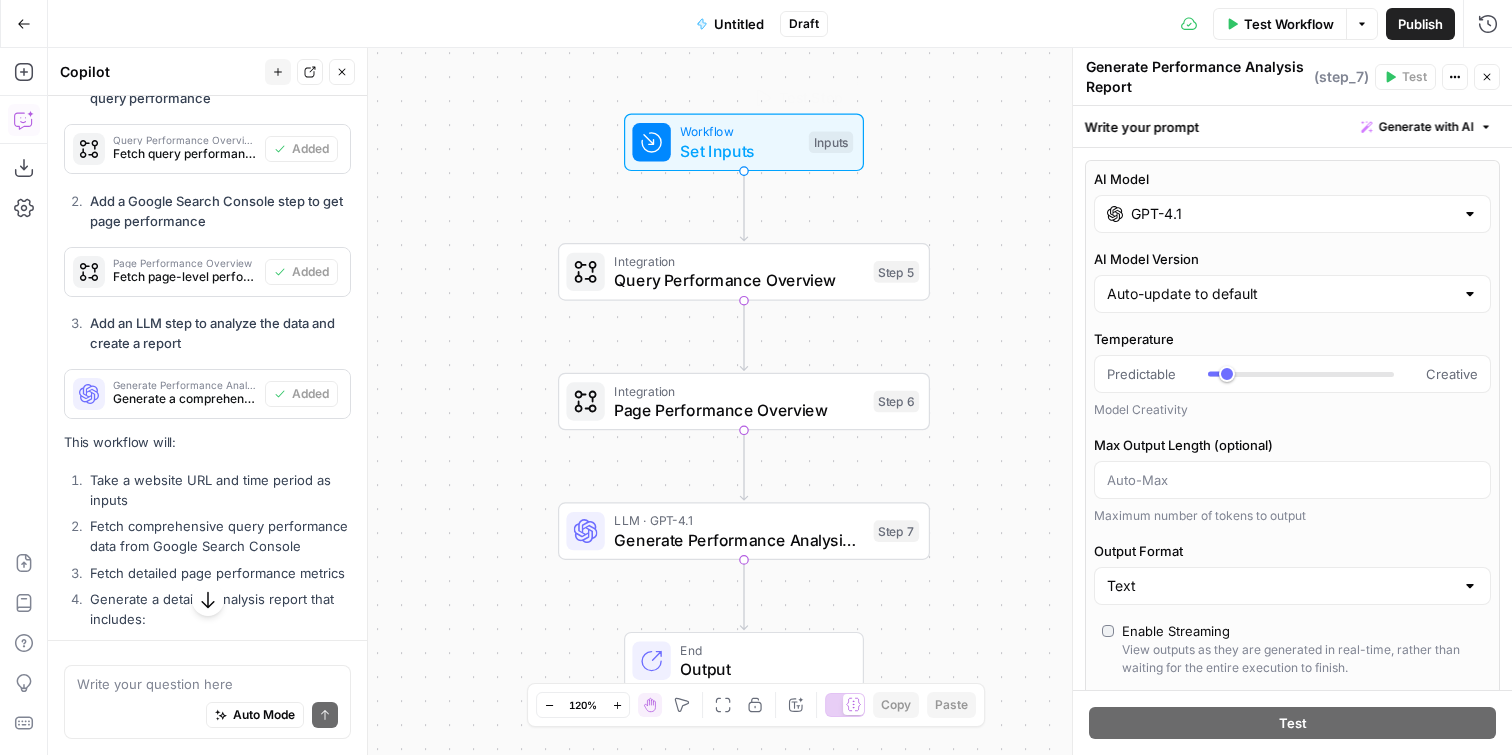 click on "Workflow" at bounding box center [739, 131] 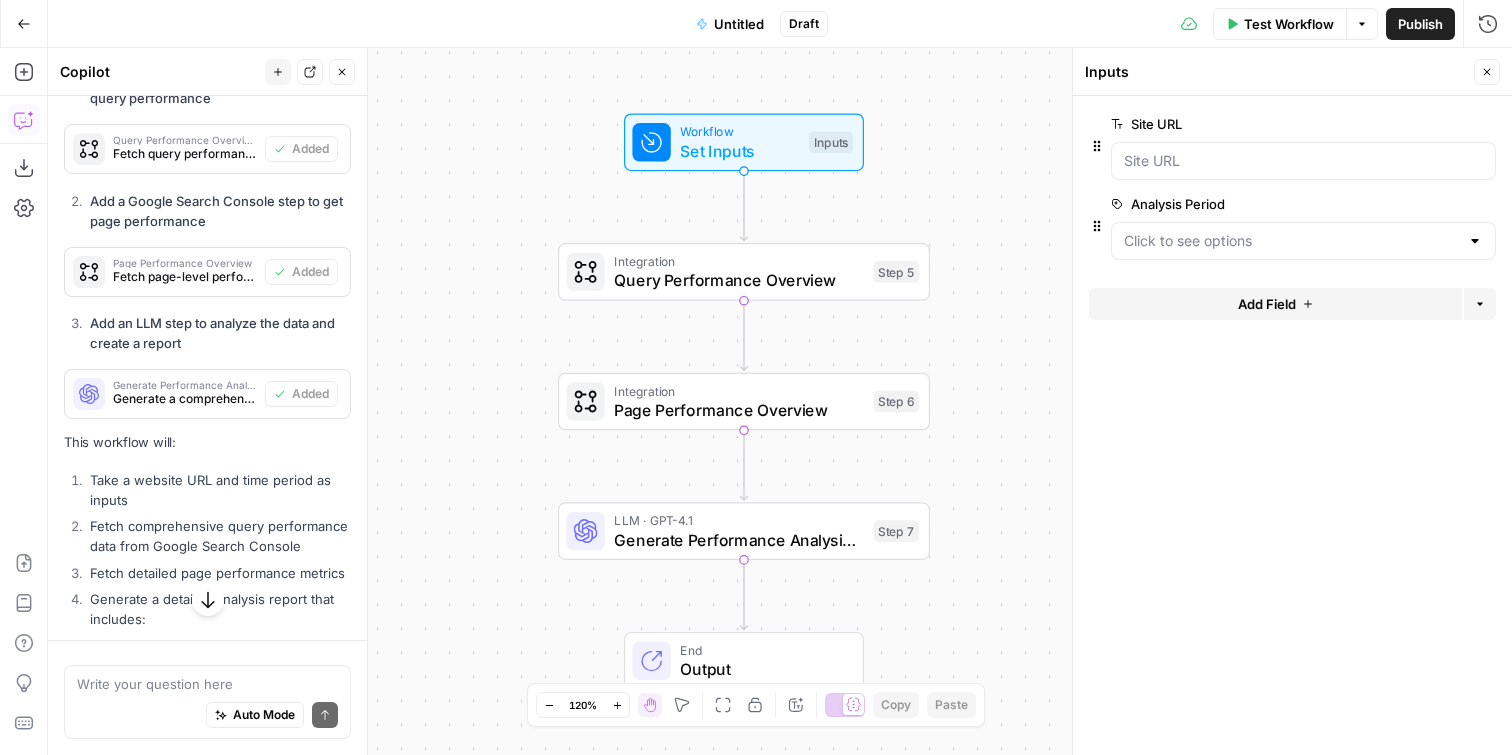 click at bounding box center [1303, 161] 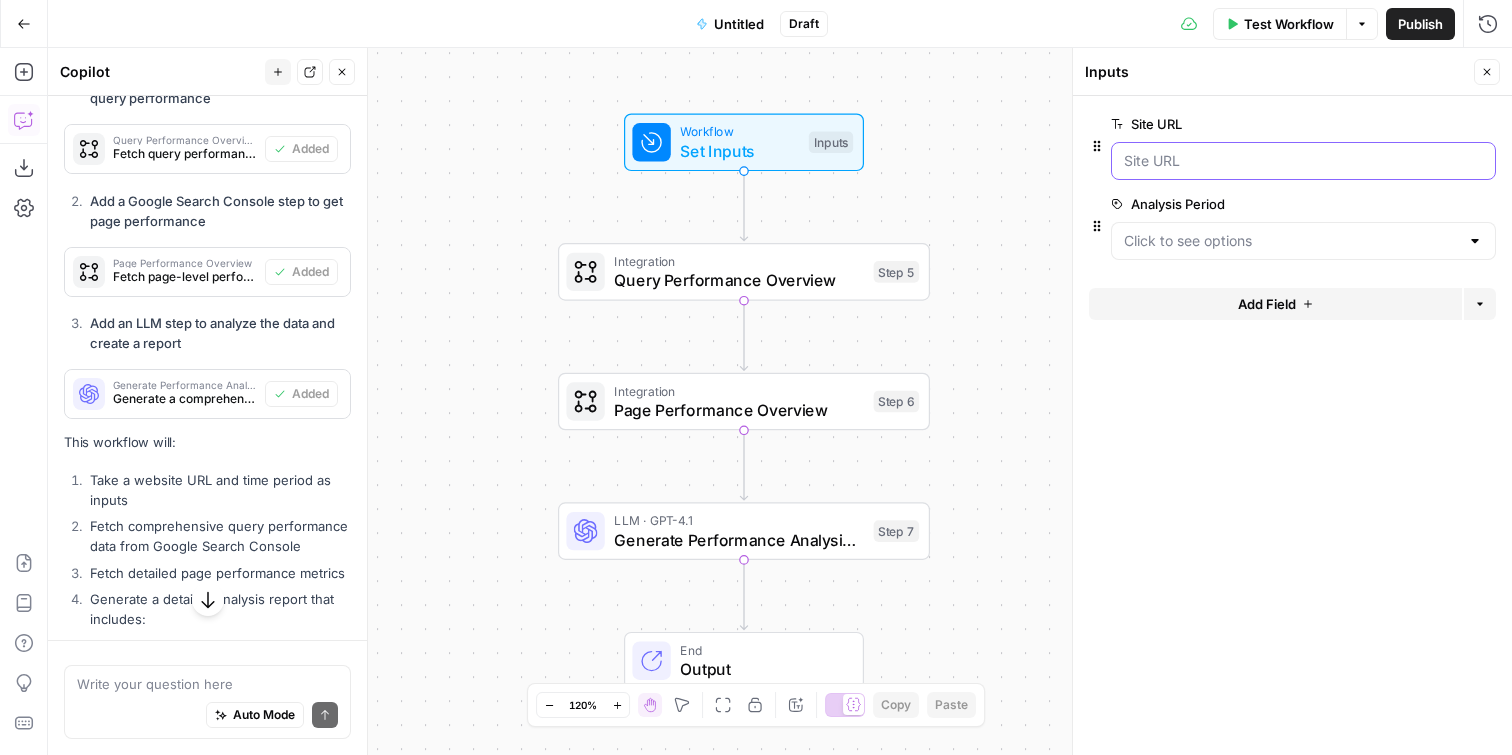 click on "Site URL" at bounding box center (1303, 161) 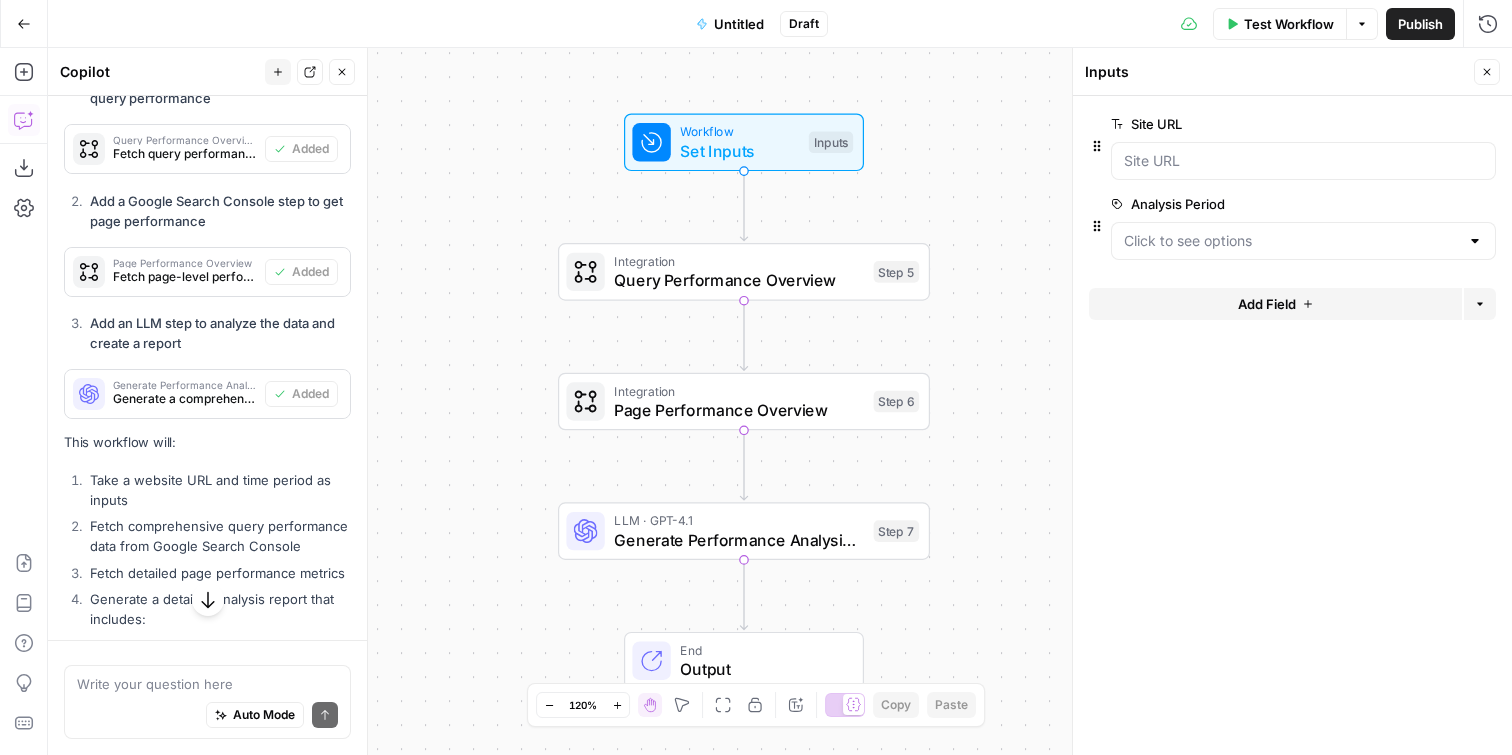 click on "Test Workflow" at bounding box center [1289, 24] 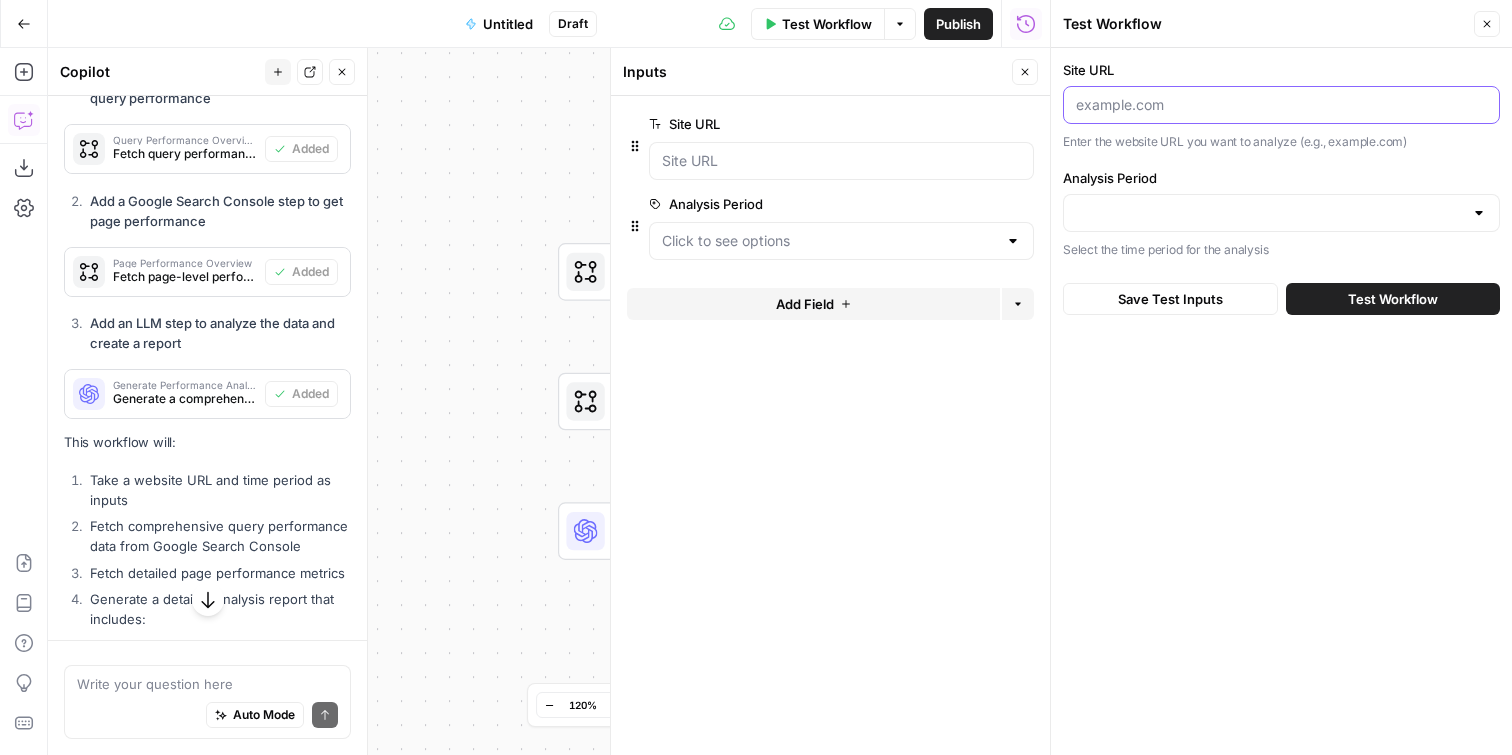 click on "Site URL" at bounding box center [1281, 105] 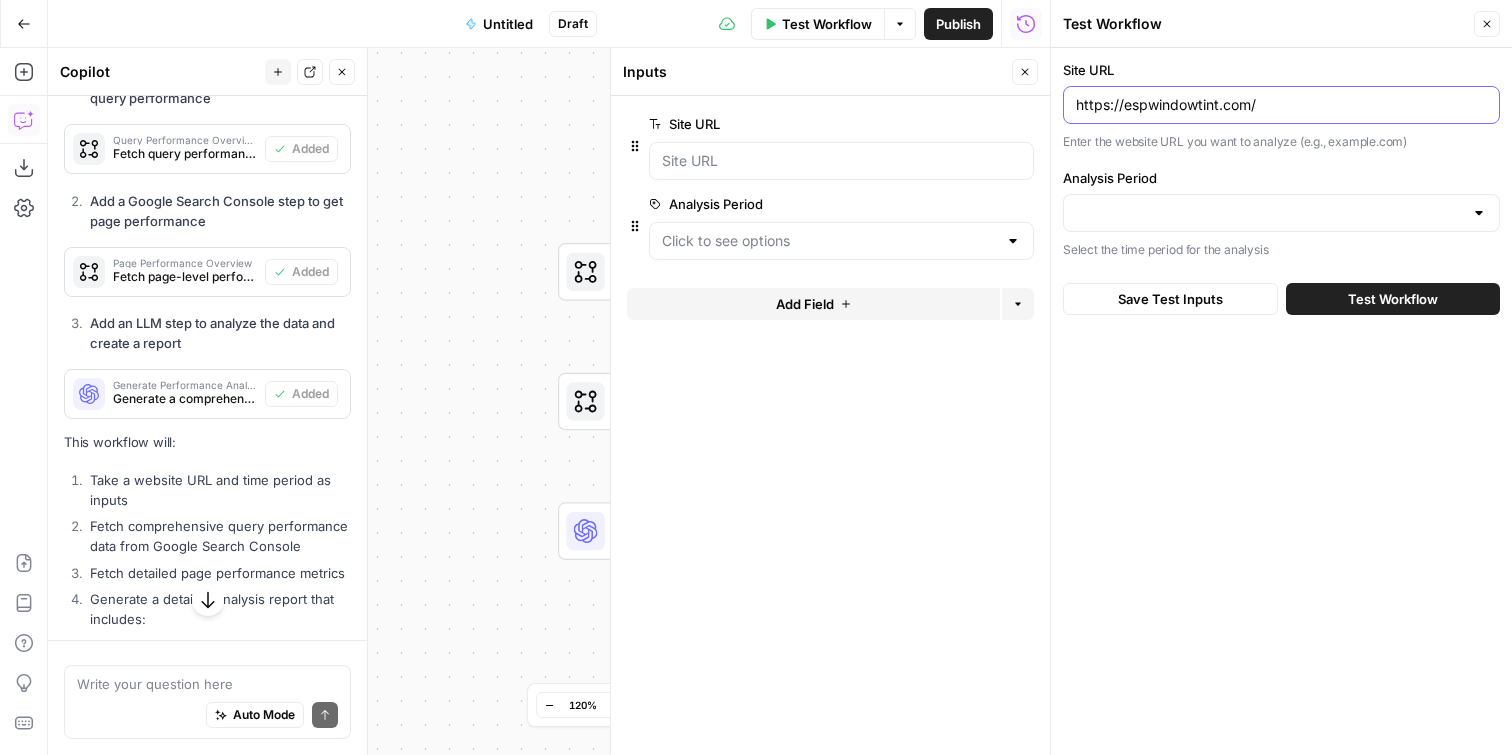 type on "https://espwindowtint.com/" 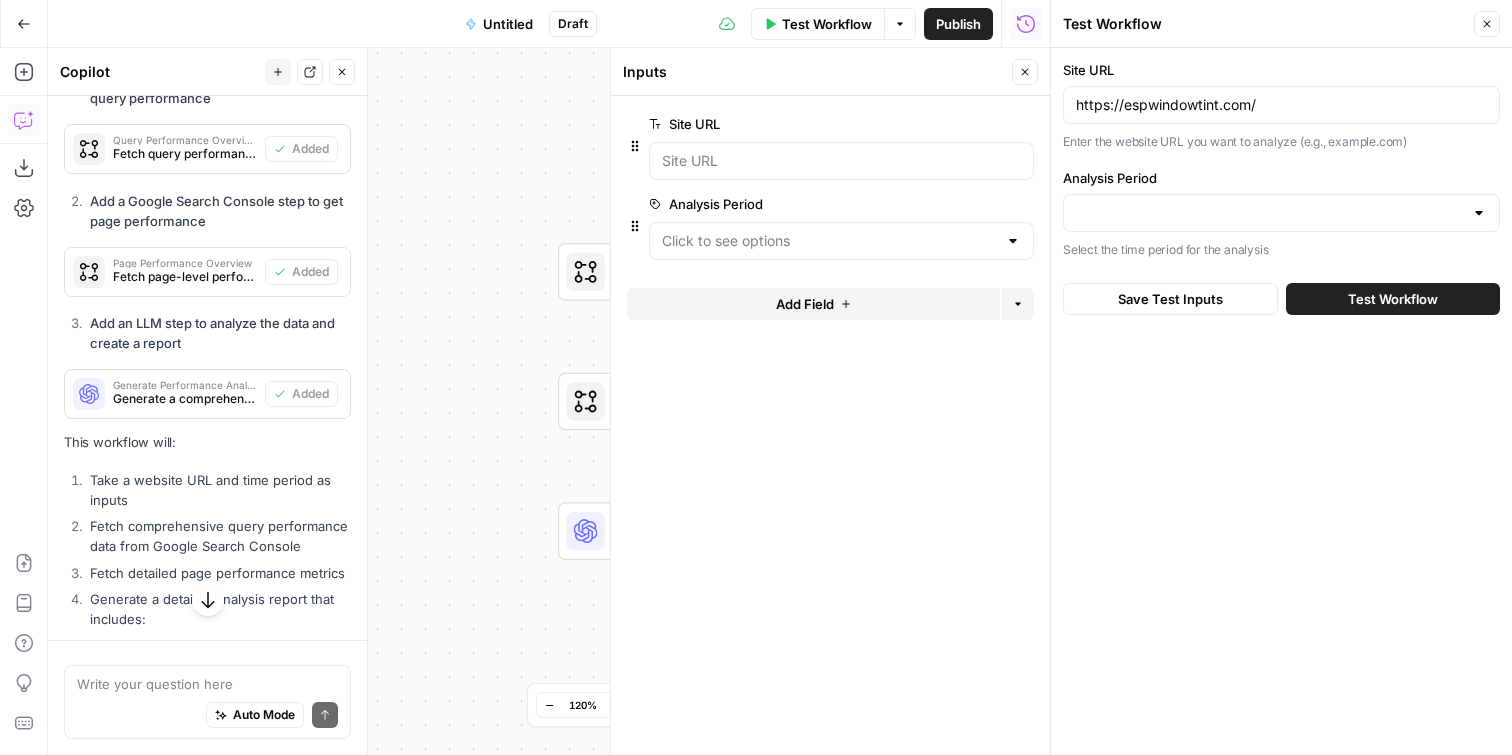 click at bounding box center (1281, 213) 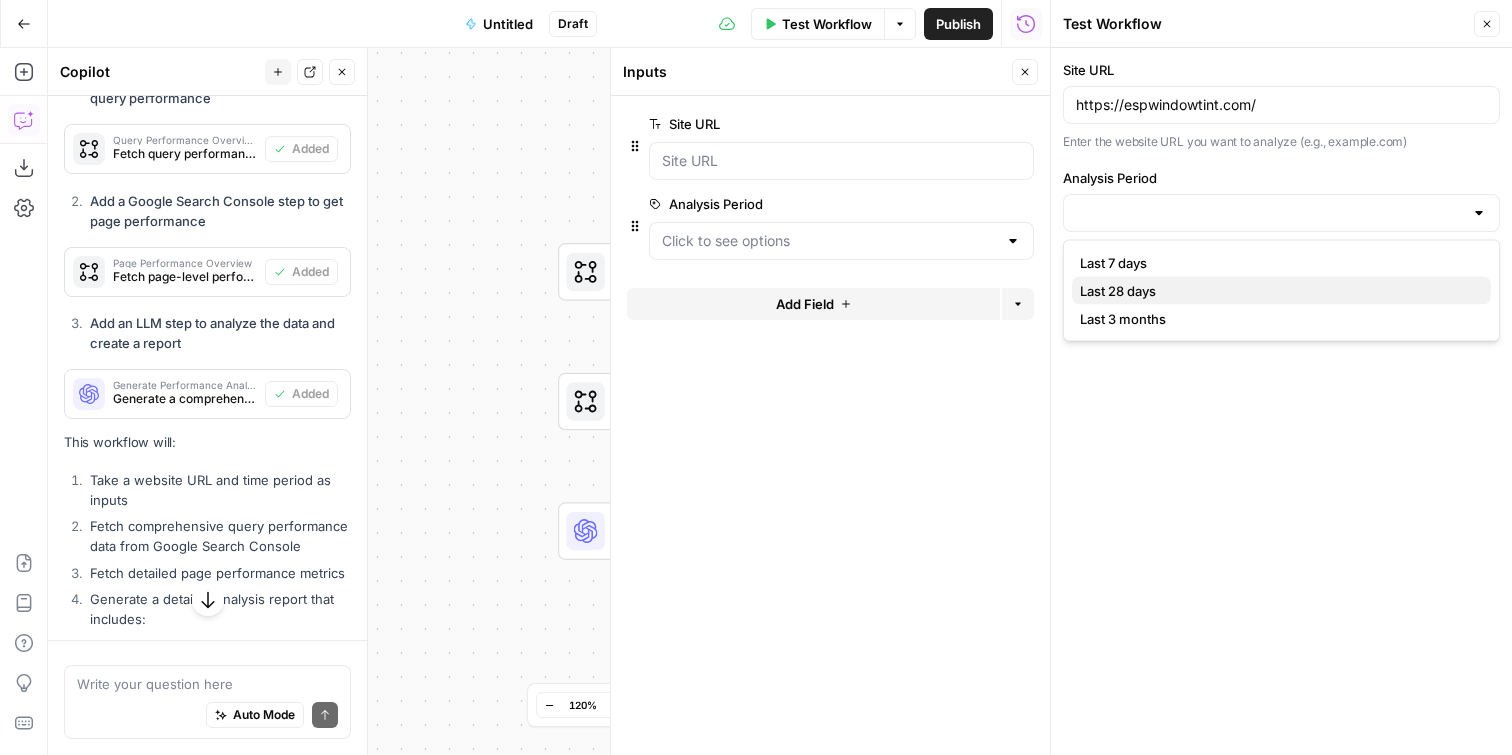 click on "Last 28 days" at bounding box center [1277, 291] 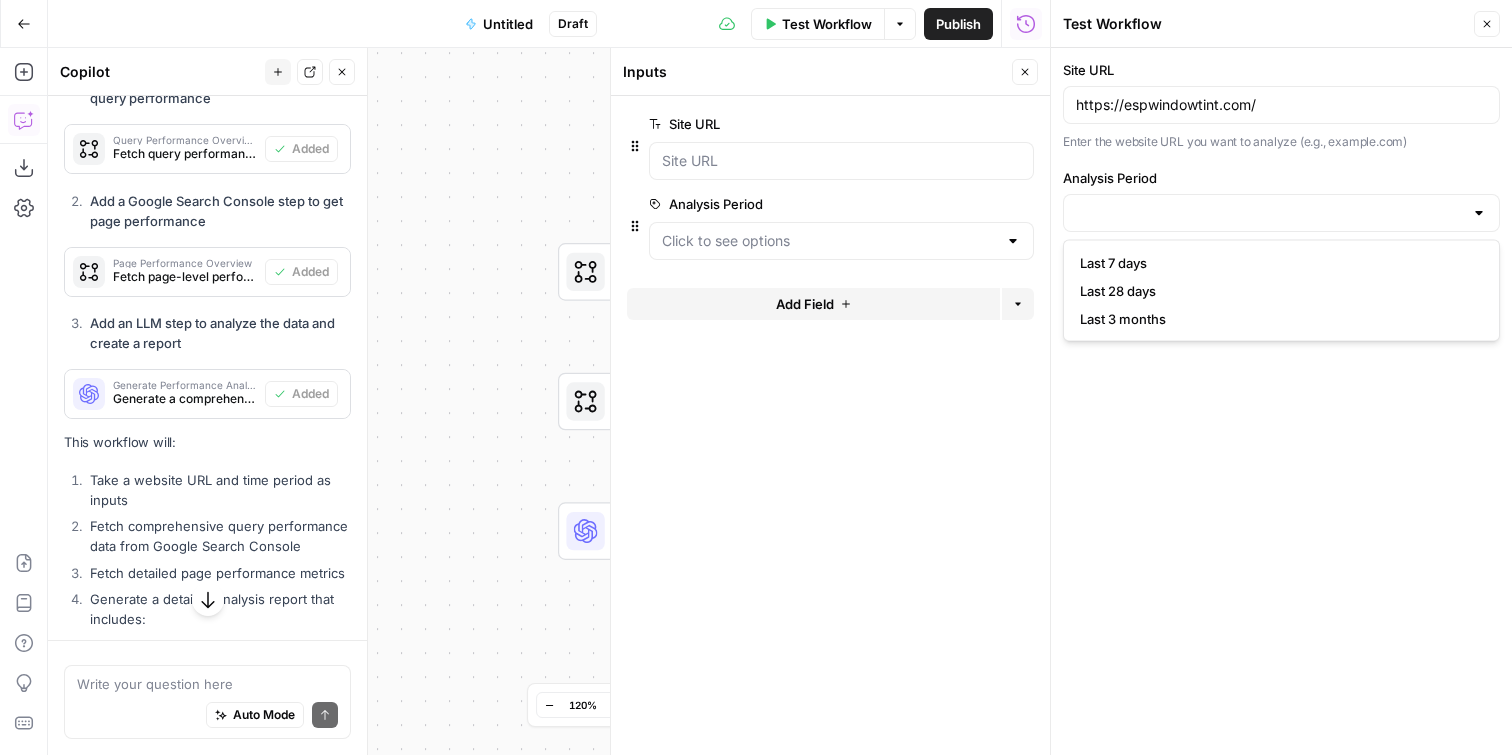 type on "Last 28 days" 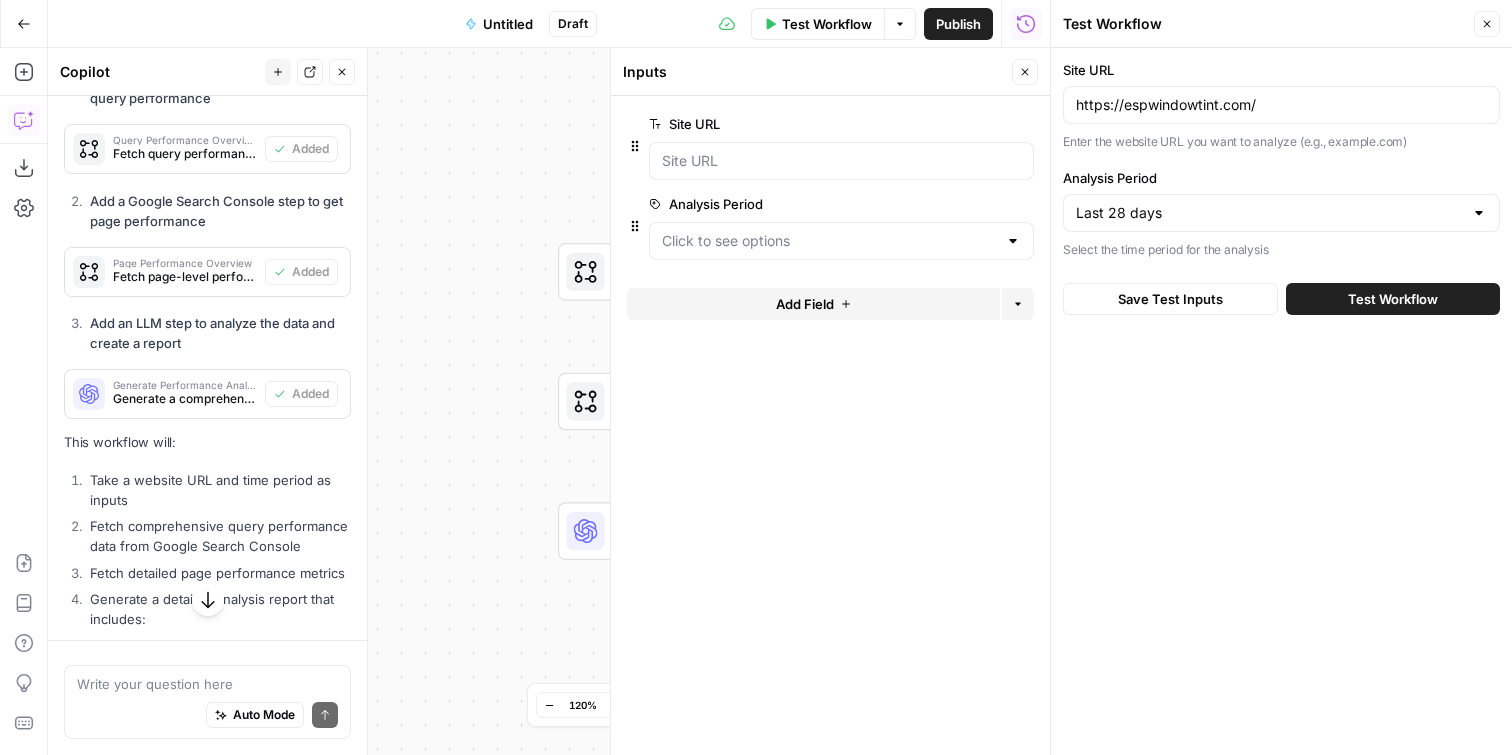 click on "Workflow Set Inputs Inputs Integration Query Performance Overview Step 5 Copy step Delete step Add Note Test Integration Page Performance Overview Step 6 LLM · GPT-4.1 Generate Performance Analysis Report Step 7 End Output" at bounding box center [549, 401] 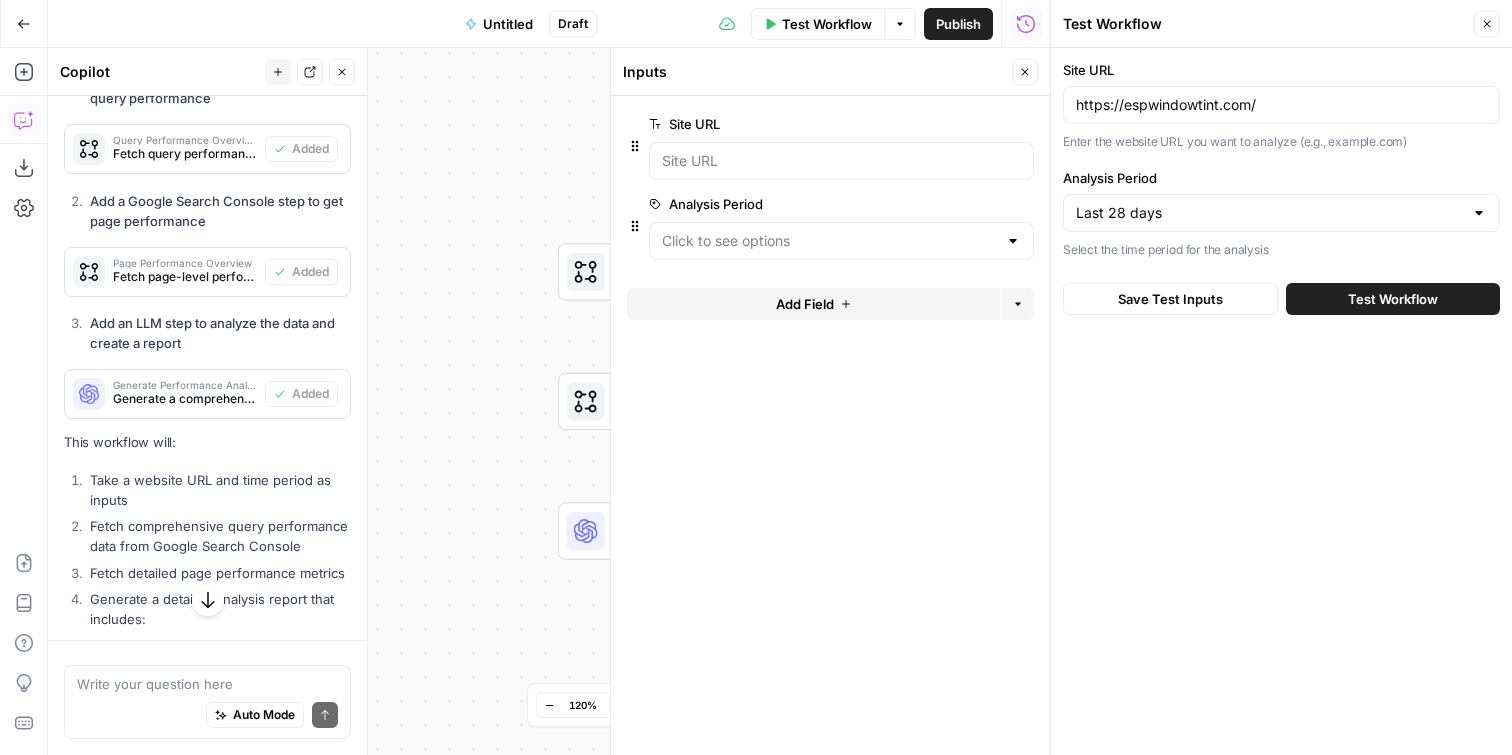 click on "Save Test Inputs" at bounding box center [1170, 299] 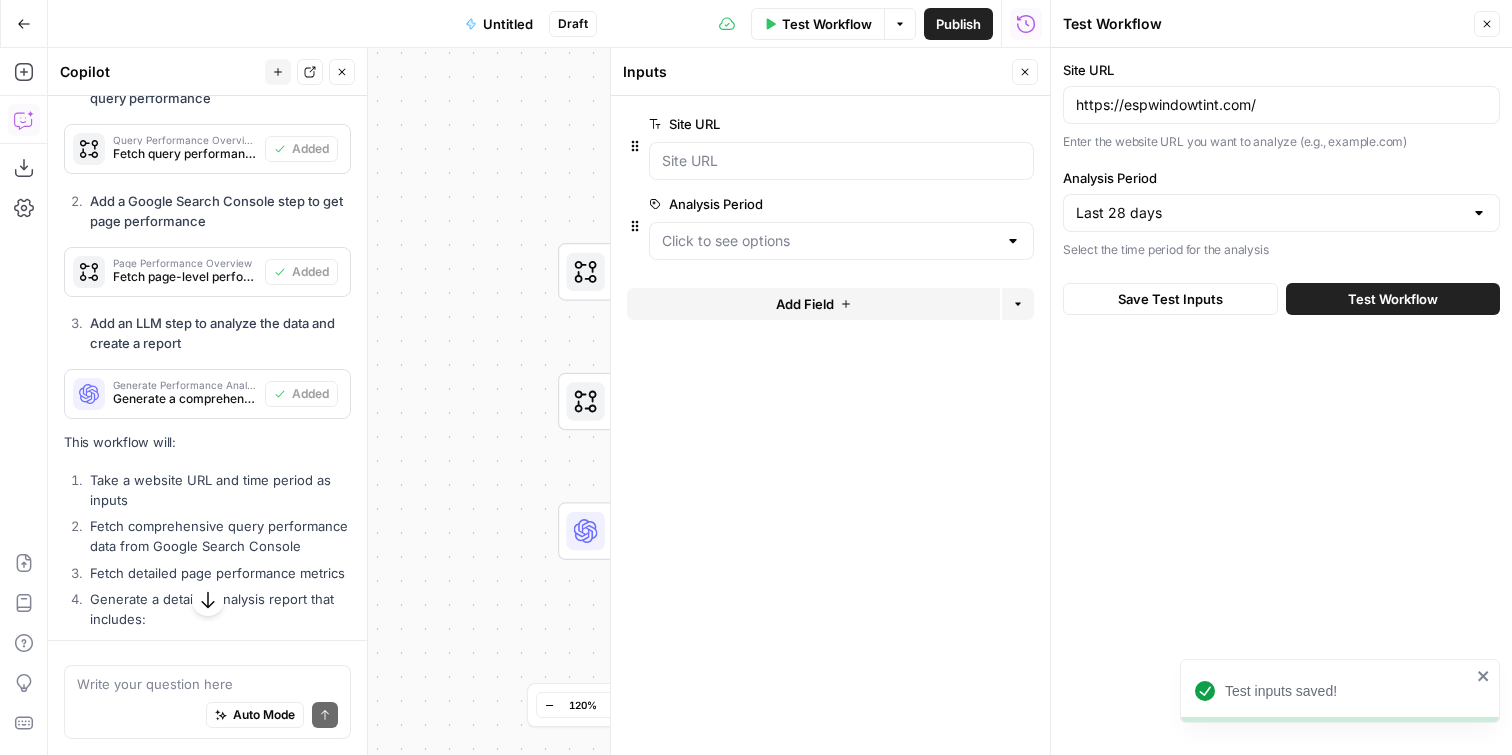 click on "Workflow Set Inputs Inputs Integration Query Performance Overview Step 5 Integration Page Performance Overview Step 6 LLM · GPT-4.1 Generate Performance Analysis Report Step 7 End Output" at bounding box center [549, 401] 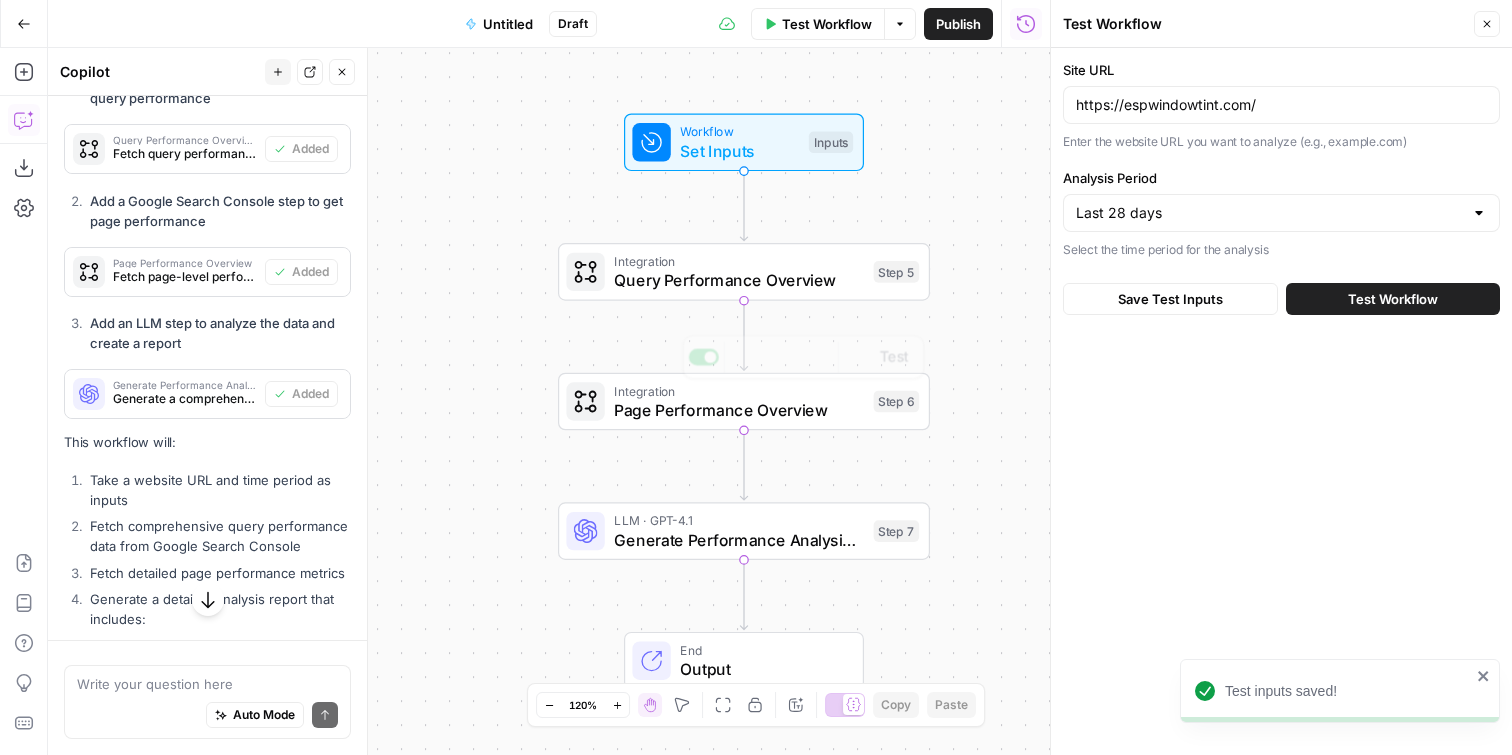 click on "Query Performance Overview" at bounding box center (739, 280) 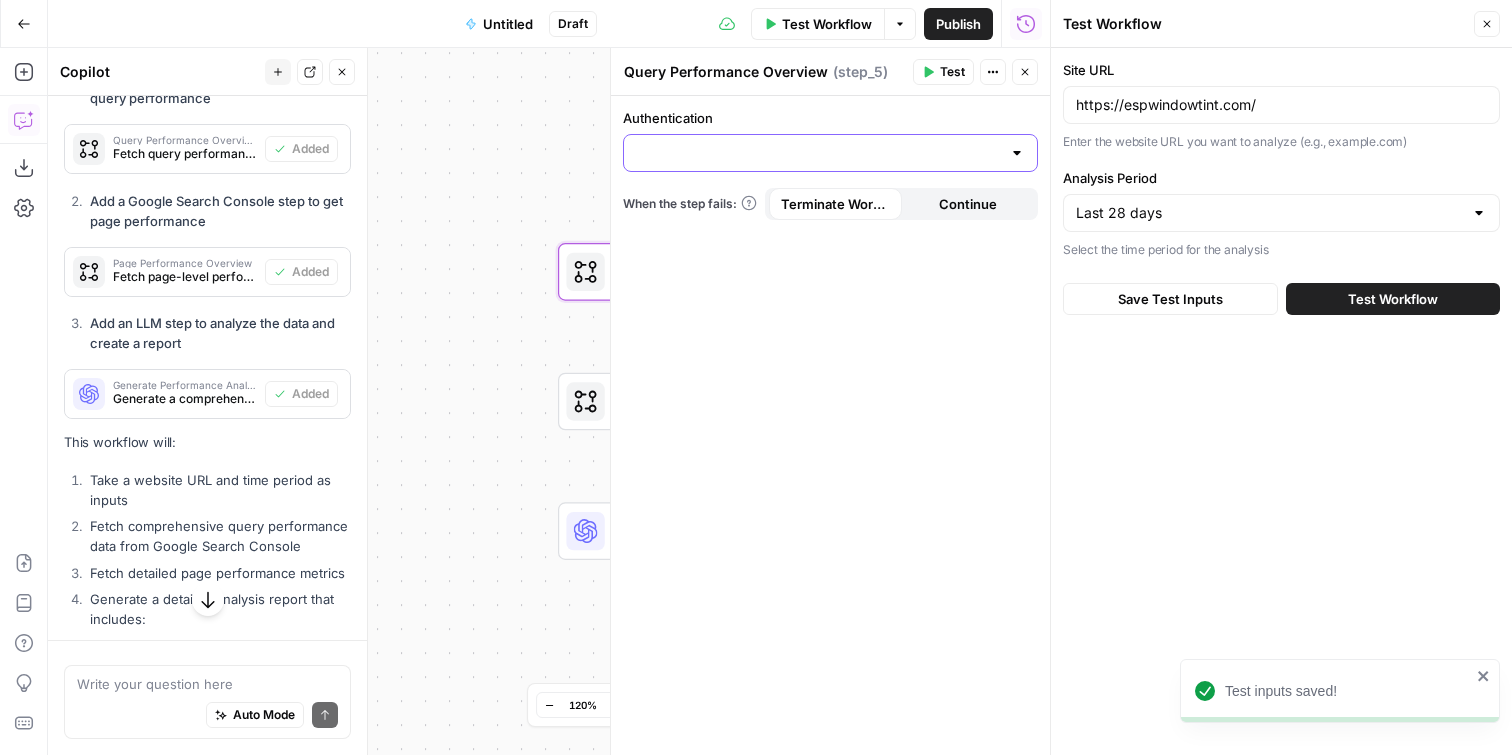 click on "Authentication" at bounding box center (818, 153) 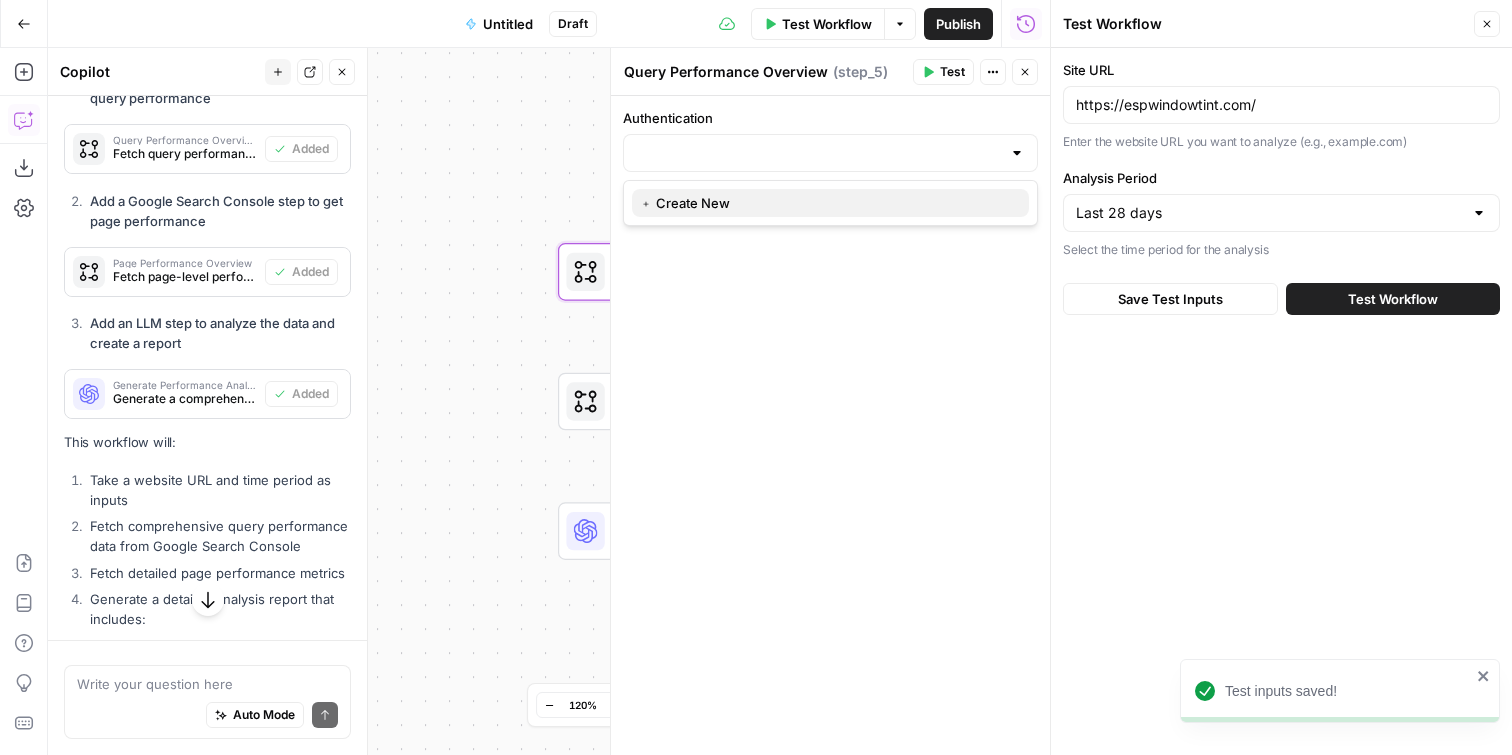 click on "﹢ Create New" at bounding box center (826, 203) 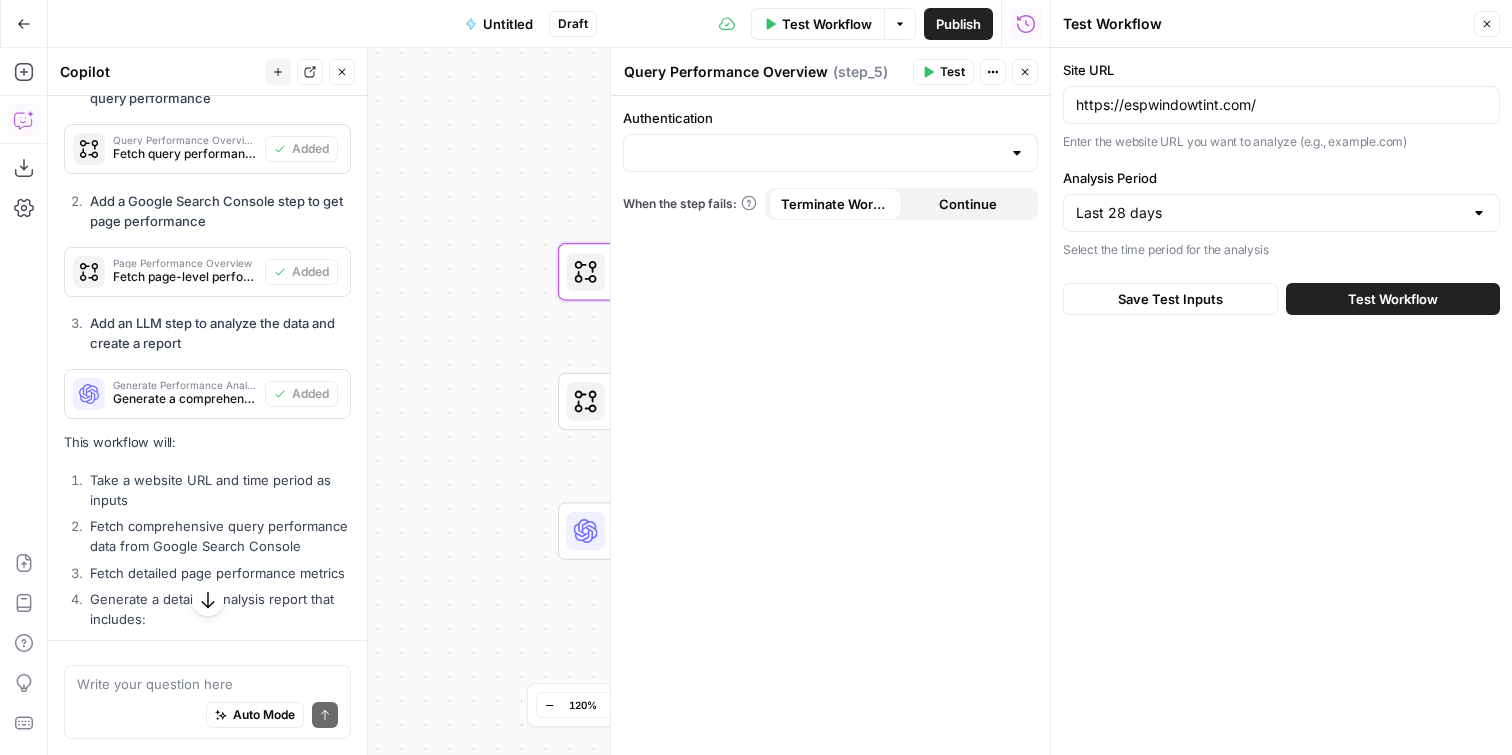 click at bounding box center [1017, 153] 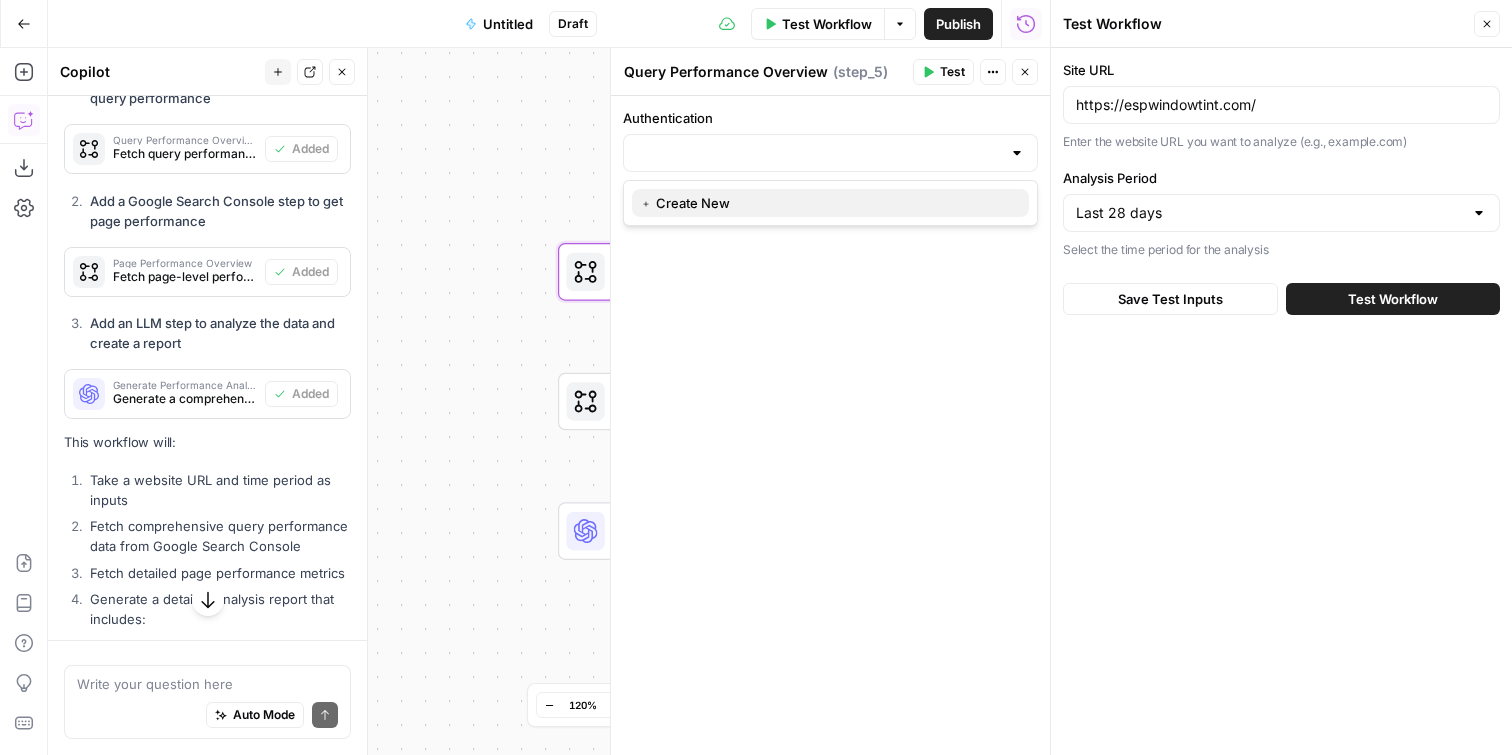 click on "﹢ Create New" at bounding box center [826, 203] 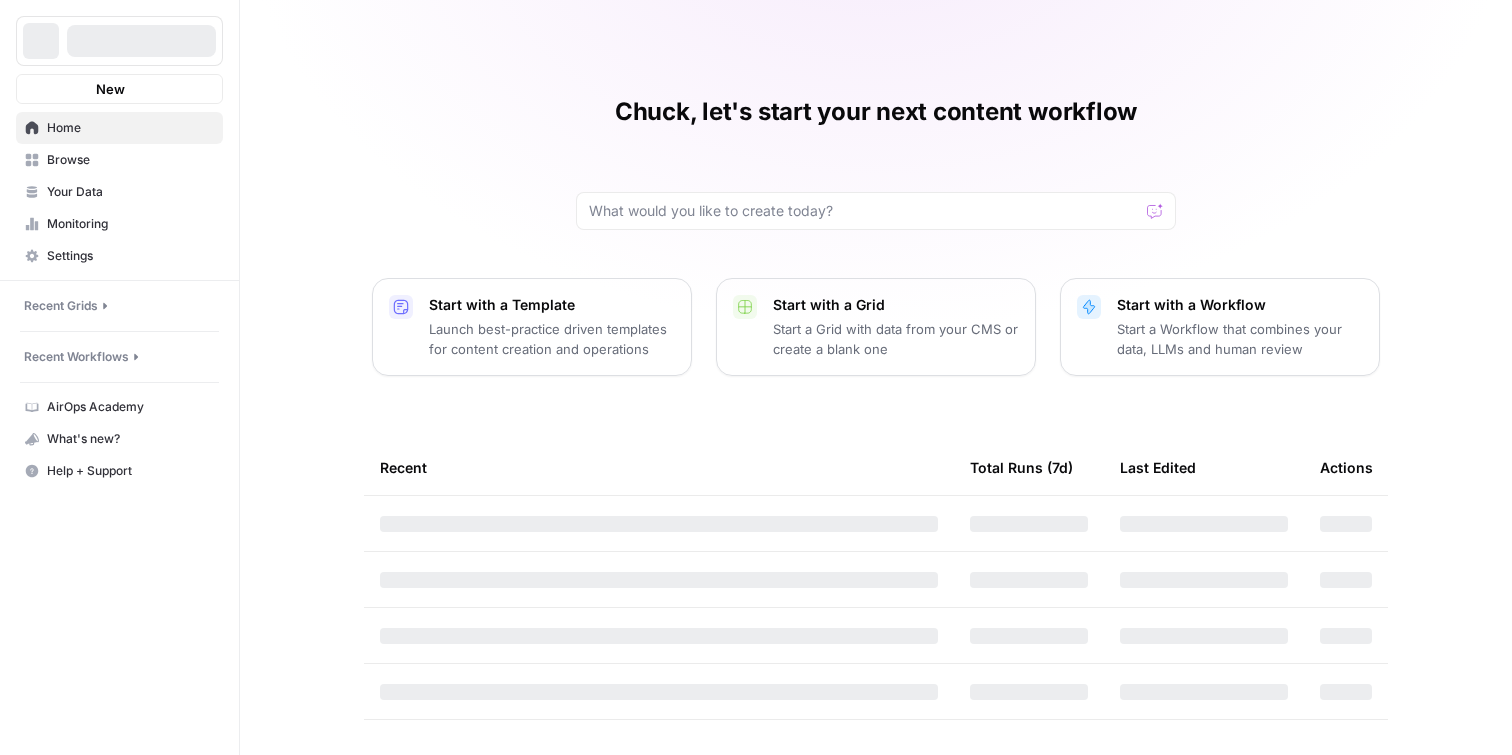 scroll, scrollTop: 0, scrollLeft: 0, axis: both 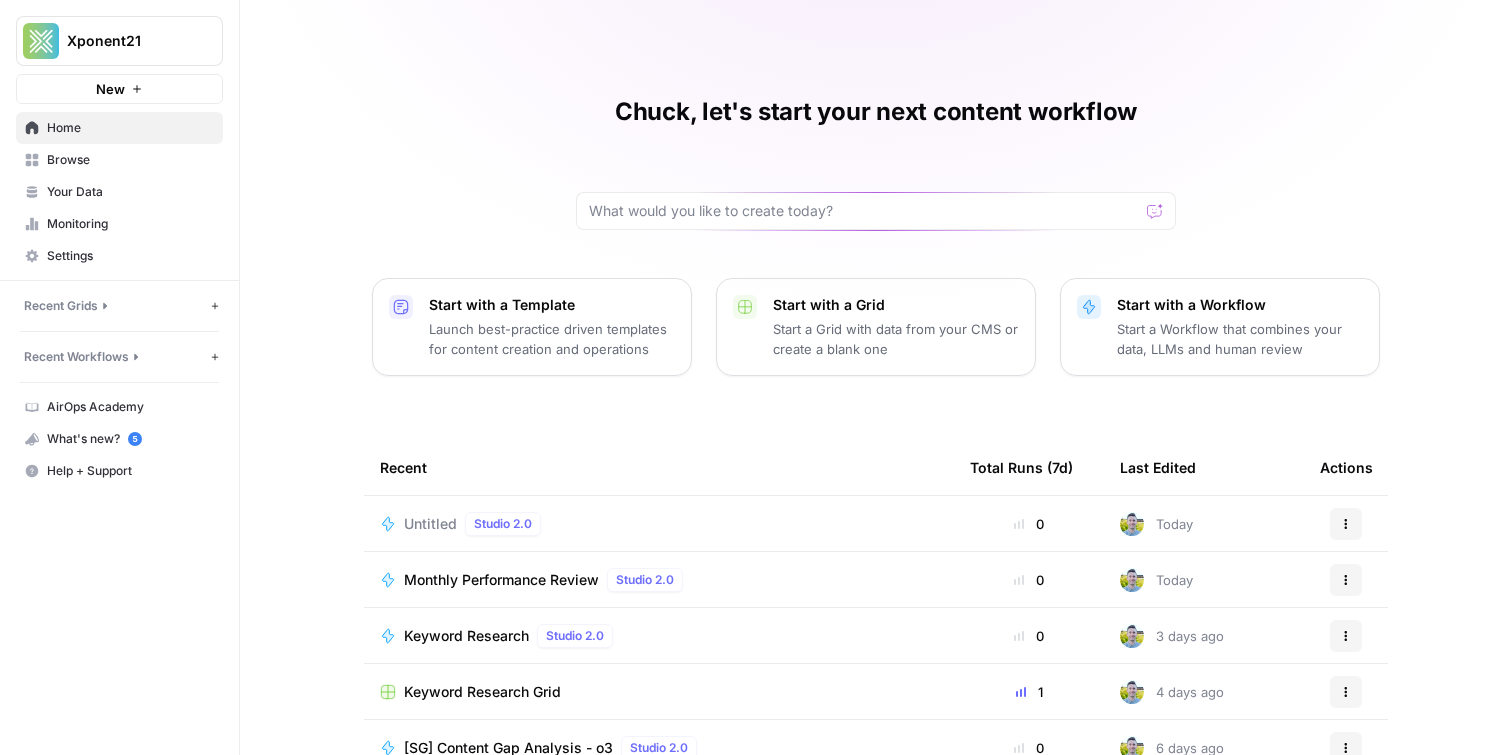 click on "Browse" at bounding box center (130, 160) 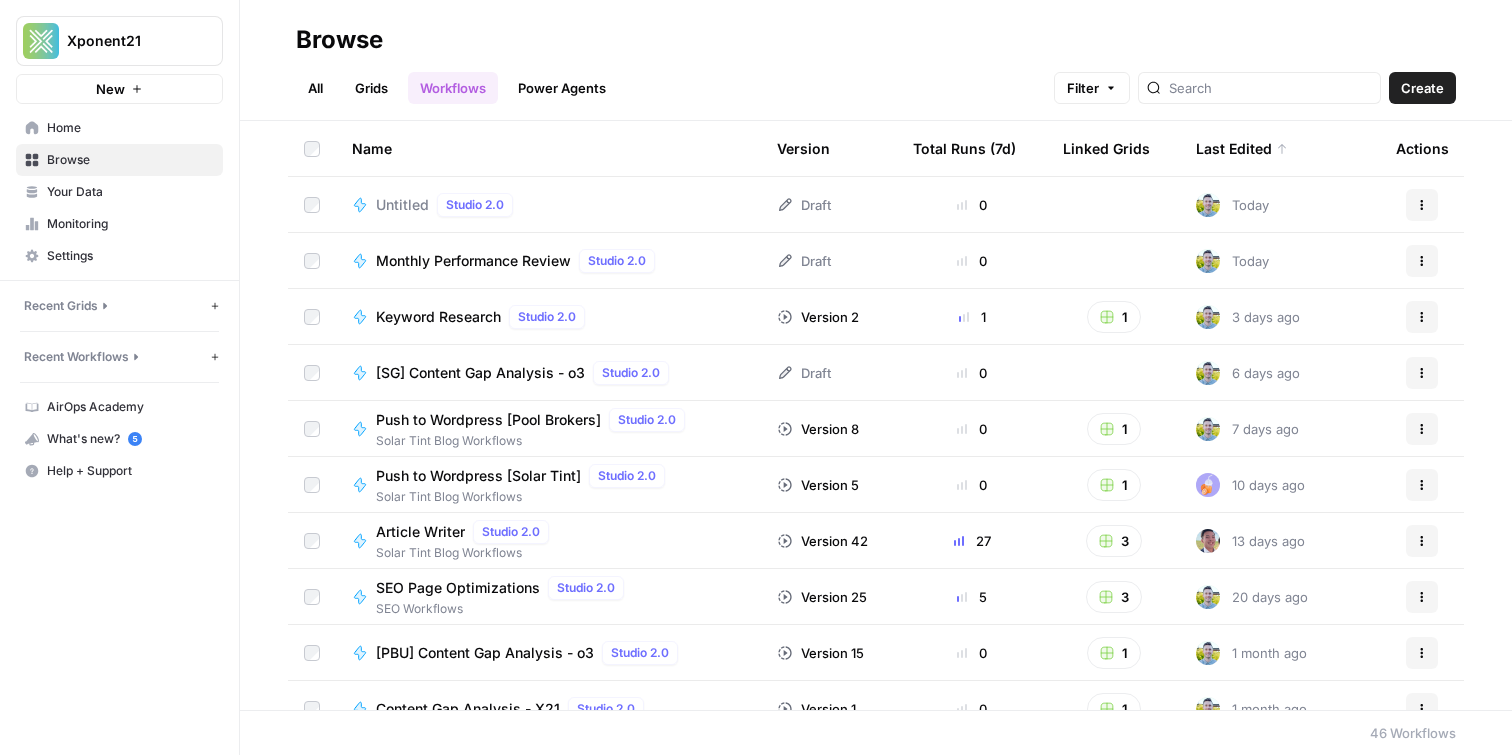 click on "Your Data" at bounding box center [130, 192] 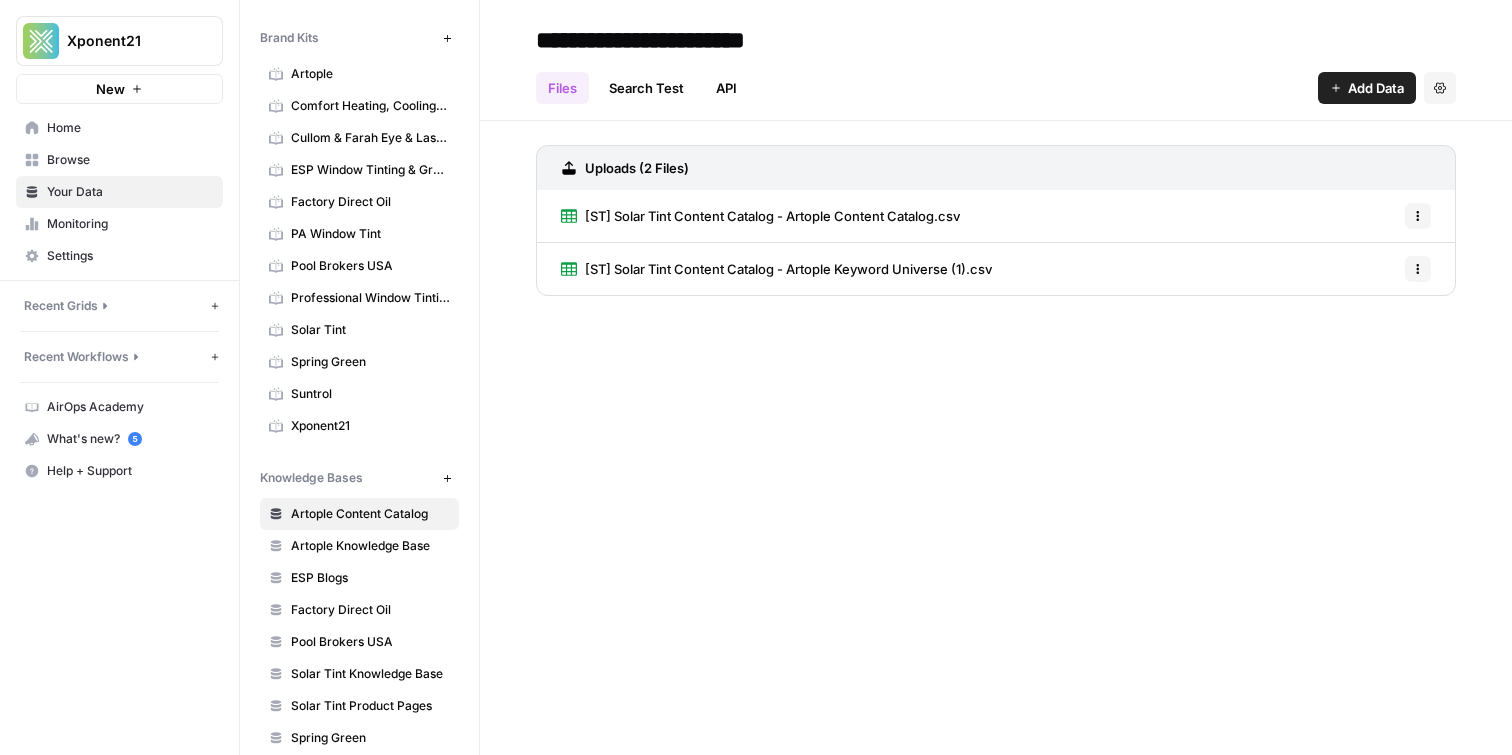 scroll, scrollTop: 65, scrollLeft: 0, axis: vertical 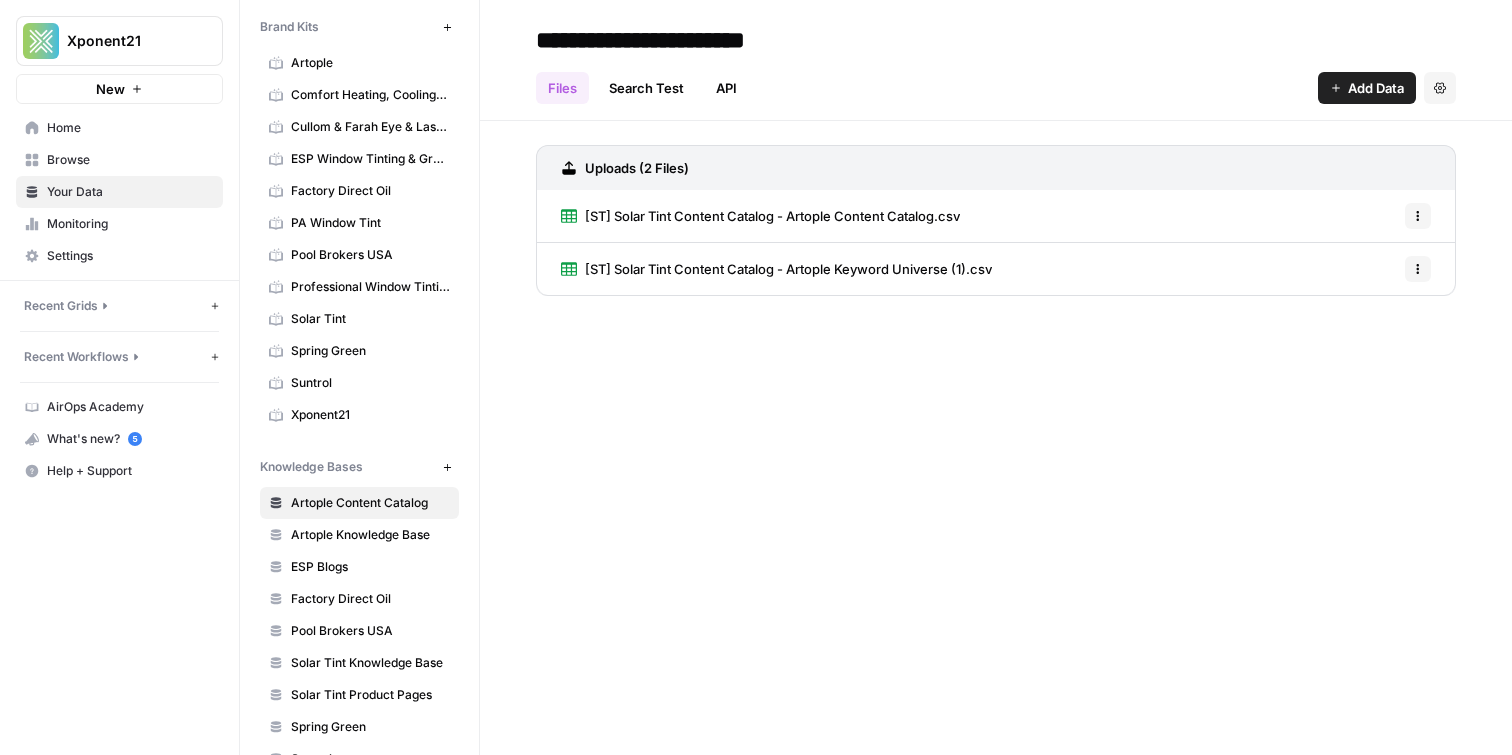 click on "Settings" at bounding box center (130, 256) 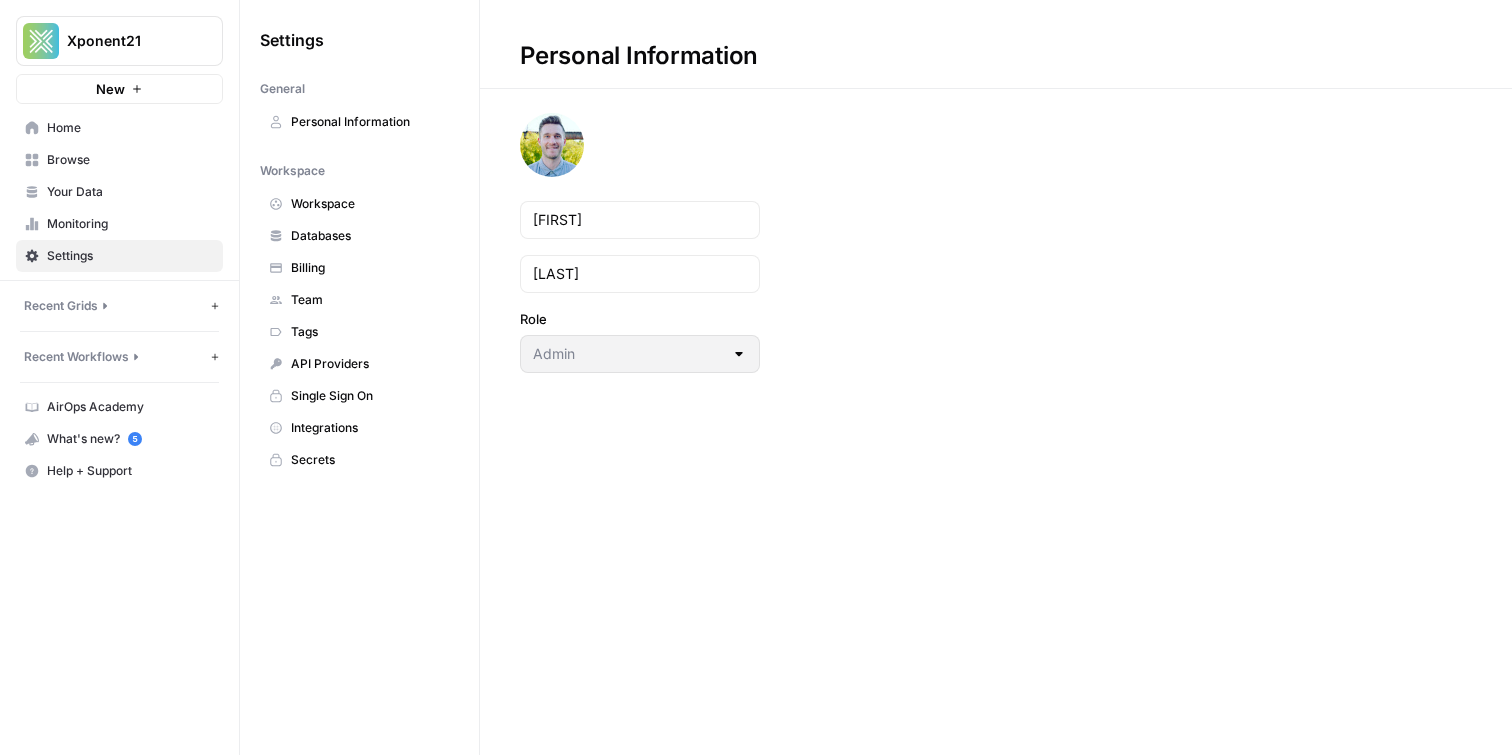 click on "Integrations" at bounding box center [370, 428] 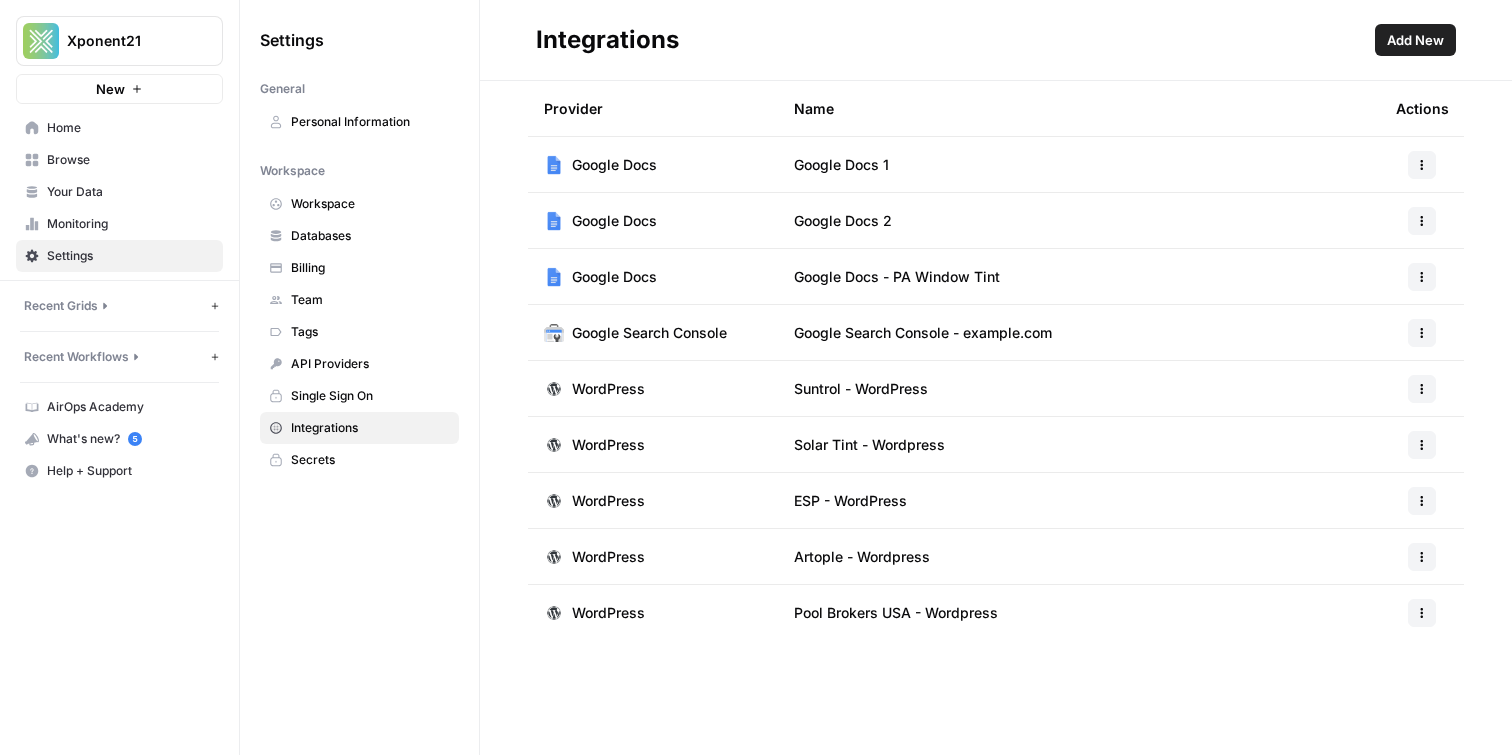 click on "Google Search Console" at bounding box center [649, 333] 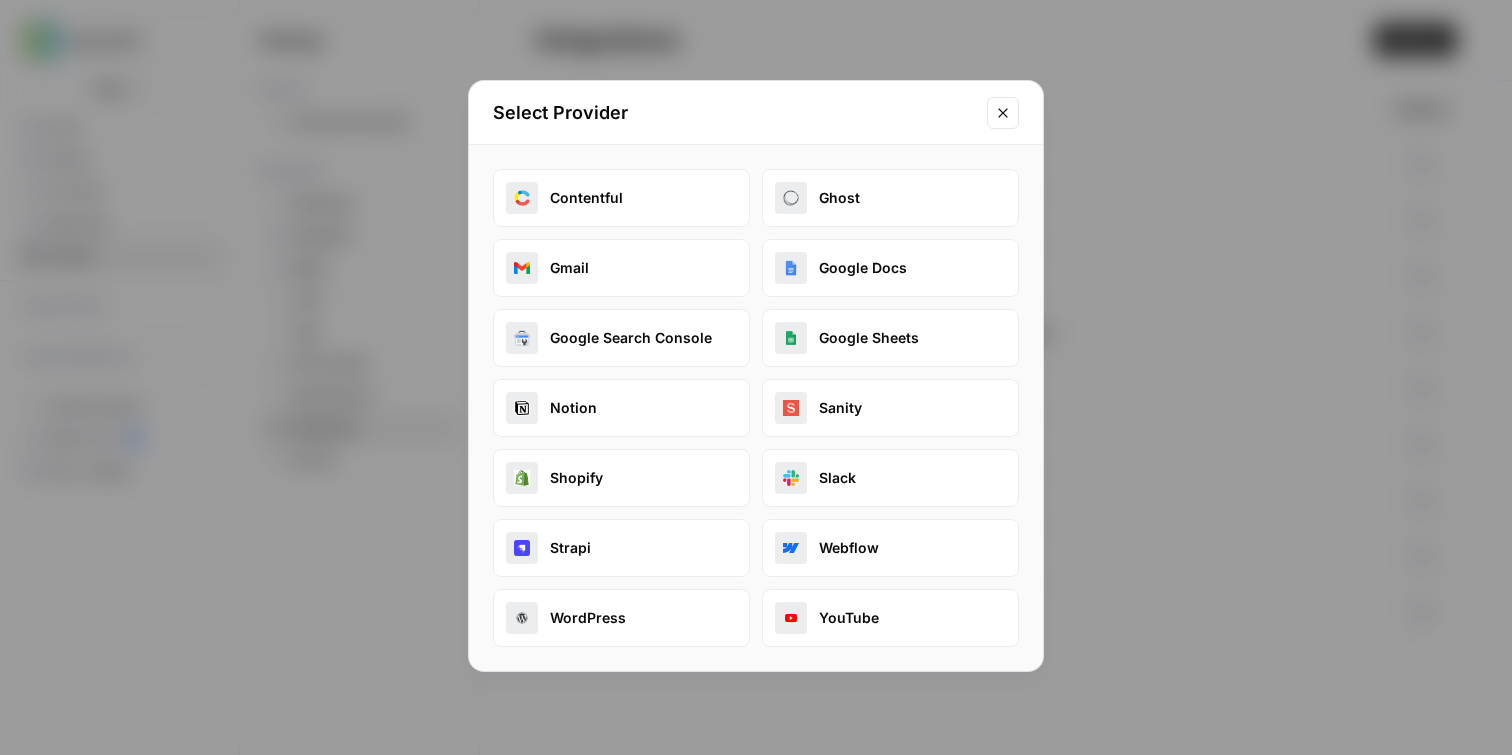 click on "Google Search Console" at bounding box center [621, 338] 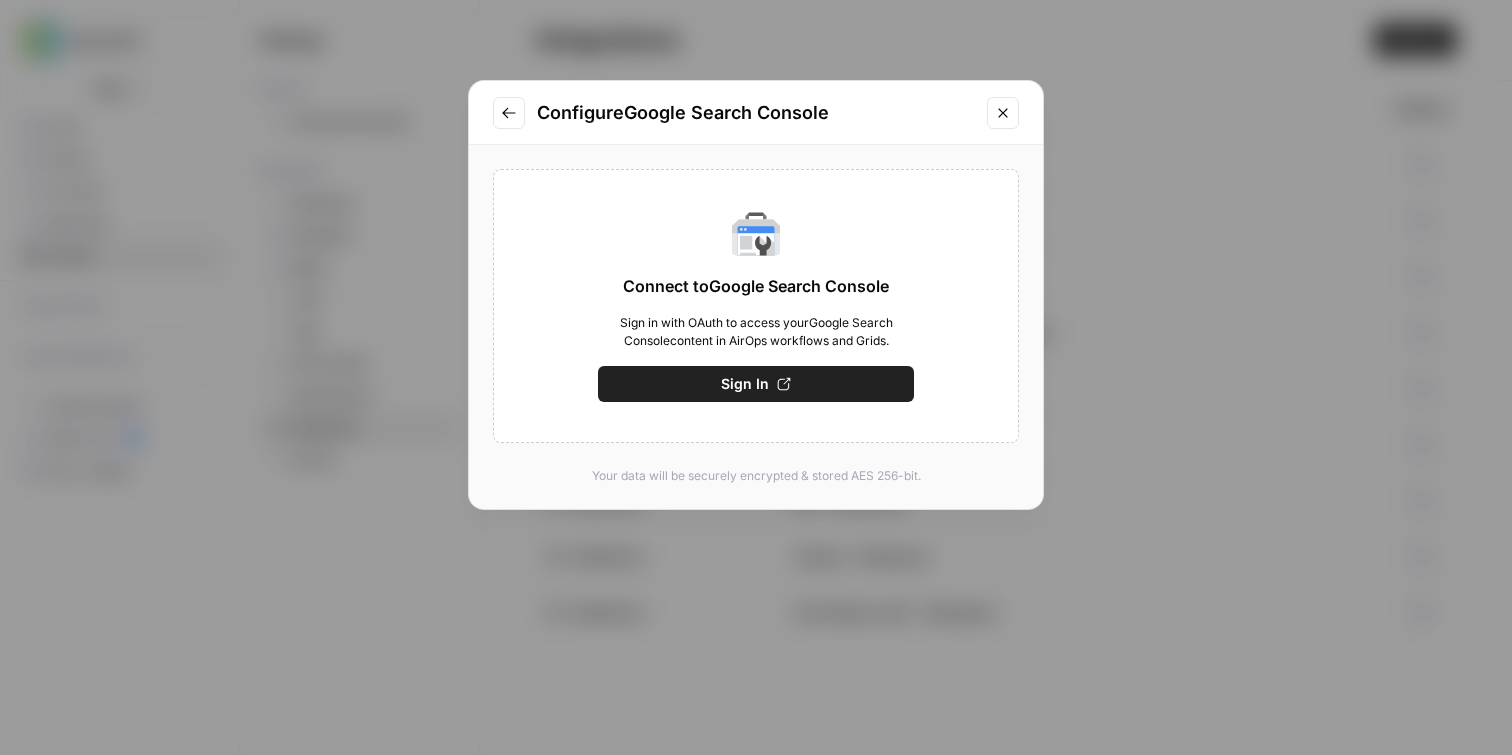 click on "Sign In" at bounding box center (756, 384) 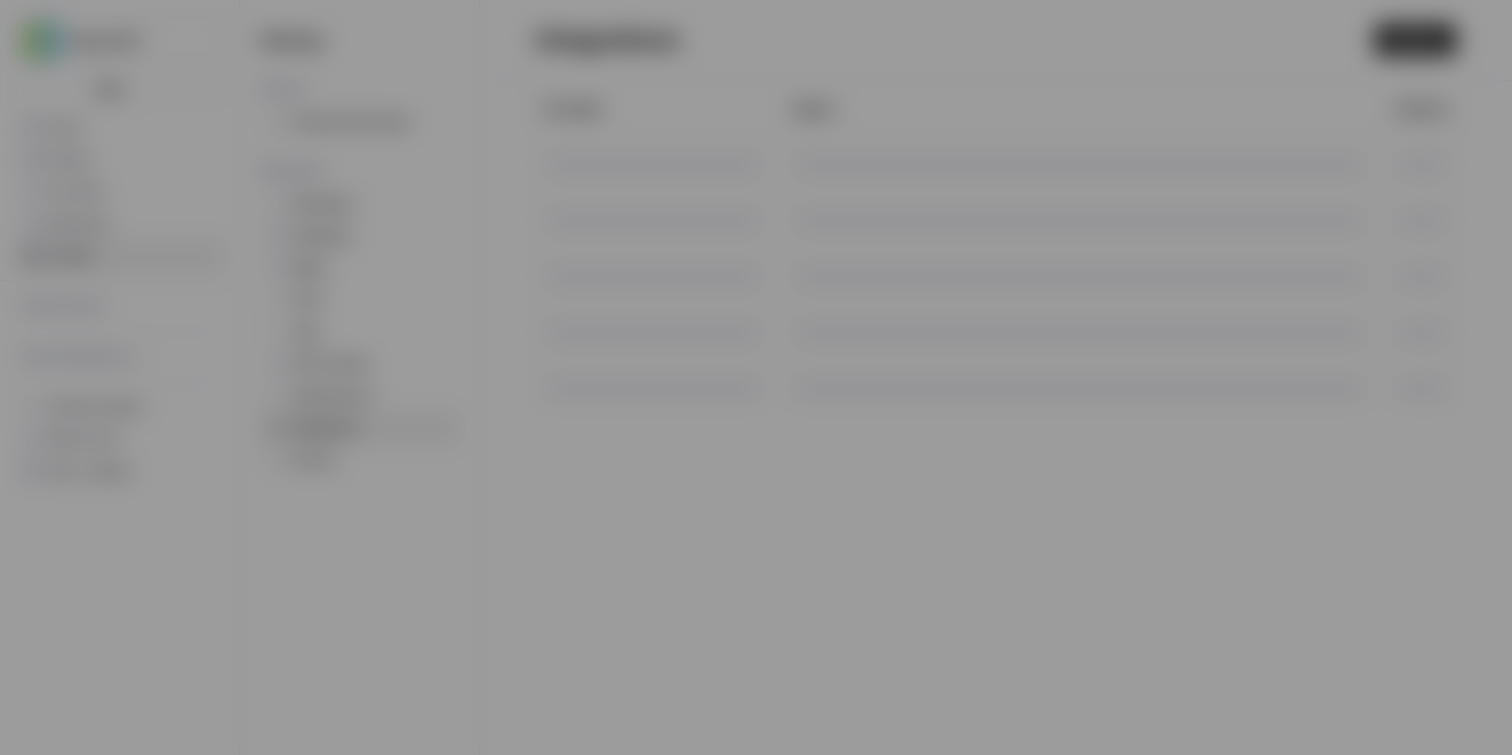 scroll, scrollTop: 0, scrollLeft: 0, axis: both 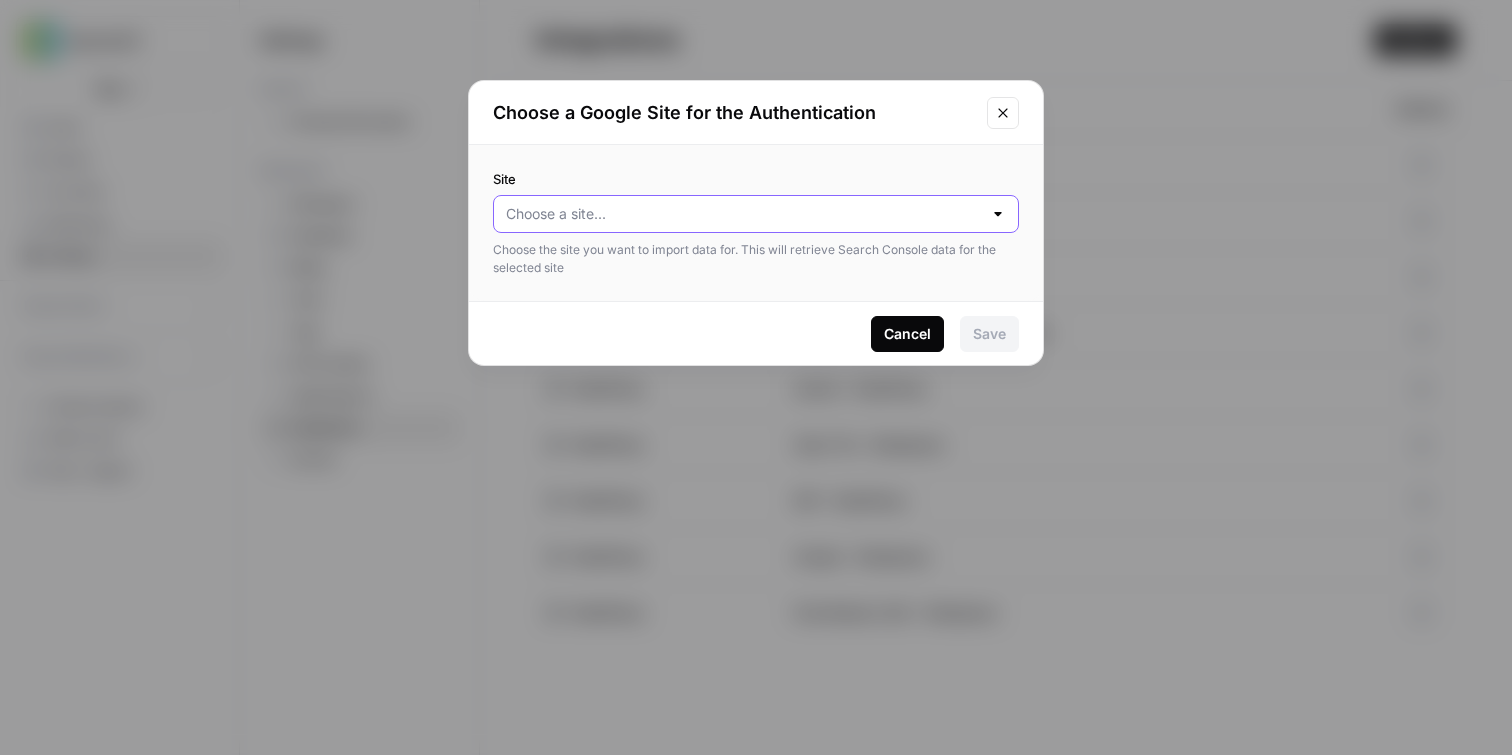 click on "Site" at bounding box center (744, 214) 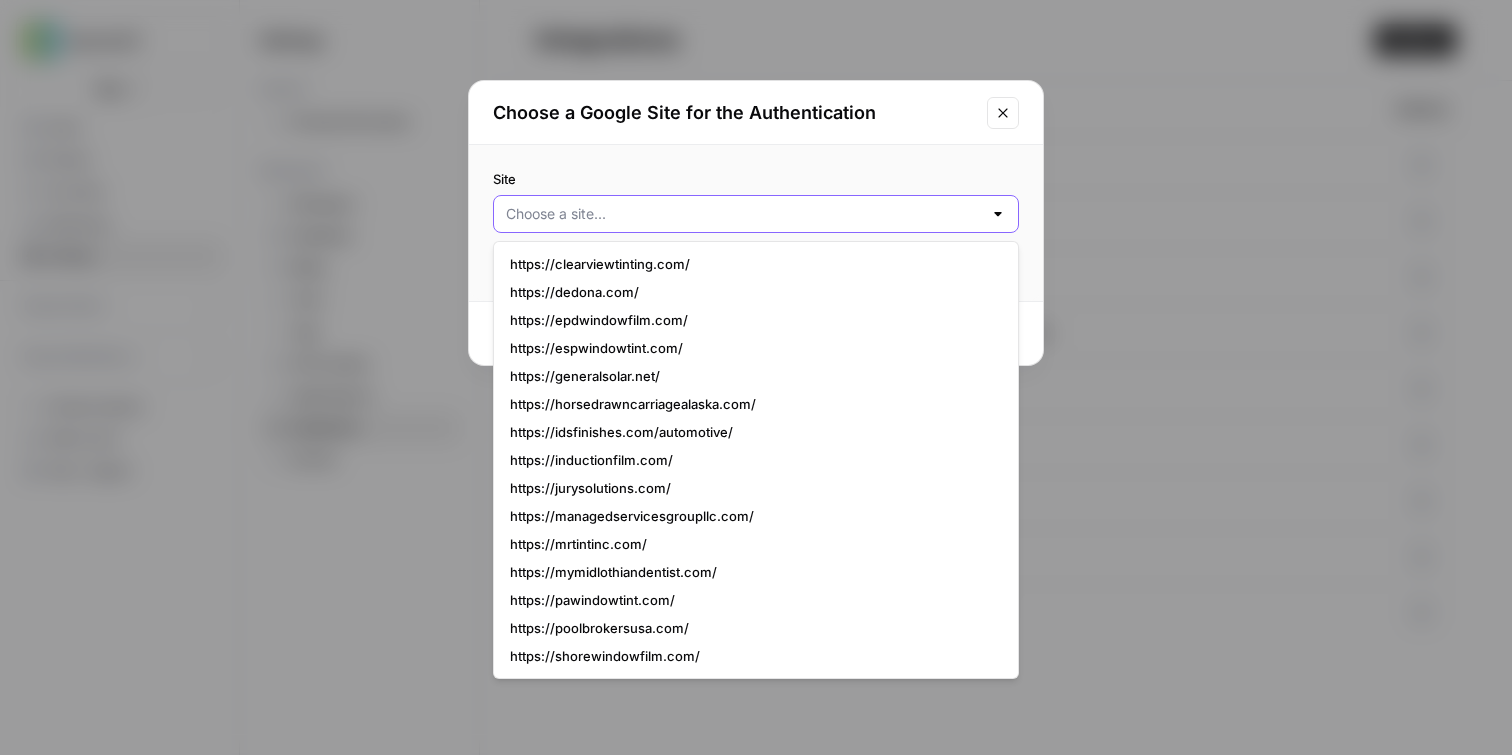 click on "Site" at bounding box center [744, 214] 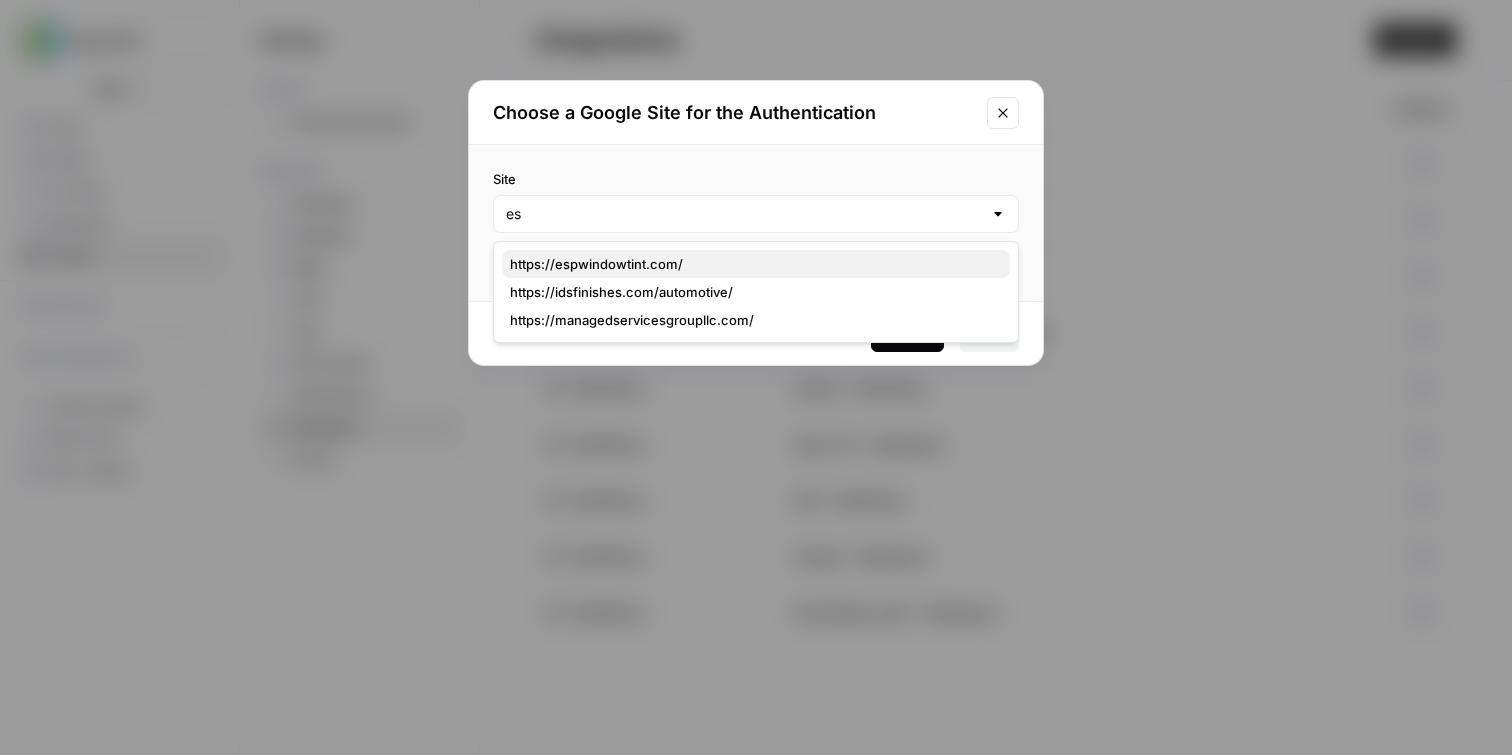 click on "https://espwindowtint.com/" at bounding box center (752, 264) 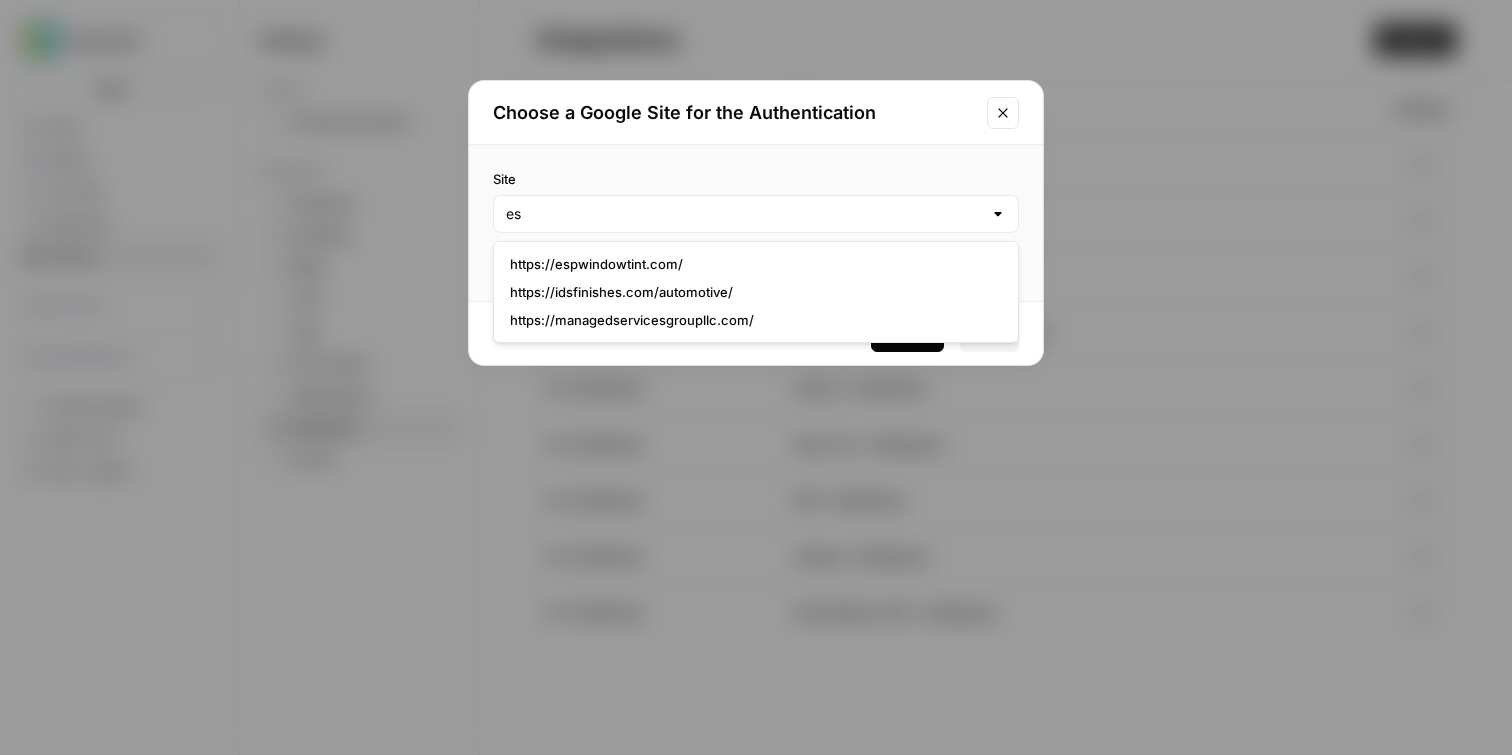type on "https://espwindowtint.com/" 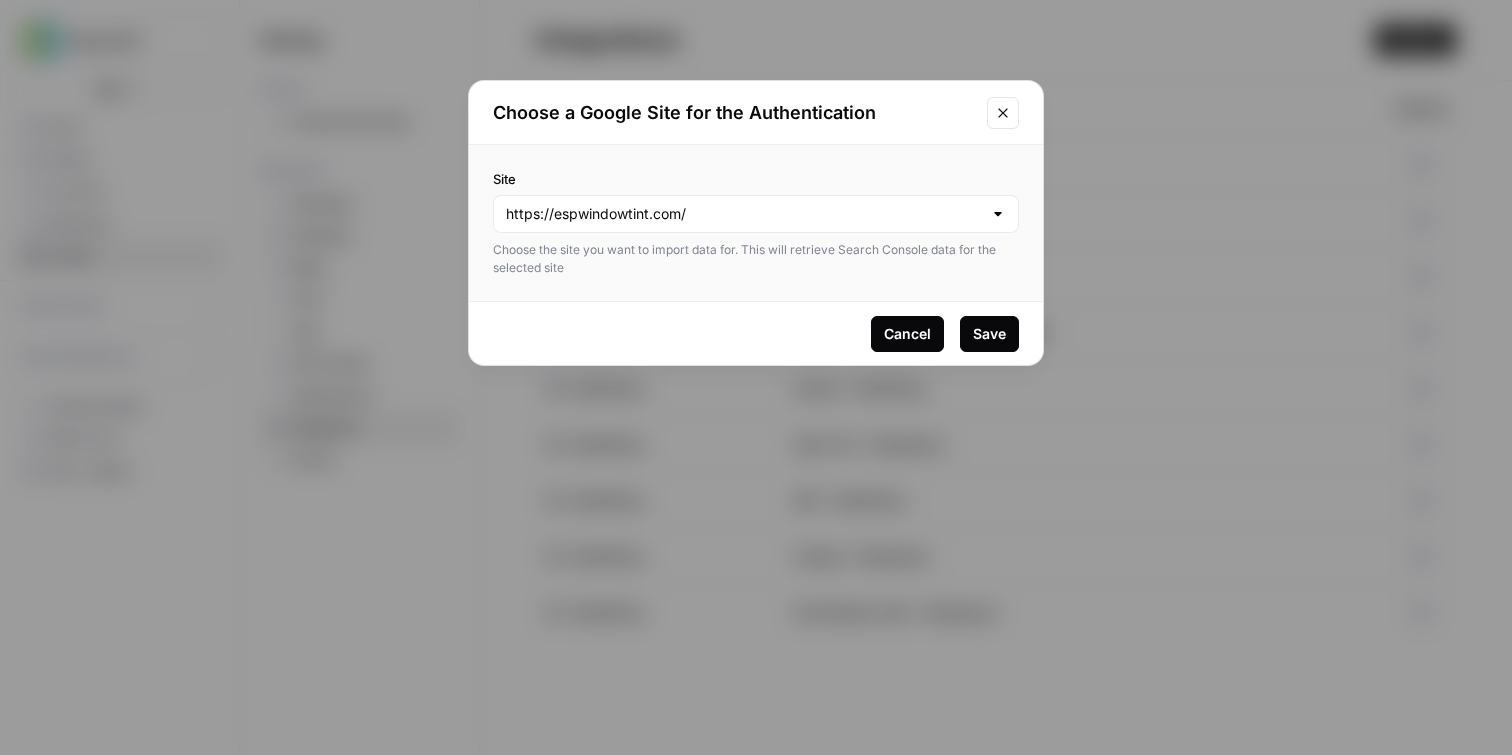click on "Save" at bounding box center [989, 334] 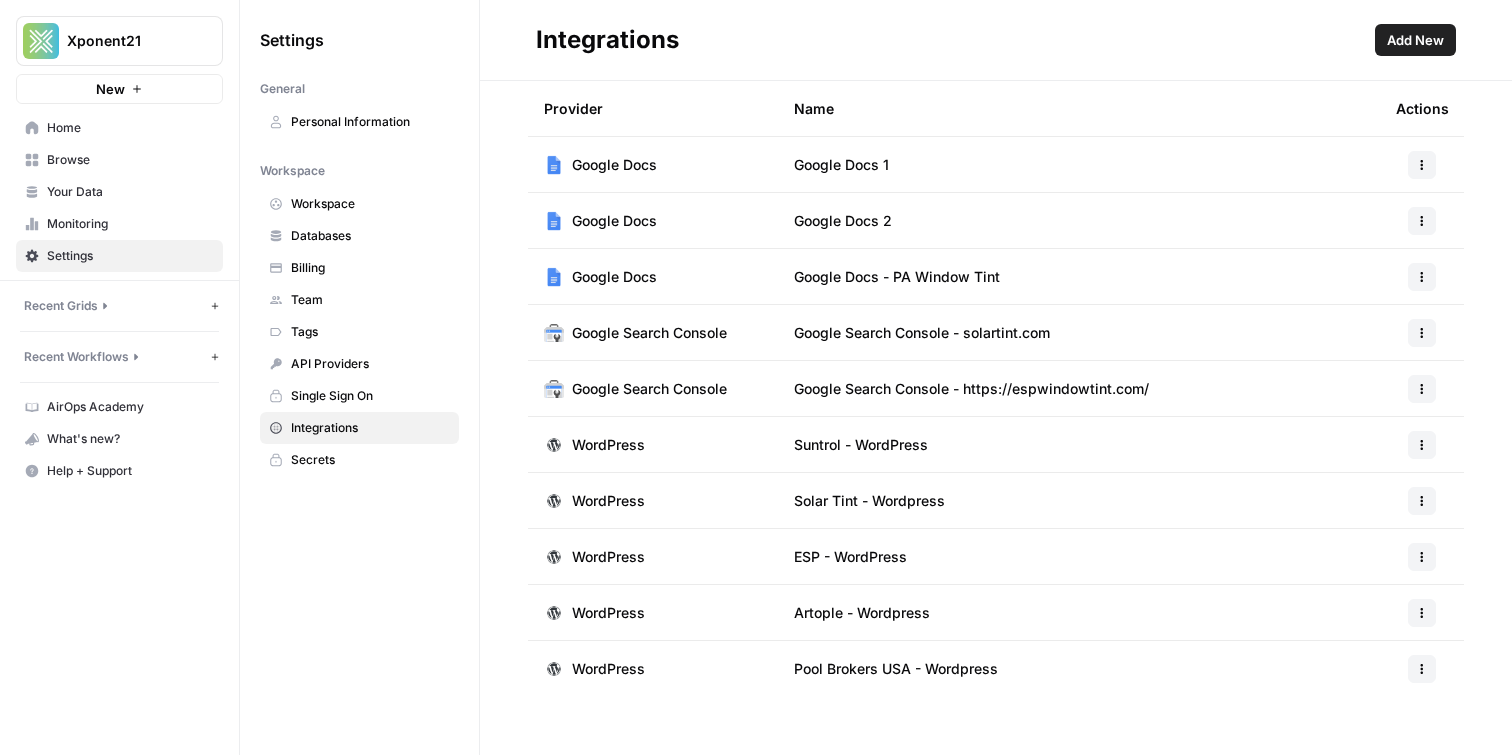 click on "Add New" at bounding box center [1415, 40] 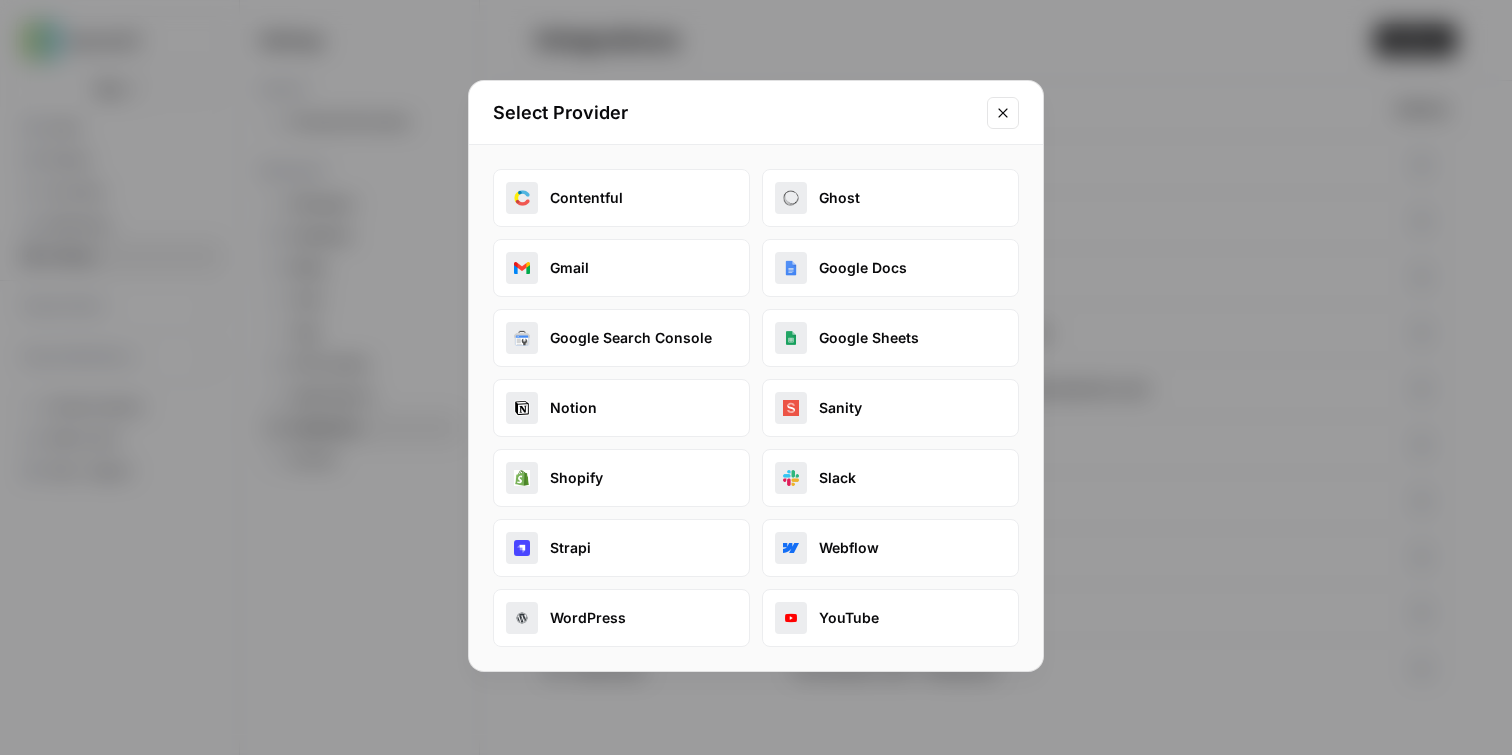 click on "Google Search Console" at bounding box center [621, 338] 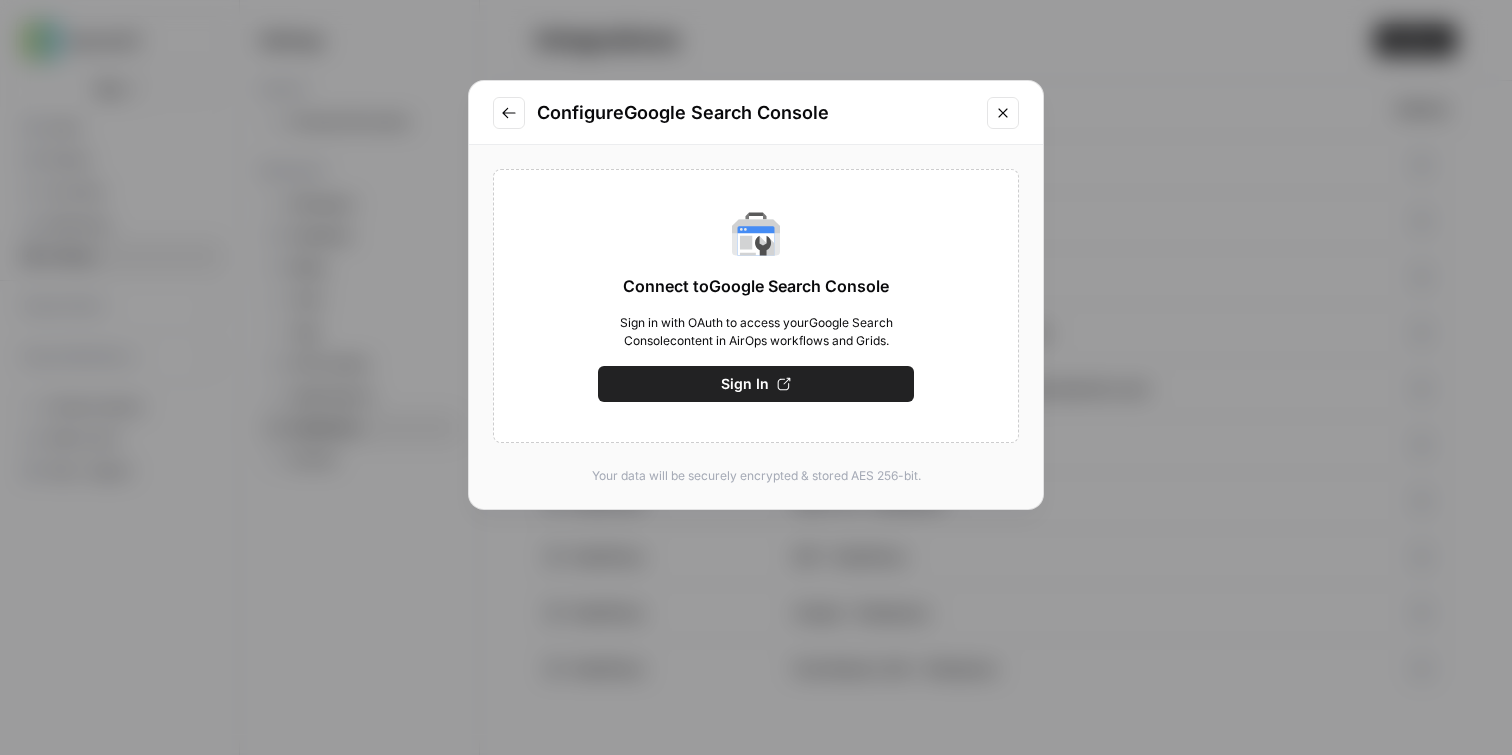 click on "Sign In" at bounding box center (745, 384) 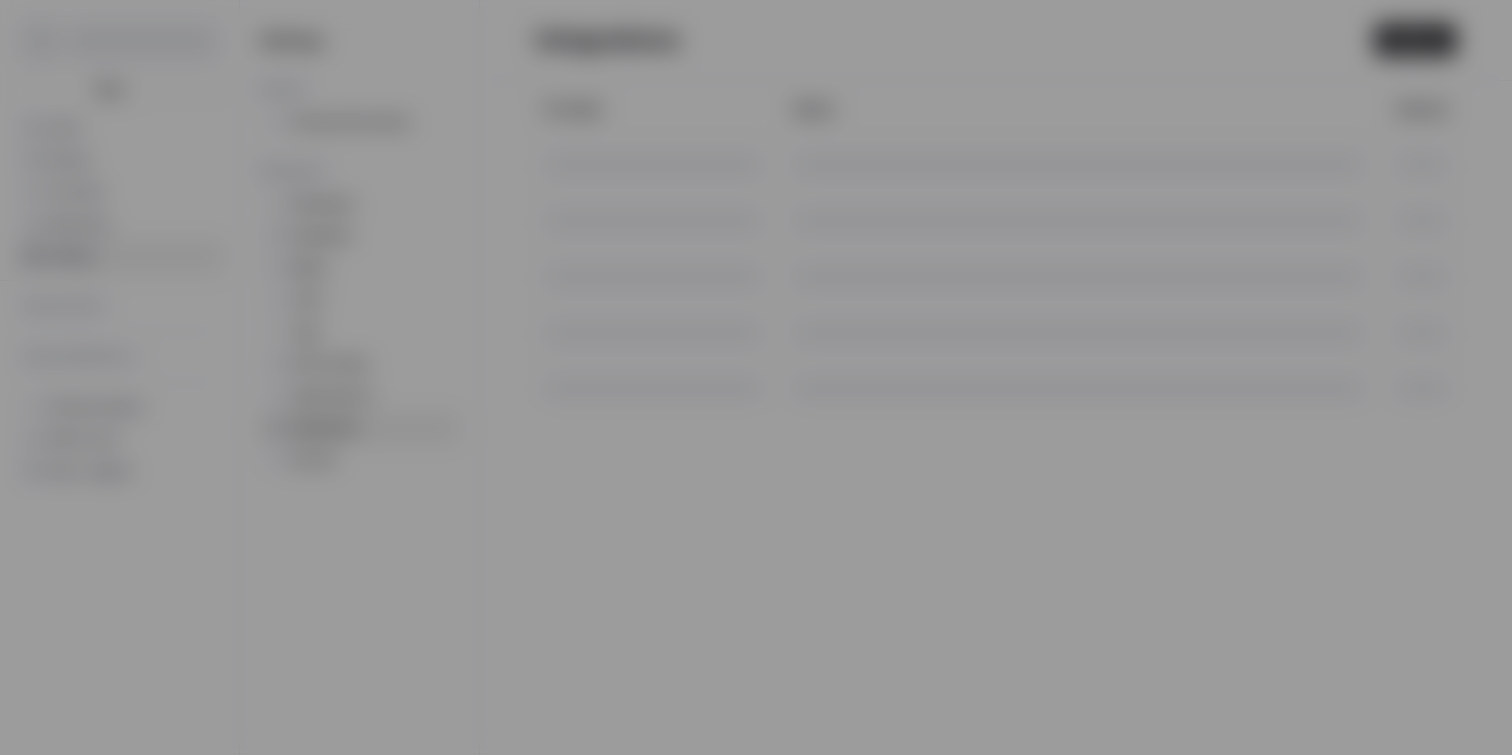 scroll, scrollTop: 0, scrollLeft: 0, axis: both 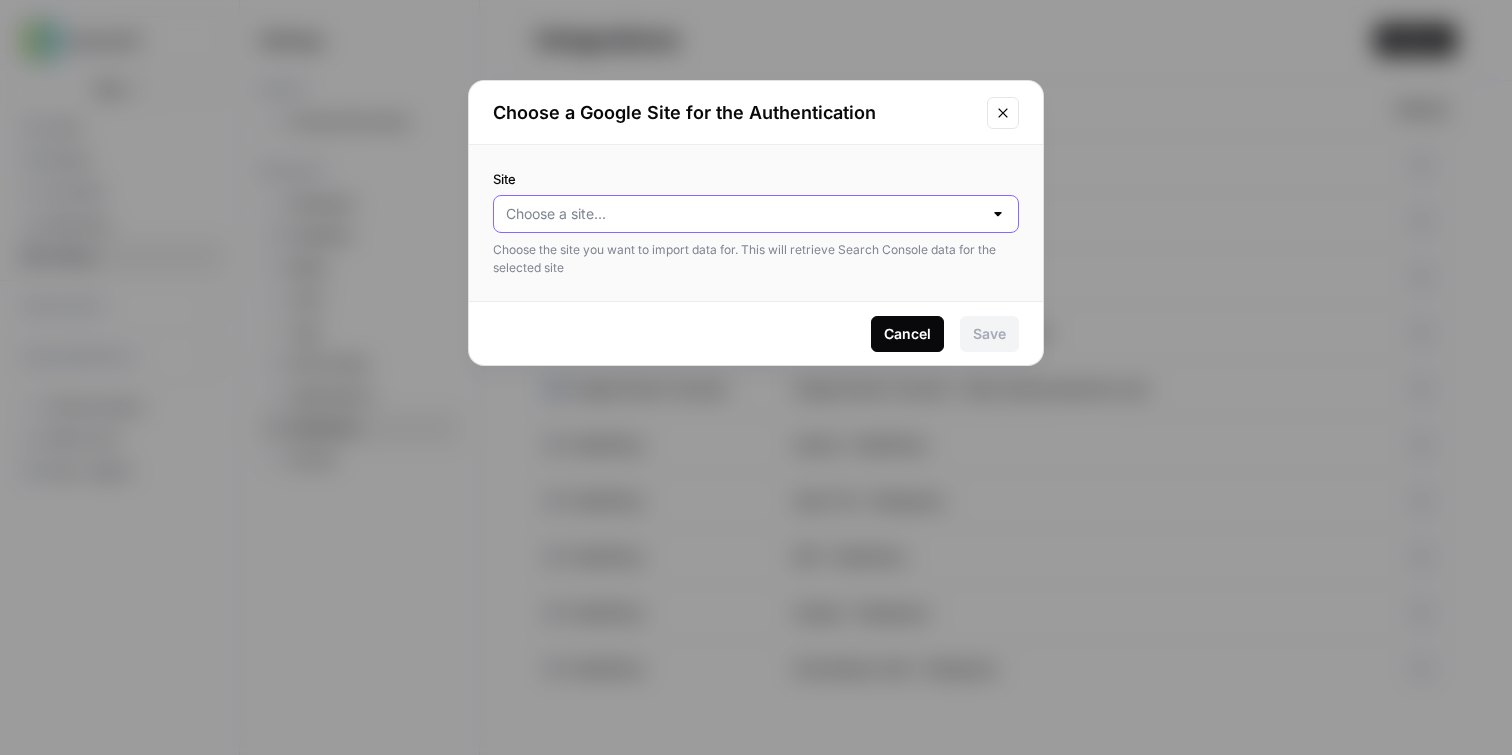 click on "Site" at bounding box center [744, 214] 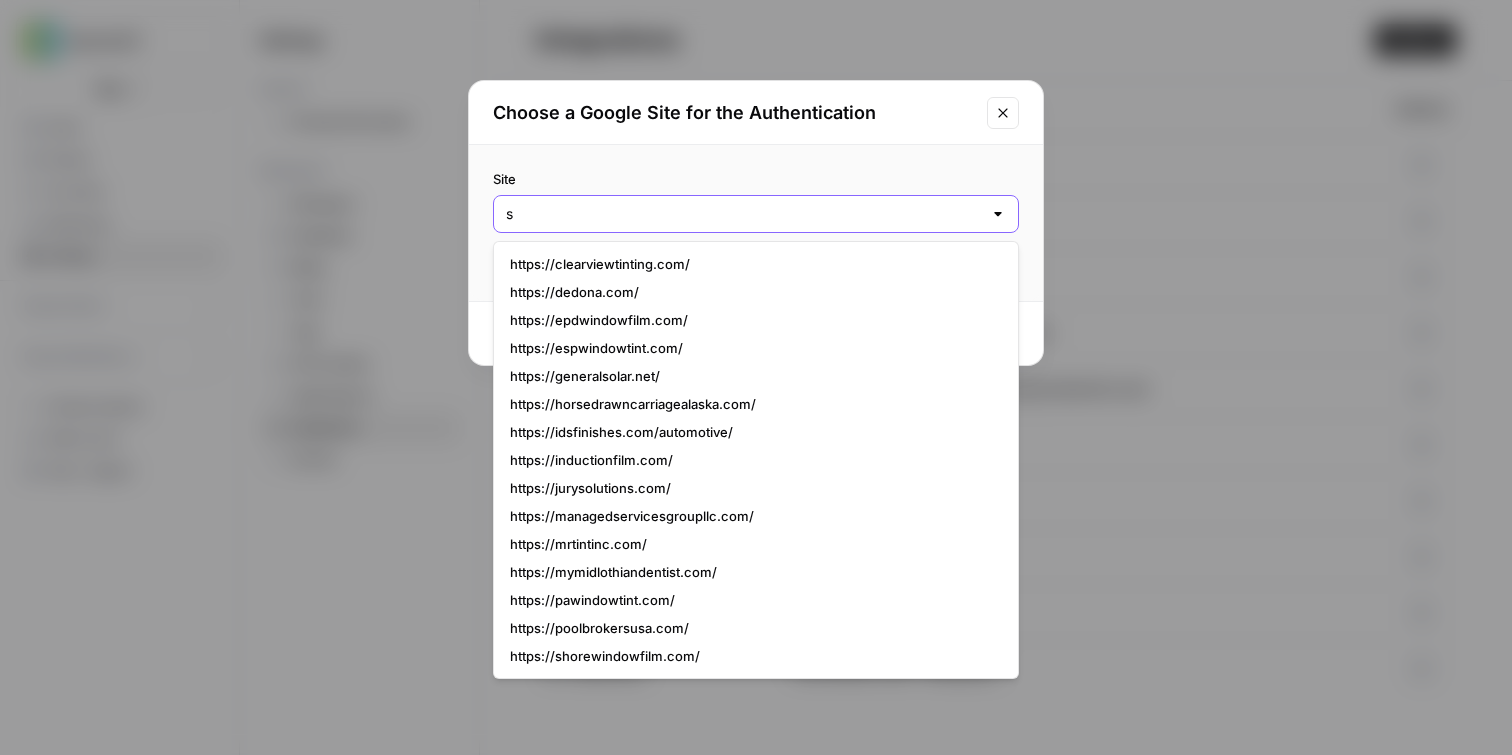 type on "s" 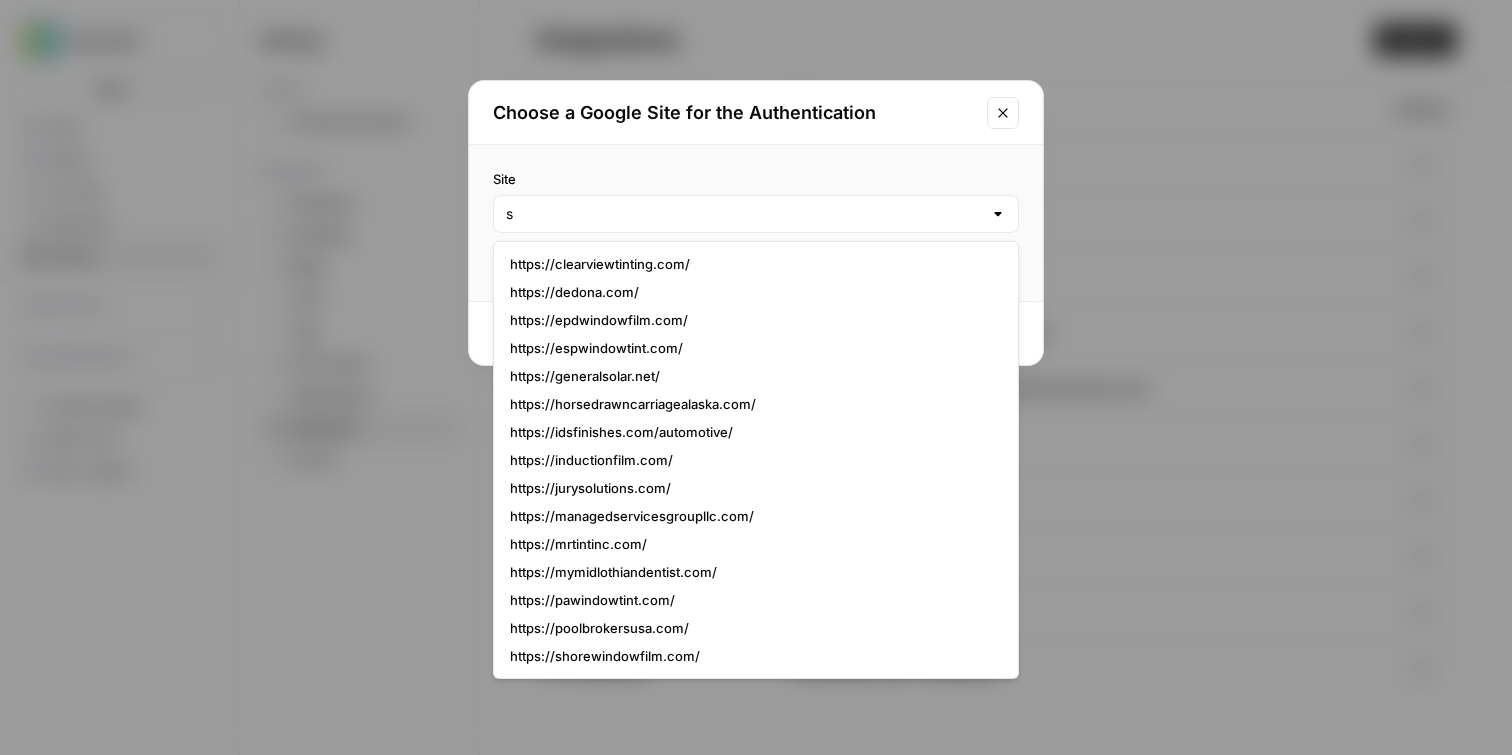 click on "s" at bounding box center (756, 214) 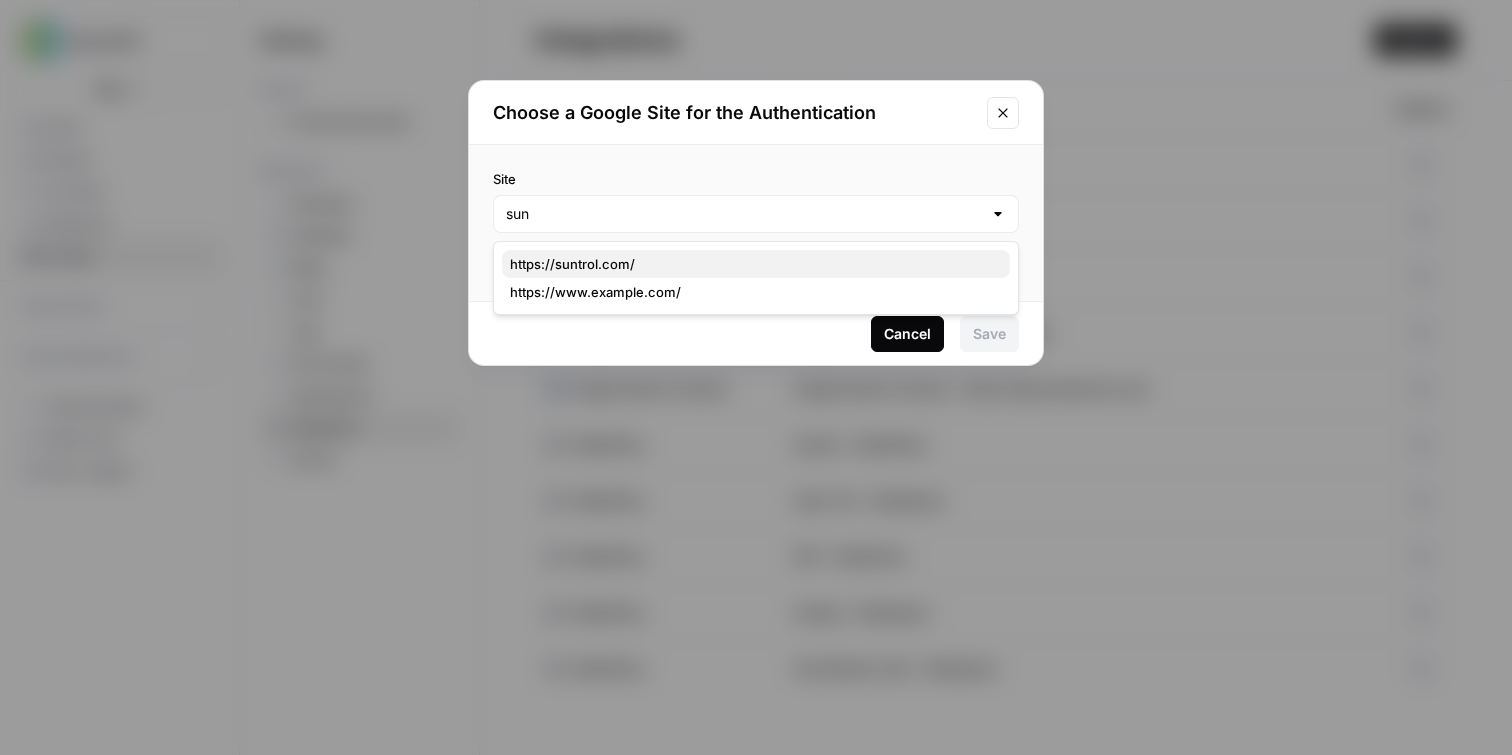 click on "https://suntrol.com/" at bounding box center (752, 264) 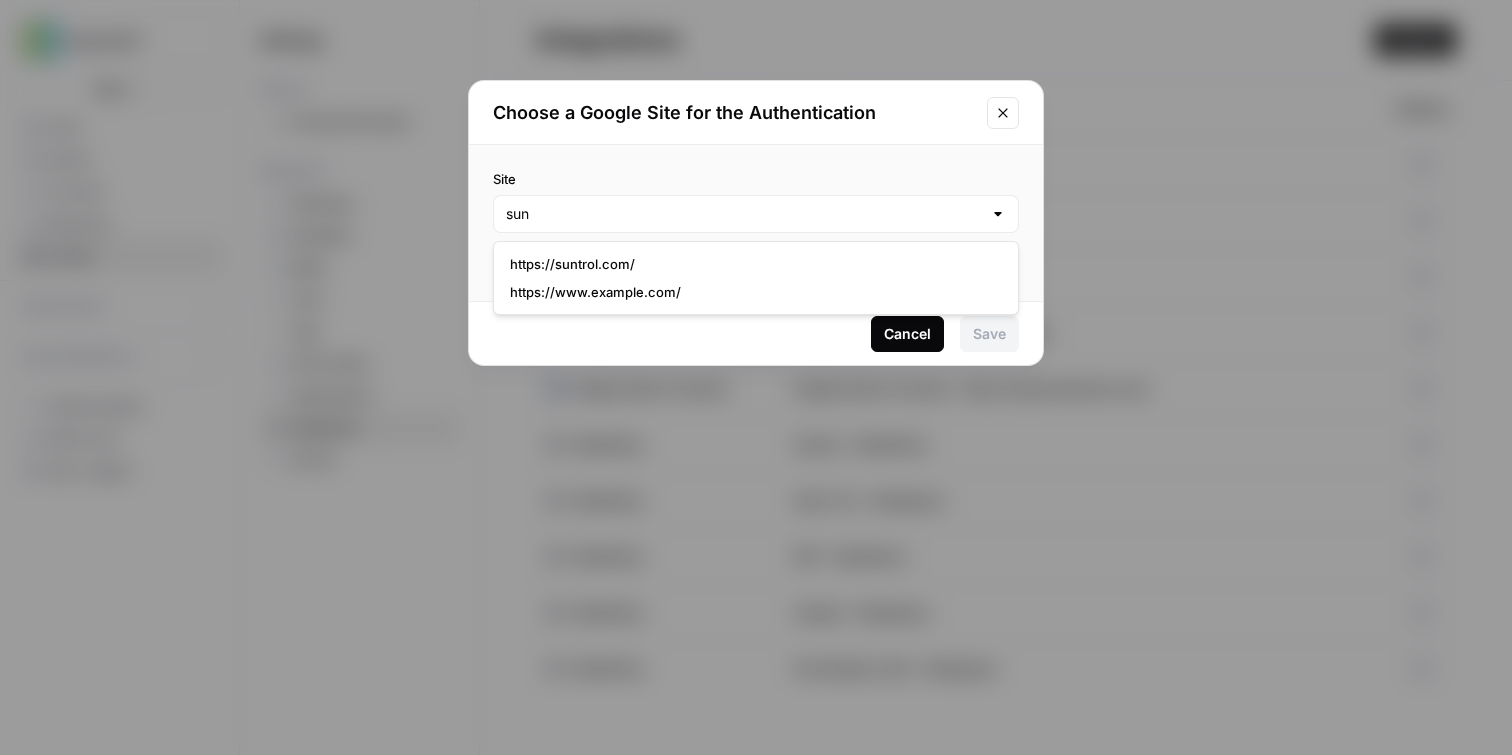 type on "https://suntrol.com/" 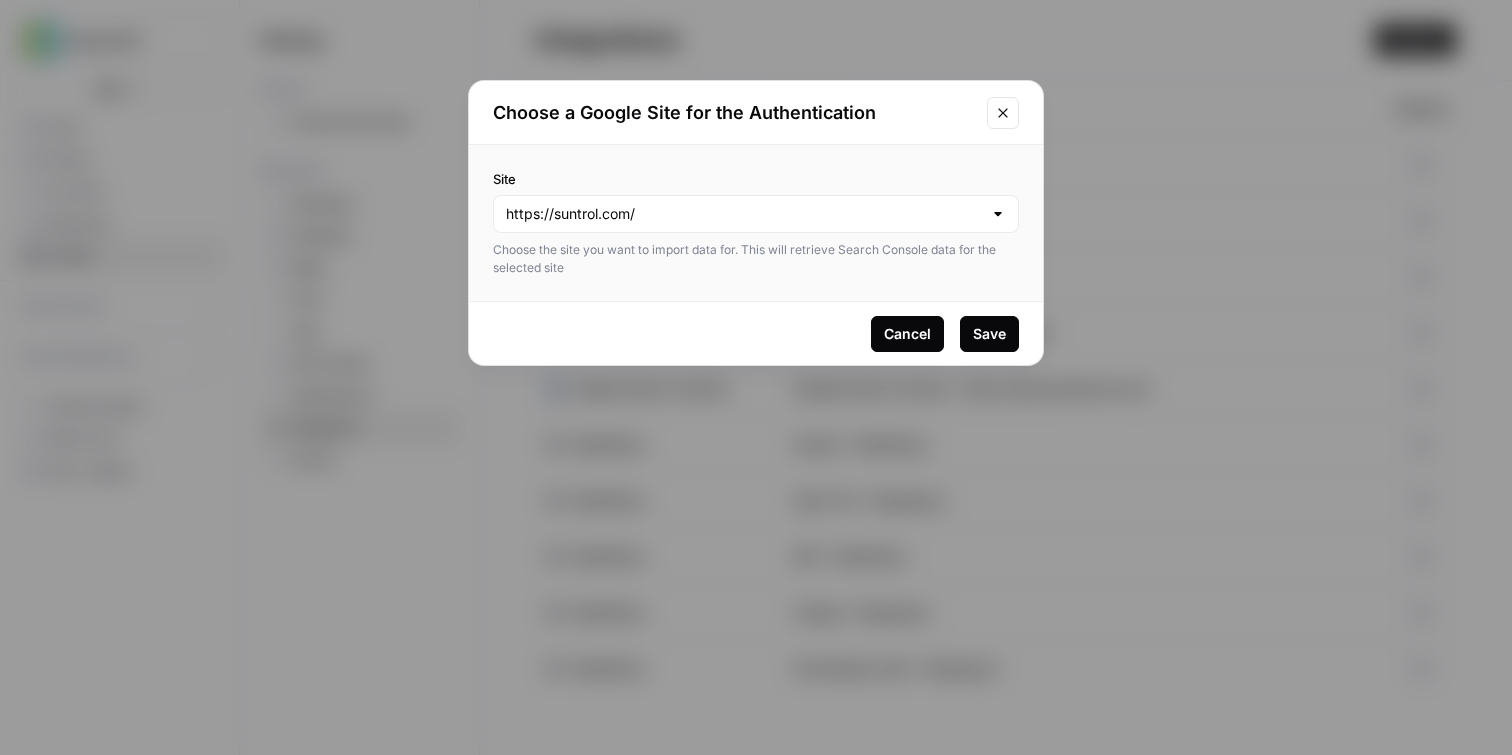 click on "Save" at bounding box center [989, 334] 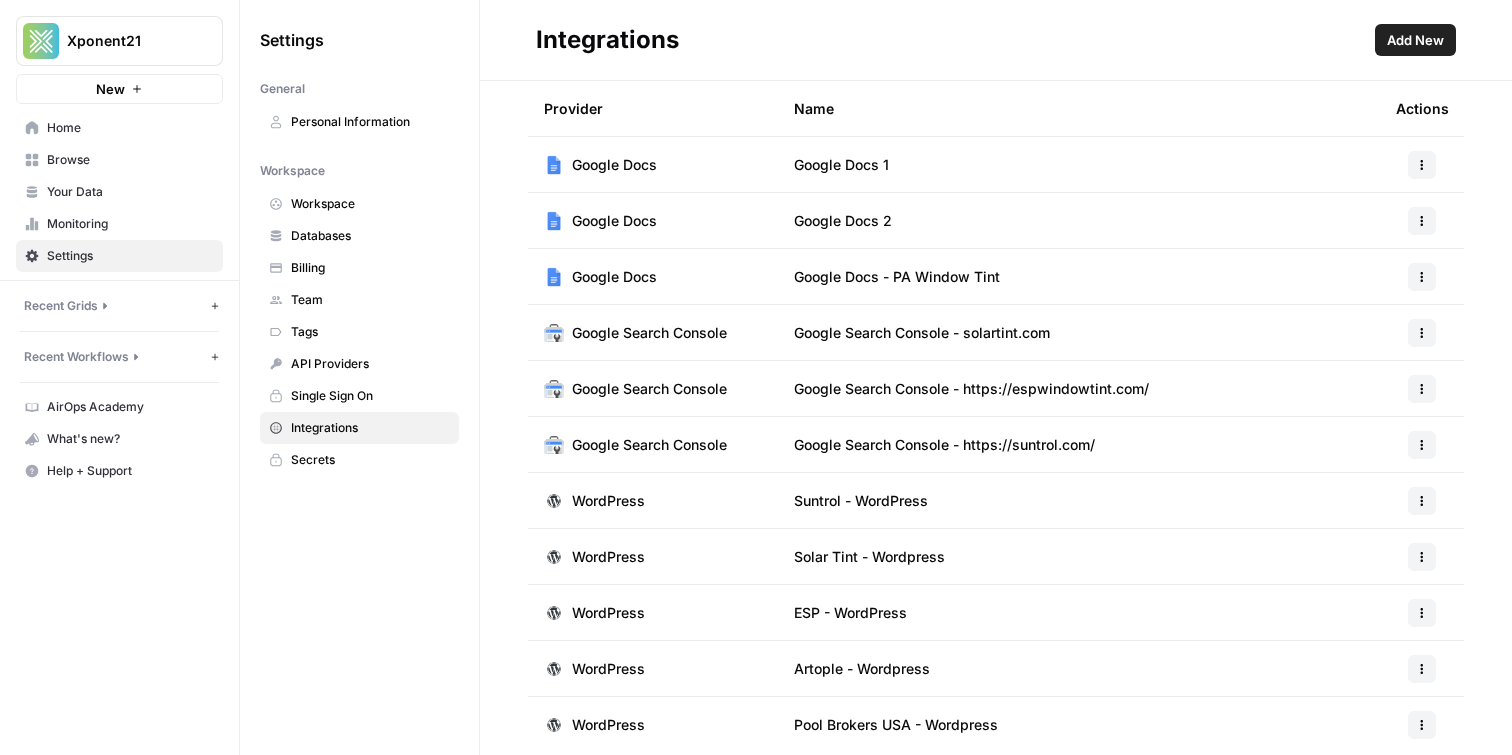 click on "Browse" at bounding box center (130, 160) 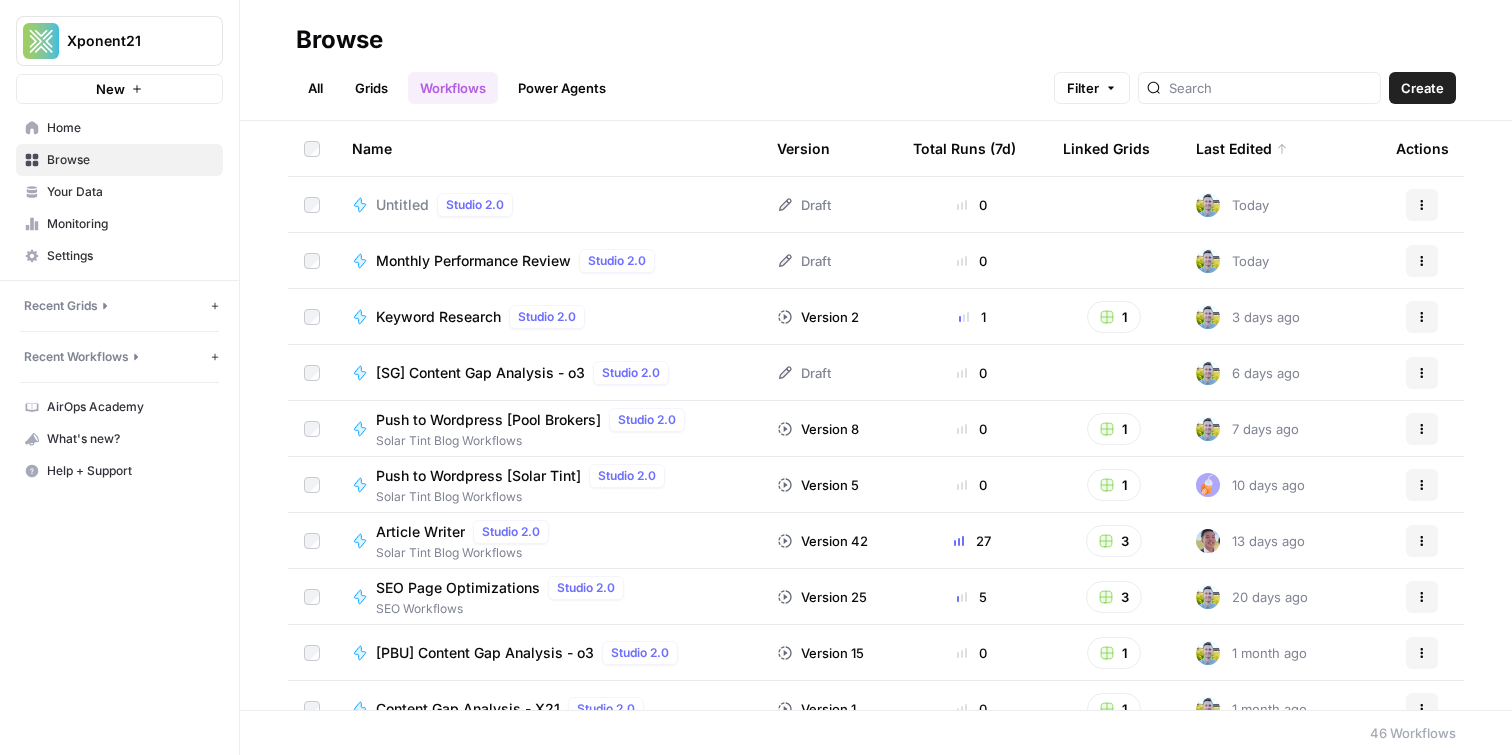 click on "Untitled" at bounding box center (402, 205) 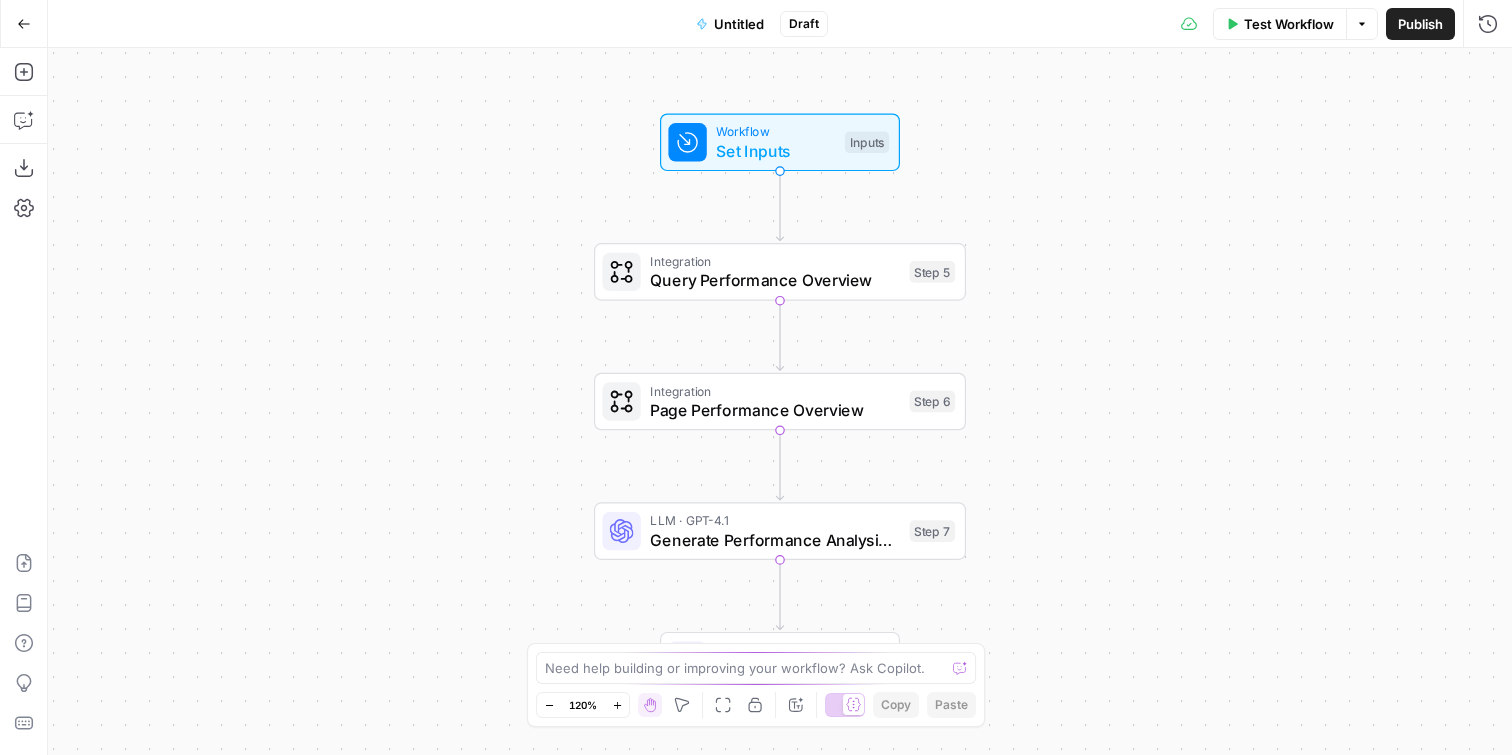 click on "Untitled" at bounding box center [739, 24] 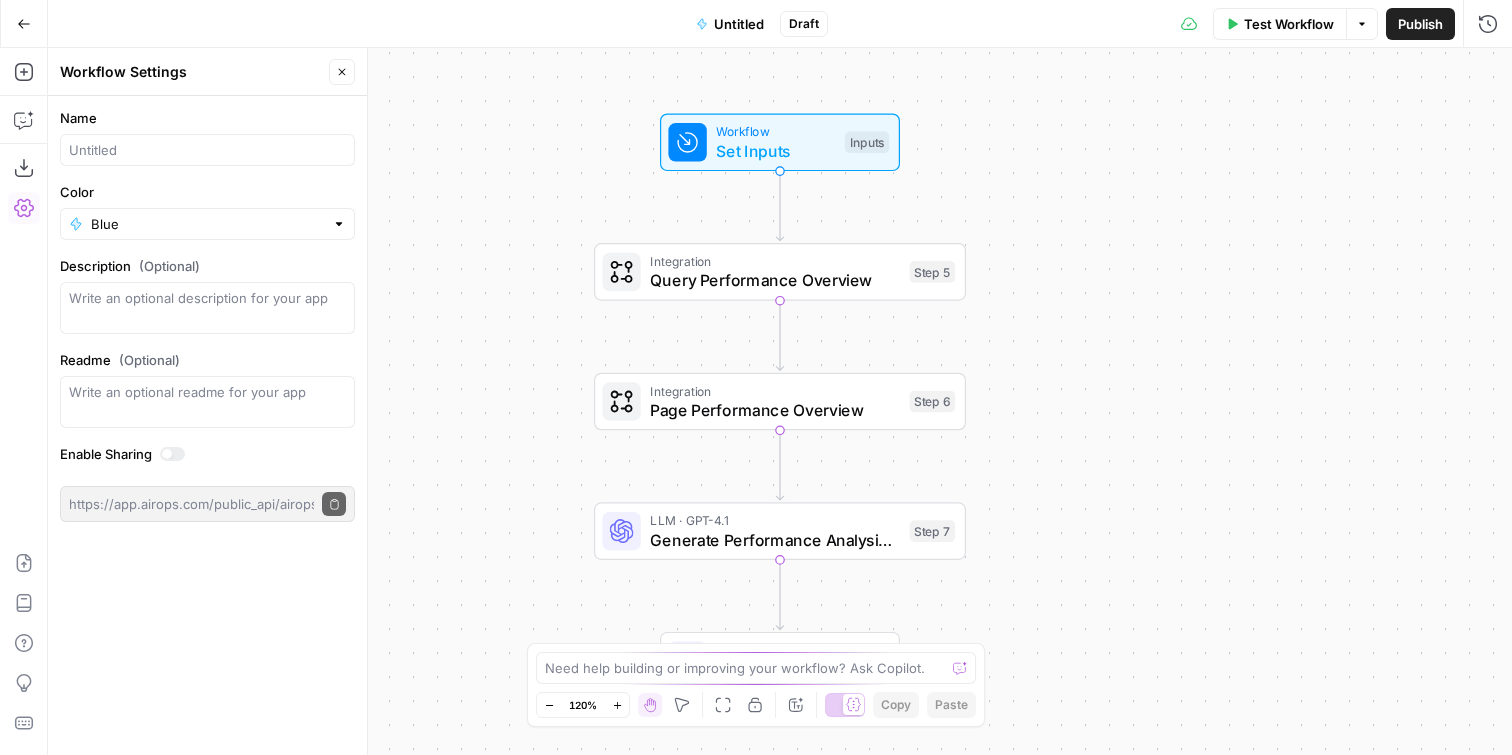 click on "Untitled" at bounding box center [739, 24] 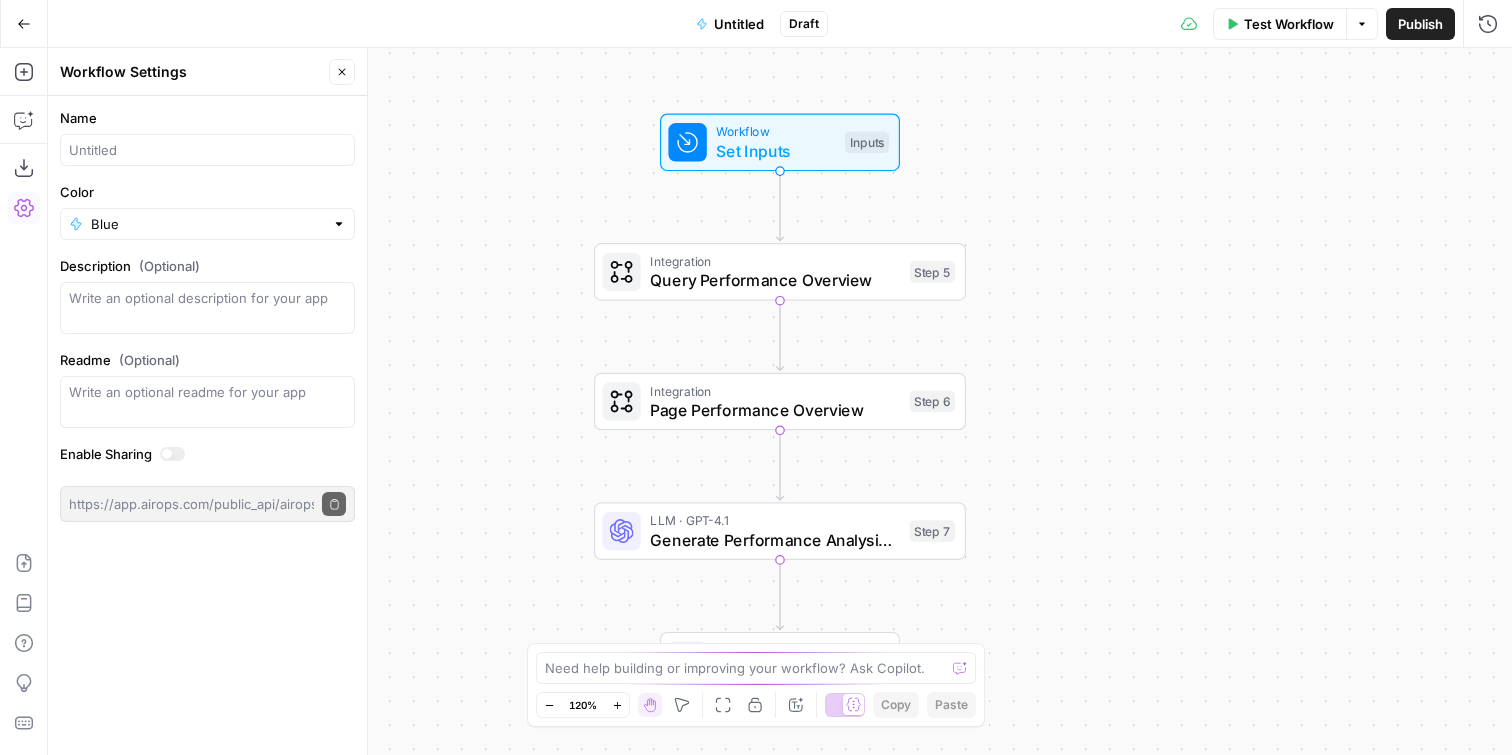 click on "Untitled" at bounding box center (739, 24) 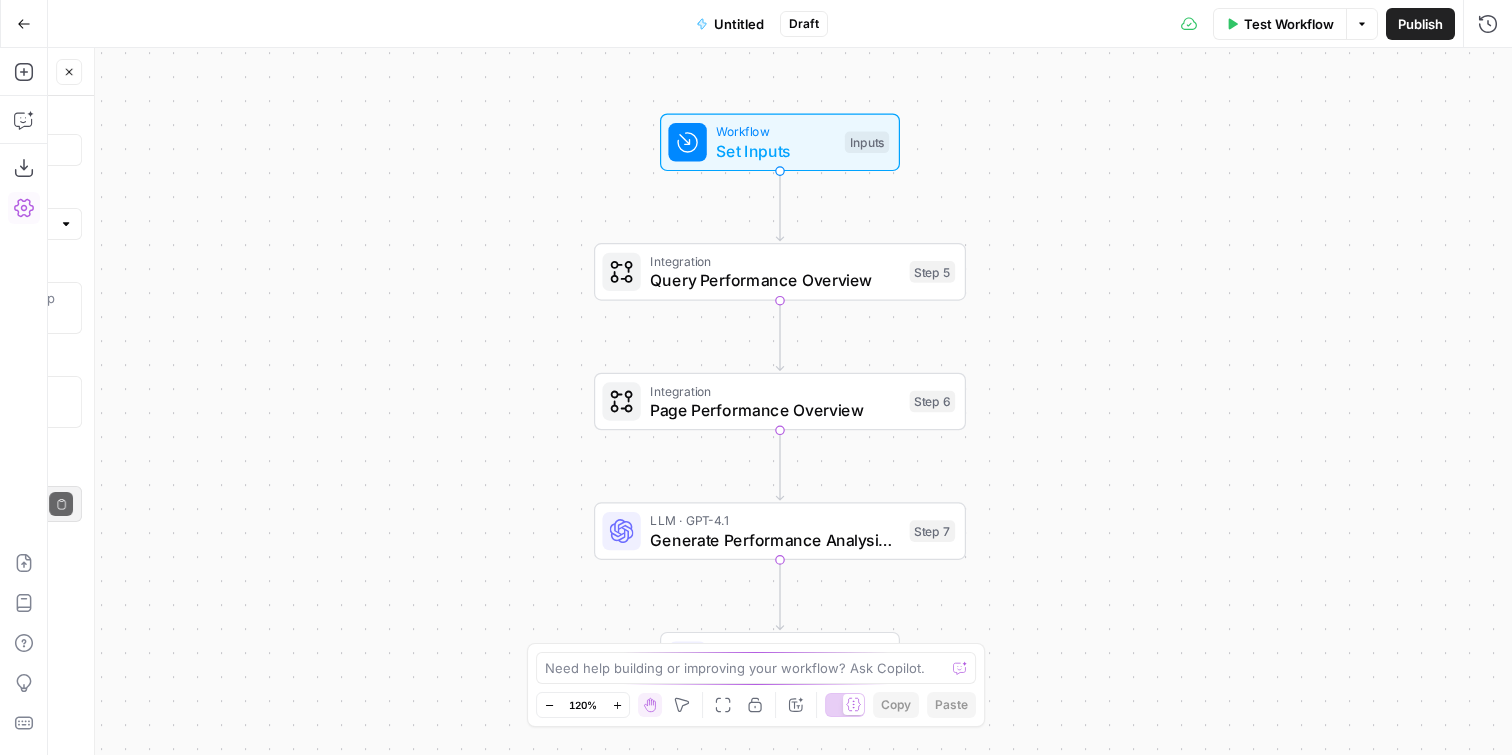 click on "Untitled" at bounding box center (739, 24) 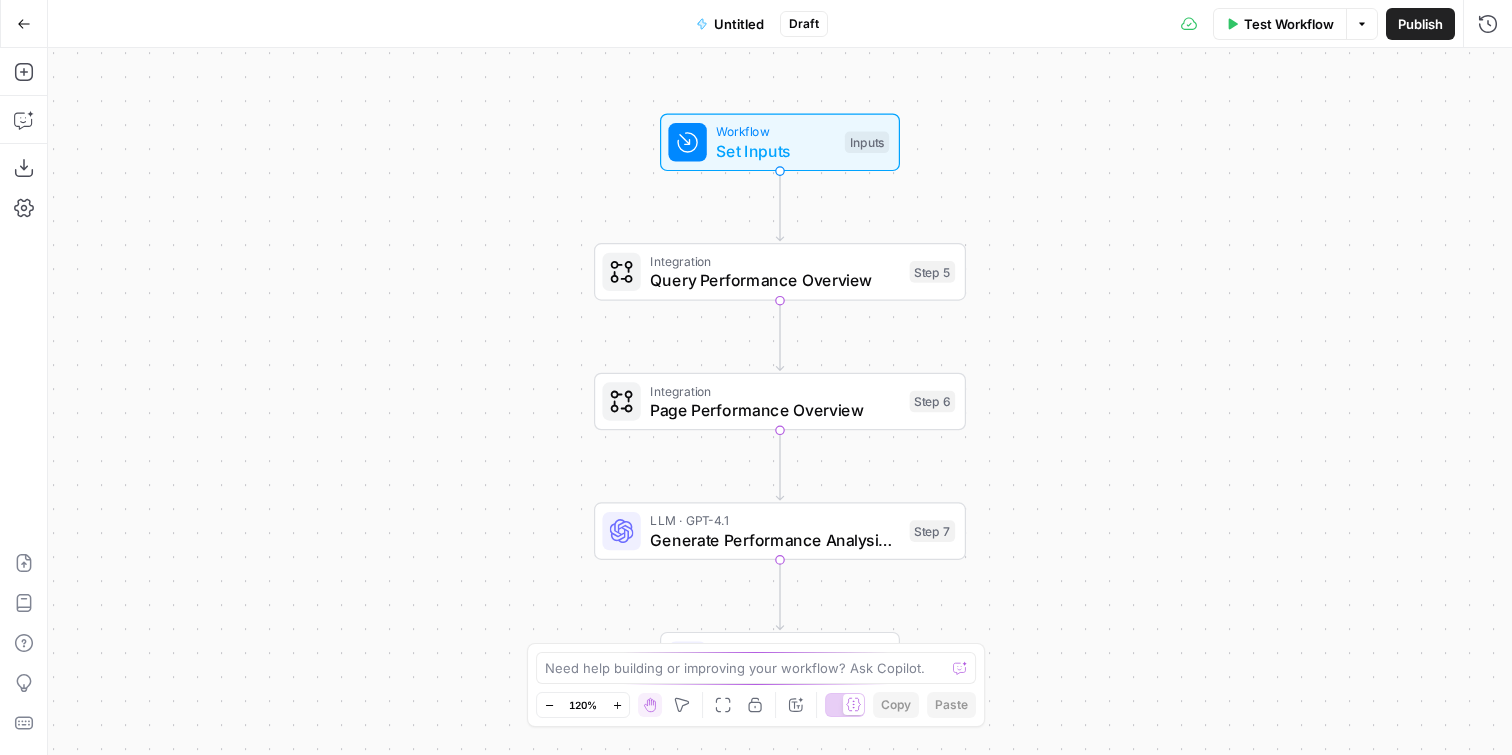 click on "Untitled" at bounding box center [739, 24] 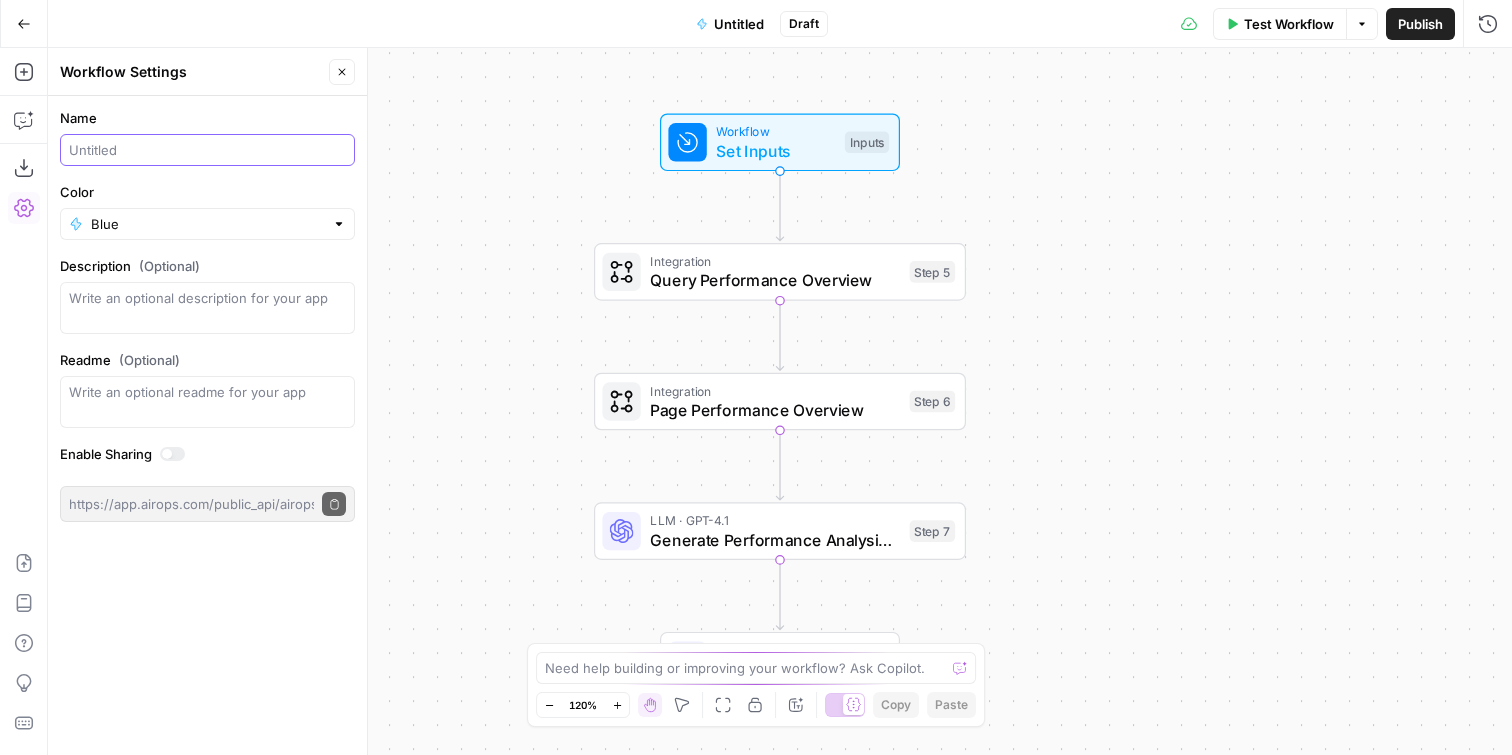 click on "Name" at bounding box center (207, 150) 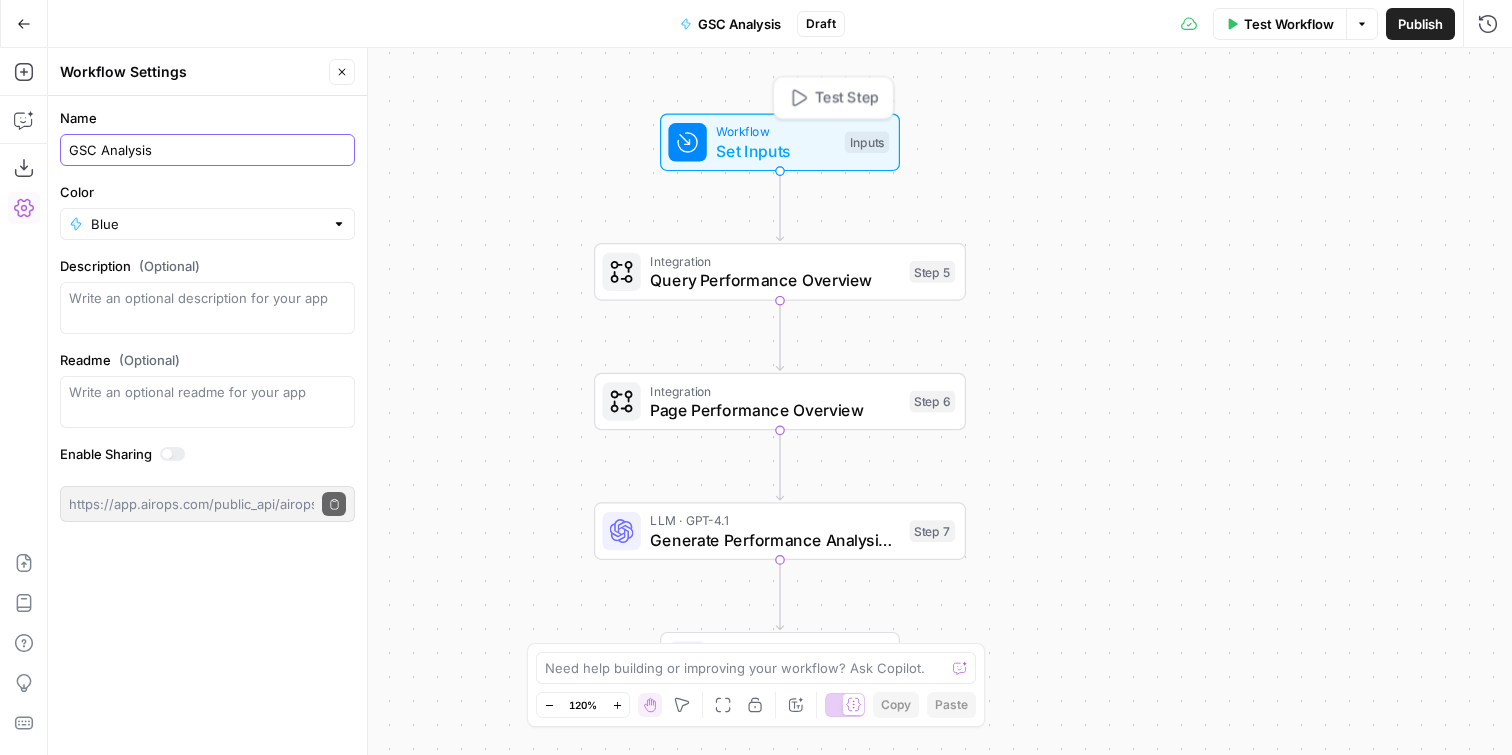 type on "GSC Analysis" 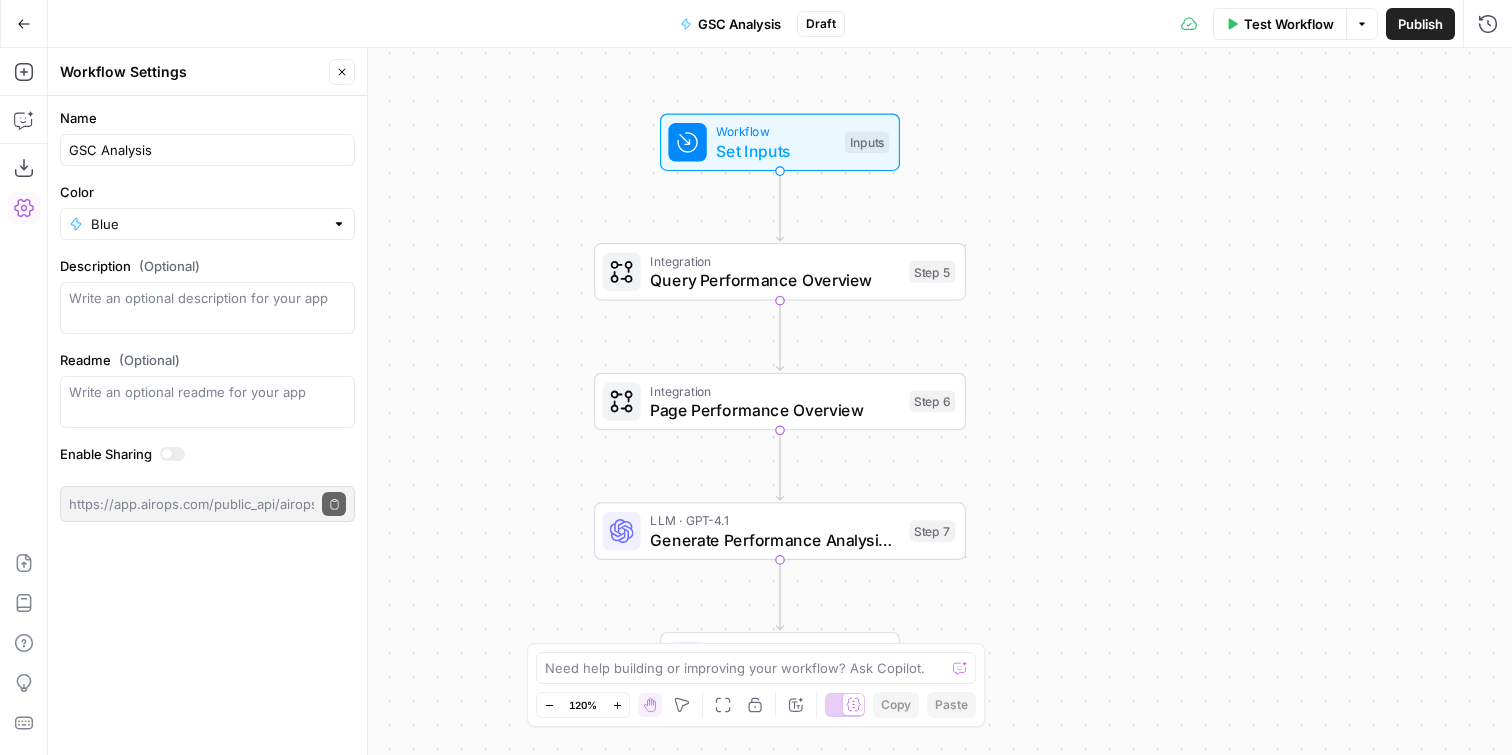 click on "Set Inputs" at bounding box center [775, 151] 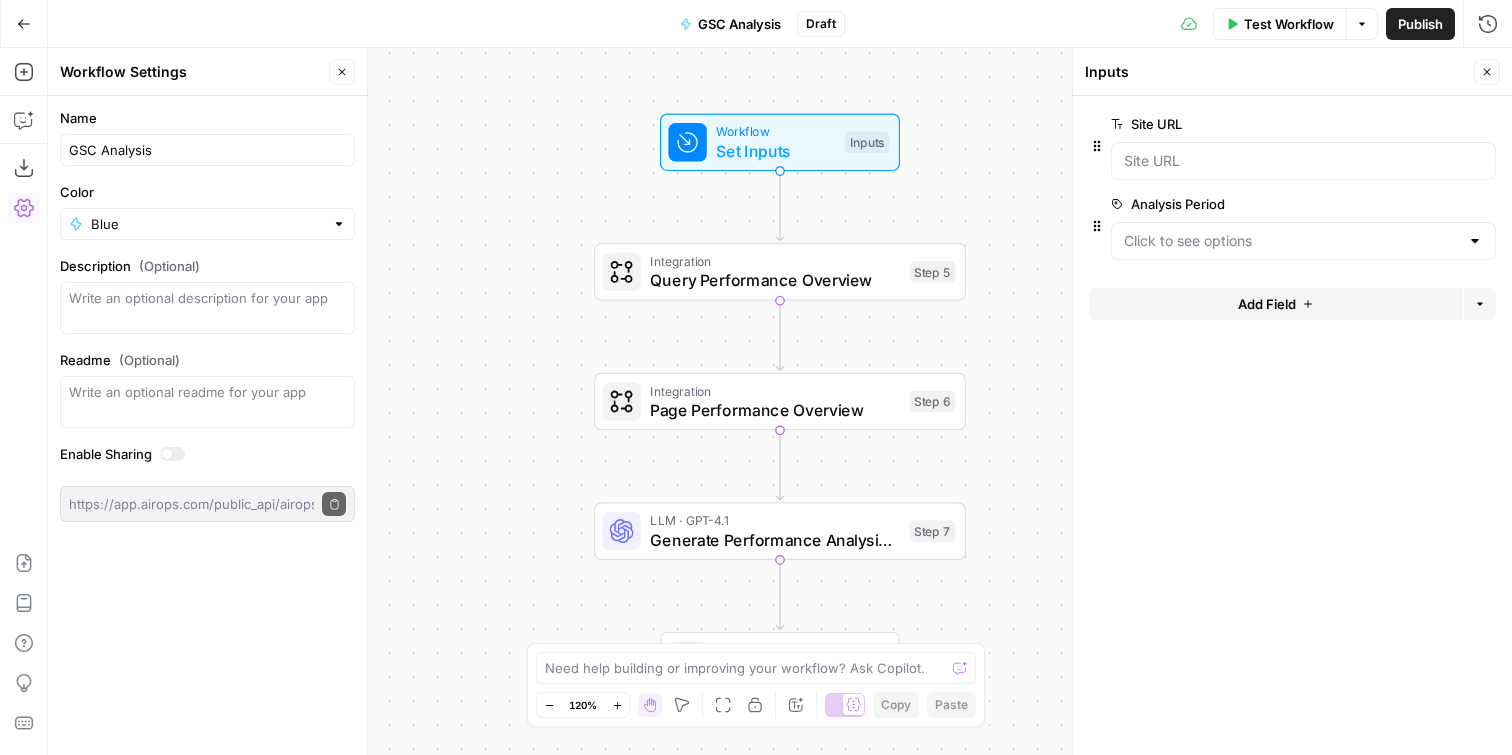 click on "Integration" at bounding box center [775, 261] 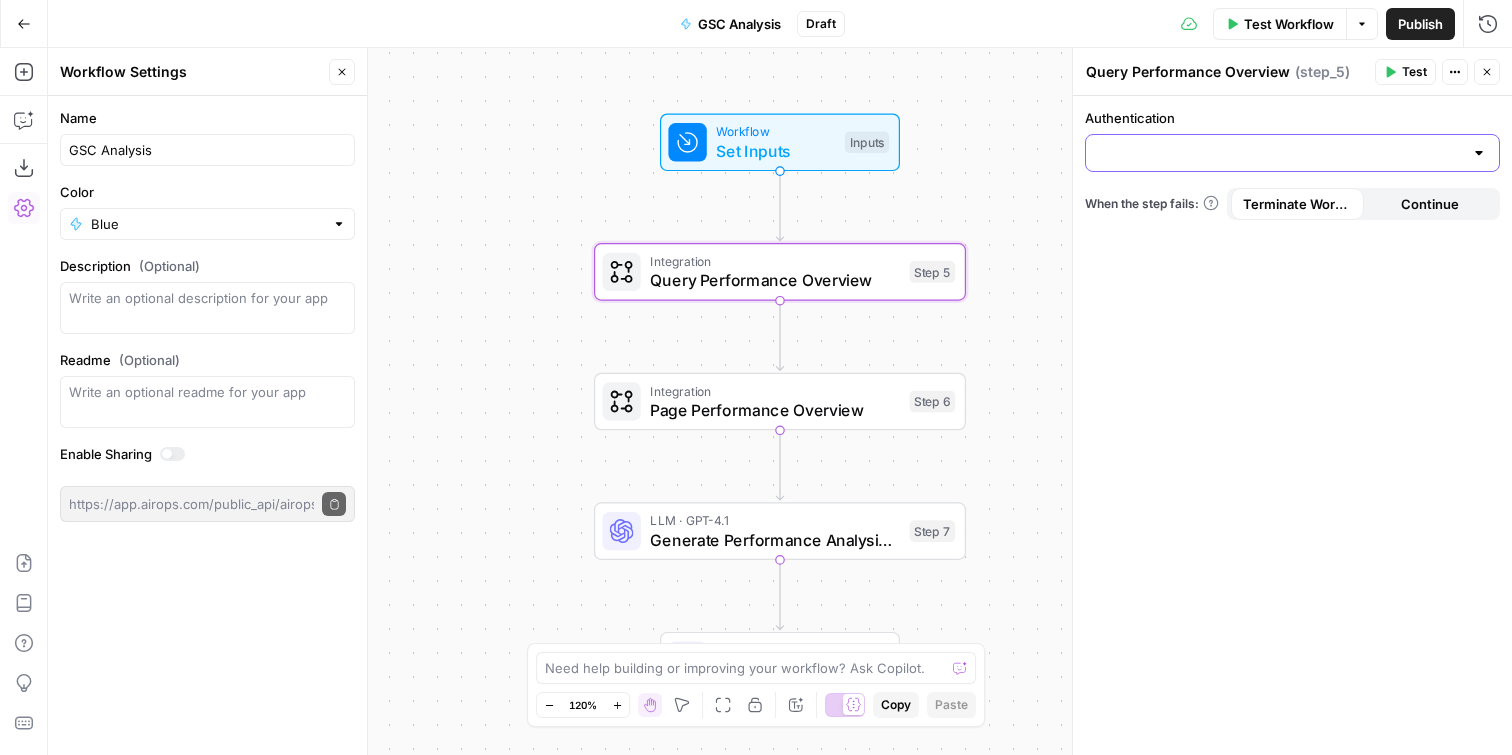 click on "Authentication" at bounding box center [1280, 153] 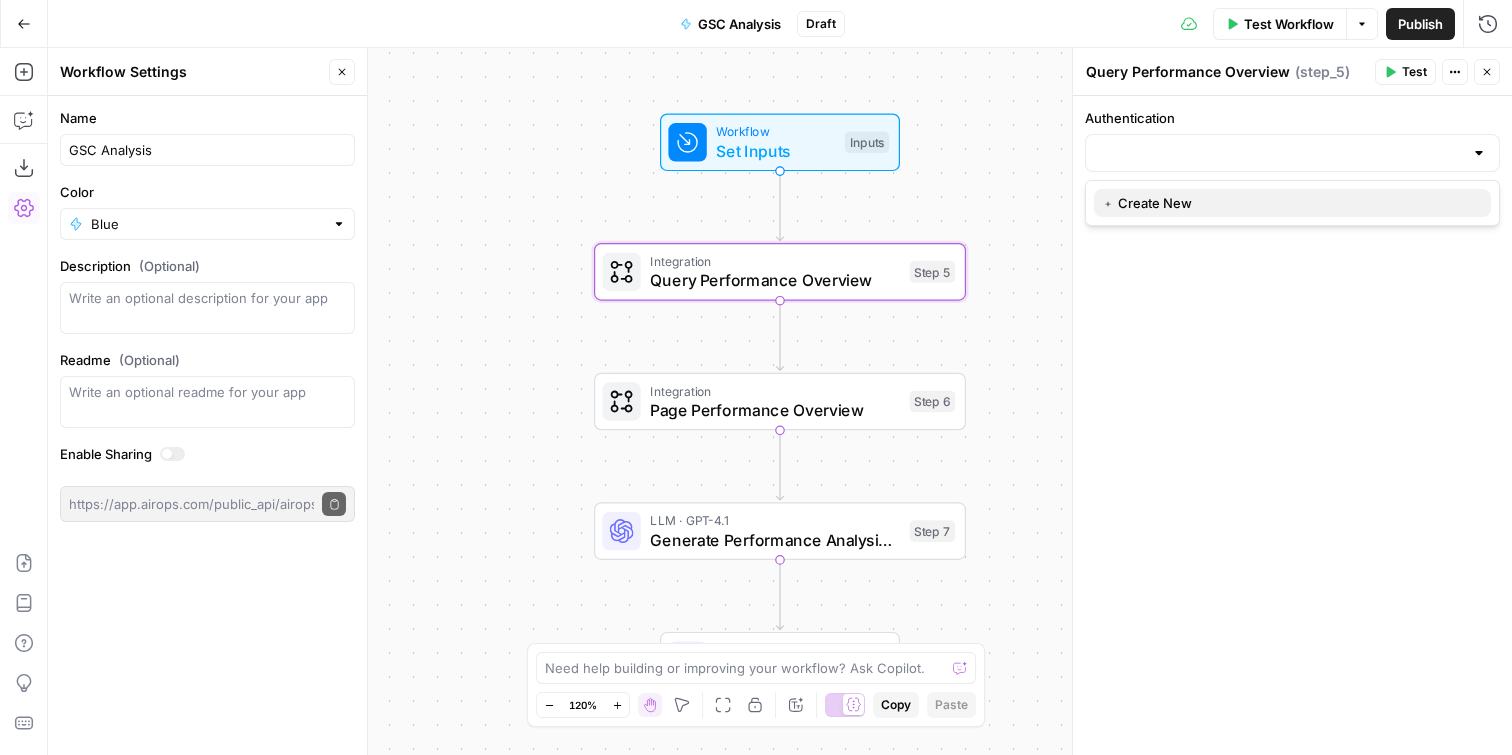 click on "﹢ Create New" at bounding box center (1292, 203) 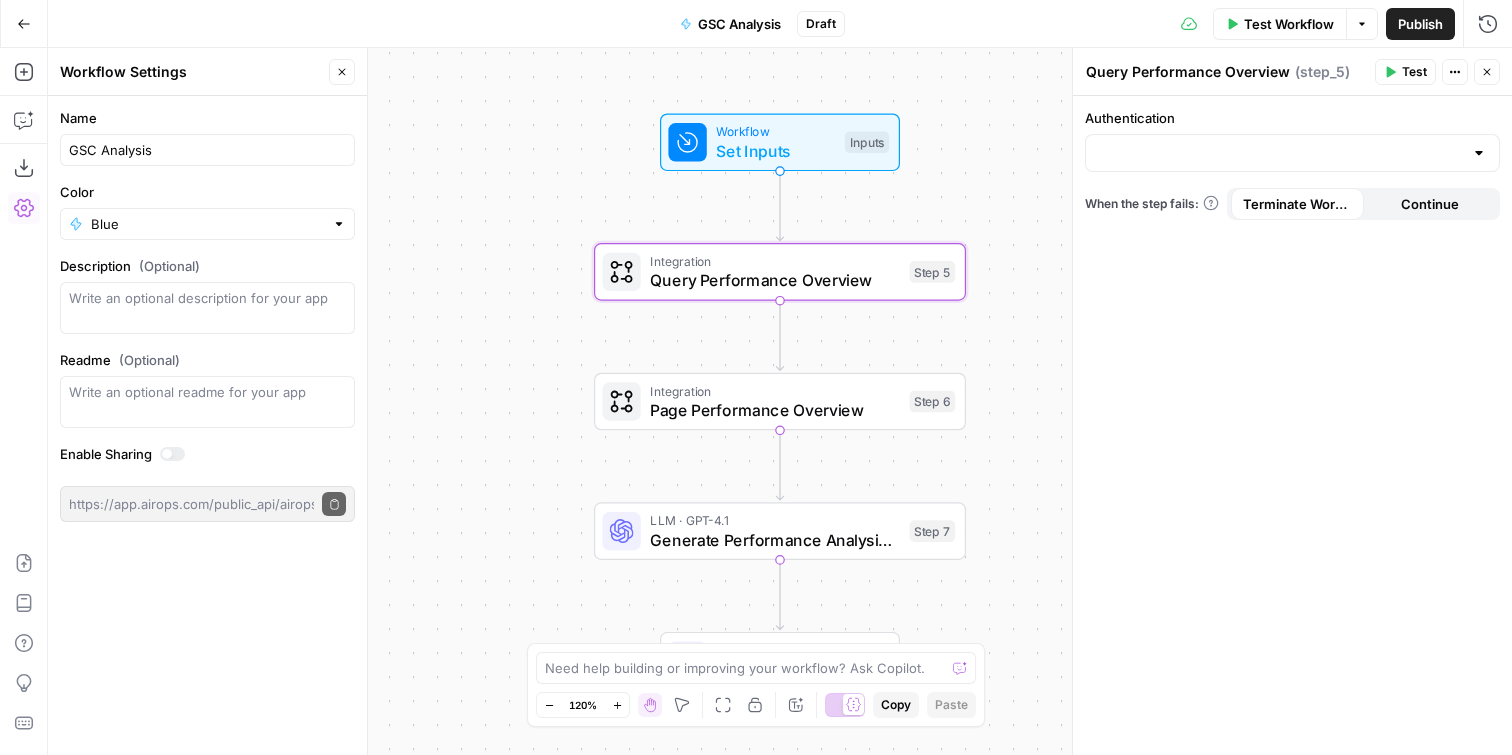 click on "Workflow Set Inputs Inputs Integration Query Performance Overview Step 5 Integration Page Performance Overview Step 6 LLM · GPT-4.1 Generate Performance Analysis Report Step 7 End Output" at bounding box center [780, 401] 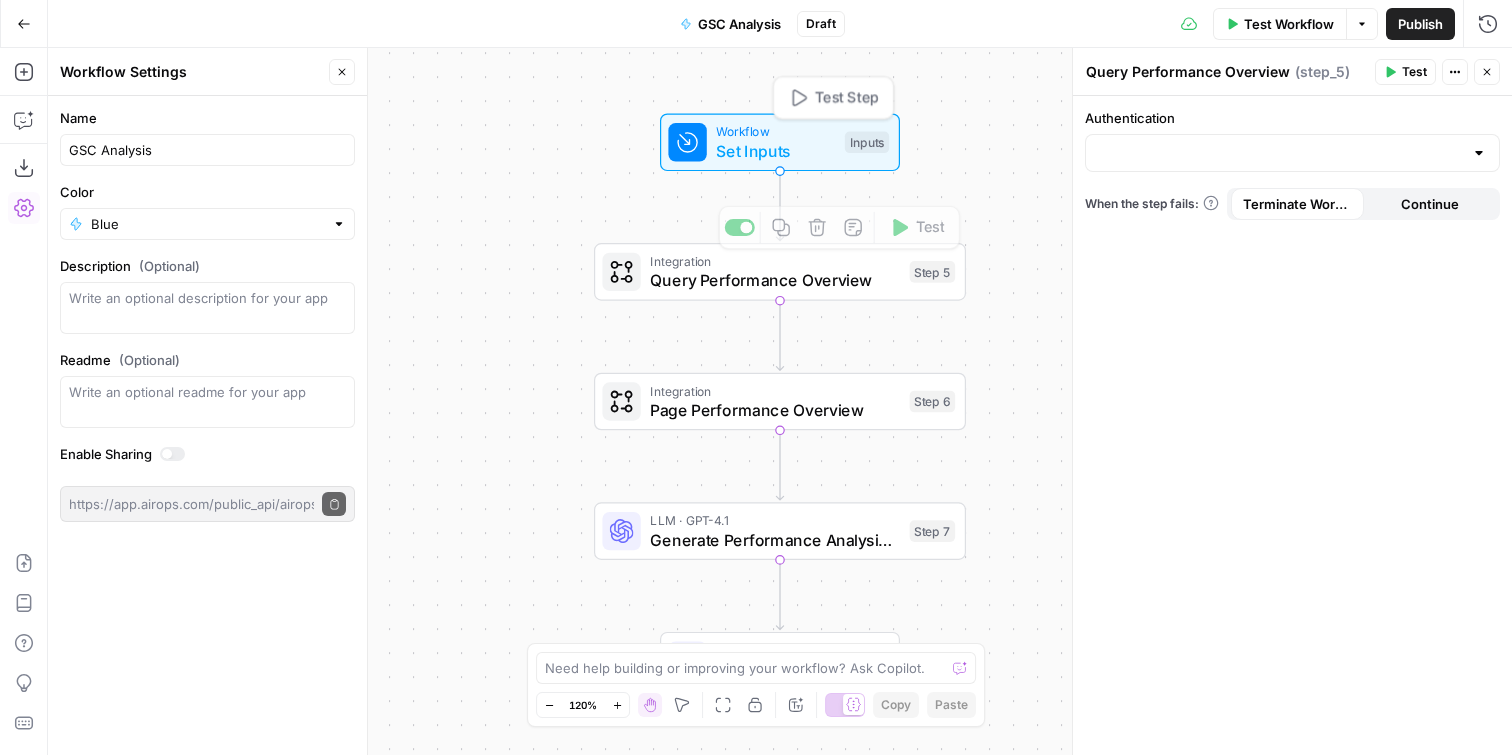 click on "Set Inputs" at bounding box center (775, 151) 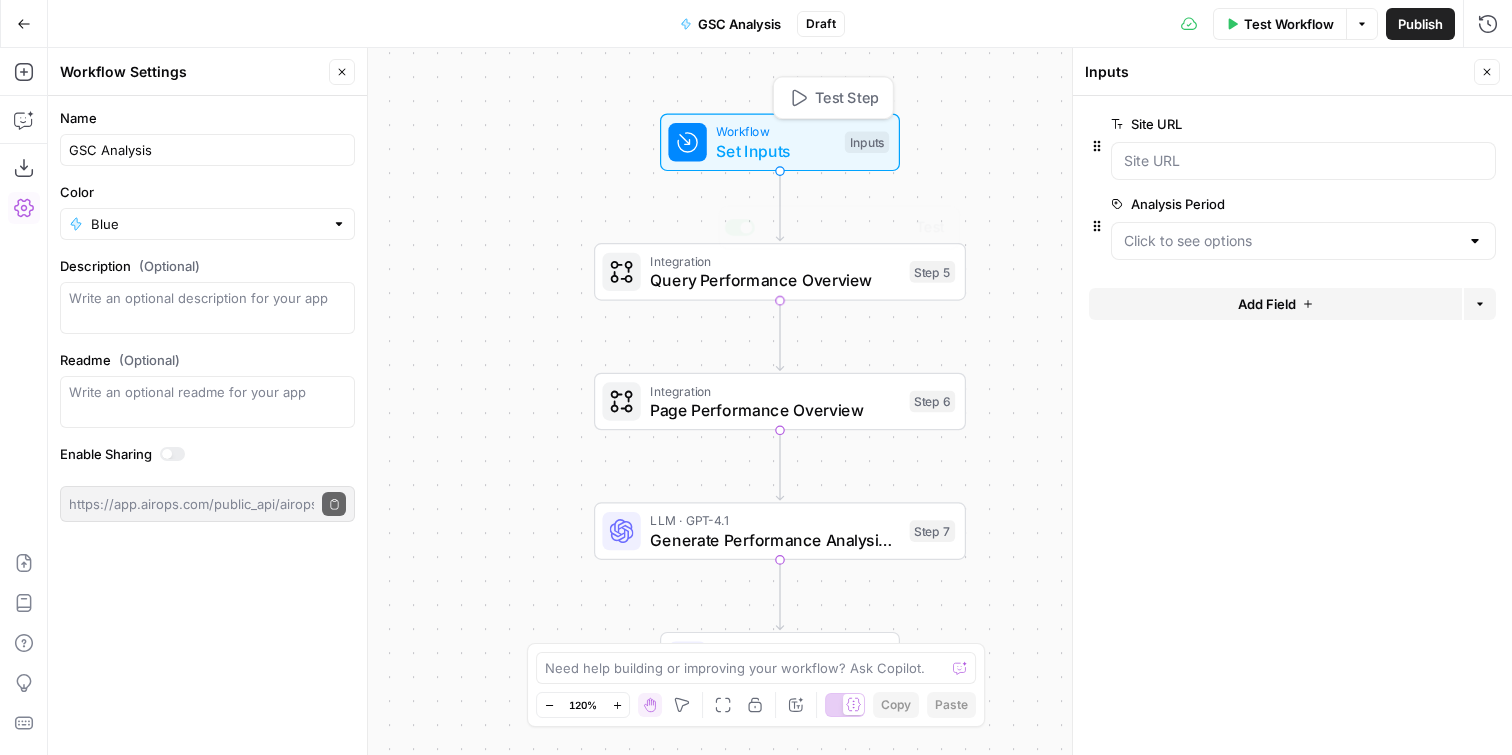 click on "Page Performance Overview" at bounding box center (775, 410) 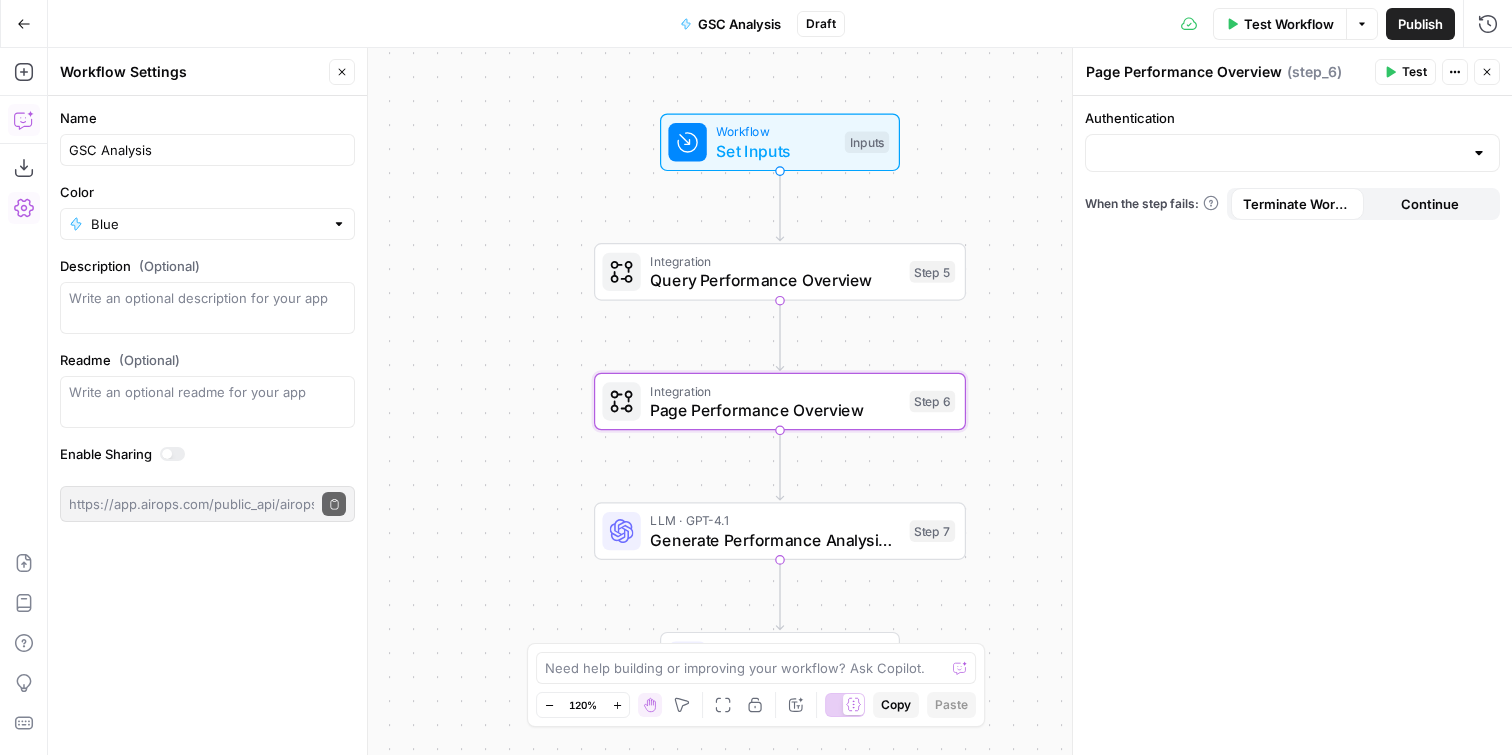 click 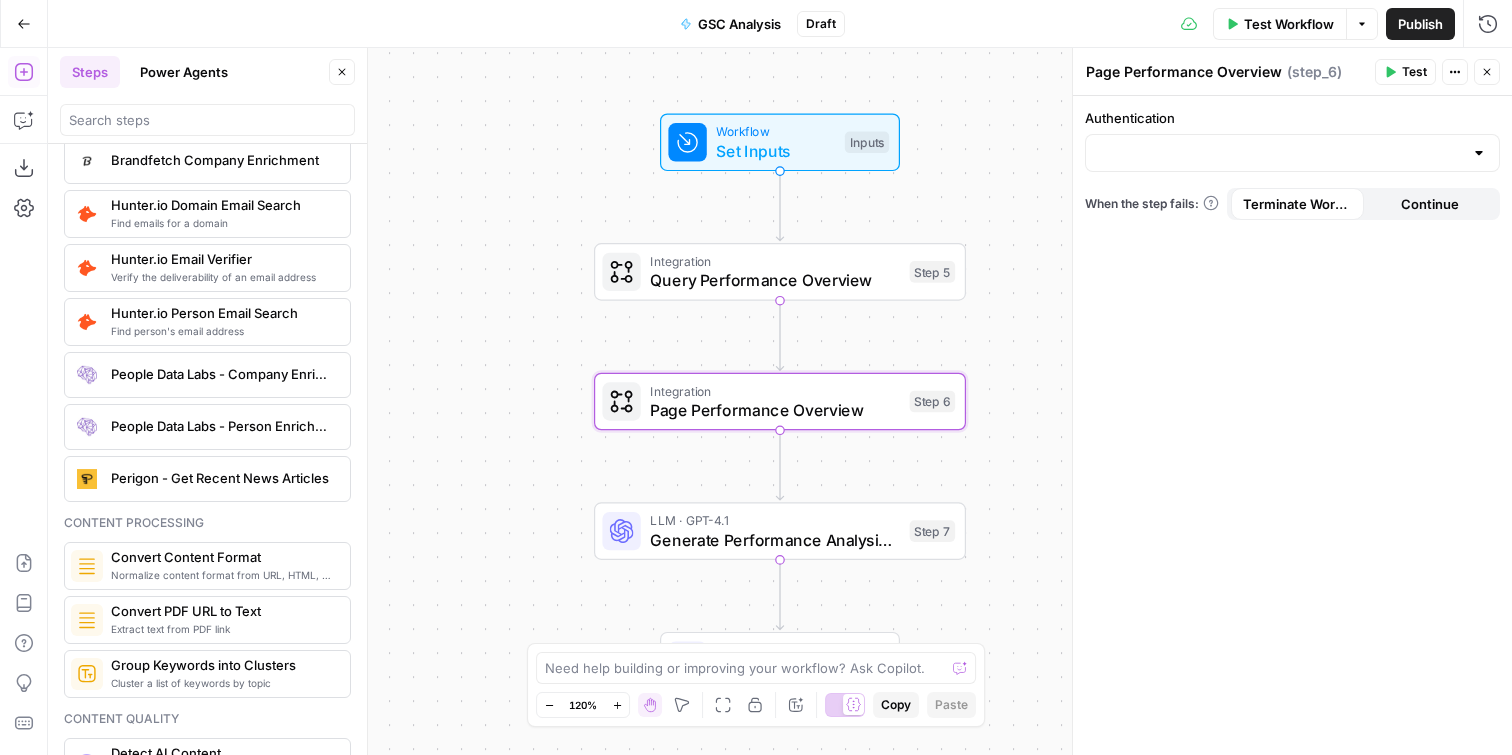 scroll, scrollTop: 3695, scrollLeft: 0, axis: vertical 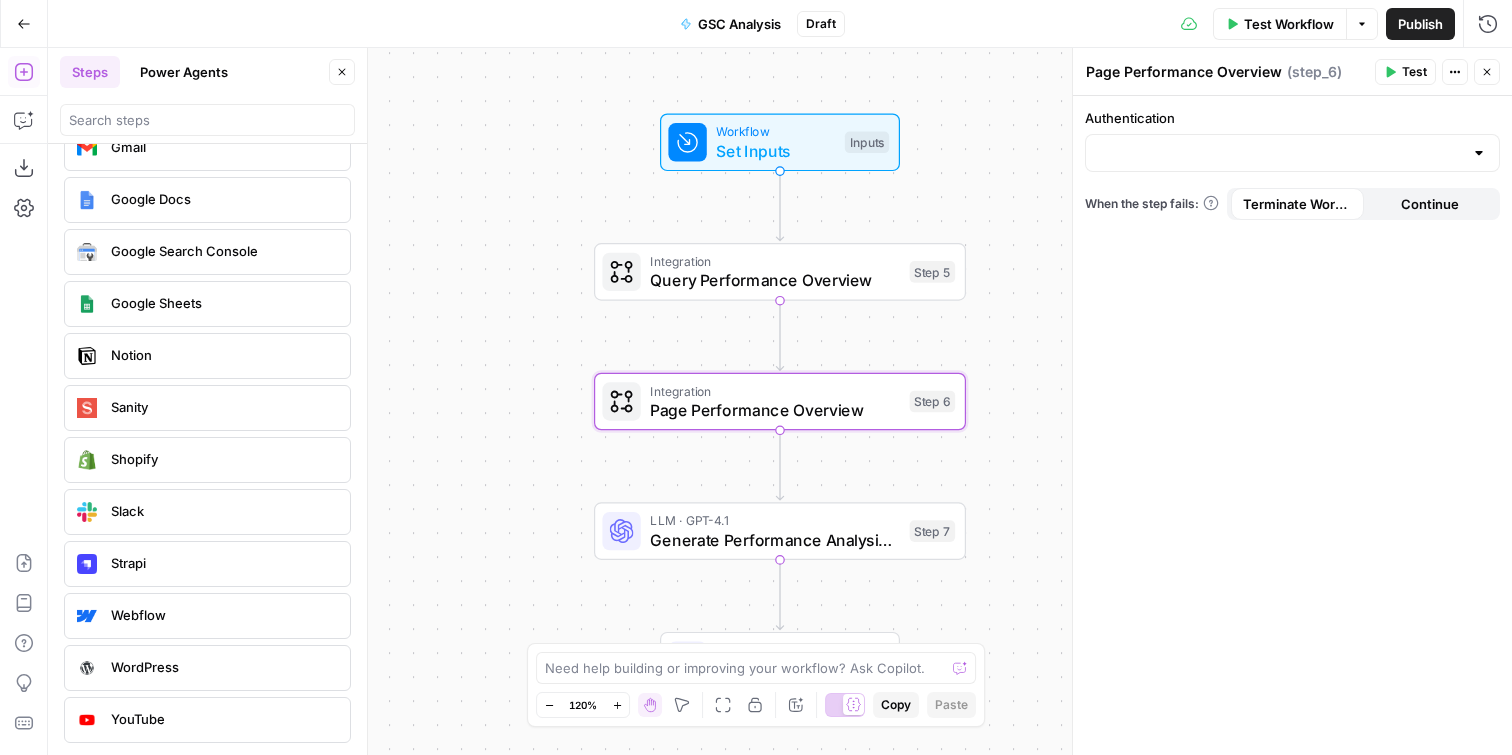 click on "Google Search Console" at bounding box center [222, 251] 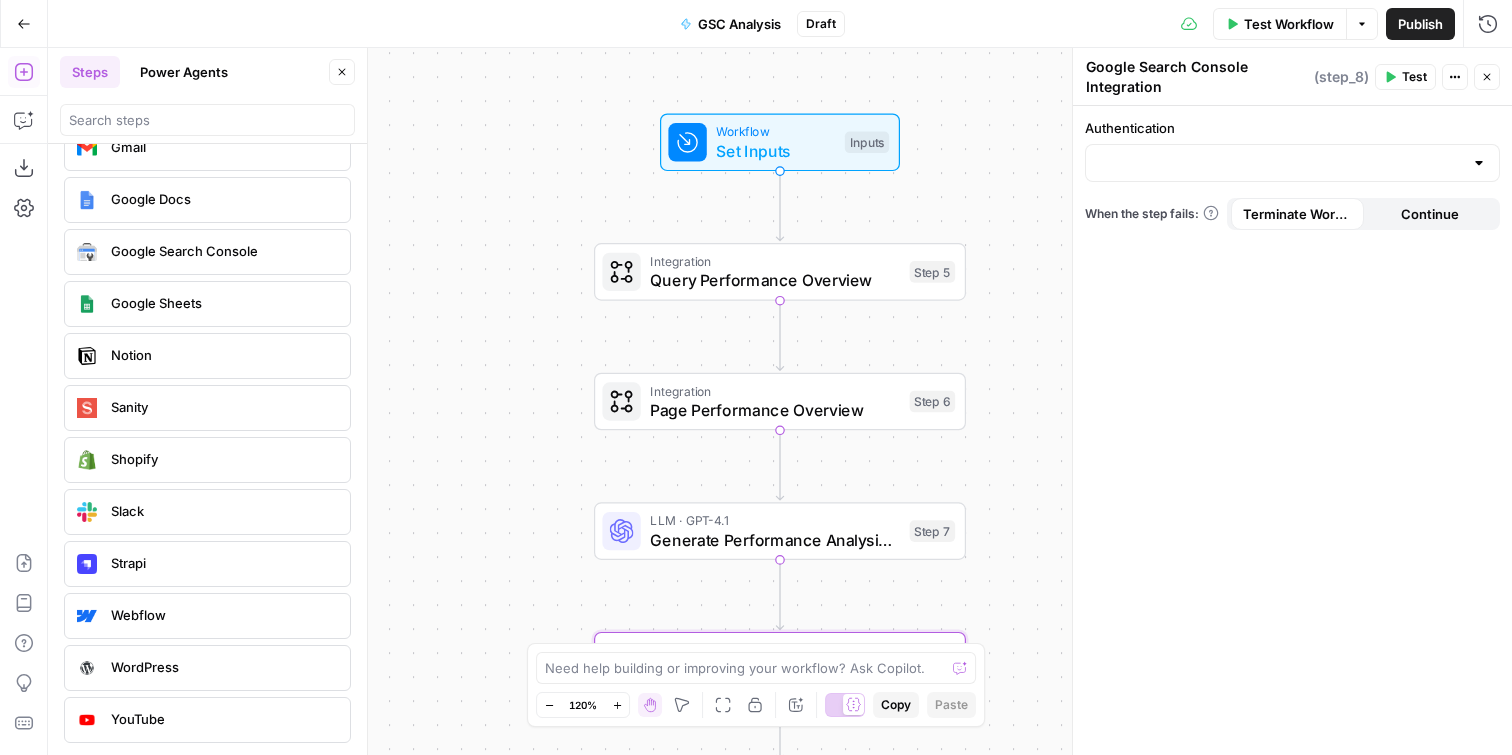 click on "If you terminate a workflow, your execution will stop. If you continue, the step will provide an error with the code and message, in addition to the output which will be null." at bounding box center (1210, 148) 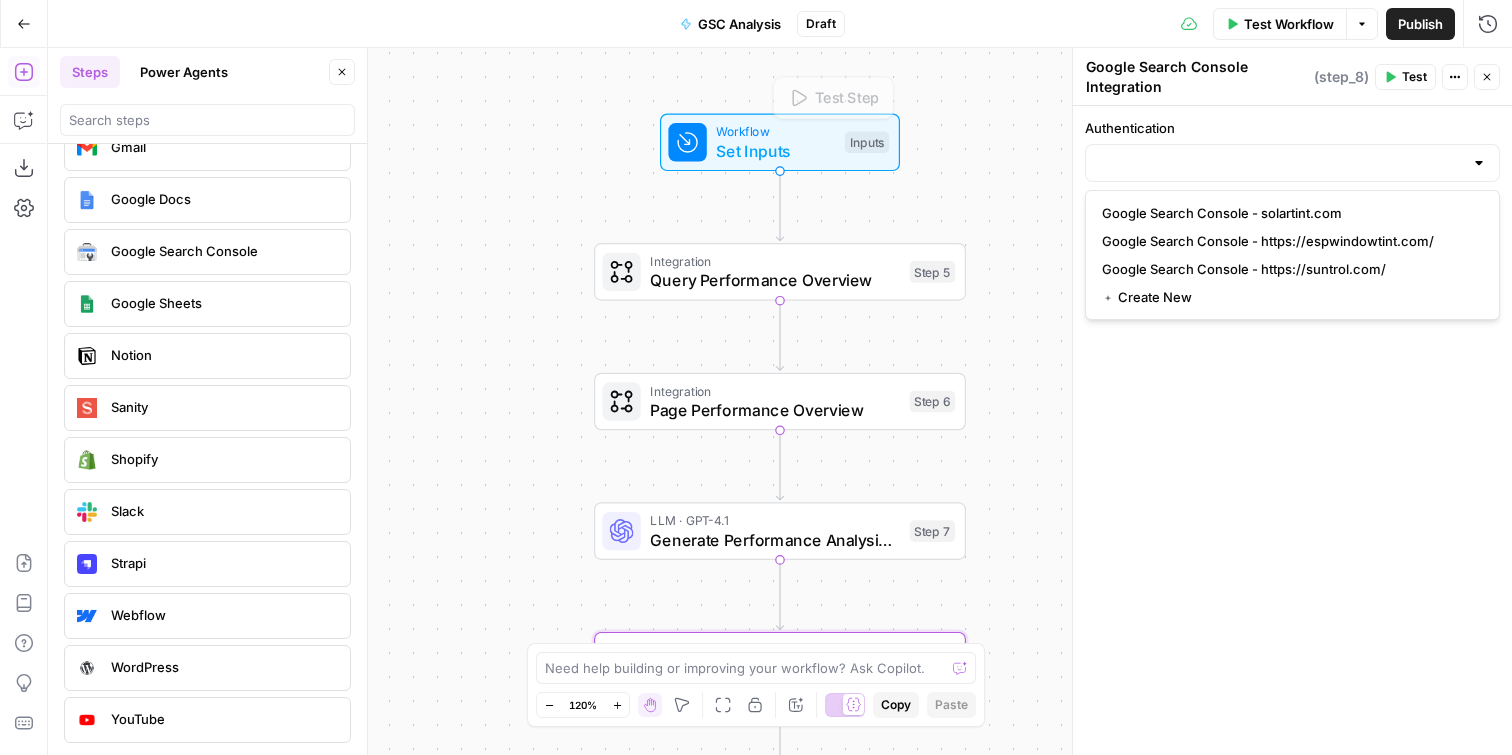 click on "Workflow Set Inputs Inputs Test Step Integration Query Performance Overview Step 5 Integration Page Performance Overview Step 6 LLM · GPT-4.1 Generate Performance Analysis Report Step 7 Integration Google Search Console Integration Step 8 End Output" at bounding box center [780, 401] 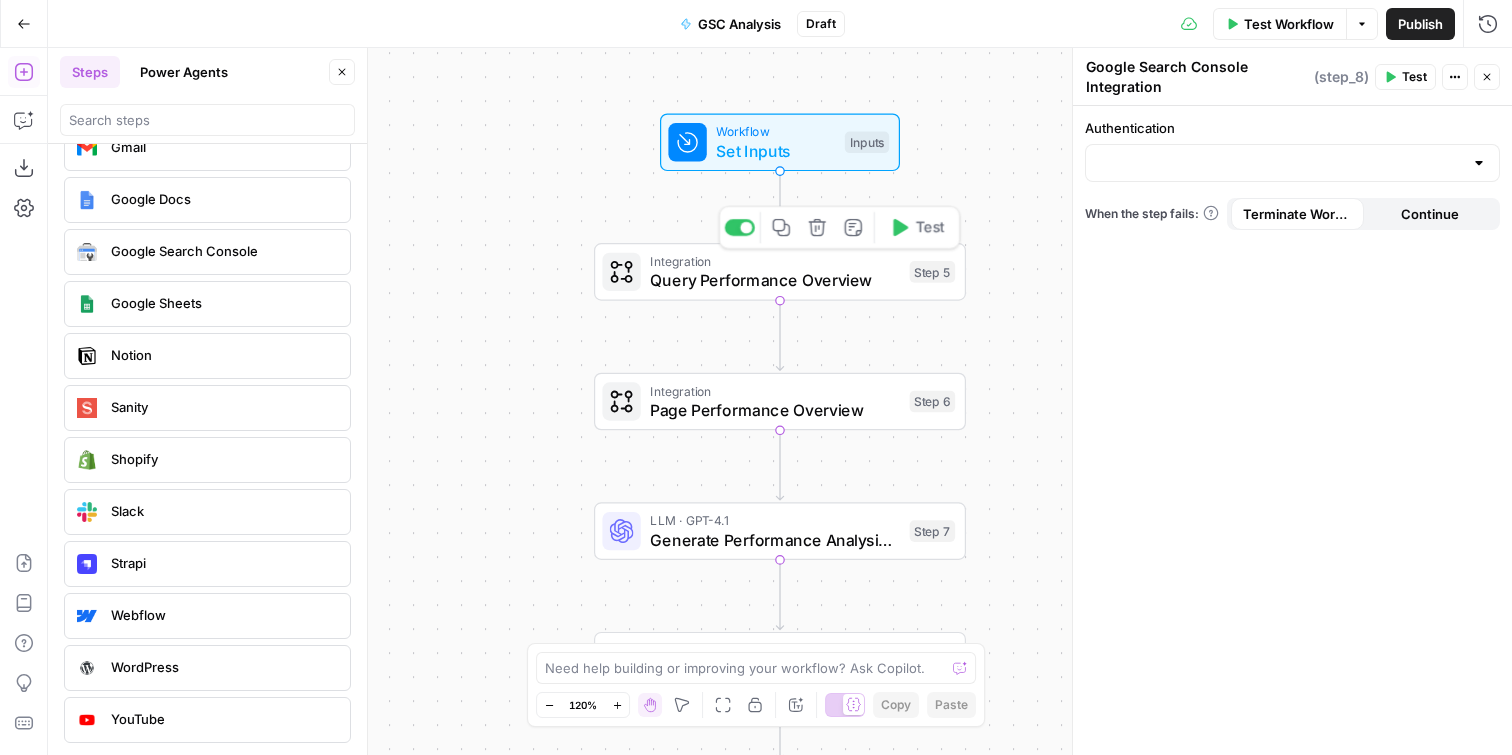 click on "Integration" at bounding box center [775, 261] 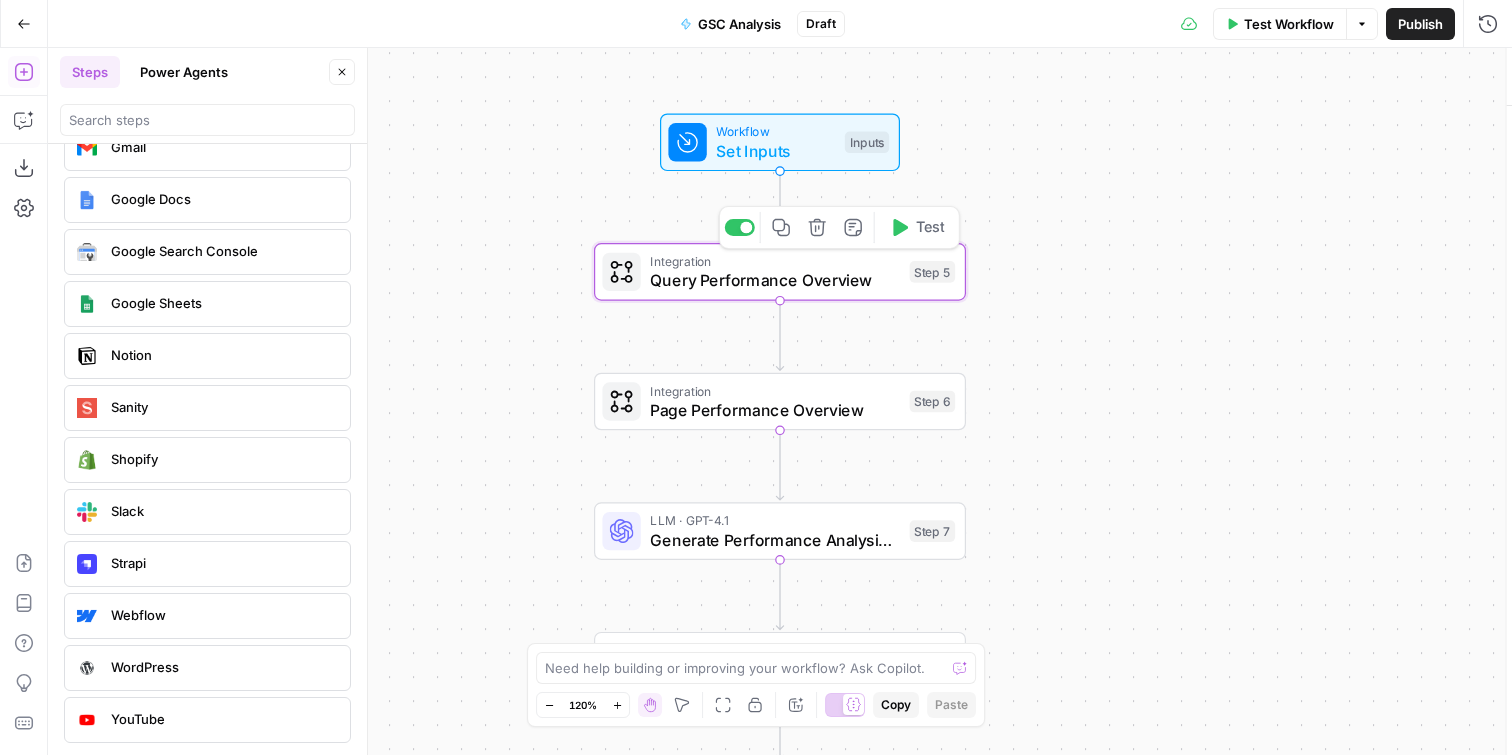 type on "Query Performance Overview" 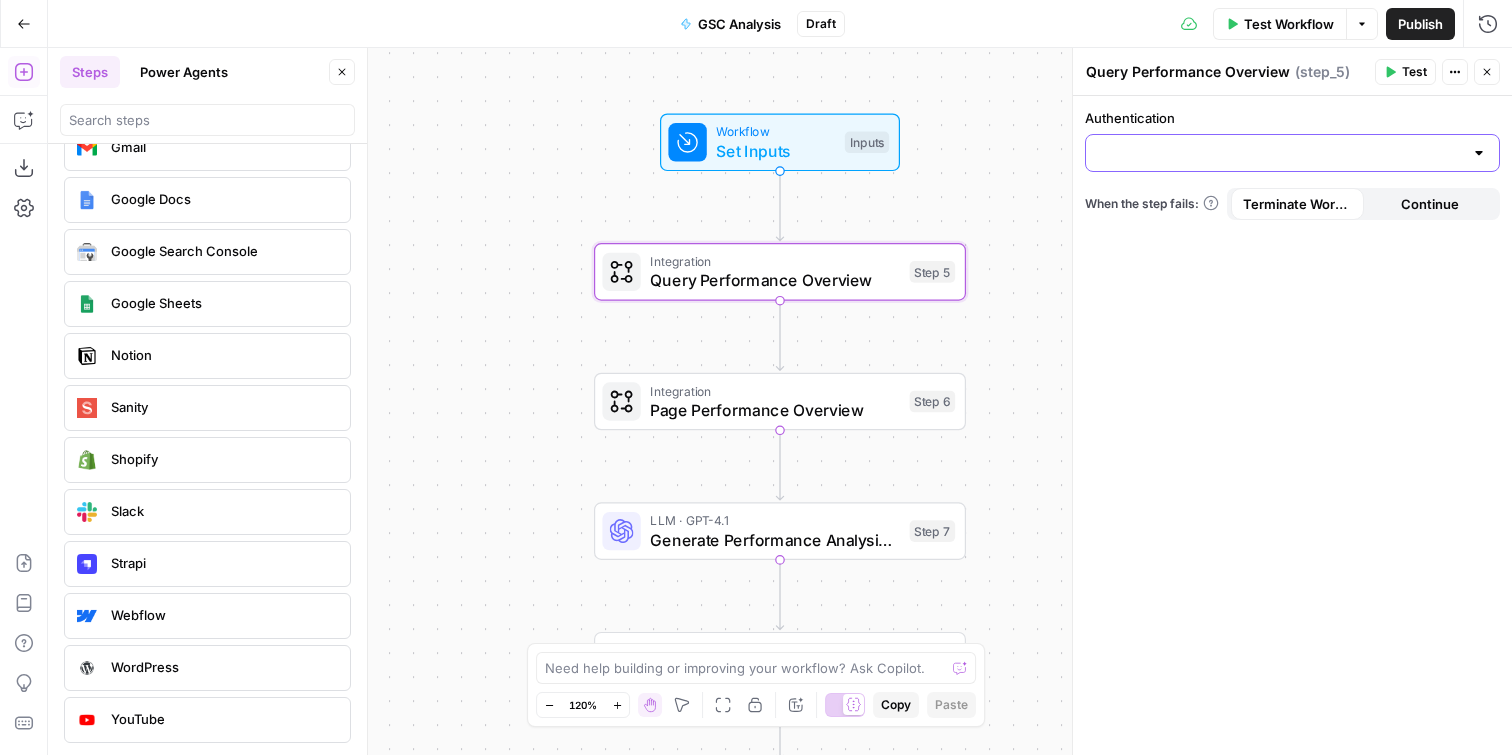 click on "Authentication" at bounding box center (1280, 153) 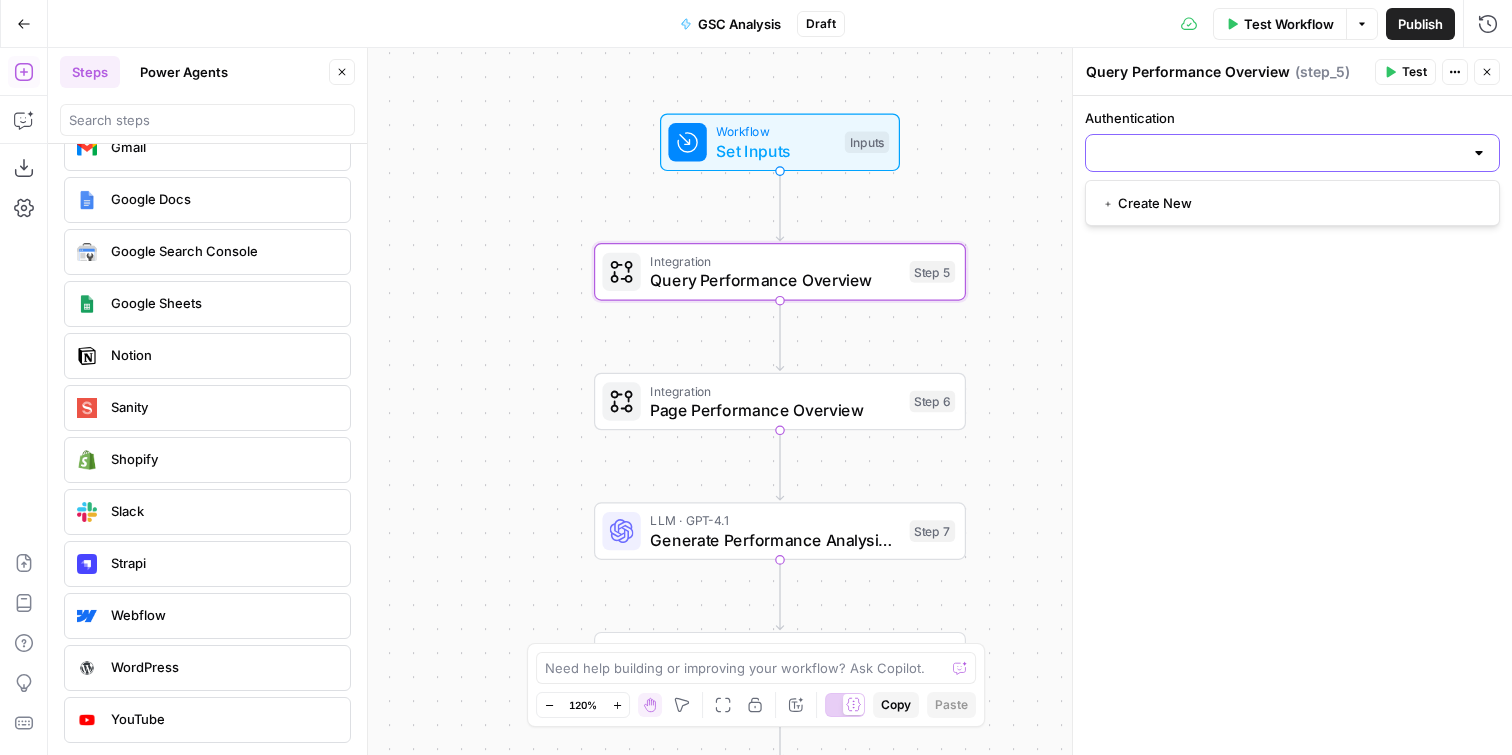 click on "Authentication" at bounding box center [1280, 153] 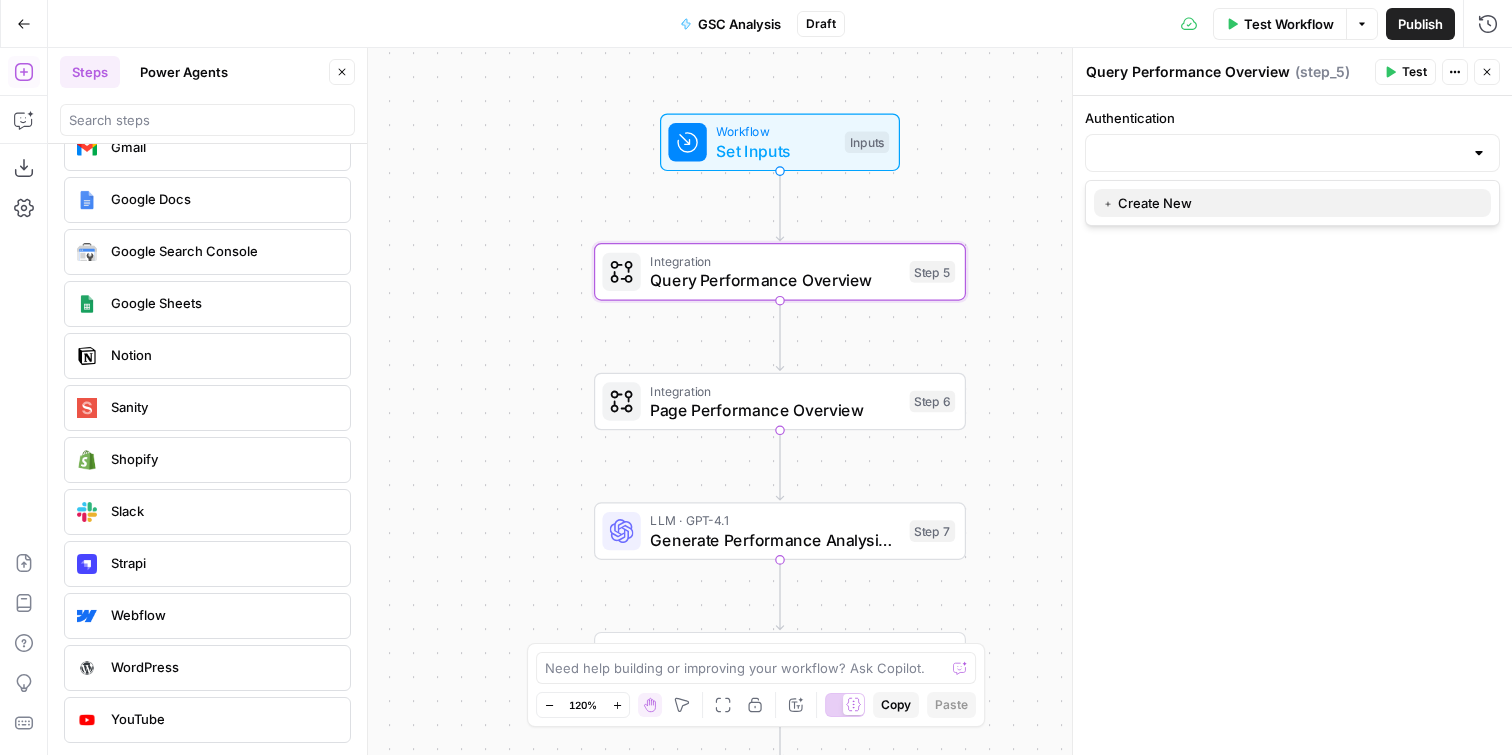 click on "﹢ Create New" at bounding box center (1288, 203) 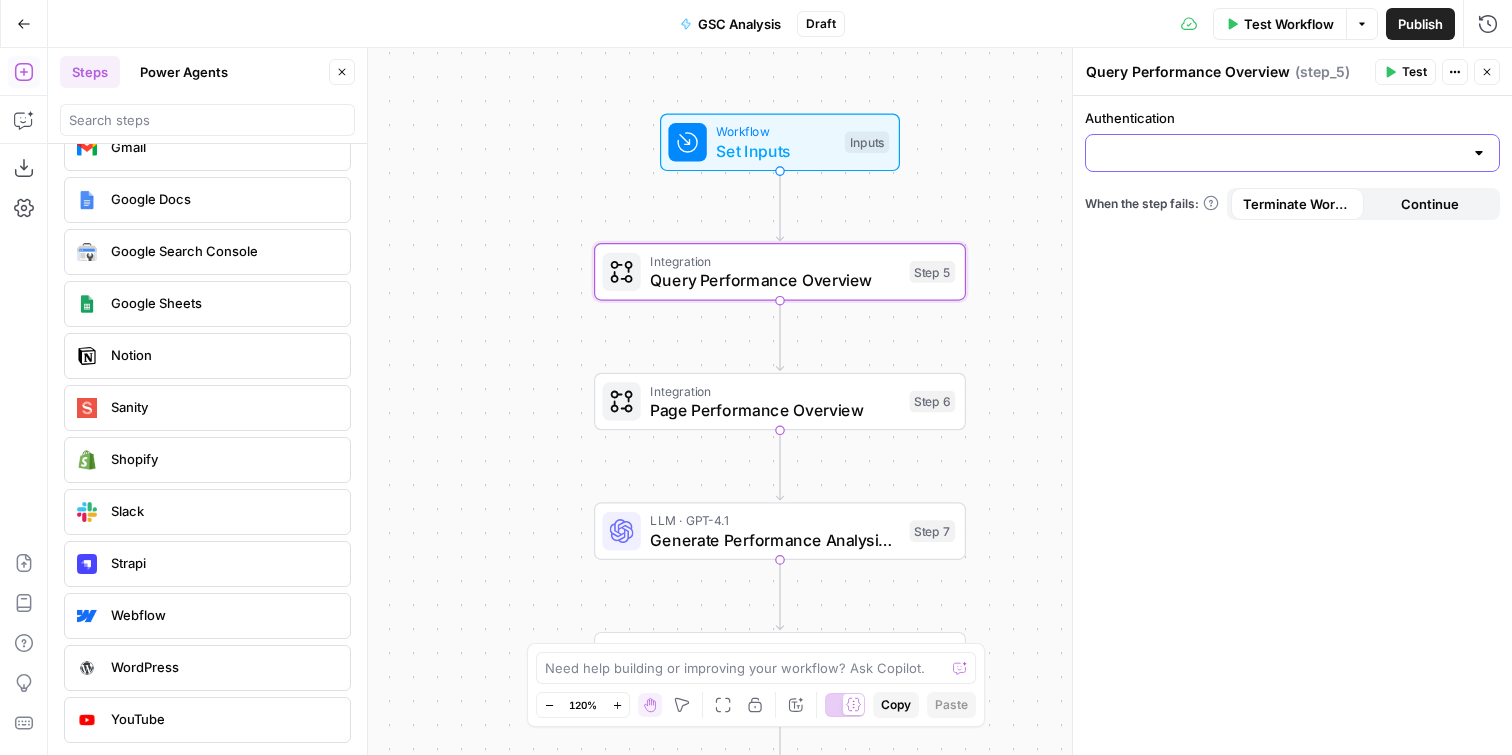 click on "Authentication" at bounding box center (1280, 153) 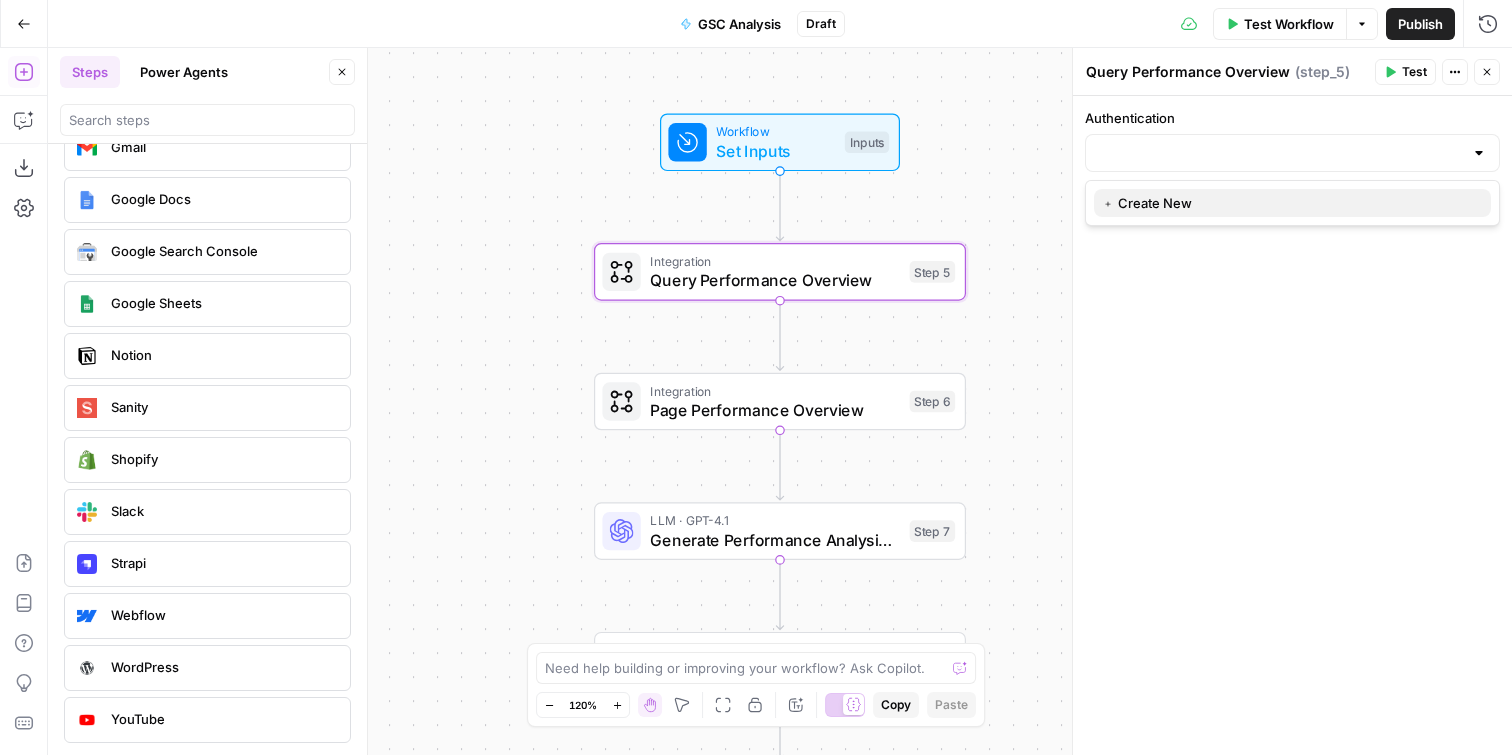 click on "﹢ Create New" at bounding box center (1288, 203) 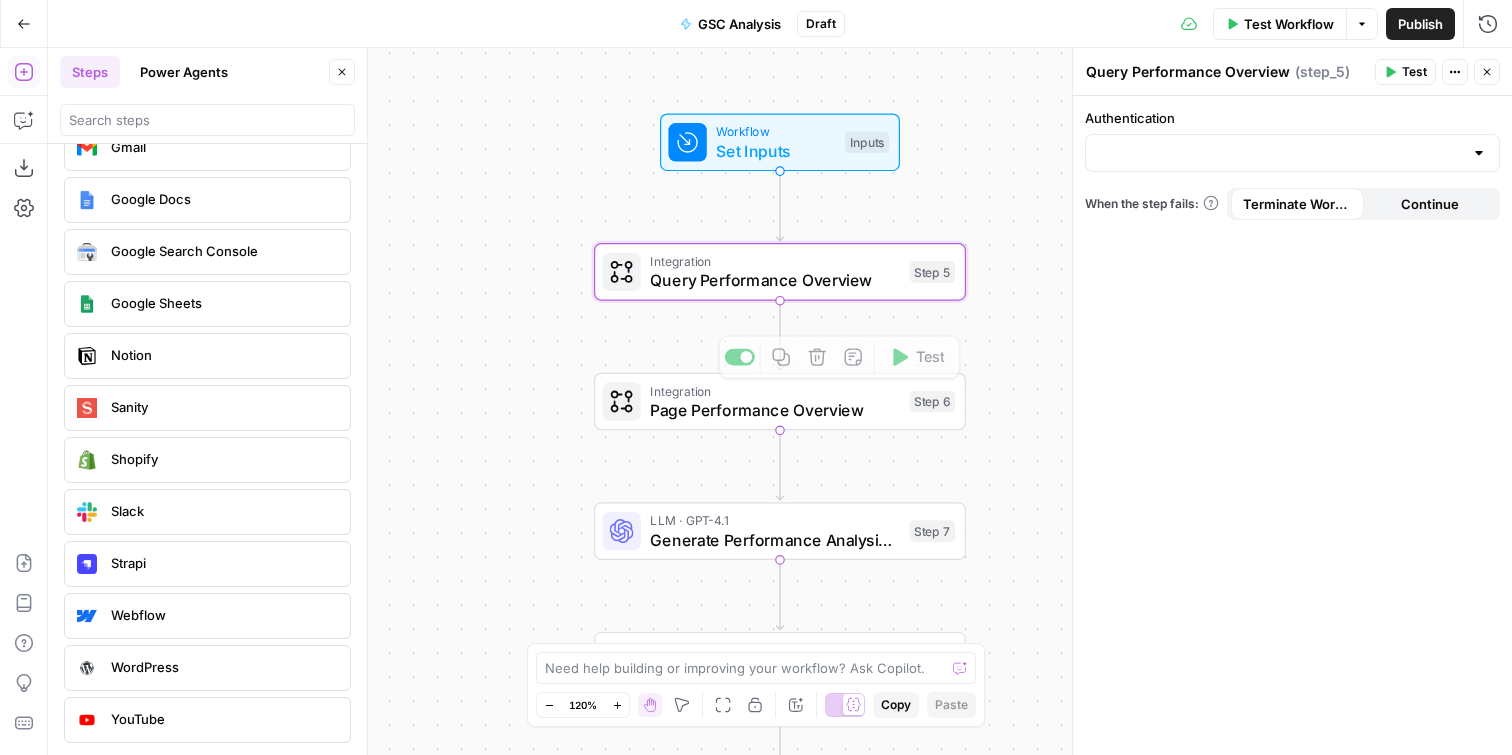 click on "Workflow Set Inputs Inputs Integration Query Performance Overview Step 5 Integration Page Performance Overview Step 6 Copy step Delete step Add Note Test LLM · GPT-4.1 Generate Performance Analysis Report Step 7 Integration Google Search Console Integration Step 8 End Output" at bounding box center [780, 401] 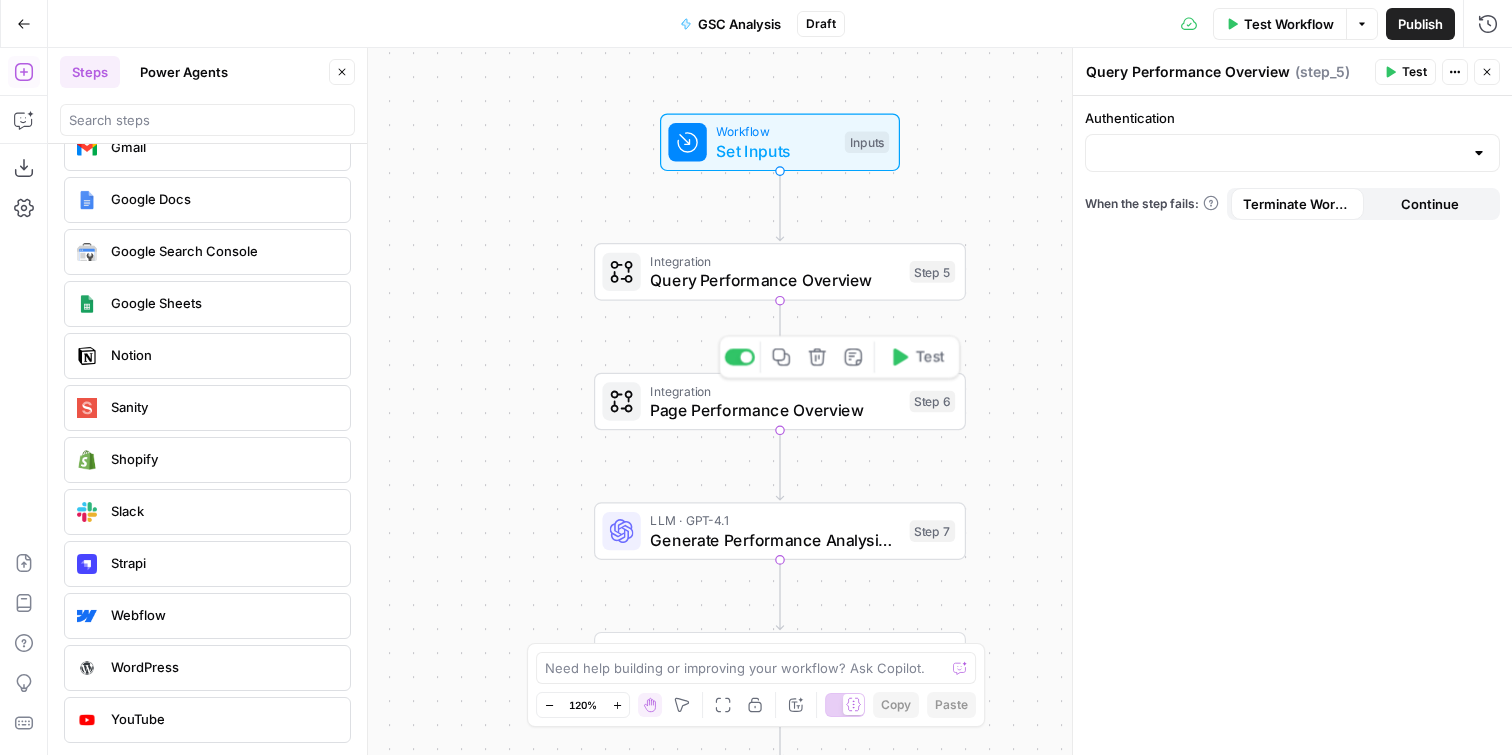 click on "Page Performance Overview" at bounding box center [775, 410] 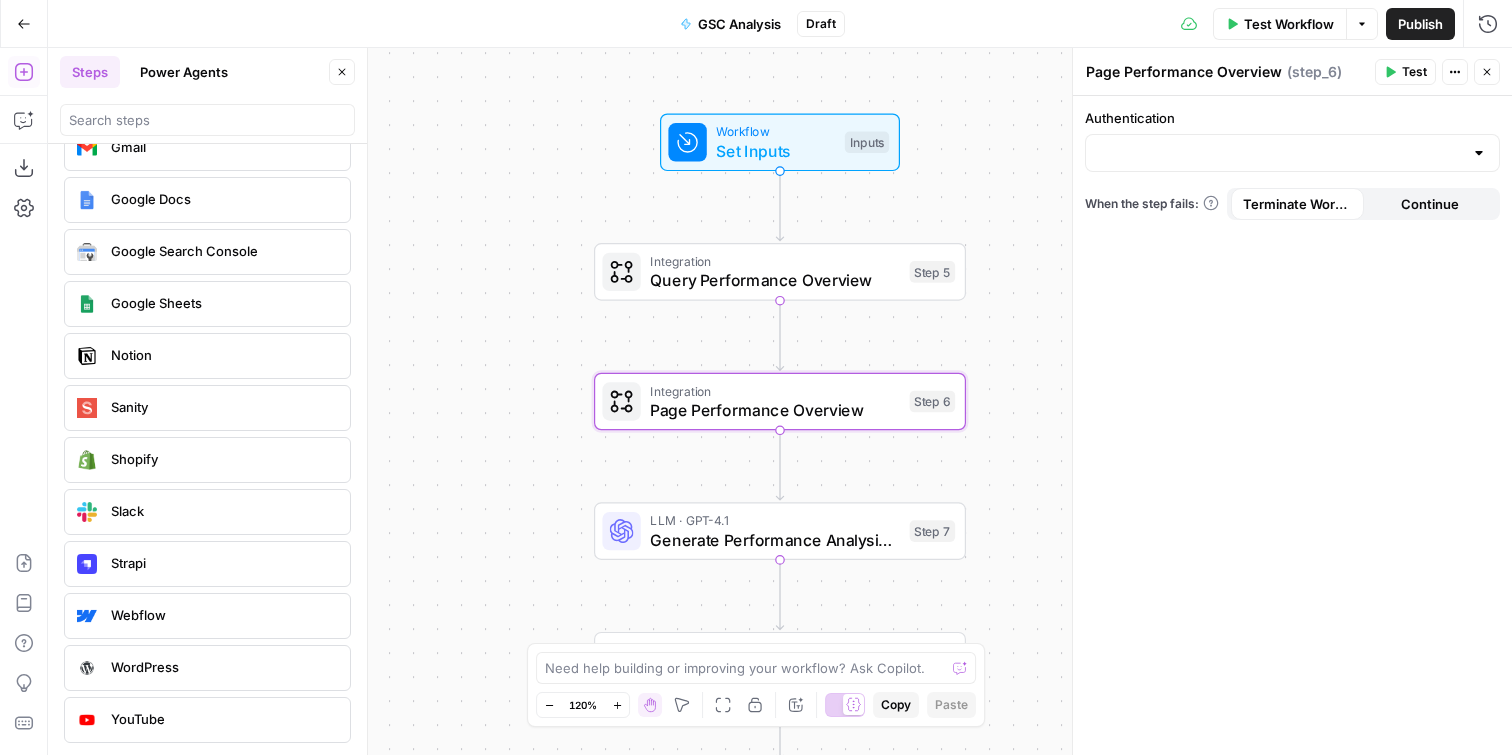 click on "Google Search Console" at bounding box center [222, 251] 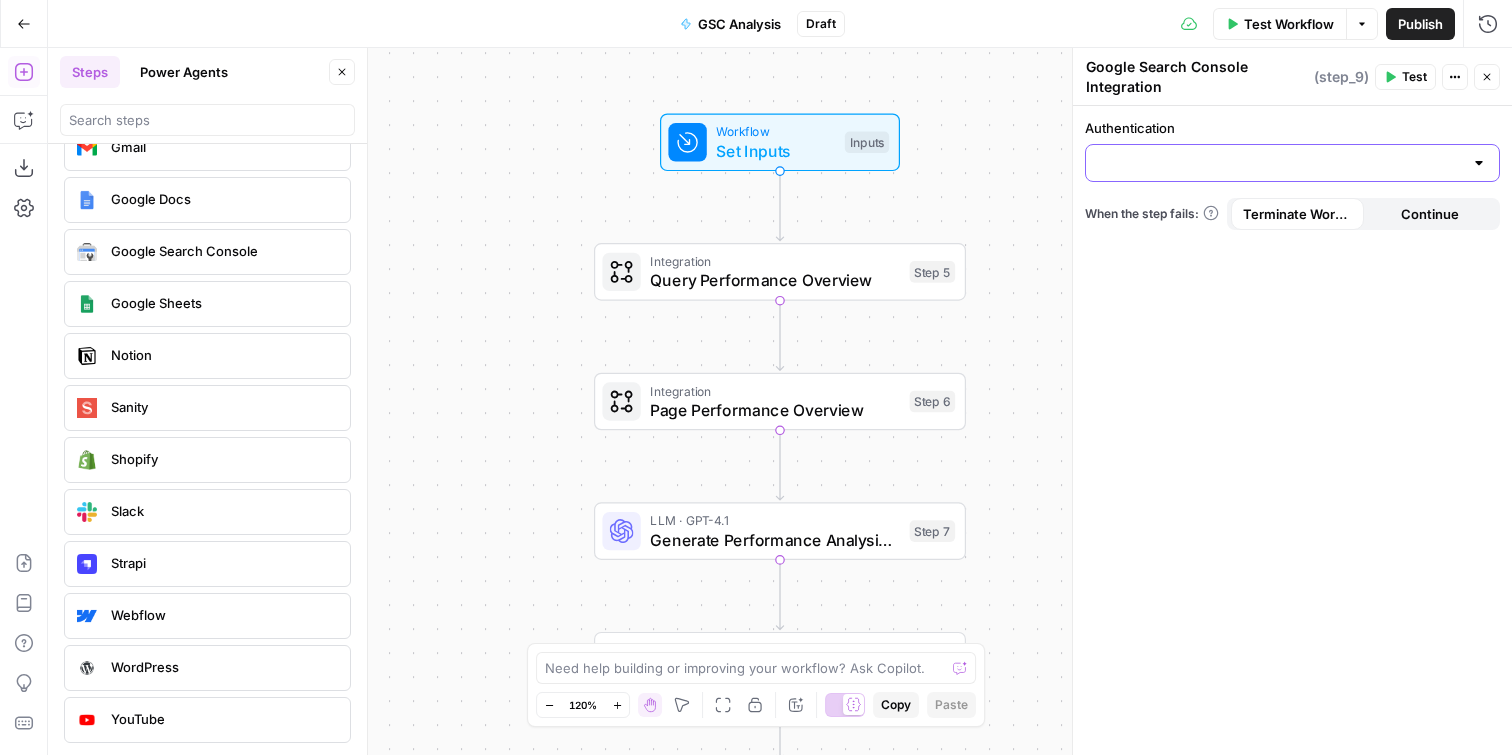 click on "Authentication" at bounding box center (1280, 163) 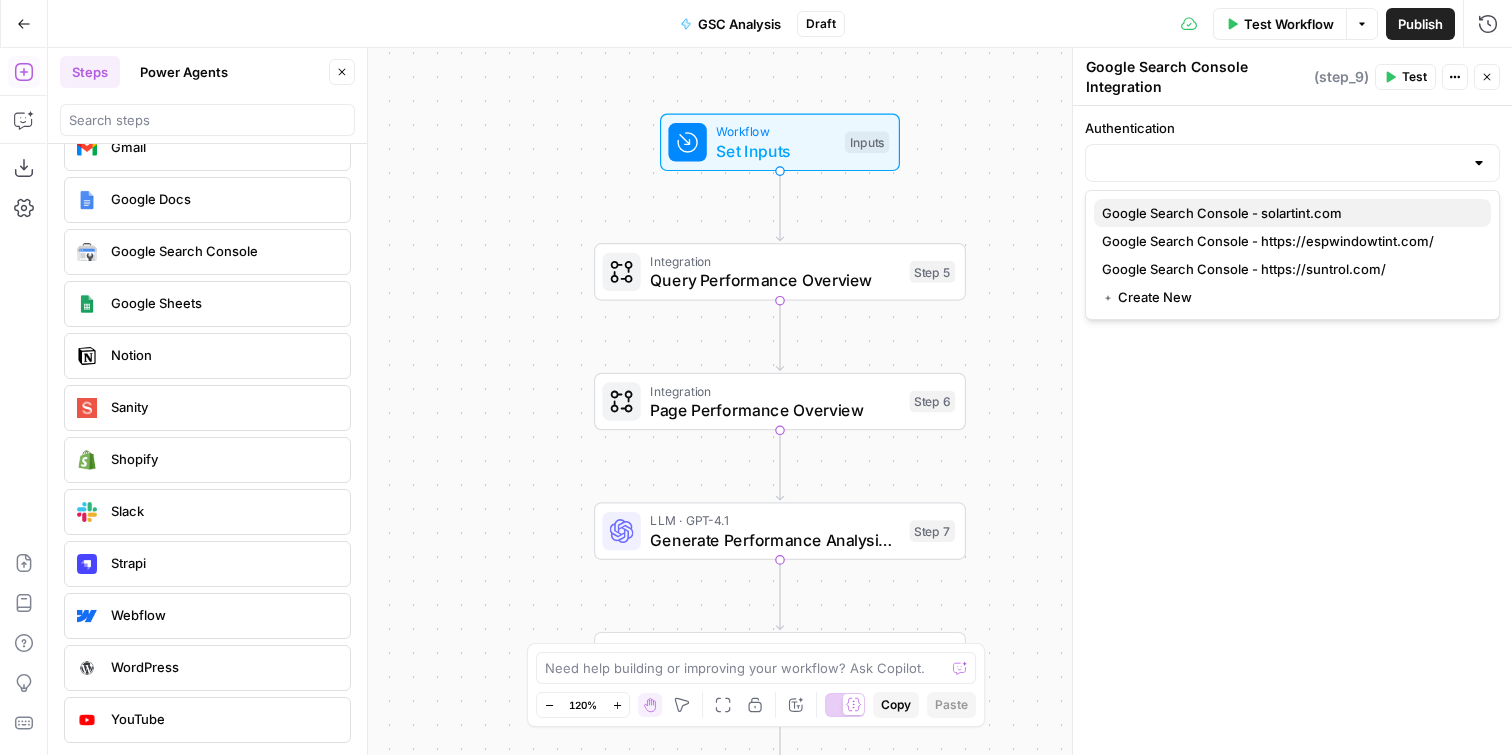 click on "Google Search Console - solartint.com" at bounding box center [1288, 213] 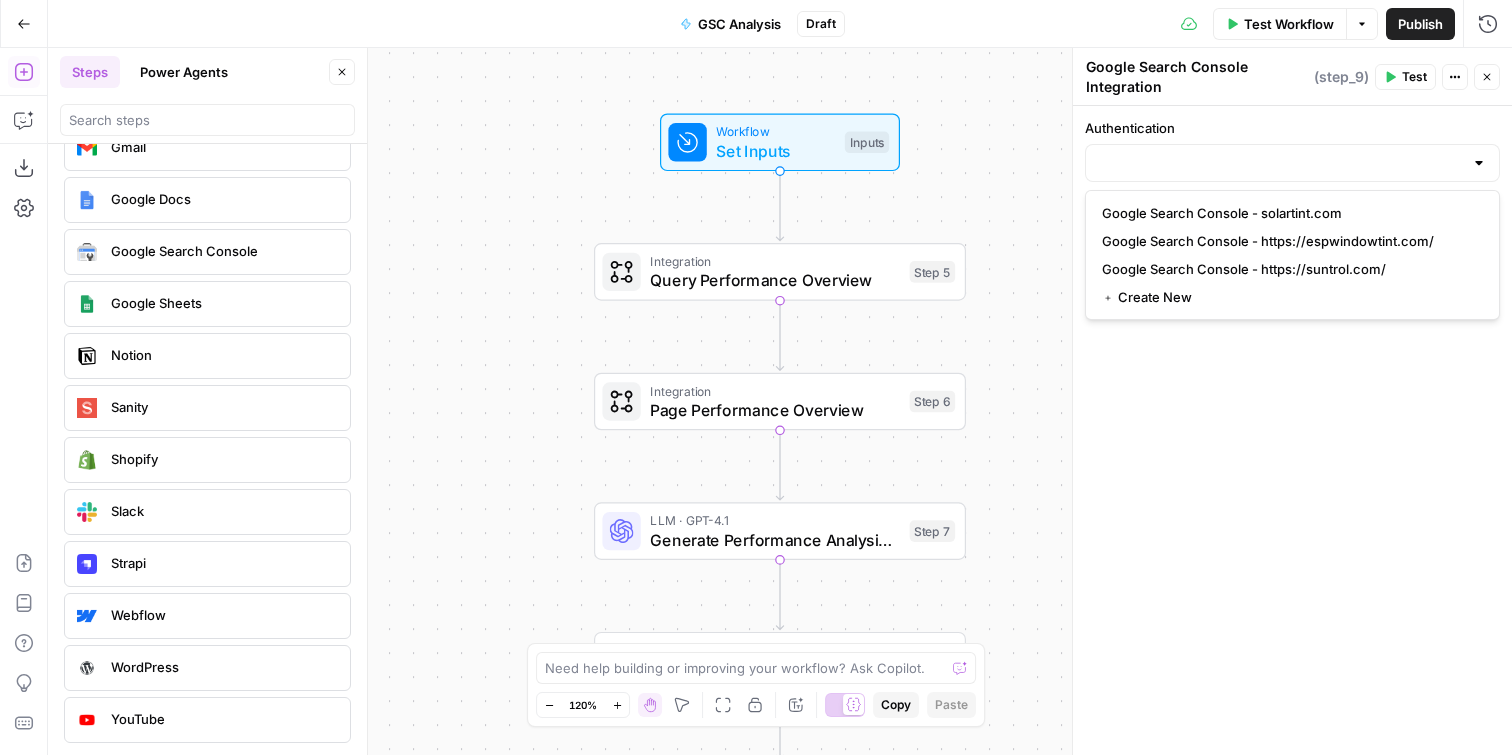 type on "Google Search Console - solartint.com" 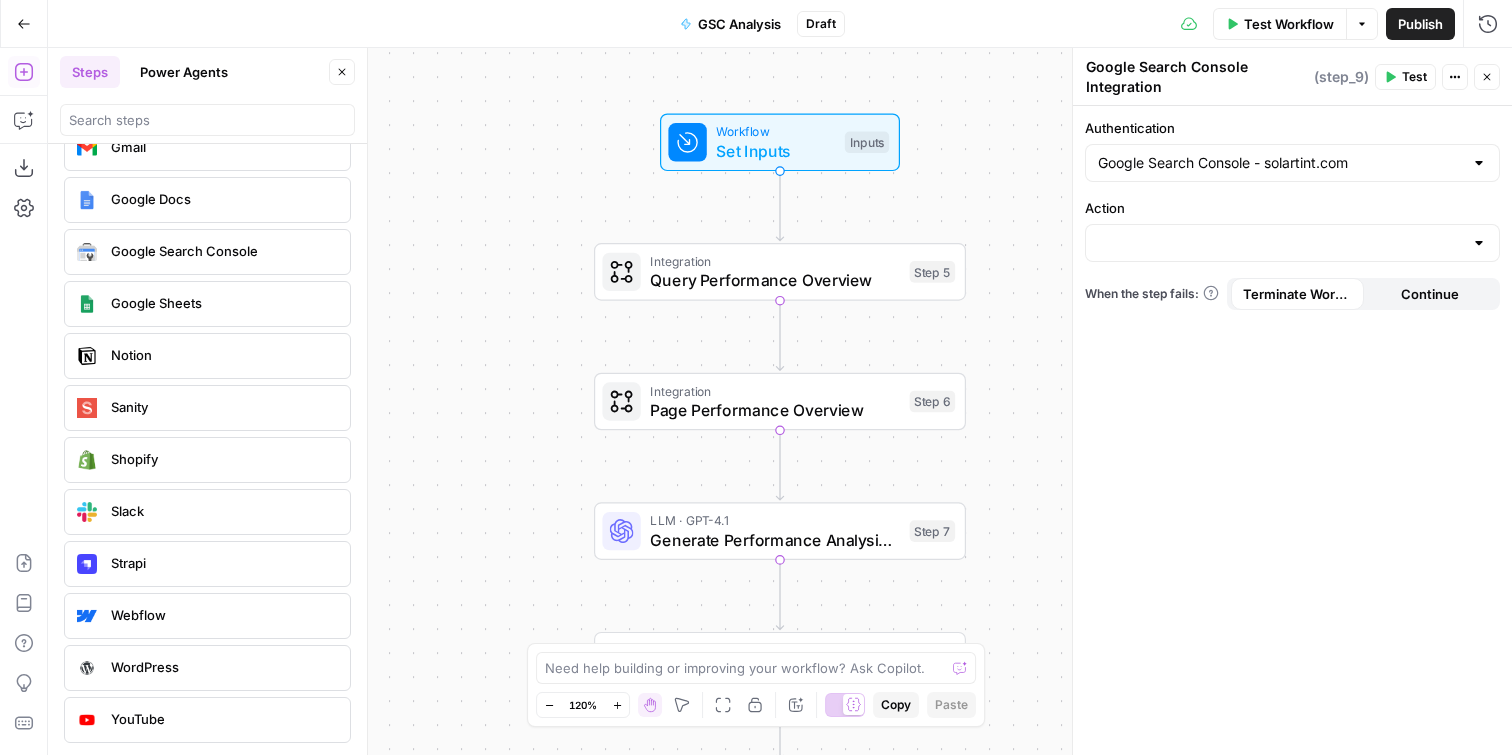 click at bounding box center (1292, 243) 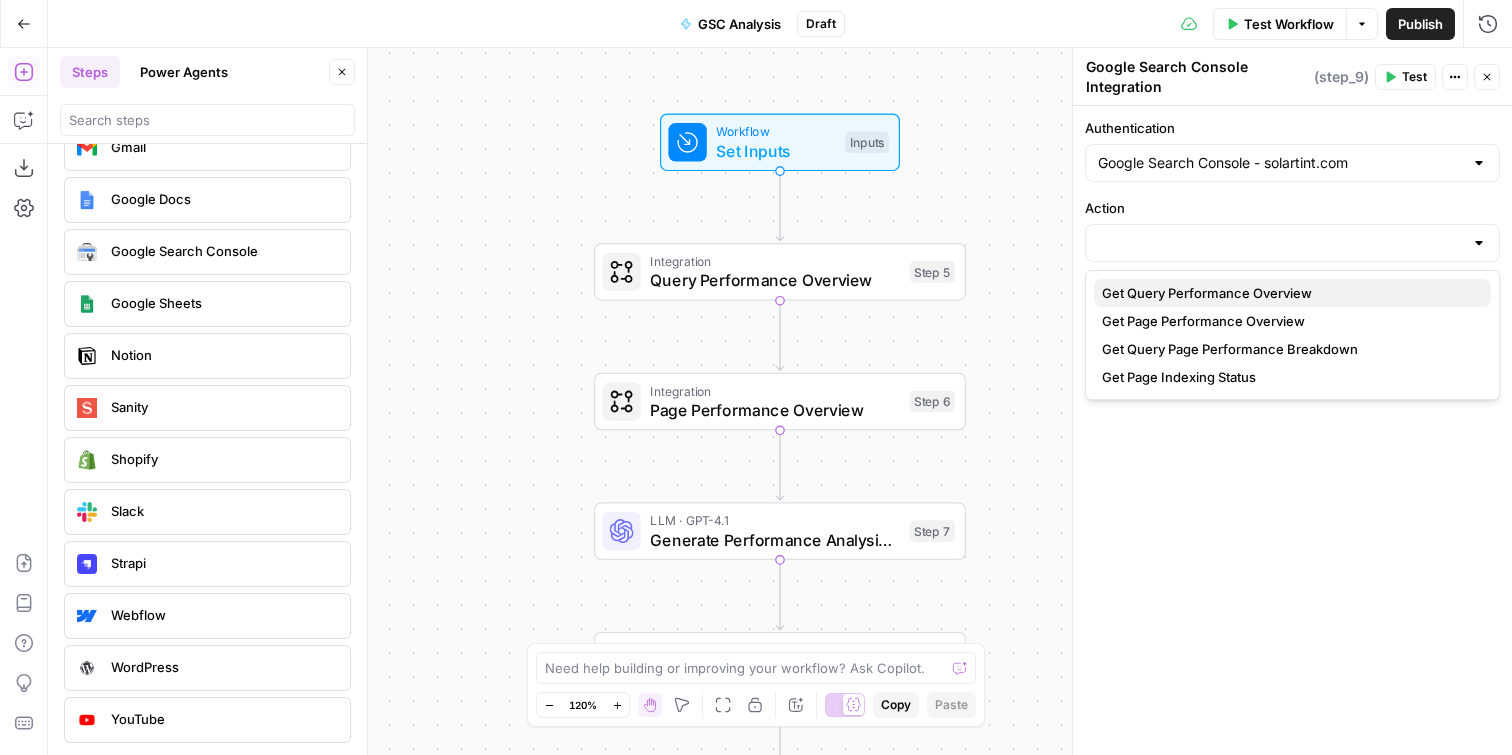 click on "Get Query Performance Overview" at bounding box center (1288, 293) 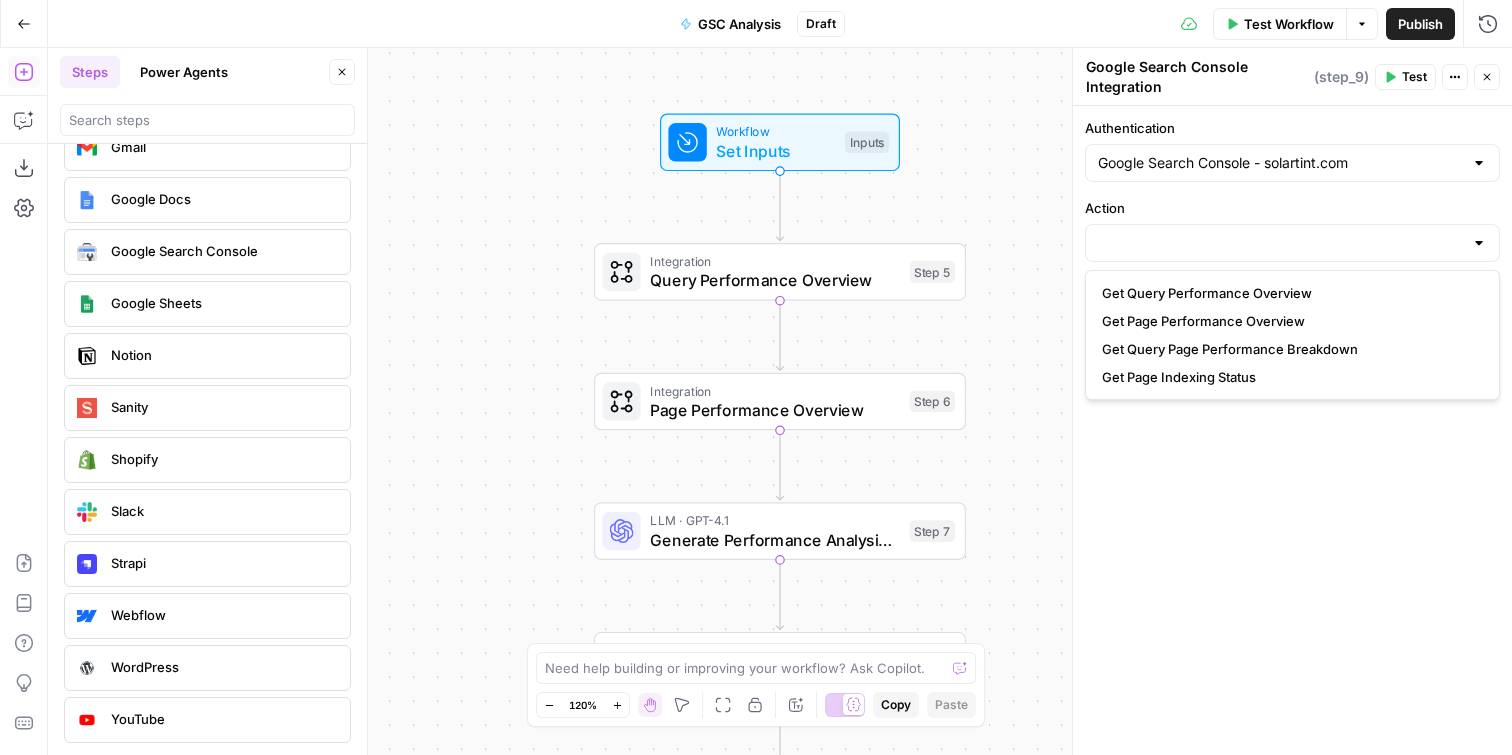 type on "Get Query Performance Overview" 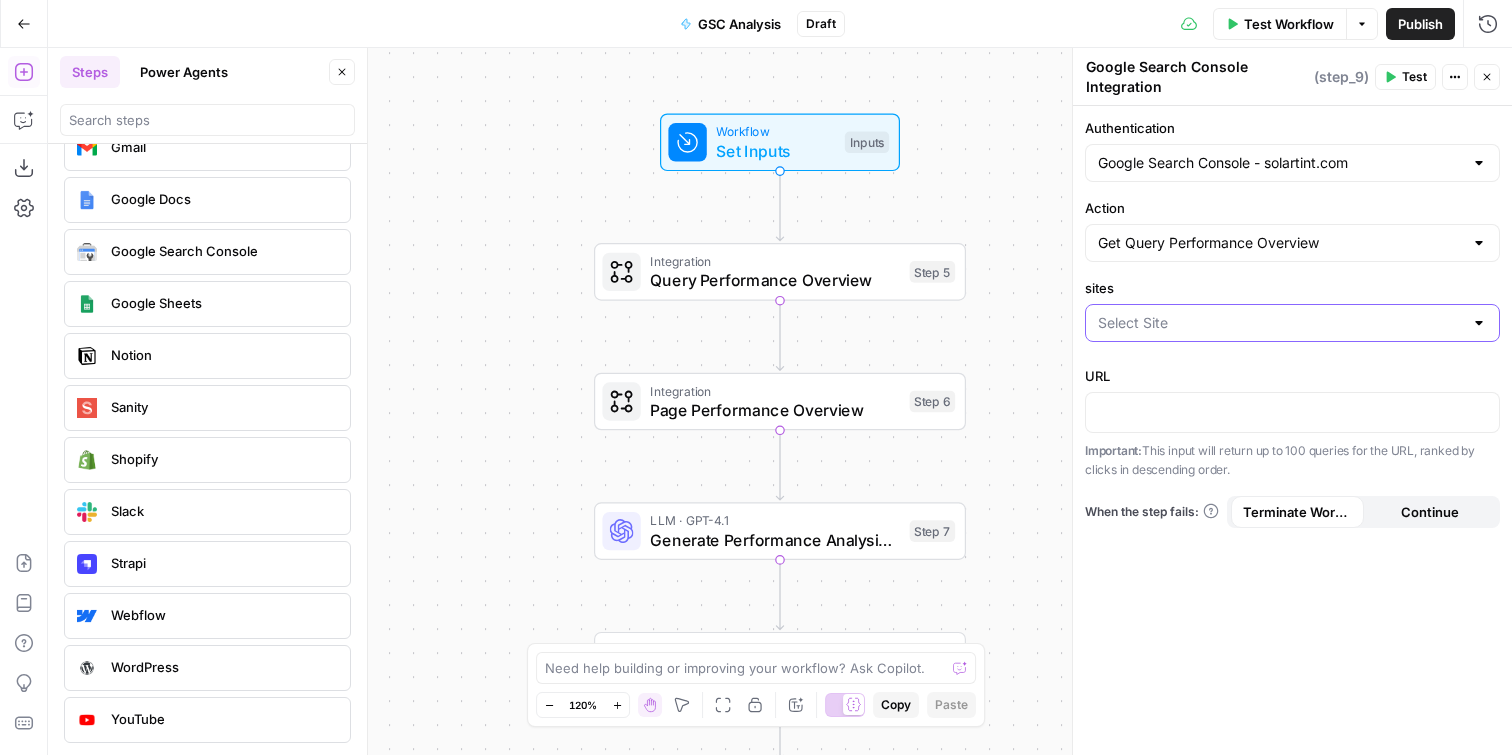 click on "sites" at bounding box center (1280, 323) 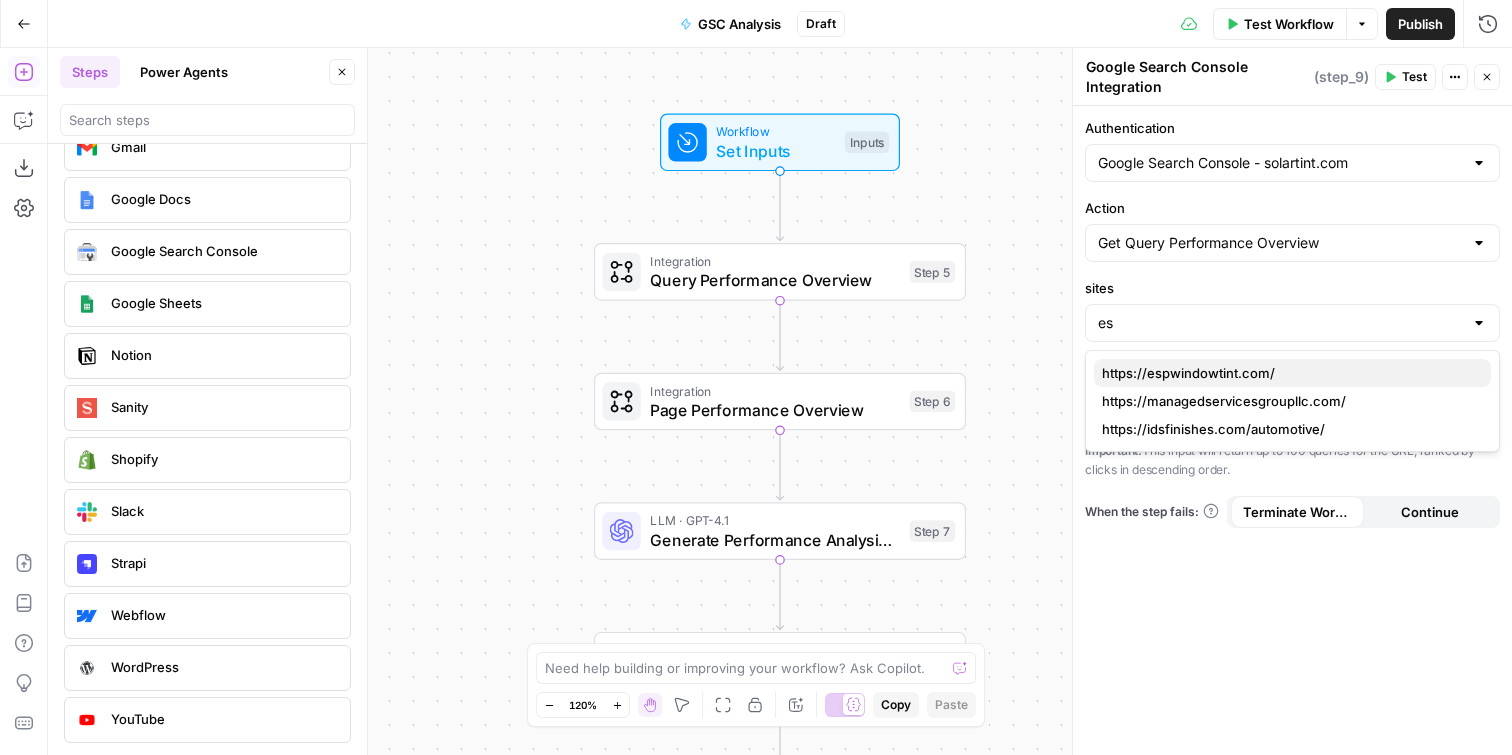 click on "https://espwindowtint.com/" at bounding box center (1288, 373) 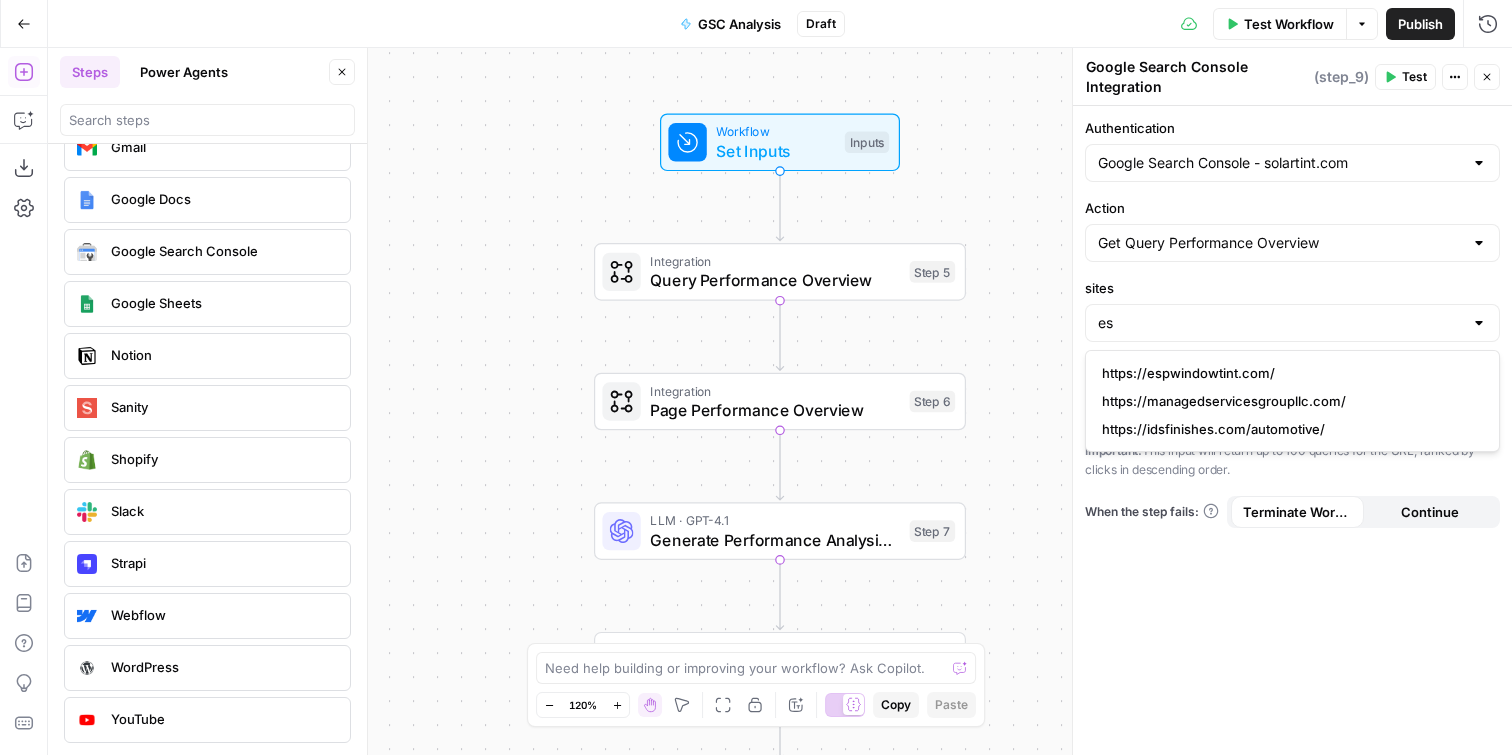 type on "https://espwindowtint.com/" 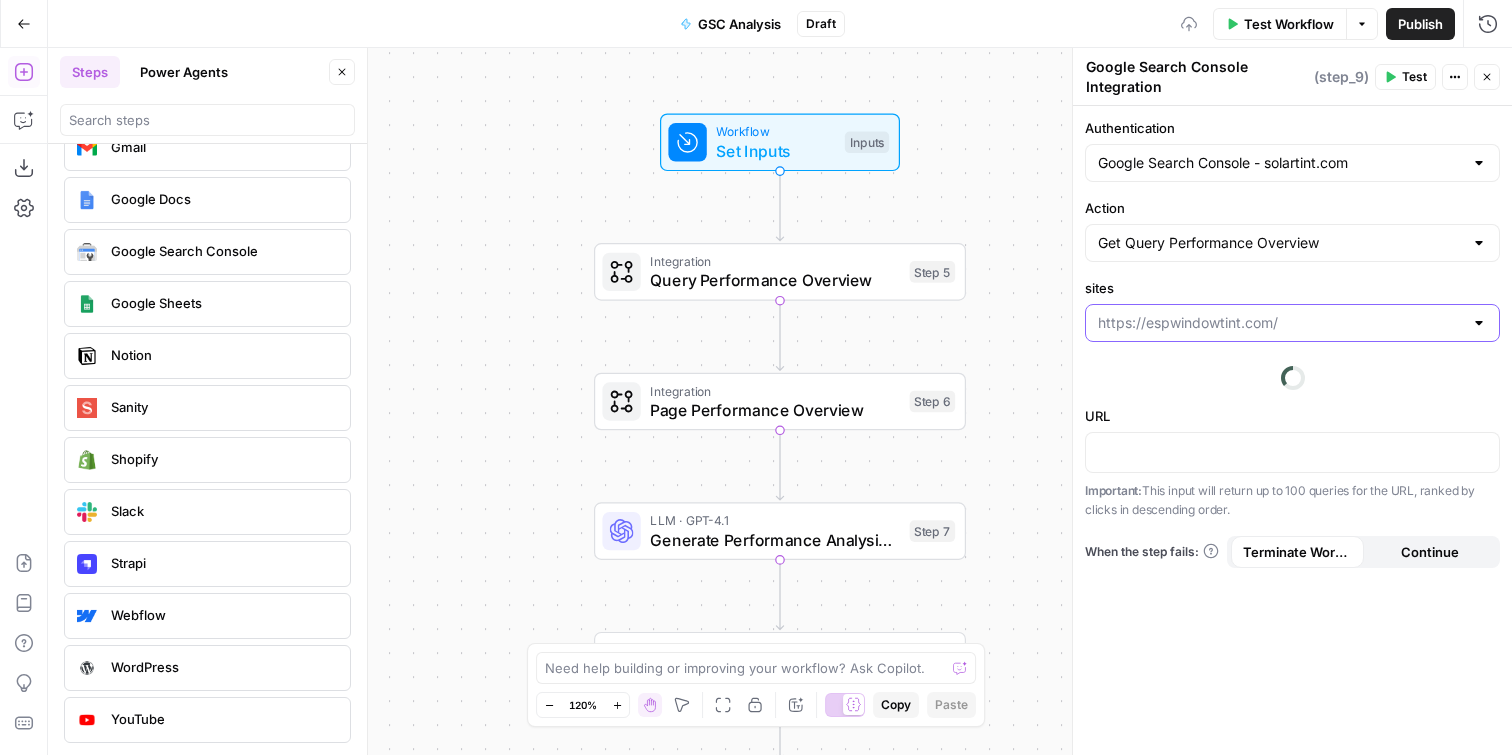 click on "sites" at bounding box center (1280, 323) 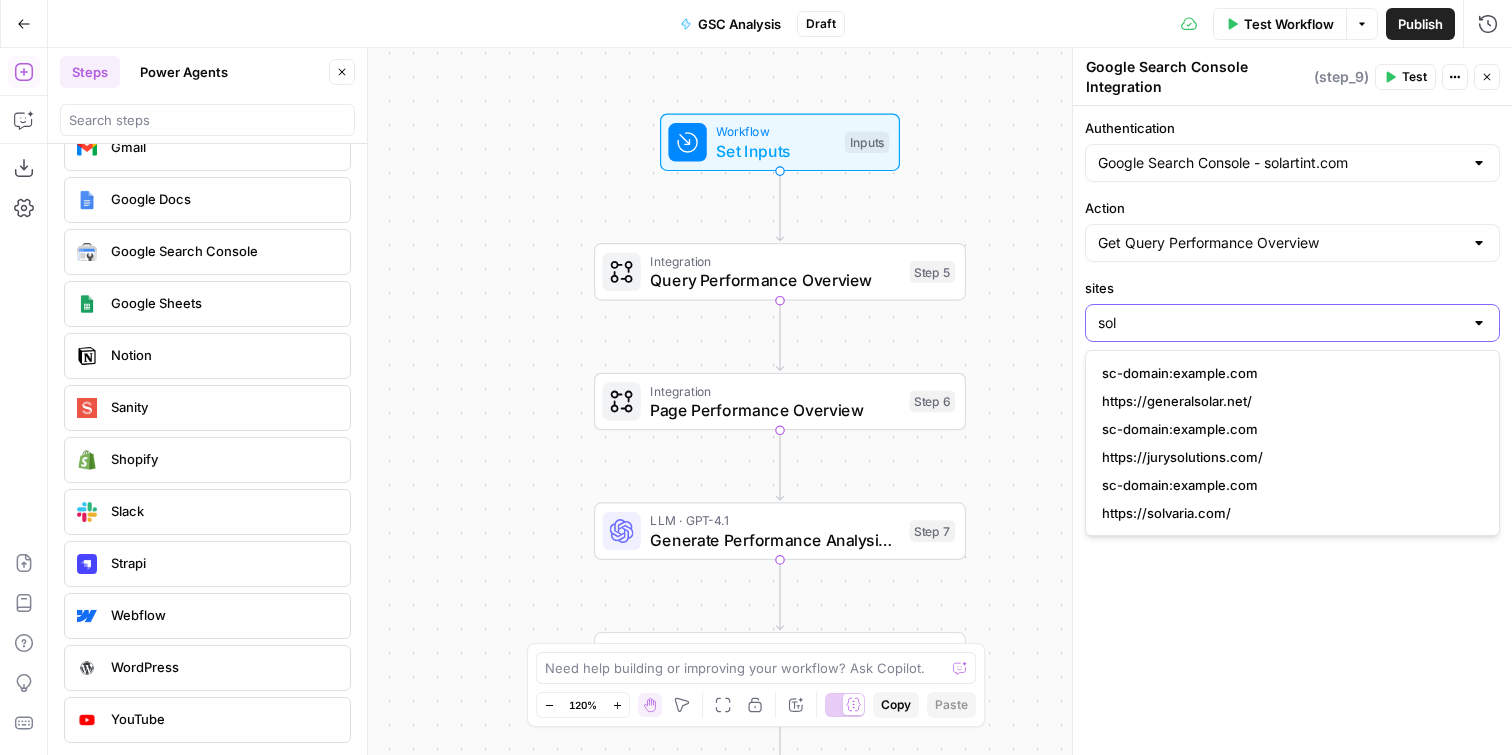 type on "sol" 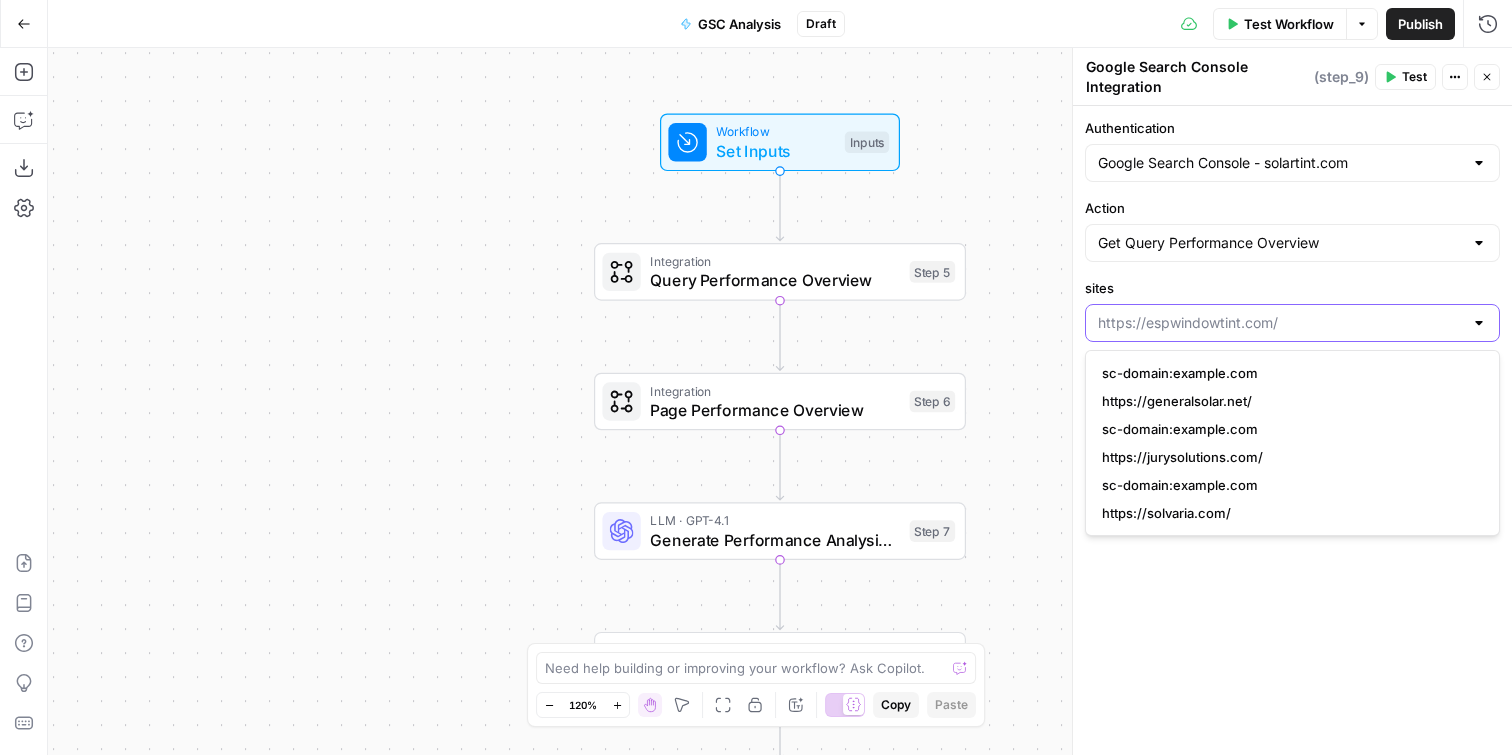 click on "sites" at bounding box center [1280, 323] 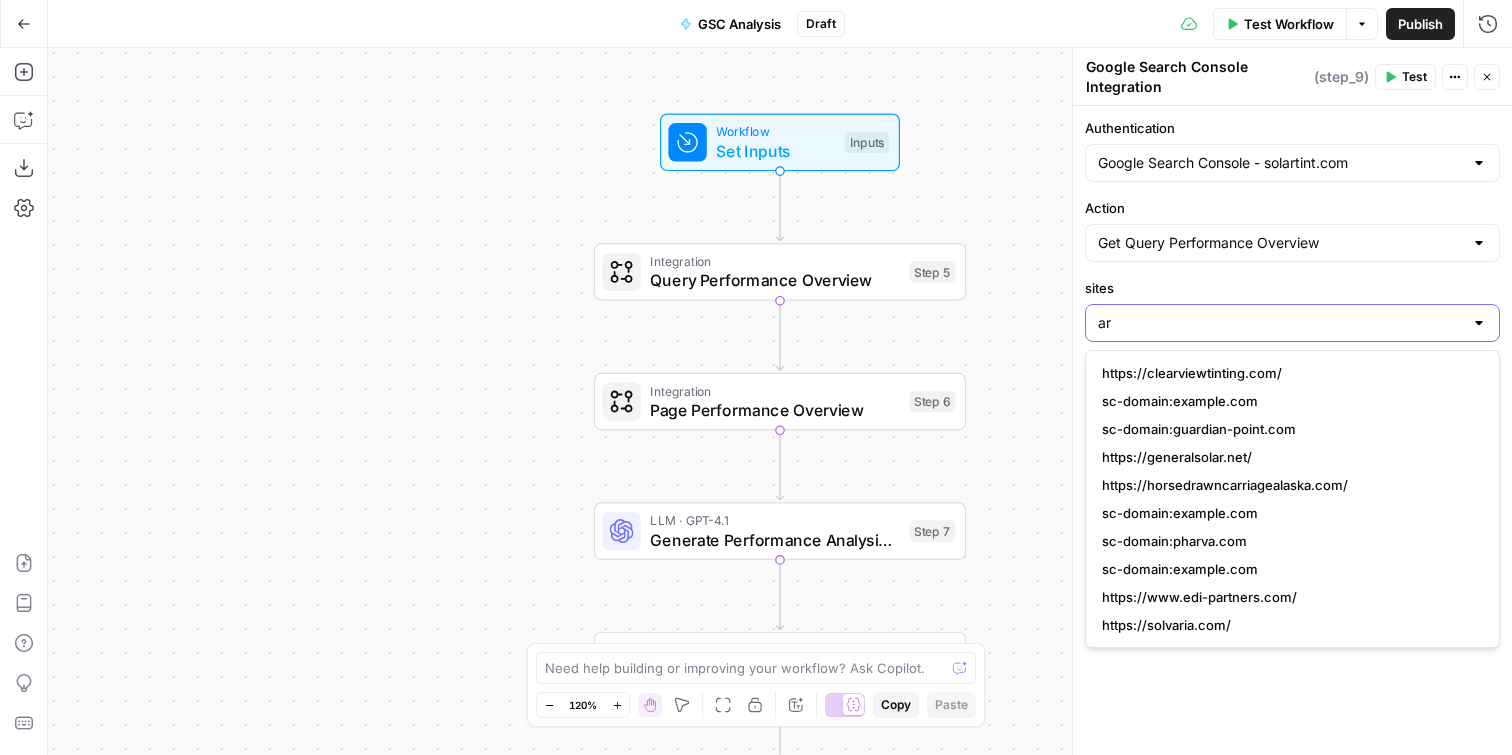 type on "a" 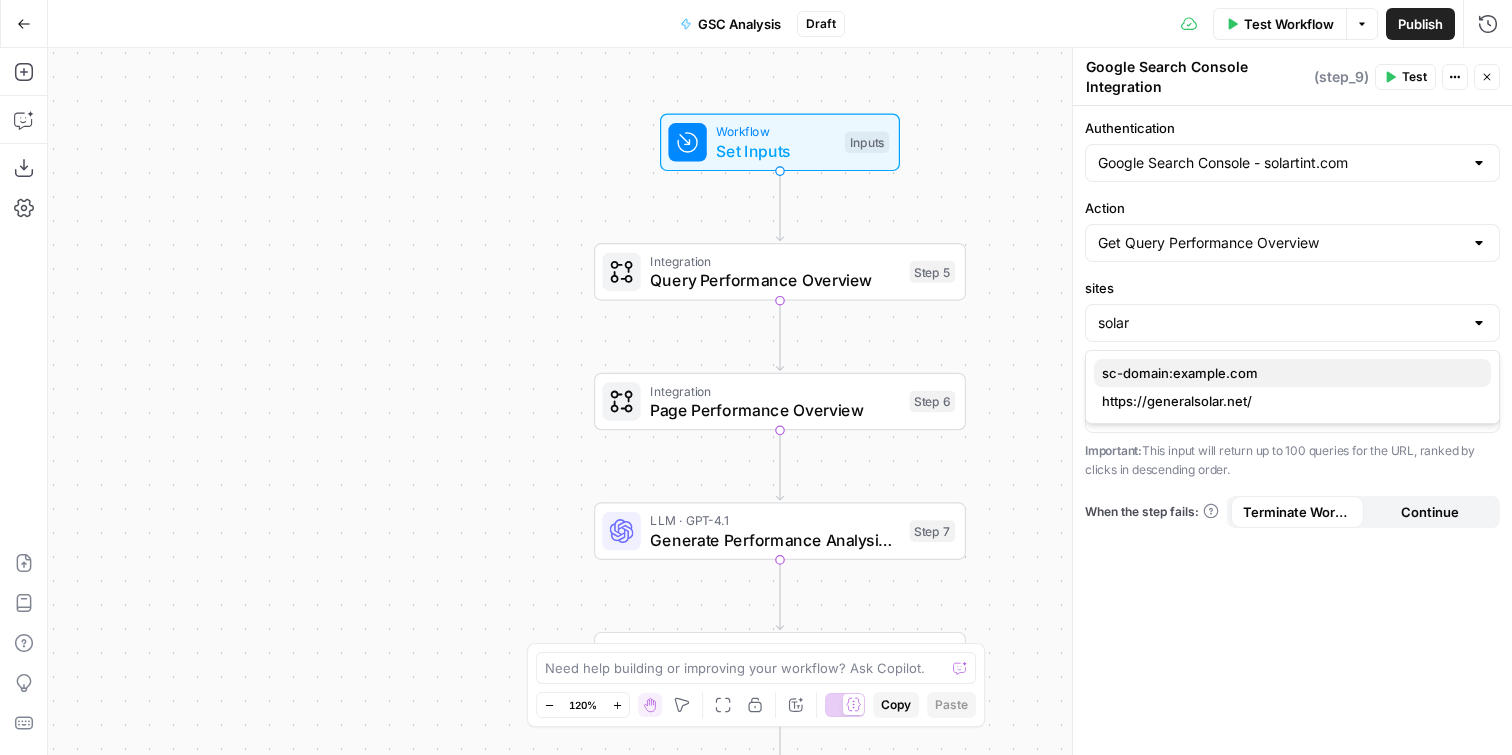 click on "sc-domain:example.com" at bounding box center [1292, 373] 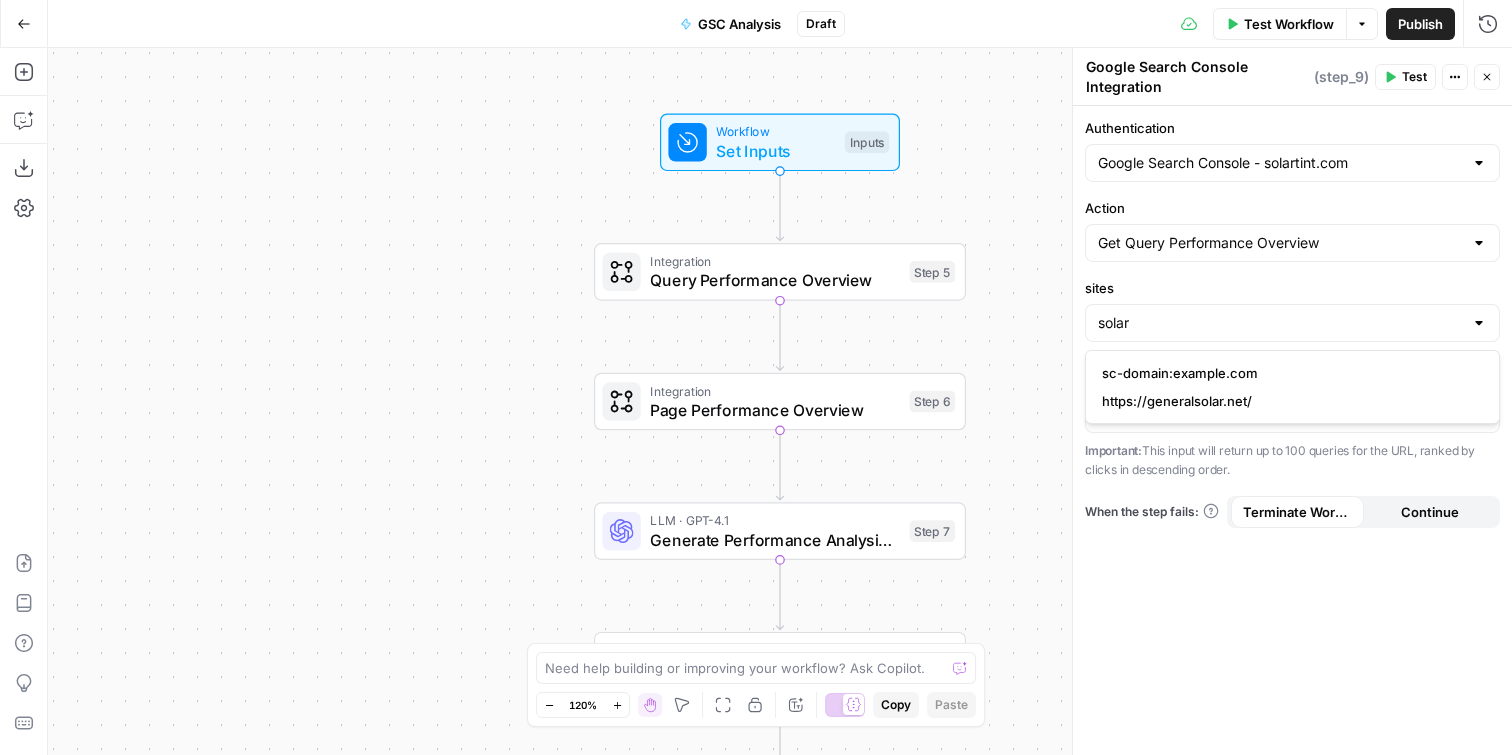 type on "sc-domain:example.com" 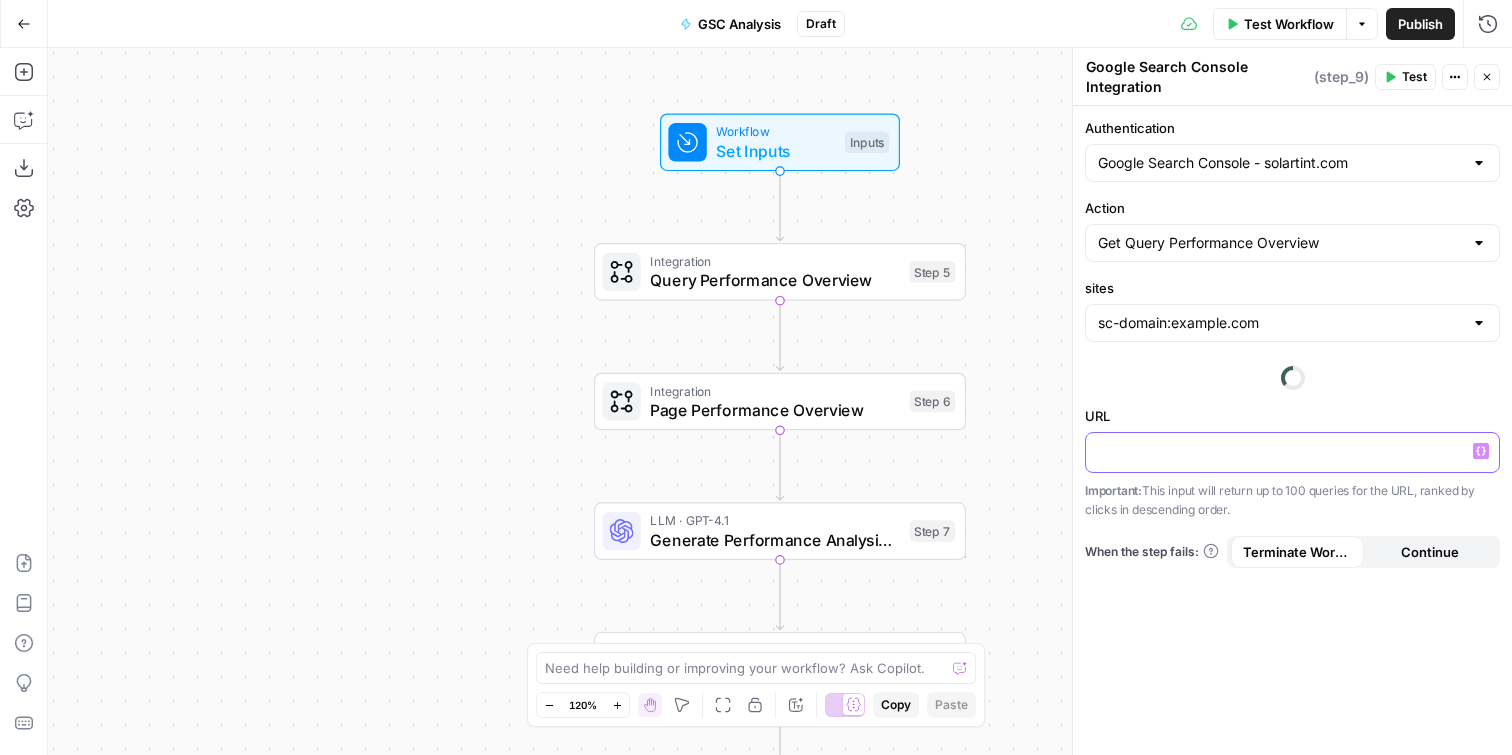 click on "URL “/” to reference Variables Menu Important: This input will return up to 100 queries for the URL, ranked by clicks in descending order." at bounding box center (1292, 463) 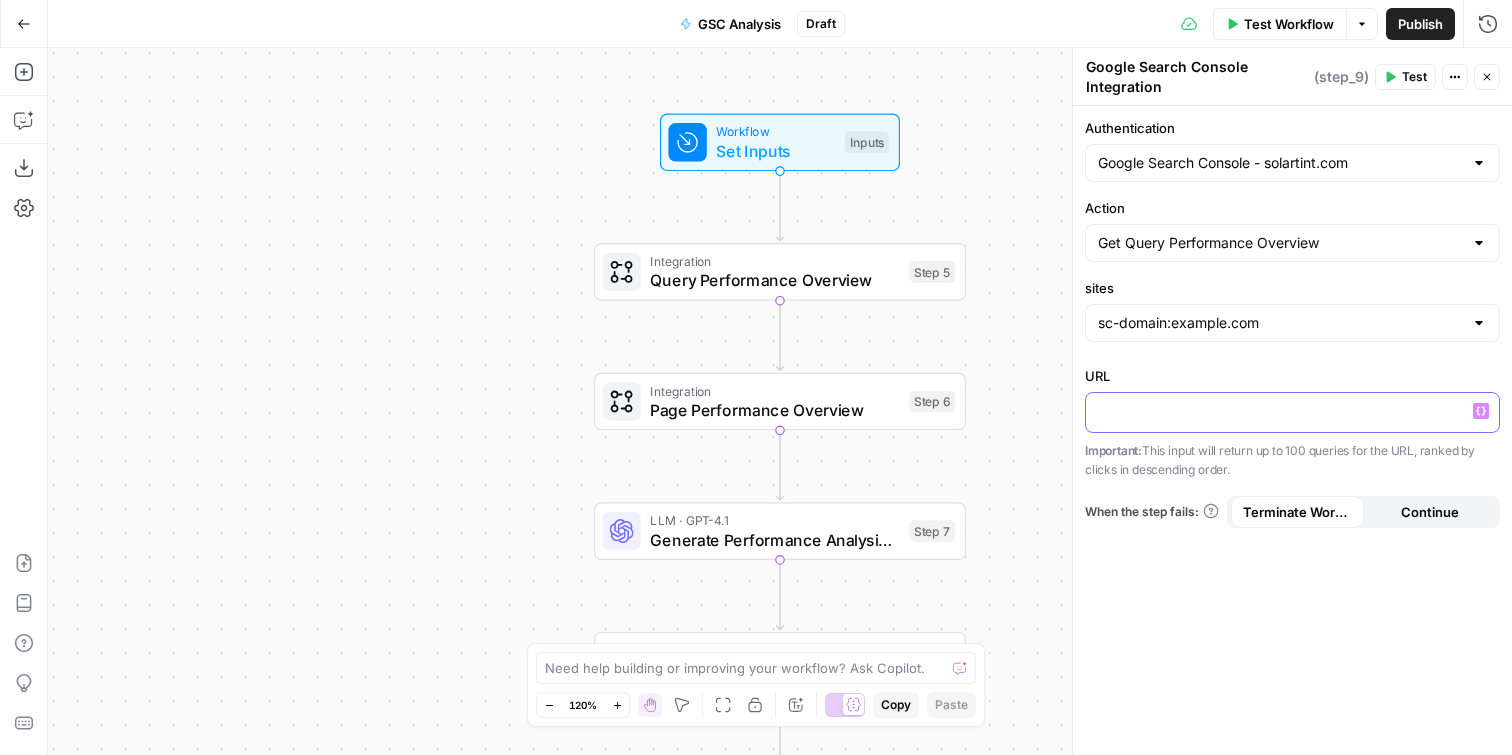 type 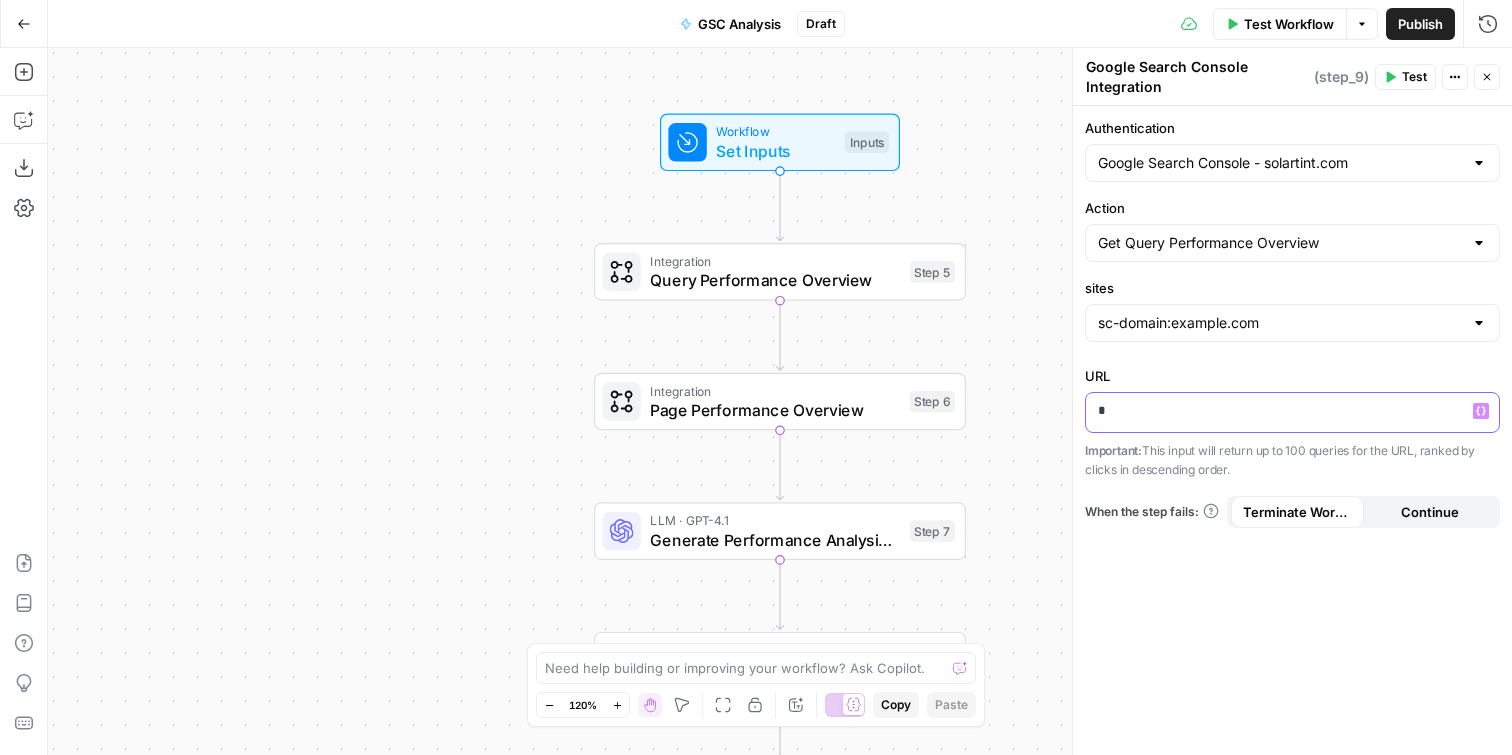 click on "*" at bounding box center (1292, 411) 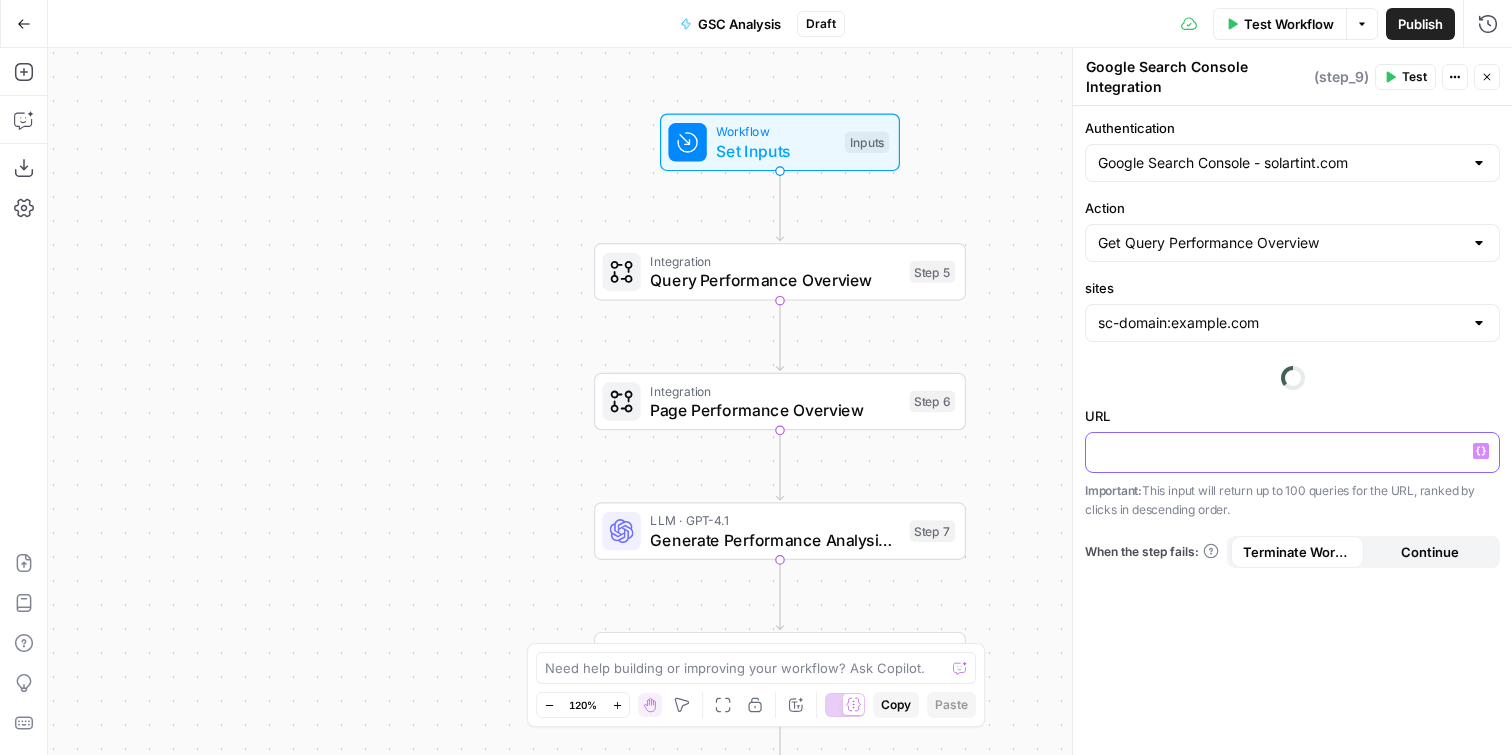 click at bounding box center [1292, 451] 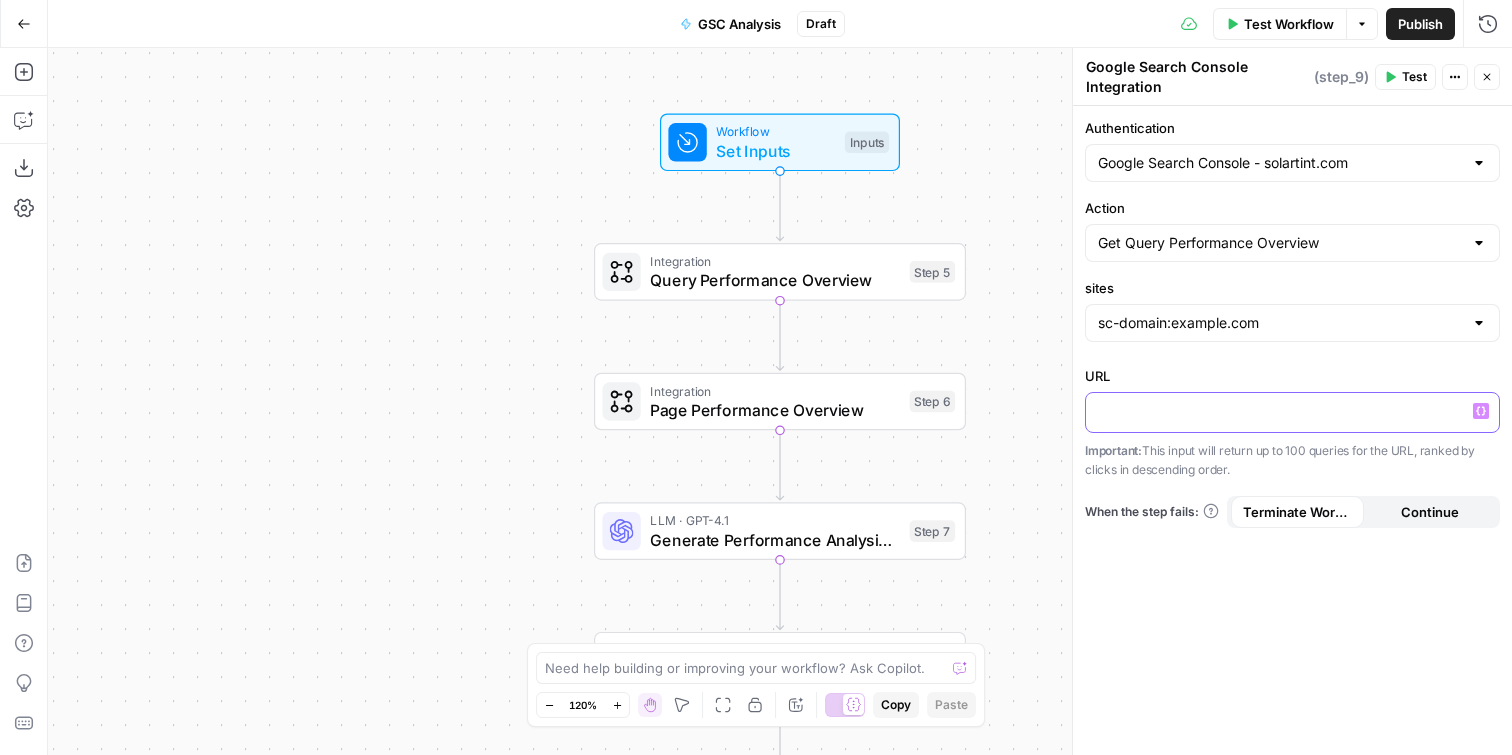 click at bounding box center [1292, 411] 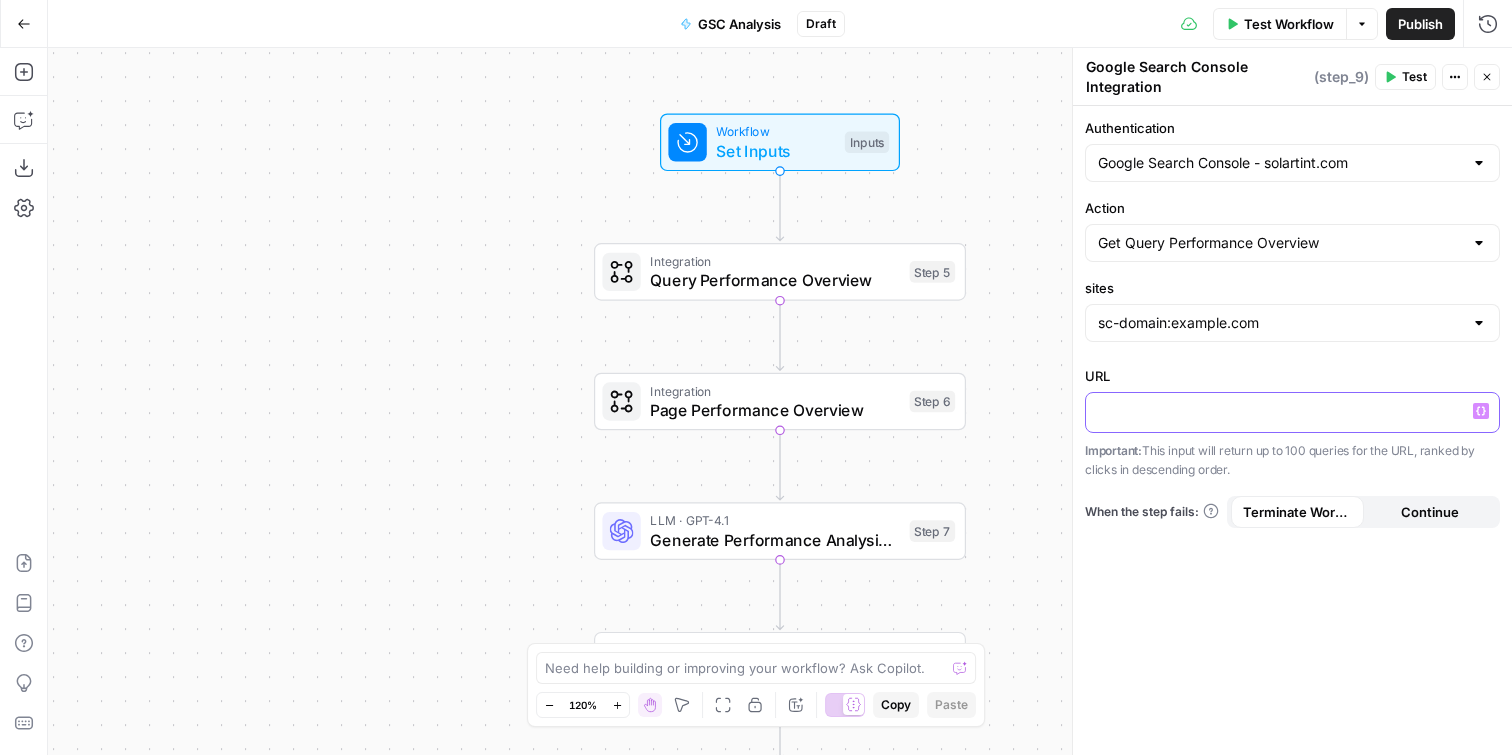 click at bounding box center [1292, 411] 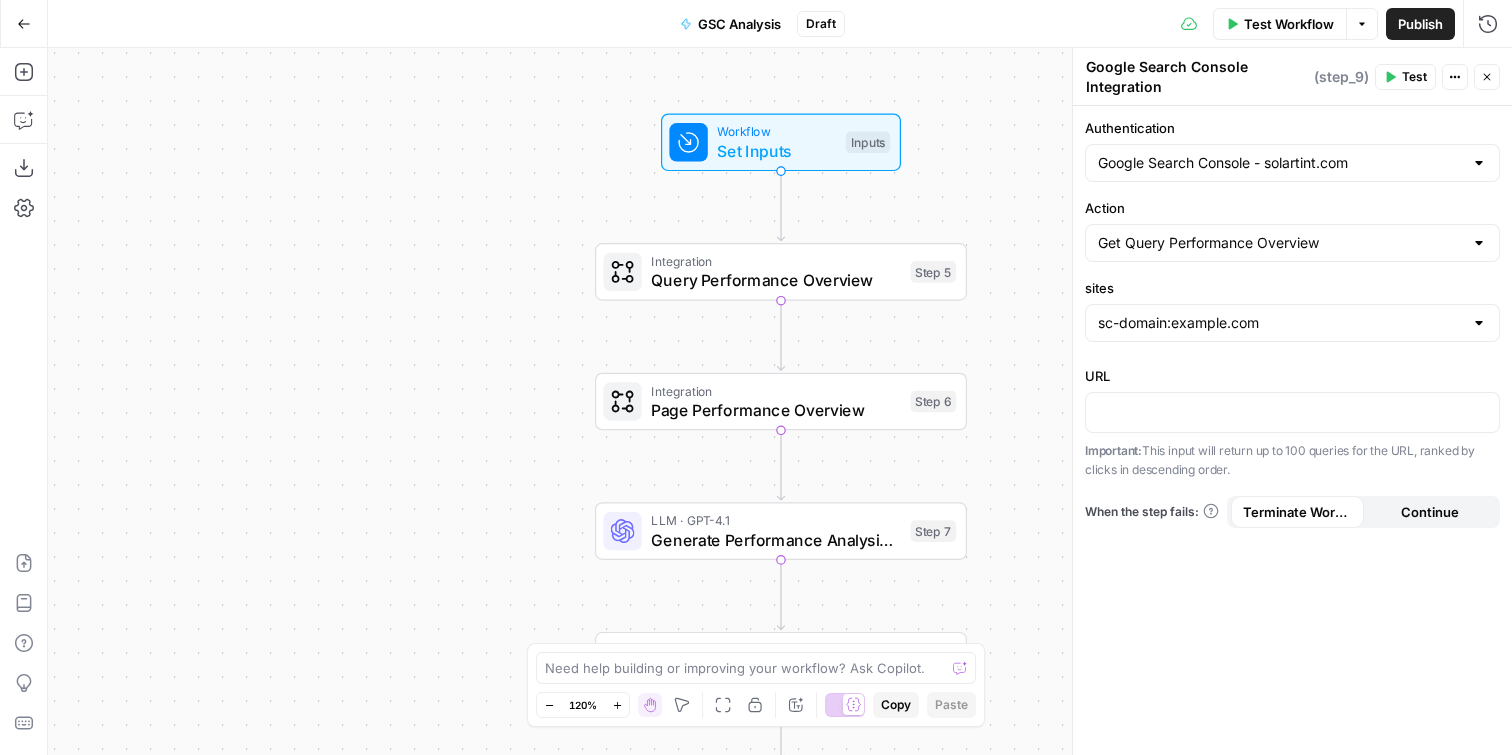 click on "Workflow Set Inputs Inputs Test Step Integration Query Performance Overview Step 5 Integration Page Performance Overview Step 6 LLM · GPT-4.1 Generate Performance Analysis Report Step 7 Integration Google Search Console Integration Step 8 Integration Google Search Console Integration Step 9 End Output" at bounding box center (780, 401) 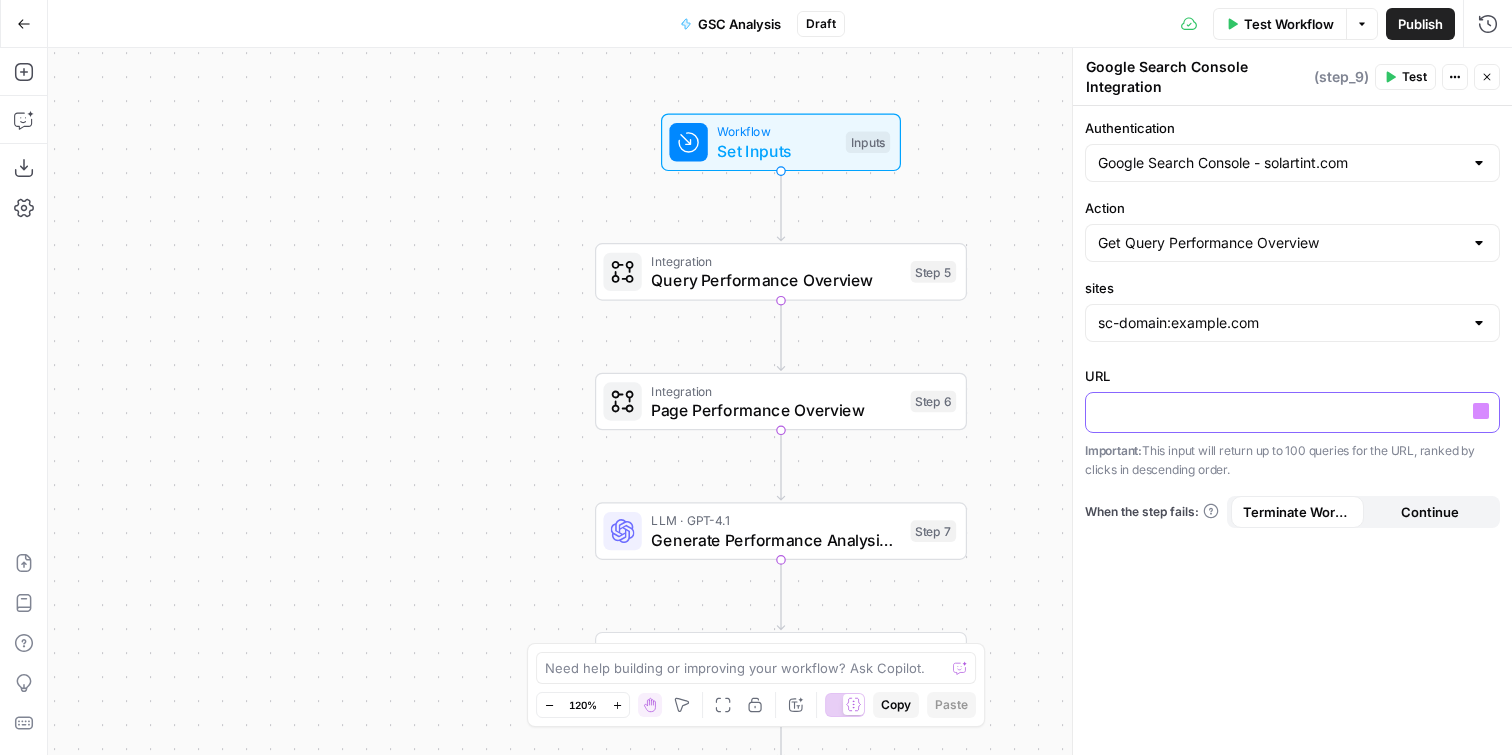 click at bounding box center (1292, 412) 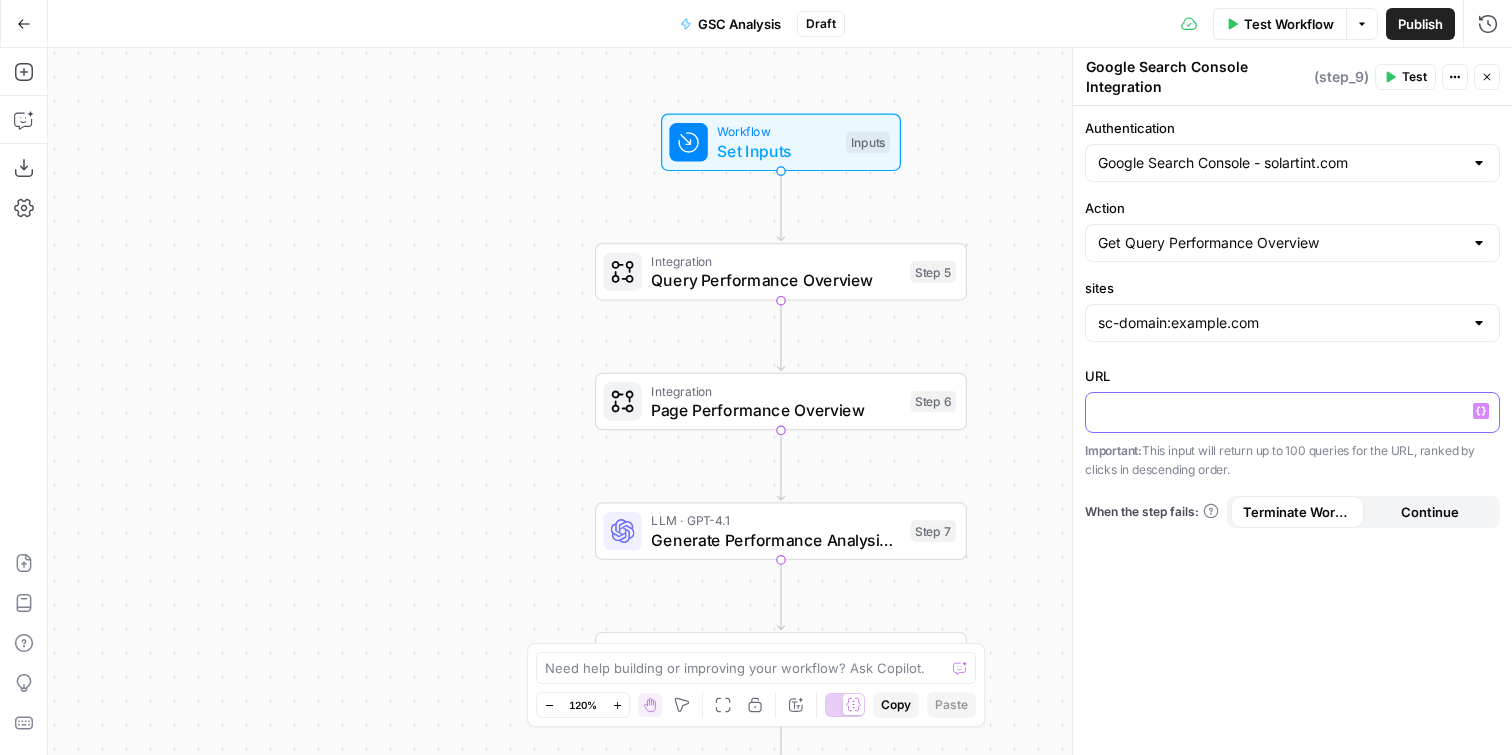 click 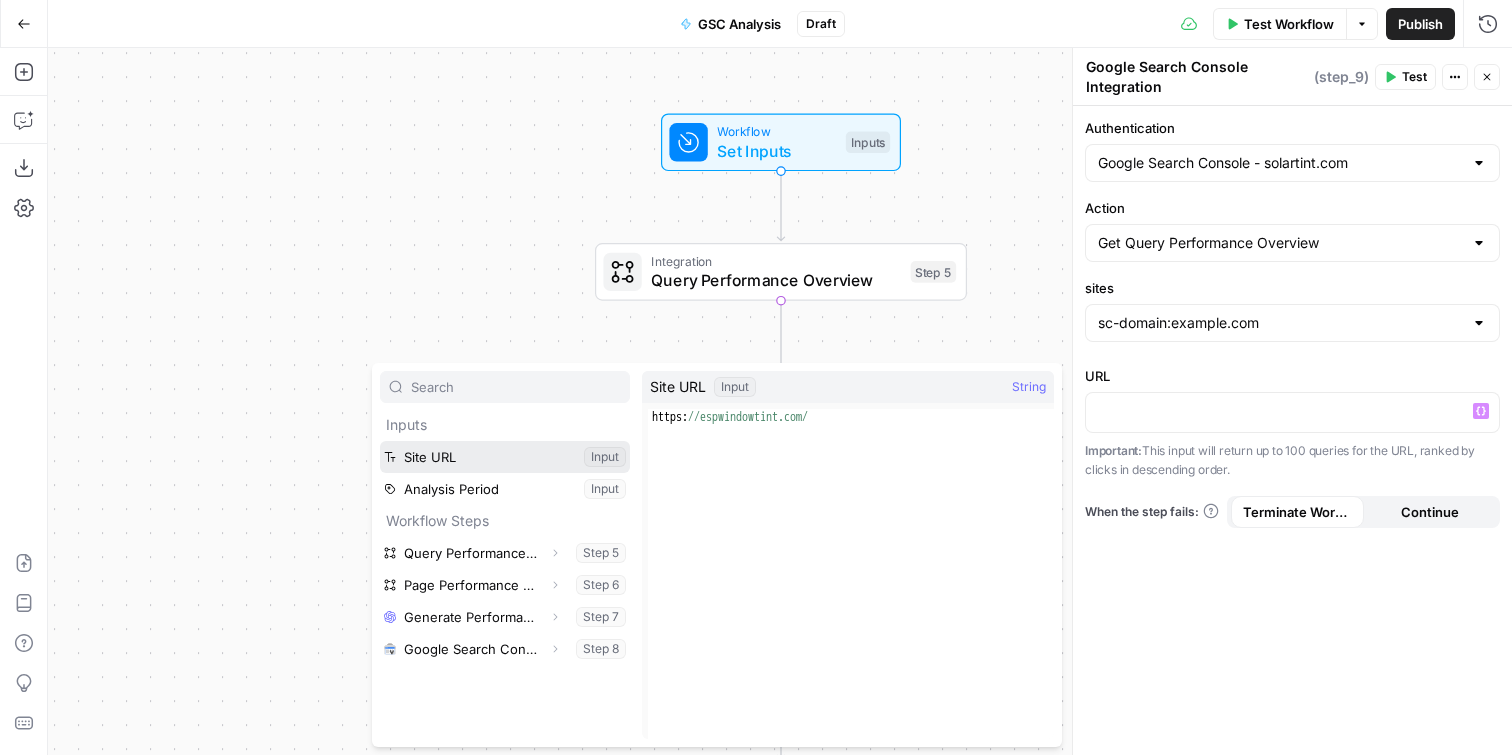 click at bounding box center [505, 457] 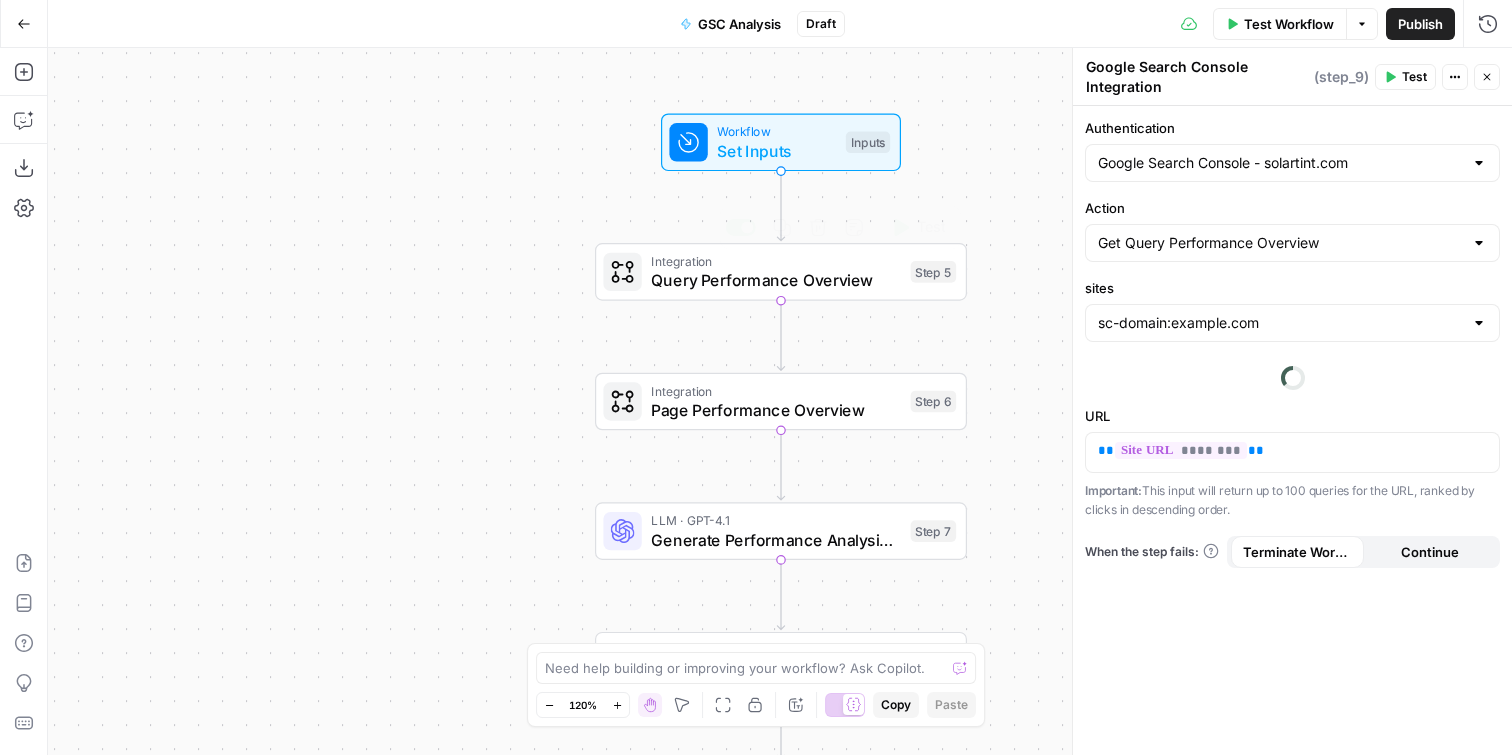 click on "Set Inputs" at bounding box center (776, 151) 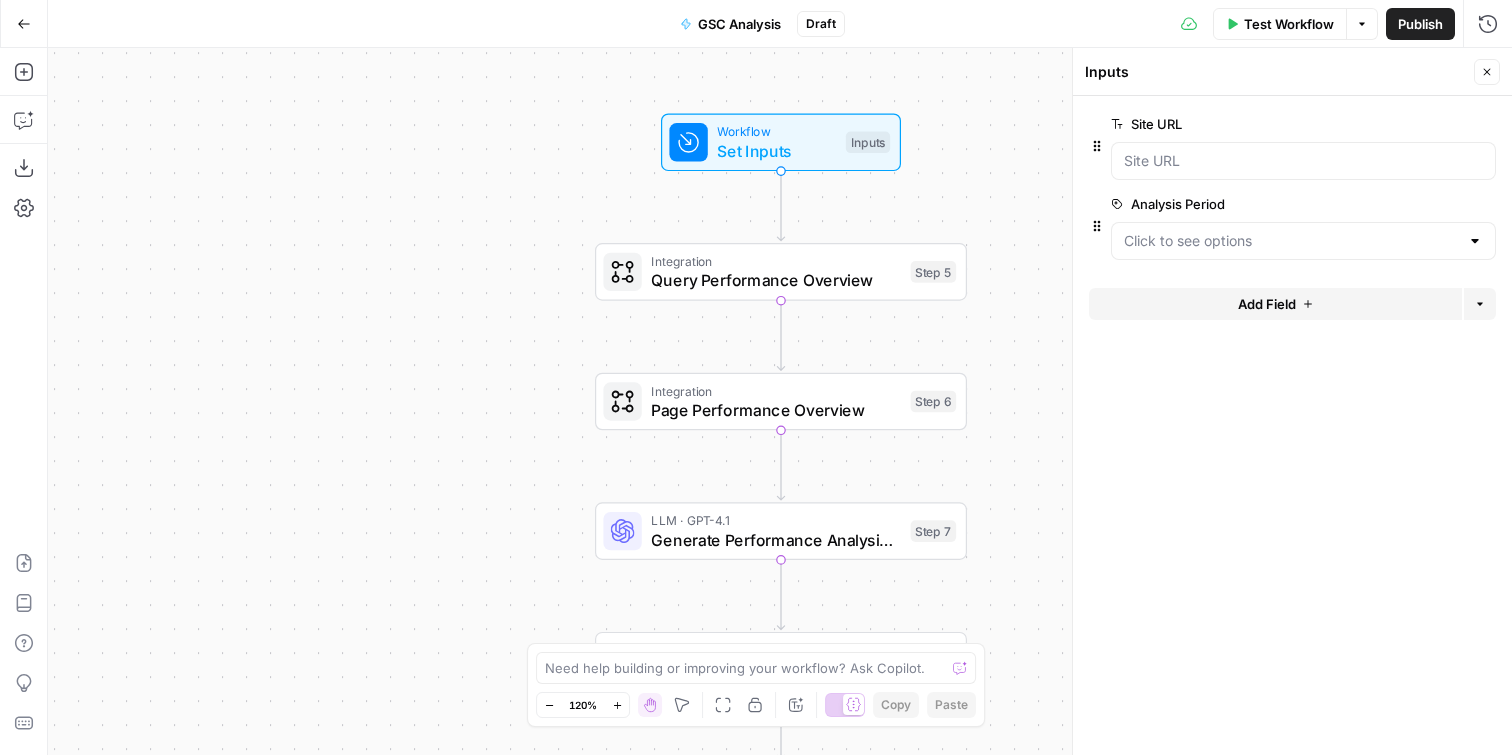 click on "Test Workflow" at bounding box center (1280, 24) 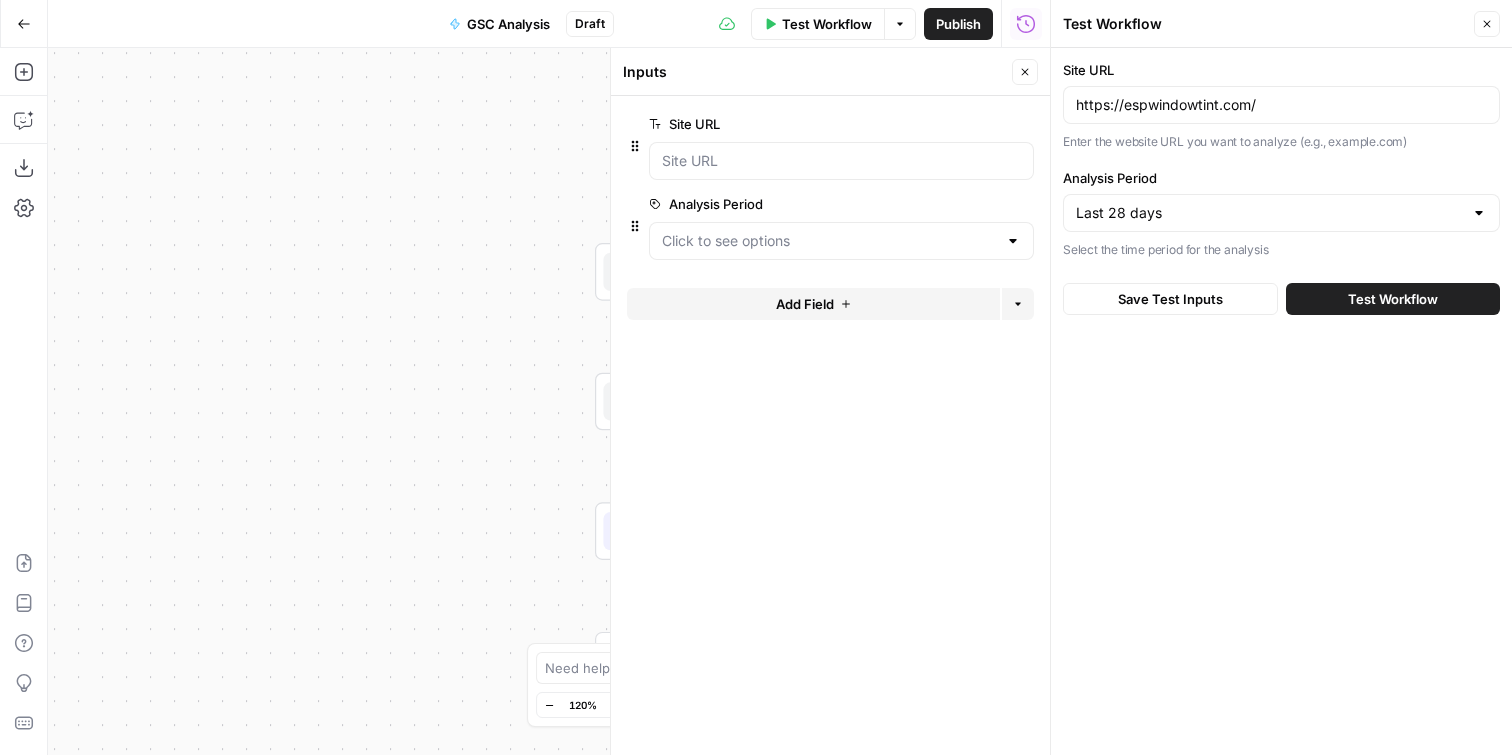 click on "Site URL" at bounding box center (1281, 70) 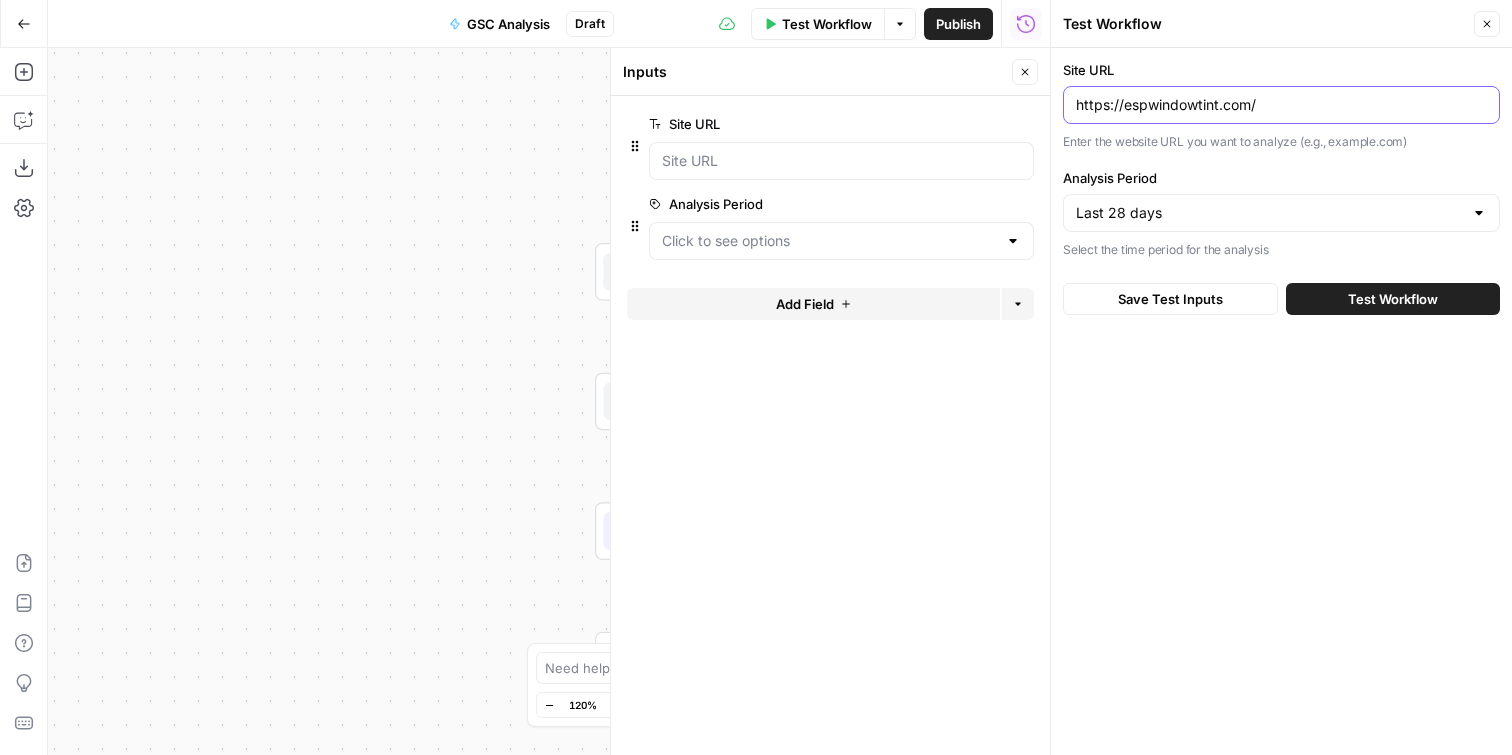 click on "https://espwindowtint.com/" at bounding box center [1281, 105] 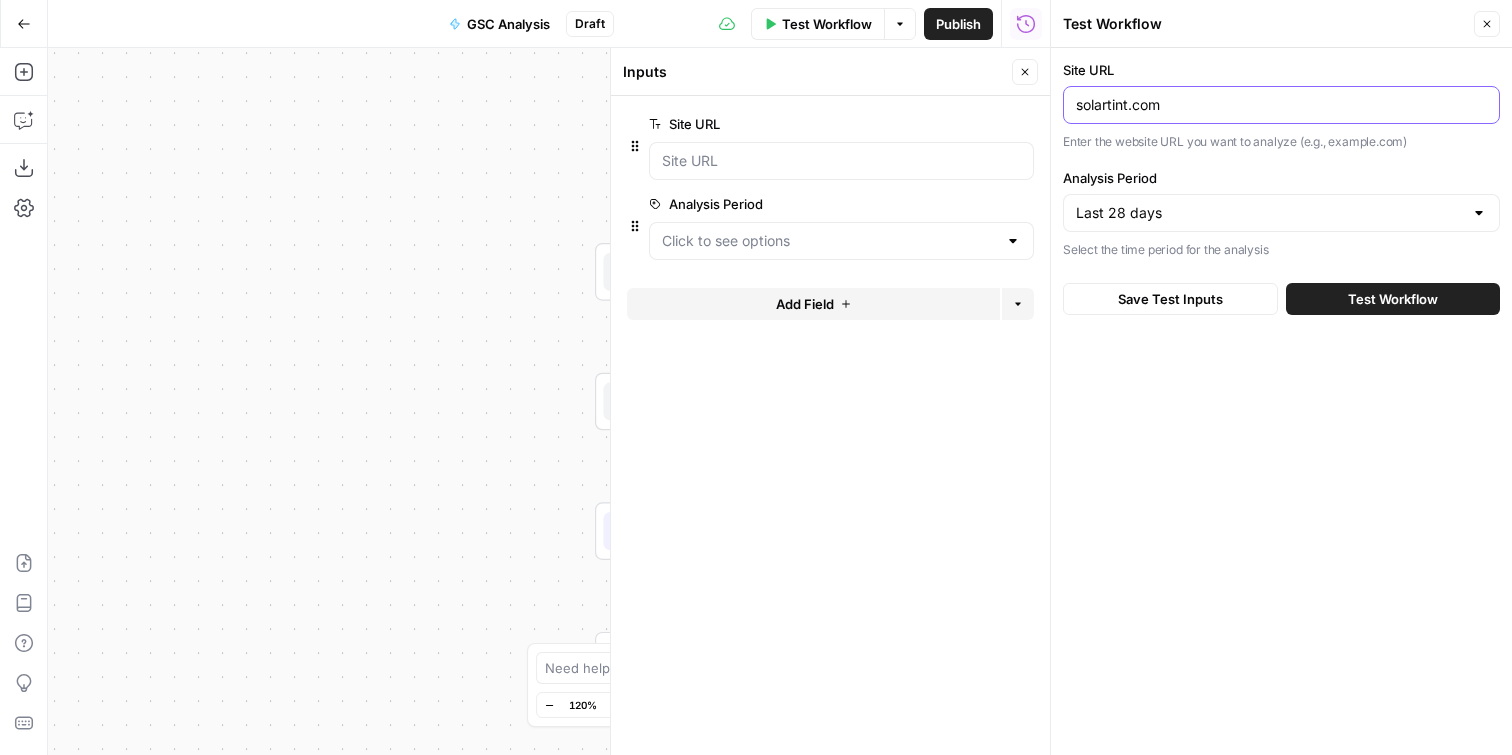 type on "solartint.com" 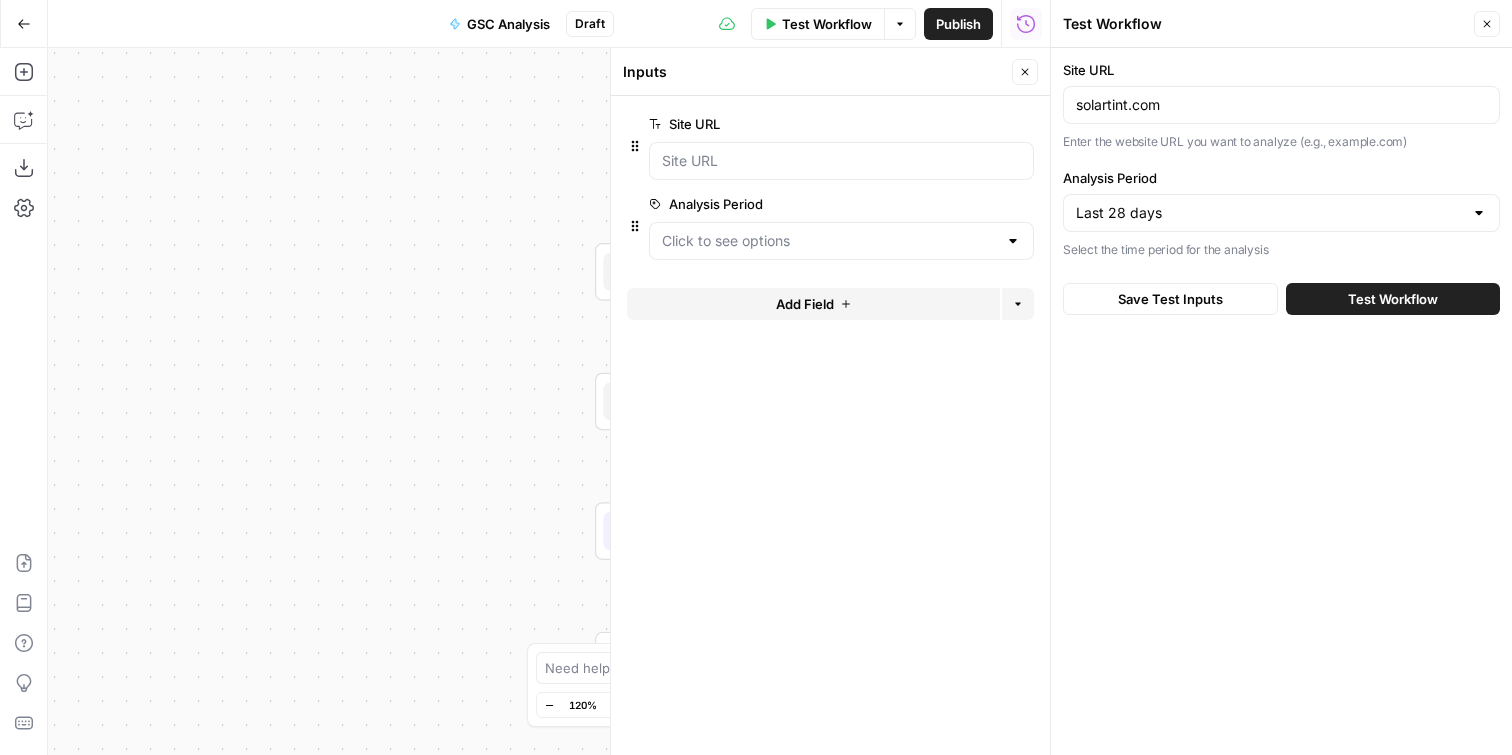 click on "Workflow Set Inputs Inputs Integration Query Performance Overview Step 5 Integration Page Performance Overview Step 6 LLM · GPT-4.1 Generate Performance Analysis Report Step 7 Integration Google Search Console Integration Step 8 Integration Google Search Console Integration Step 9 End Output" at bounding box center (549, 401) 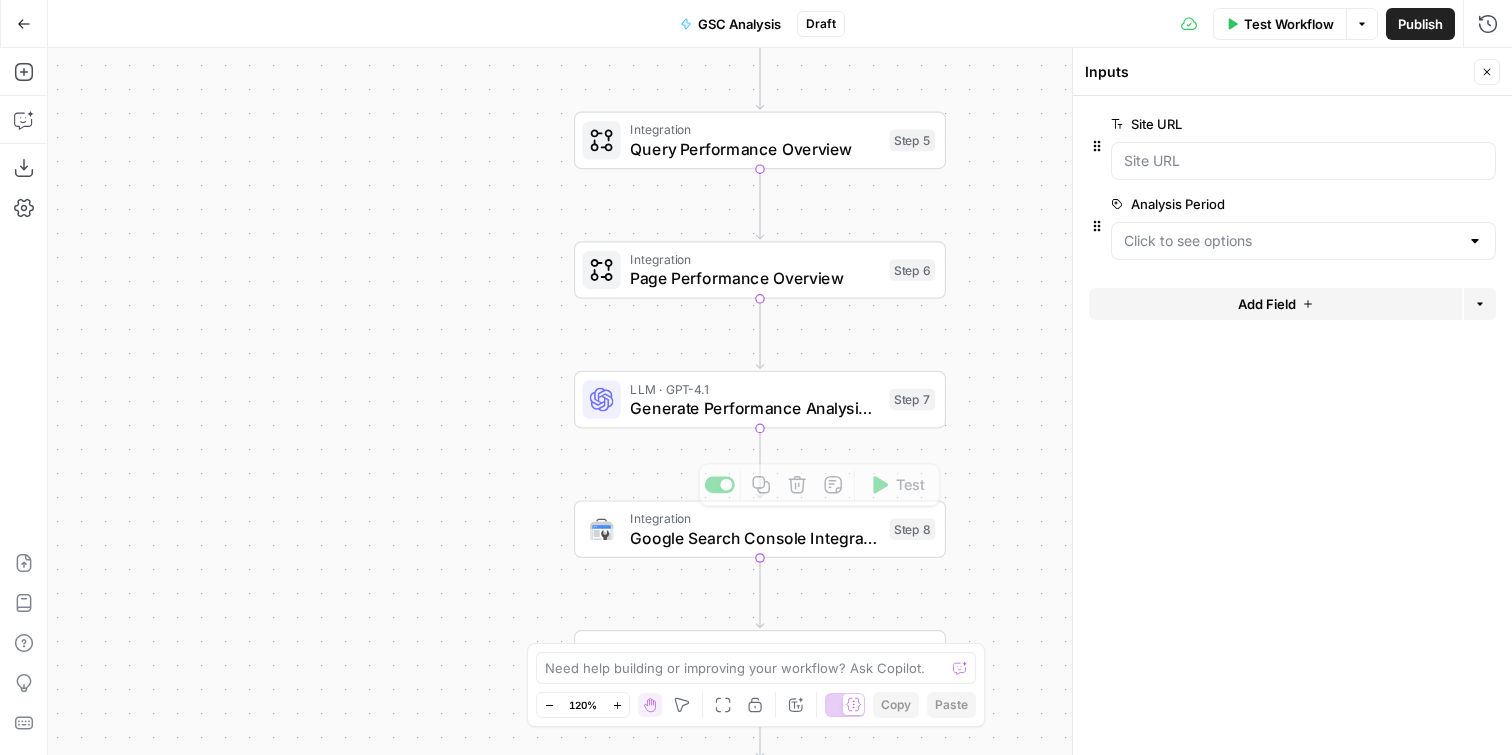 click on "Google Search Console Integration" at bounding box center [755, 538] 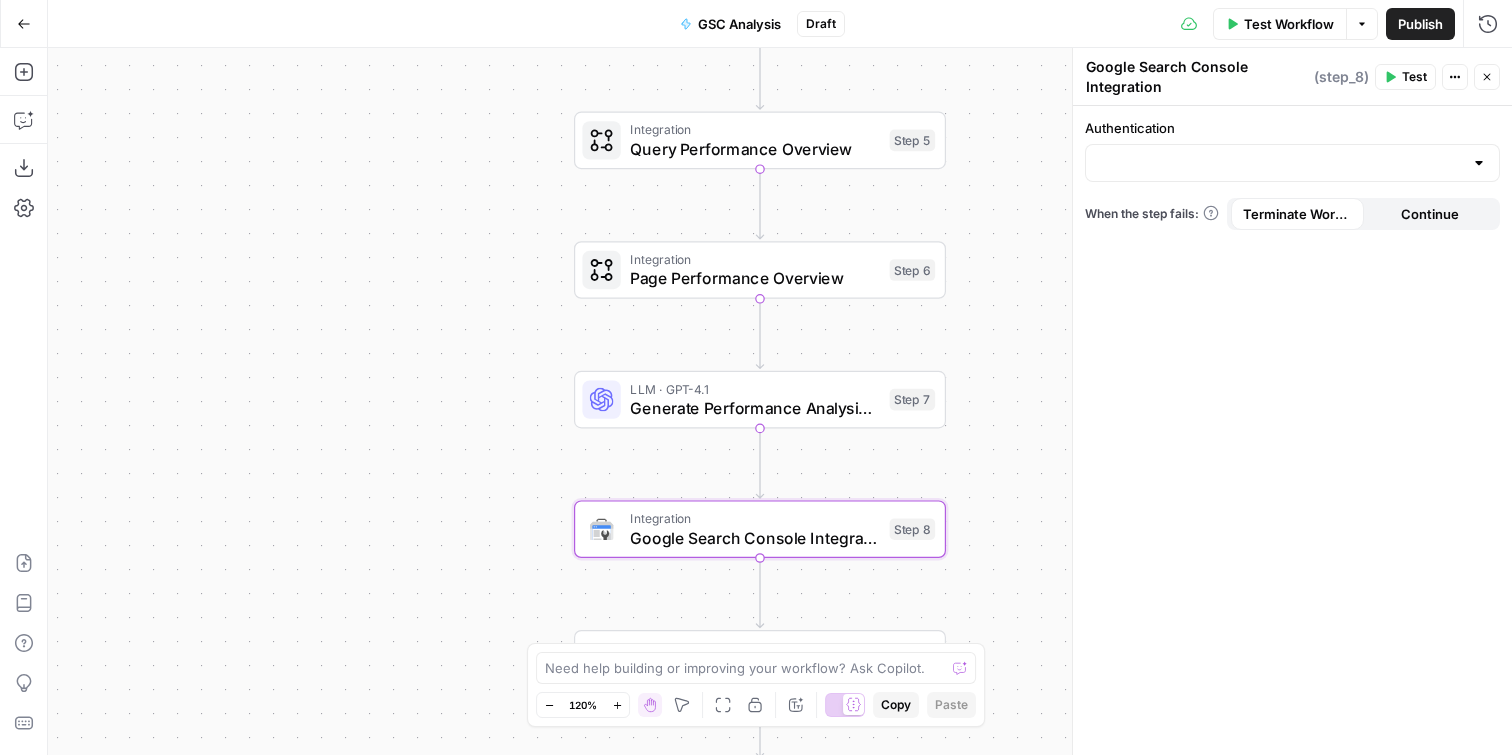 click on "Query Performance Overview" at bounding box center [755, 149] 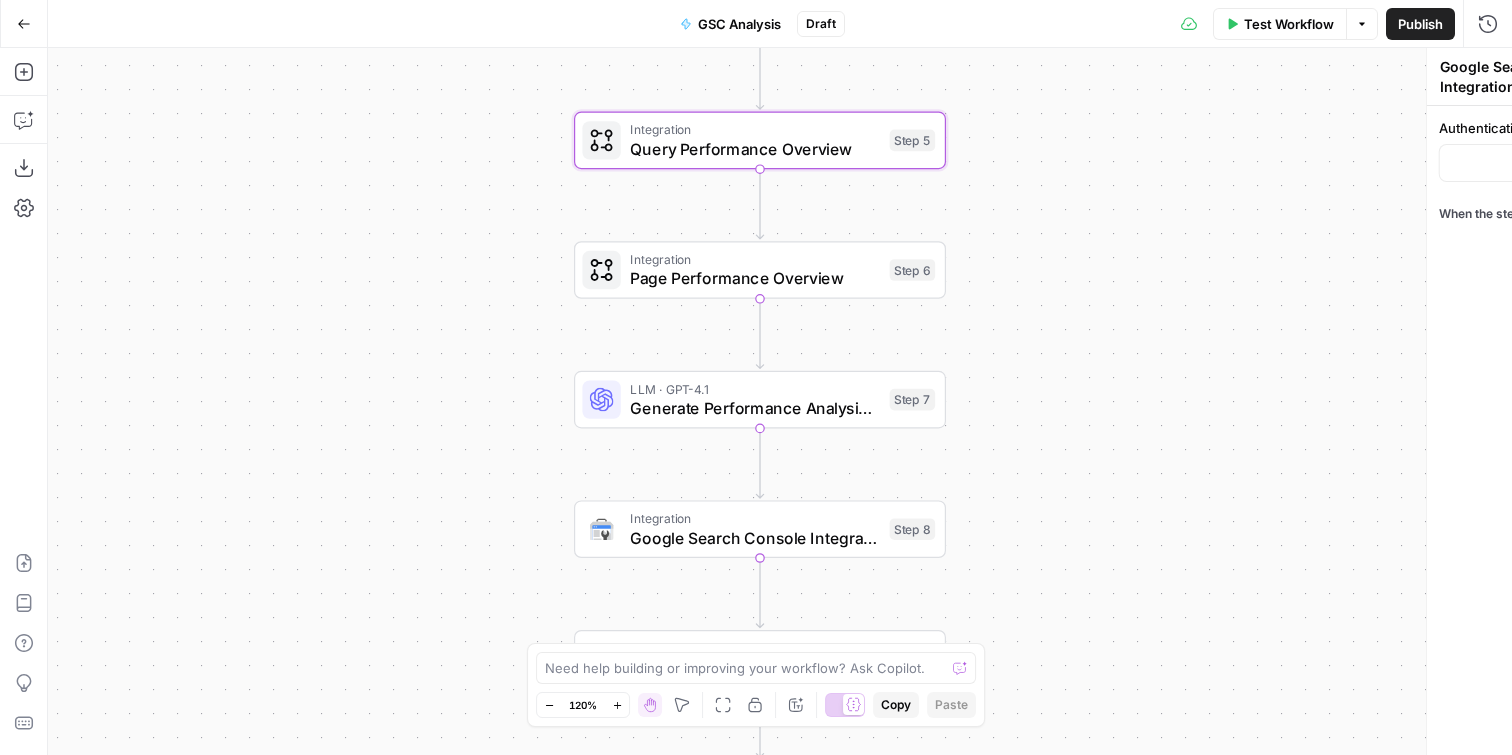 type on "Query Performance Overview" 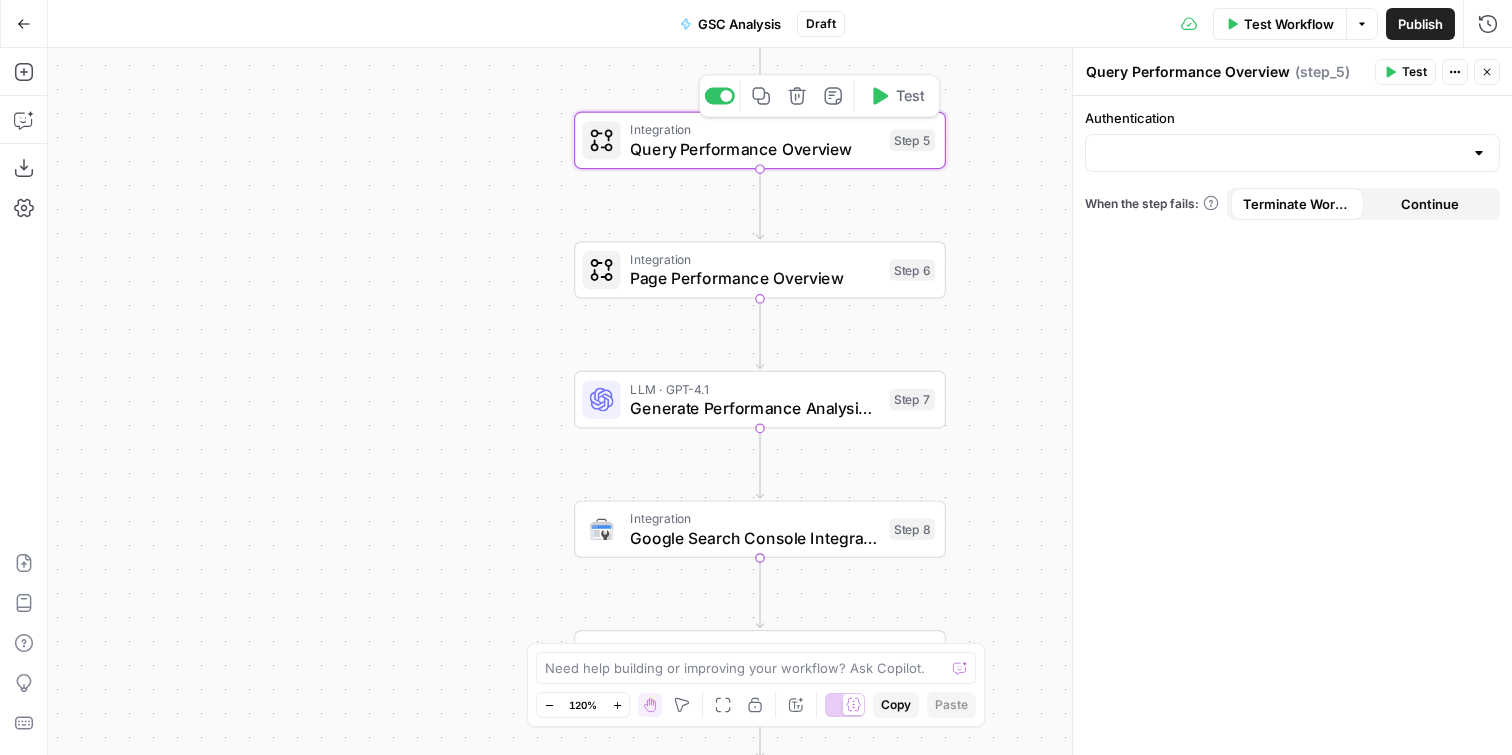 click 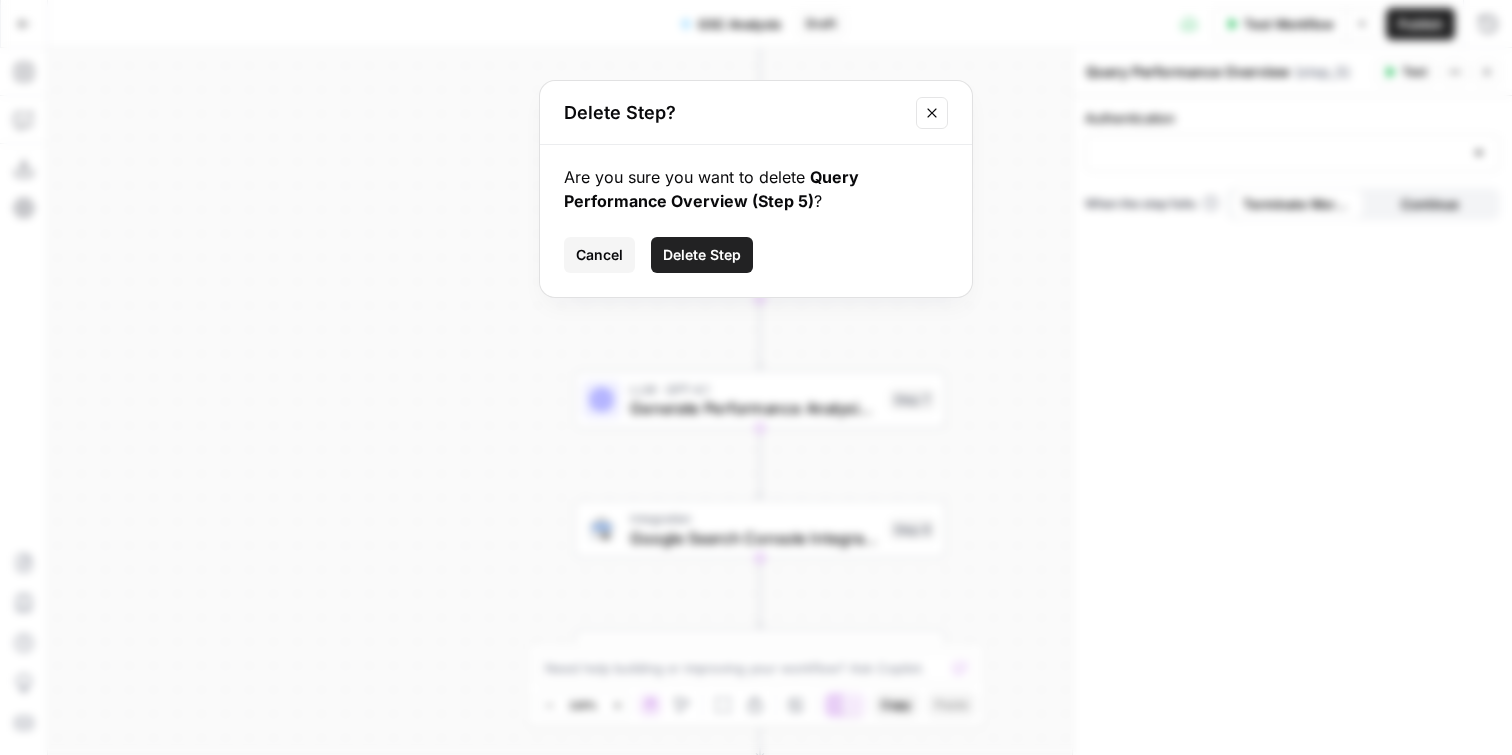 click on "Delete Step" at bounding box center (702, 255) 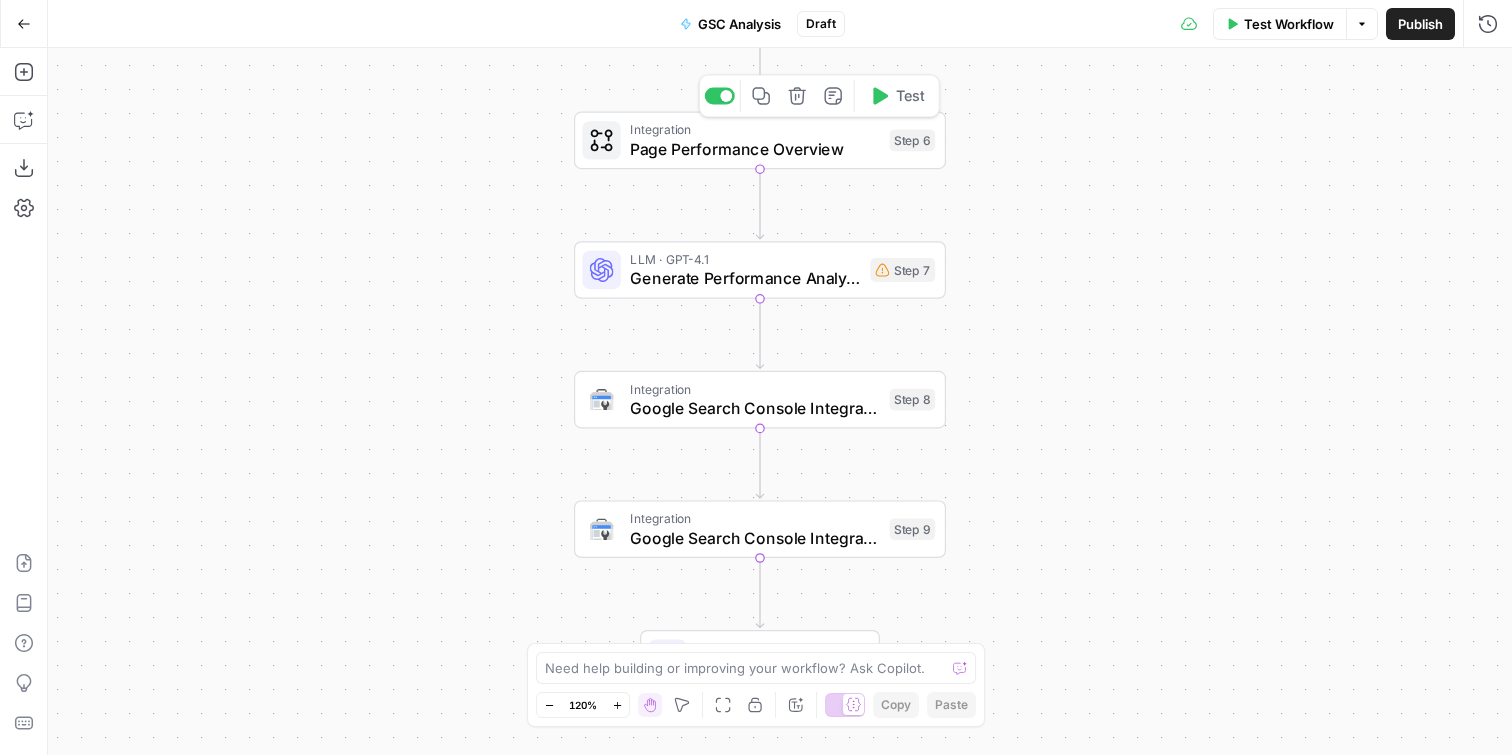 click 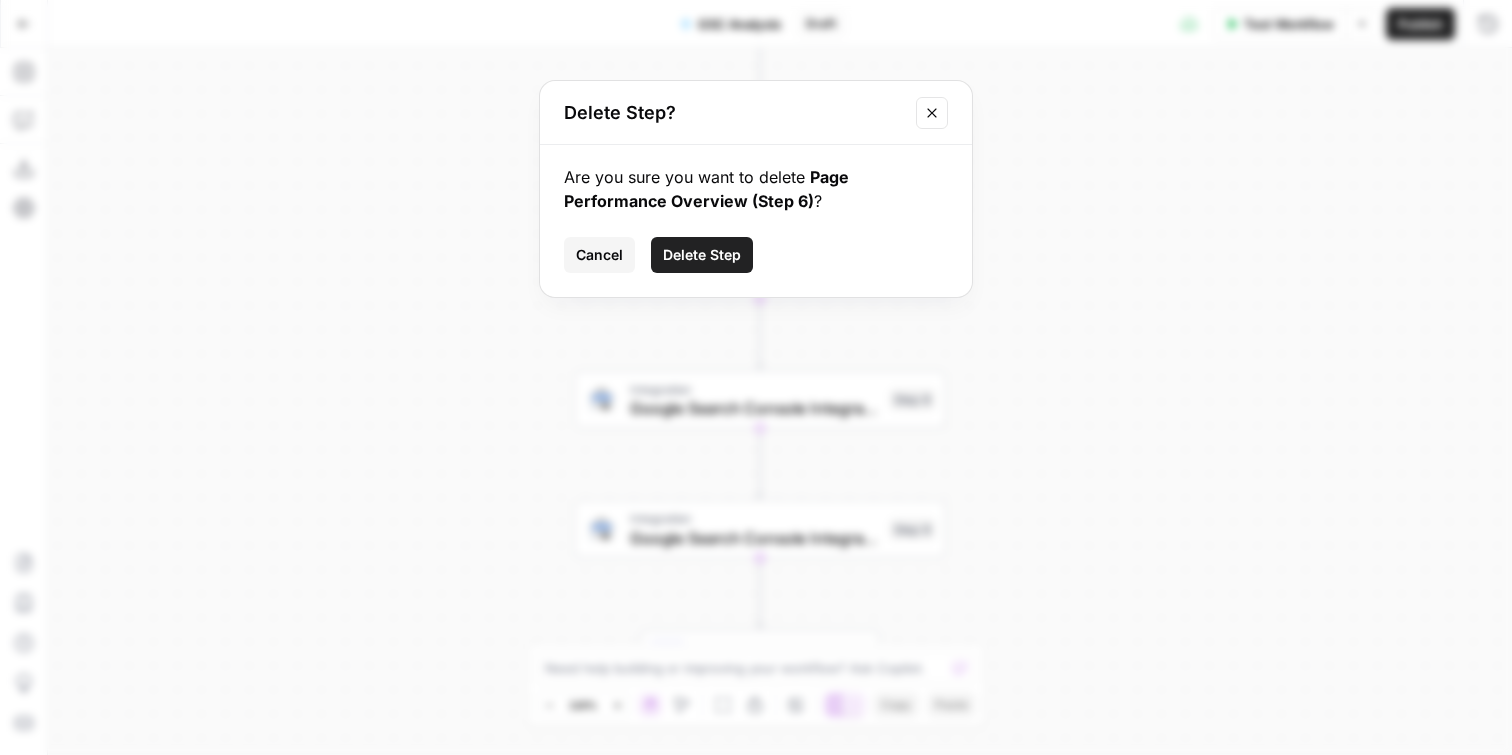 click on "Delete Step" at bounding box center (702, 255) 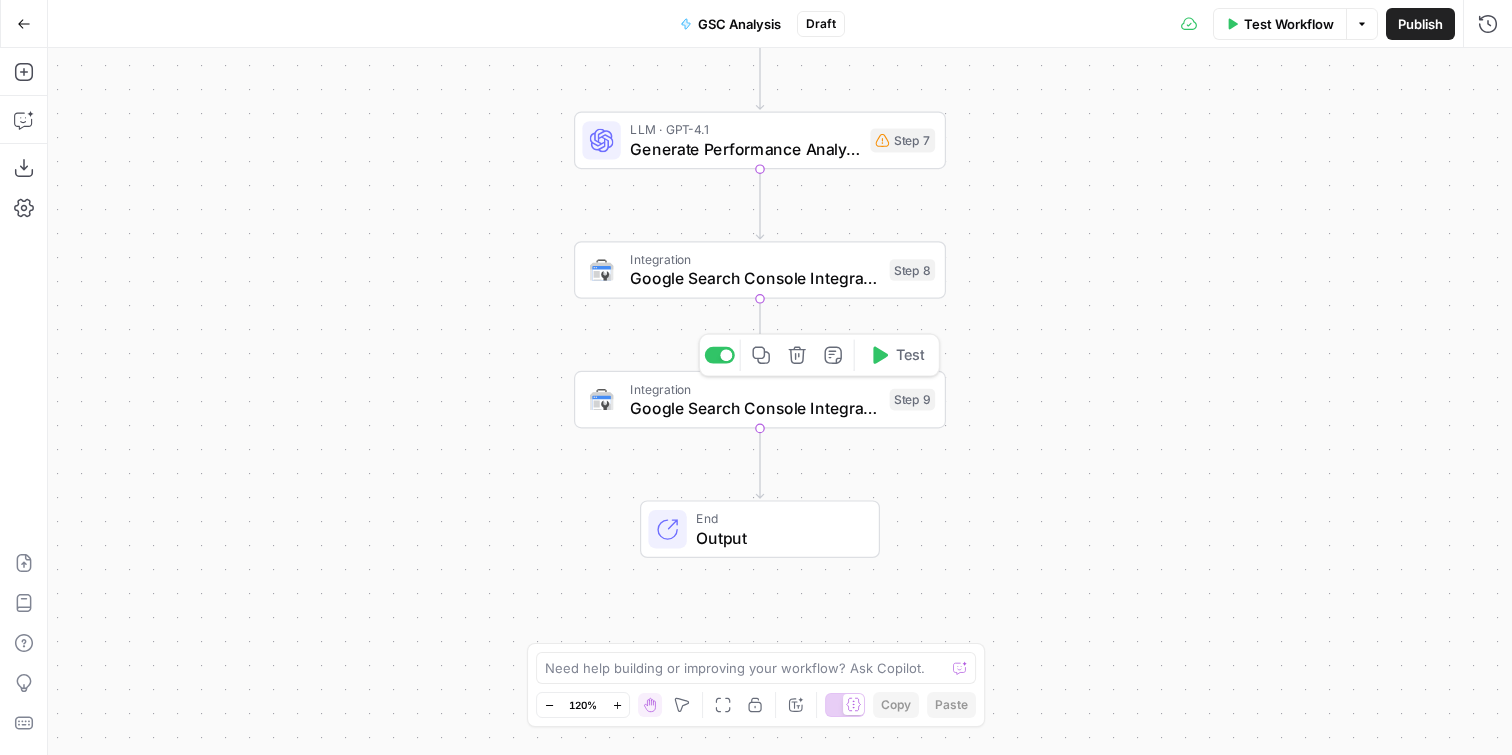 click on "Integration" at bounding box center (755, 388) 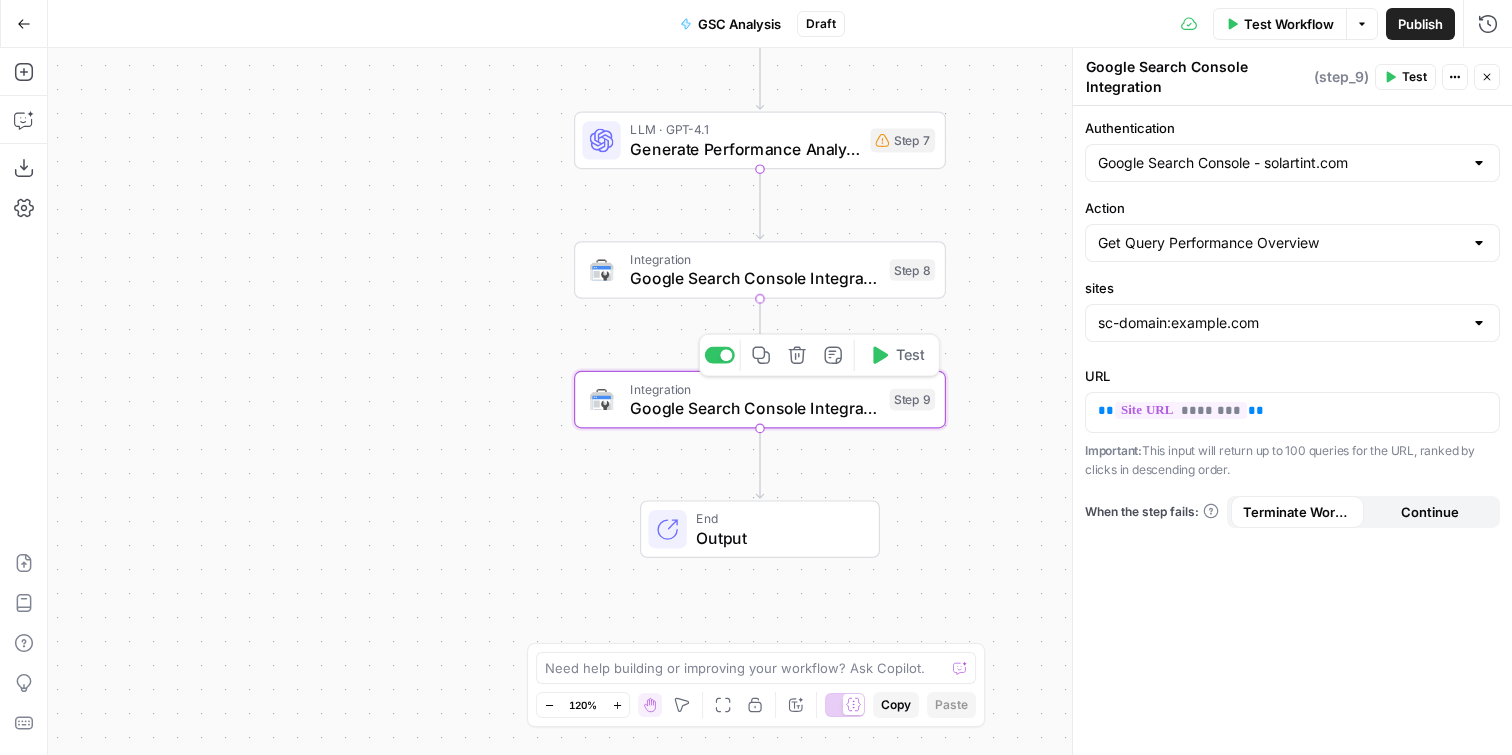 click on "Integration Google Search Console Integration Step 8 Copy step Delete step Add Note Test" at bounding box center (760, 270) 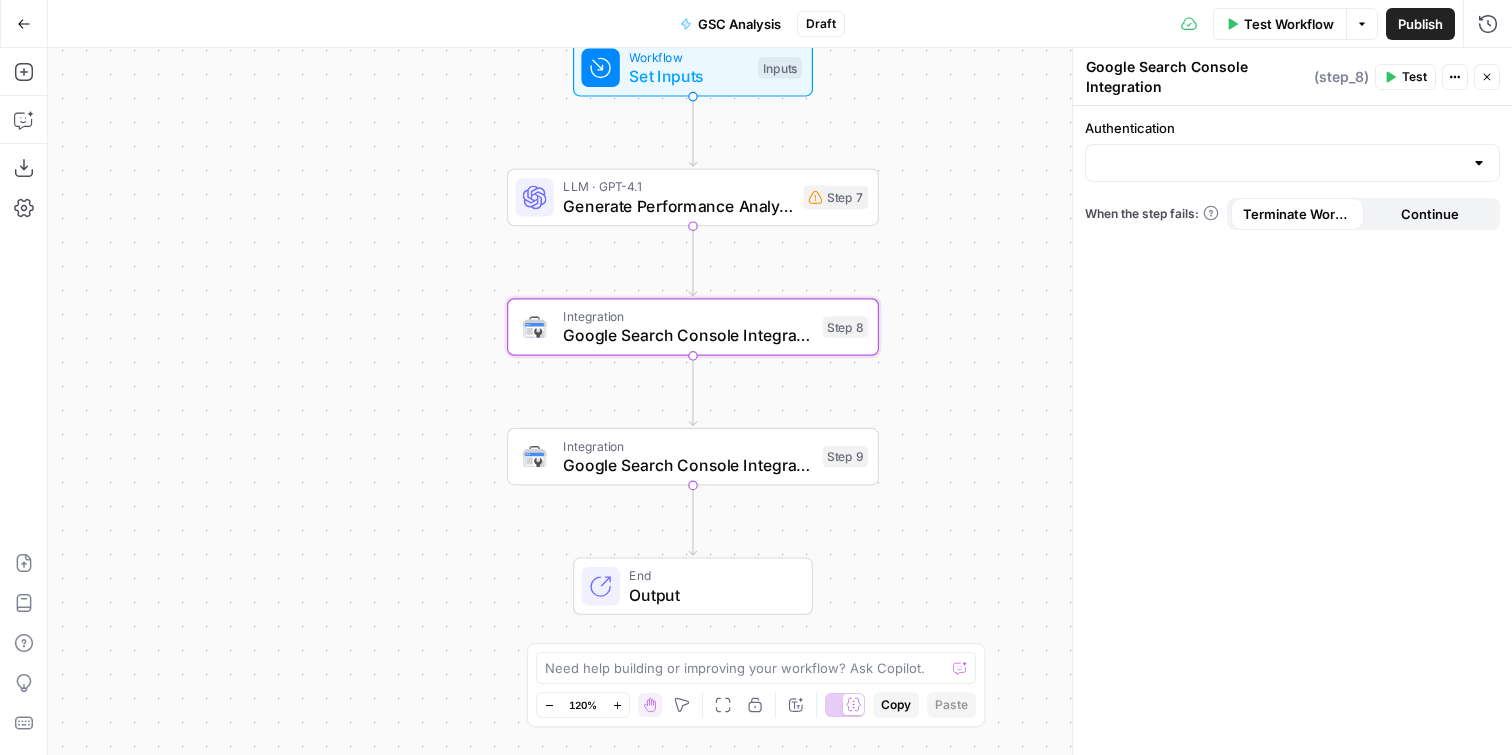 click on "Set Inputs" at bounding box center (688, 76) 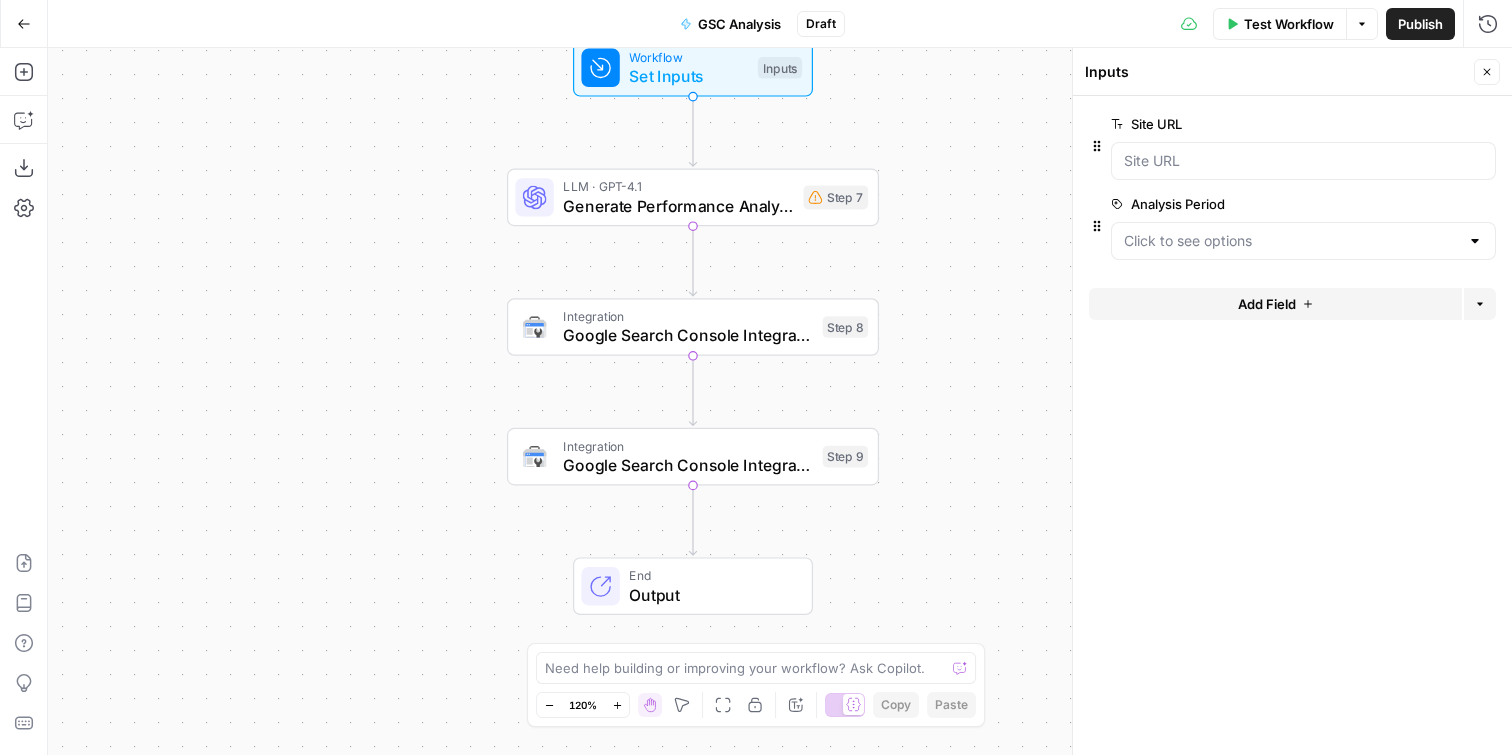 click on "edit field" at bounding box center (1421, 124) 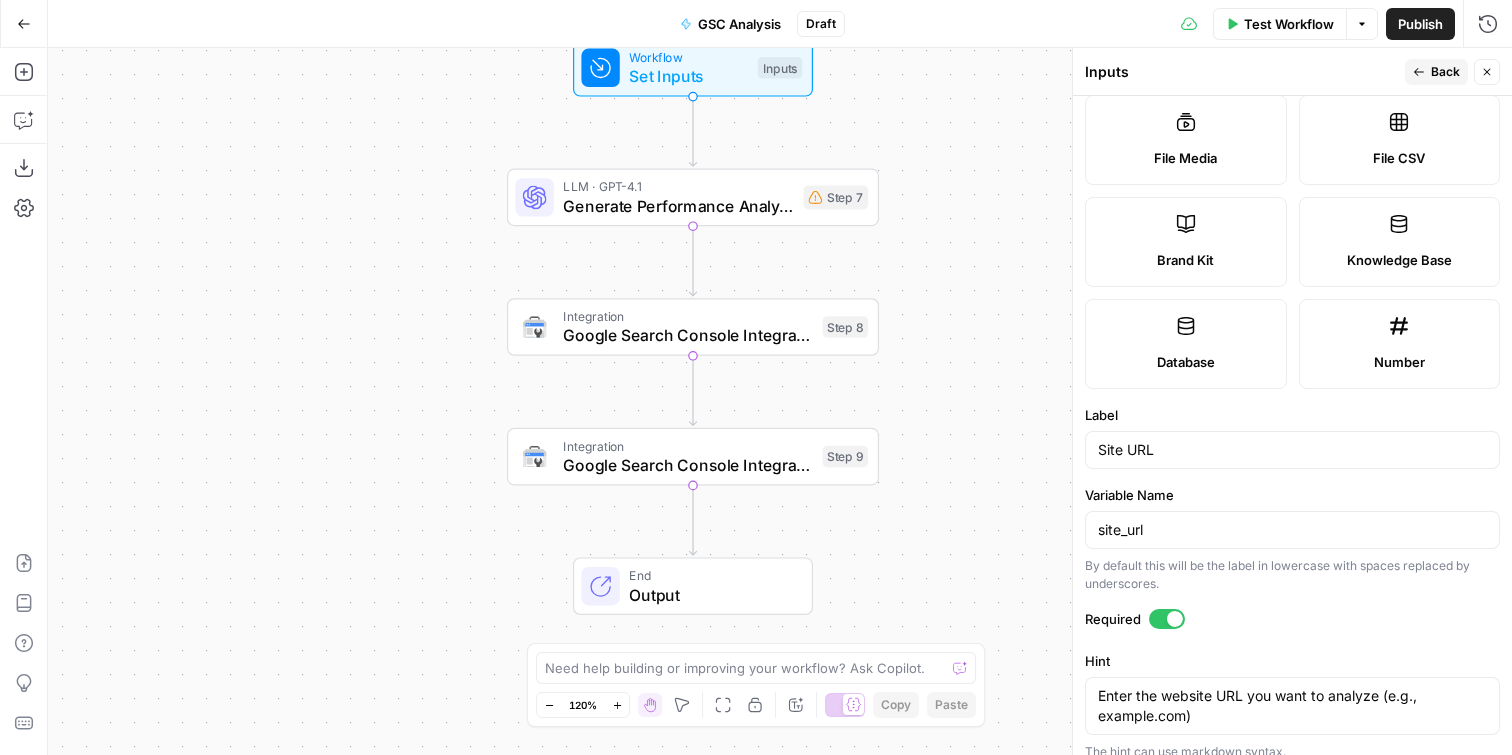 click on "Brand Kit" at bounding box center (1186, 242) 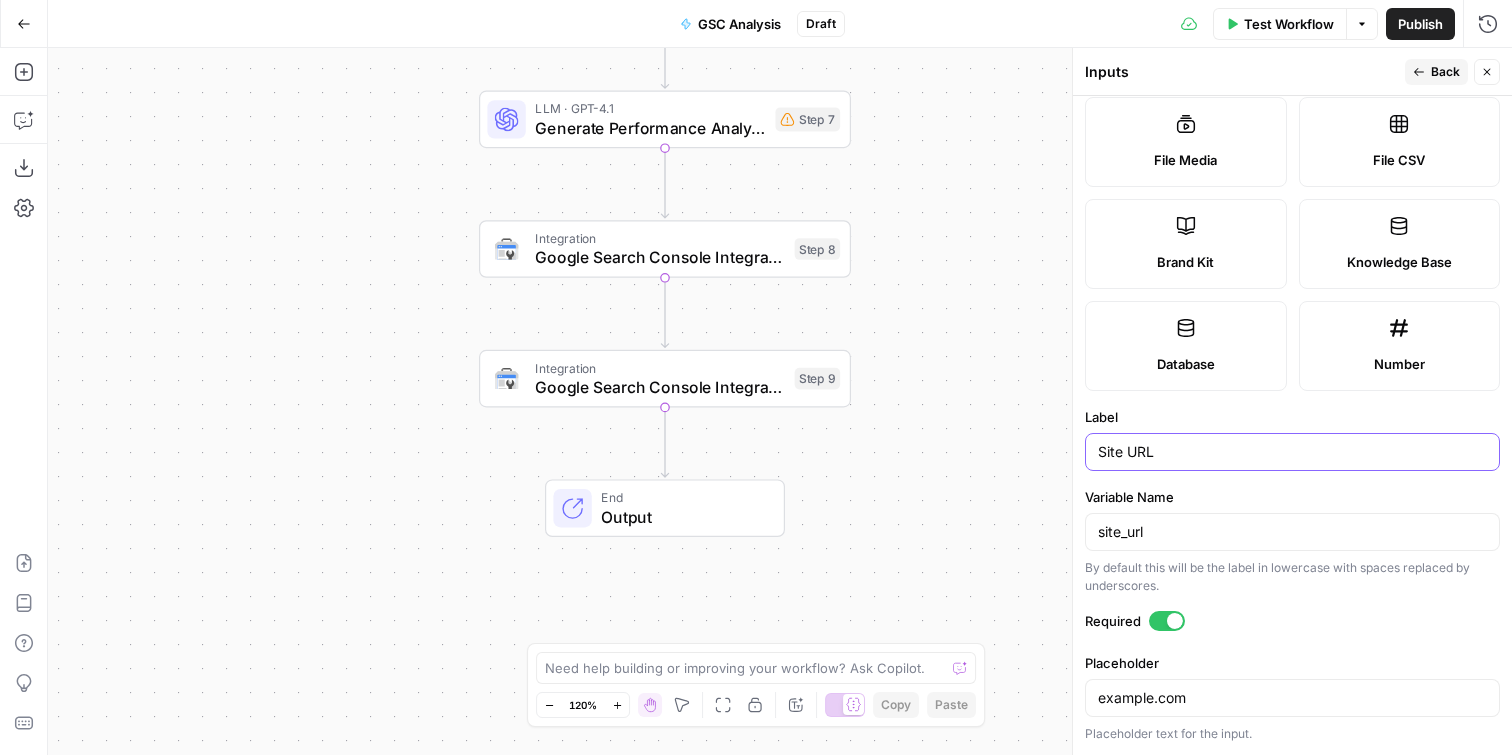 click on "Site URL" at bounding box center [1292, 452] 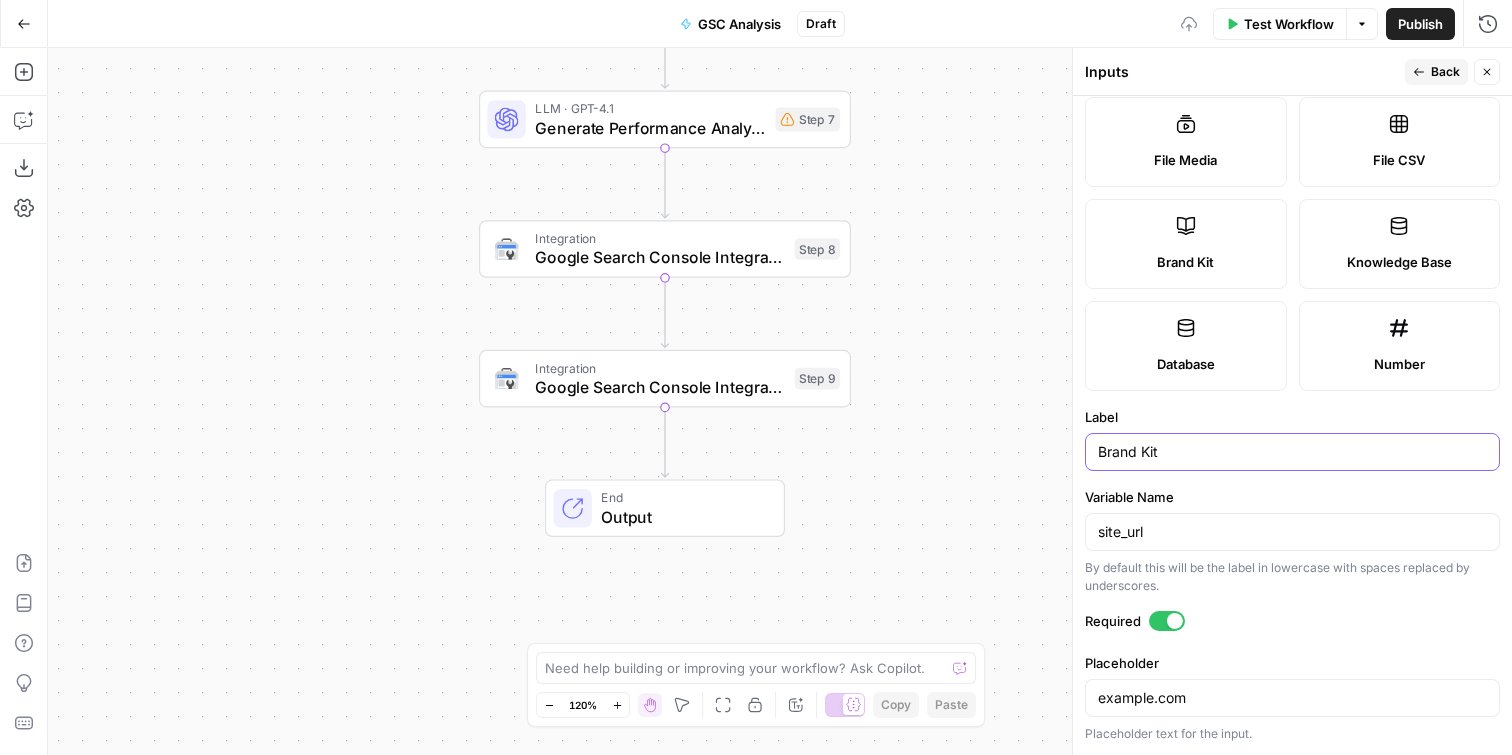 type on "Brand Kit" 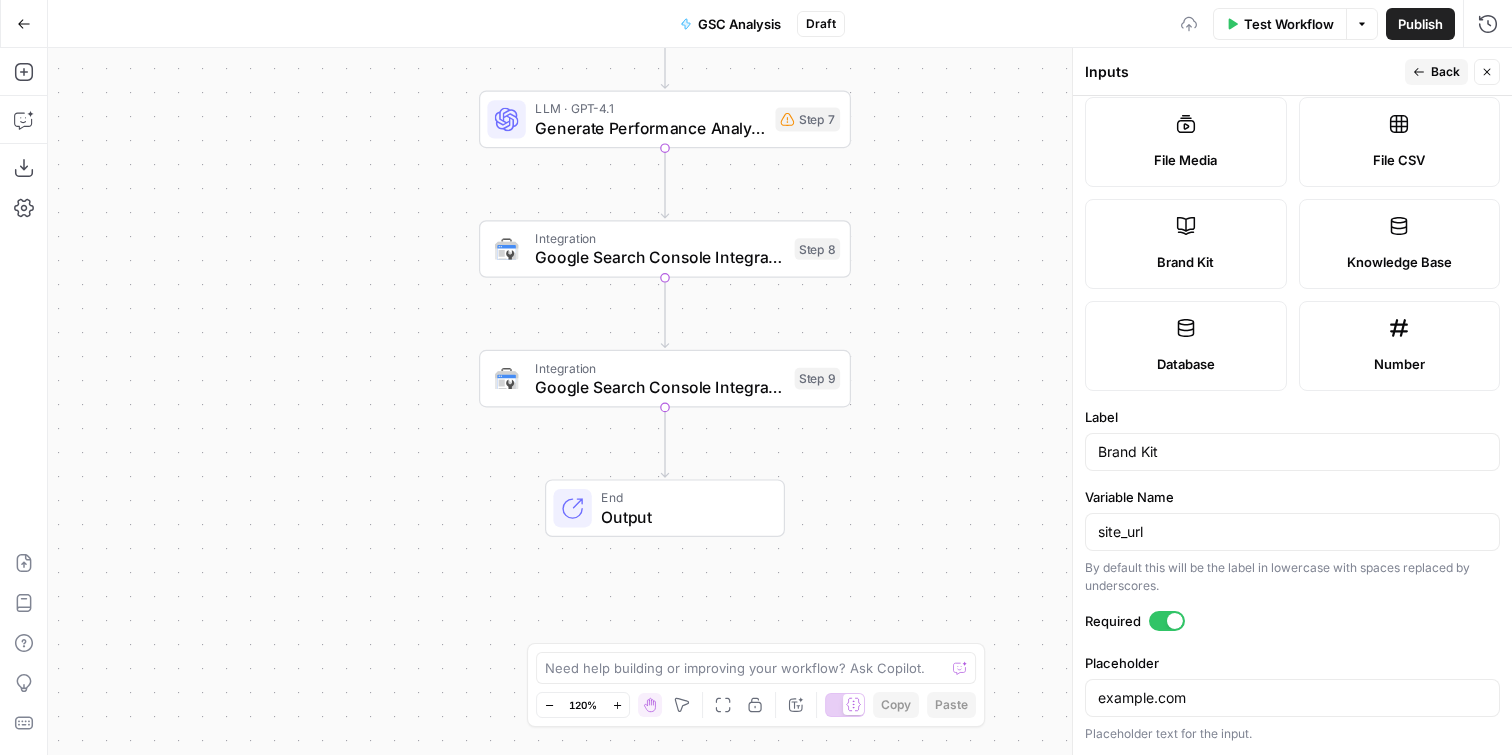 click 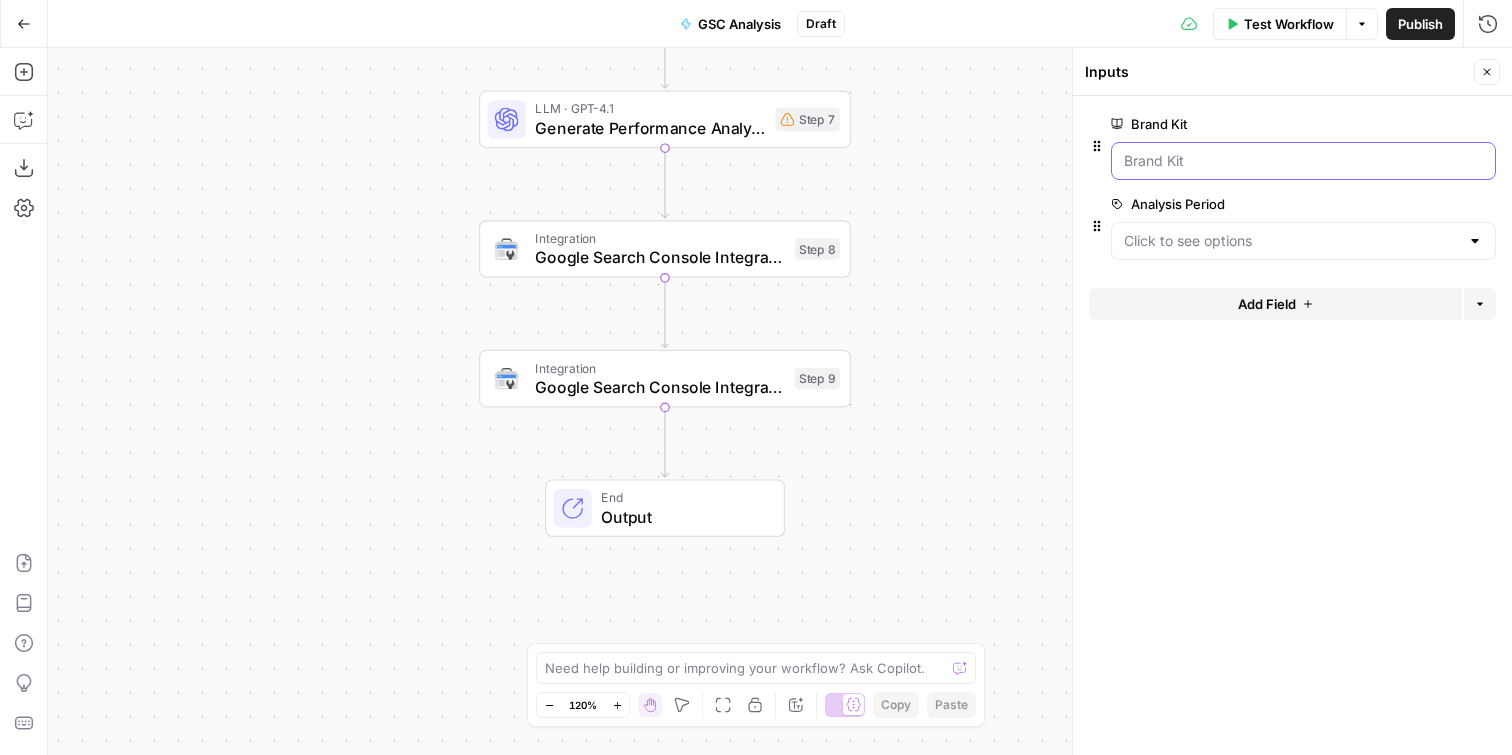 click on "Brand Kit" at bounding box center (1303, 161) 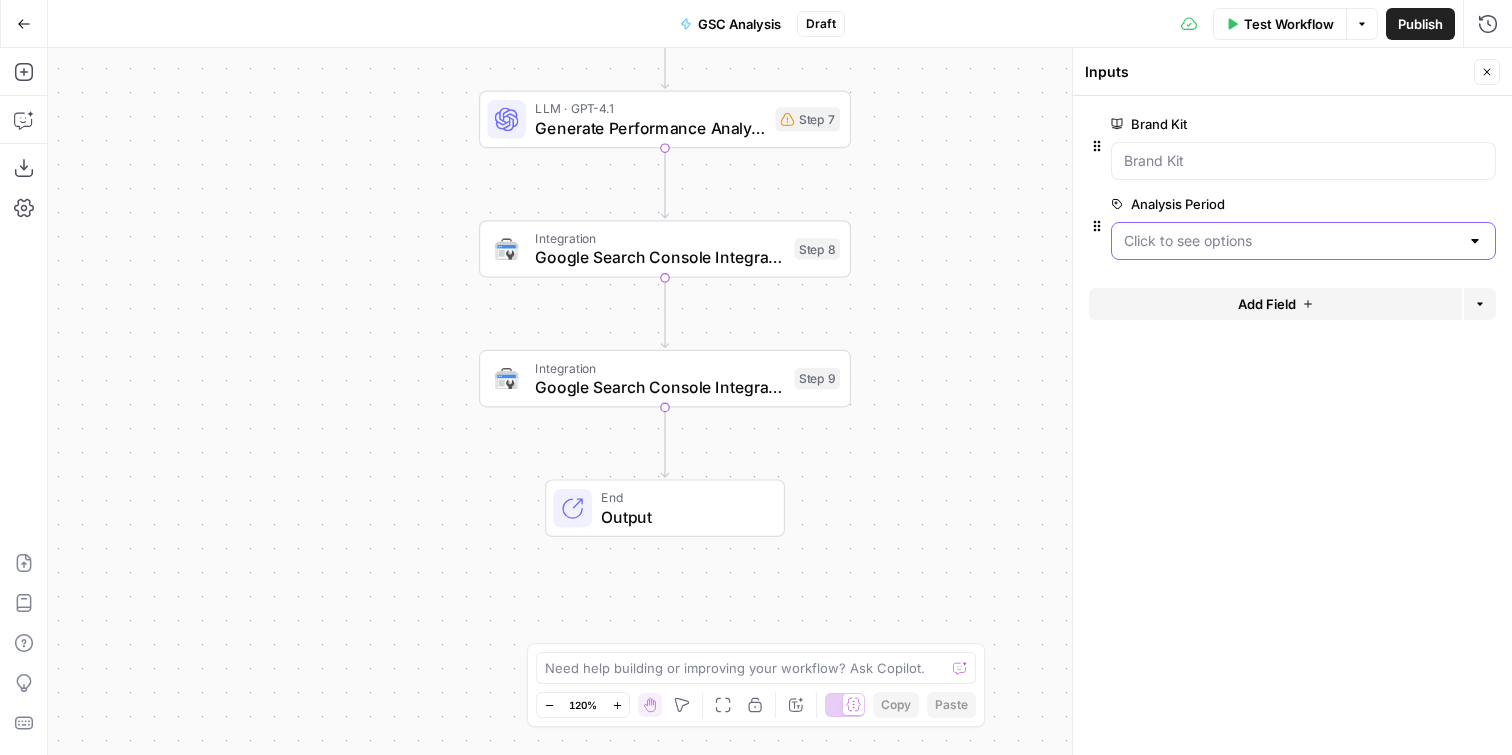 click on "Analysis Period" at bounding box center [1291, 241] 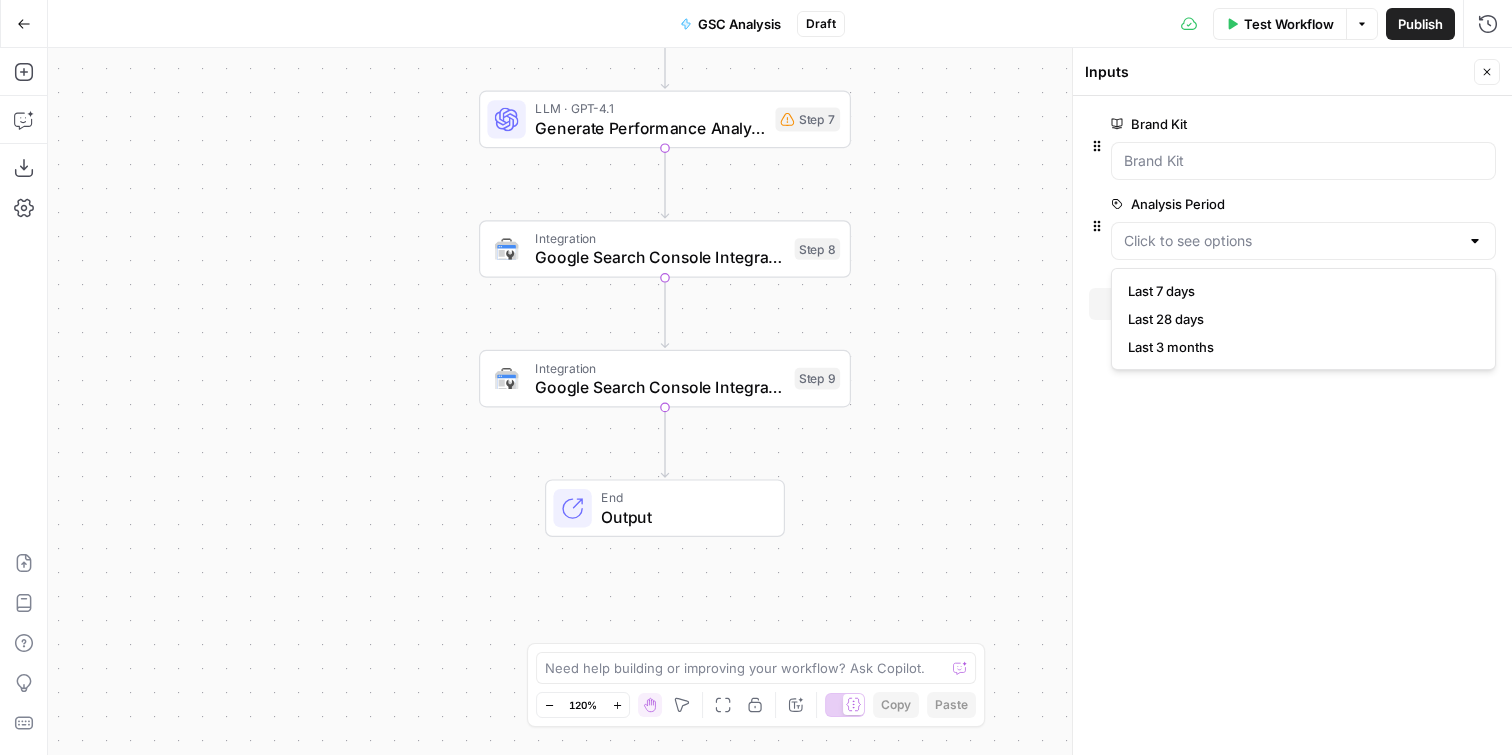 click on "Workflow Set Inputs Inputs LLM · GPT-4.1 Generate Performance Analysis Report Step 7 Integration Google Search Console Integration Step 8 Integration Google Search Console Integration Step 9 End Output" at bounding box center [780, 401] 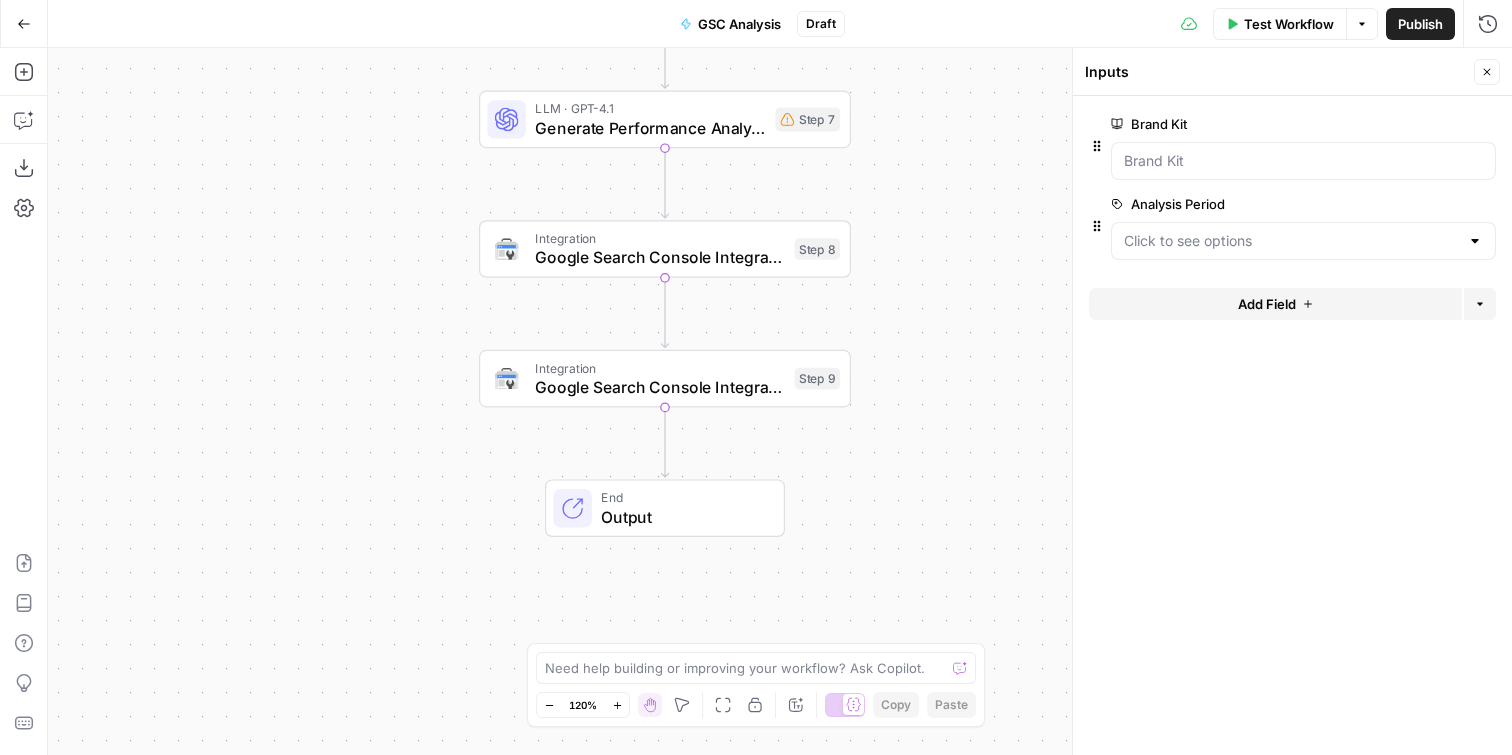 click on "Step 9" at bounding box center [818, 379] 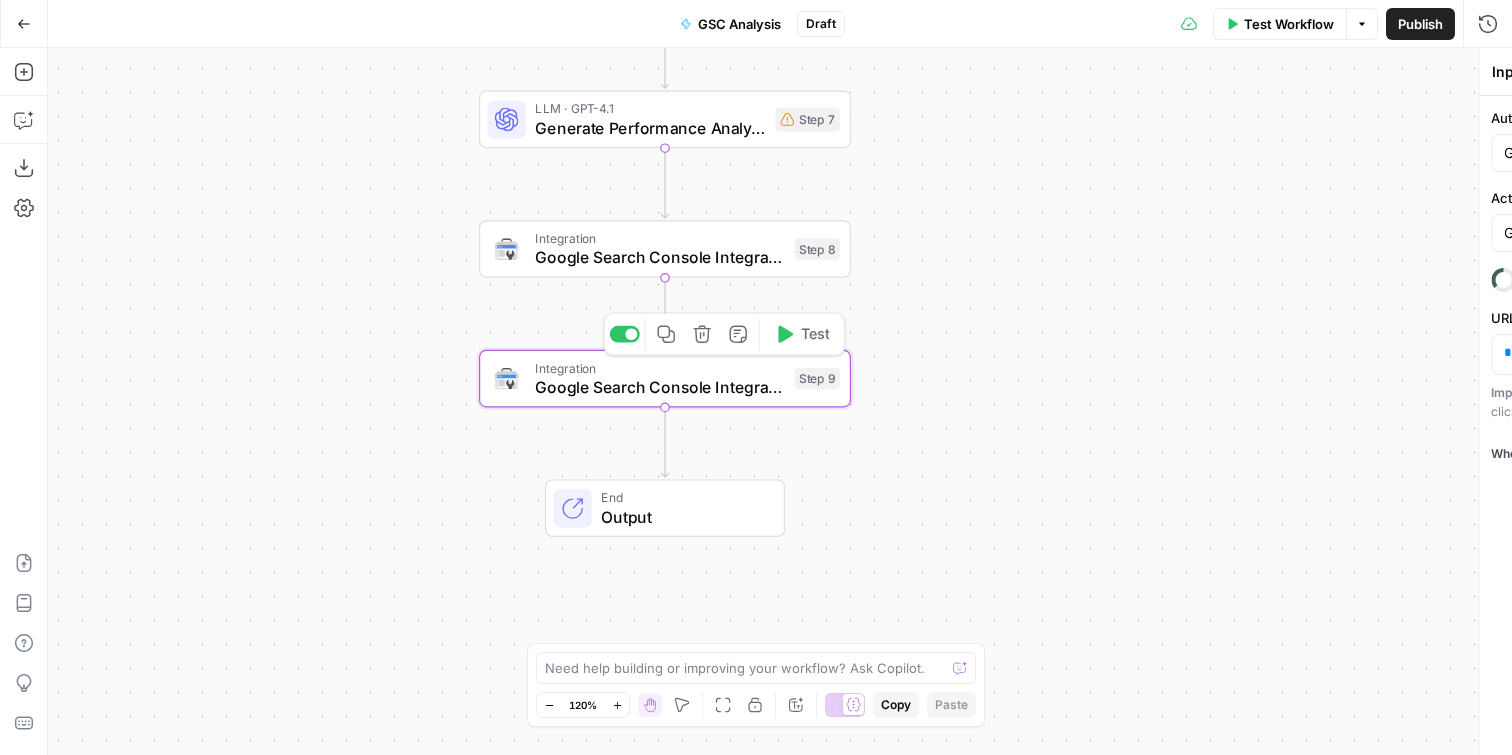 type on "Google Search Console Integration" 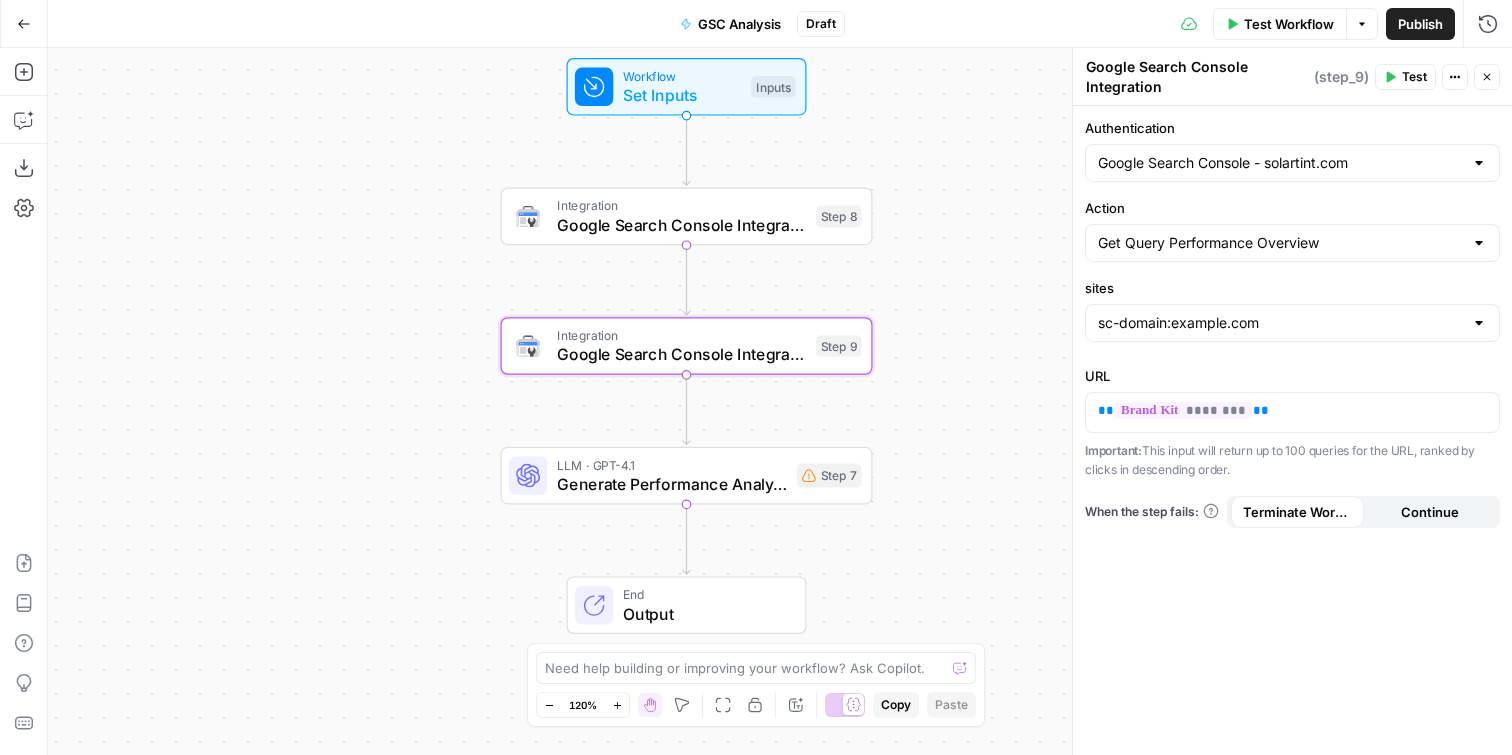click on "Google Search Console Integration" at bounding box center [682, 225] 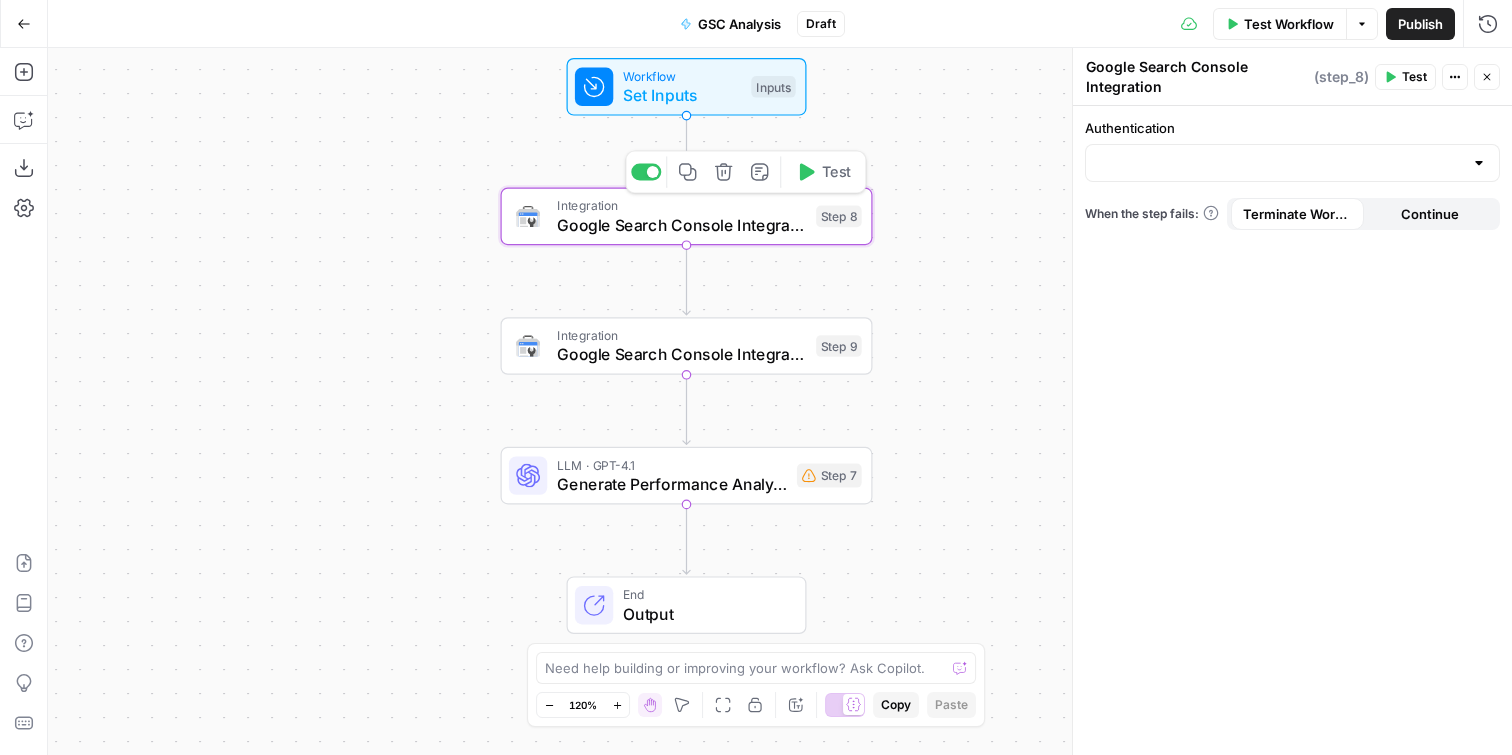 click 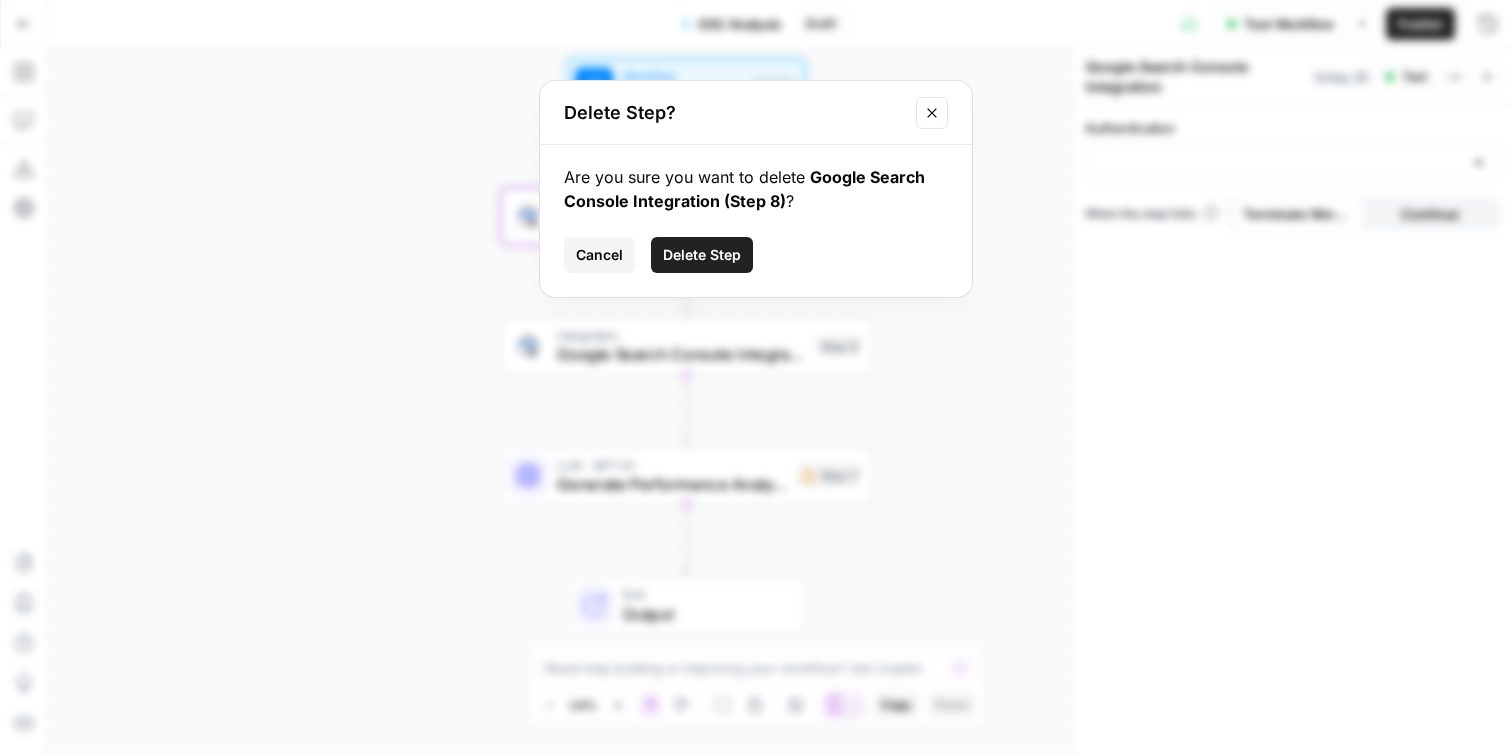 click on "Delete Step" at bounding box center (702, 255) 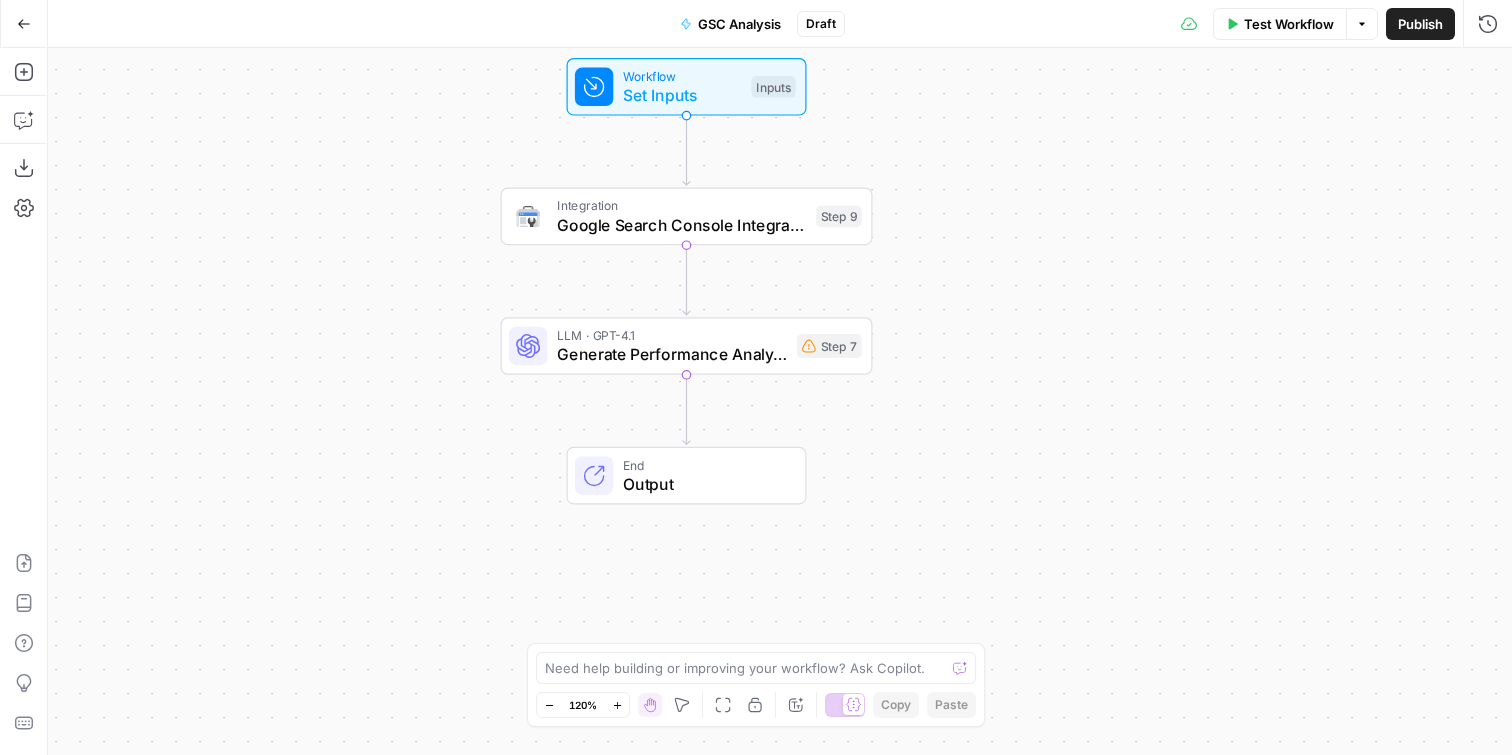 click on "Google Search Console Integration" at bounding box center [682, 225] 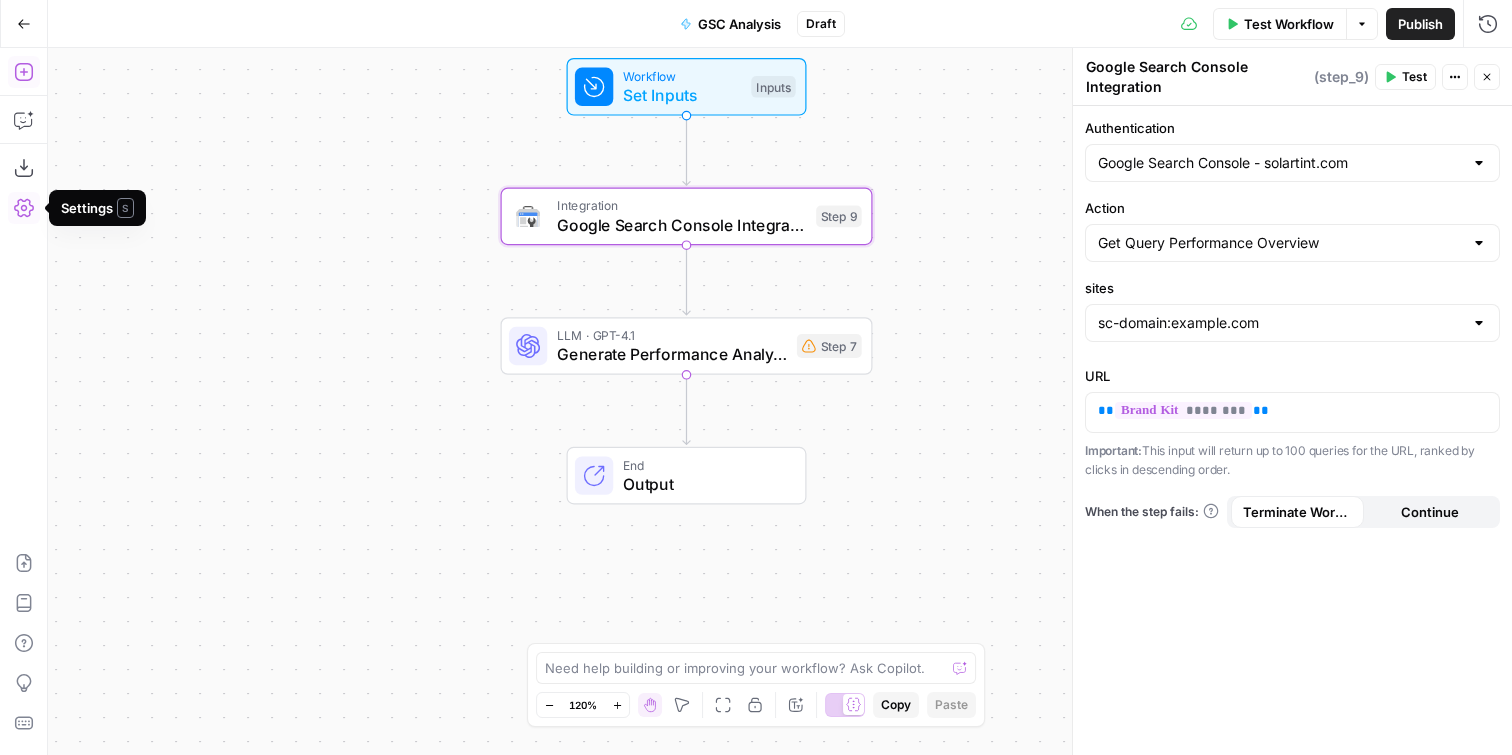 click 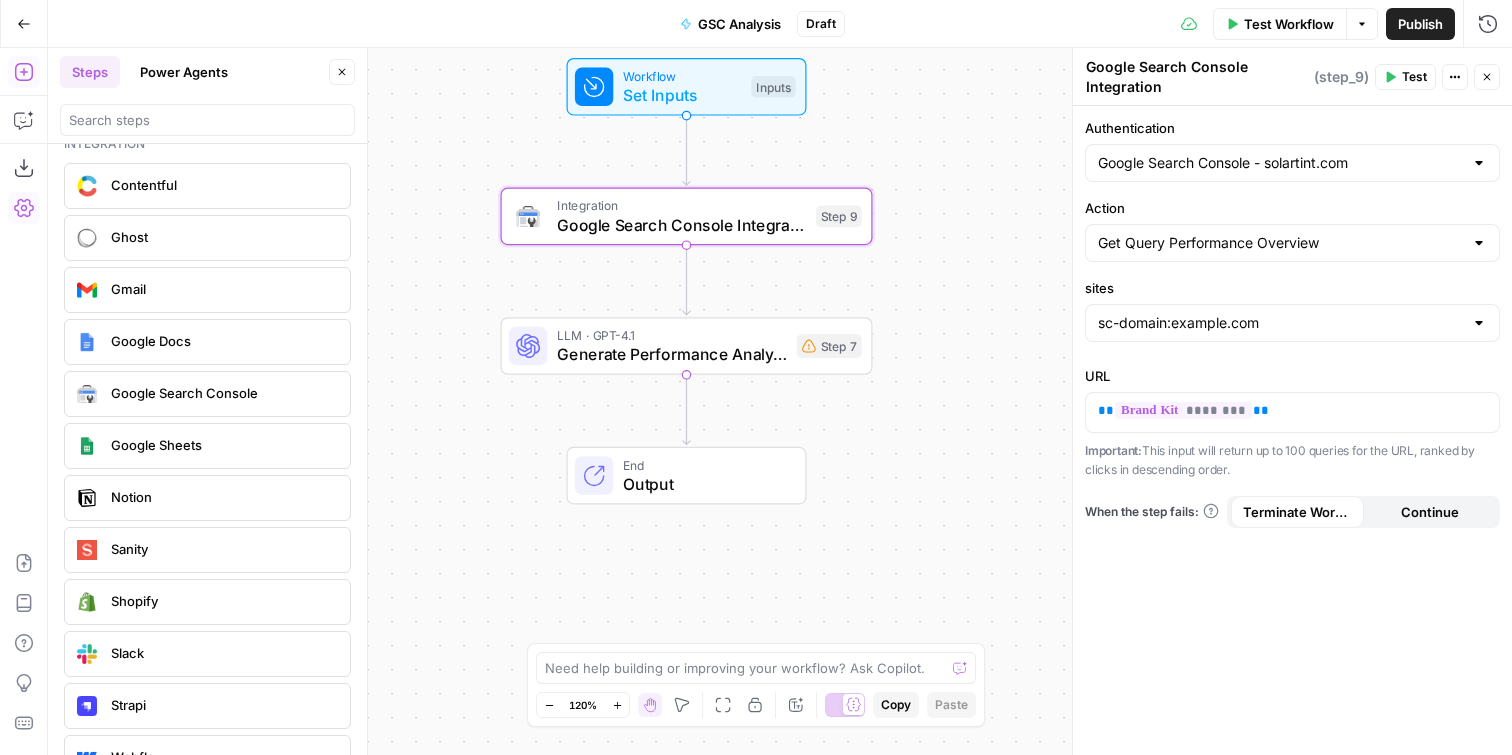 scroll, scrollTop: 3551, scrollLeft: 0, axis: vertical 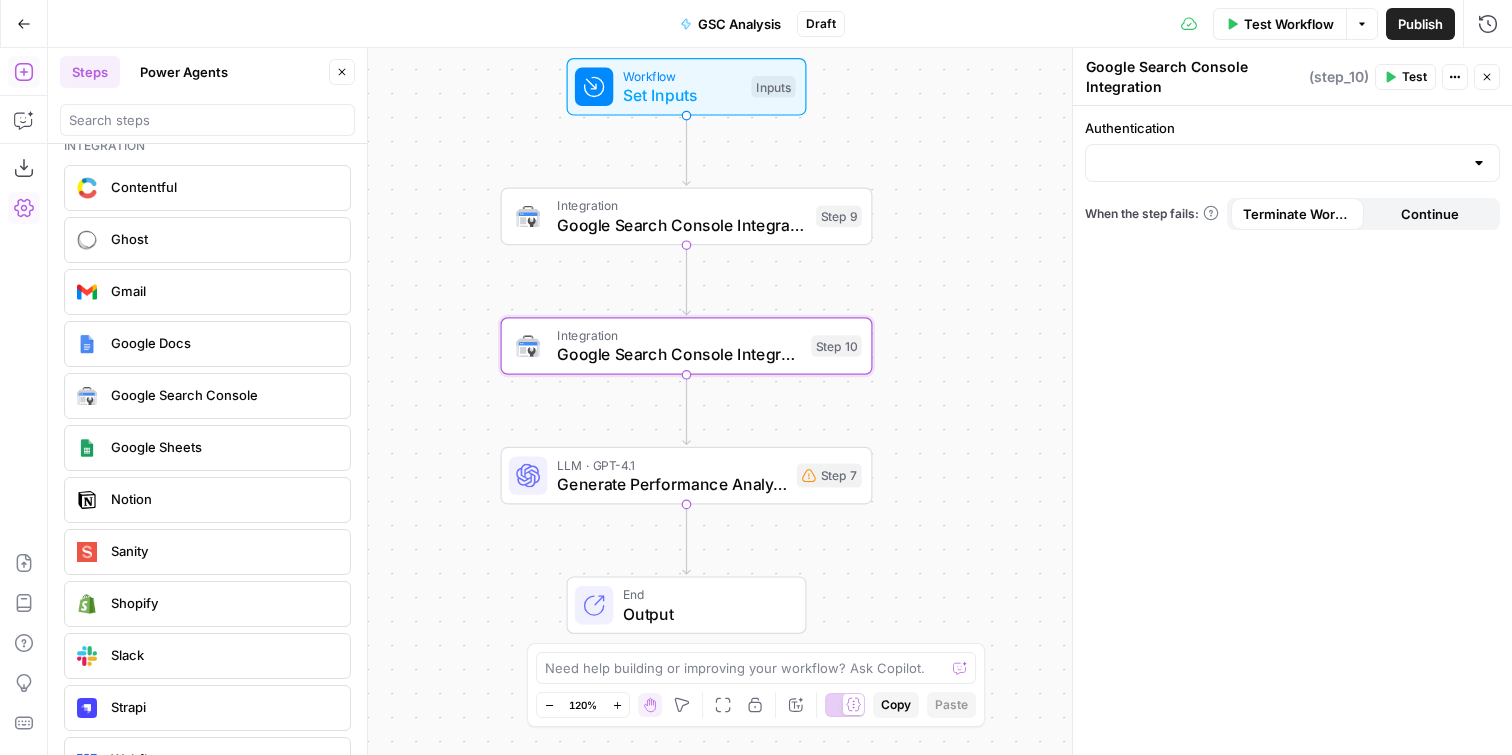click at bounding box center (1292, 163) 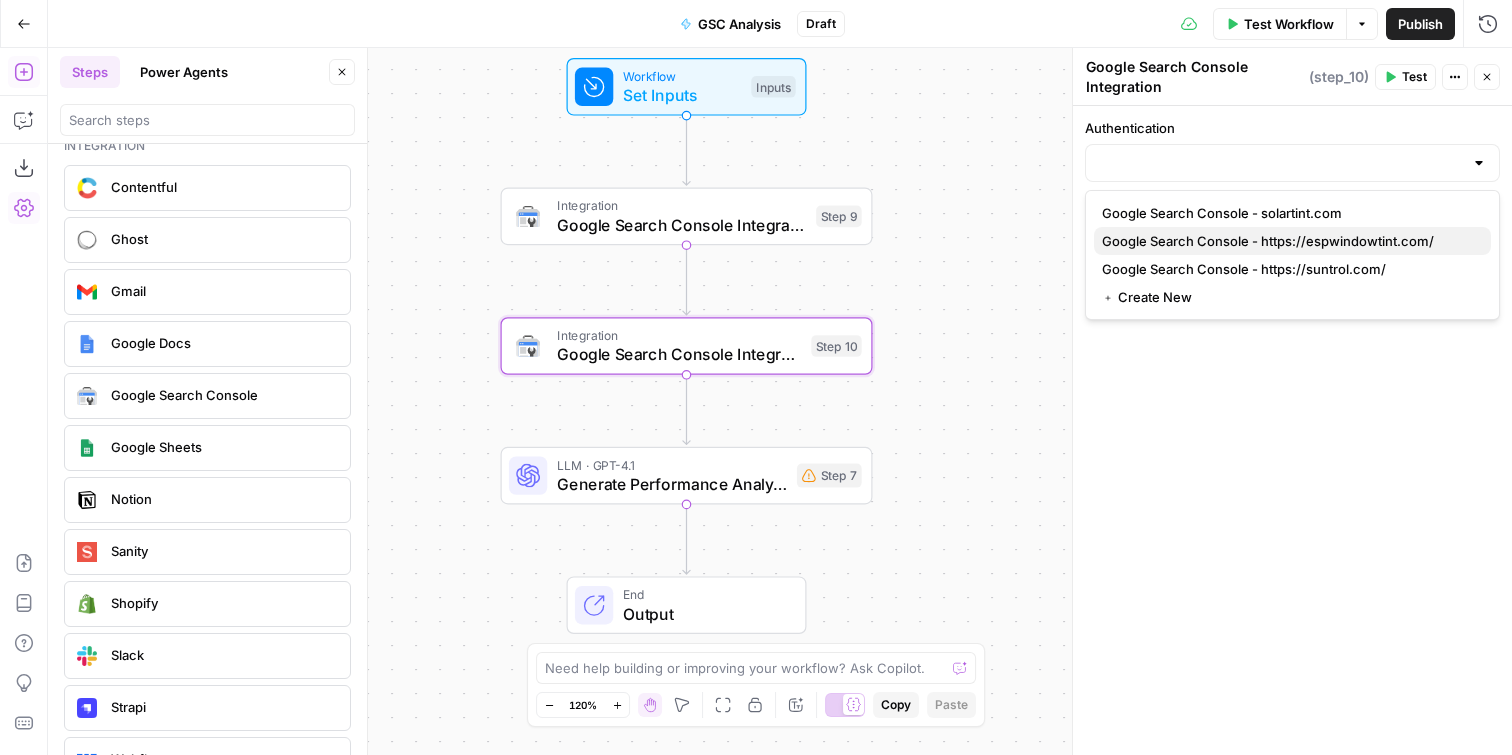 click on "Google Search Console - https://espwindowtint.com/" at bounding box center [1288, 241] 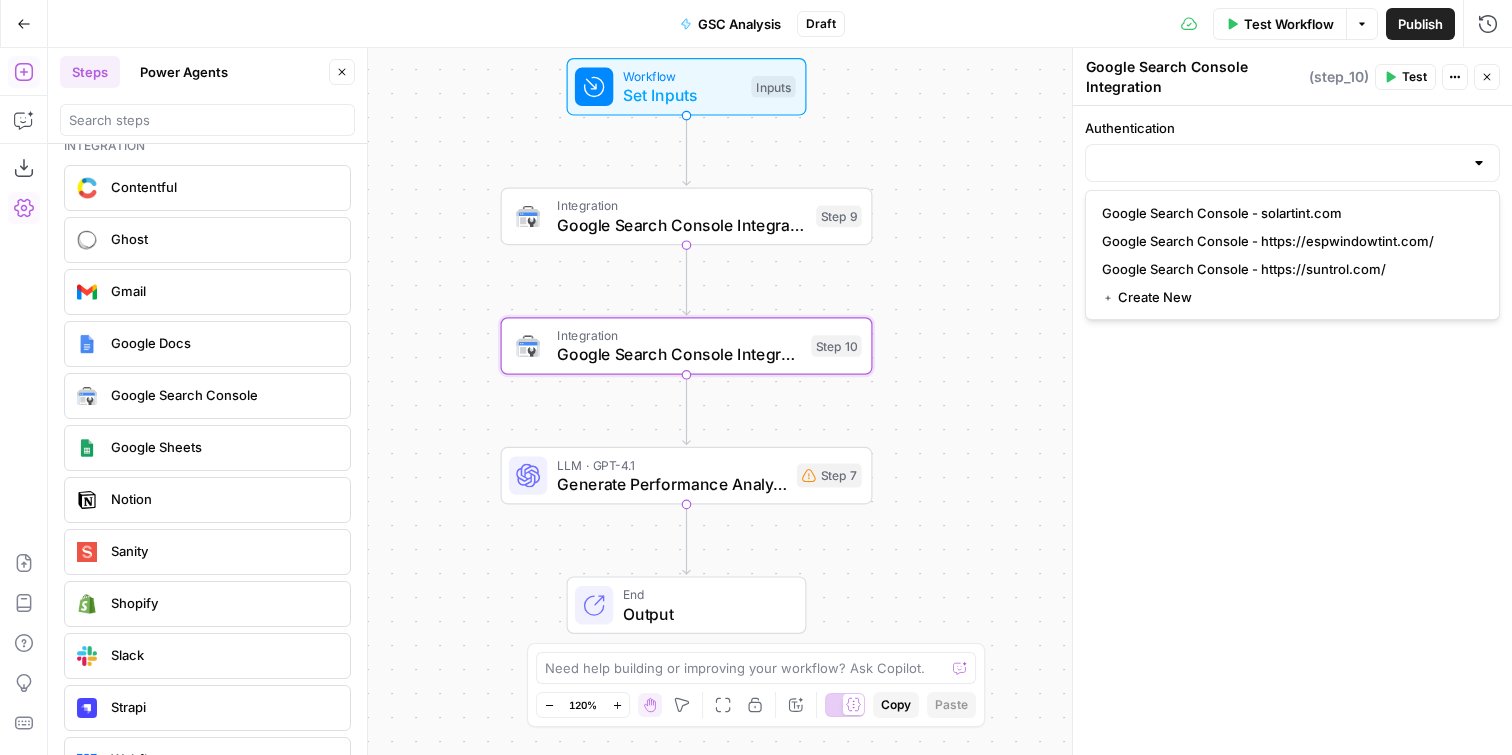 type on "Google Search Console - https://espwindowtint.com/" 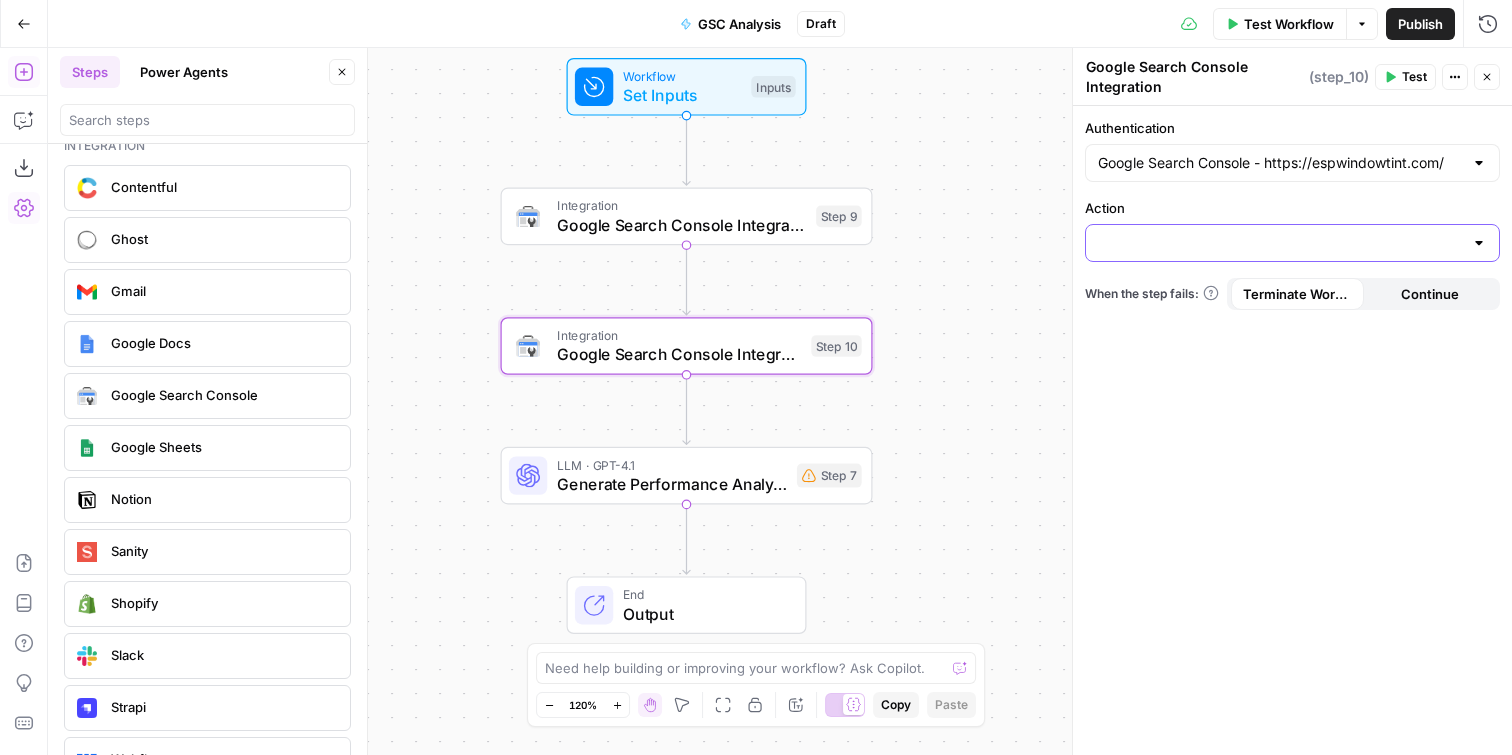 click on "Action" at bounding box center [1280, 243] 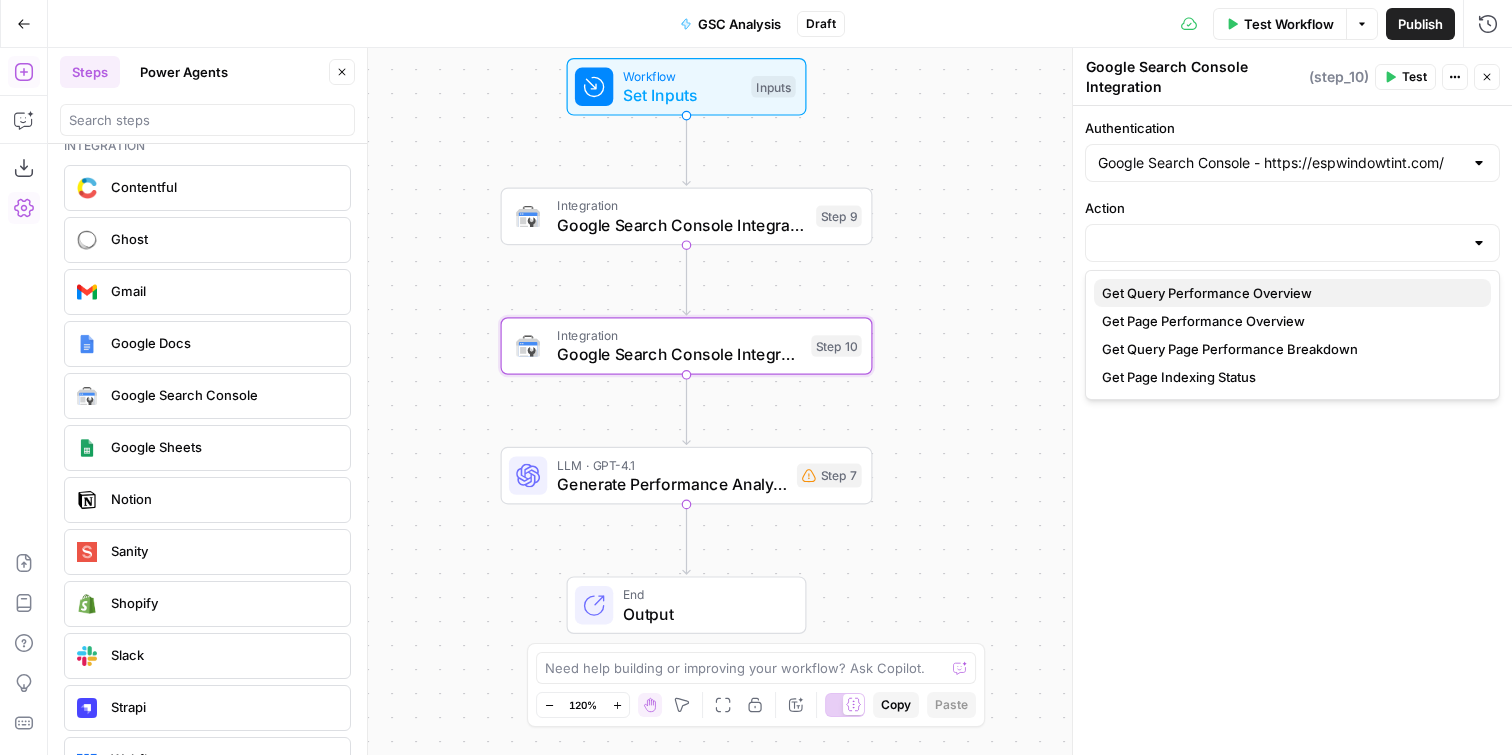 click on "Get Query Performance Overview" at bounding box center (1288, 293) 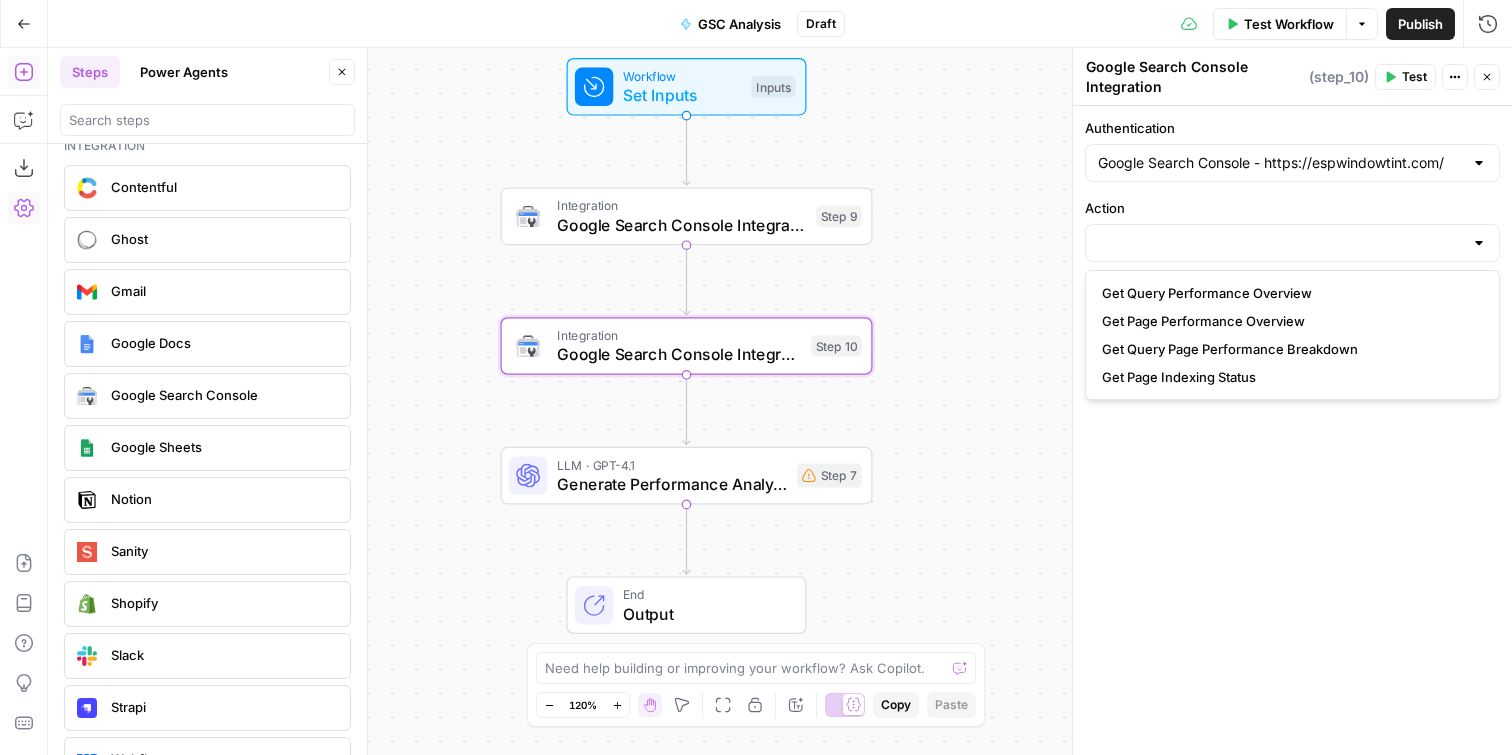type on "Get Query Performance Overview" 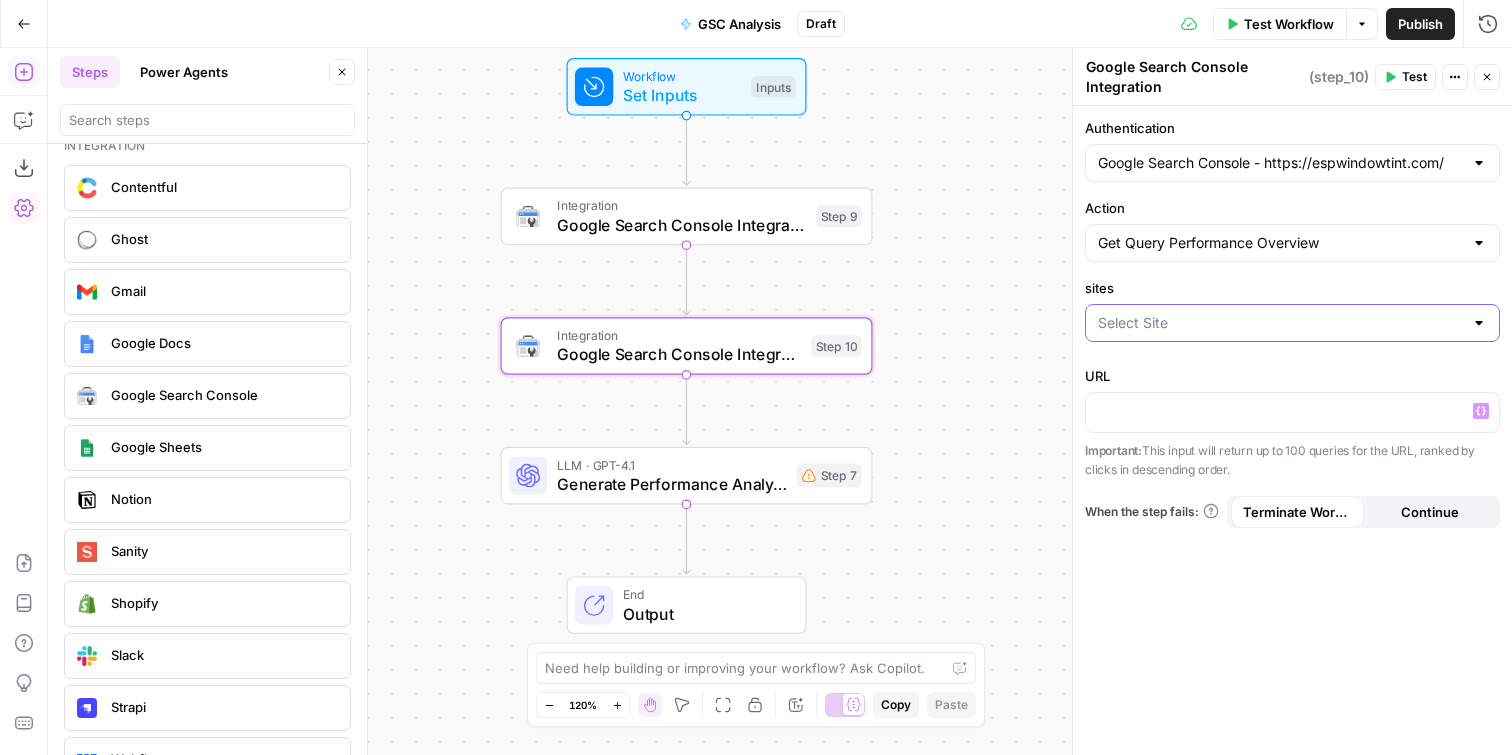 click on "sites" at bounding box center (1280, 323) 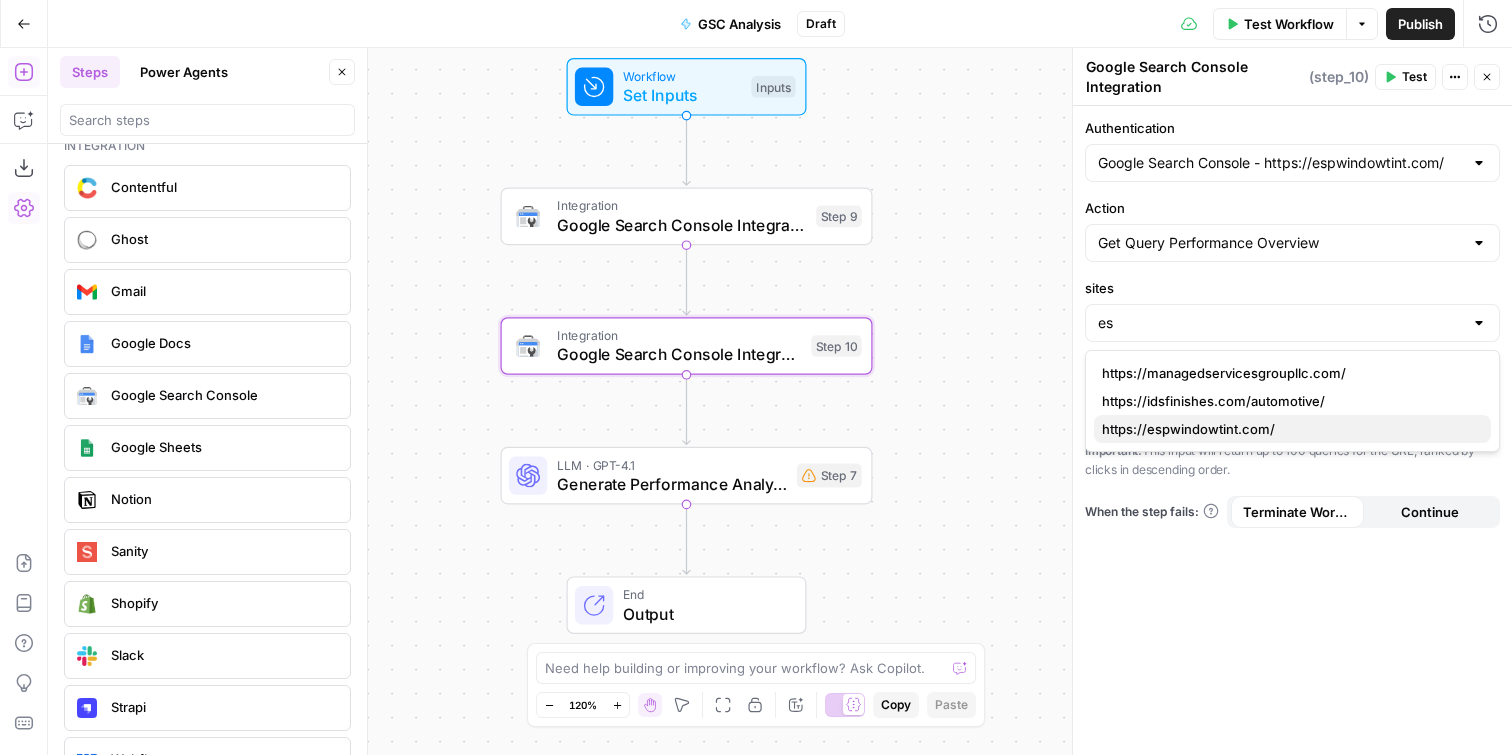 click on "https://espwindowtint.com/" at bounding box center [1288, 429] 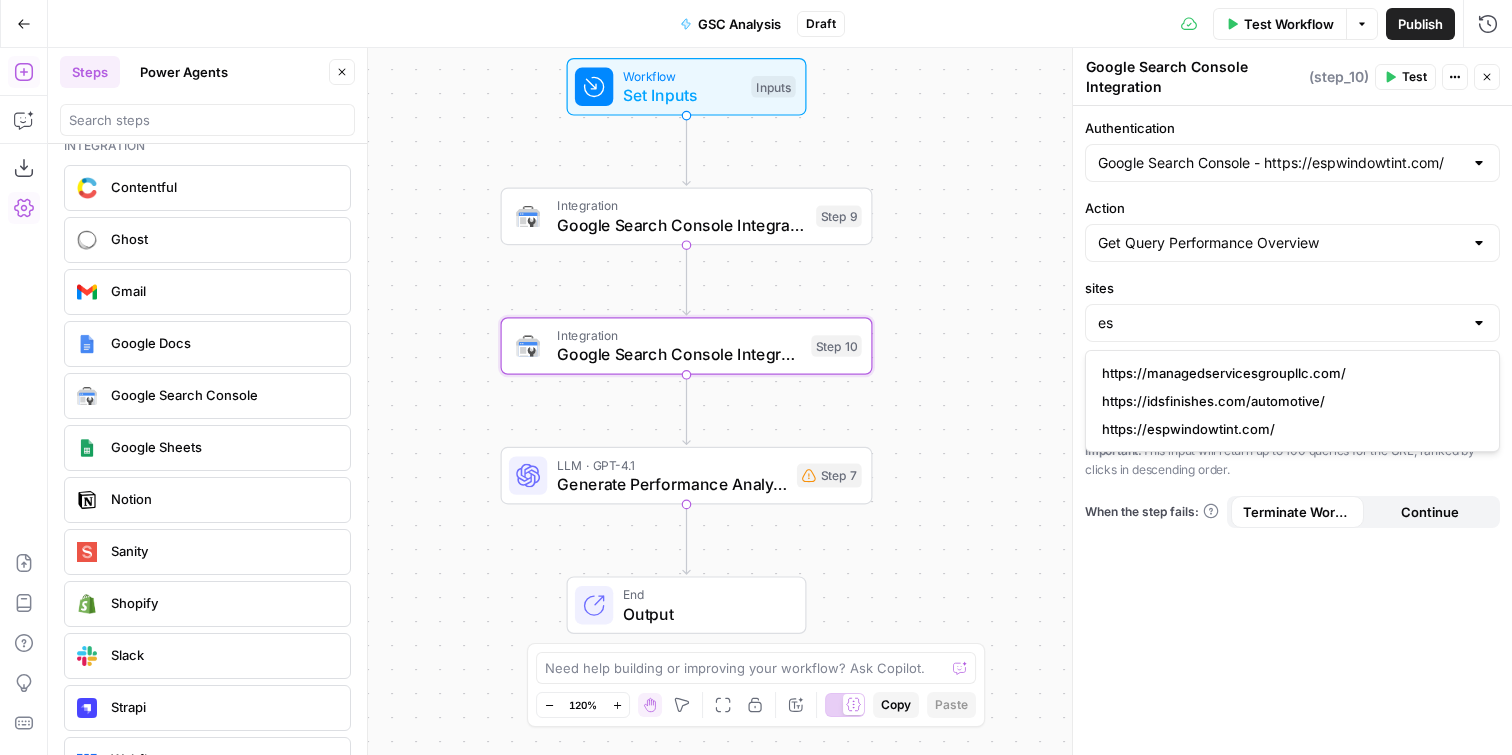 type on "https://espwindowtint.com/" 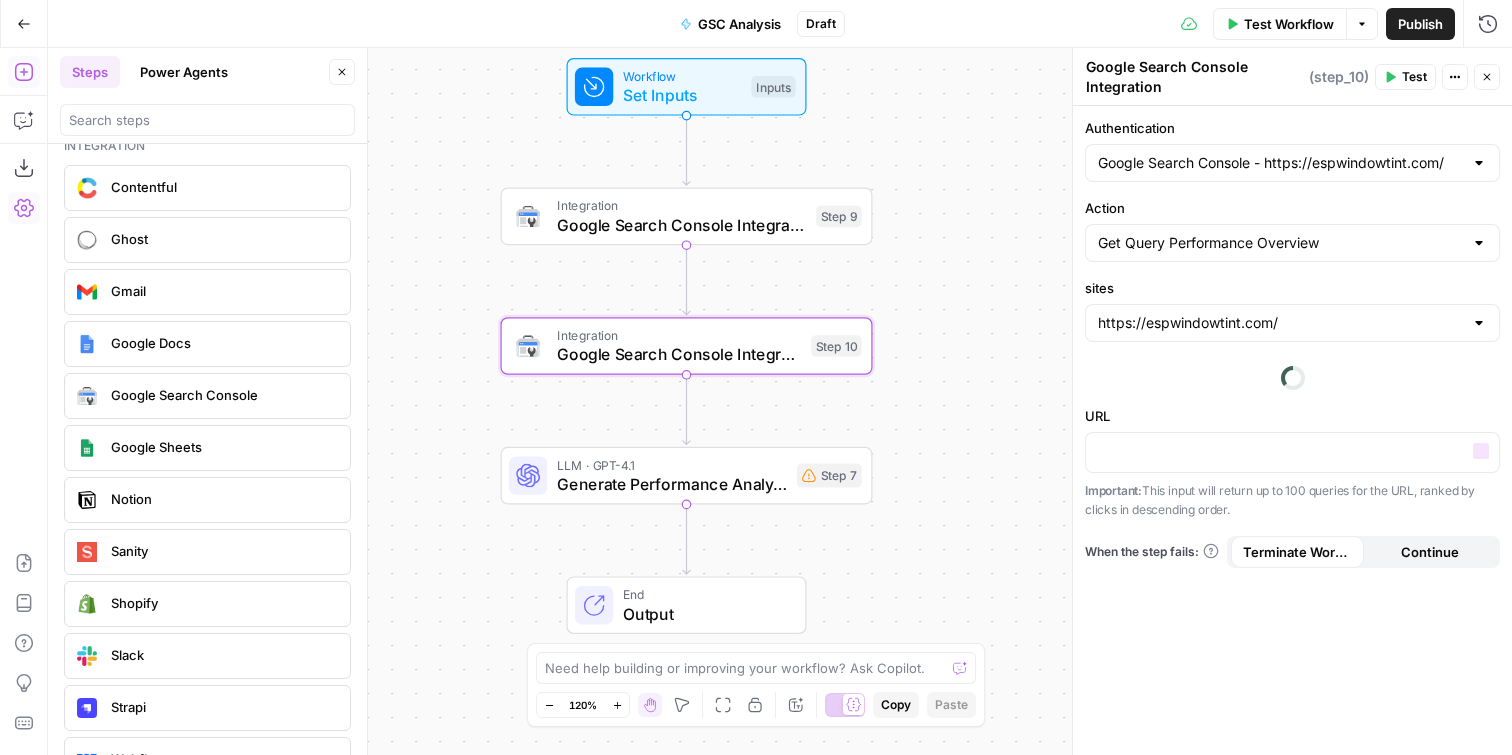 click on "URL" at bounding box center [1292, 416] 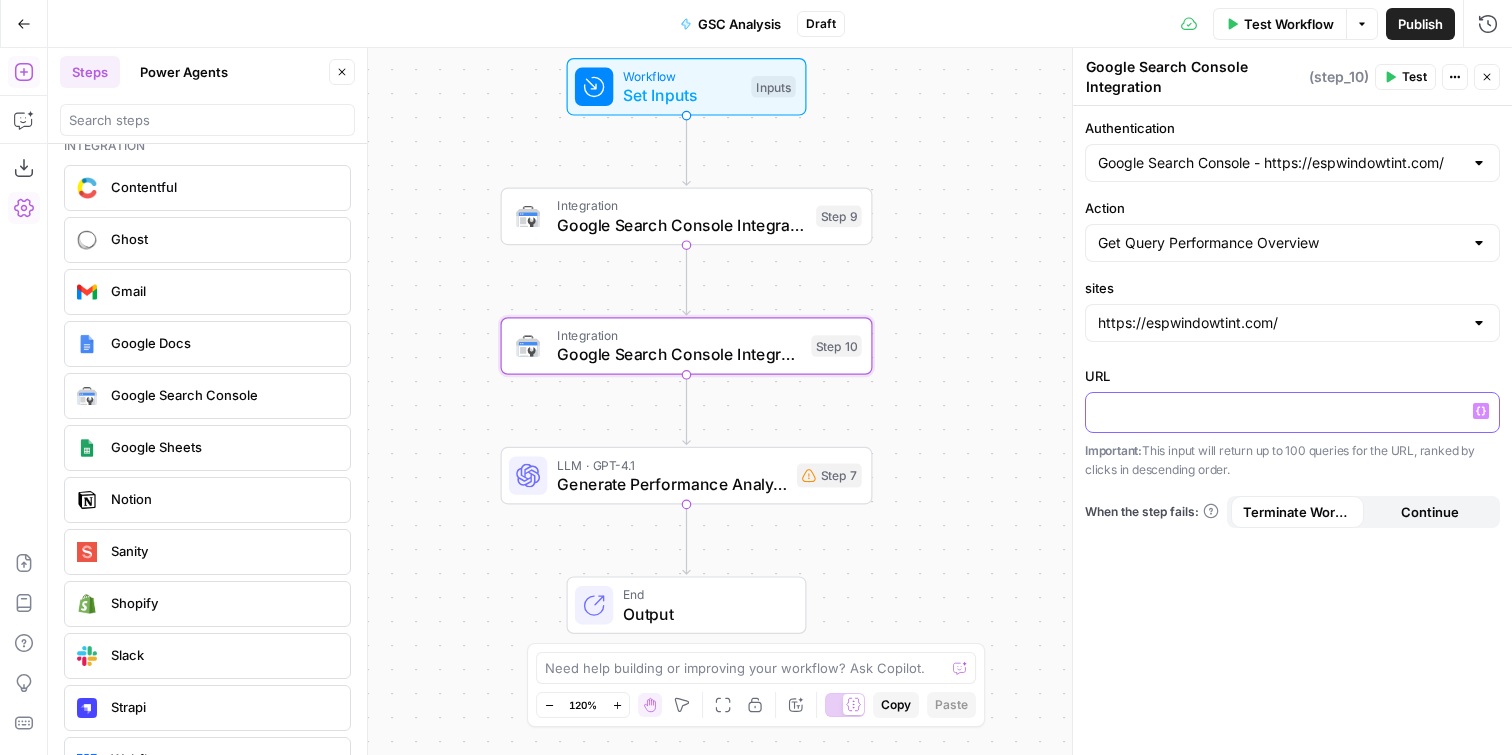 click at bounding box center [1292, 412] 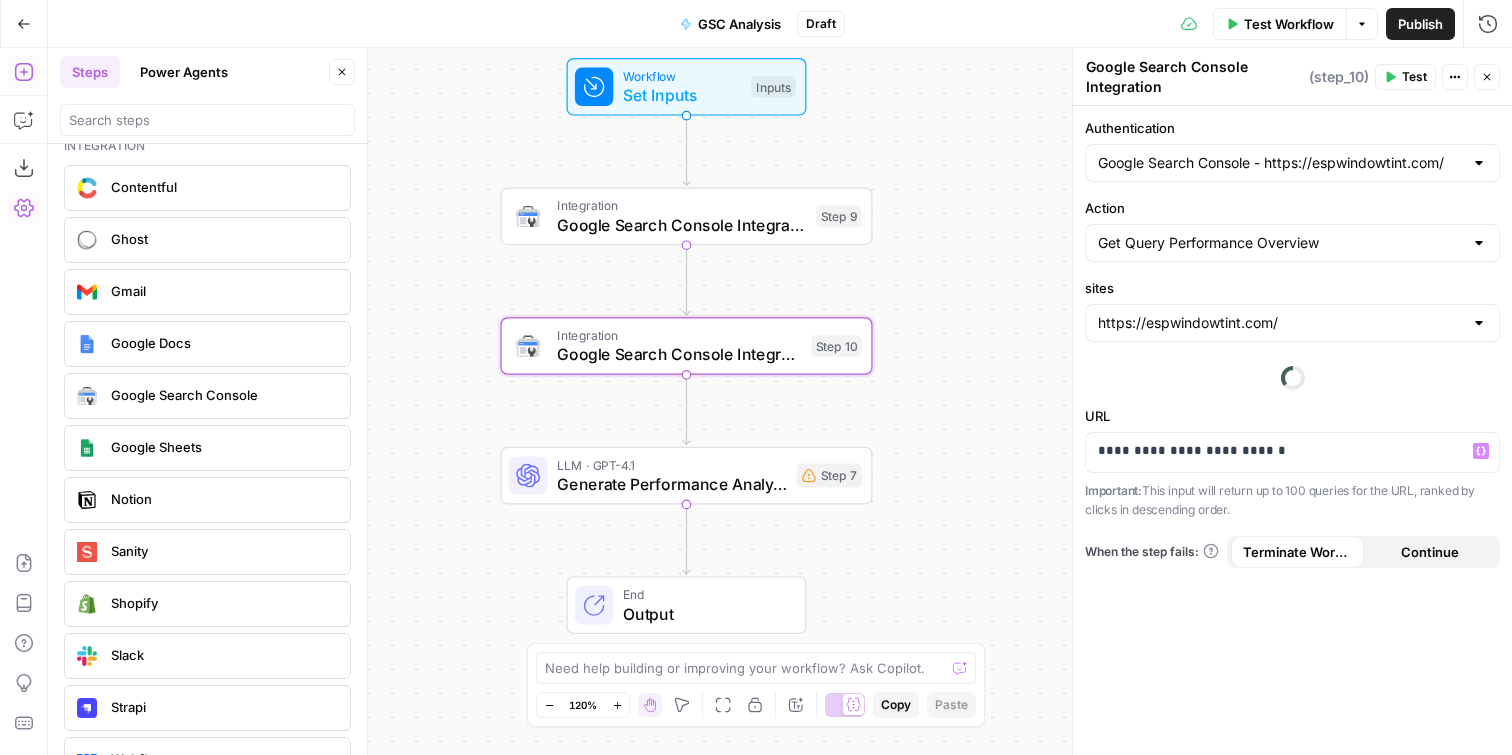 click on "Google Search Console Integration" at bounding box center (1195, 77) 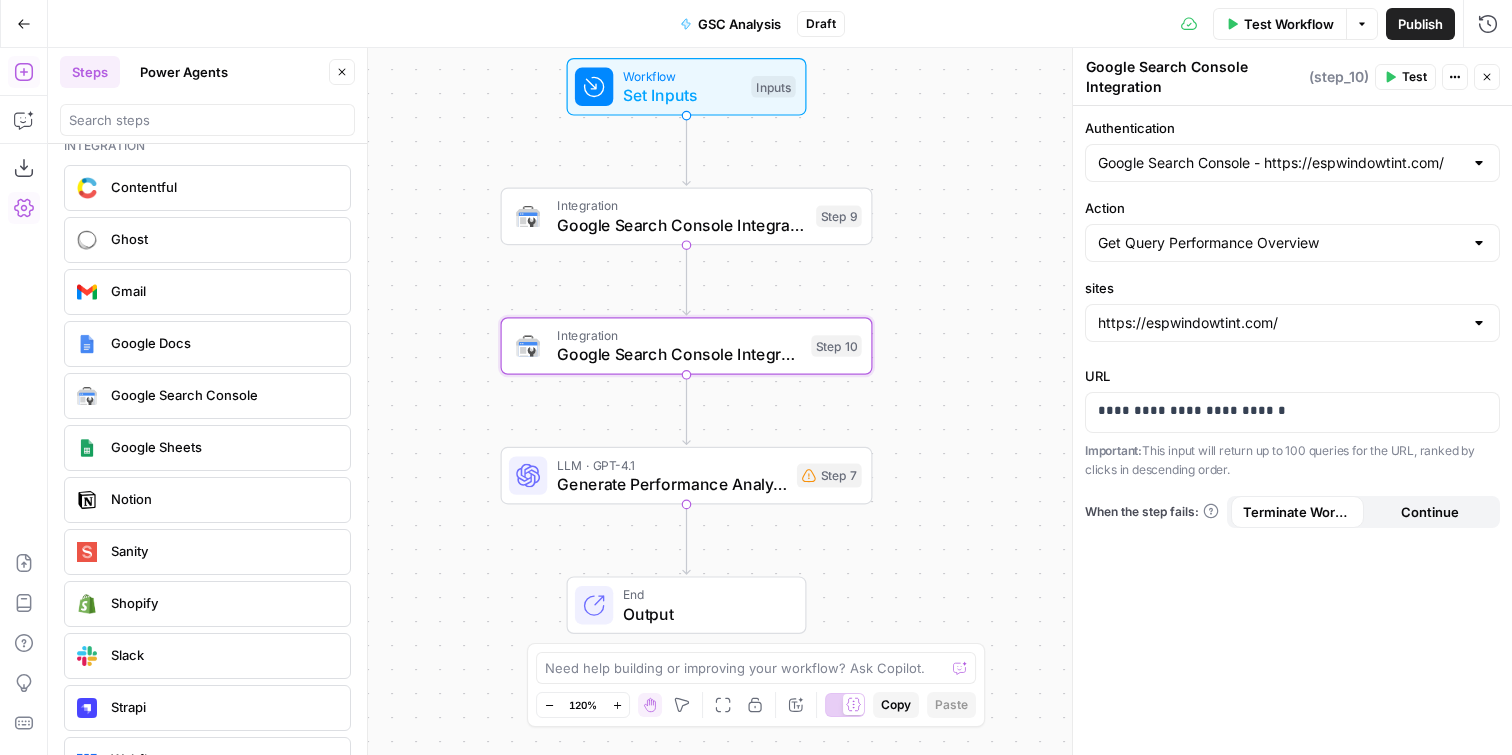 drag, startPoint x: 1185, startPoint y: 93, endPoint x: 1067, endPoint y: 73, distance: 119.682915 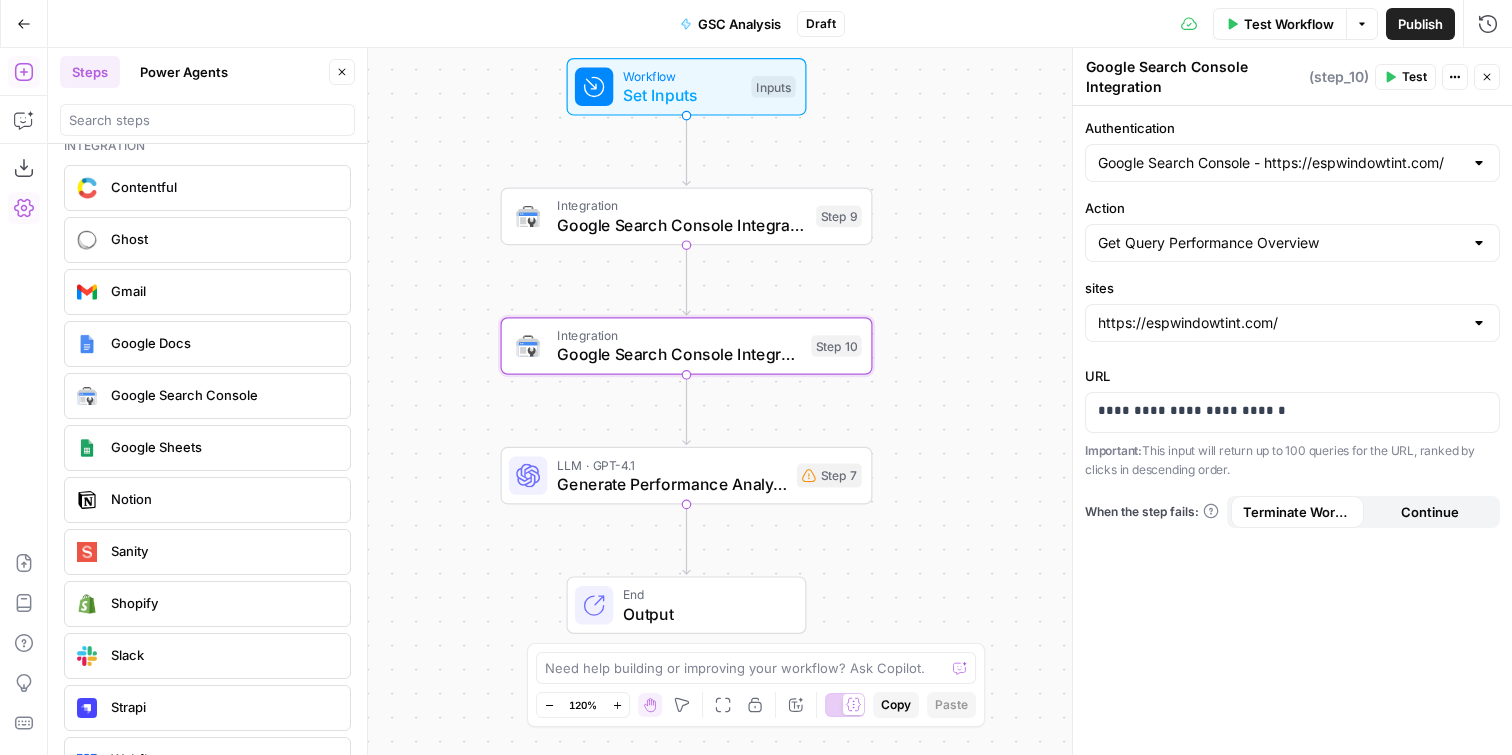 click on "**********" at bounding box center [1292, 401] 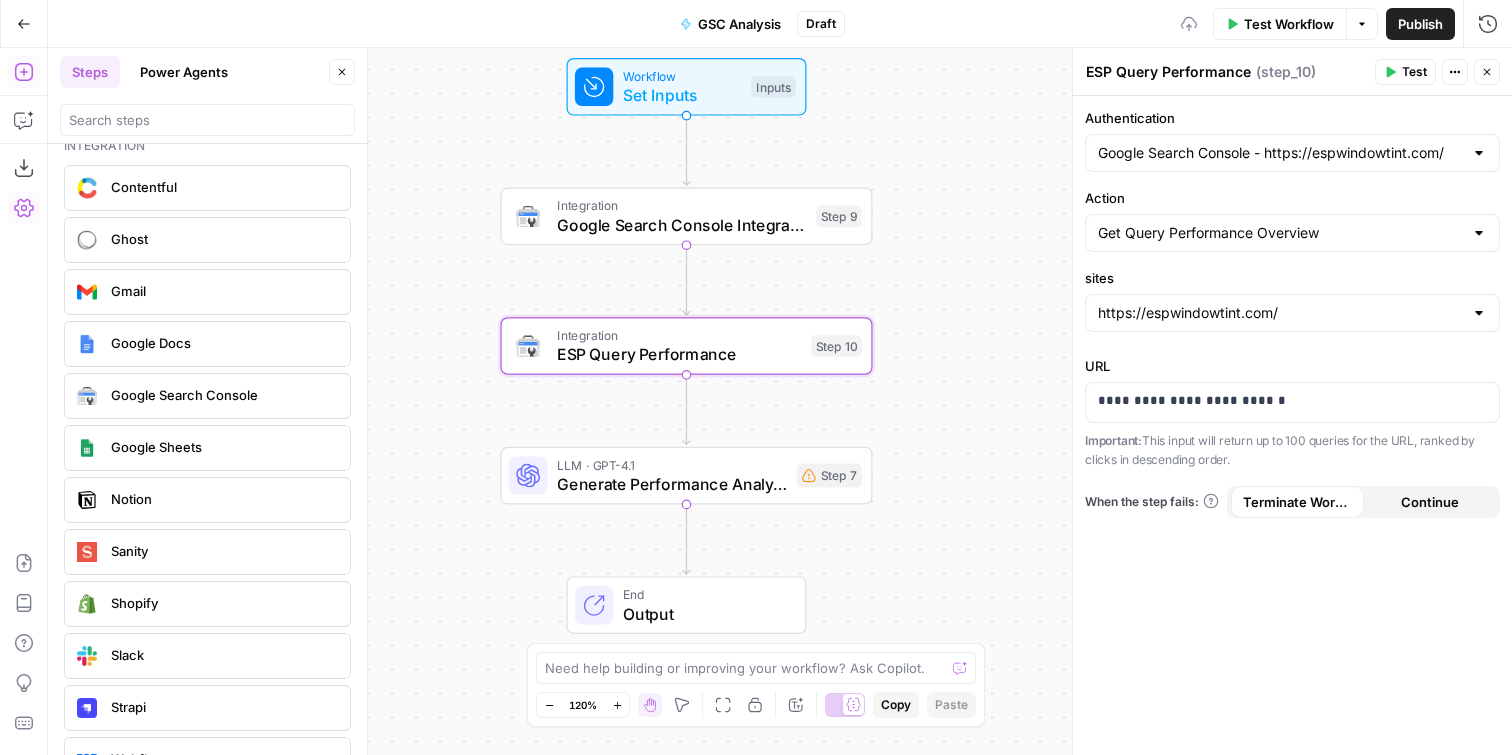 type on "ESP Query Performance" 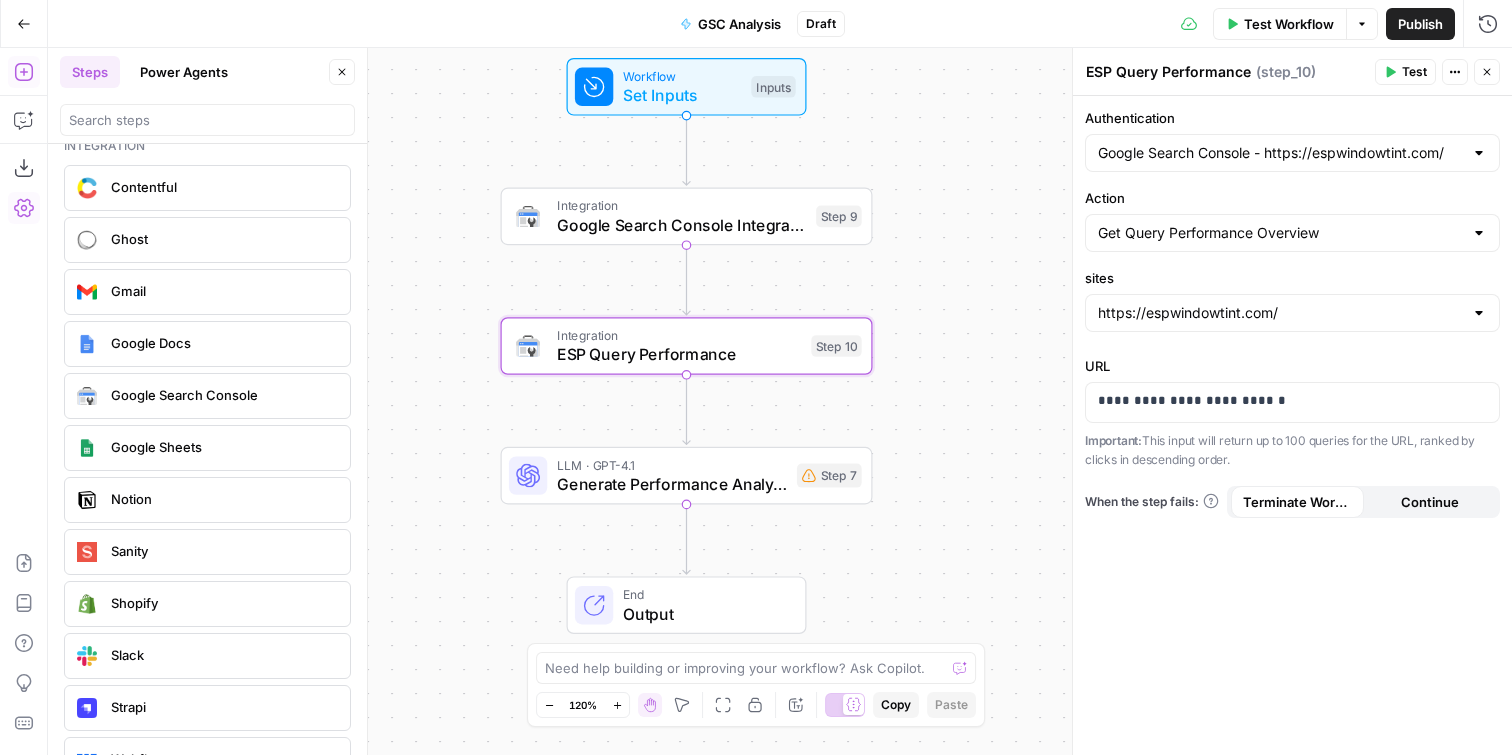click on "Google Search Console Integration" at bounding box center (682, 225) 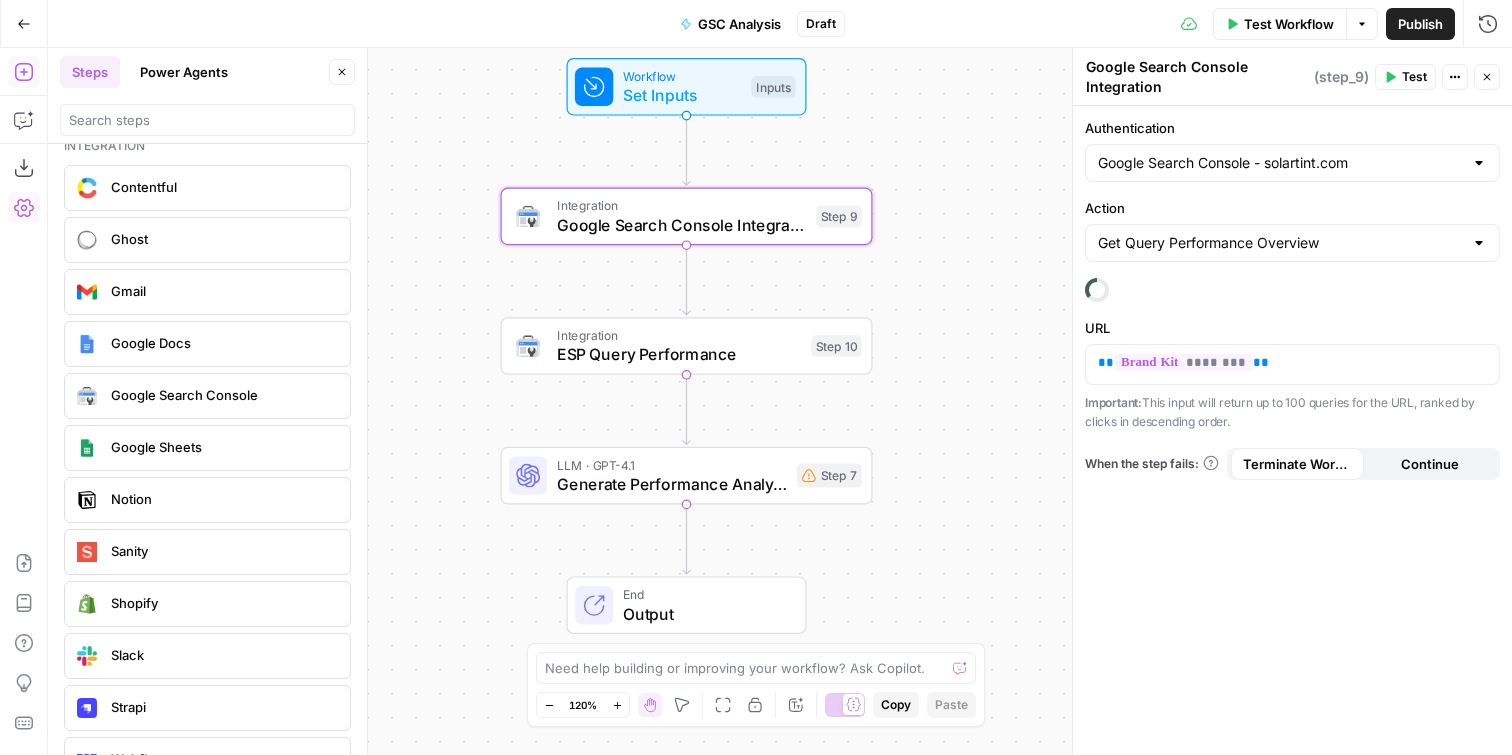 click on "Google Search Console Integration" at bounding box center (1197, 77) 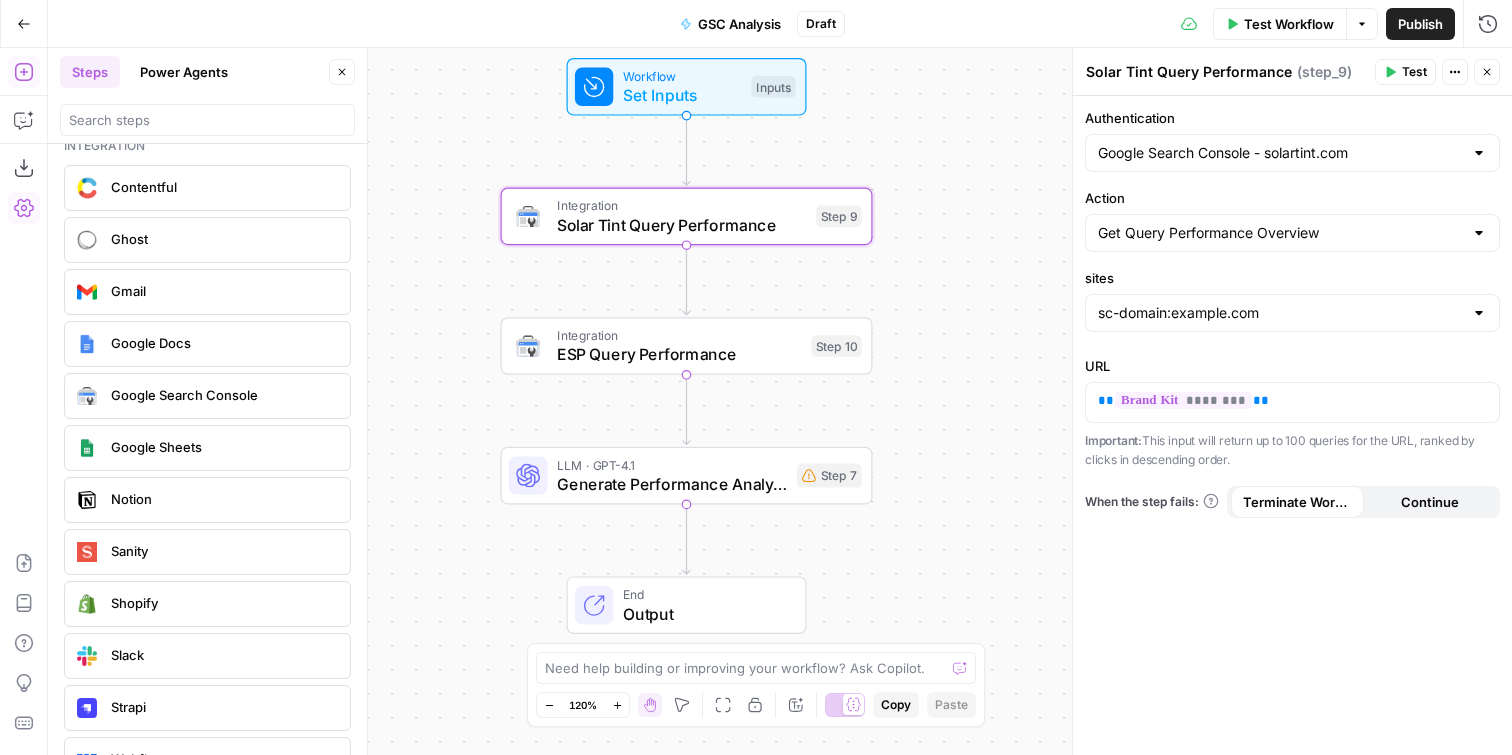 type on "Solar Tint Query Performance" 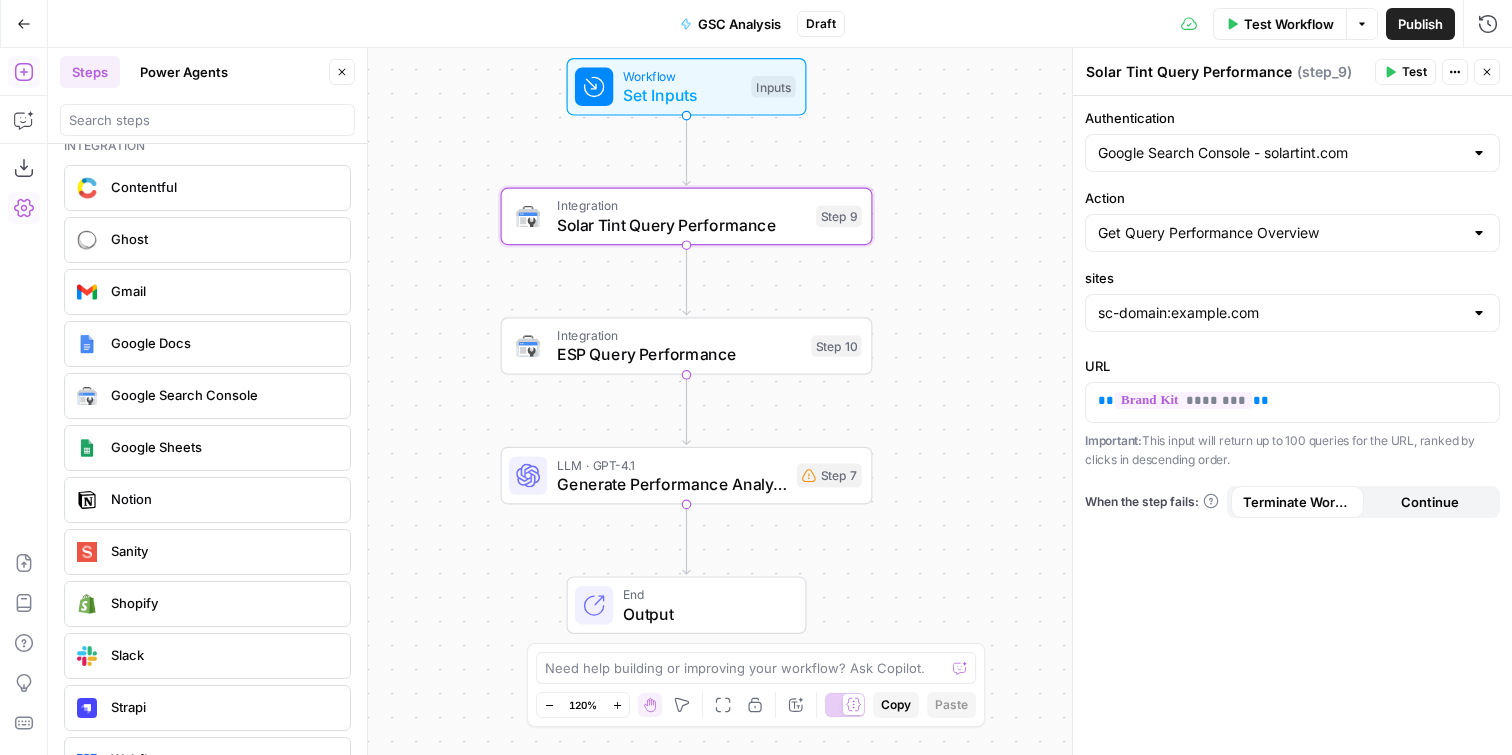 click on "Authentication Google Search Console - solartint.com Action Get Query Performance Overview sites sc-domain:solartint.com URL ** ******** ** Important:  This input will return up to 100 queries for the URL, ranked by clicks in descending order. When the step fails: Terminate Workflow Continue" at bounding box center [1292, 425] 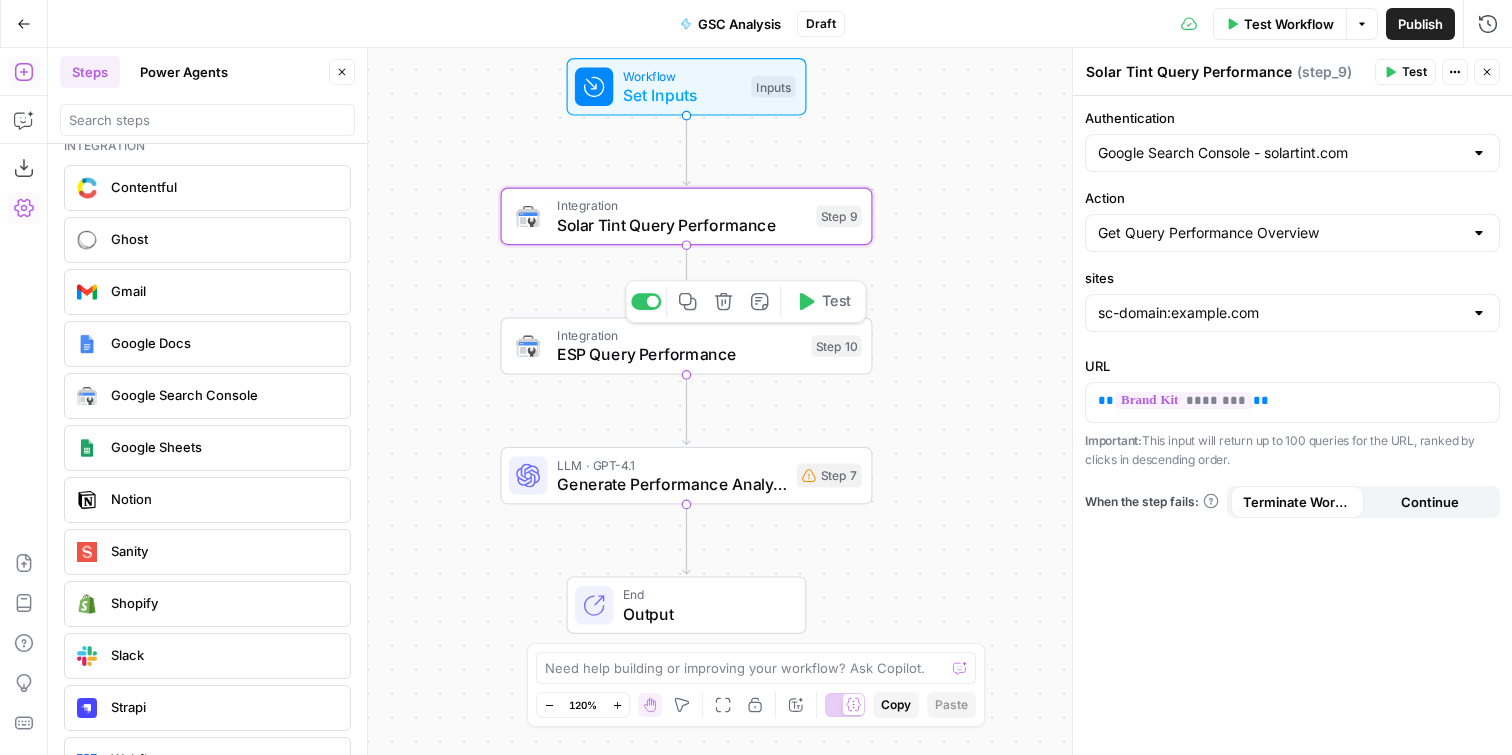 click on "ESP Query Performance" at bounding box center (679, 354) 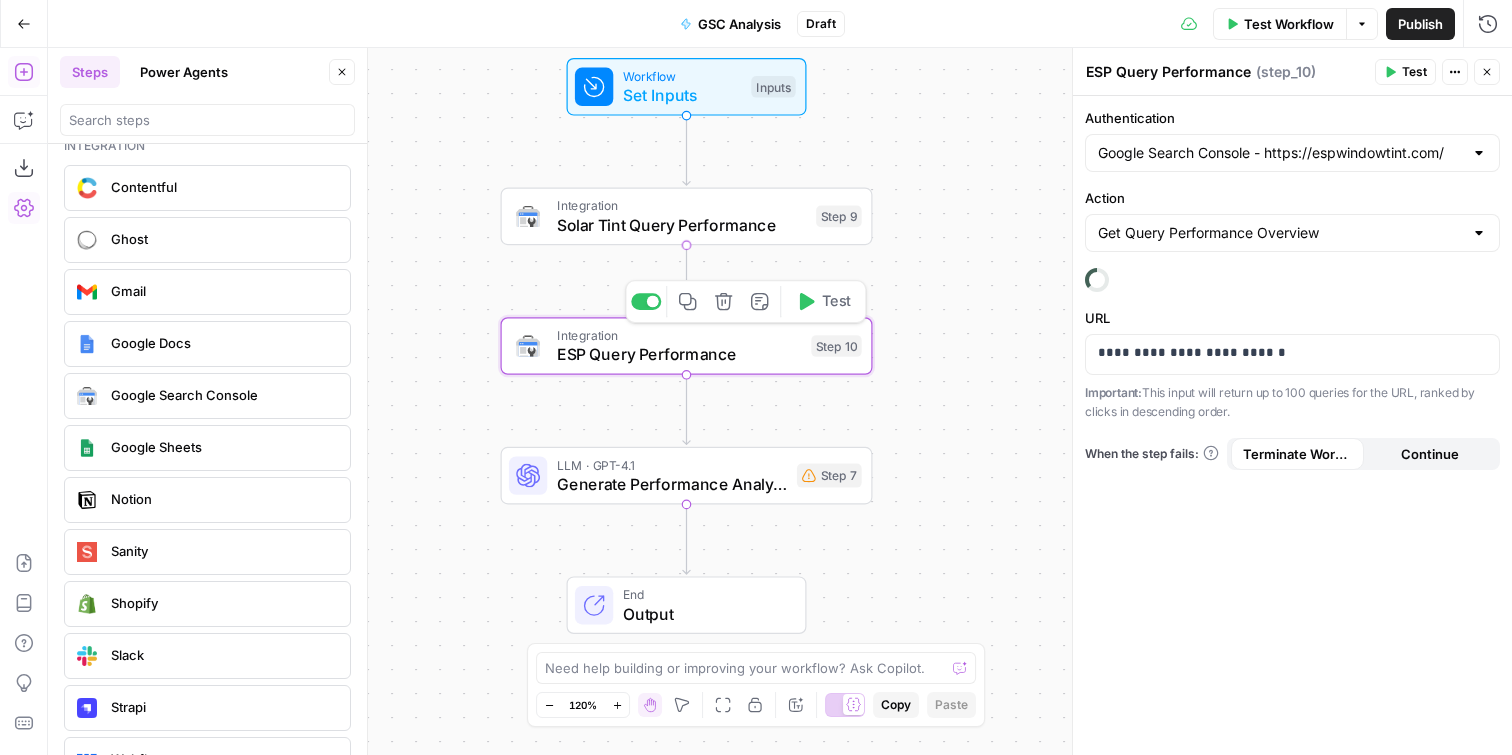click on "Solar Tint Query Performance" at bounding box center [682, 225] 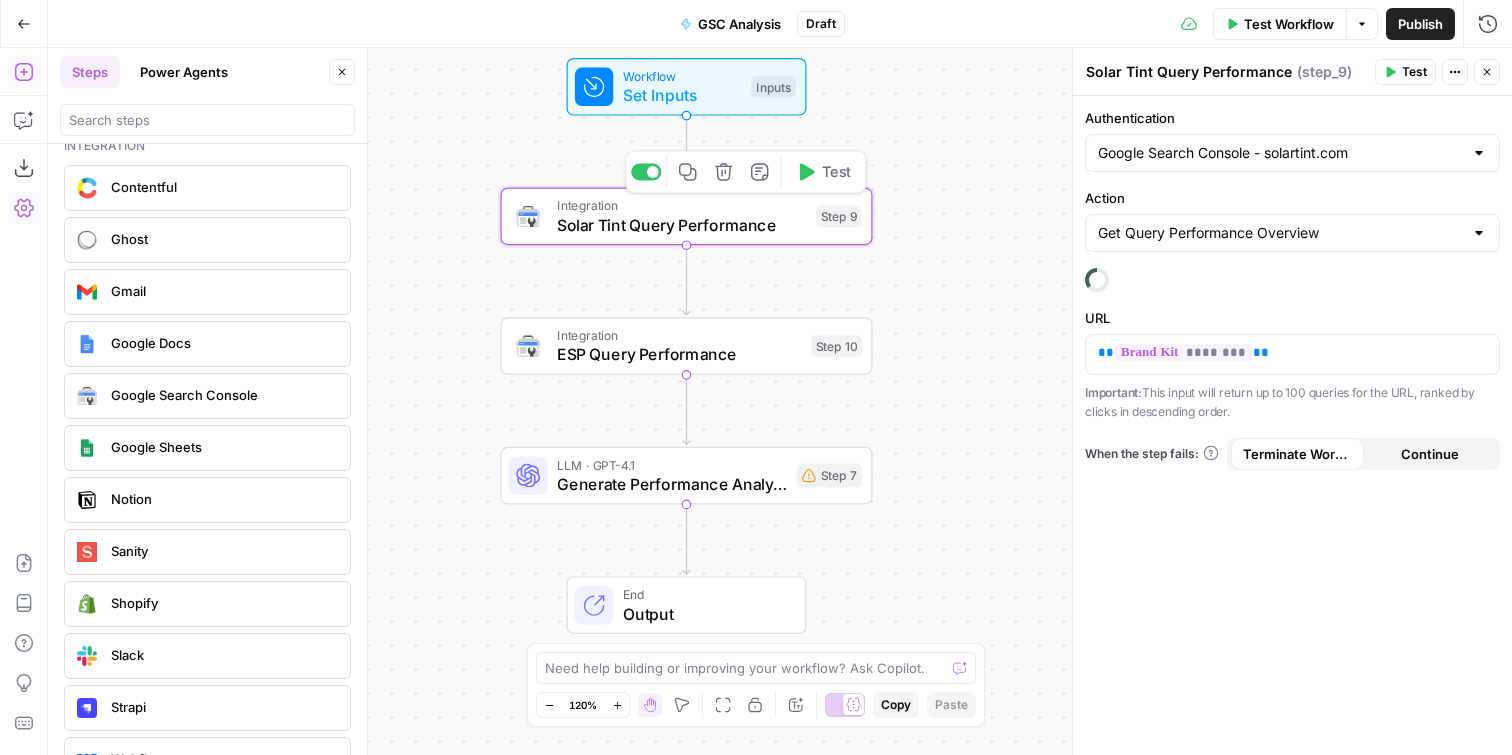 click on "Workflow Set Inputs Inputs Test Step" at bounding box center (687, 87) 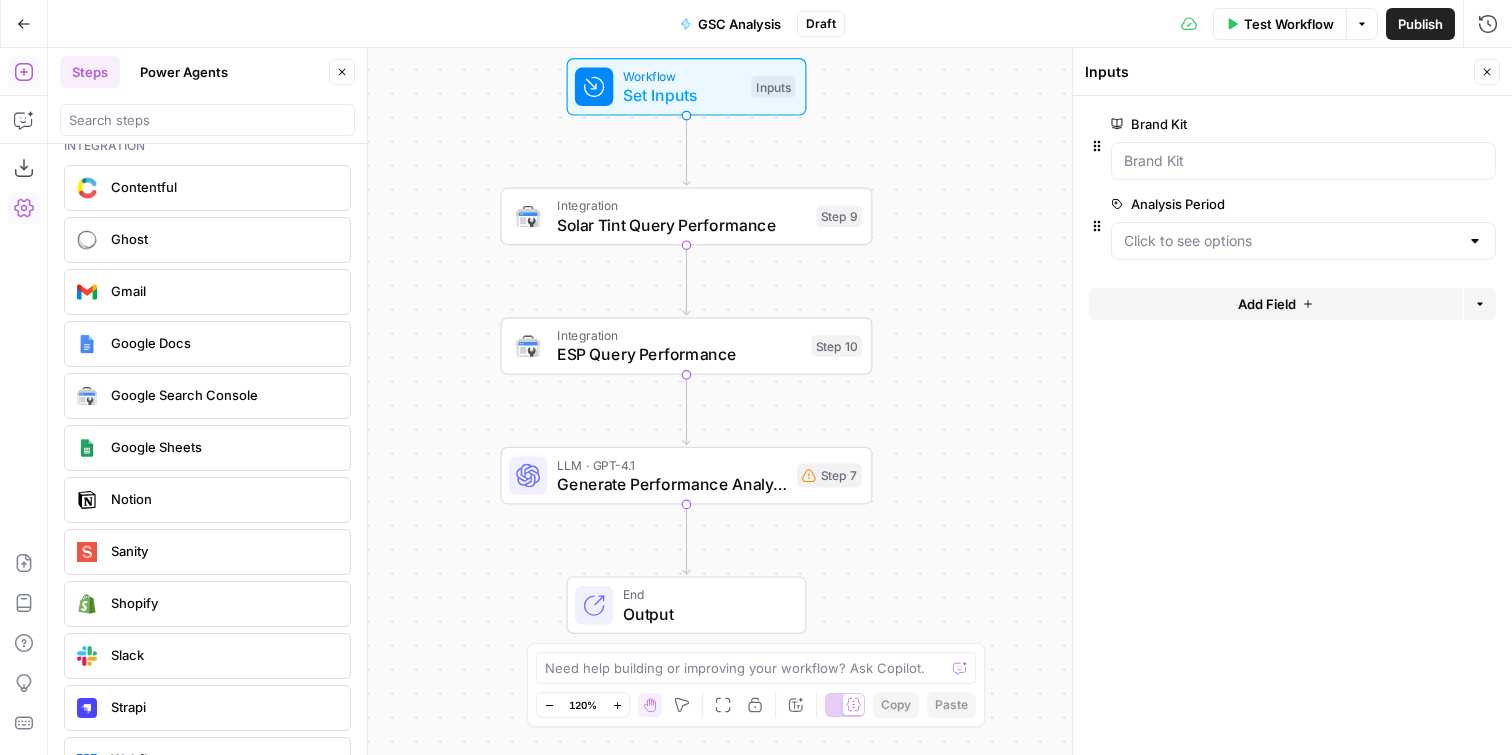 click on "Solar Tint Query Performance" at bounding box center (682, 225) 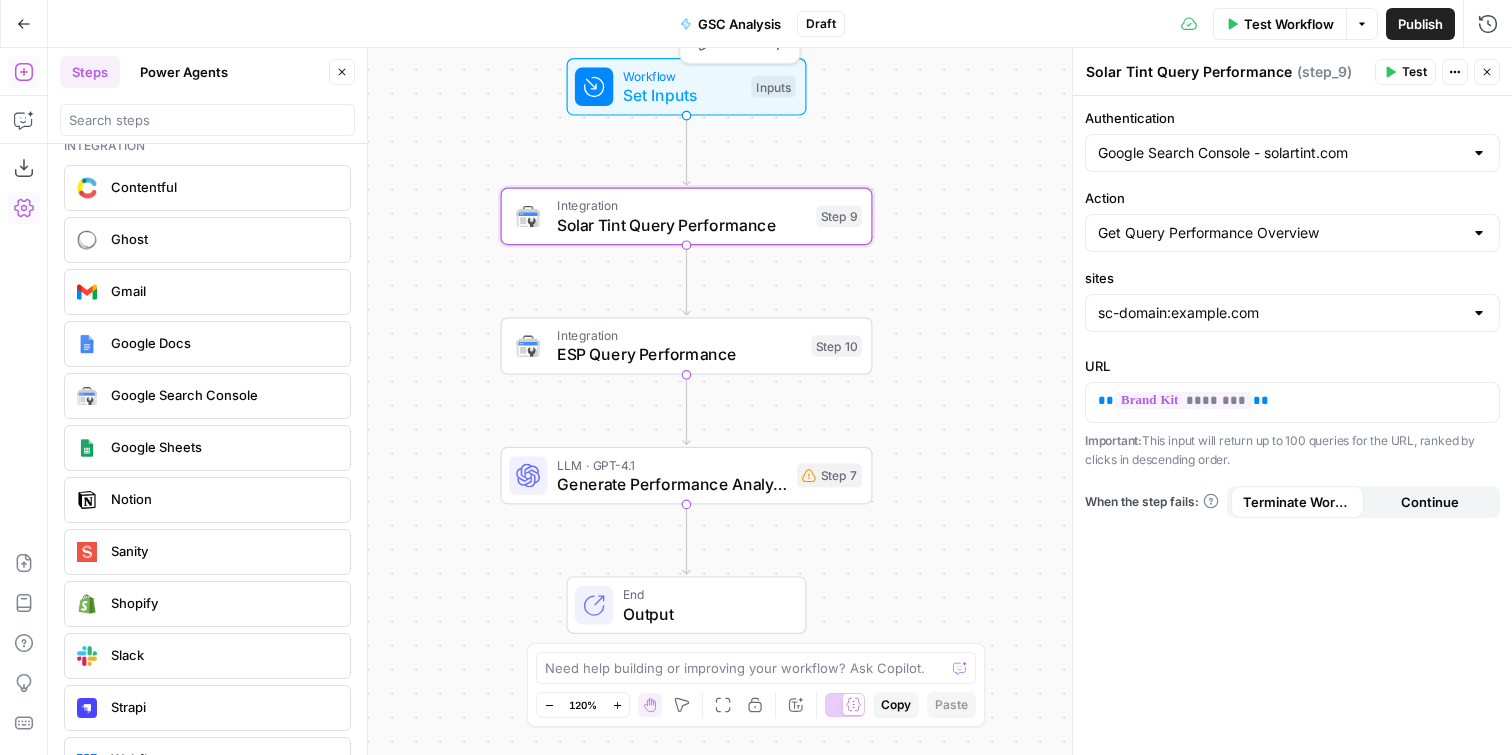 click on "Set Inputs" at bounding box center (682, 95) 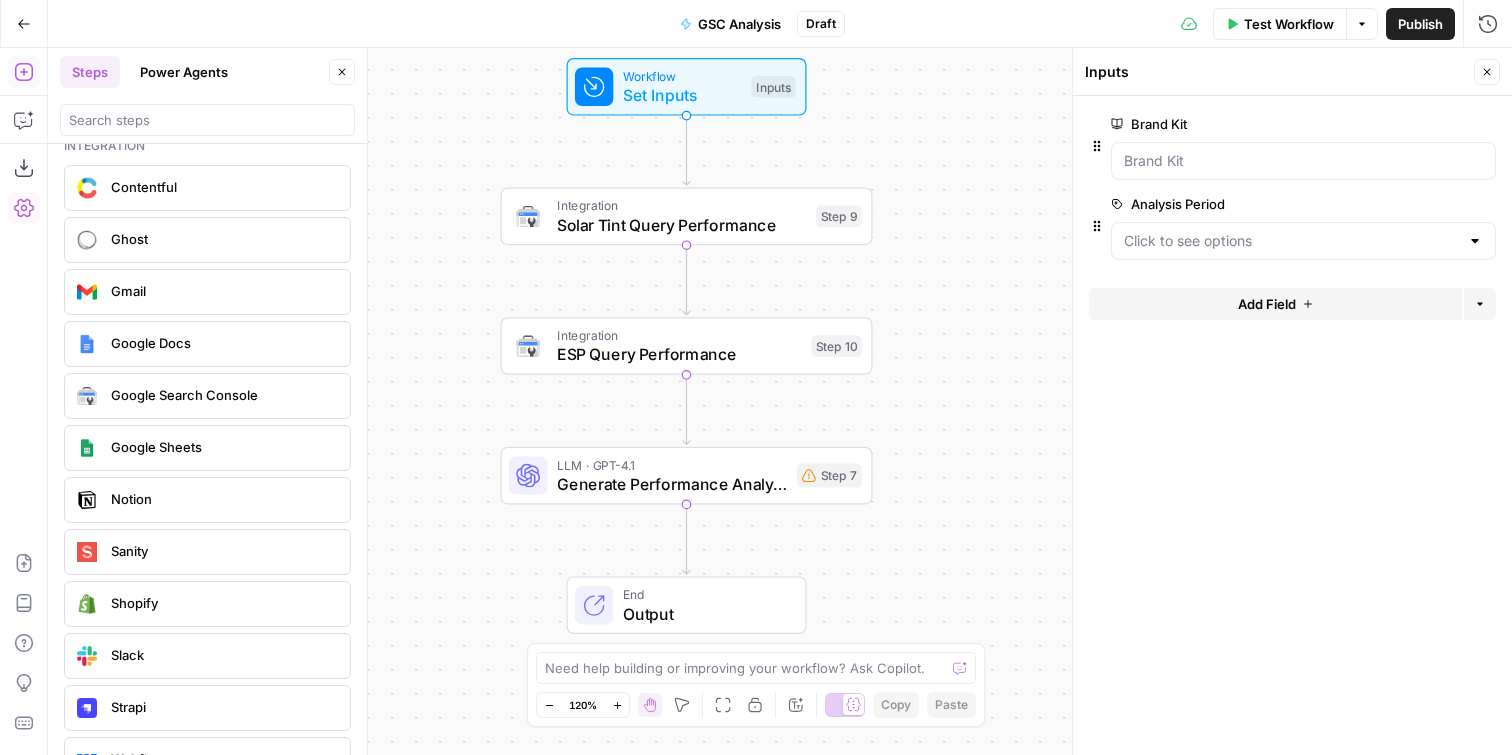 click on "Solar Tint Query Performance" at bounding box center (682, 225) 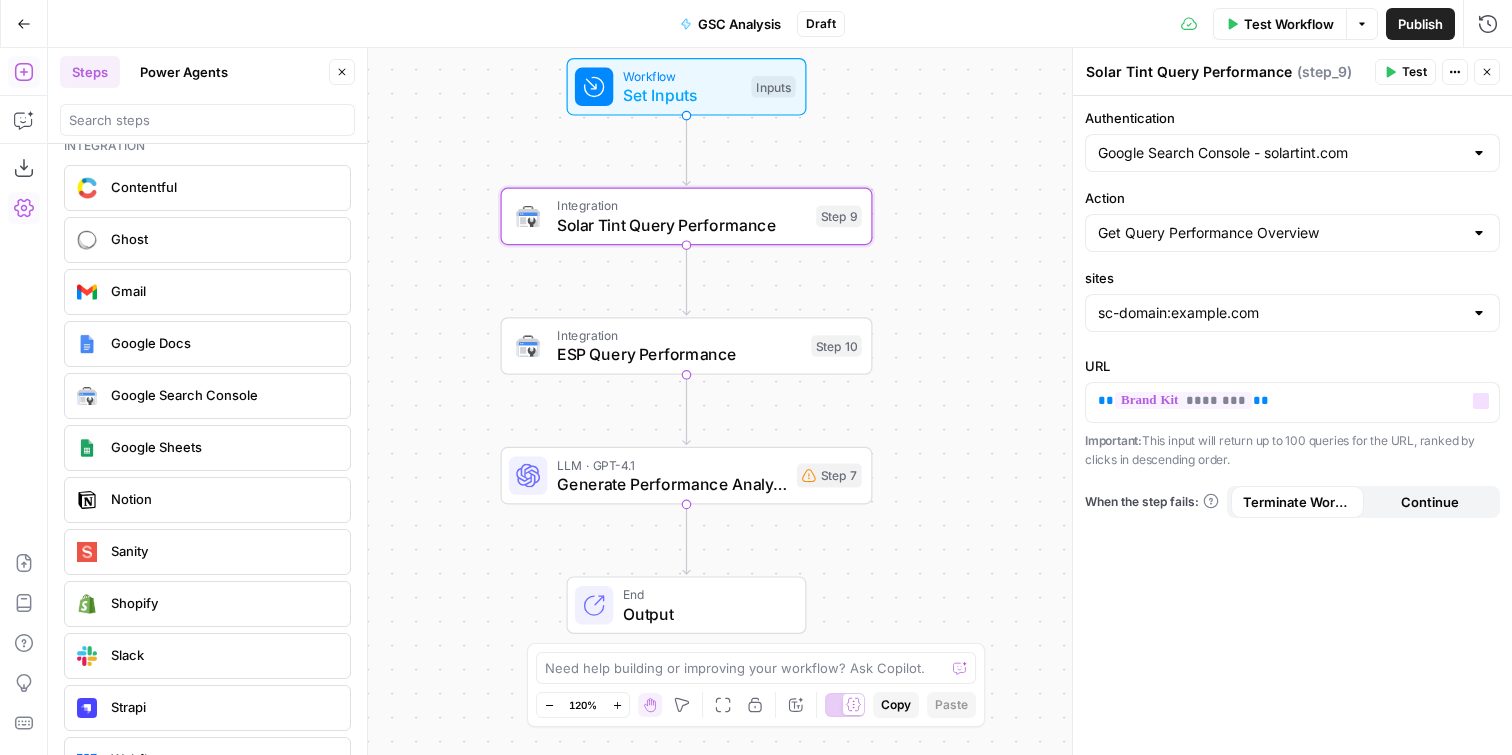 click on "URL" at bounding box center (1292, 366) 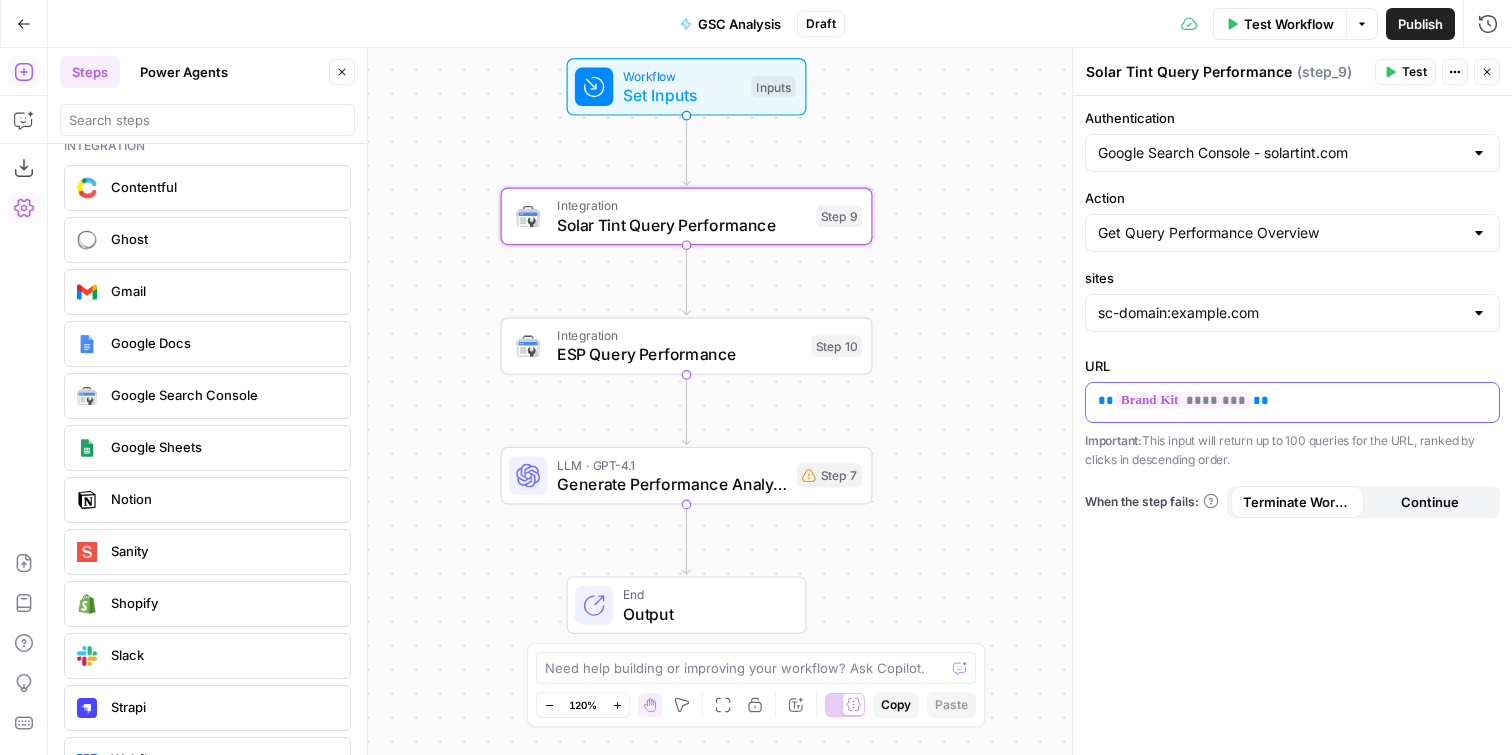click on "** ******** **" at bounding box center (1292, 402) 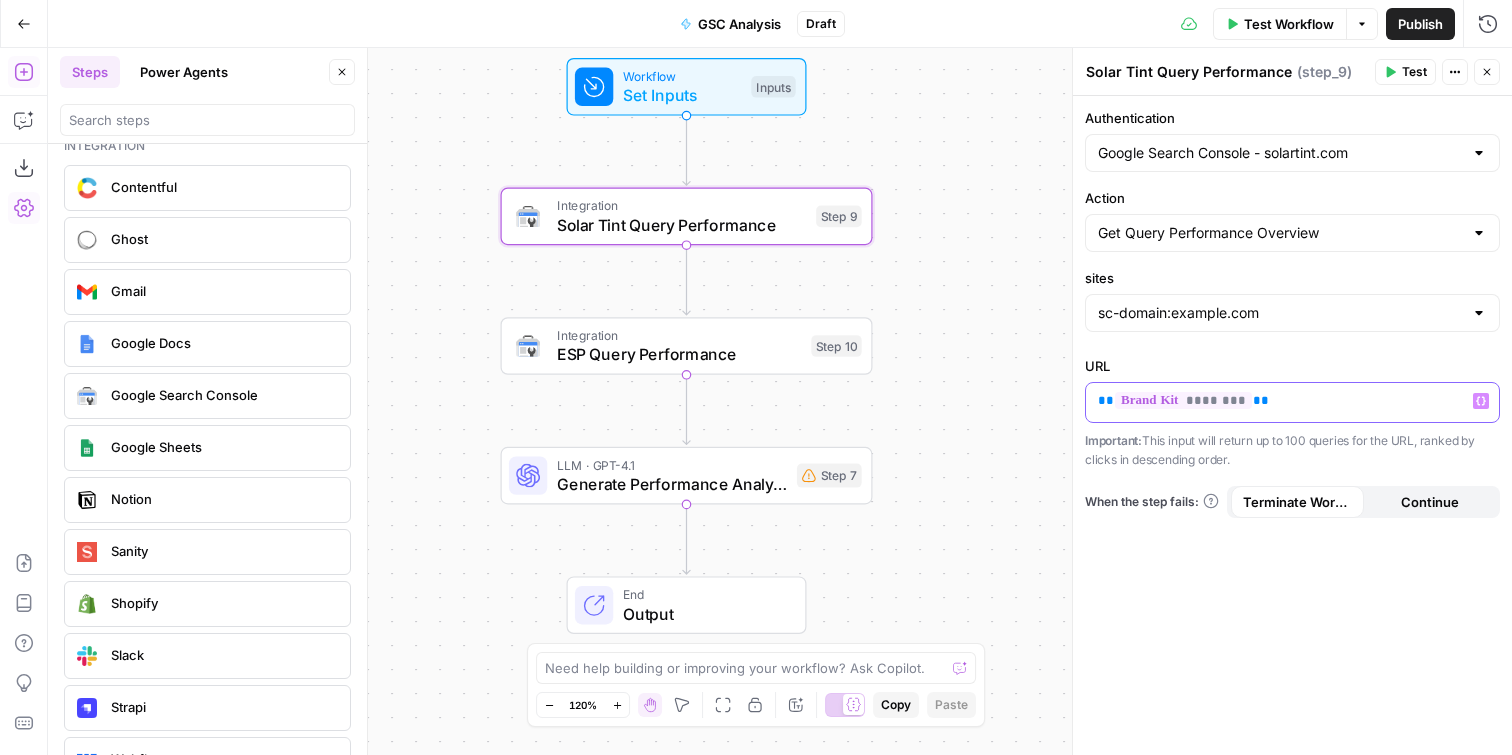 type 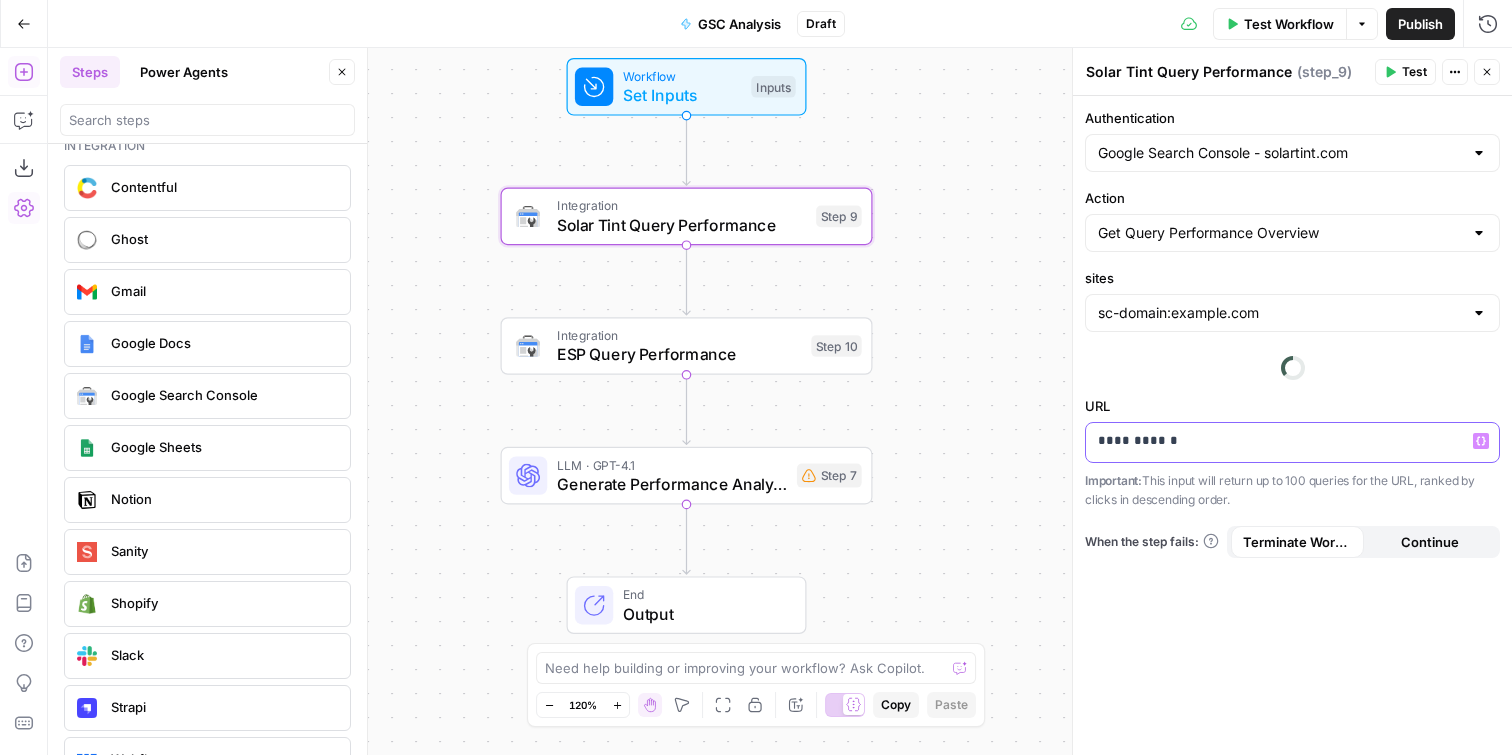 click on "**********" at bounding box center [1292, 453] 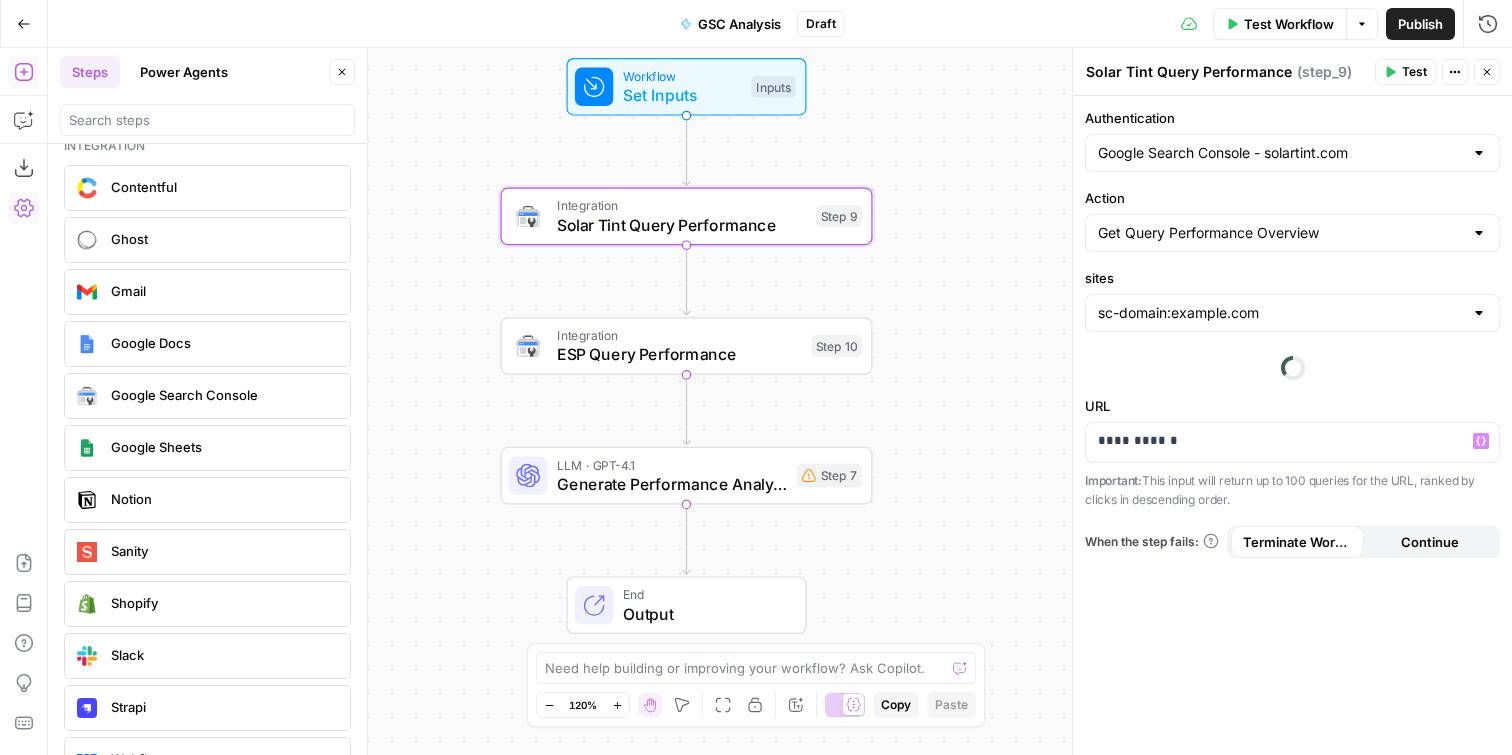 click on "Important:  This input will return up to 100 queries for the URL, ranked by clicks in descending order." at bounding box center (1292, 490) 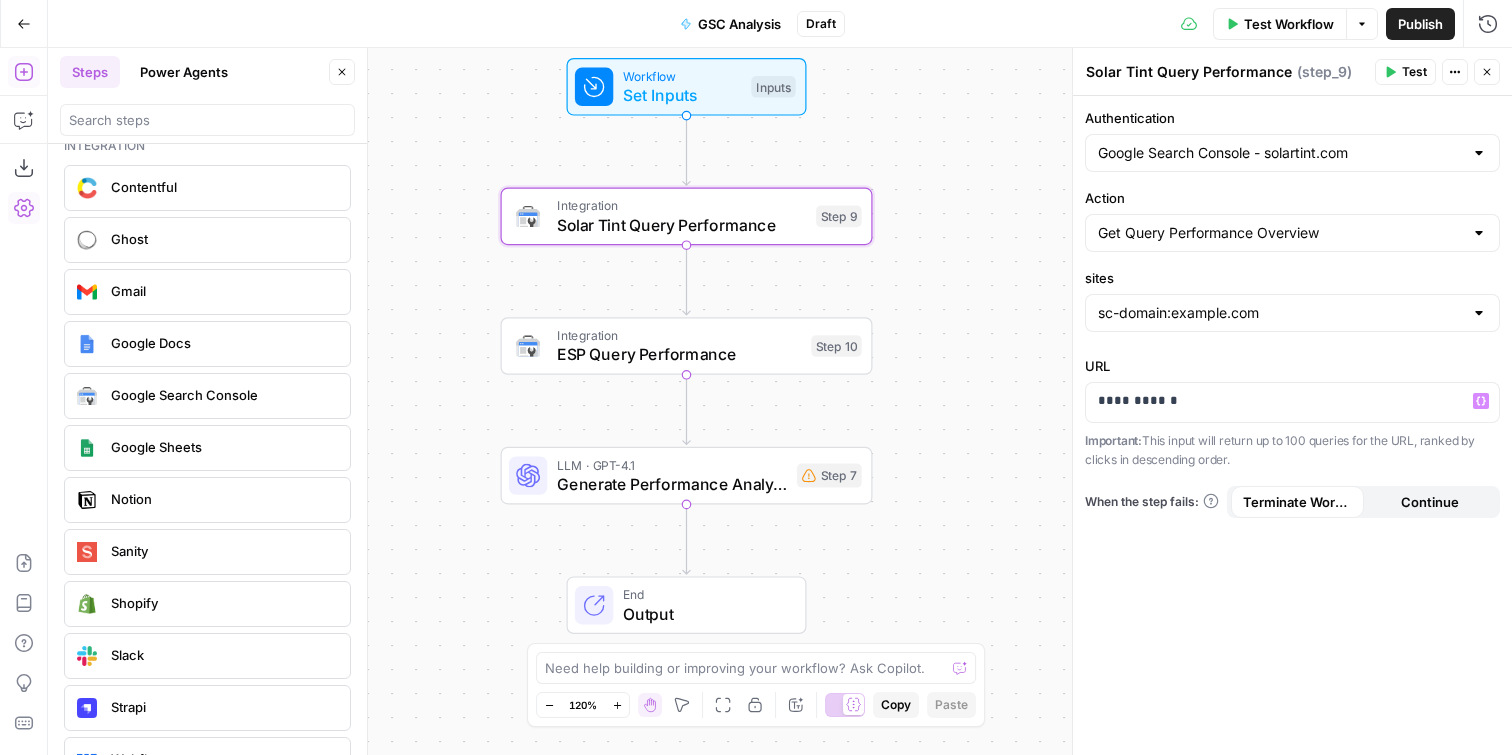 click on "Important:  This input will return up to 100 queries for the URL, ranked by clicks in descending order." at bounding box center [1292, 450] 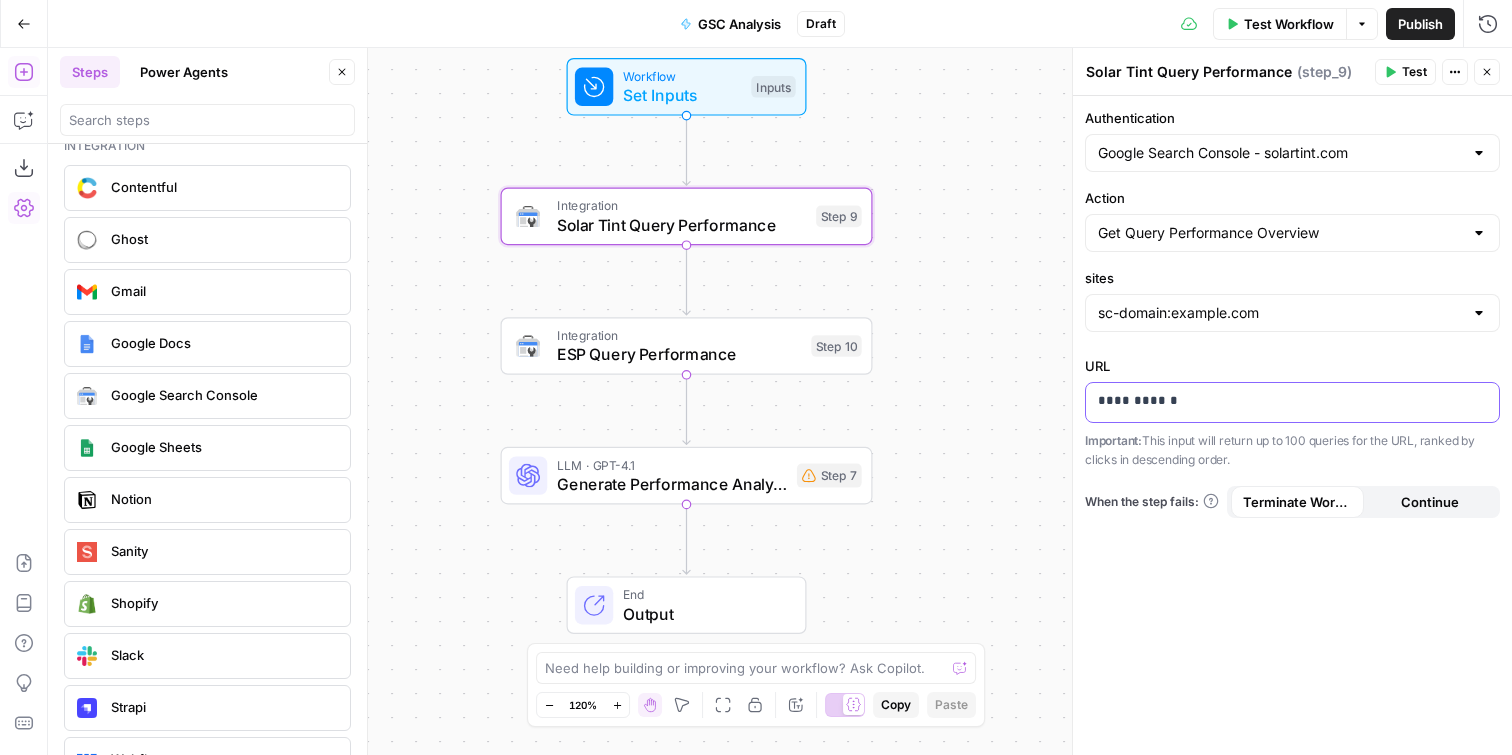 click on "**********" at bounding box center [1292, 401] 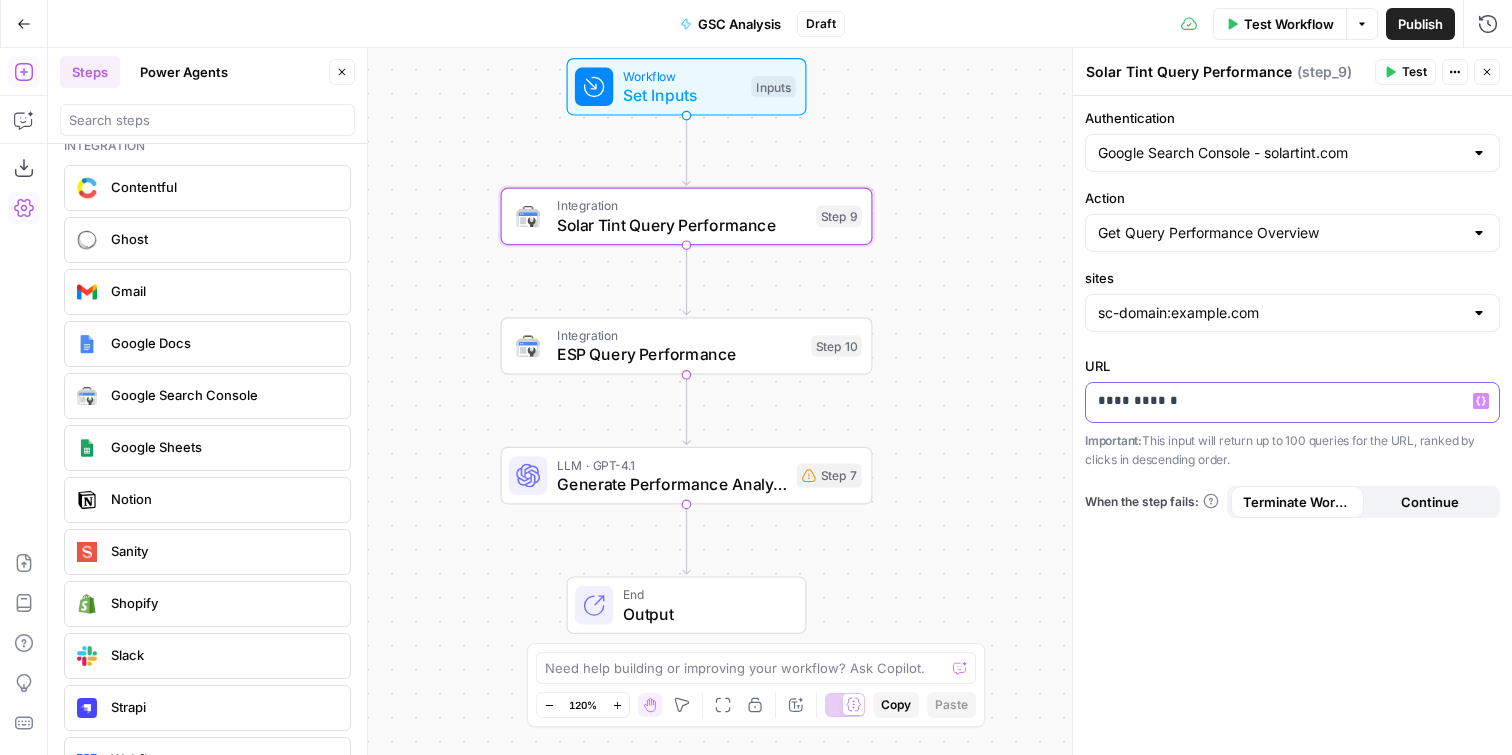 click on "**********" at bounding box center [1292, 401] 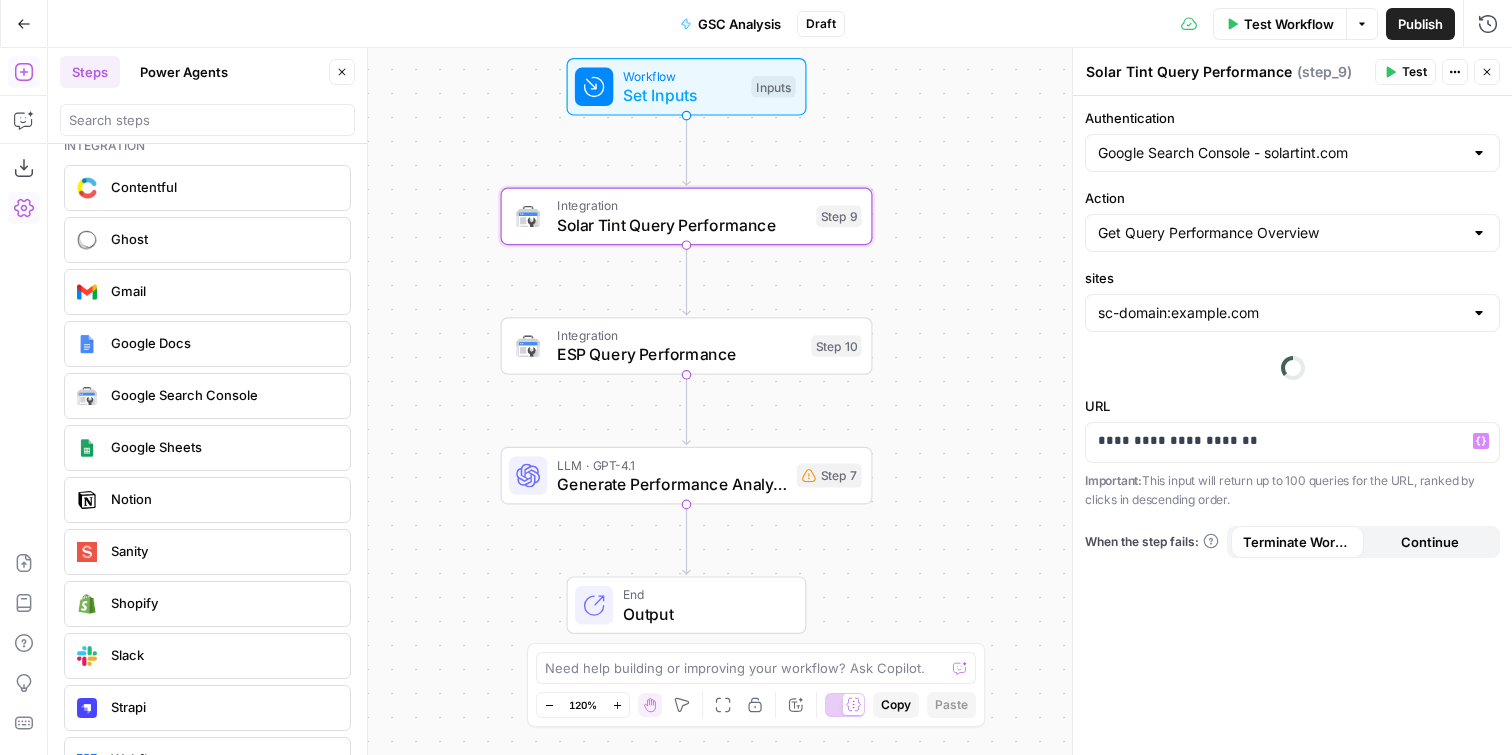 click on "Workflow Set Inputs Inputs Integration Solar Tint Query Performance Step 9 Integration ESP Query Performance Step 10 LLM · GPT-4.1 Generate Performance Analysis Report Step 7 End Output" at bounding box center (780, 401) 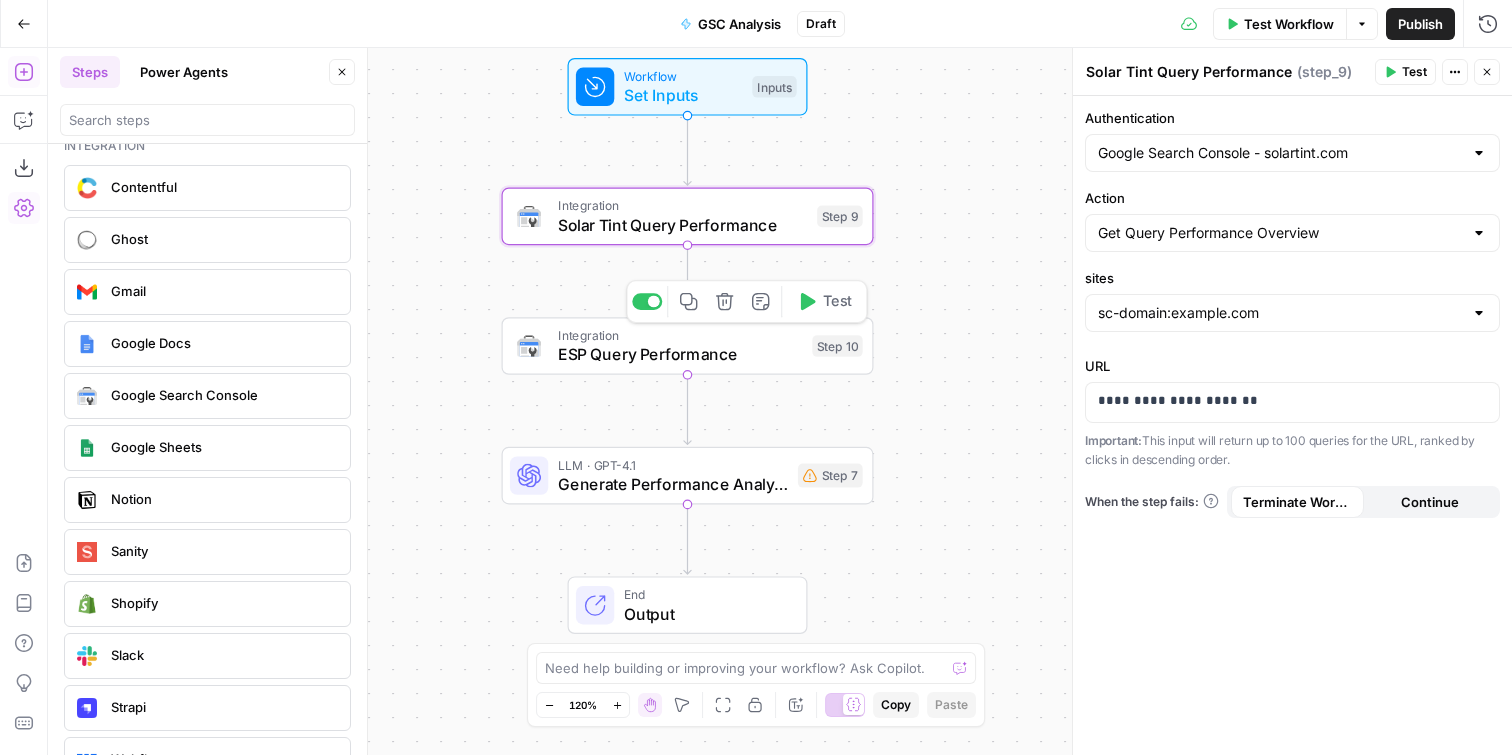 click on "ESP Query Performance" at bounding box center [680, 354] 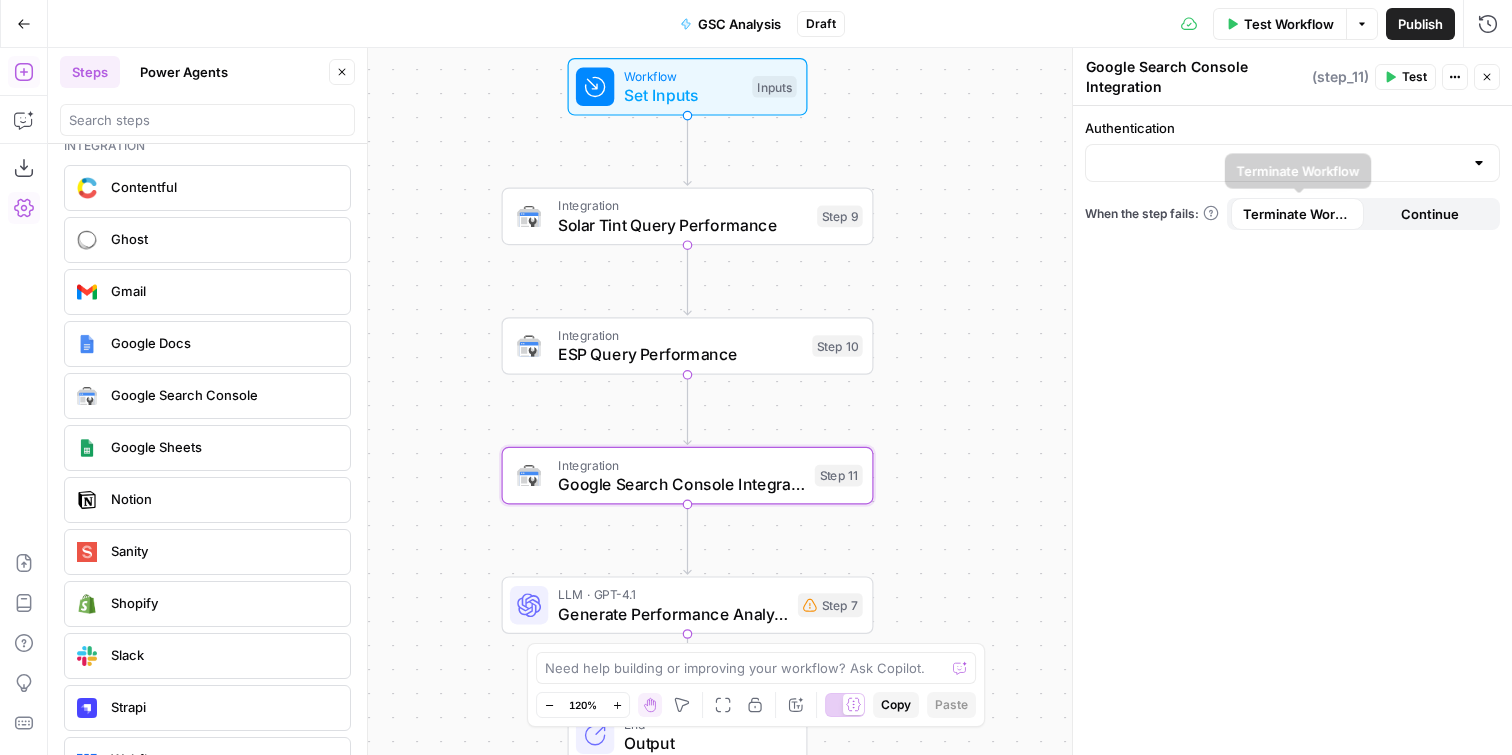 click at bounding box center [1292, 163] 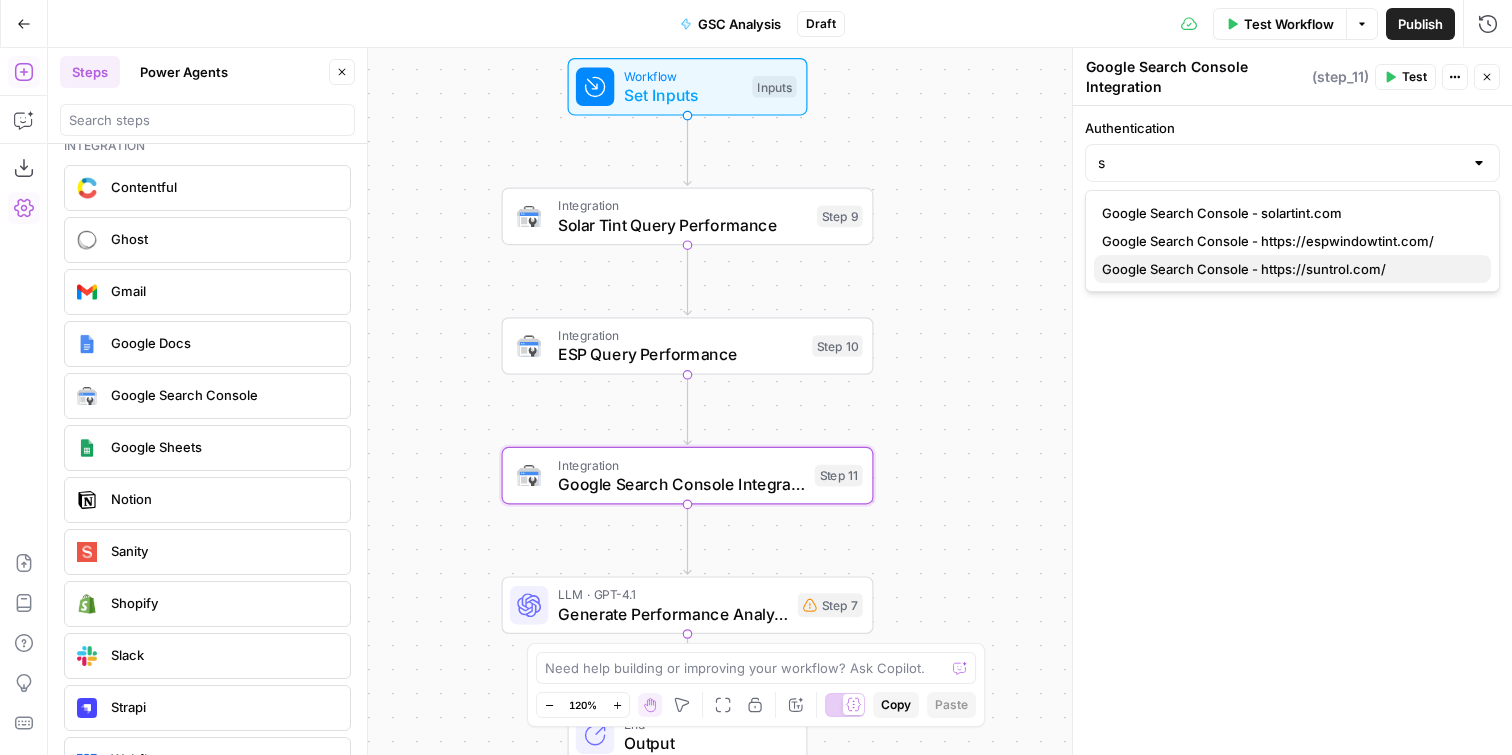 click on "Google Search Console - https://suntrol.com/" at bounding box center [1288, 269] 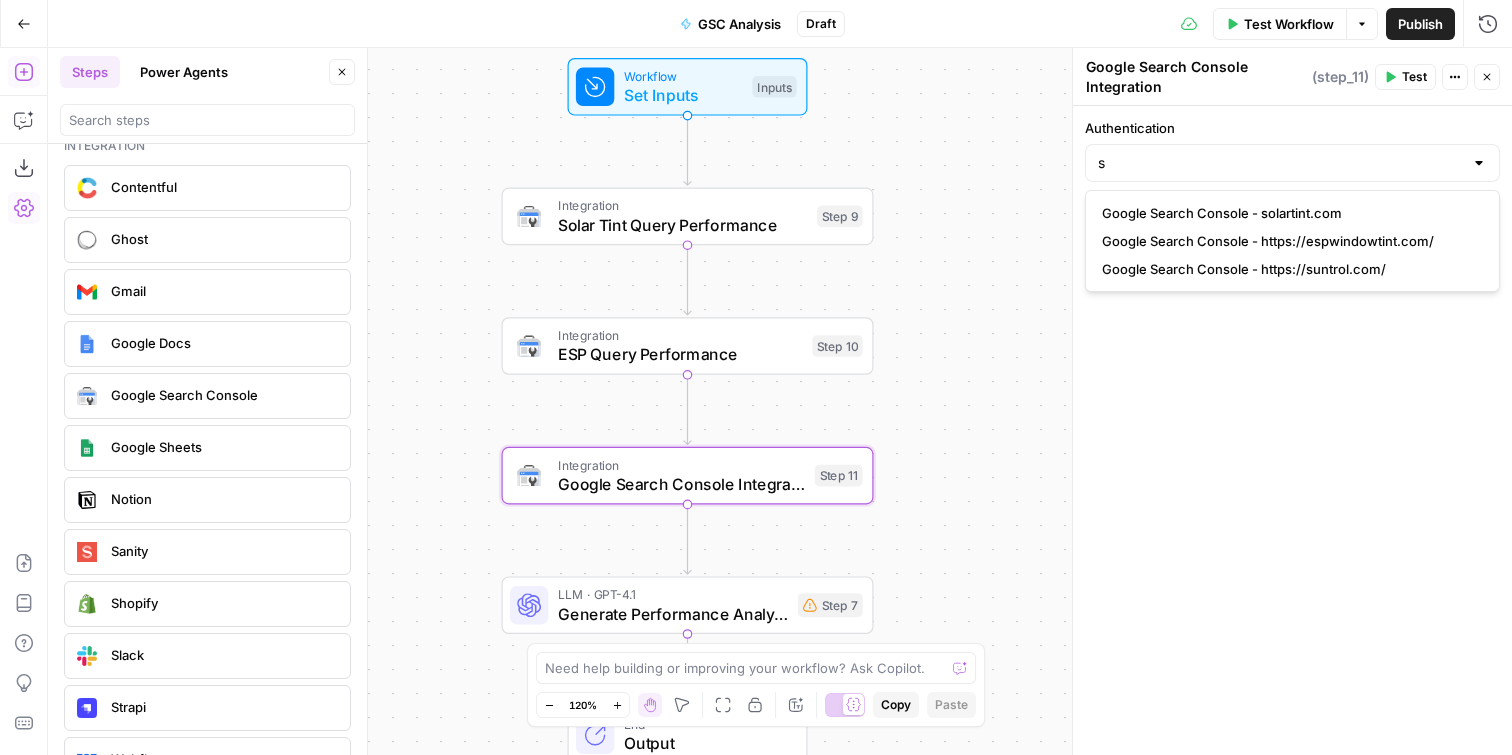 type on "Google Search Console - https://suntrol.com/" 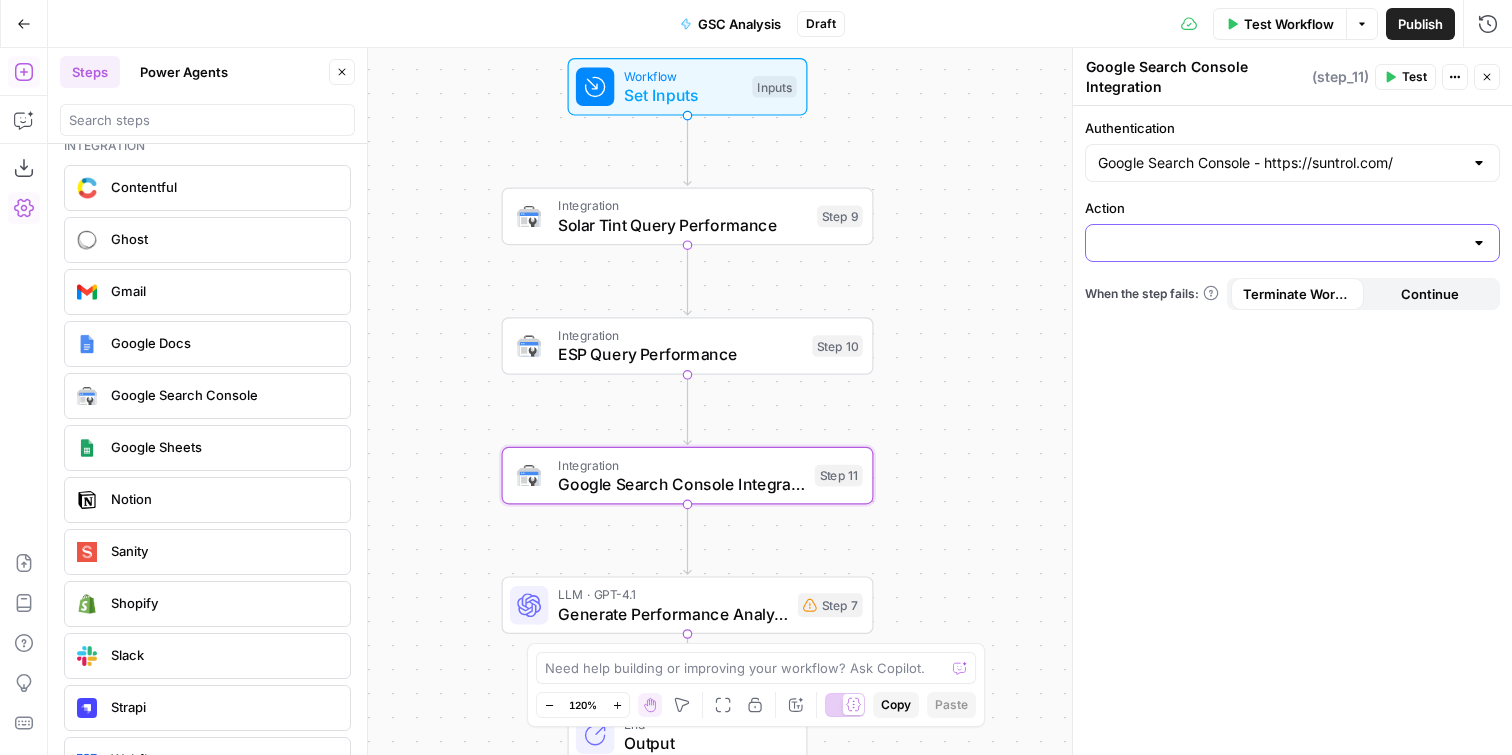 click on "Action" at bounding box center [1280, 243] 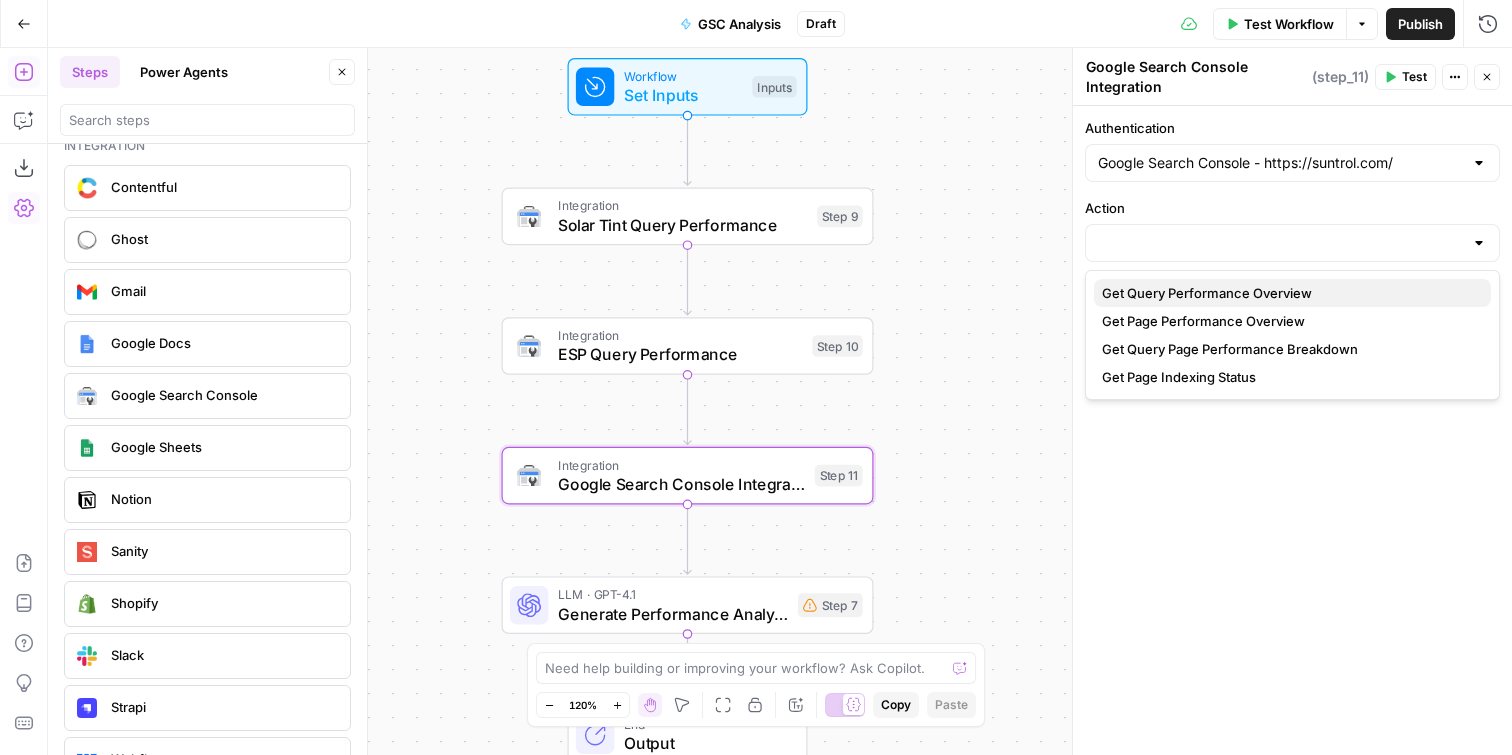 click on "Get Query Performance Overview" at bounding box center [1288, 293] 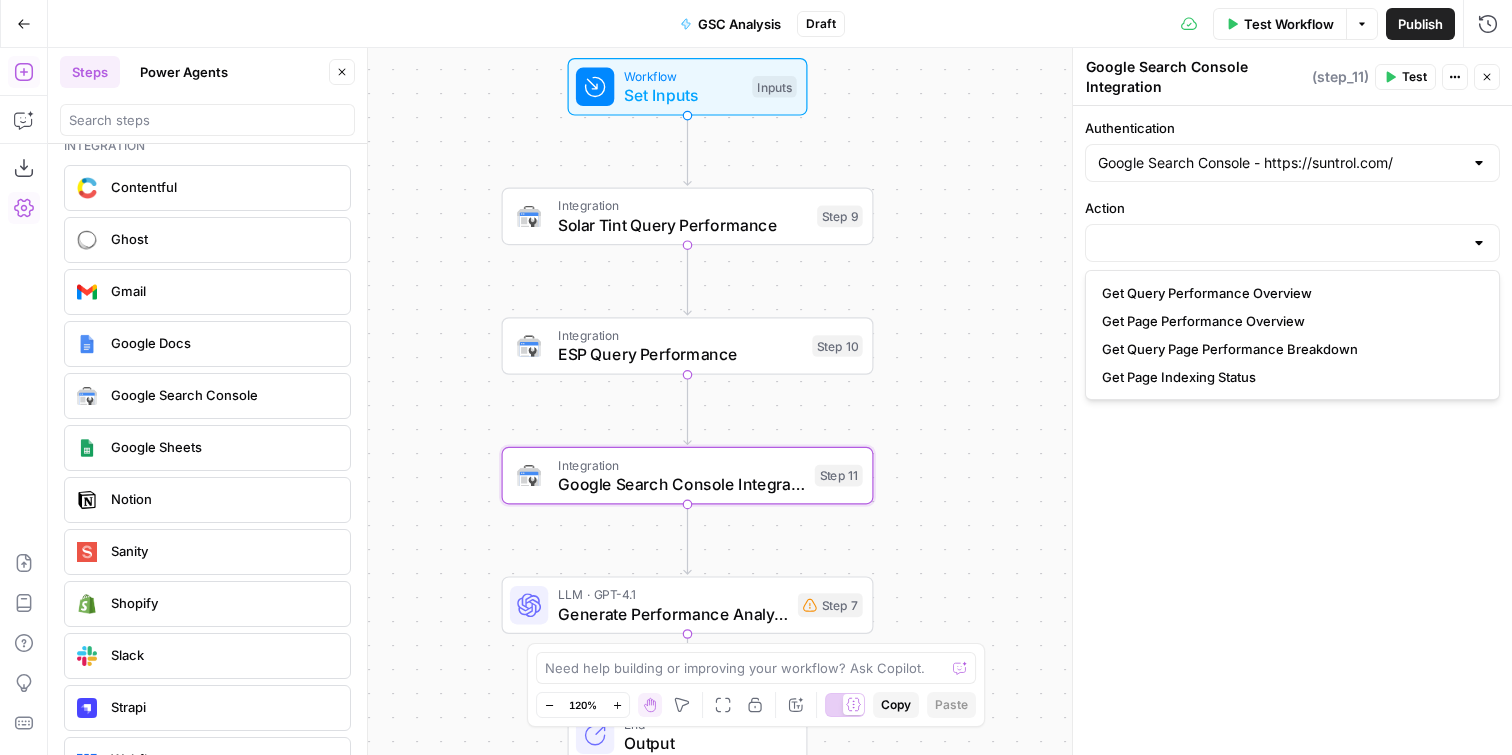 type on "Get Query Performance Overview" 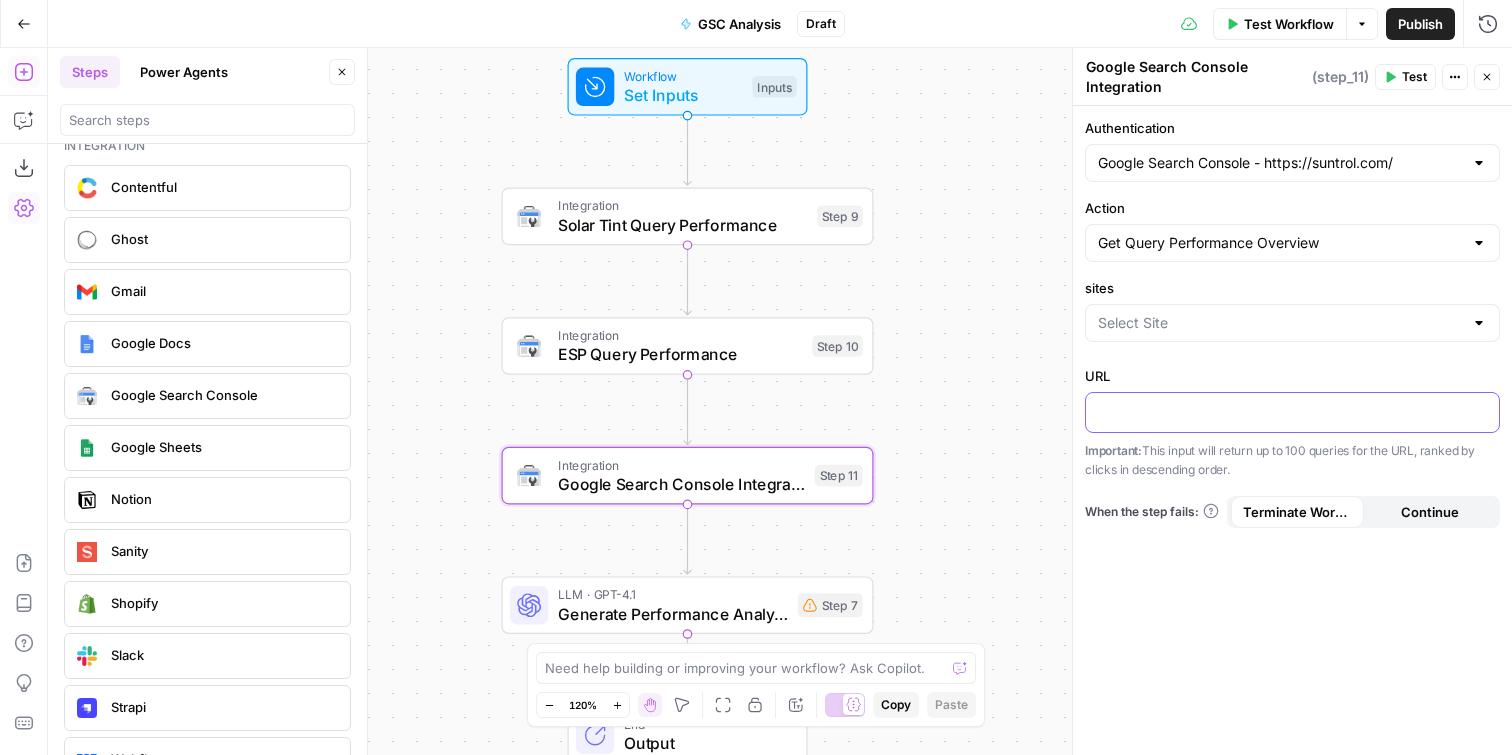 click at bounding box center [1292, 411] 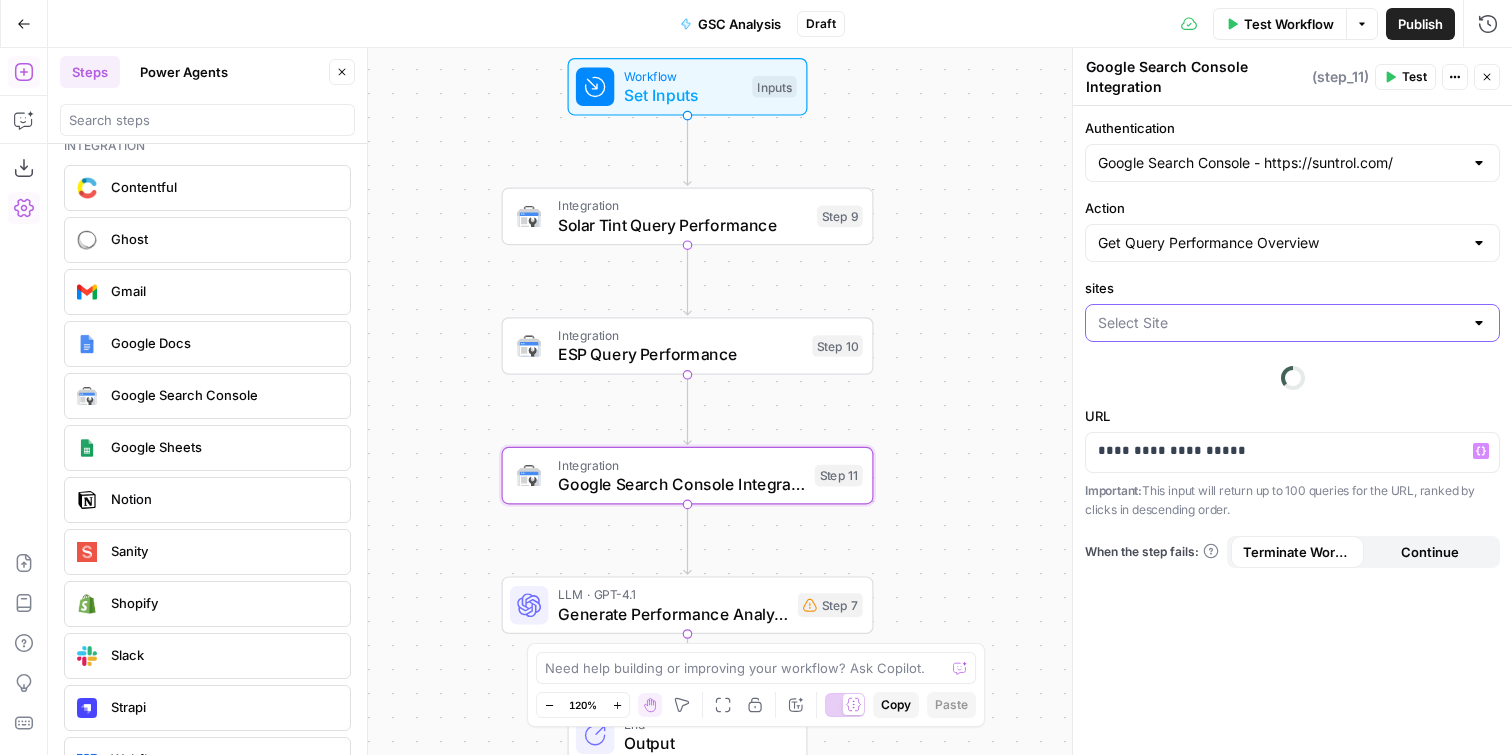 click on "sites" at bounding box center (1280, 323) 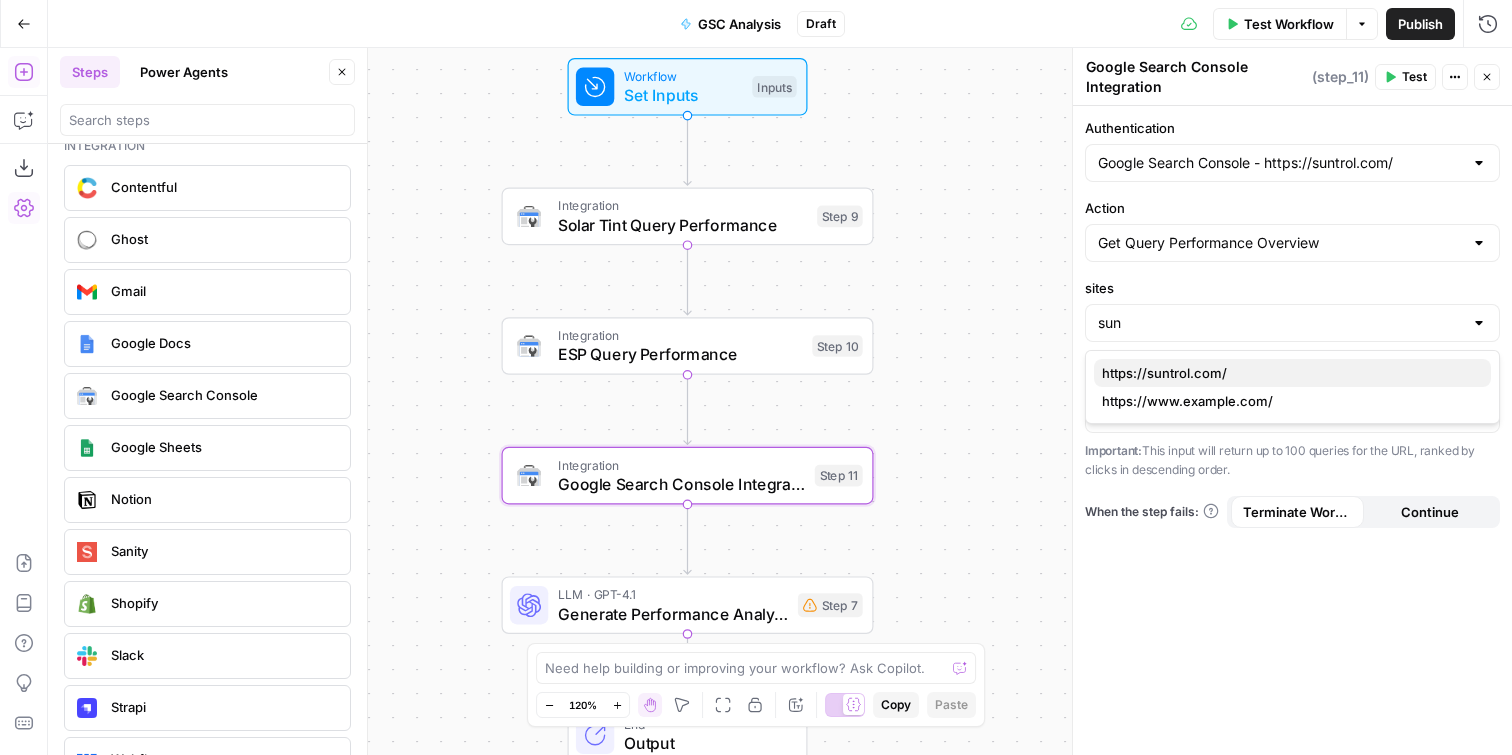 click on "https://suntrol.com/" at bounding box center [1288, 373] 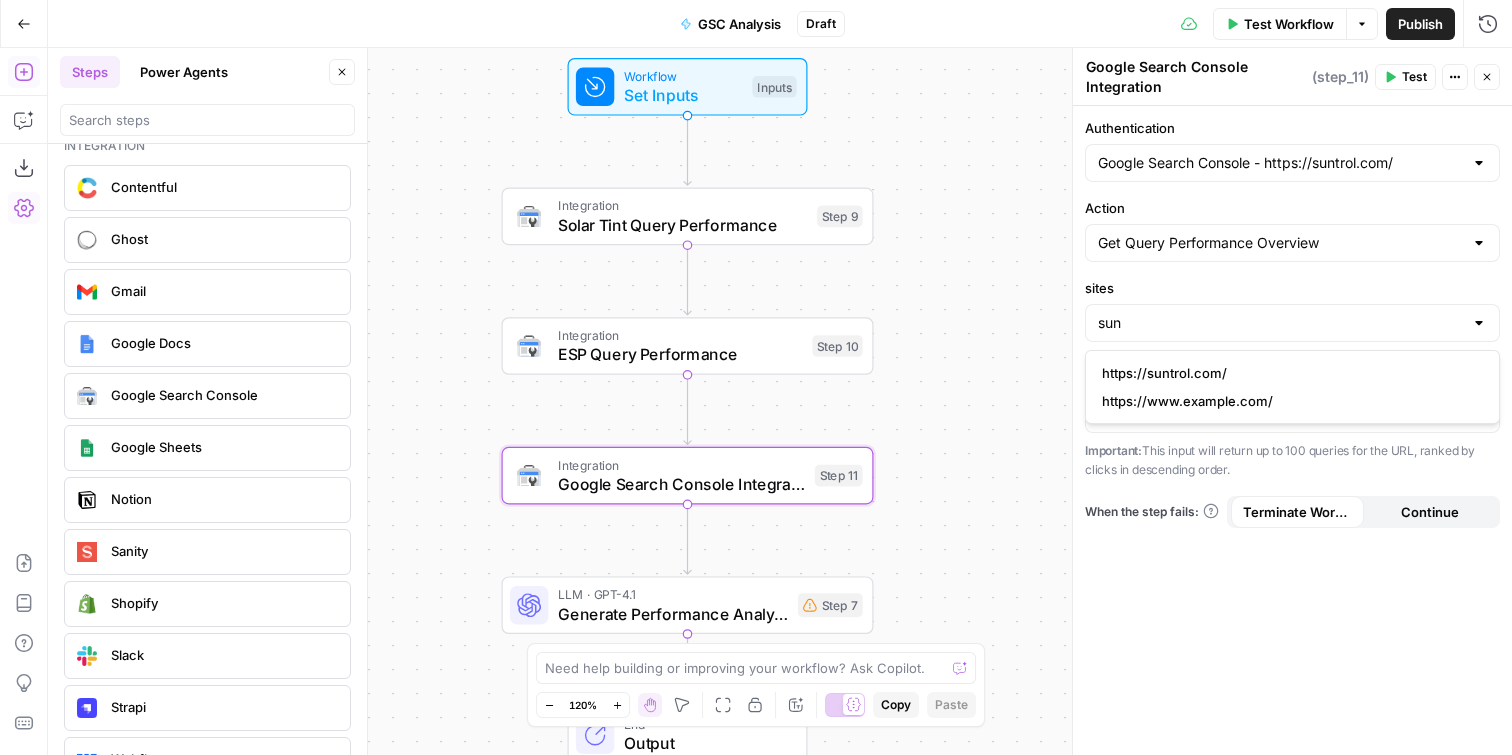type on "https://suntrol.com/" 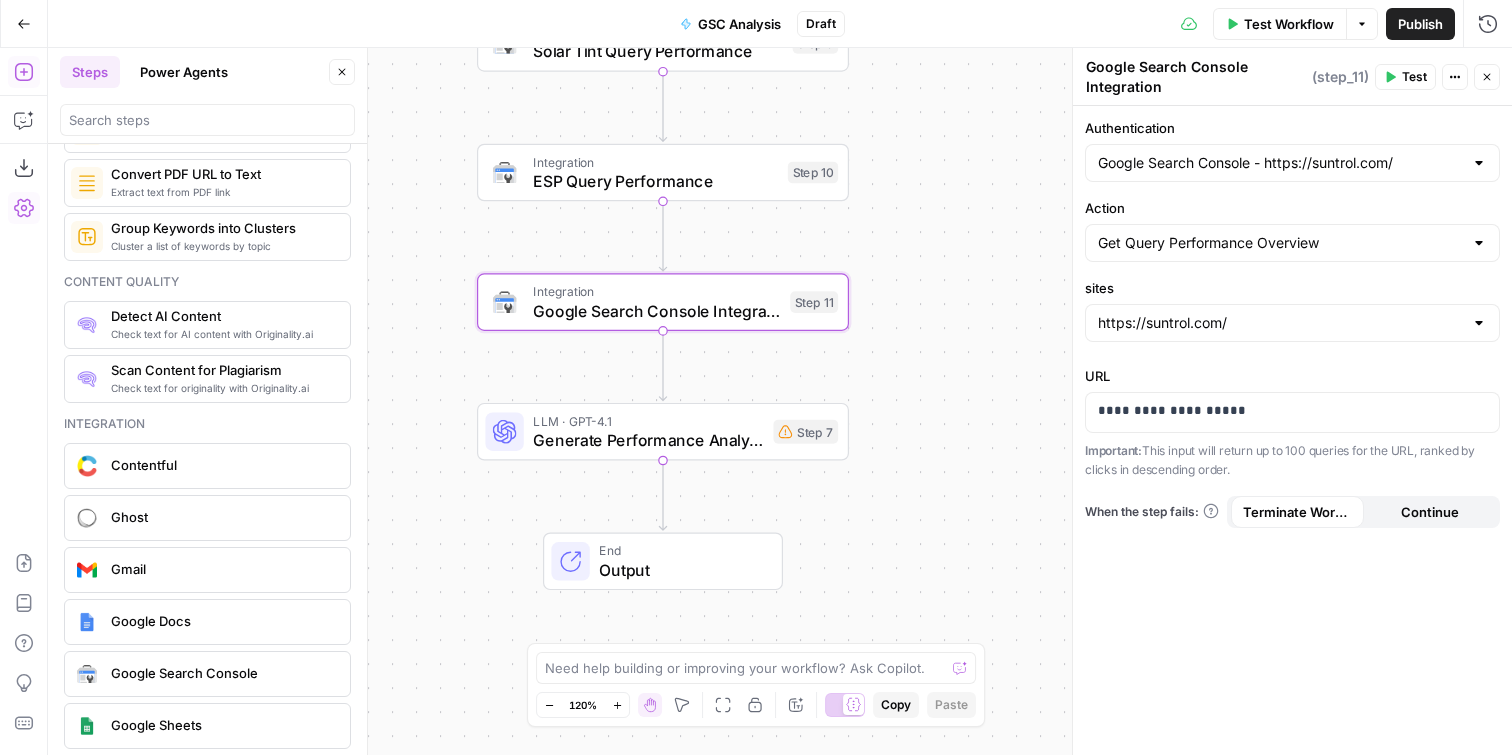 scroll, scrollTop: 3695, scrollLeft: 0, axis: vertical 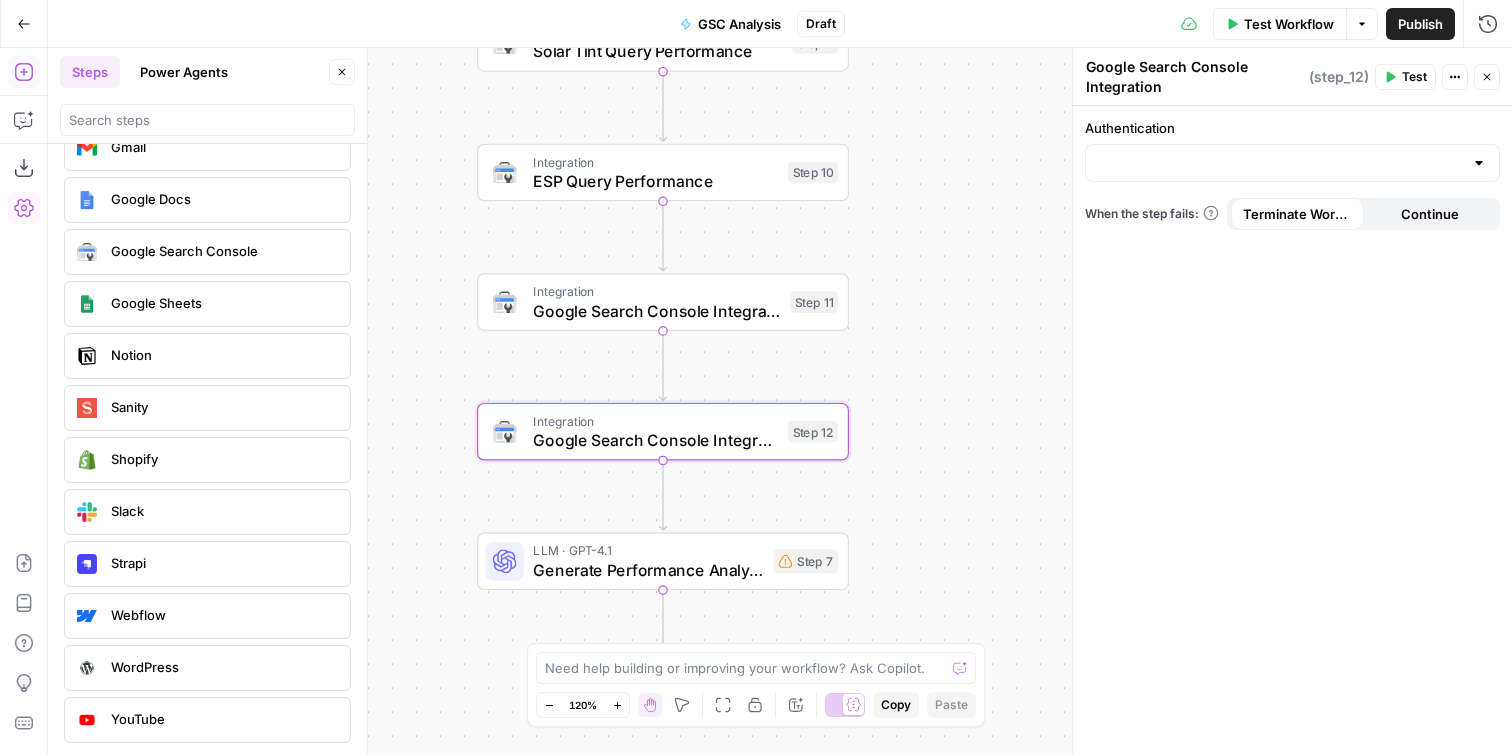 click at bounding box center [1292, 163] 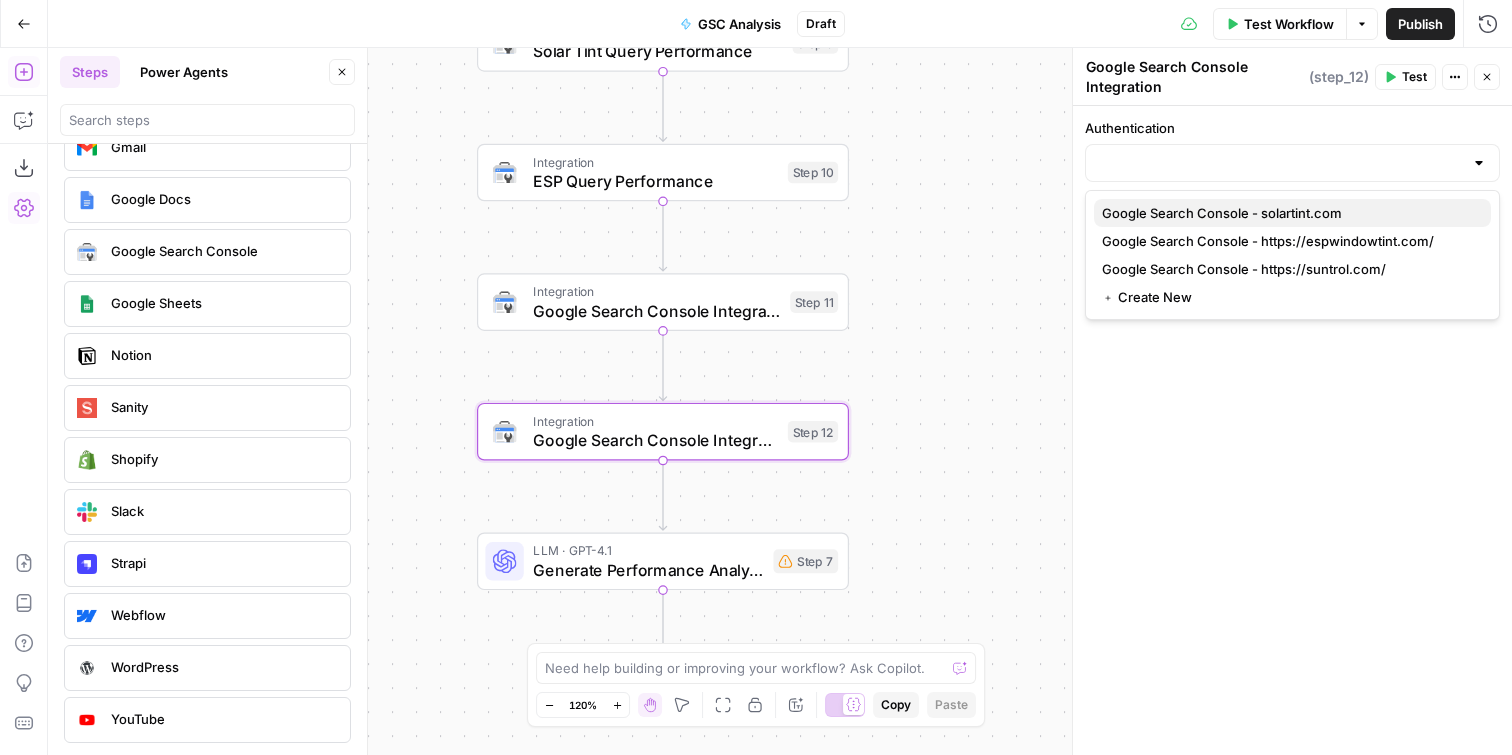 click on "Google Search Console - solartint.com" at bounding box center (1292, 213) 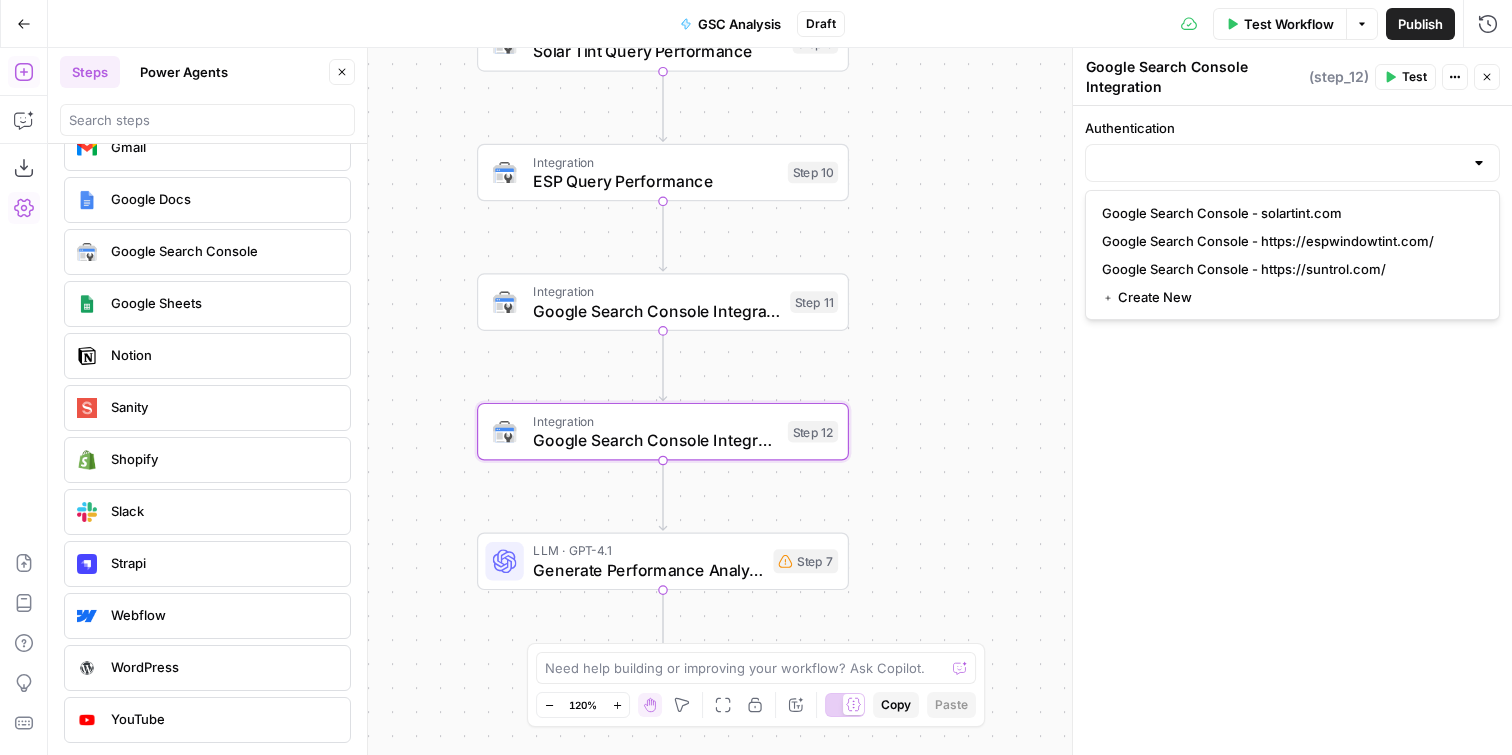 type on "Google Search Console - solartint.com" 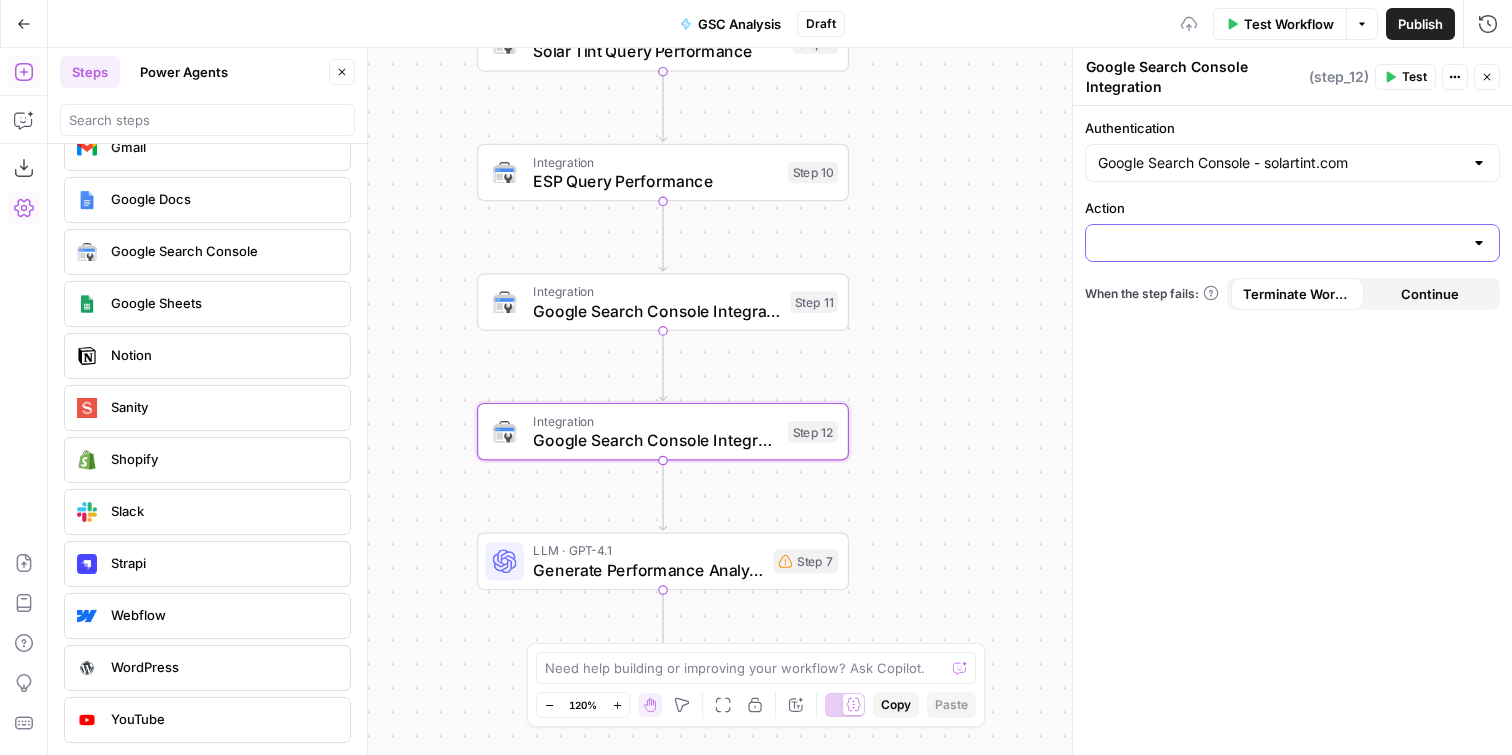 click on "Action" at bounding box center (1280, 243) 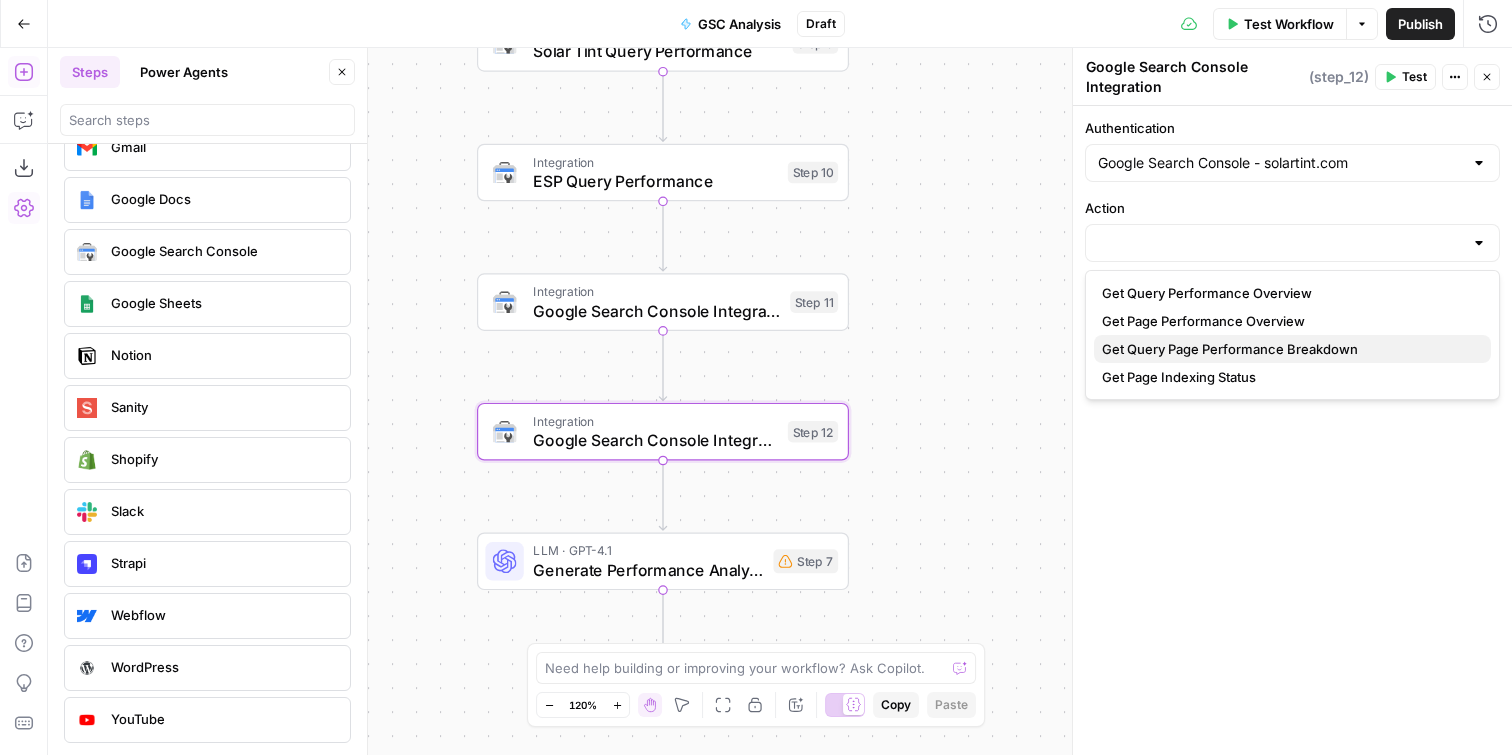 click on "Get Query Page Performance Breakdown" at bounding box center (1288, 349) 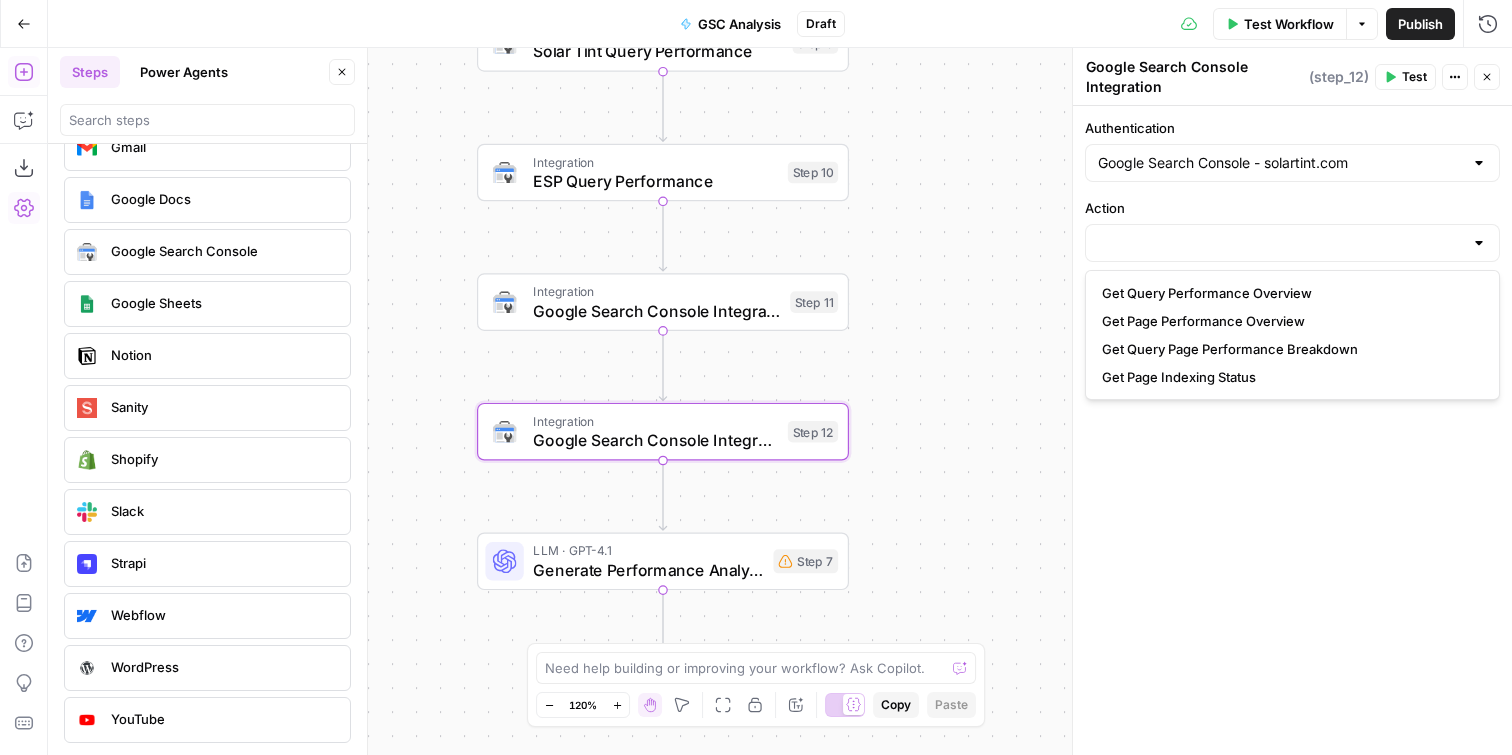 type on "Get Query Page Performance Breakdown" 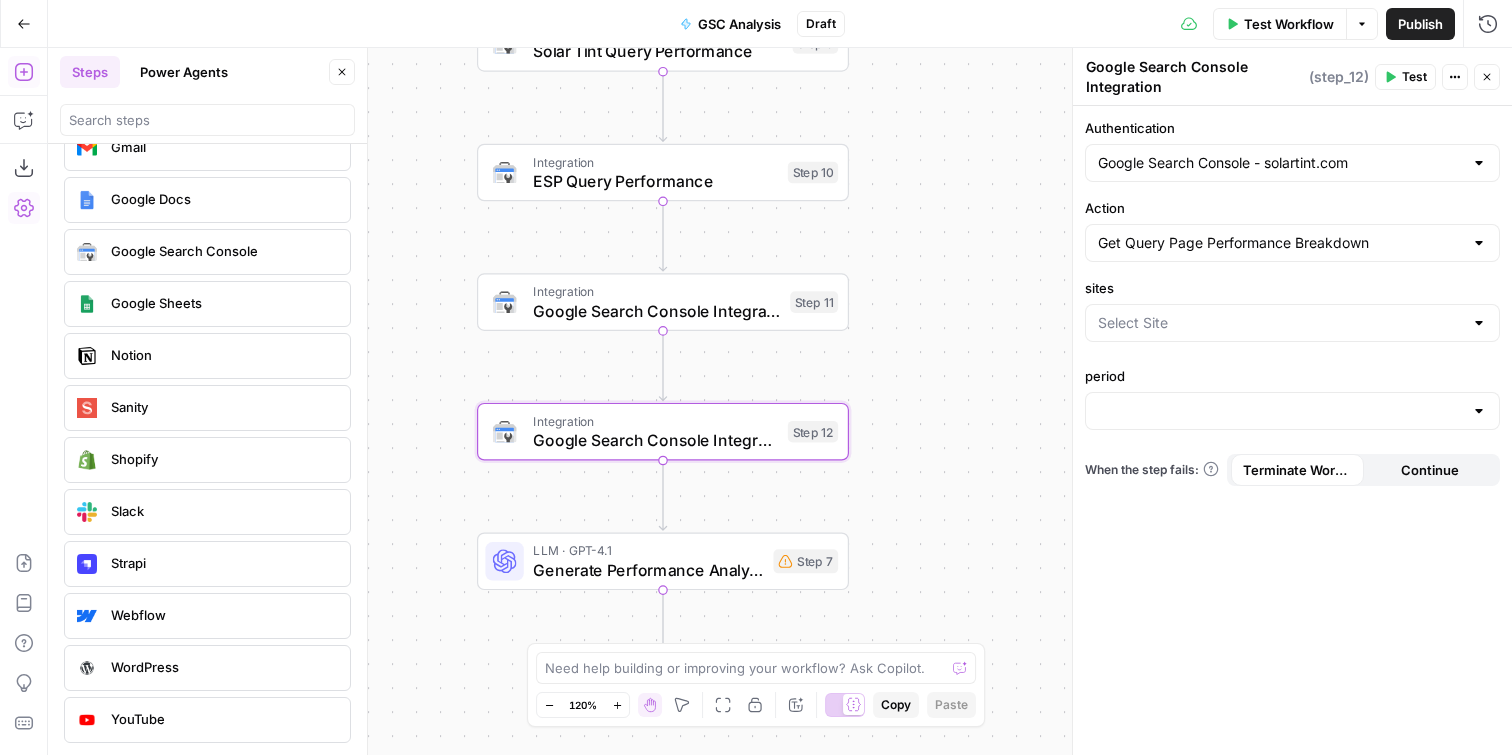 click at bounding box center (1292, 323) 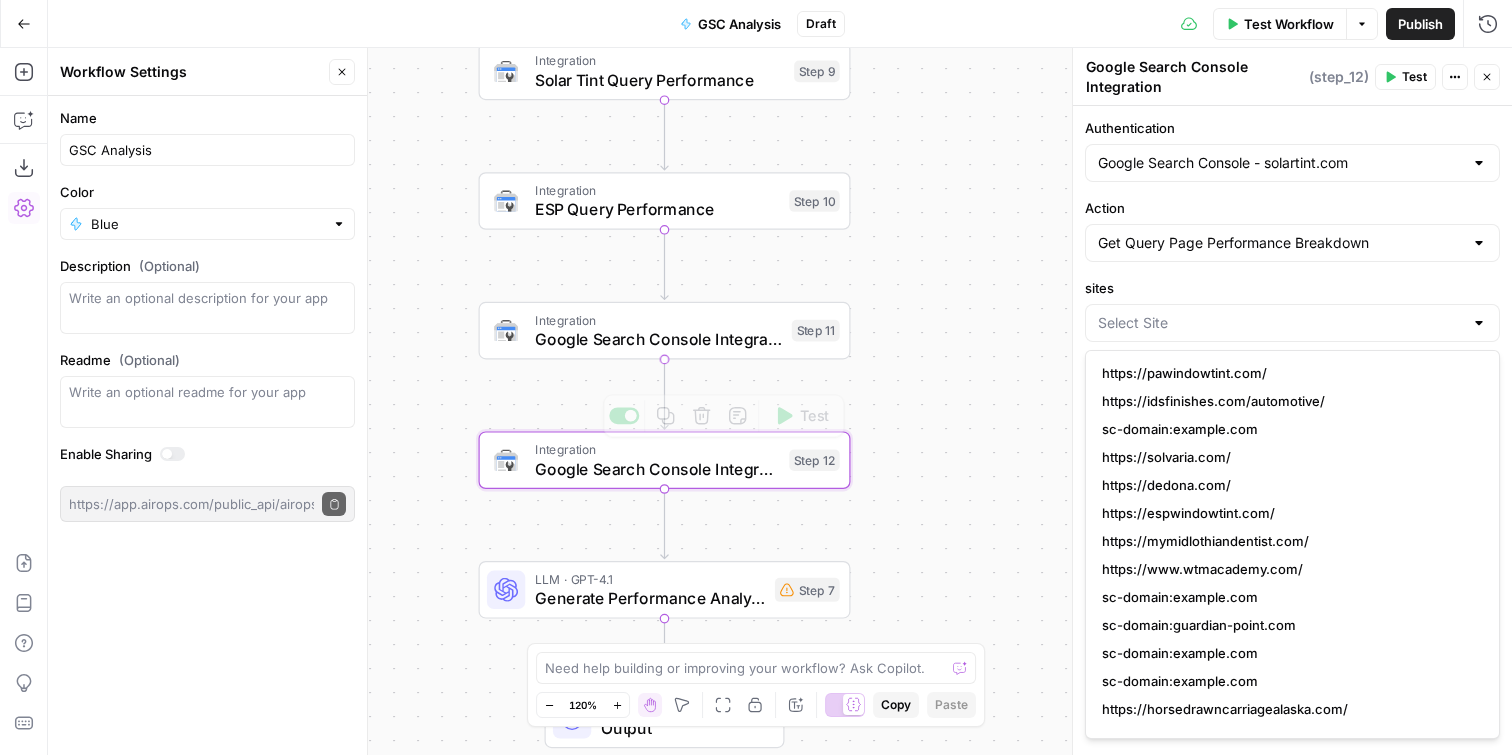 click on "Integration" at bounding box center (658, 319) 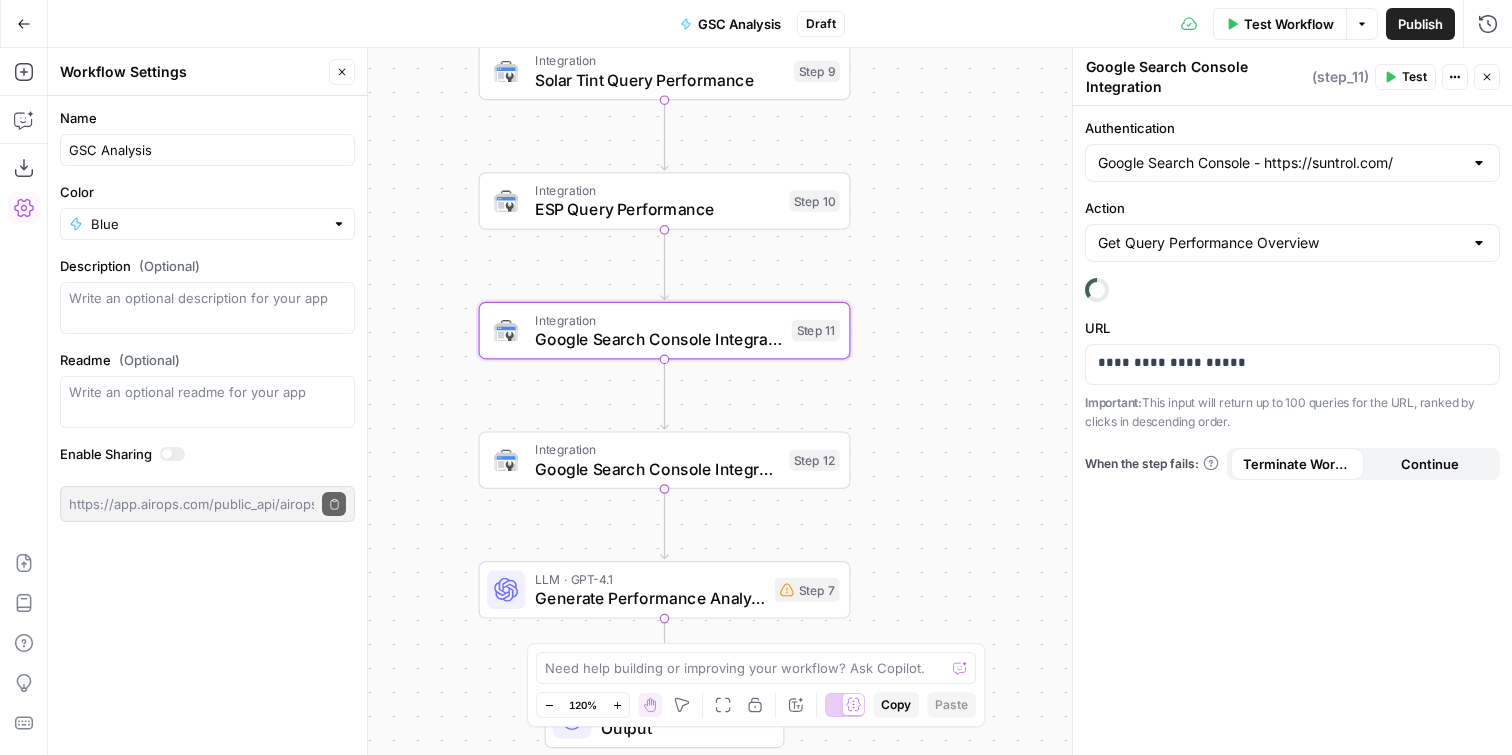 click on "Google Search Console Integration" at bounding box center (1196, 77) 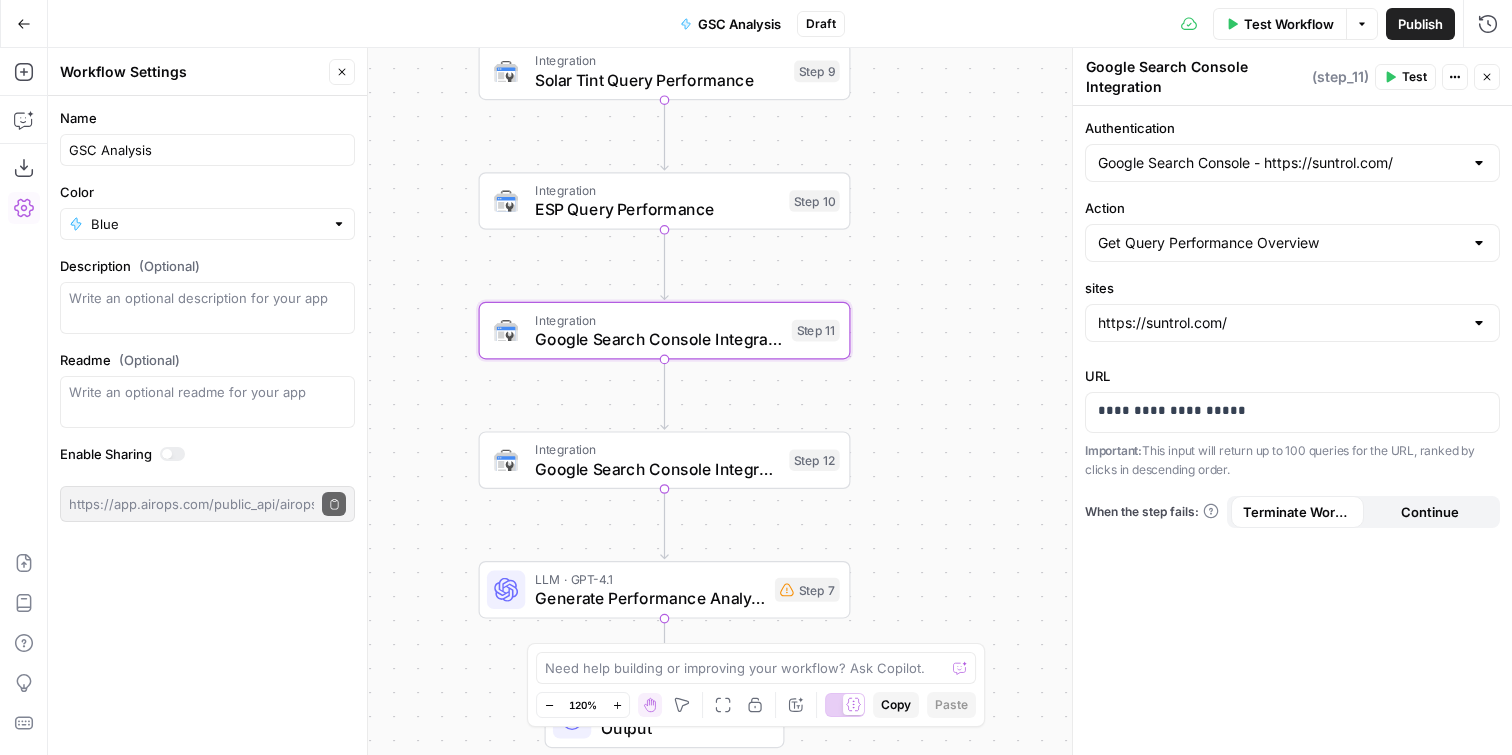 click on "Google Search Console Integration" at bounding box center (1196, 77) 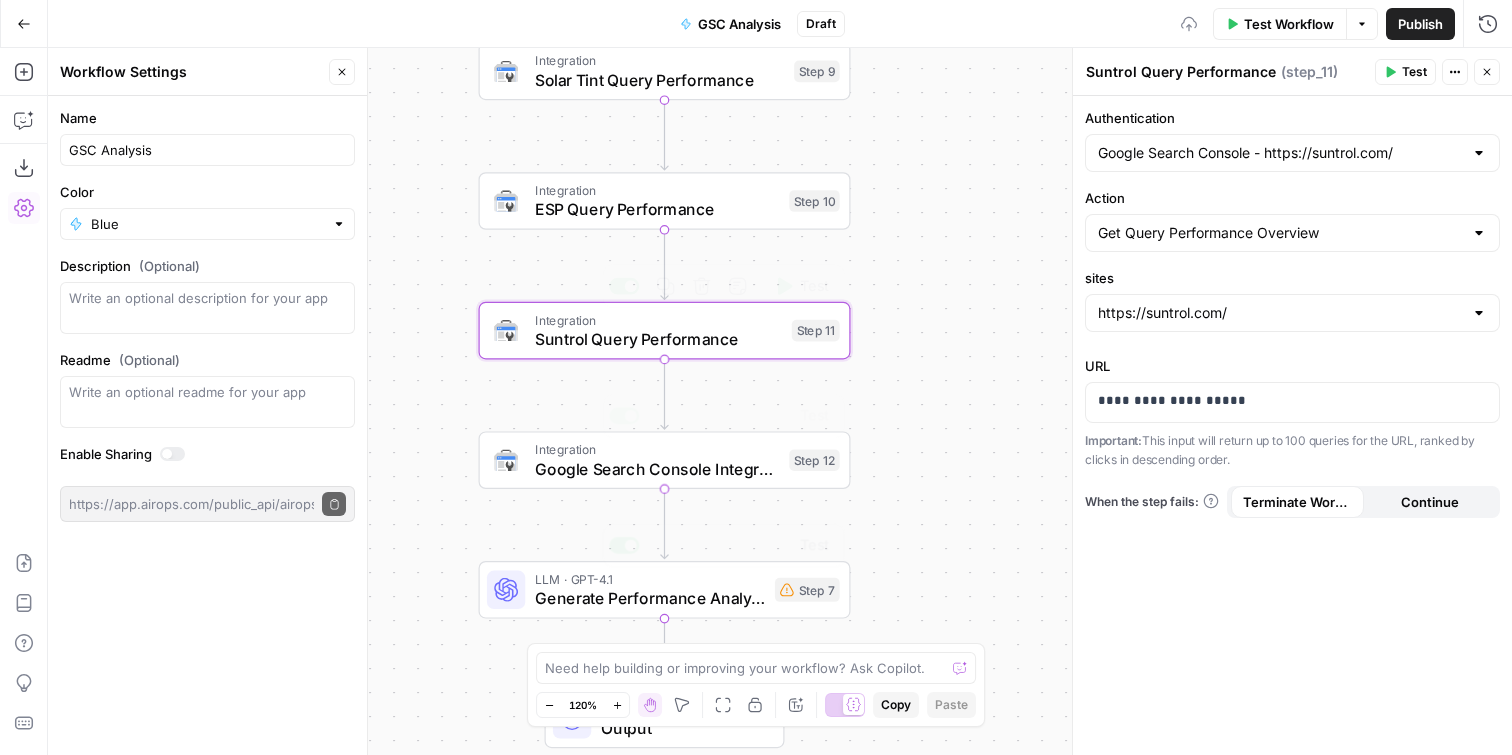 type on "Suntrol Query Performance" 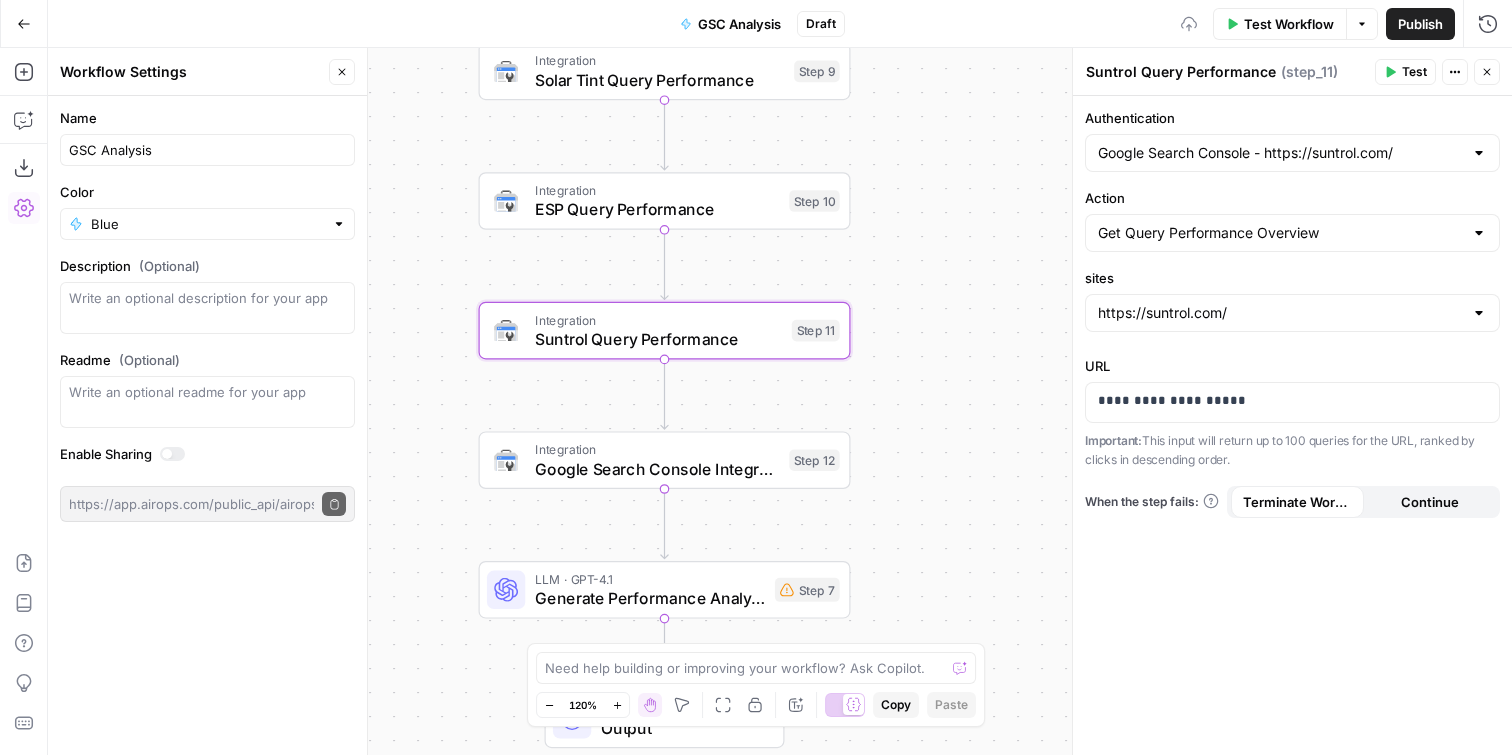 click on "Google Search Console Integration" at bounding box center [657, 469] 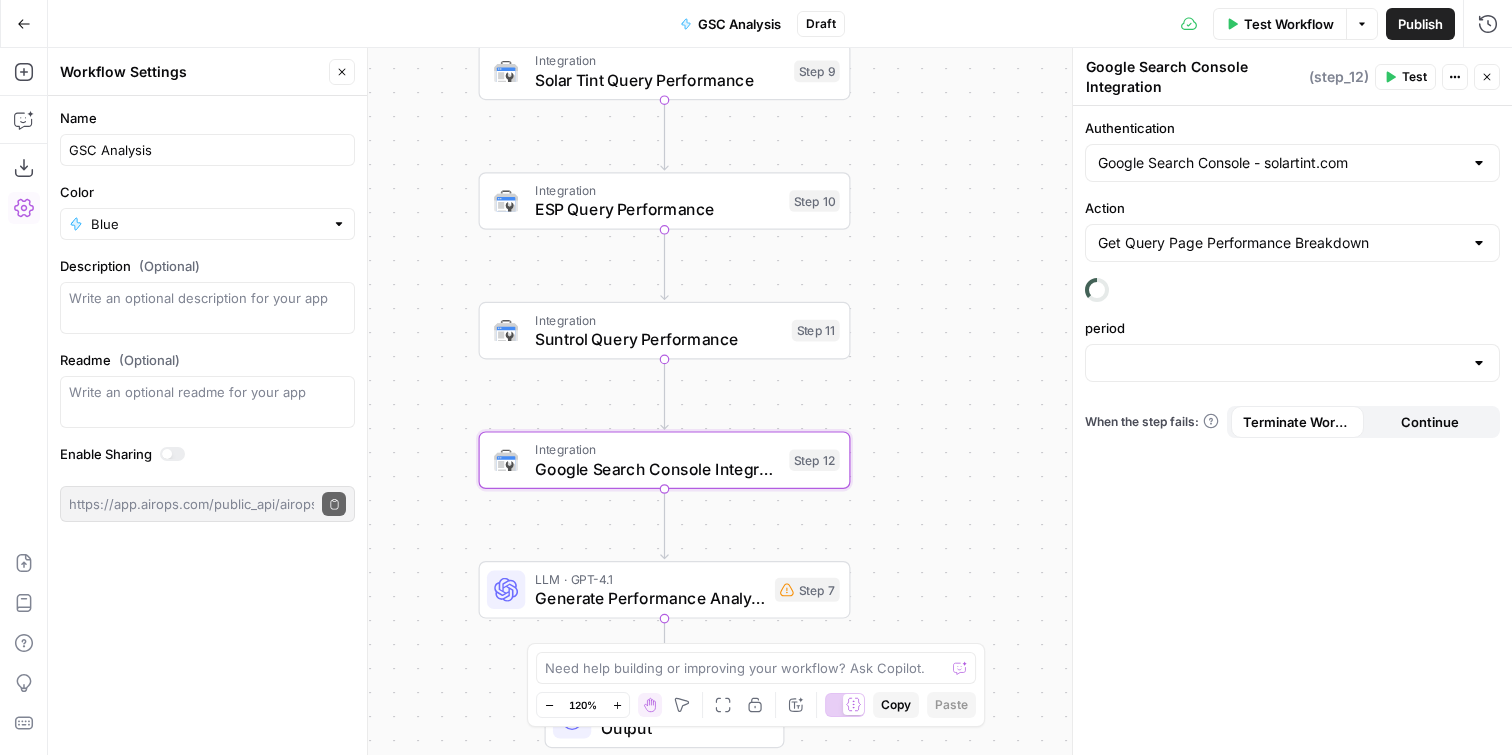 click on "Google Search Console Integration" at bounding box center (1195, 77) 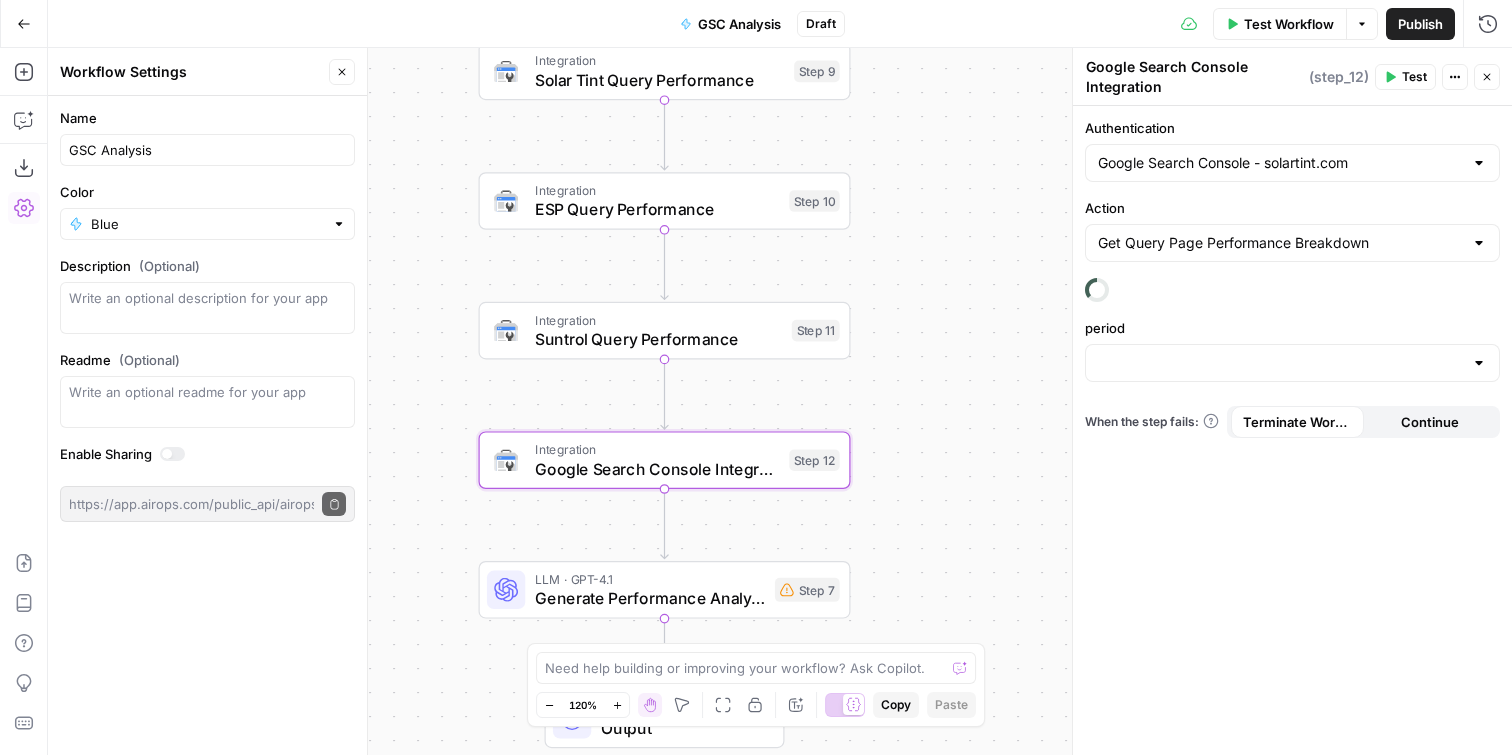 click on "Google Search Console Integration" at bounding box center [1195, 77] 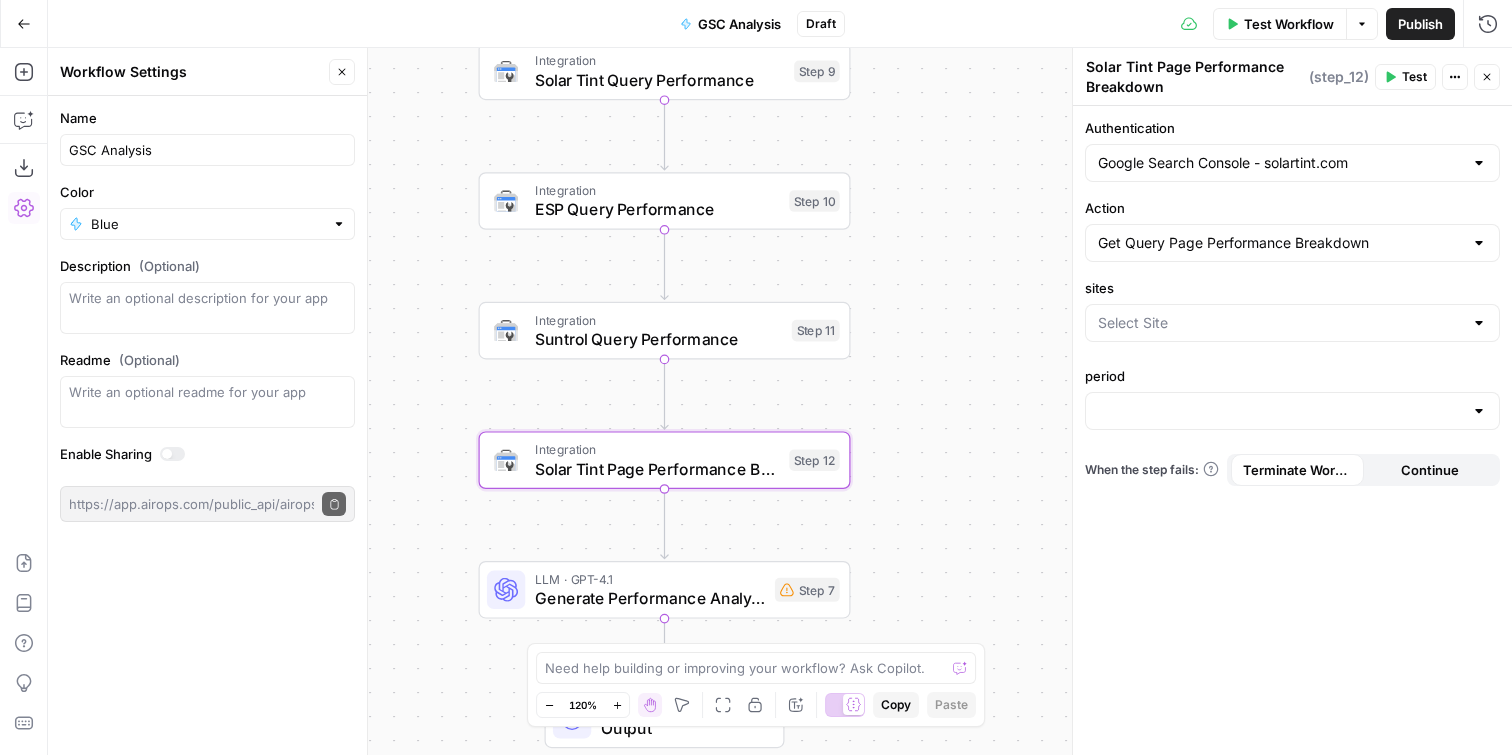 type on "Solar Tint Page Performance Breakdown" 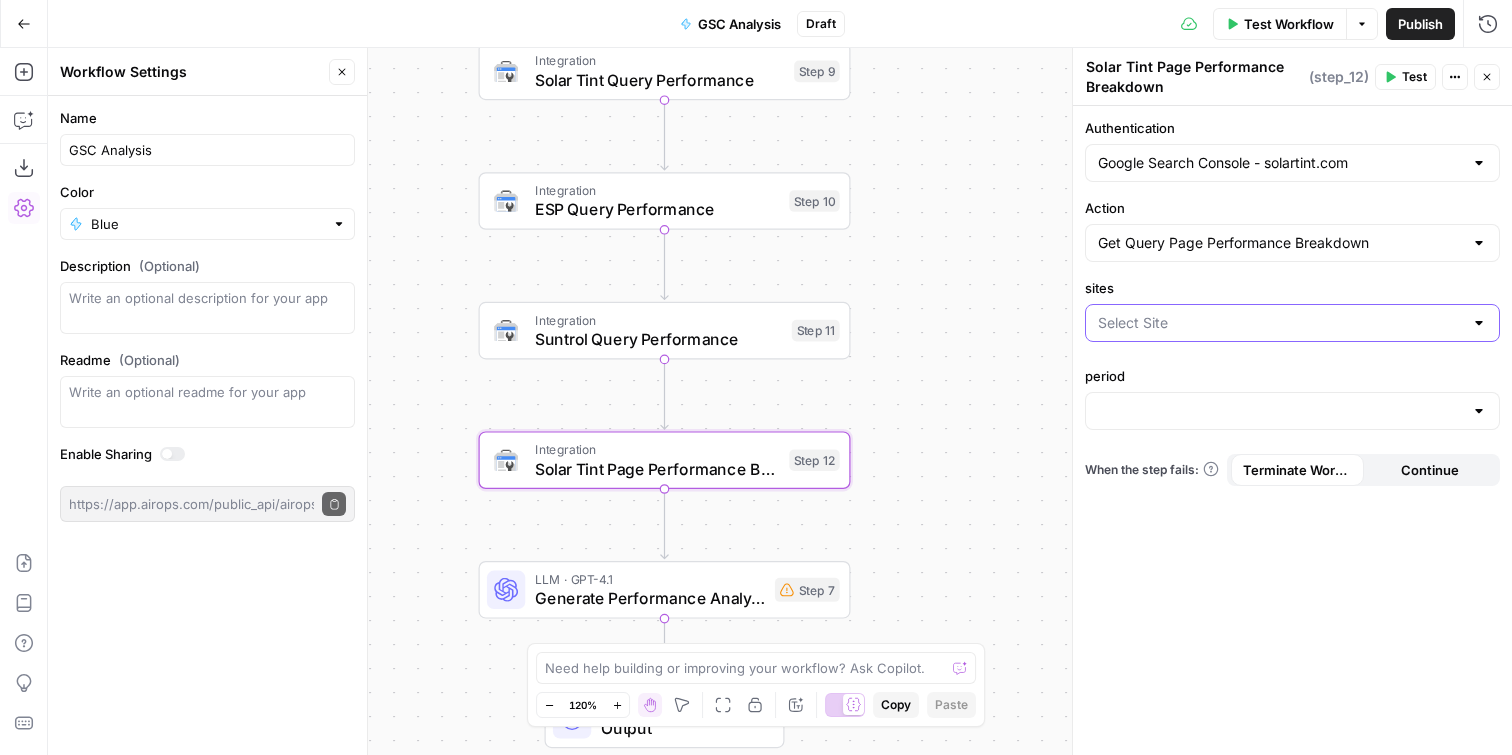 click on "sites" at bounding box center (1280, 323) 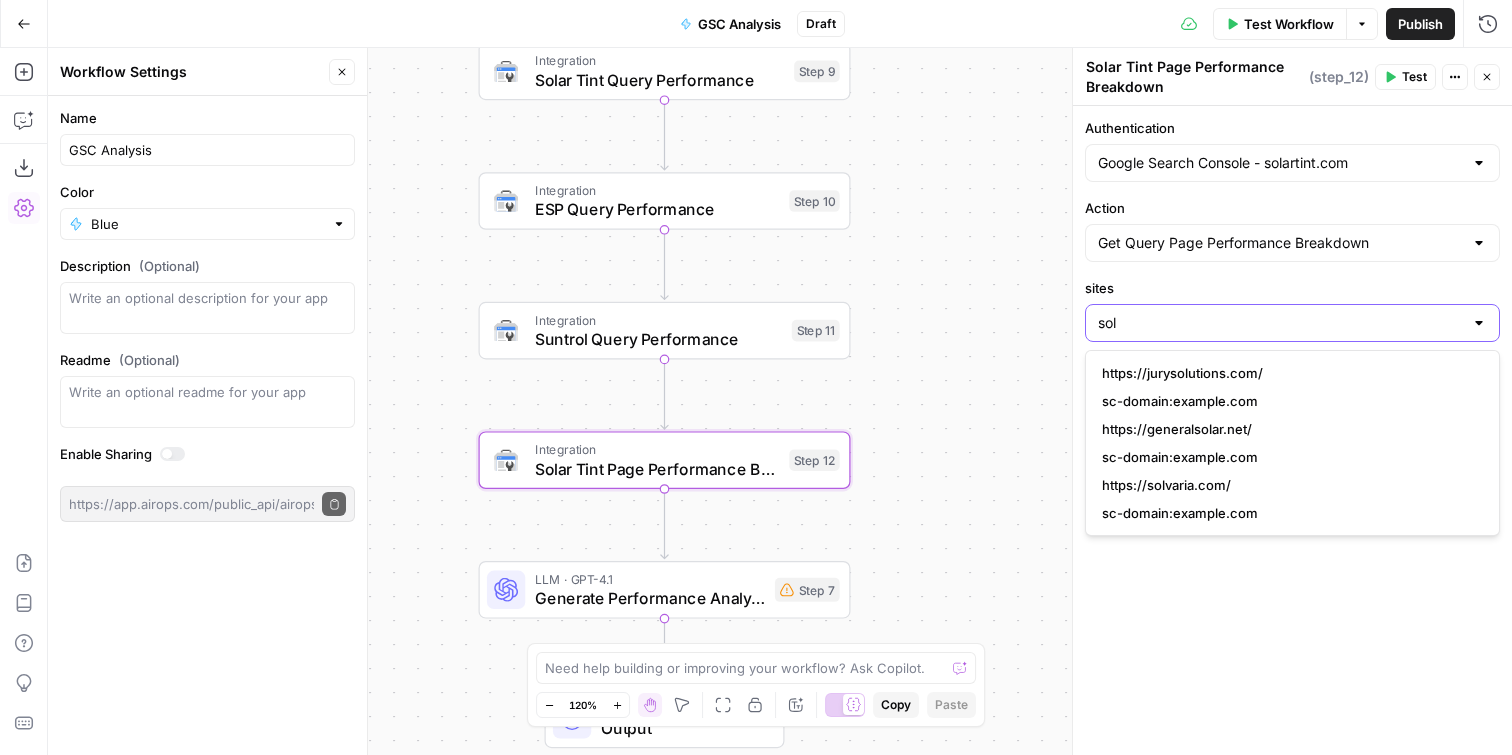 type on "sol" 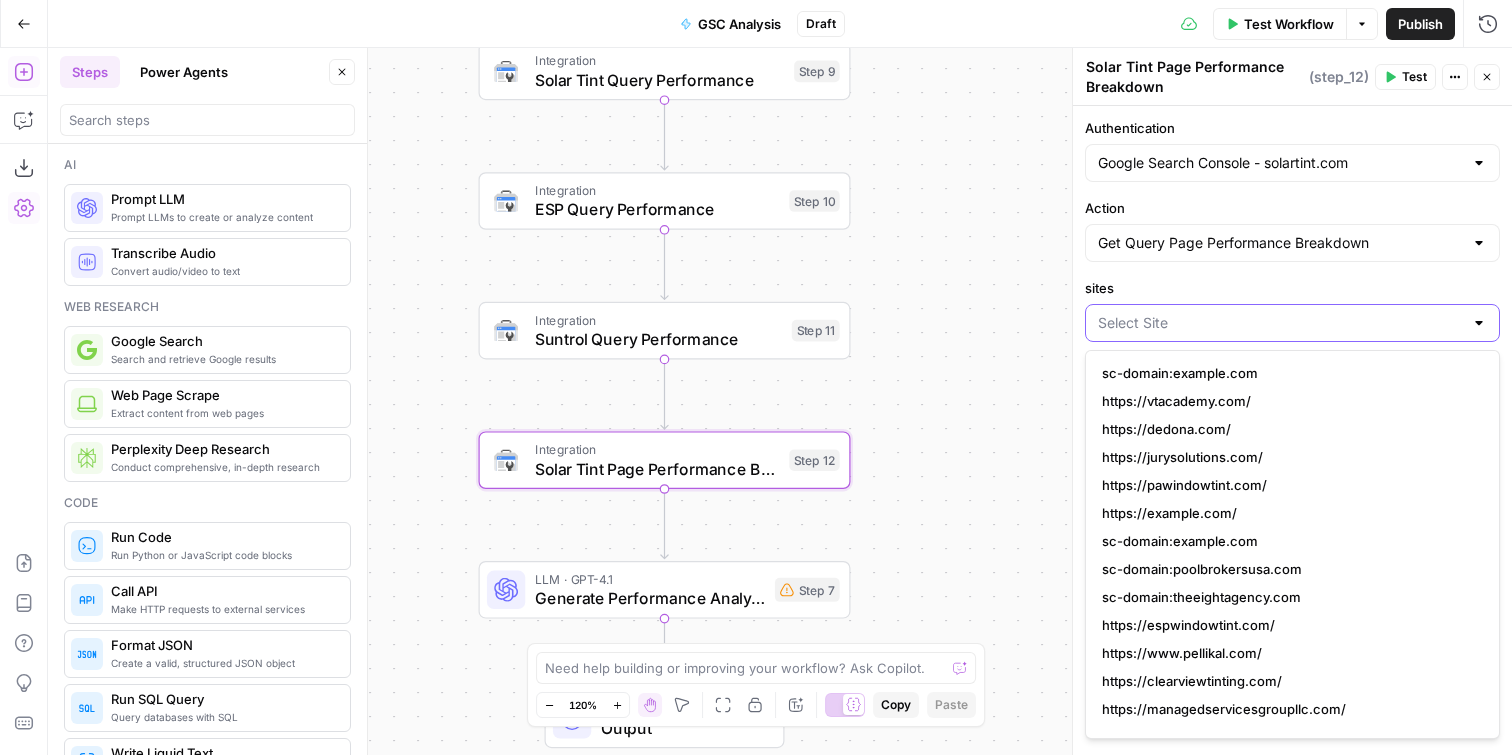 click on "sites" at bounding box center (1280, 323) 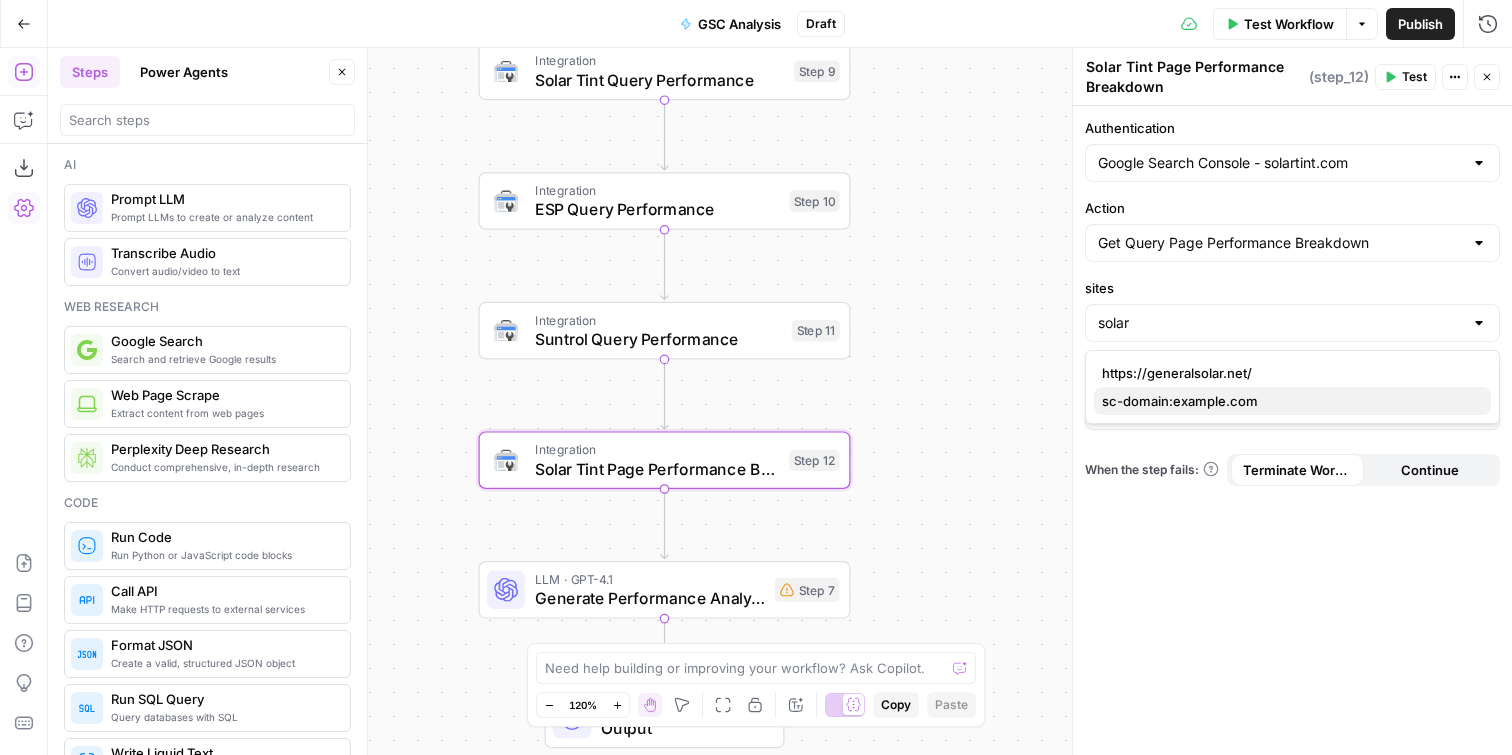 click on "sc-domain:example.com" at bounding box center (1288, 401) 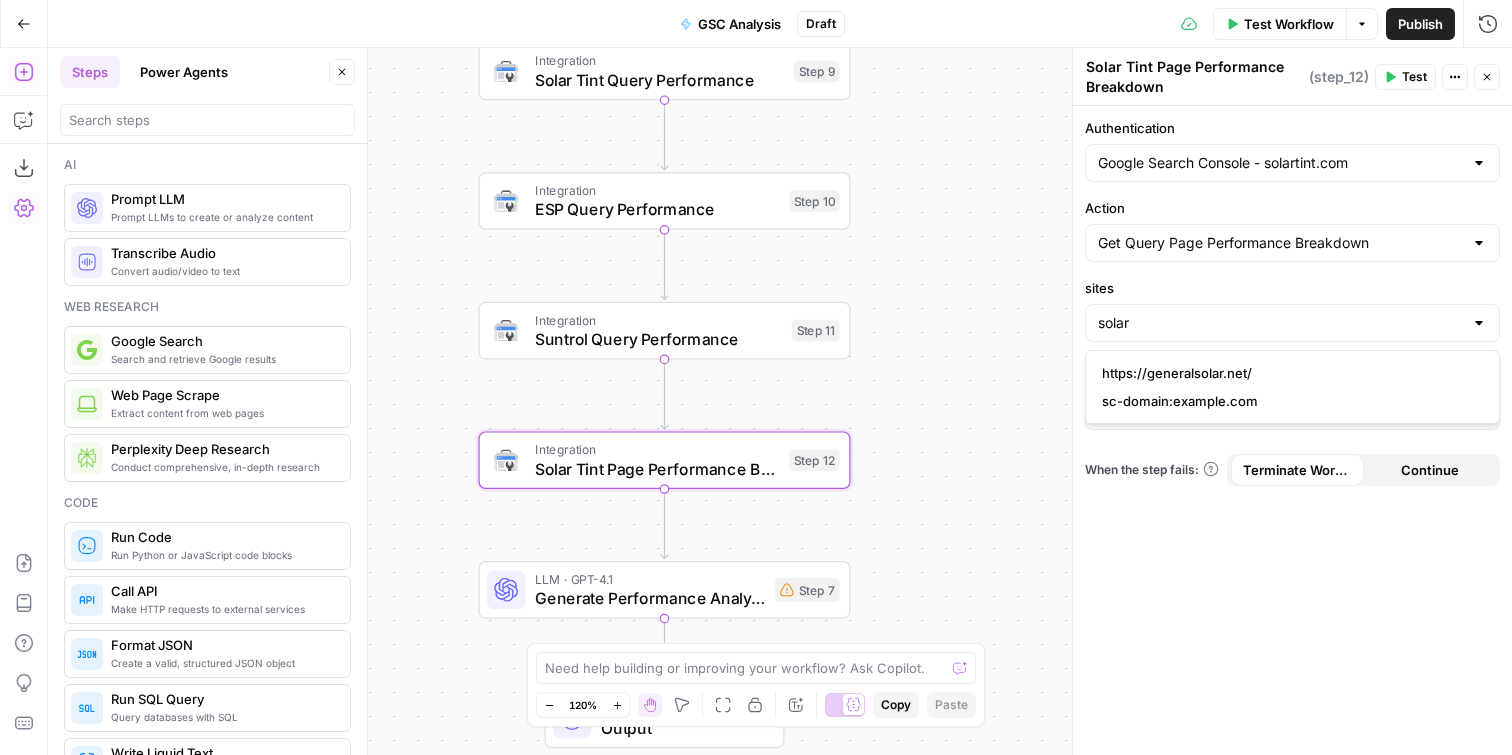 type on "sc-domain:example.com" 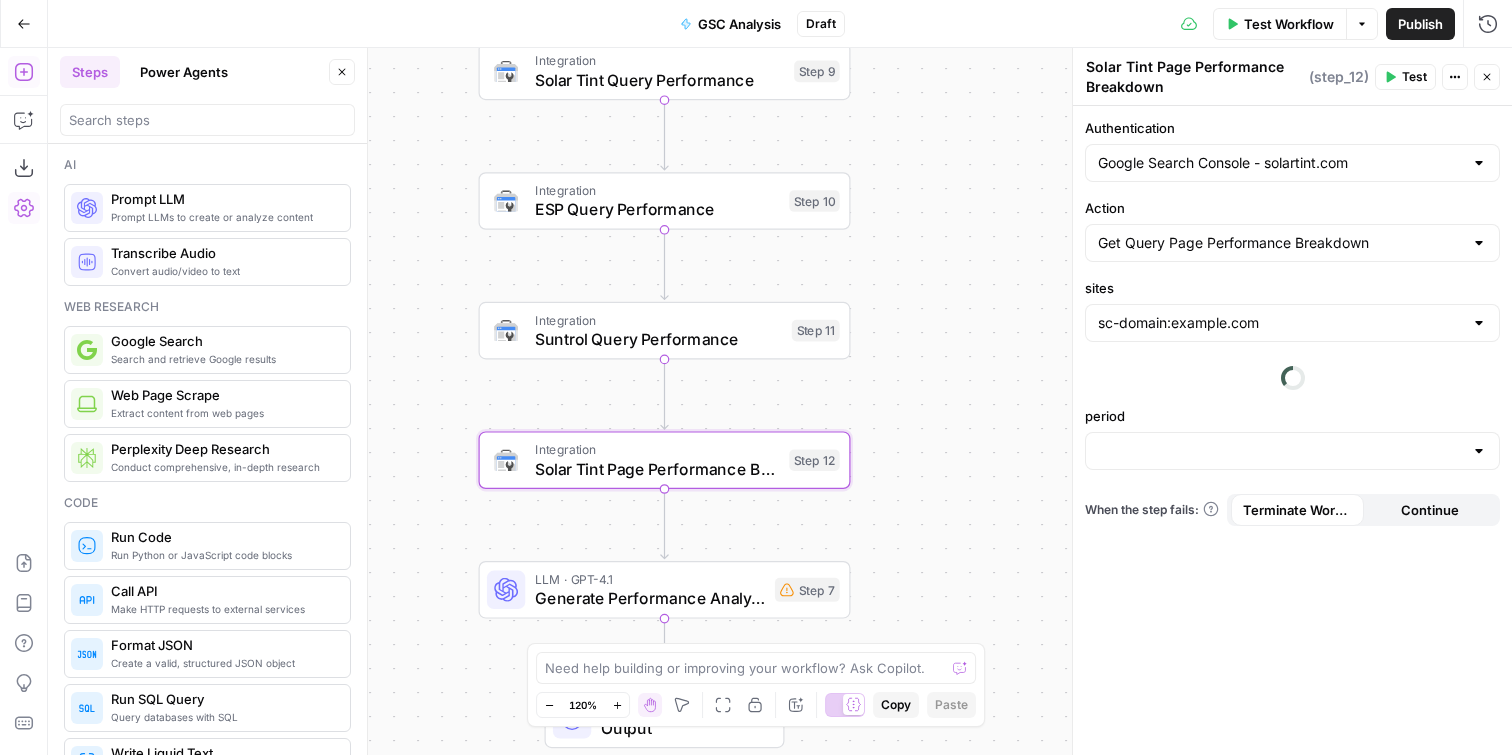 click on "period" at bounding box center [1292, 416] 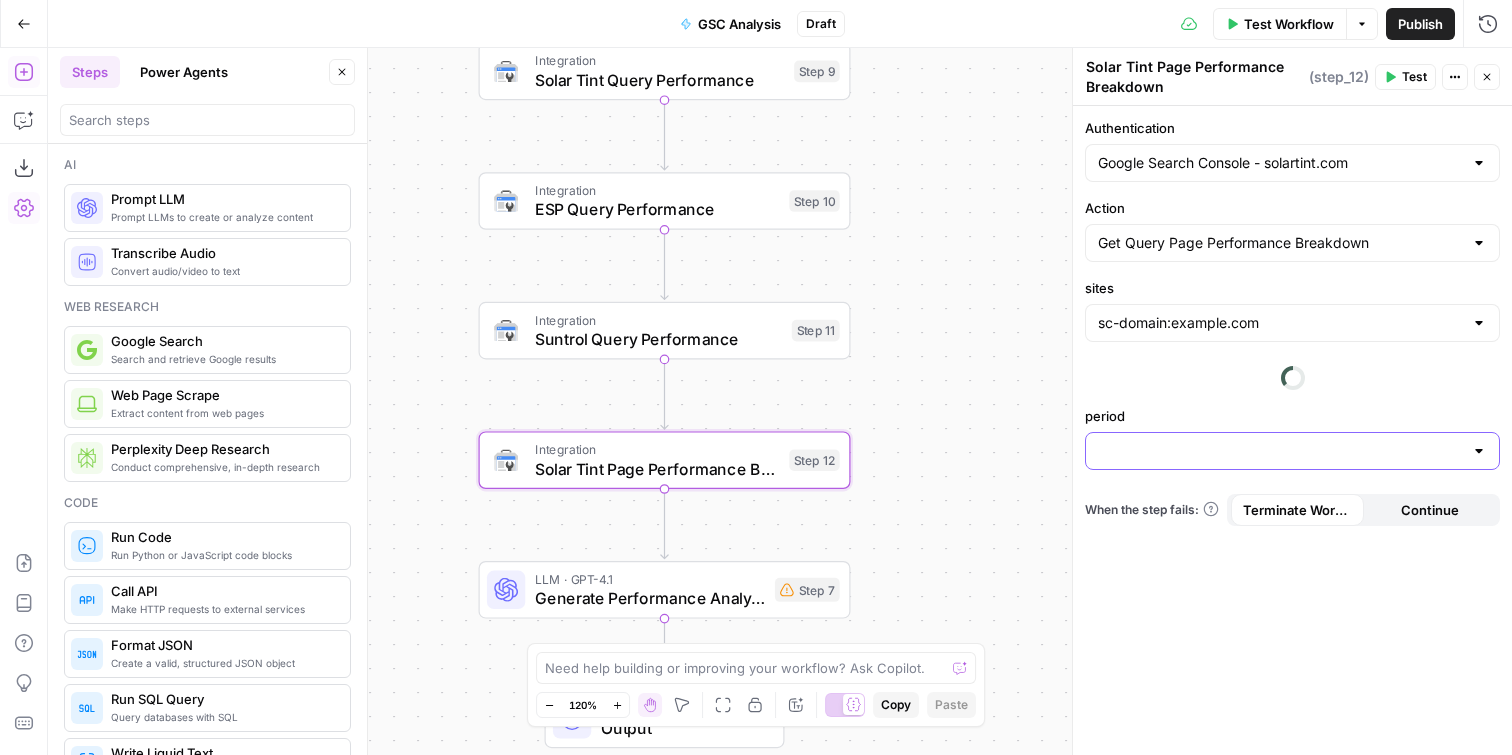 click on "period" at bounding box center (1280, 451) 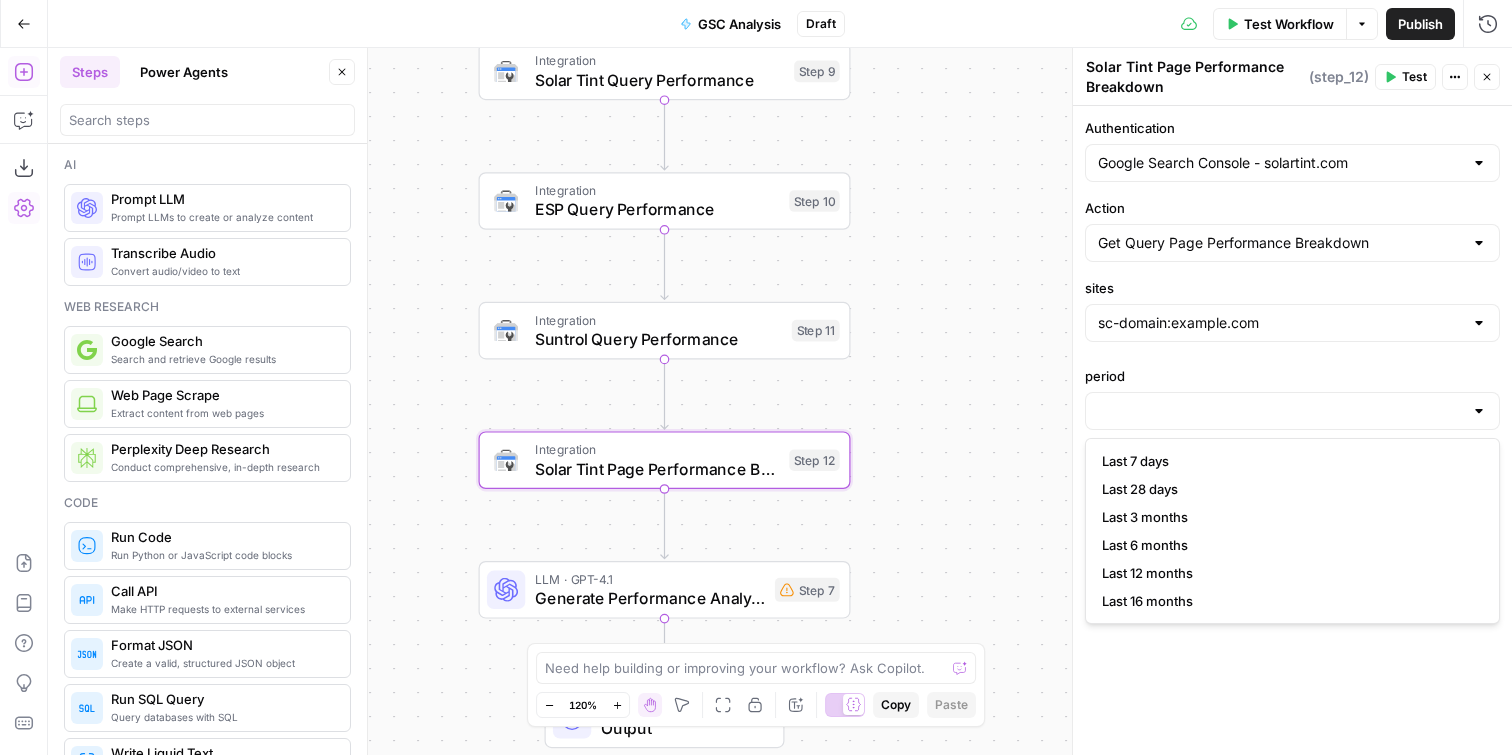 click on "Workflow Set Inputs Inputs Integration Solar Tint Query Performance Step 9 Integration ESP Query Performance Step 10 Integration Suntrol Query Performance Step 11 Integration Solar Tint Page Performance Breakdown Step 12 LLM · GPT-4.1 Generate Performance Analysis Report Step 7 End Output" at bounding box center (780, 401) 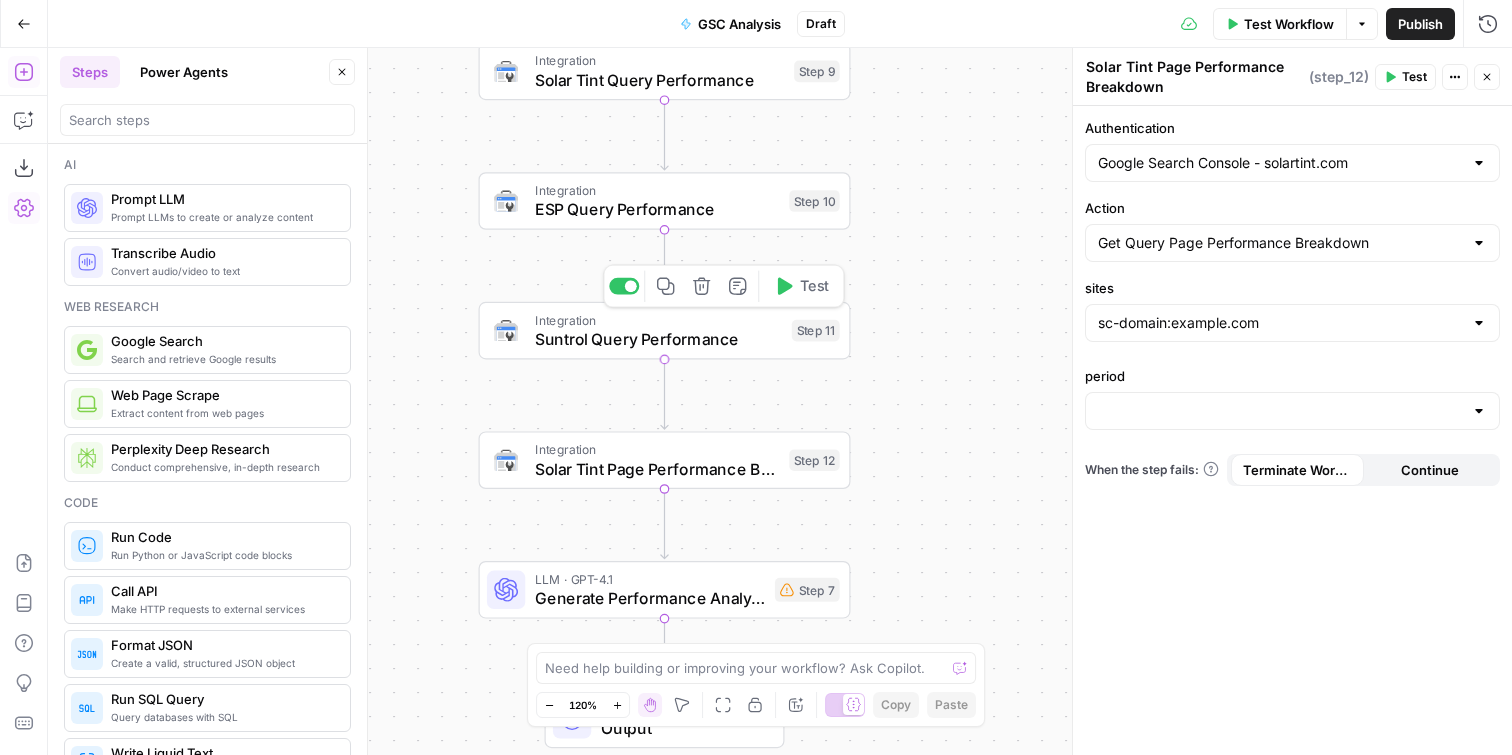 click on "Solar Tint Page Performance Breakdown" at bounding box center (657, 469) 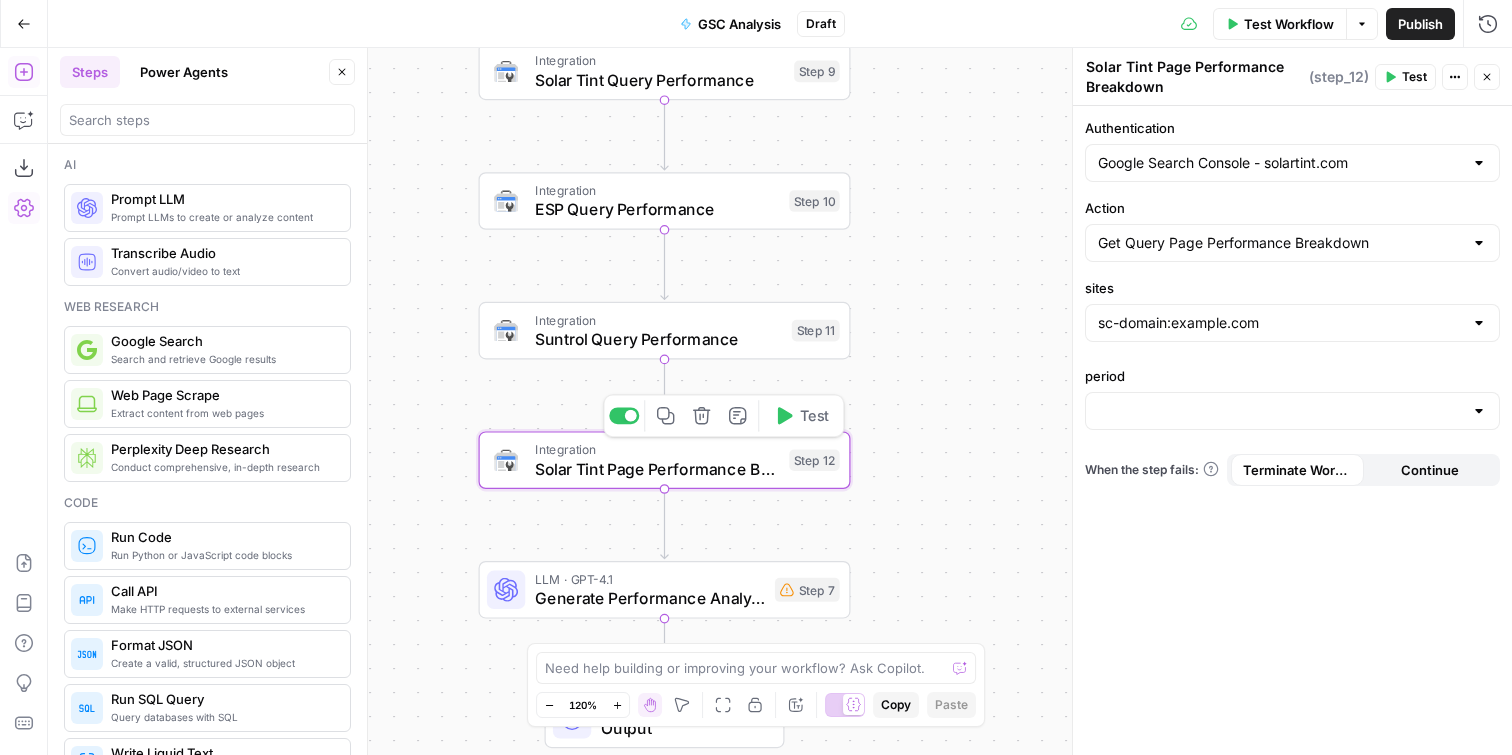 click at bounding box center (1292, 411) 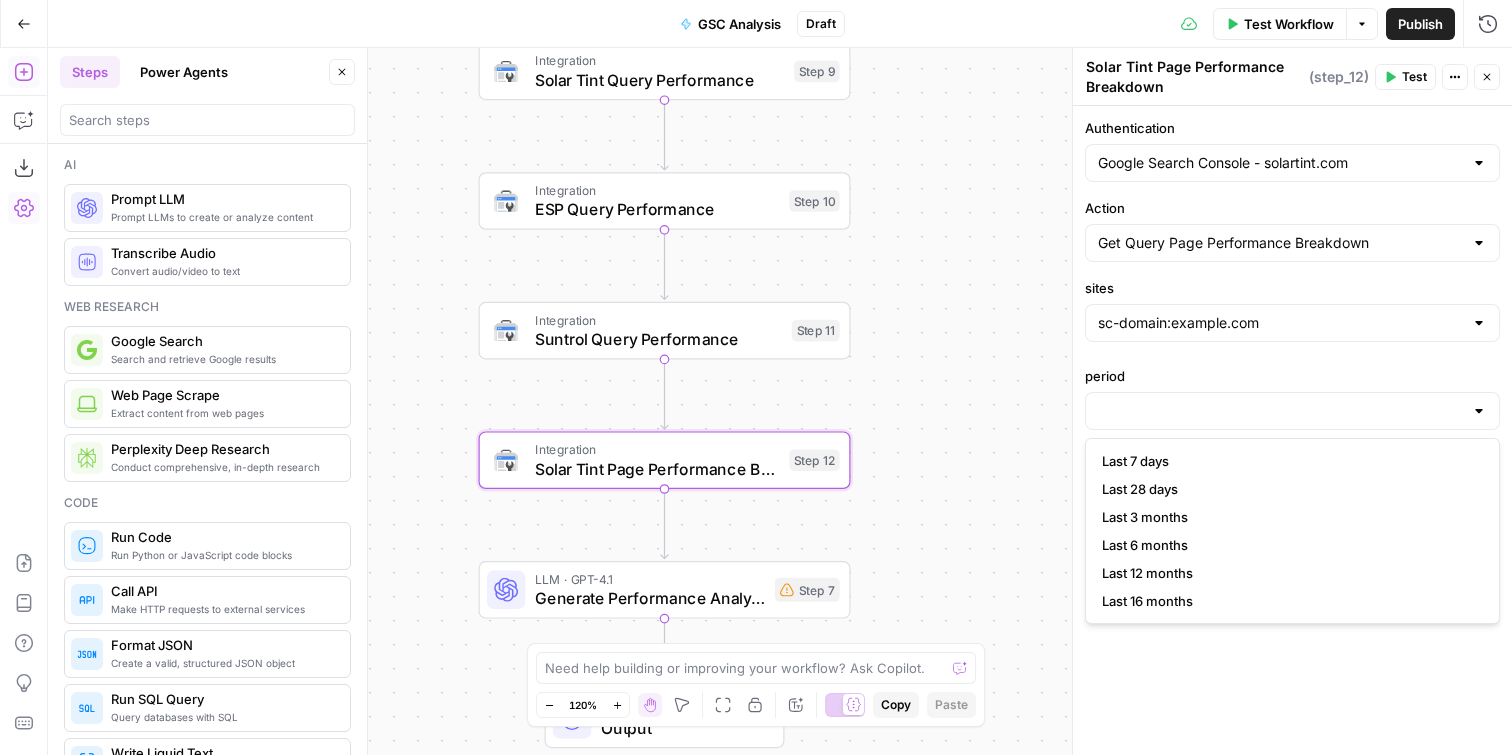 click at bounding box center (1292, 411) 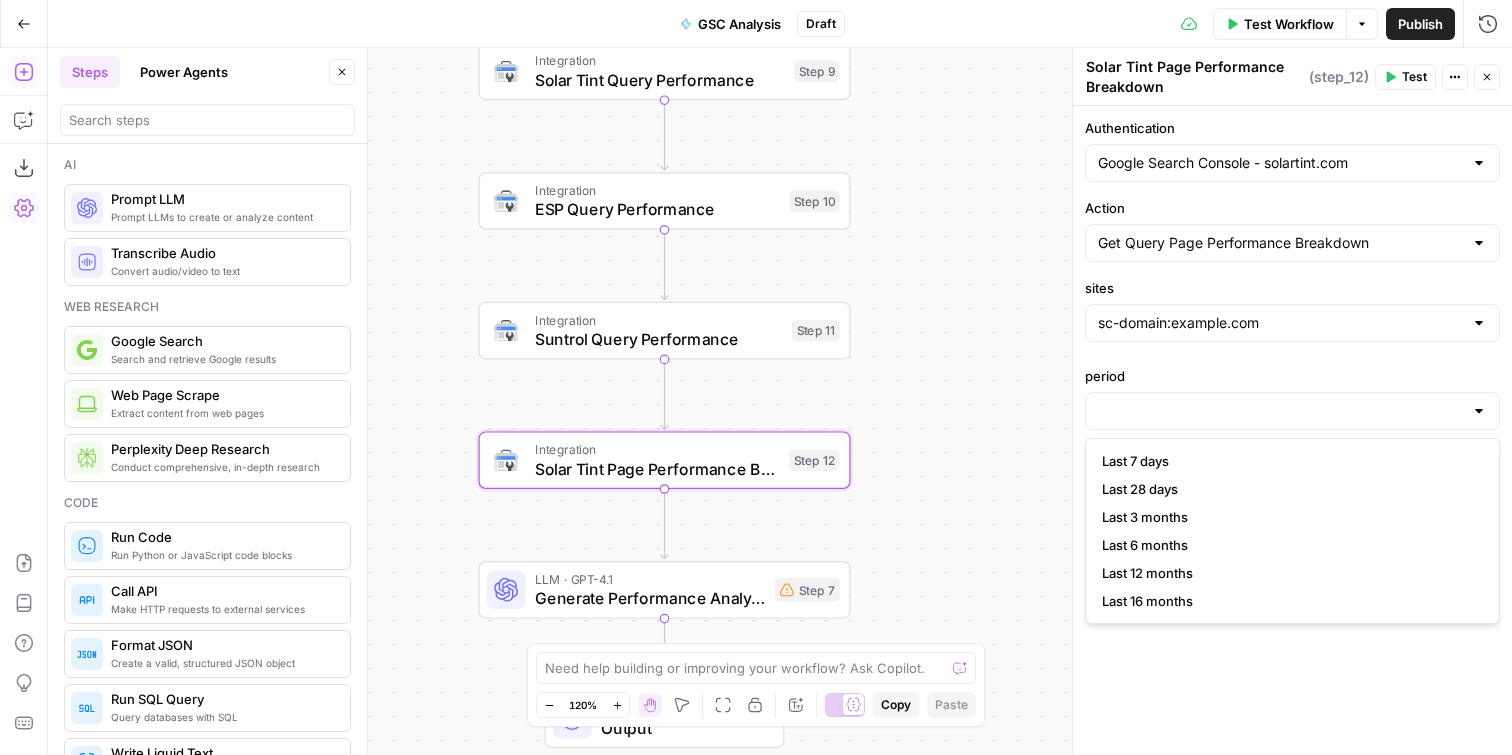 click at bounding box center (1292, 411) 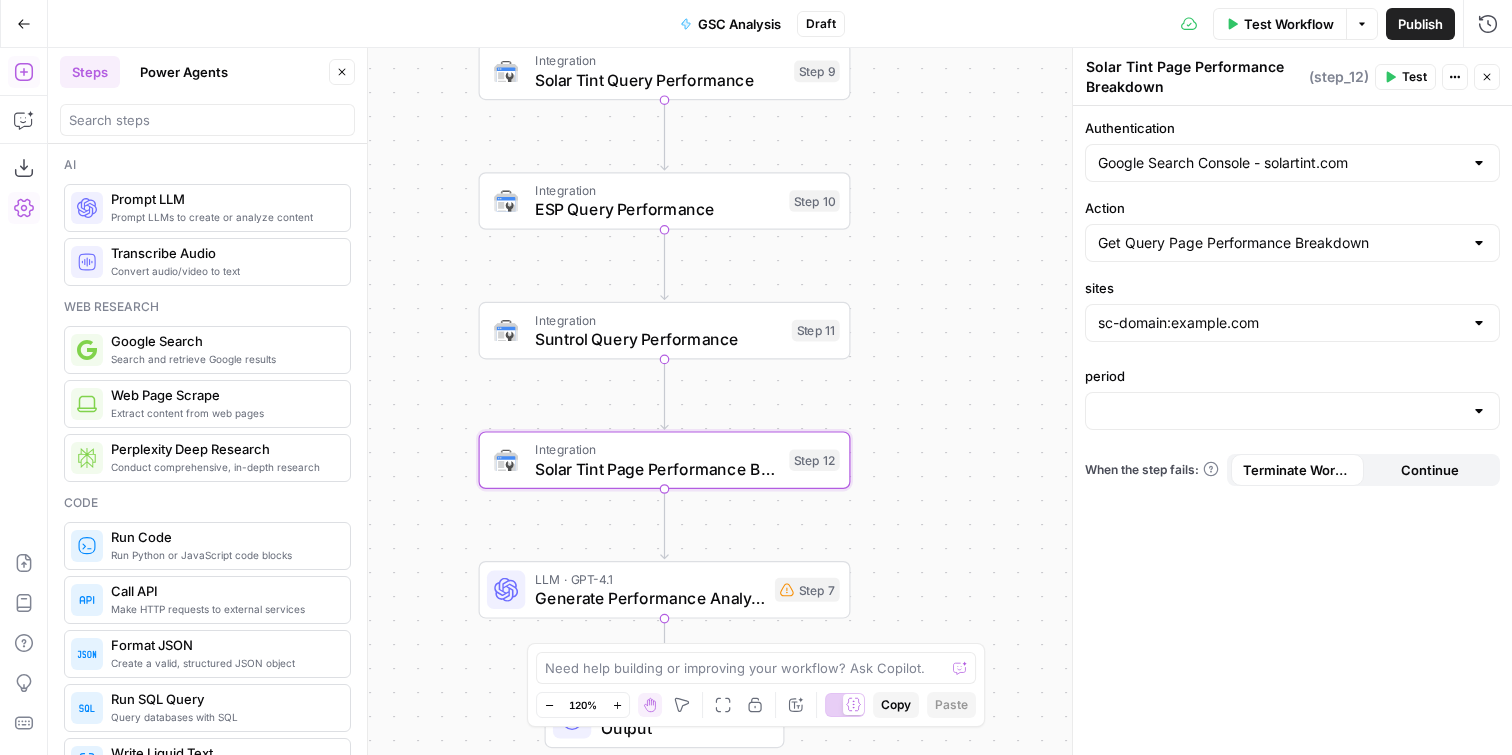 click on "Workflow Set Inputs Inputs Integration Solar Tint Query Performance Step 9 Integration ESP Query Performance Step 10 Integration Suntrol Query Performance Step 11 Integration Solar Tint Page Performance Breakdown Step 12 LLM · GPT-4.1 Generate Performance Analysis Report Step 7 End Output" at bounding box center (780, 401) 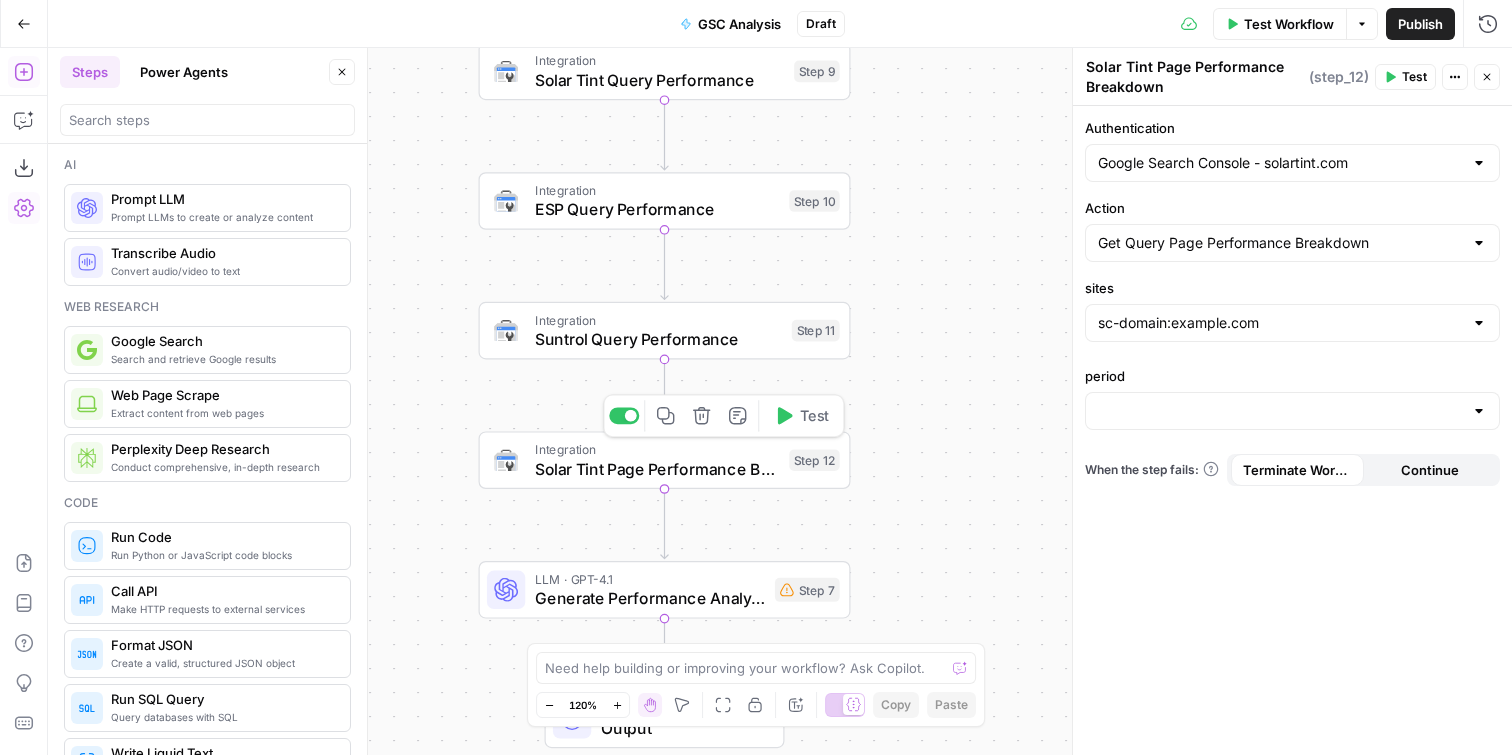click on "Integration" at bounding box center [657, 449] 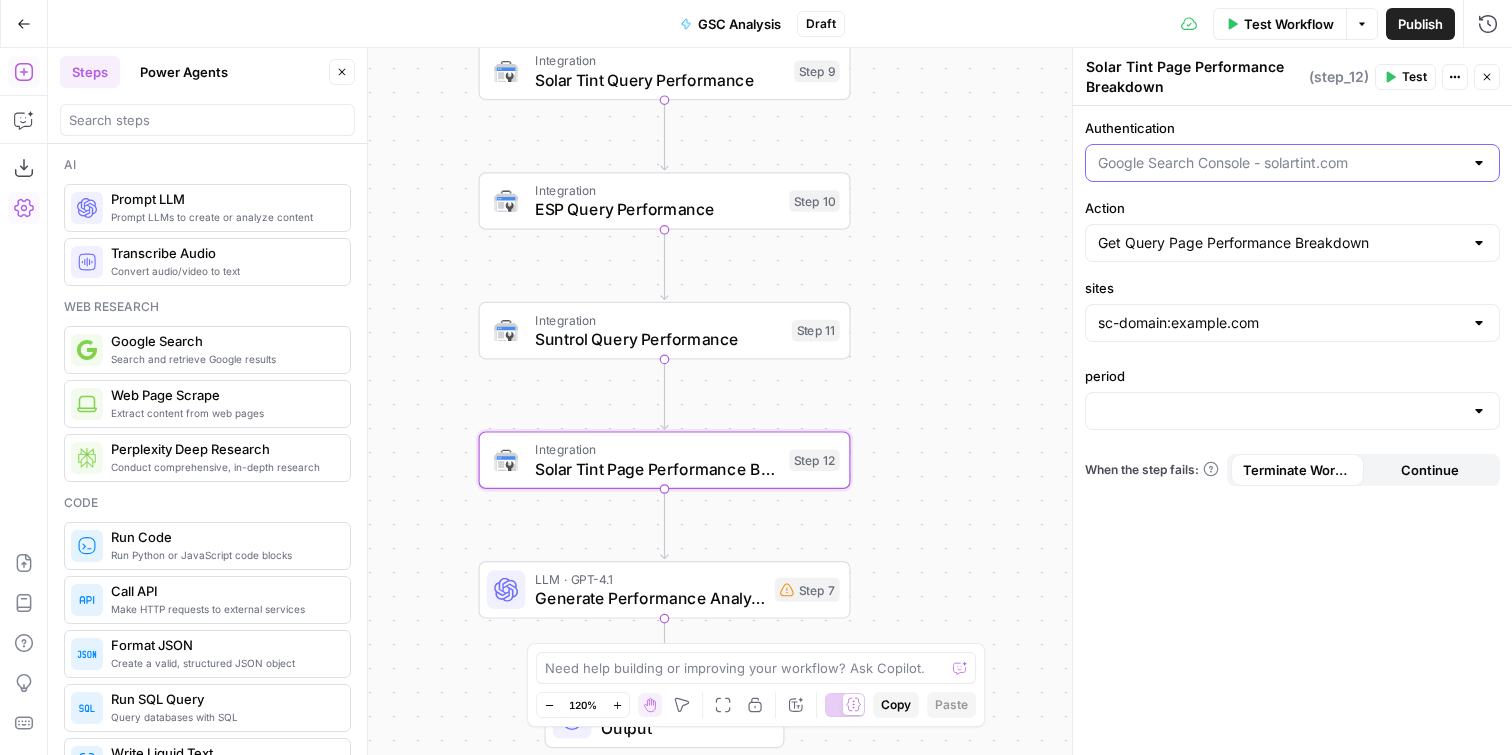 click on "Authentication" at bounding box center [1280, 163] 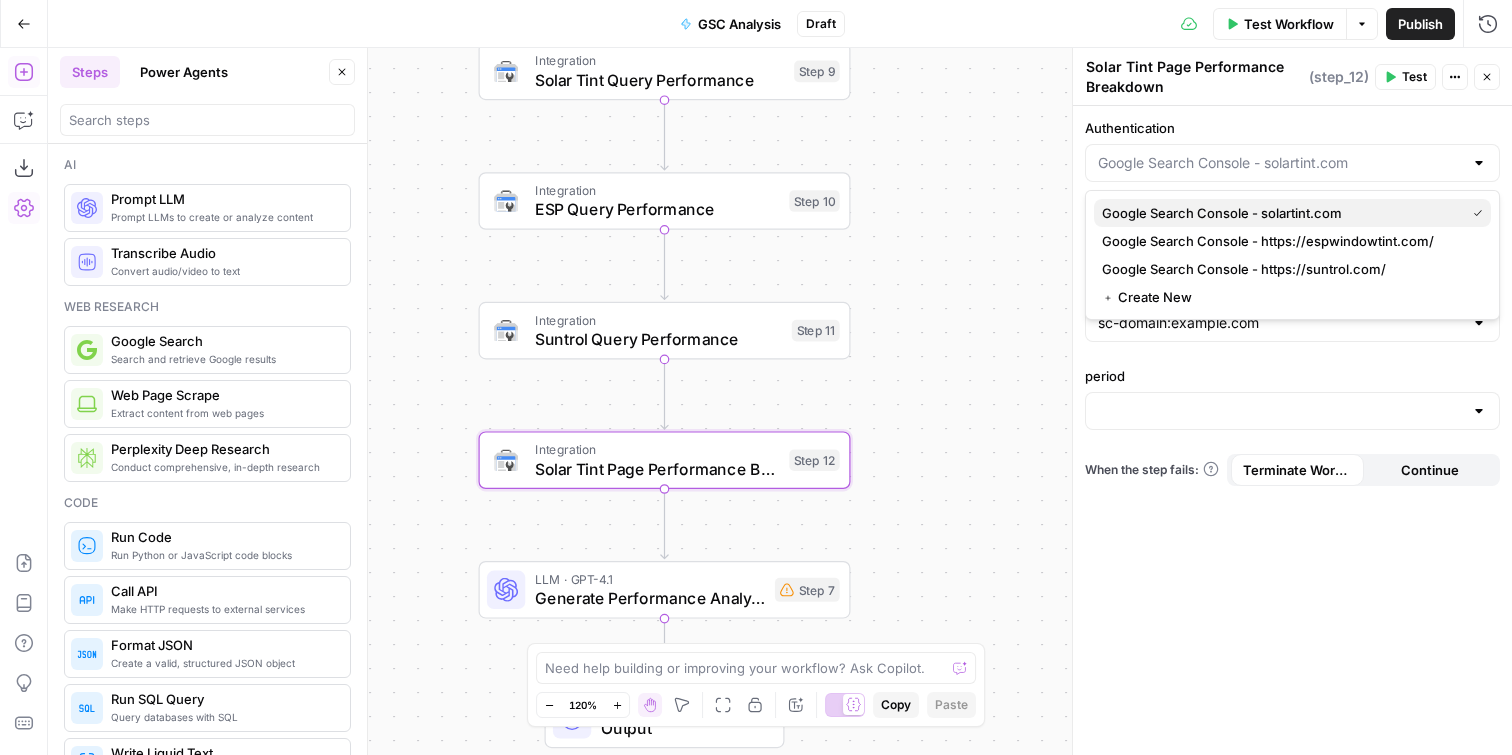 click on "Google Search Console - solartint.com" at bounding box center [1279, 213] 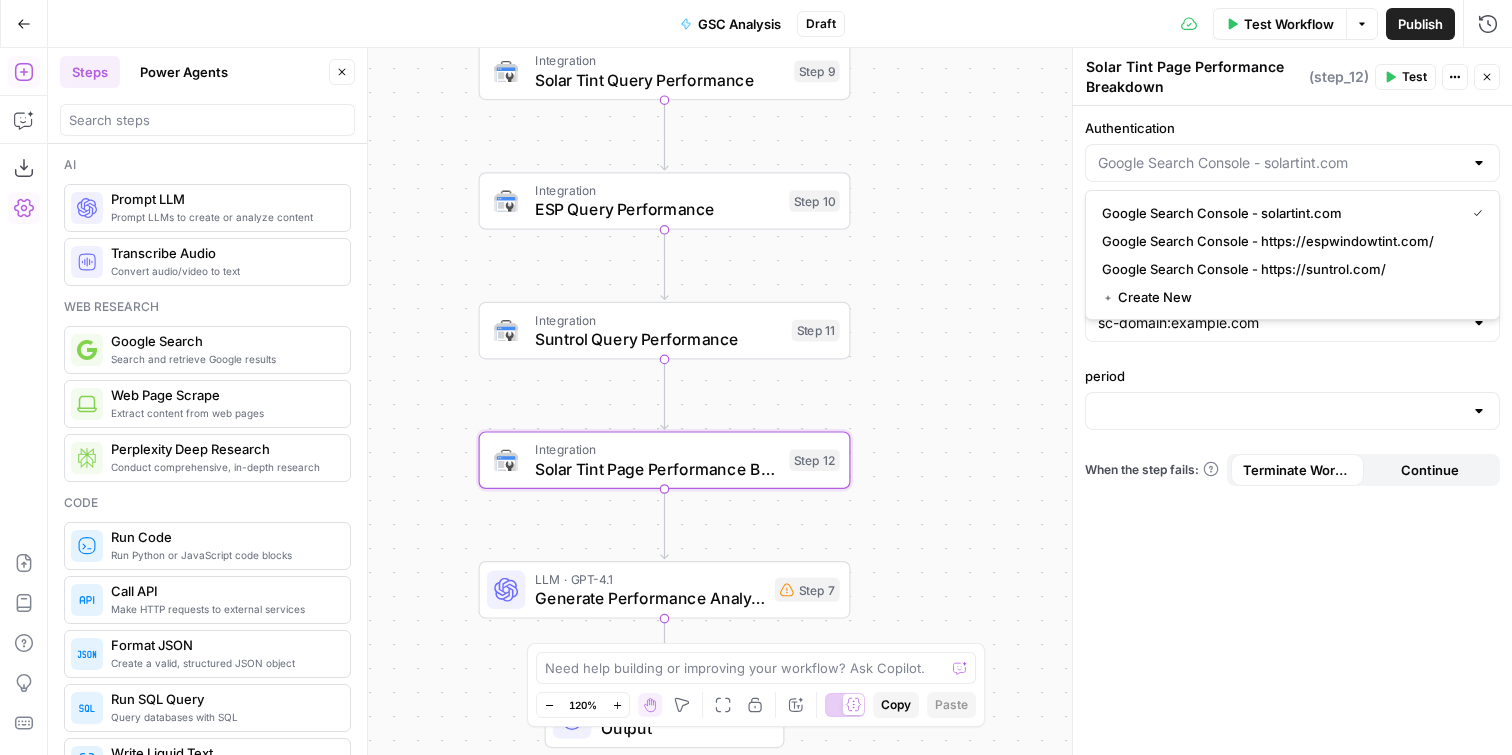 type on "Google Search Console - solartint.com" 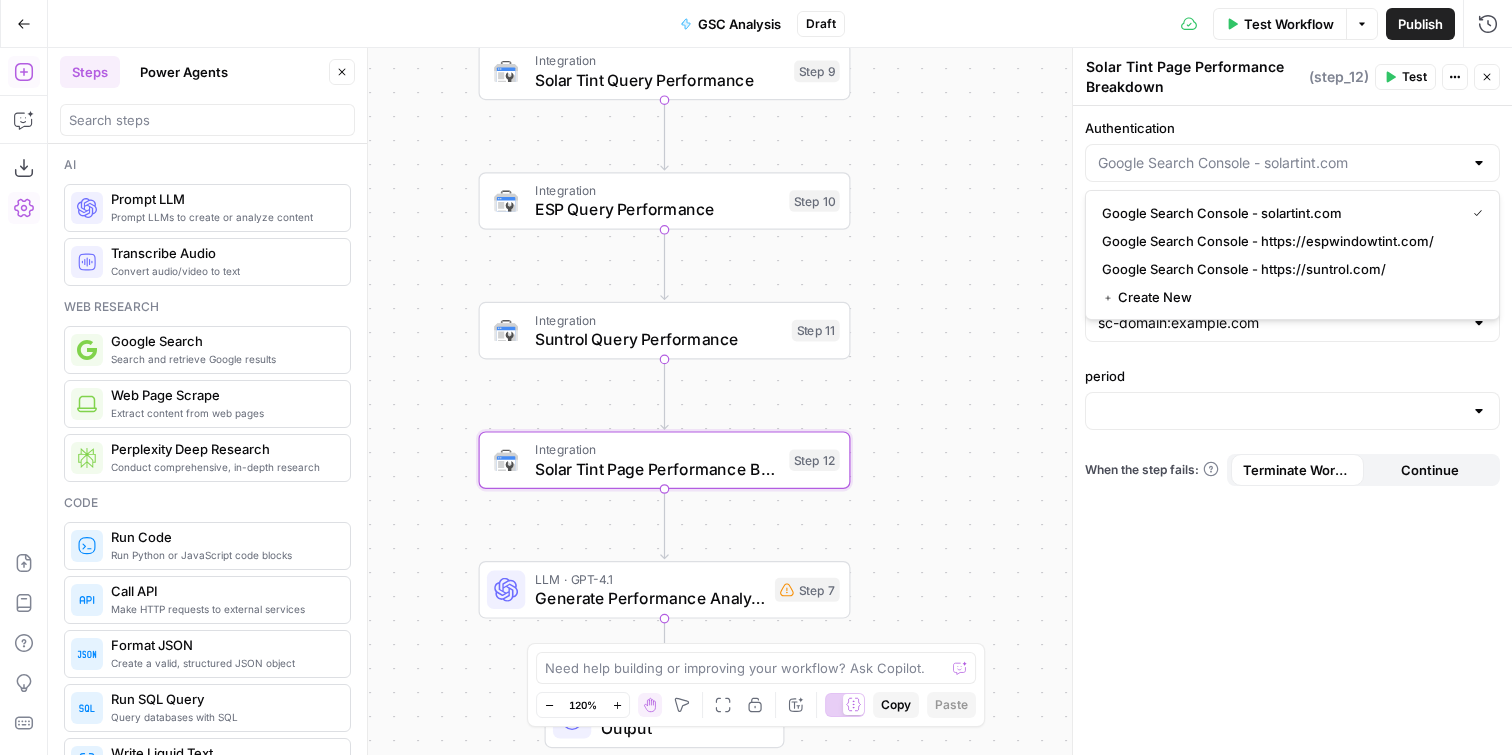 type 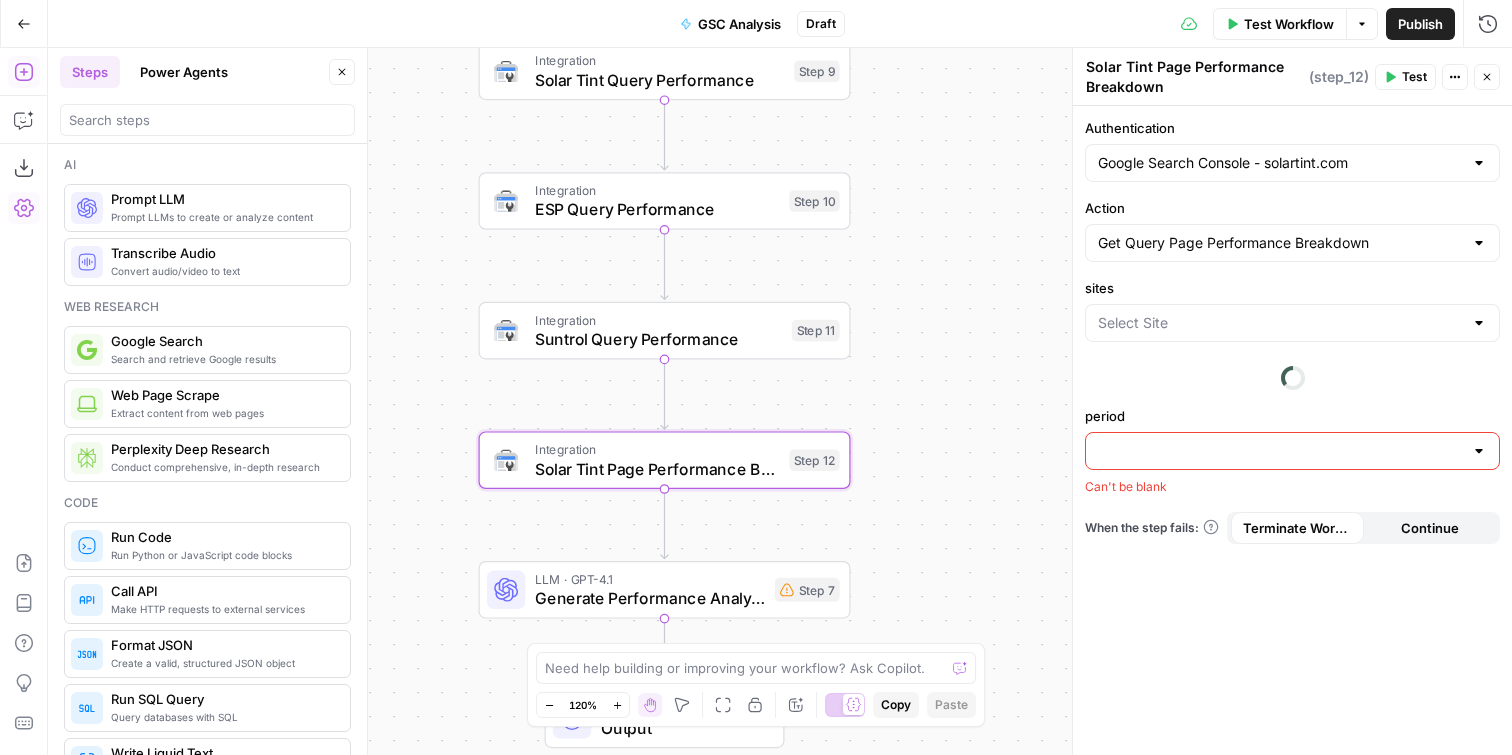 click on "Action" at bounding box center (1292, 208) 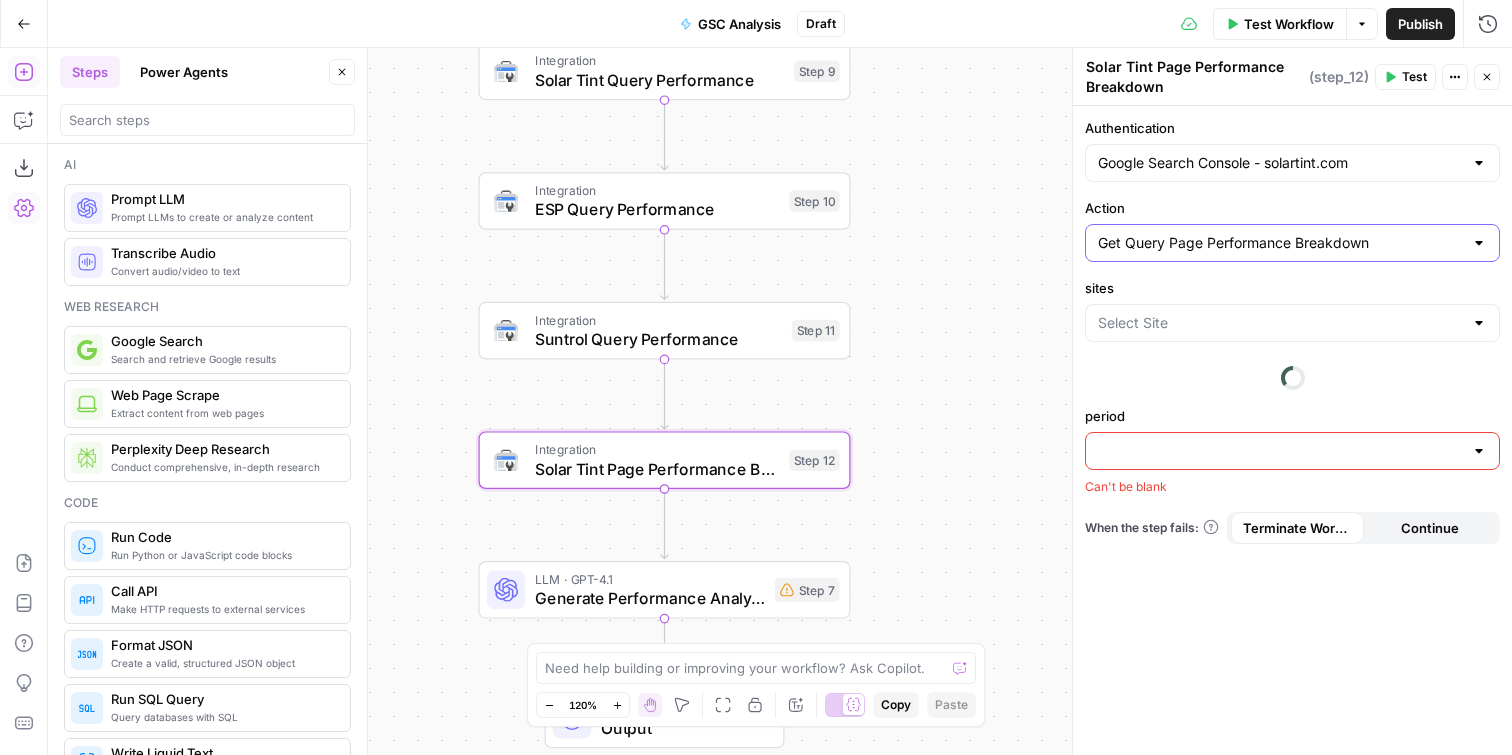 click on "Get Query Page Performance Breakdown" at bounding box center [1280, 243] 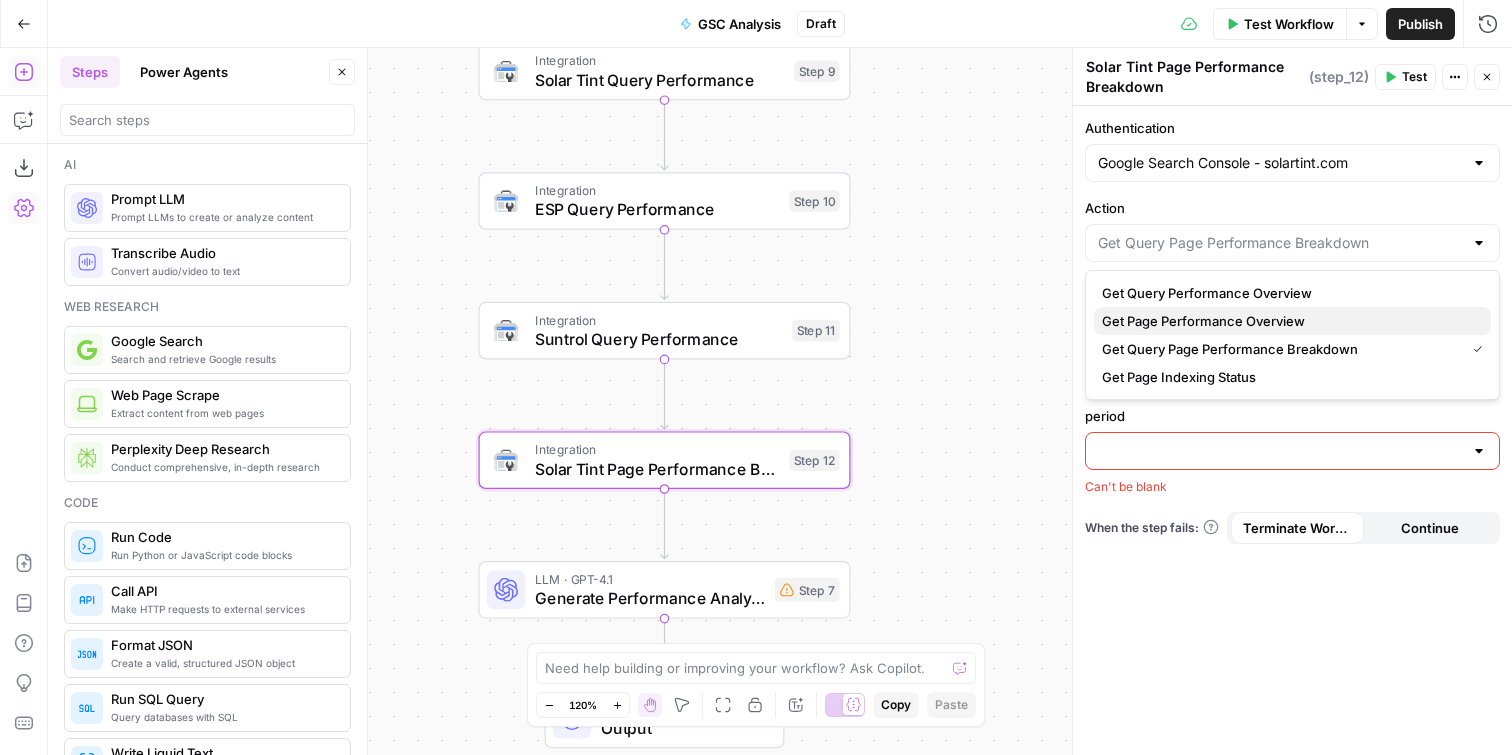click on "Get Page Performance Overview" at bounding box center [1288, 321] 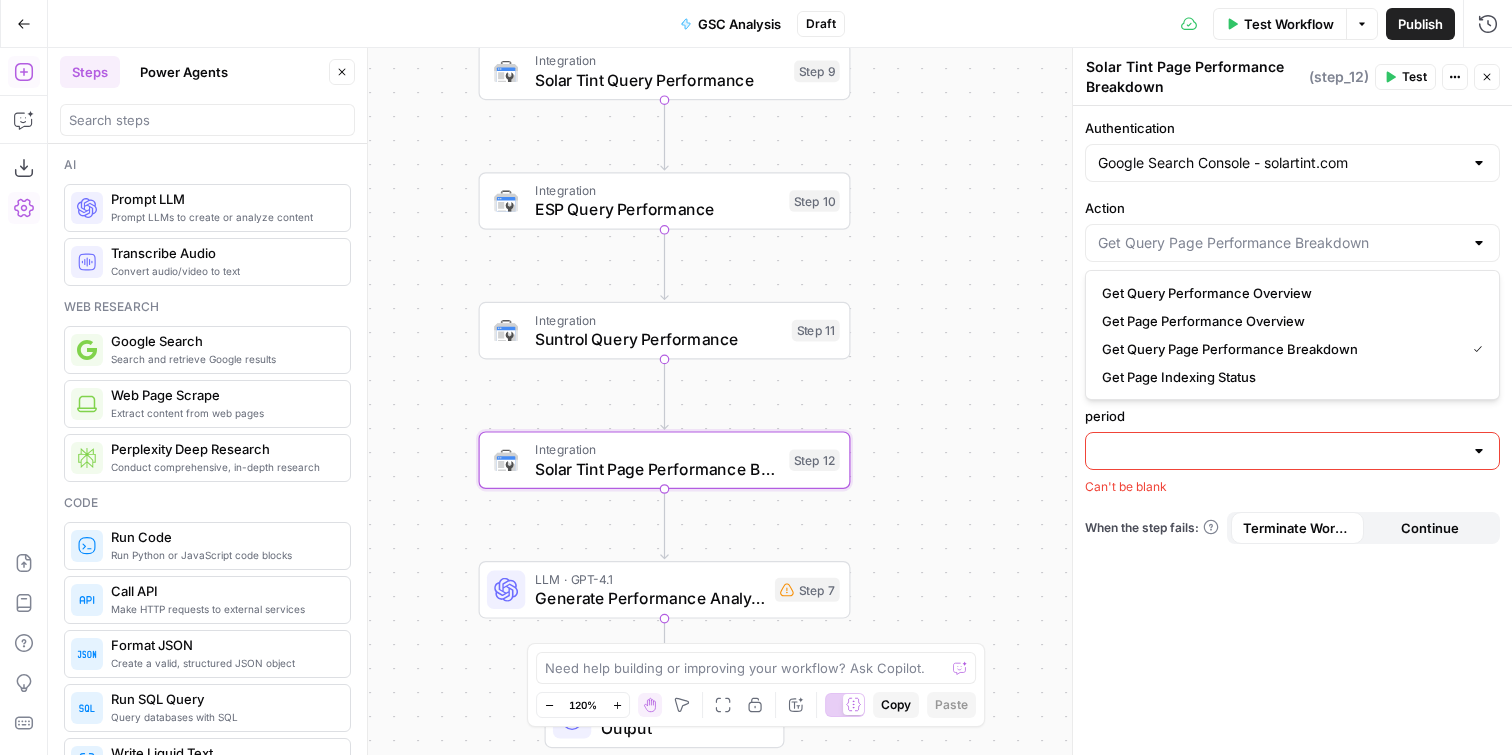 type on "Get Page Performance Overview" 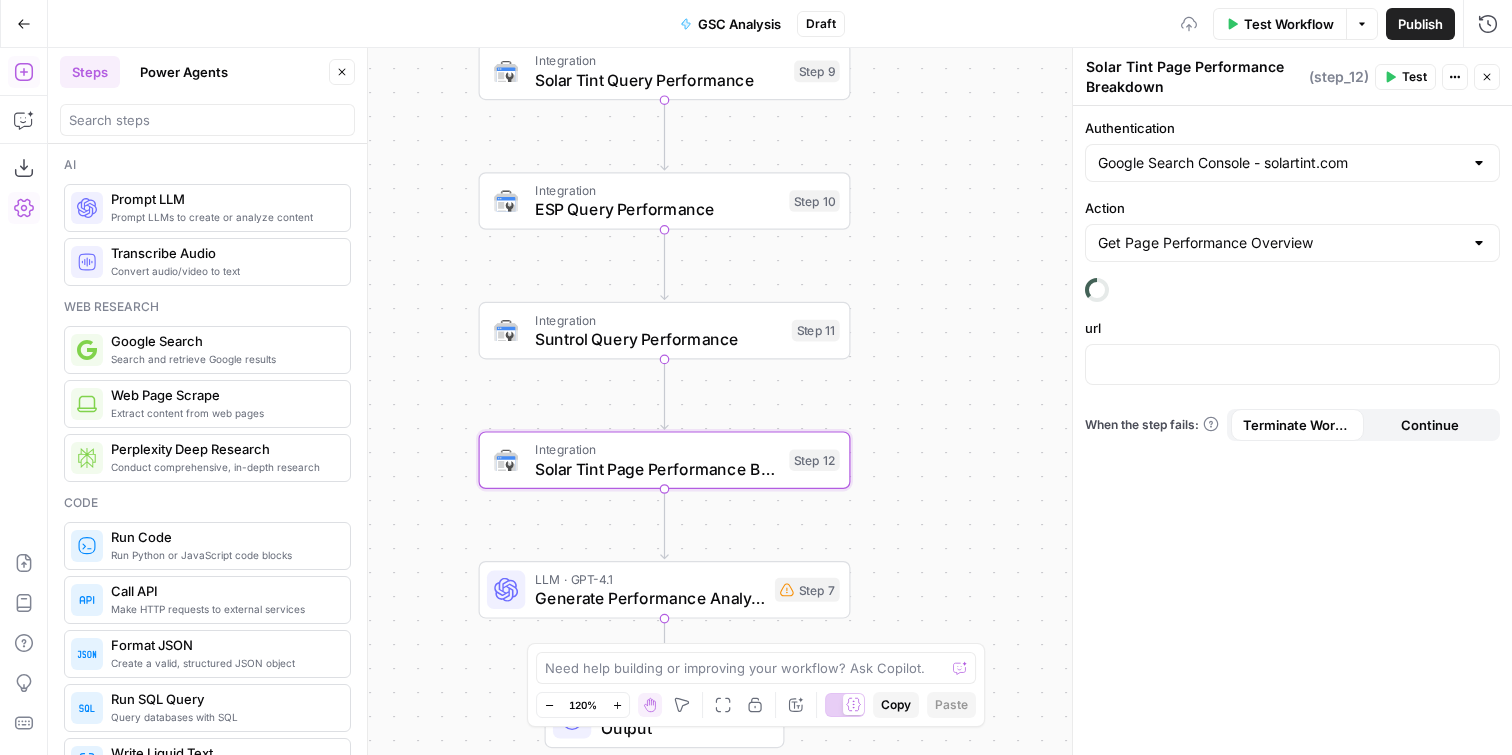 click on "Solar Tint Page Performance Breakdown" at bounding box center [1195, 77] 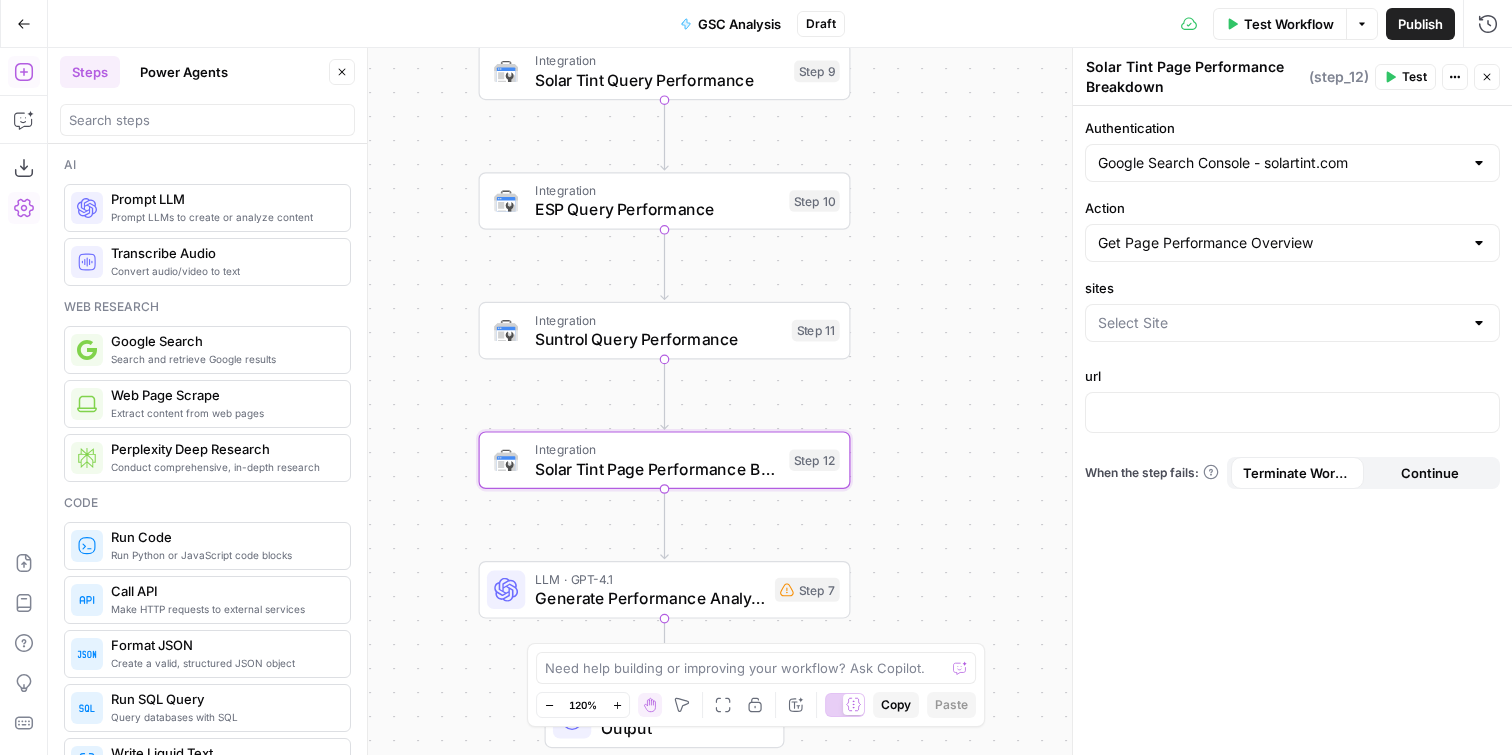 drag, startPoint x: 1200, startPoint y: 88, endPoint x: 1053, endPoint y: 96, distance: 147.21753 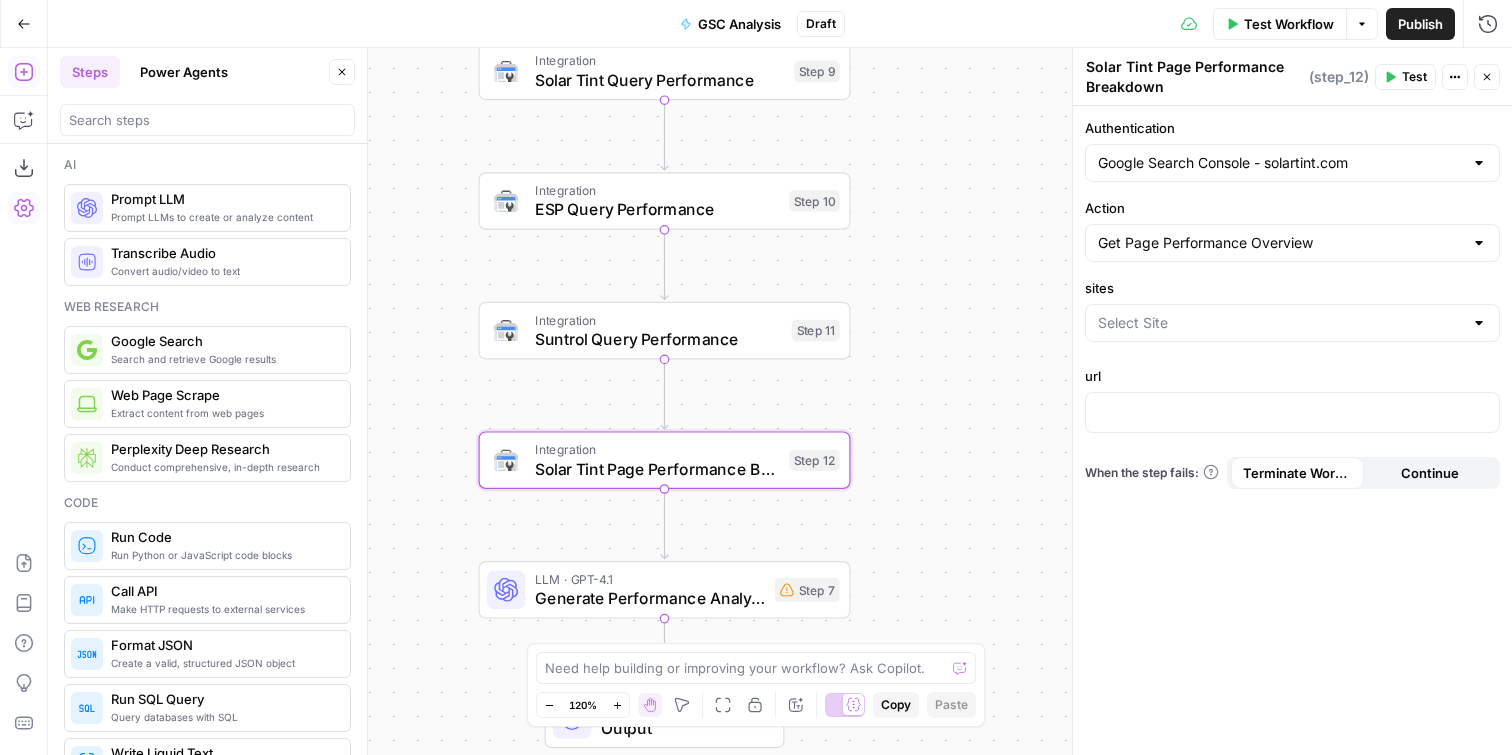click on "Xponent21 New Home Browse Your Data Monitoring Settings Recent Grids New grid PA Window Tint Pool Brokers Blog Workflow Keyword Research Grid Recent Workflows New Workflow GSC Analysis Monthly Performance Review Keyword Research AirOps Academy What's new? Help + Support Go Back GSC Analysis Draft Test Workflow Options Publish Run History Add Steps Copilot Download as JSON Settings Import JSON AirOps Academy Help Give Feedback Shortcuts Workflow Set Inputs Inputs Integration Solar Tint Query Performance Step 9 Integration ESP Query Performance Step 10 Integration Suntrol Query Performance Step 11 Integration Solar Tint Page Performance Breakdown Step 12 LLM · GPT-4.1 Generate Performance Analysis Report Step 7 End Output Press enter or space to select a node. You can then use the arrow keys to move the node around.  Press delete to remove it and escape to cancel.   Press enter or space to select an edge. You can then press delete to remove it or escape to cancel. Oops! Your window is too small Go Back" at bounding box center [756, 377] 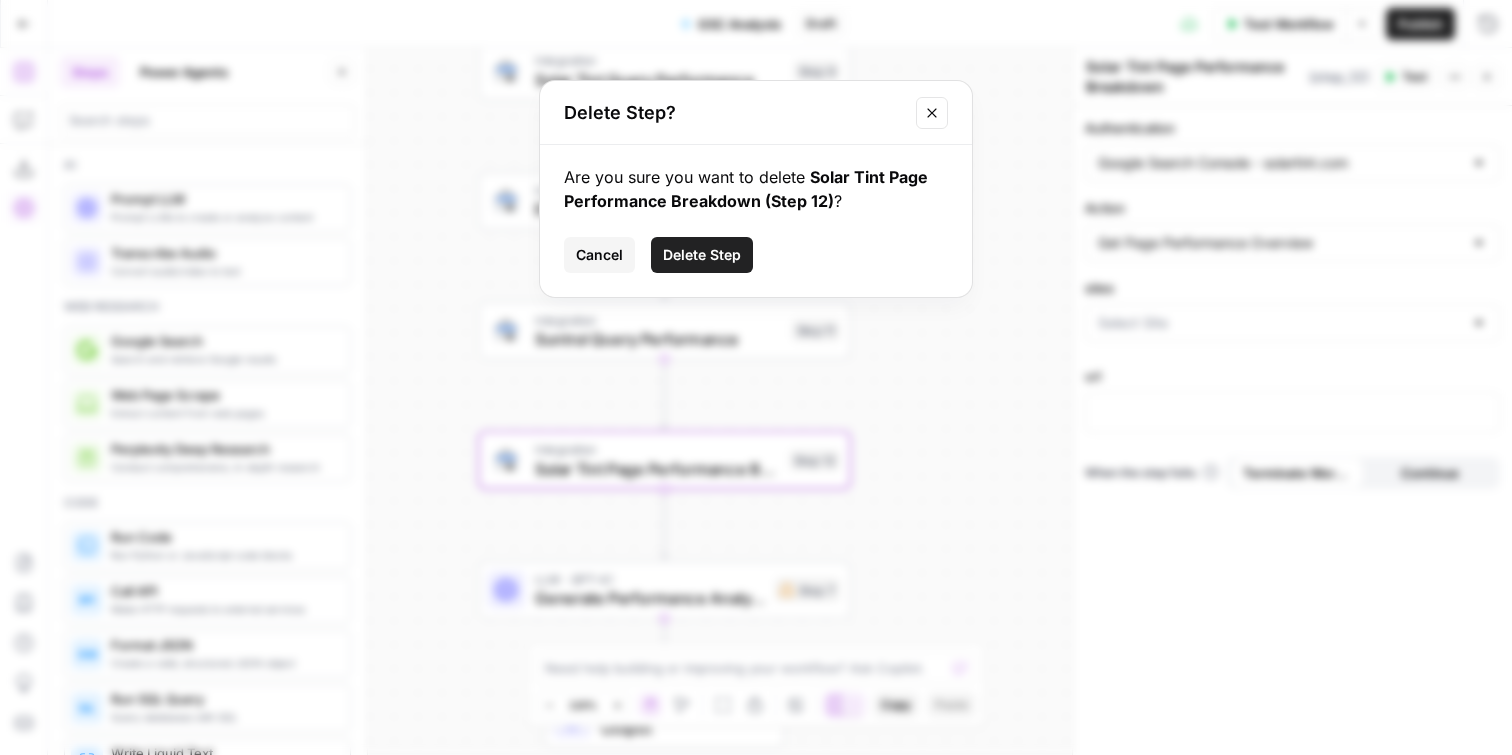 click on "Delete Step? Are you sure you want to delete   Solar Tint Page Performance Breakdown (Step 12) ? Cancel Delete Step" at bounding box center (756, 377) 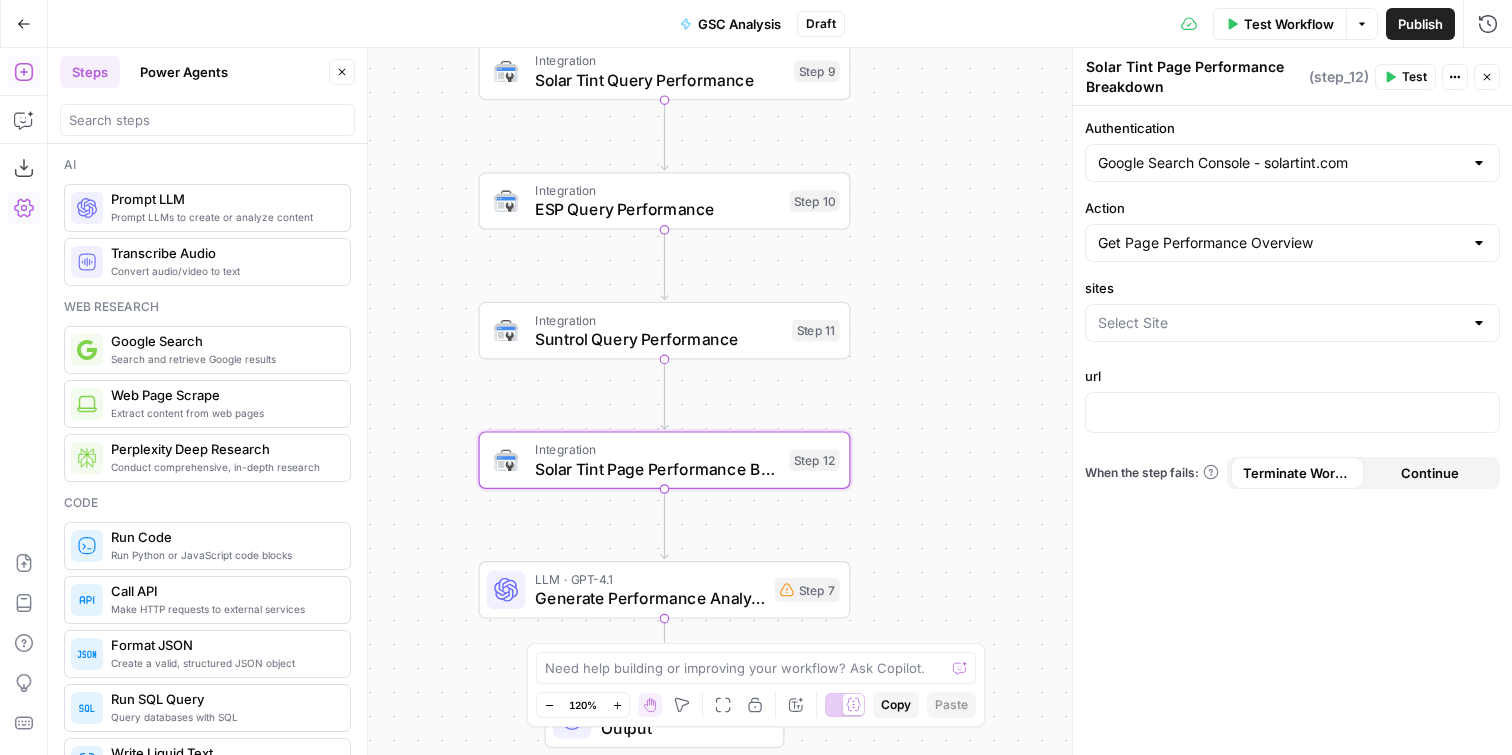 click on "Solar Tint Page Performance Breakdown" at bounding box center [1195, 77] 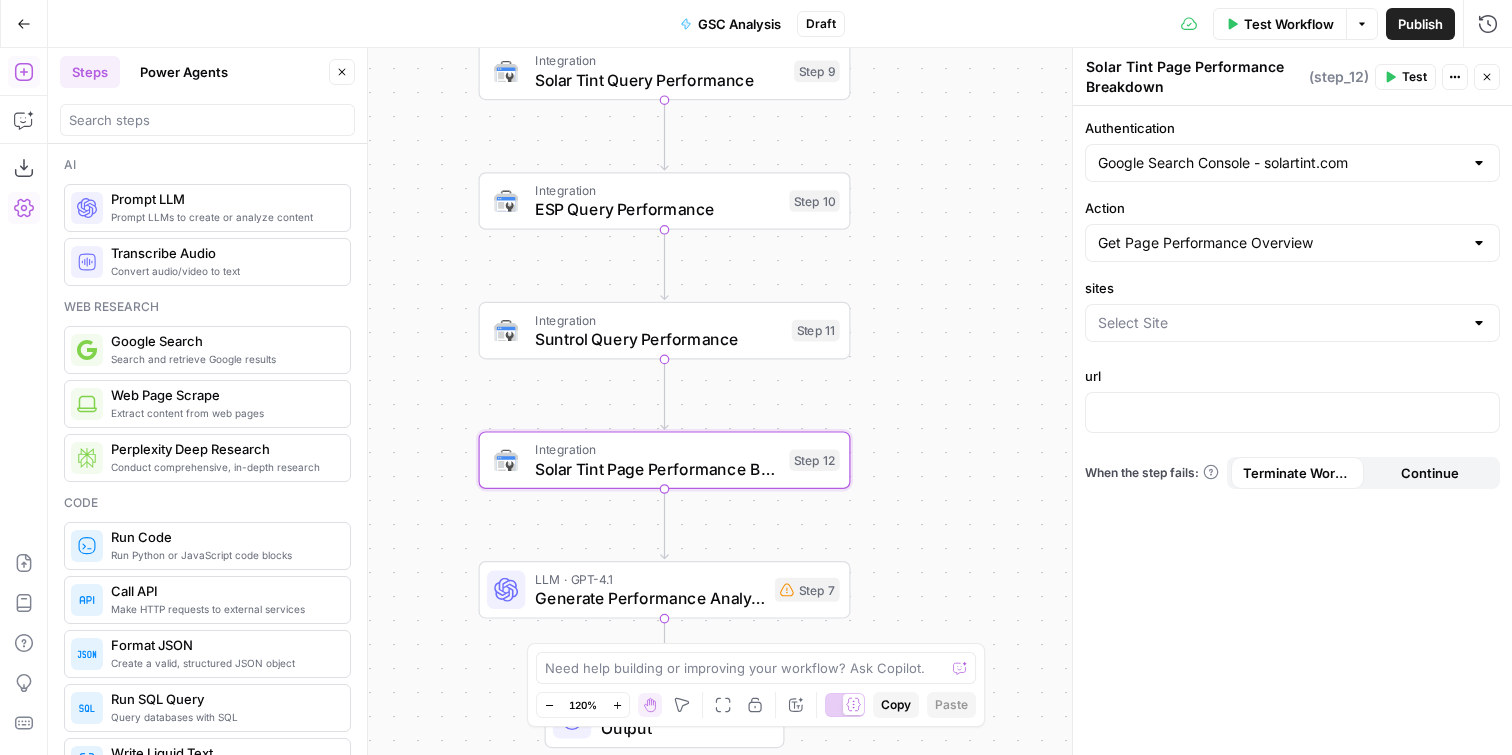 click on "Solar Tint Page Performance Breakdown" at bounding box center [1195, 77] 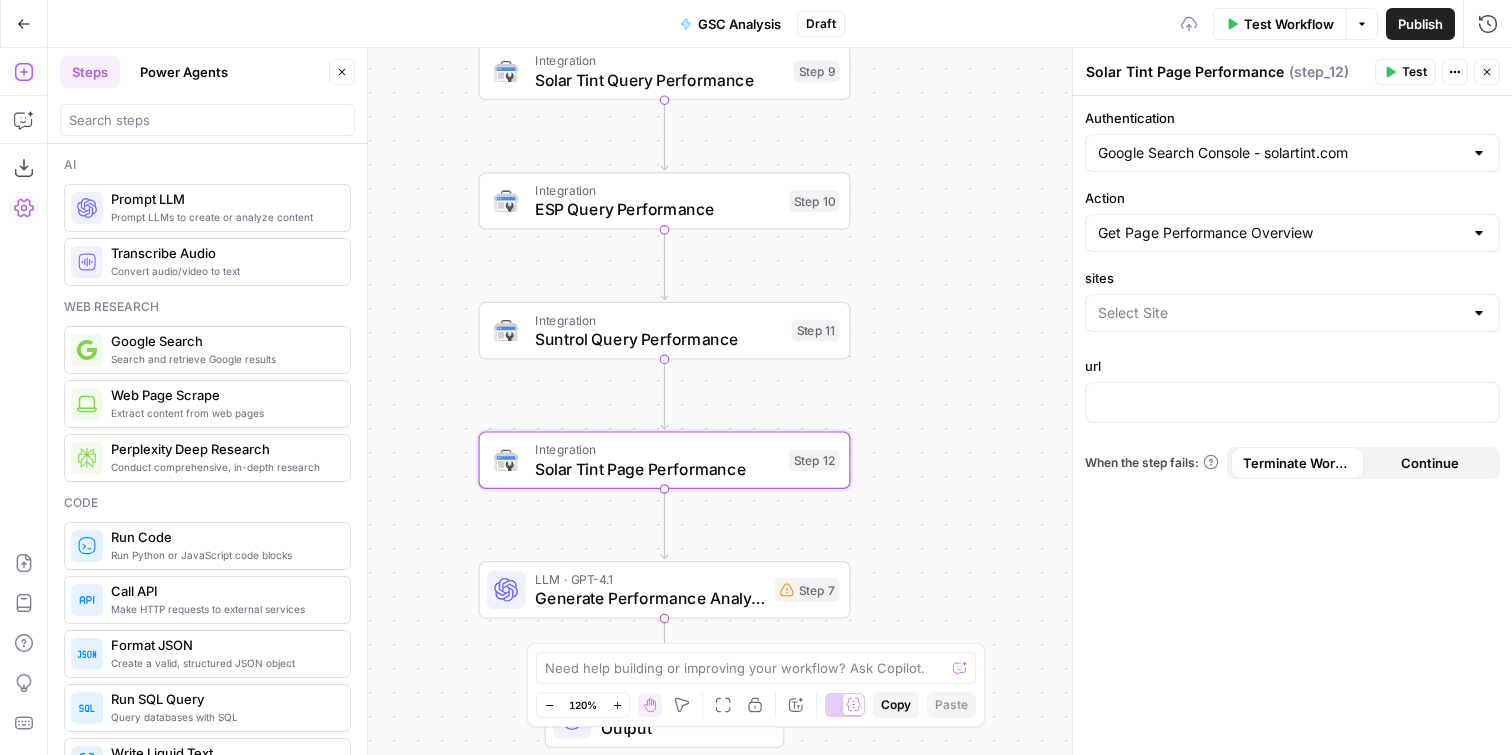 type on "Solar Tint Page Performance" 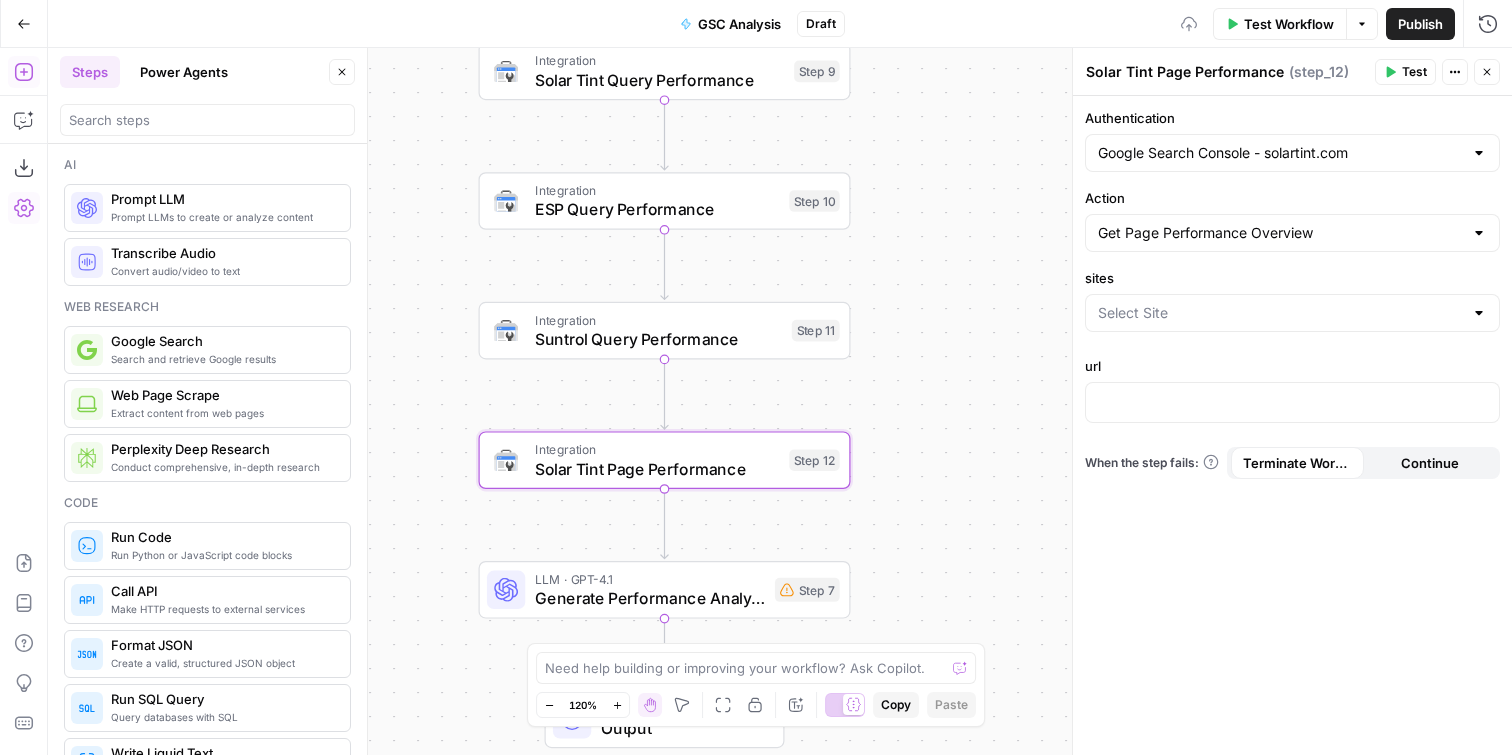 click on "Workflow Set Inputs Inputs Integration Solar Tint Query Performance Step 9 Integration ESP Query Performance Step 10 Integration Suntrol Query Performance Step 11 Integration Solar Tint Page Performance Step 12 LLM · GPT-4.1 Generate Performance Analysis Report Step 7 End Output" at bounding box center [780, 401] 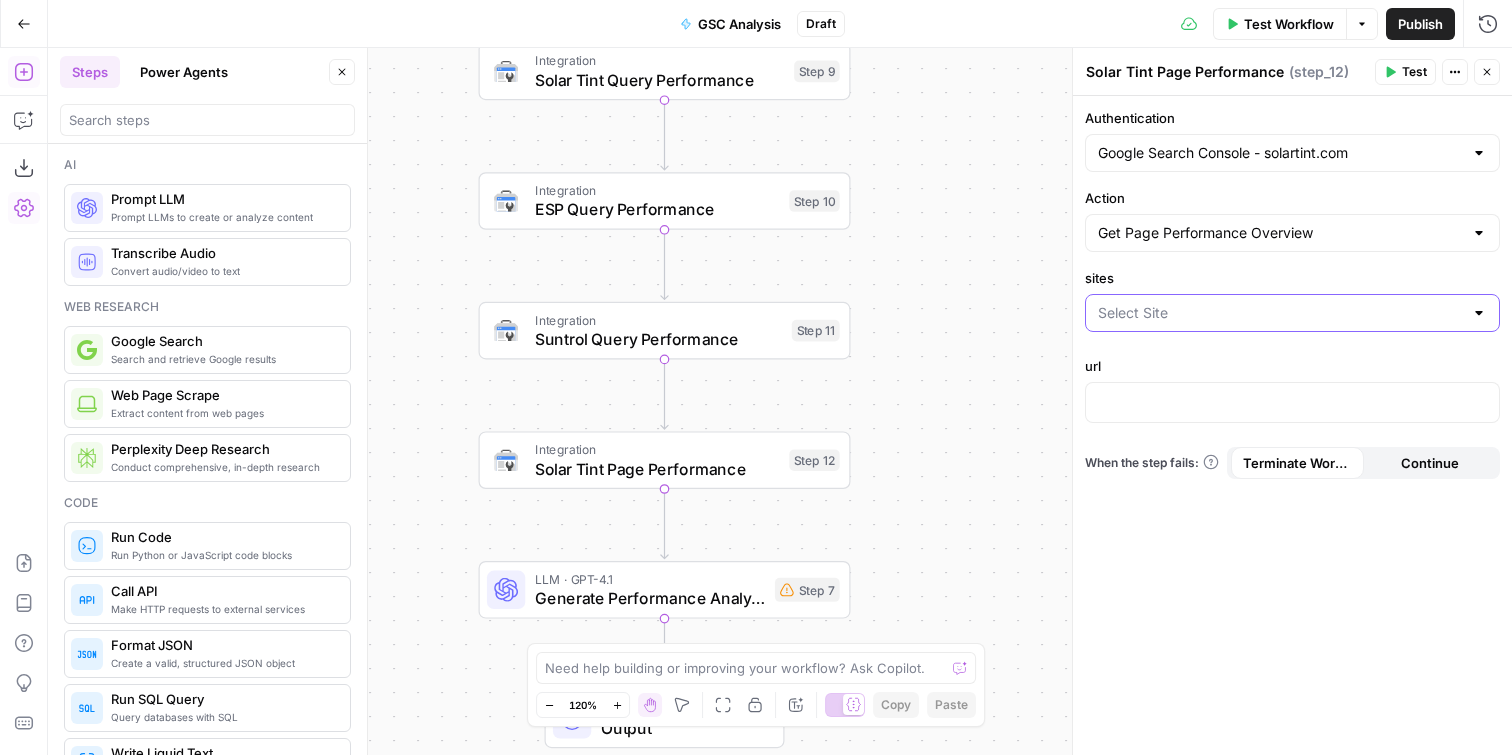 click on "sites" at bounding box center (1280, 313) 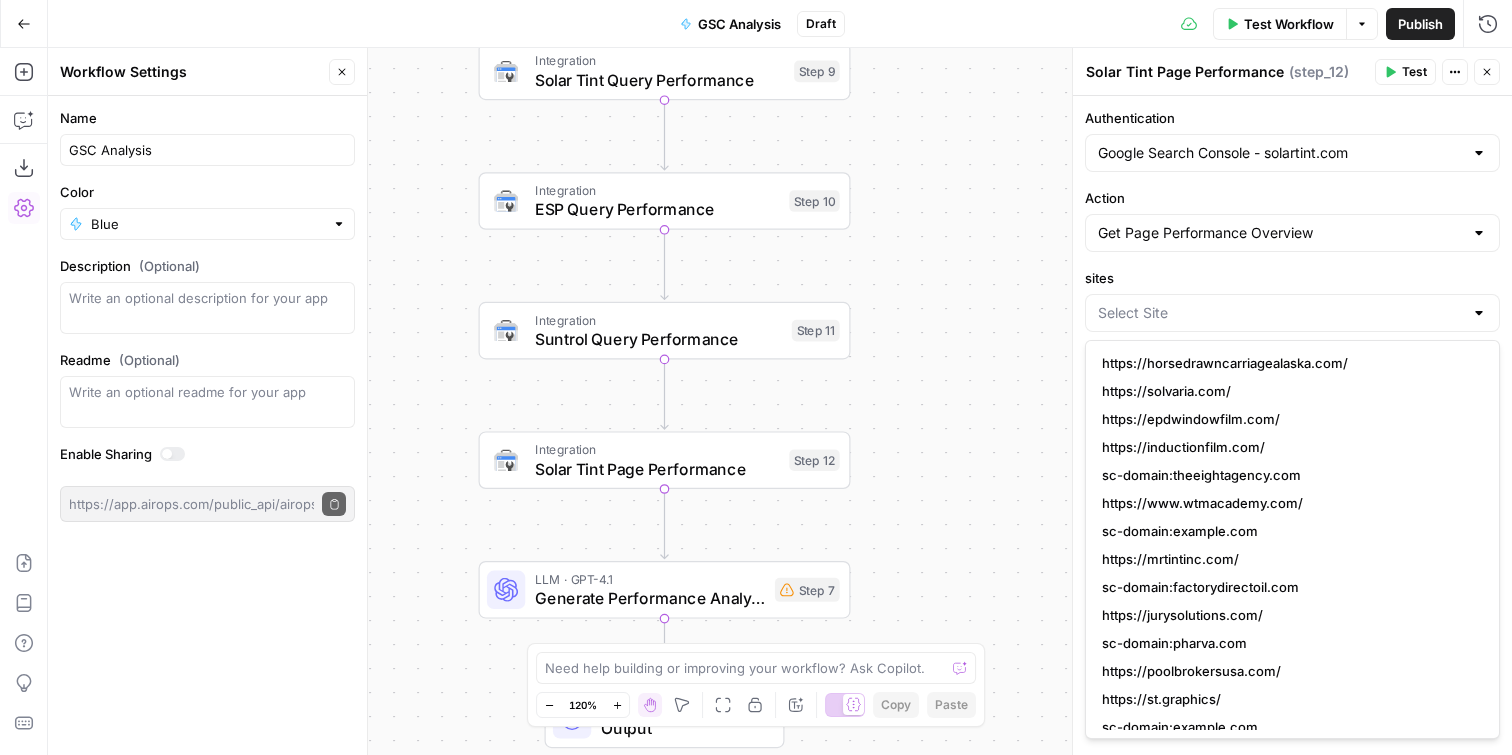 click at bounding box center [1292, 313] 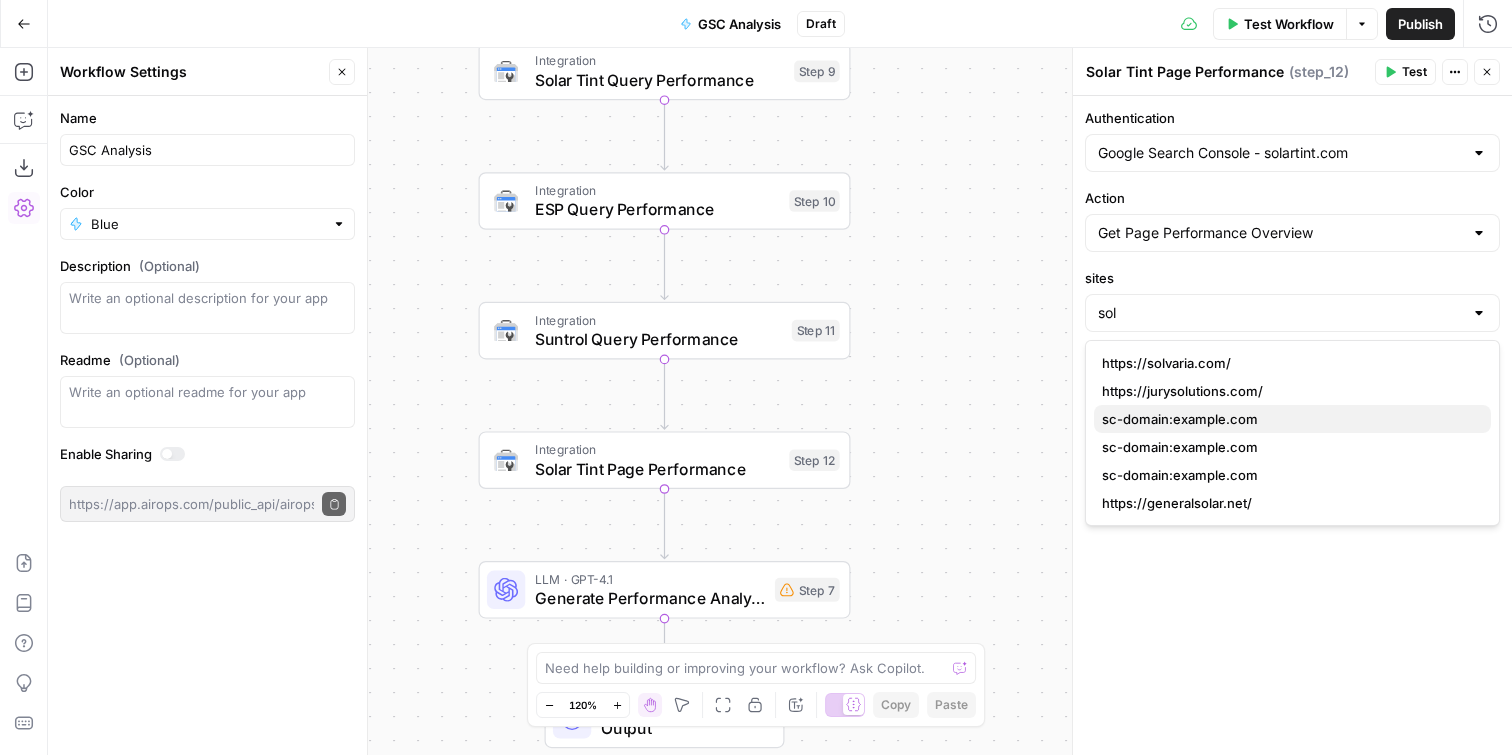 click on "sc-domain:example.com" at bounding box center (1288, 419) 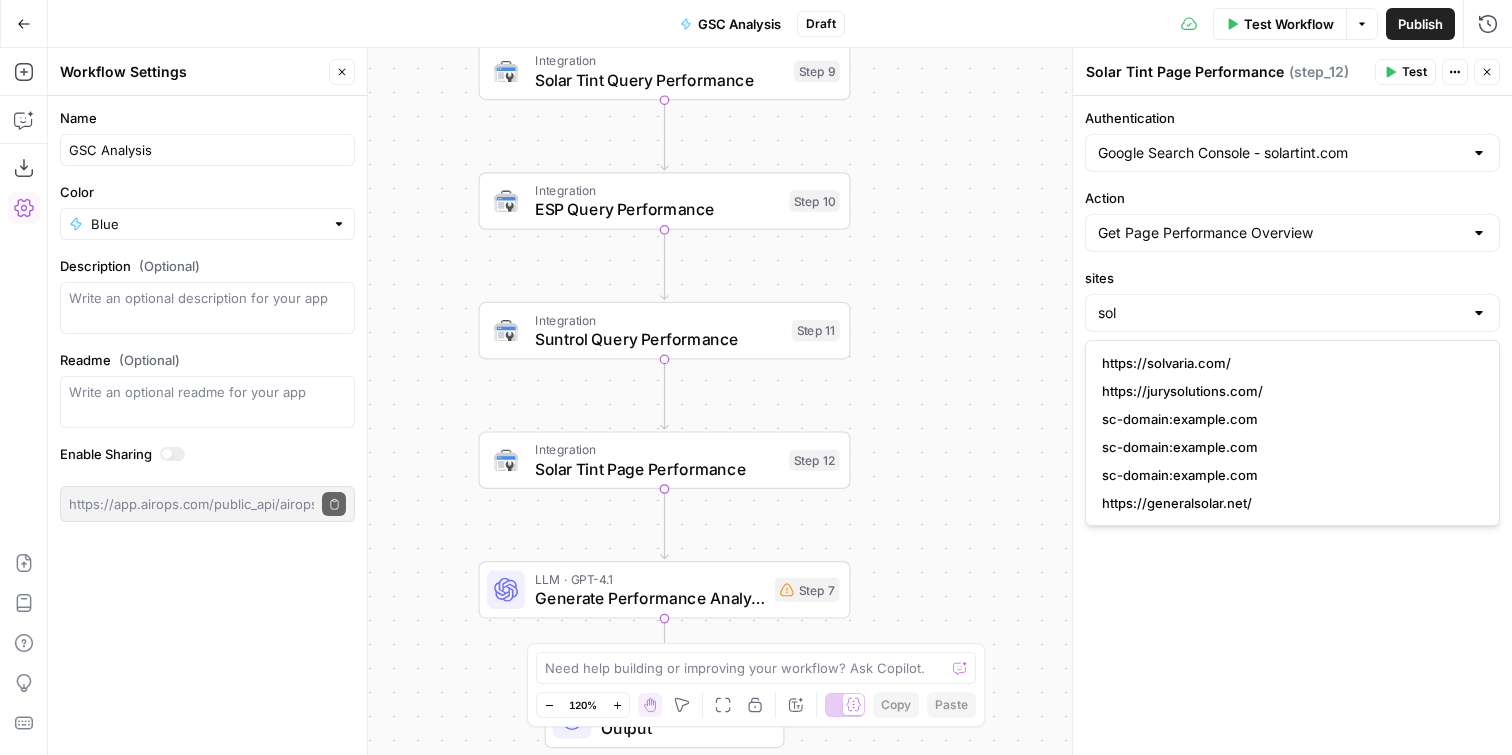 type on "sc-domain:example.com" 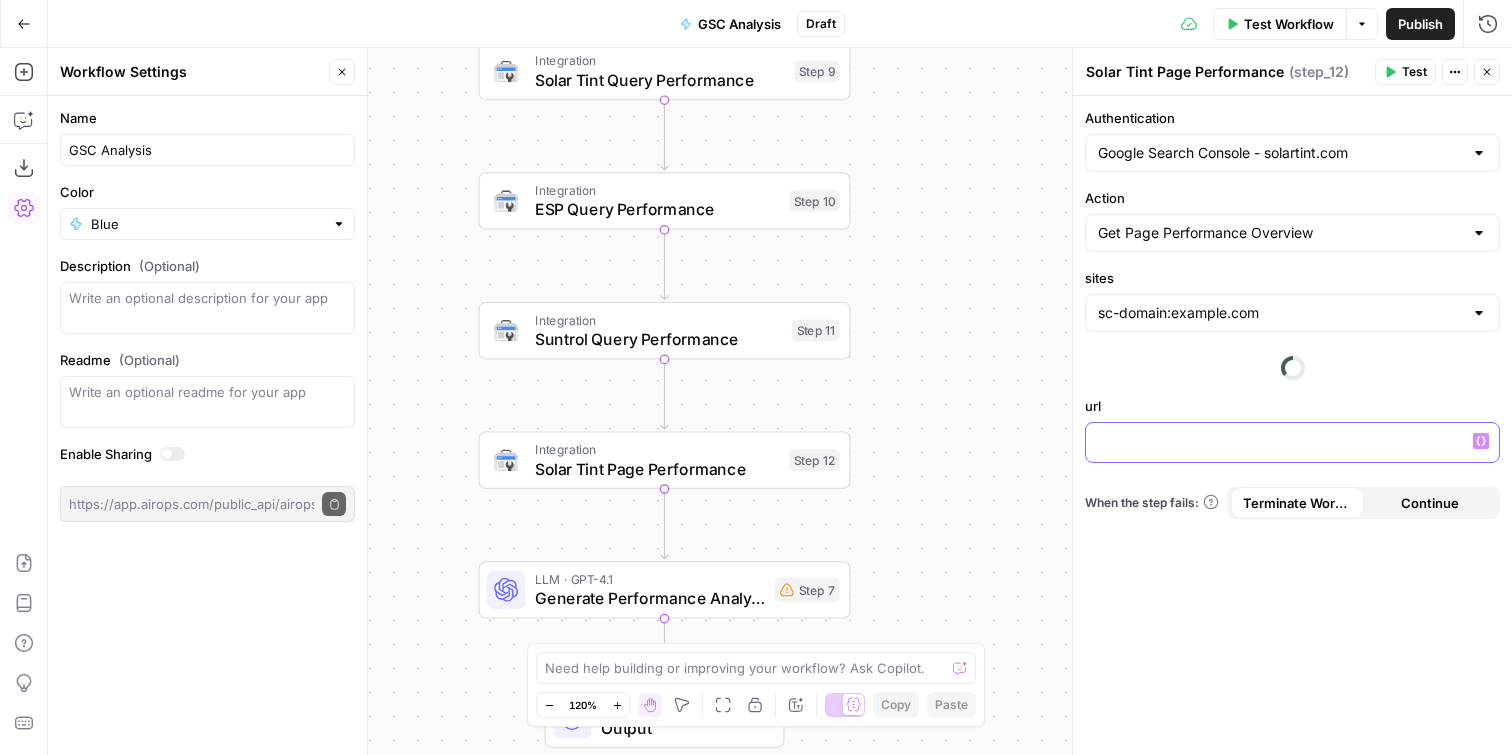 click at bounding box center [1292, 441] 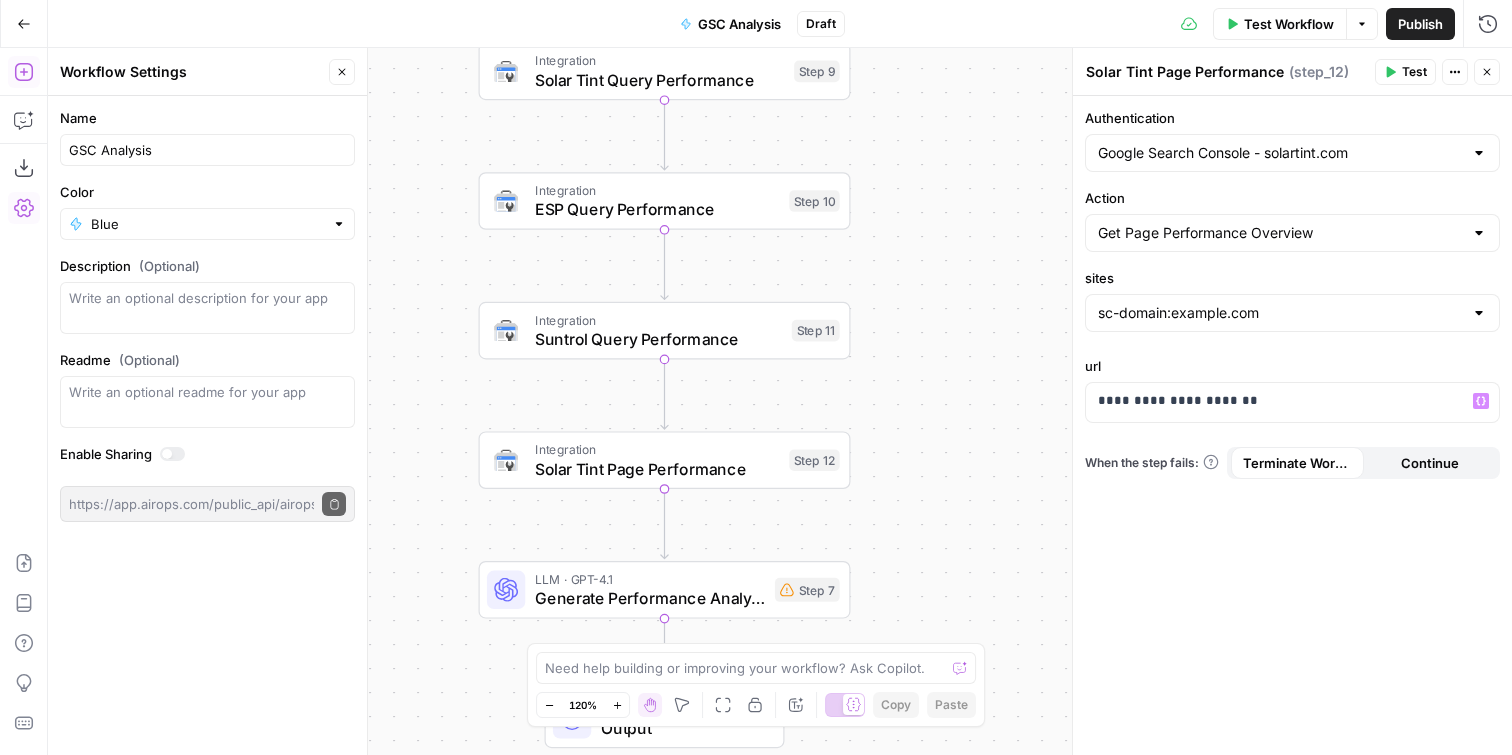 click on "Add Steps" at bounding box center (24, 72) 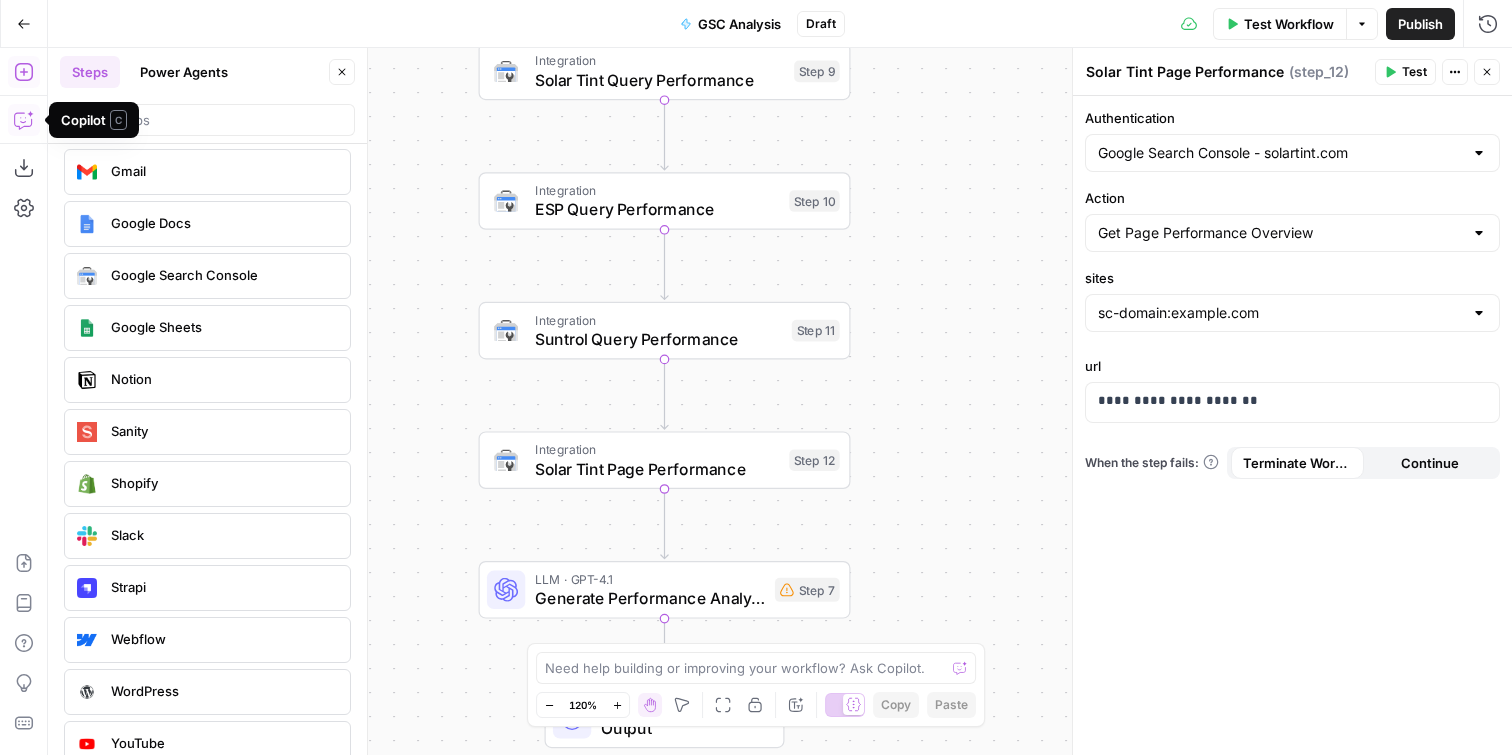 scroll, scrollTop: 3695, scrollLeft: 0, axis: vertical 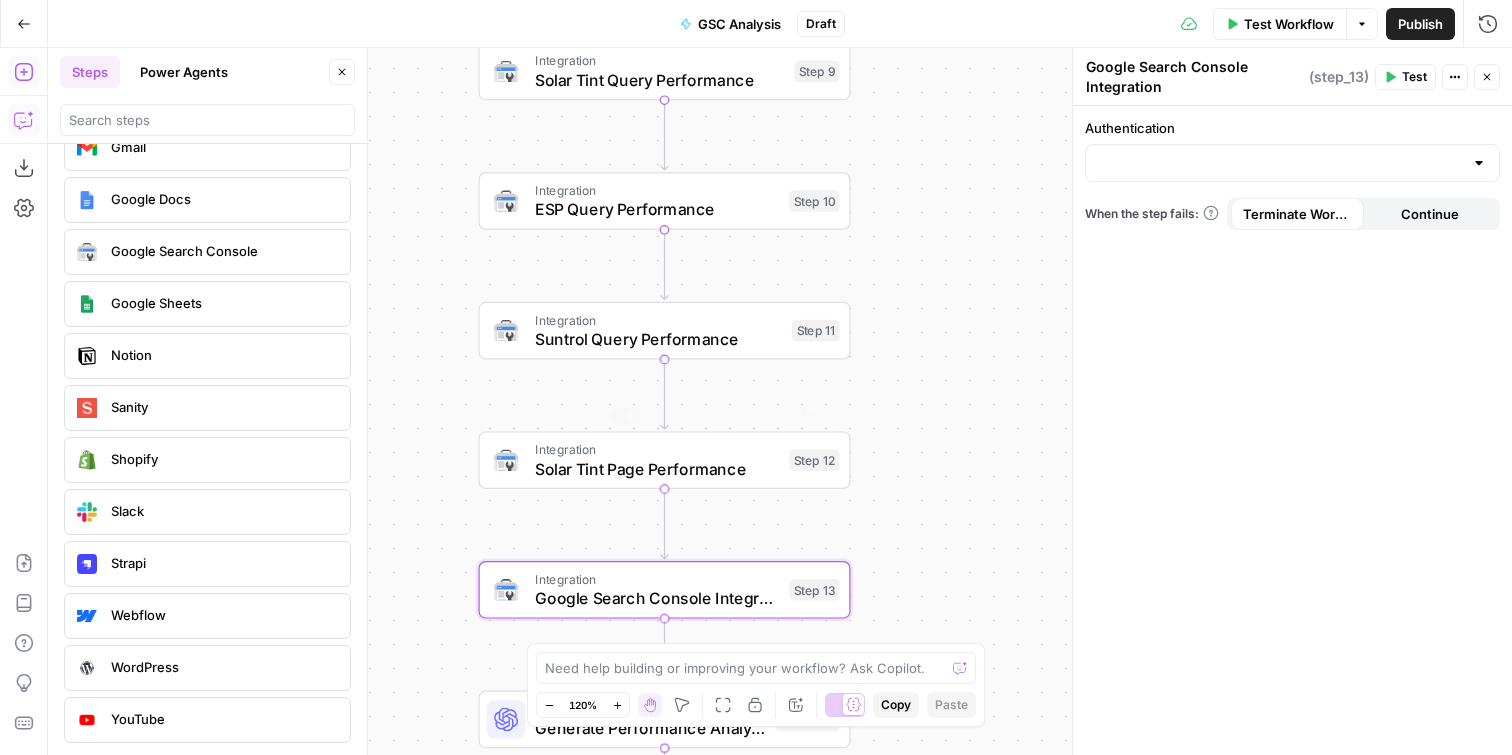 click on "Google Search Console Integration" at bounding box center [657, 598] 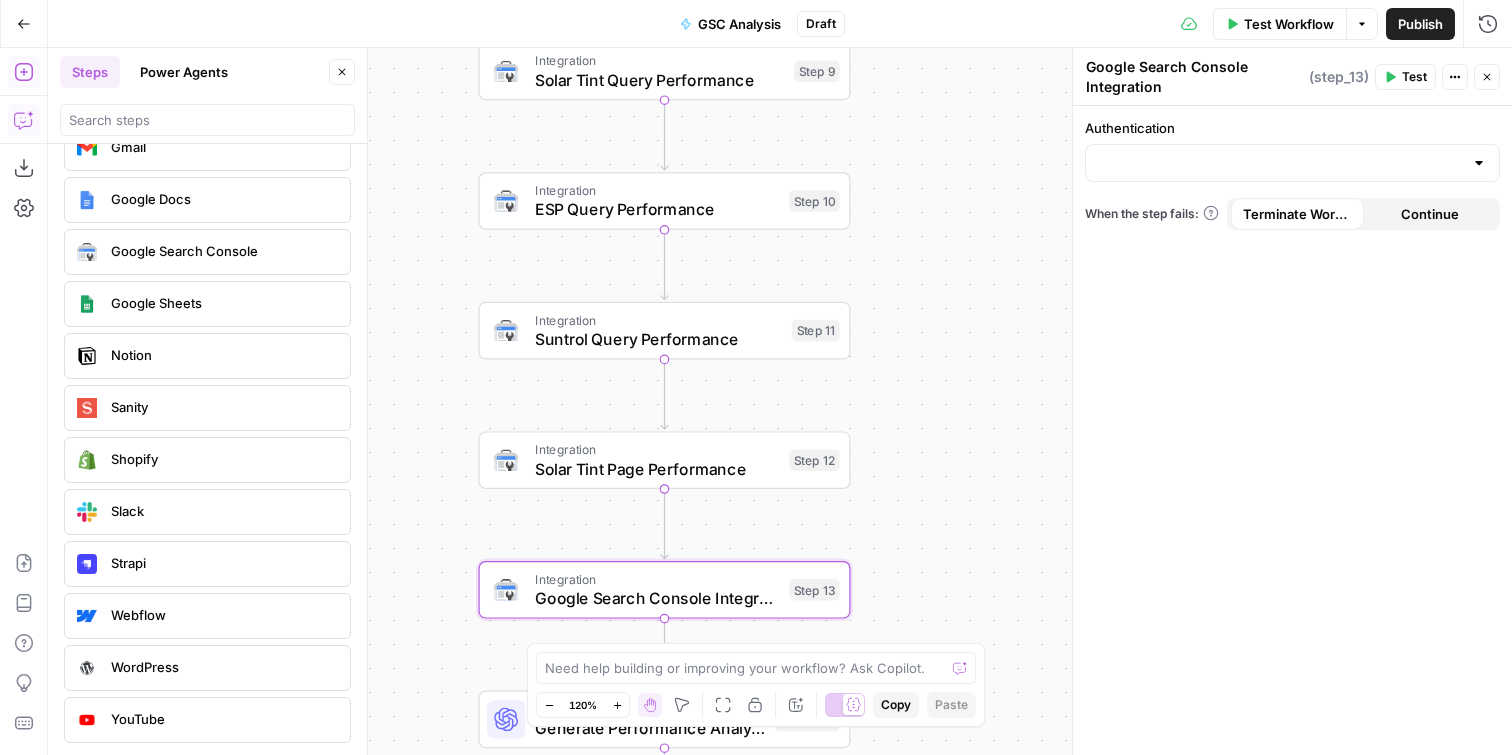 click on "Google Search Console Integration" at bounding box center [1195, 77] 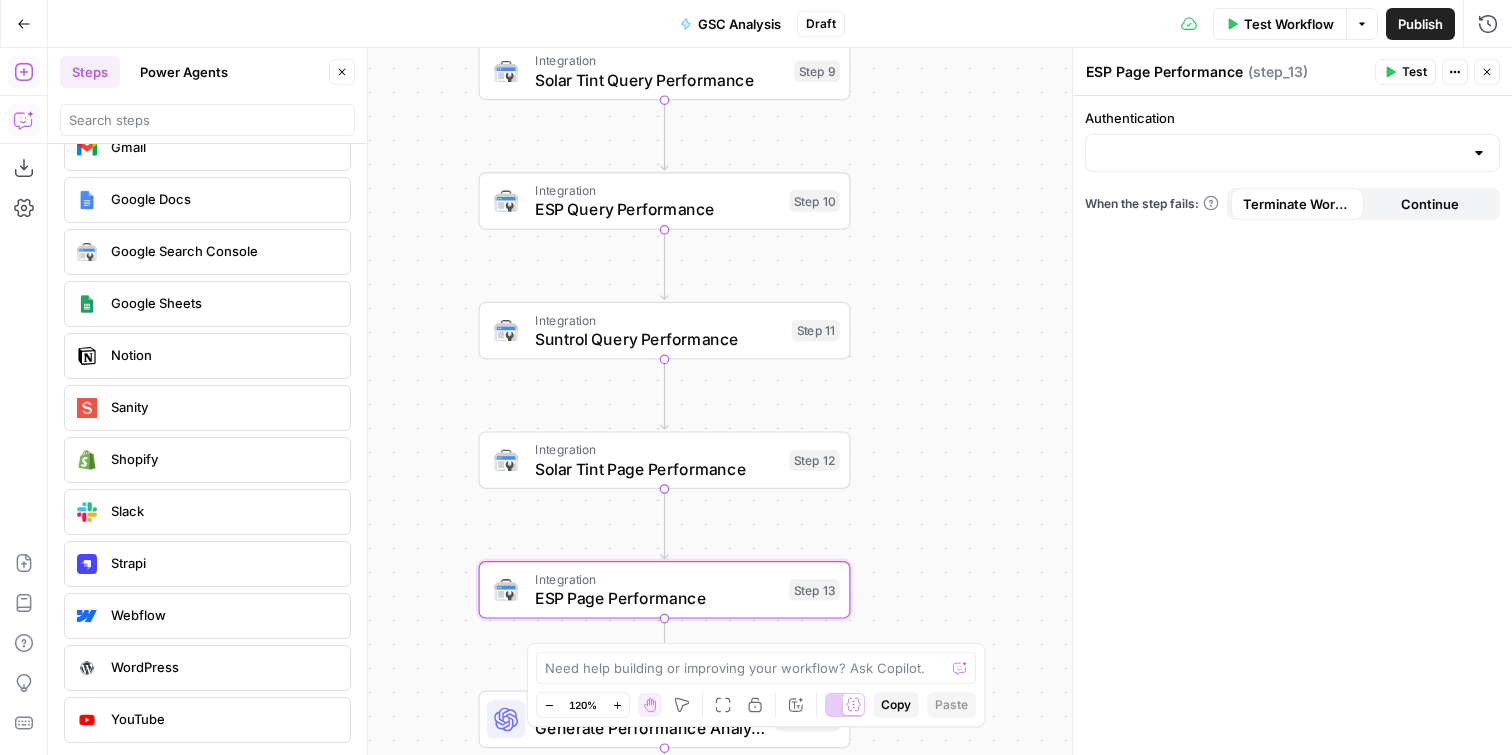 type on "ESP Page Performance" 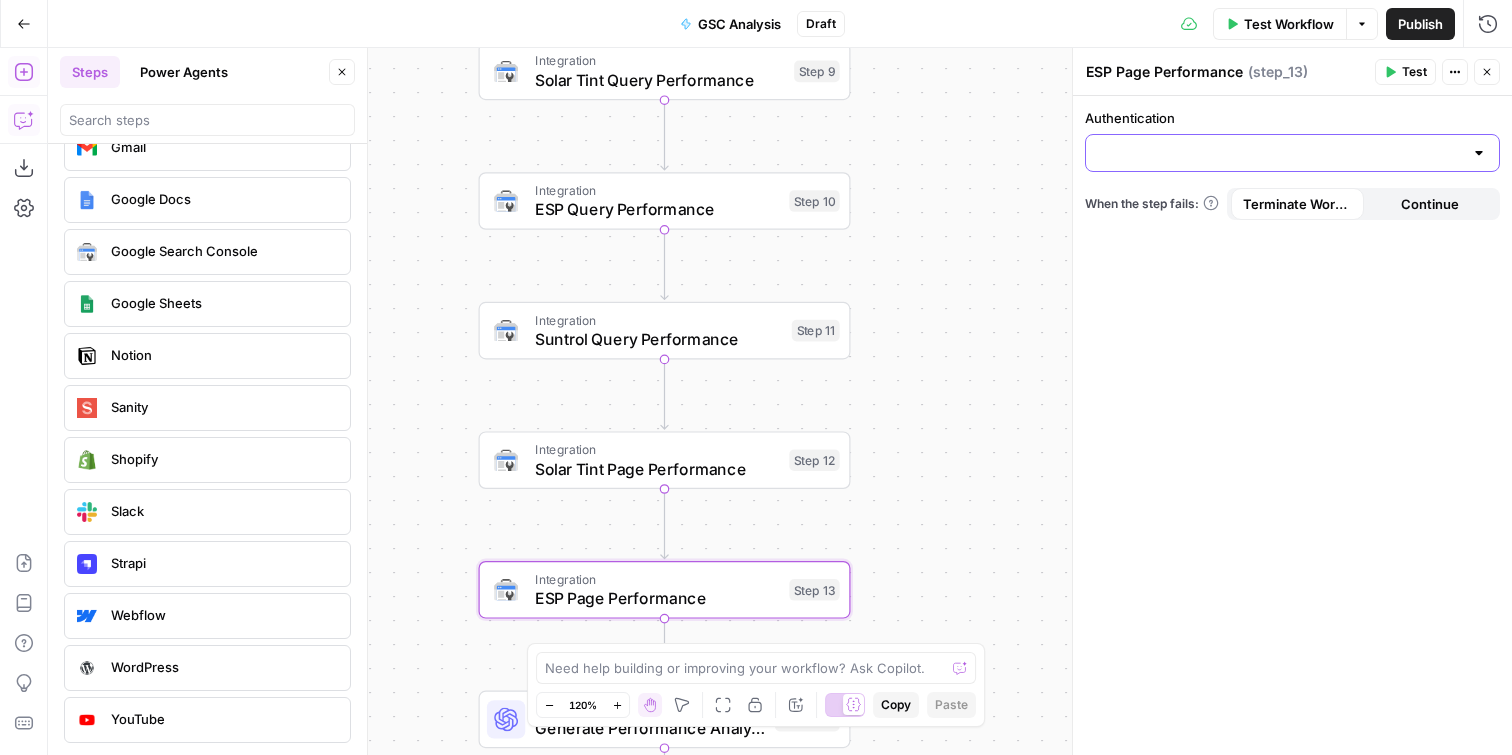 click on "Authentication" at bounding box center (1280, 153) 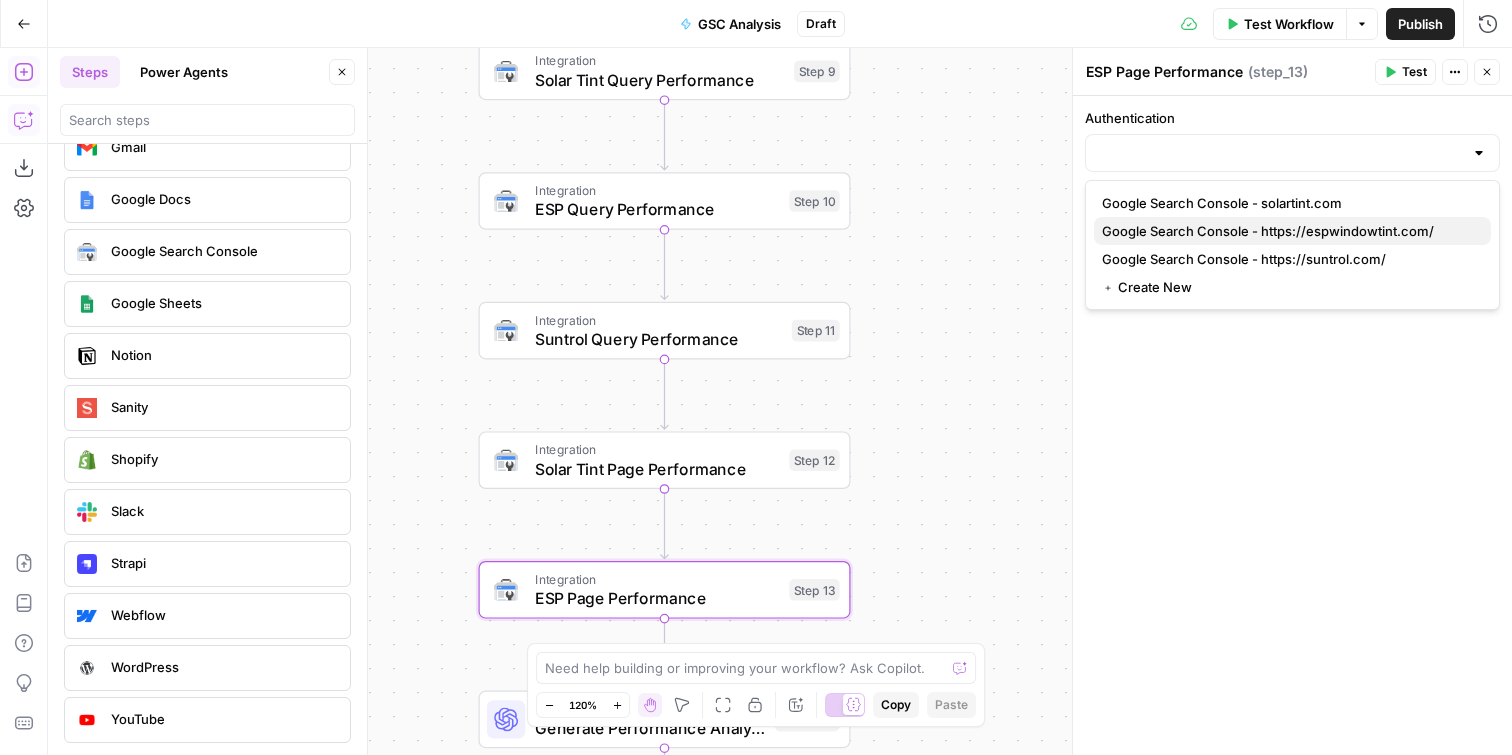 click on "Google Search Console - https://espwindowtint.com/" at bounding box center [1288, 231] 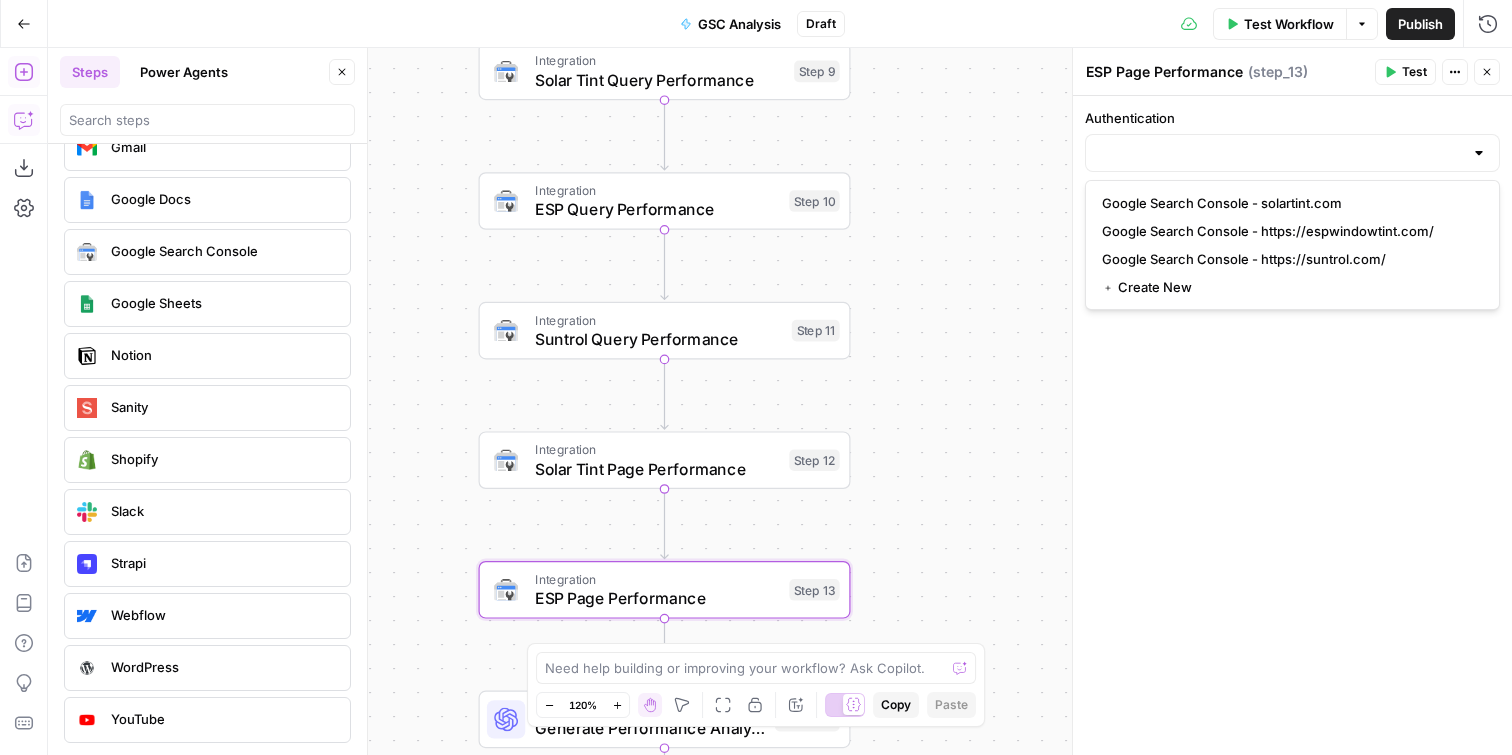 type on "Google Search Console - https://espwindowtint.com/" 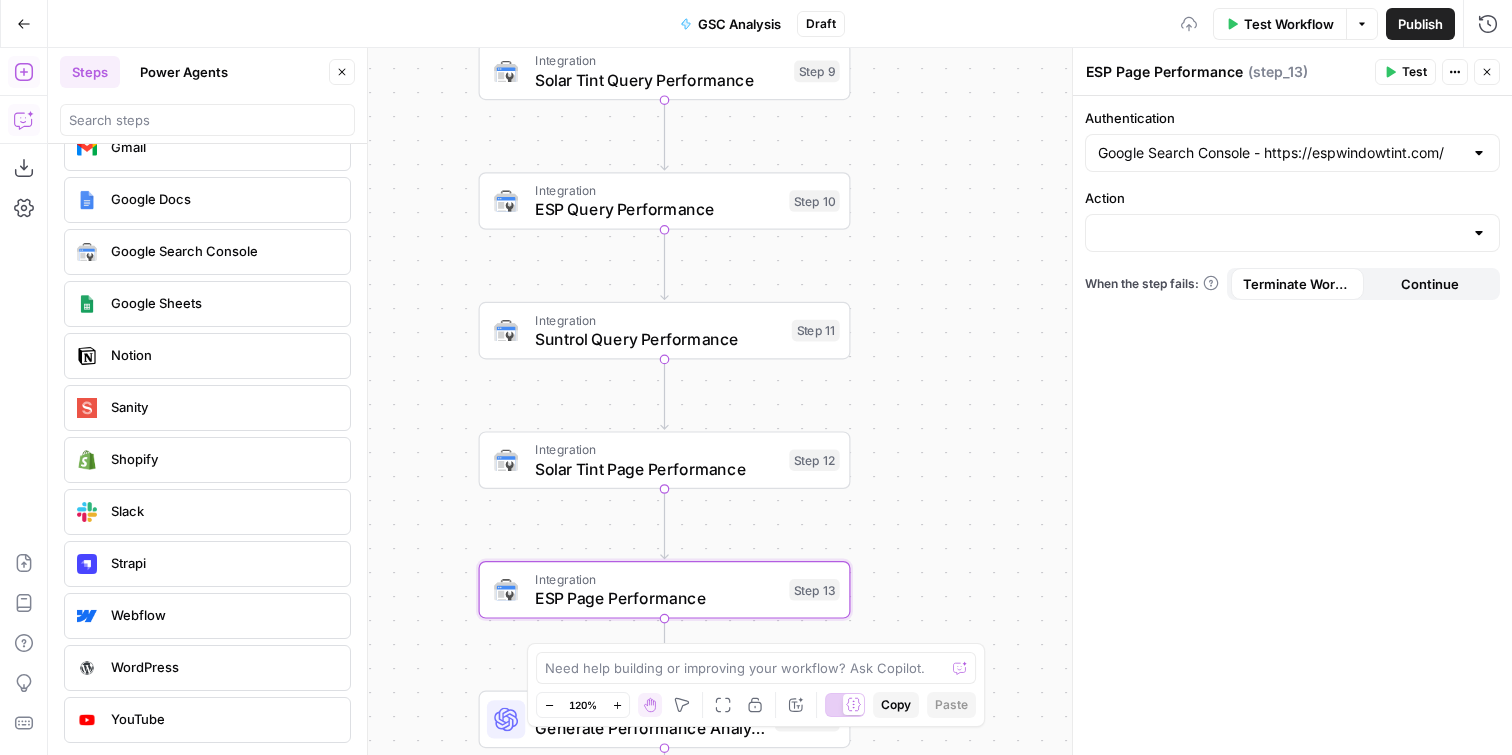 click at bounding box center [1292, 233] 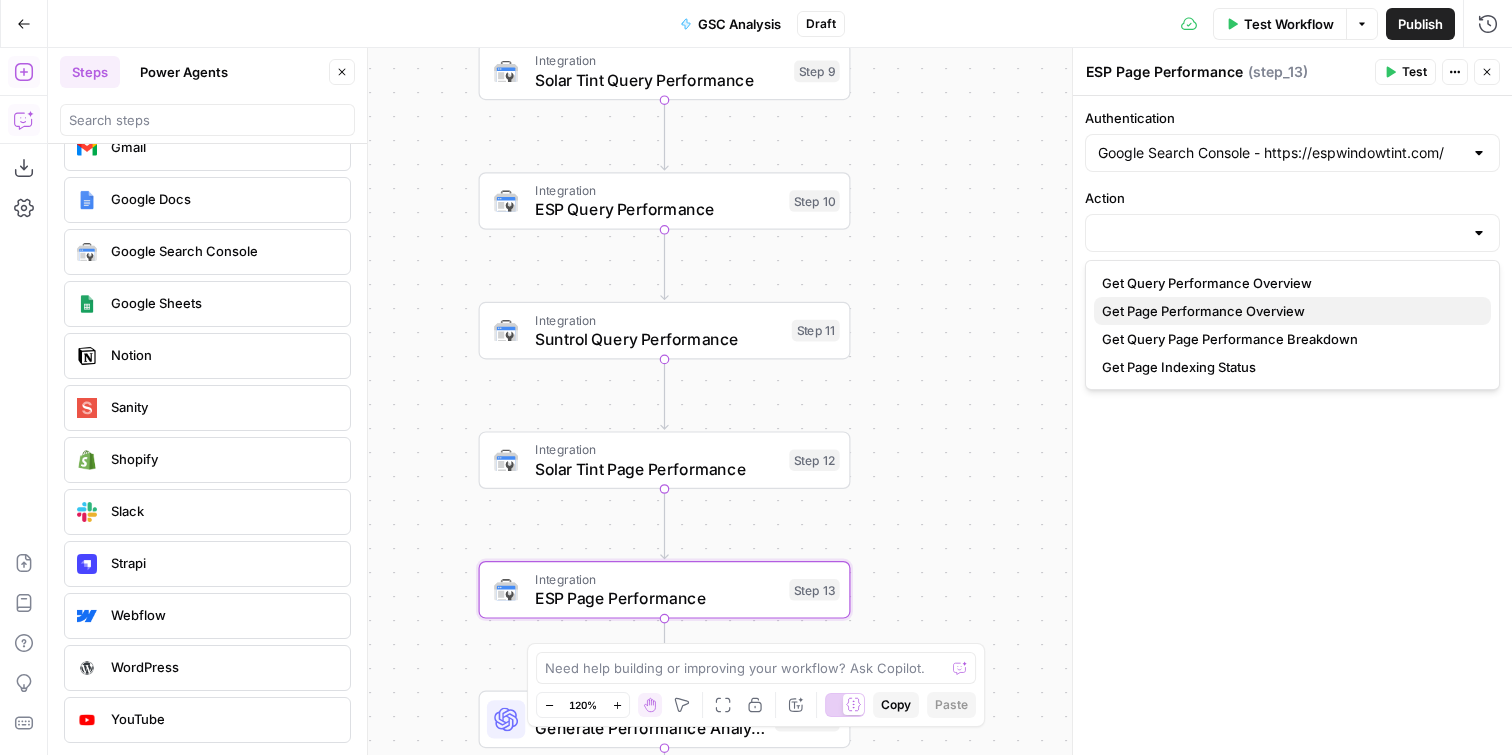 click on "Get Page Performance Overview" at bounding box center (1288, 311) 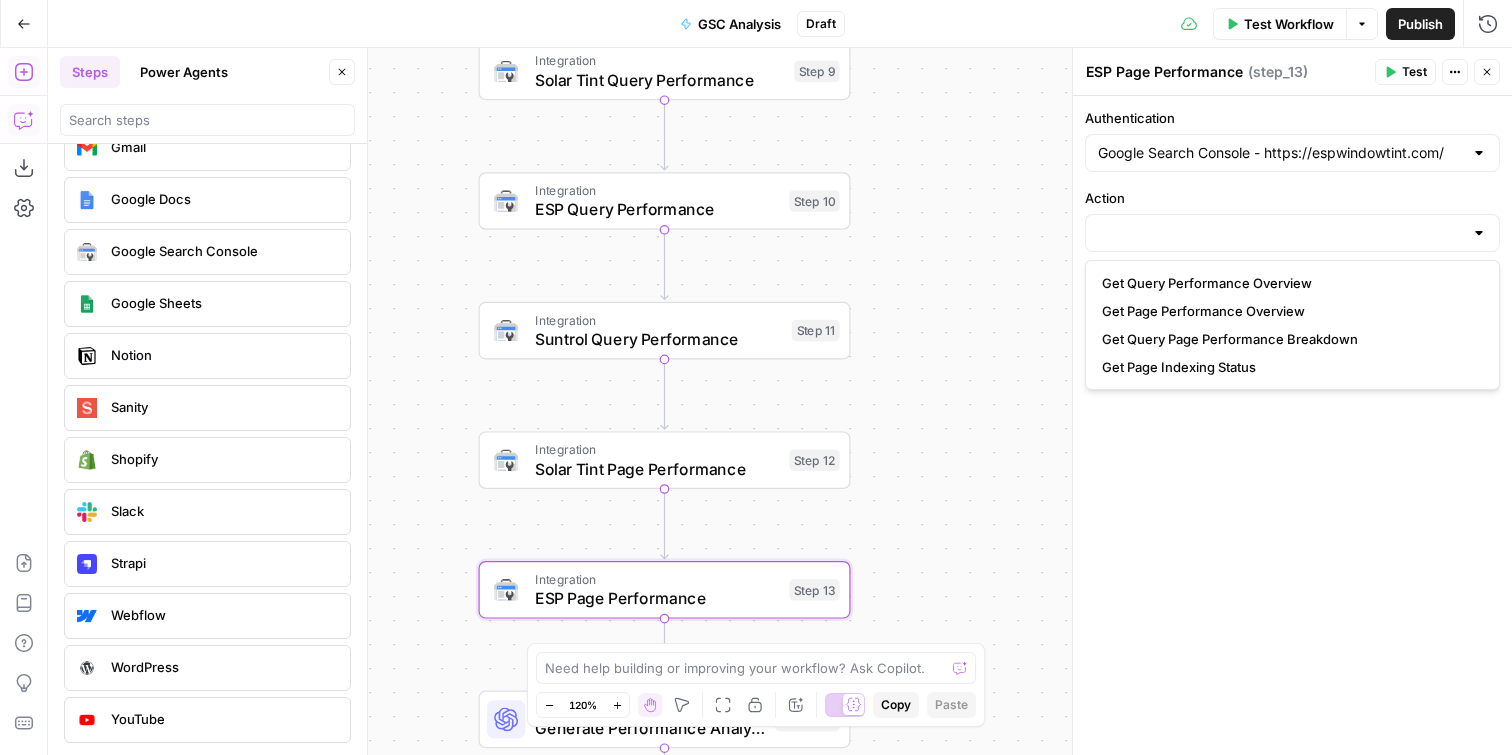 type on "Get Page Performance Overview" 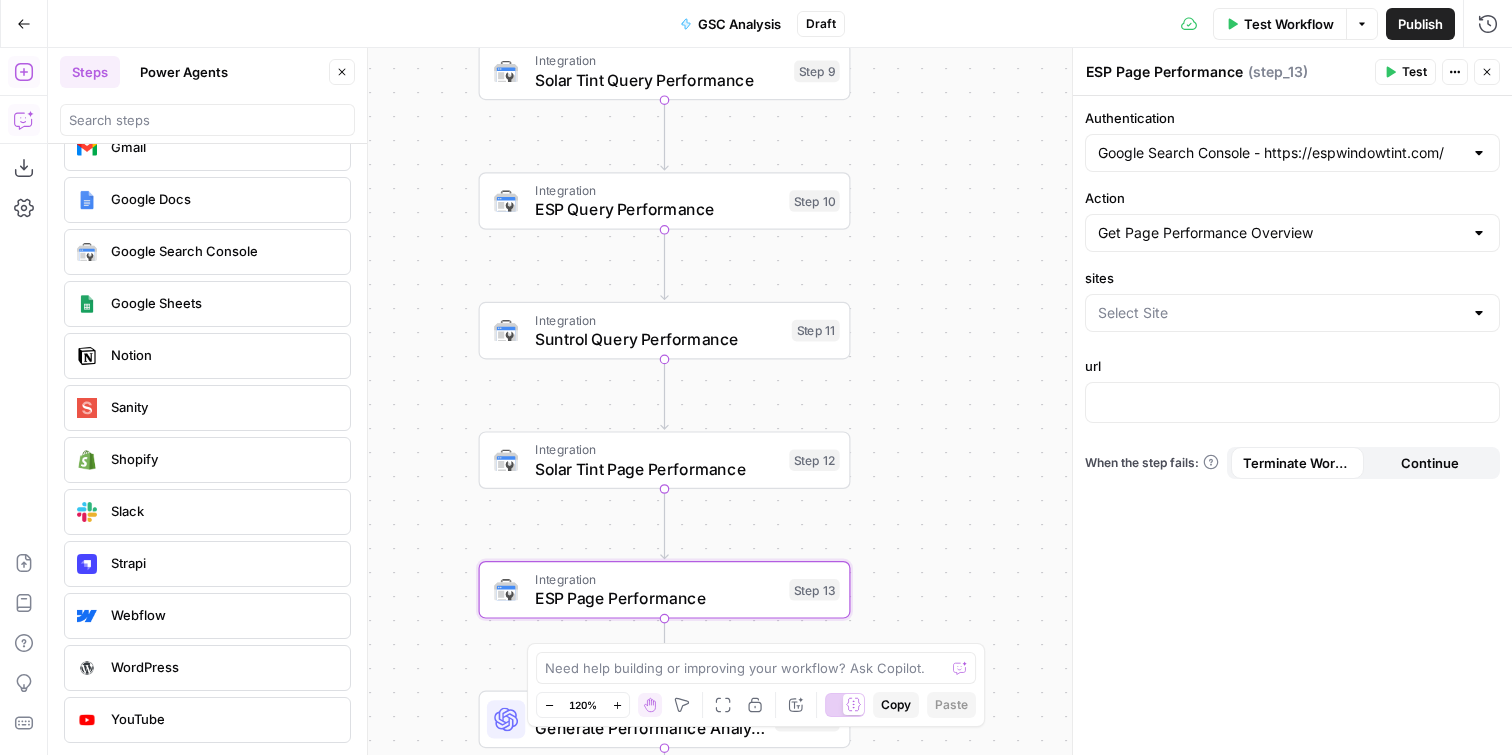 click on "sites" at bounding box center [1292, 304] 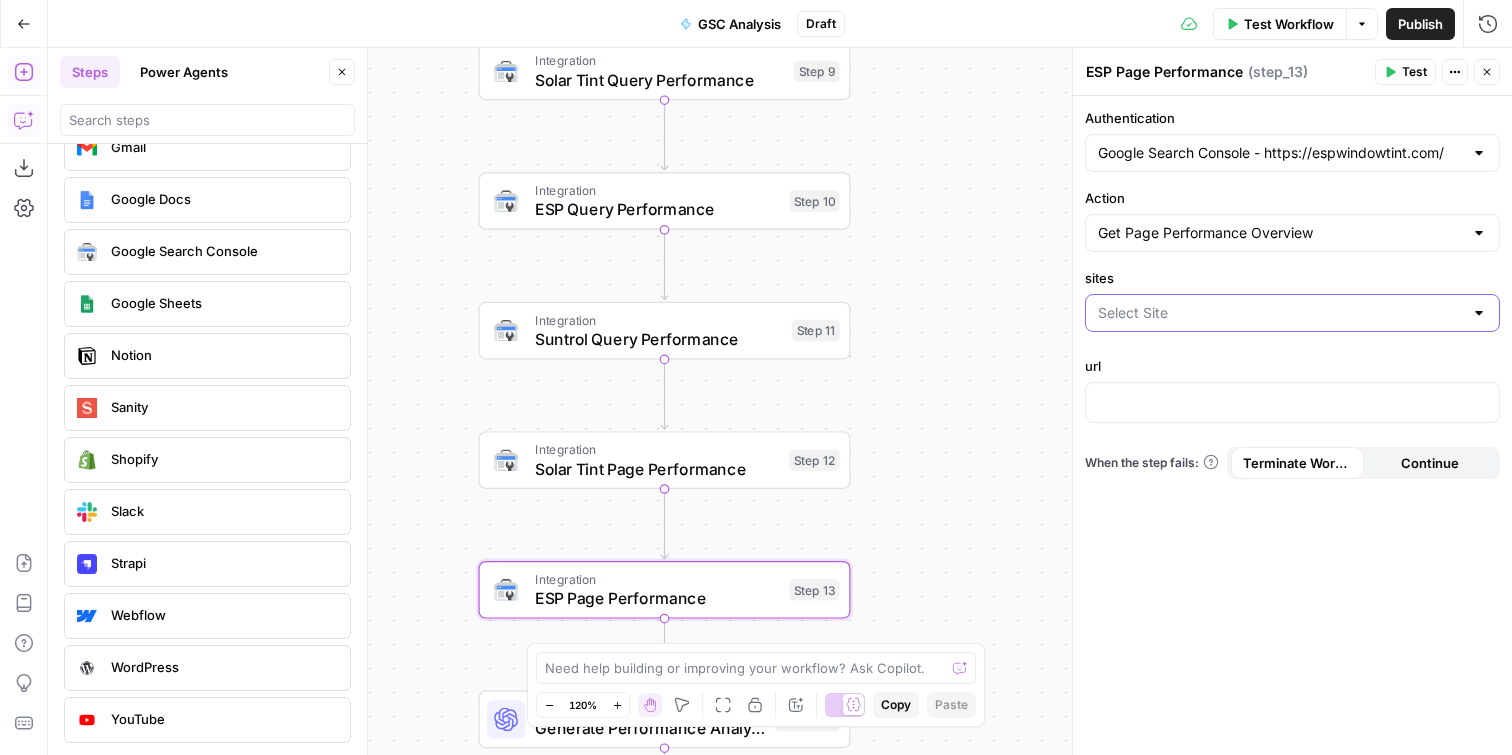 click on "sites" at bounding box center (1280, 313) 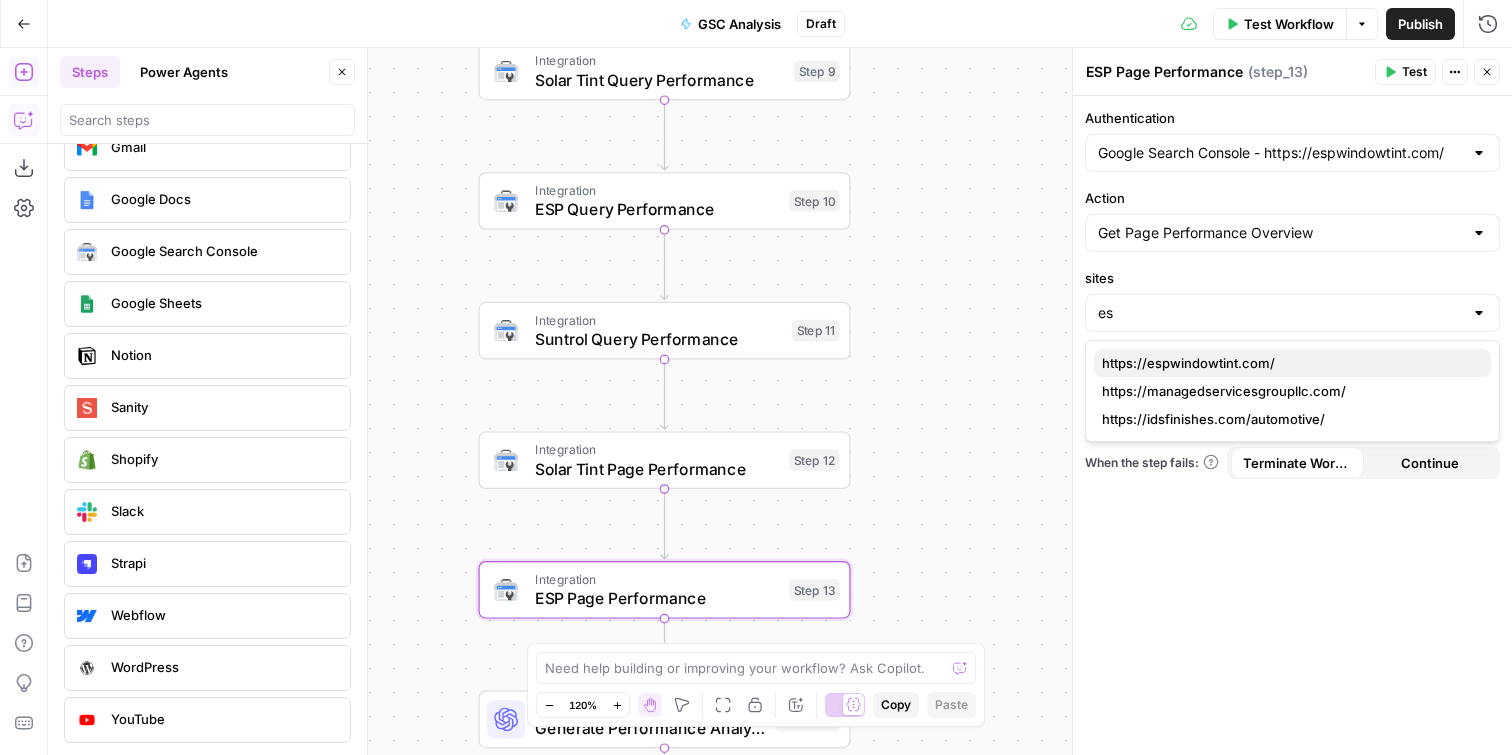 click on "https://espwindowtint.com/" at bounding box center (1288, 363) 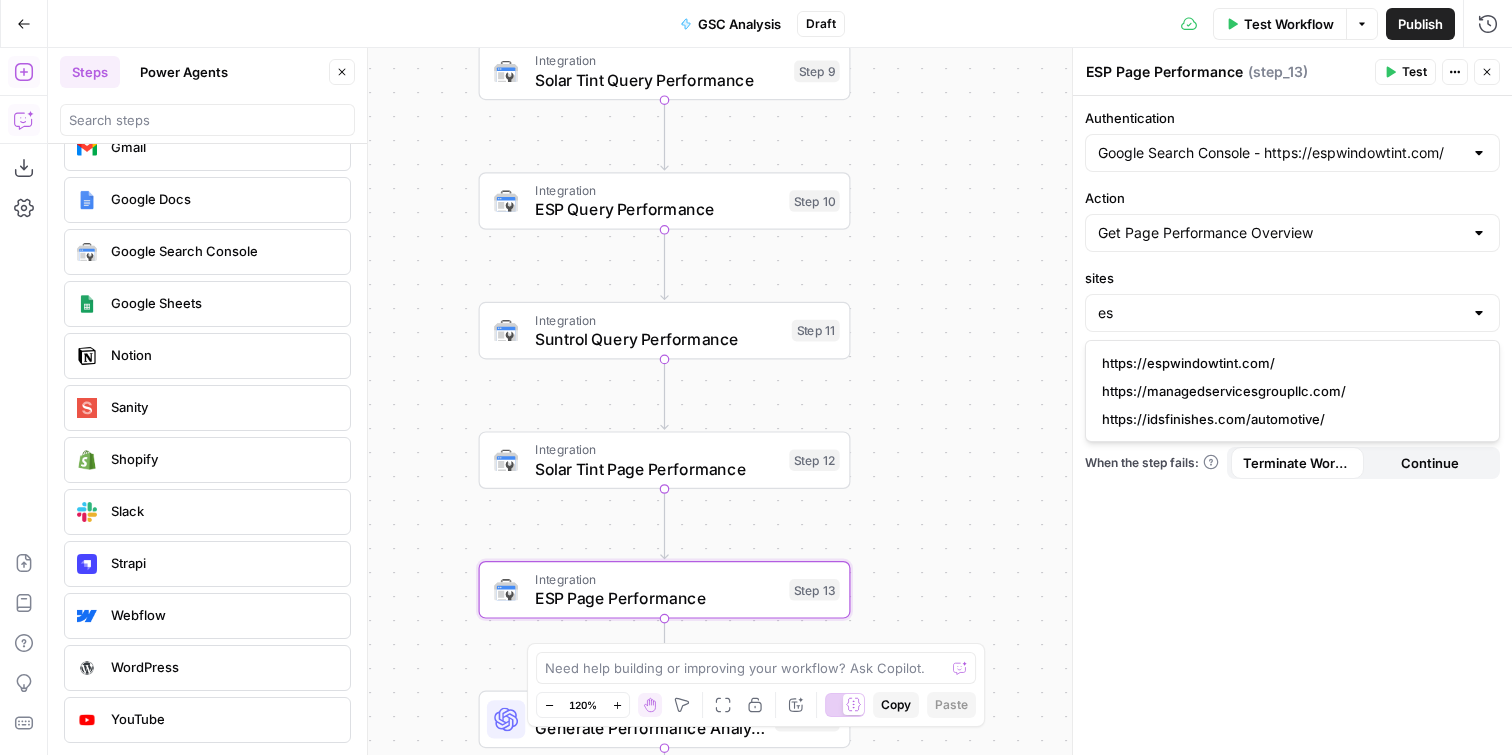type on "https://espwindowtint.com/" 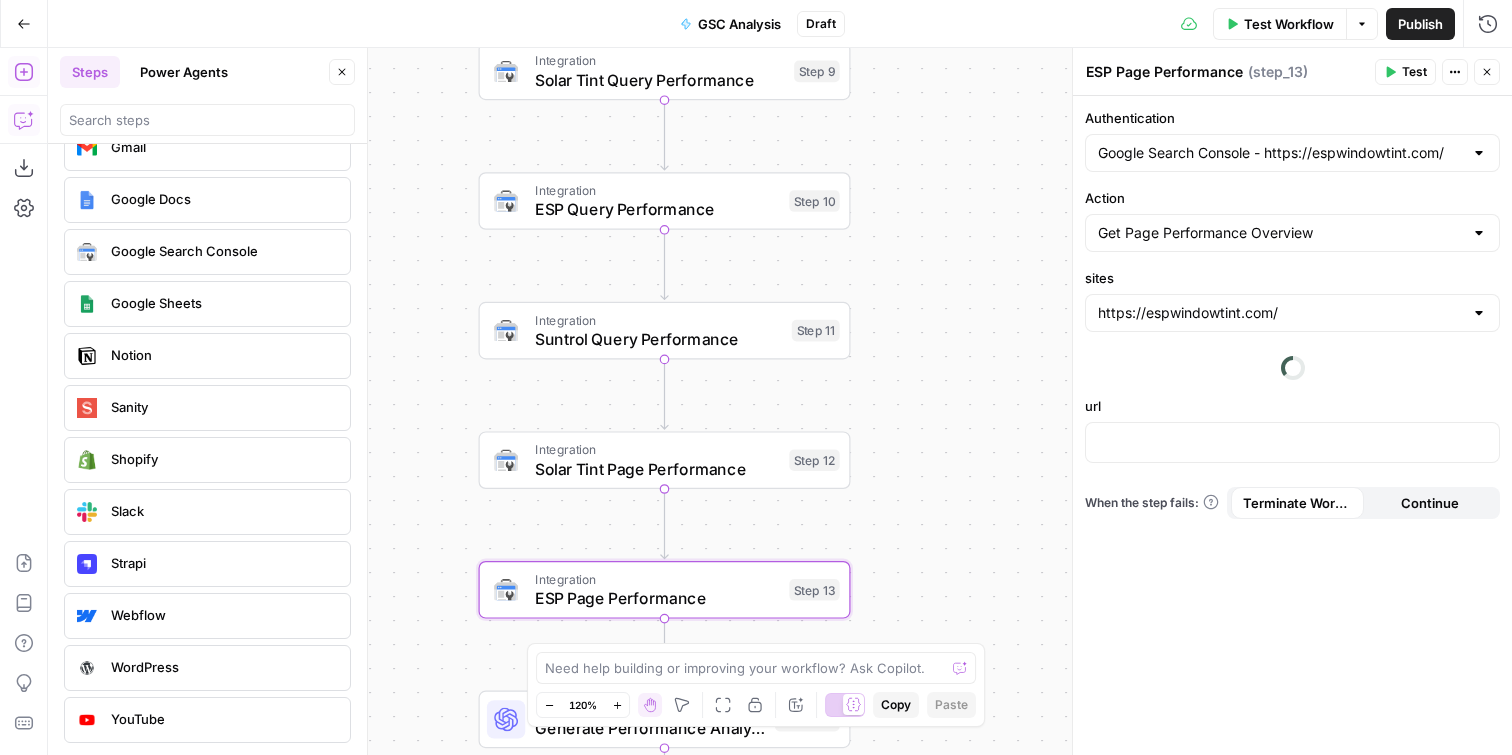 click on "url" at bounding box center (1292, 406) 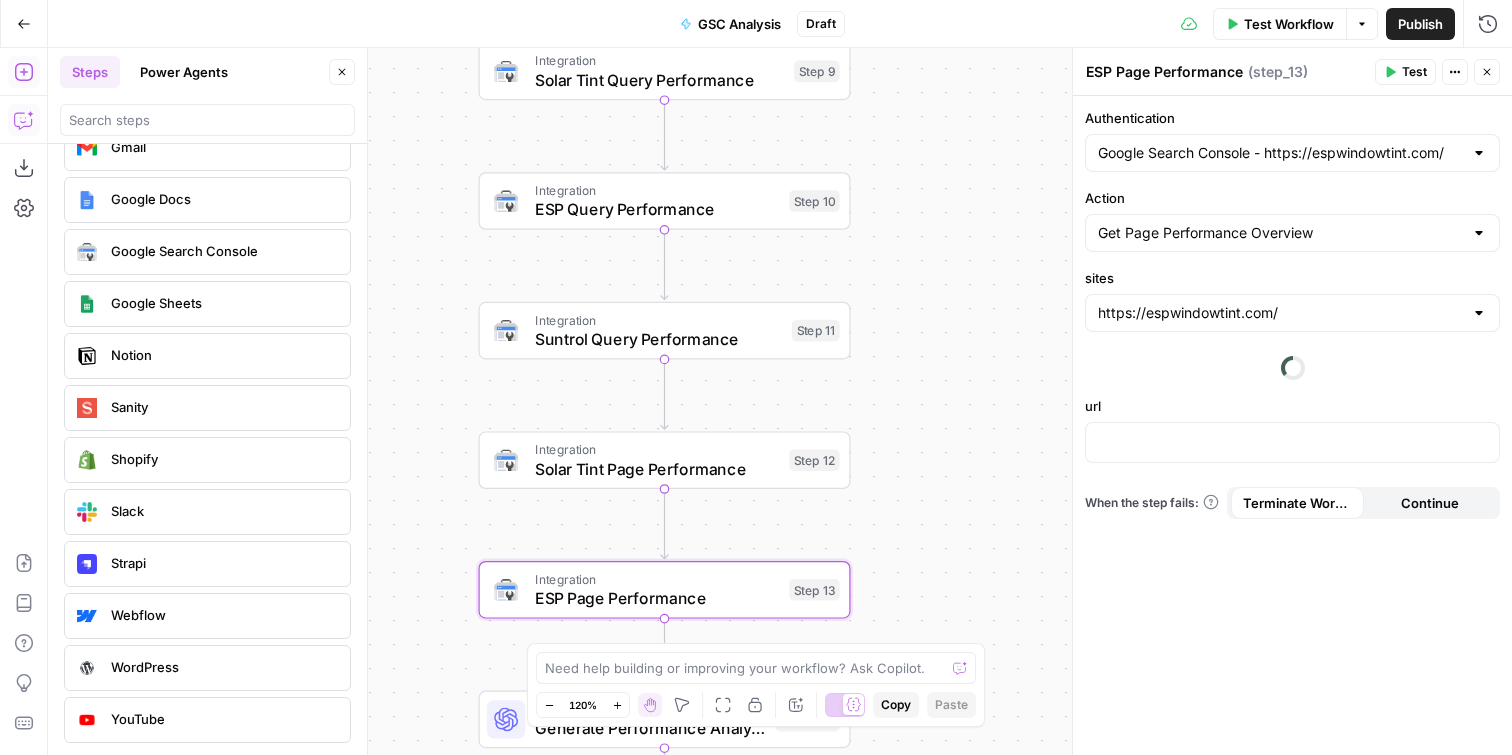 click on "url" at bounding box center [1292, 433] 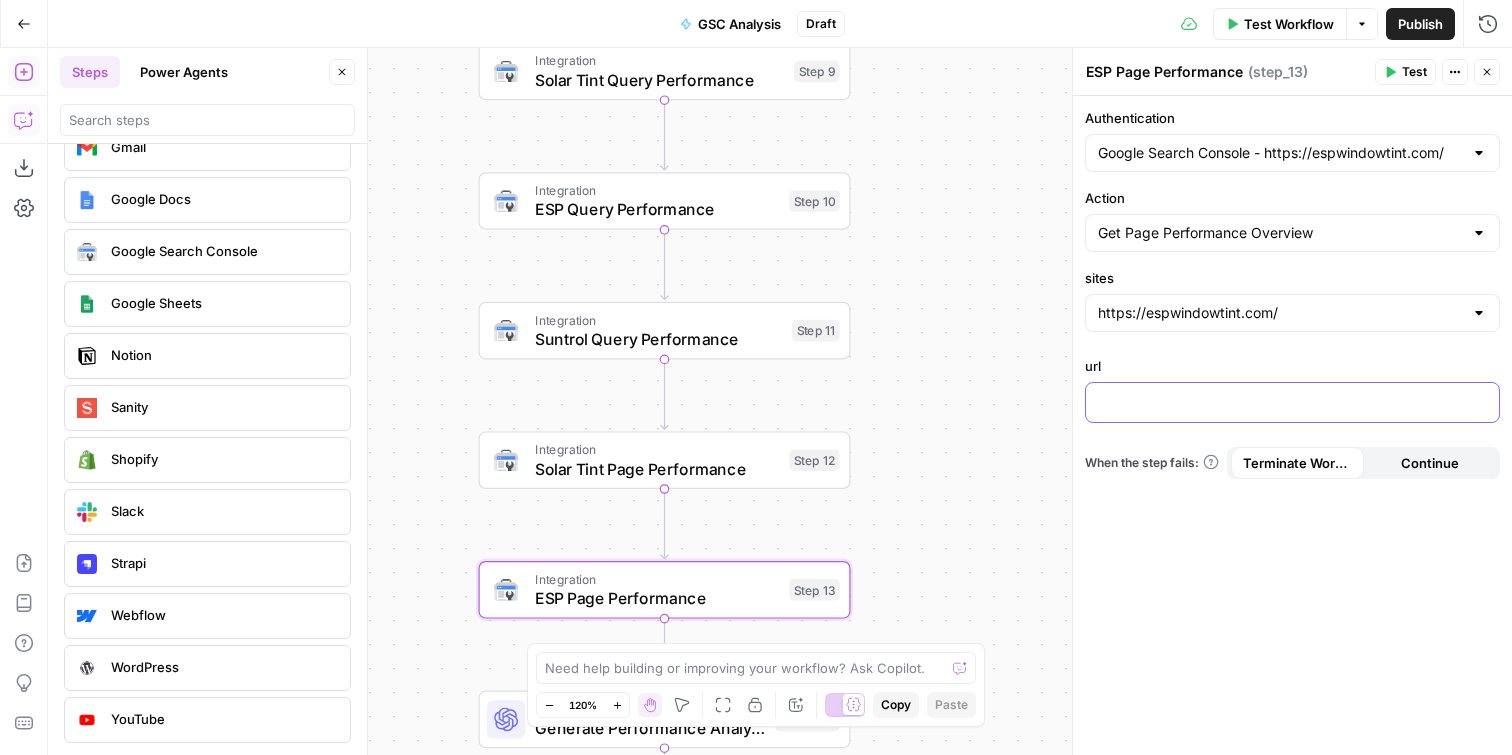click on "Authentication Google Search Console - https://espwindowtint.com/ Action Get Page Performance Overview sites https://espwindowtint.com/ url “/” to reference Variables Menu When the step fails: Terminate Workflow Continue" at bounding box center (1292, 425) 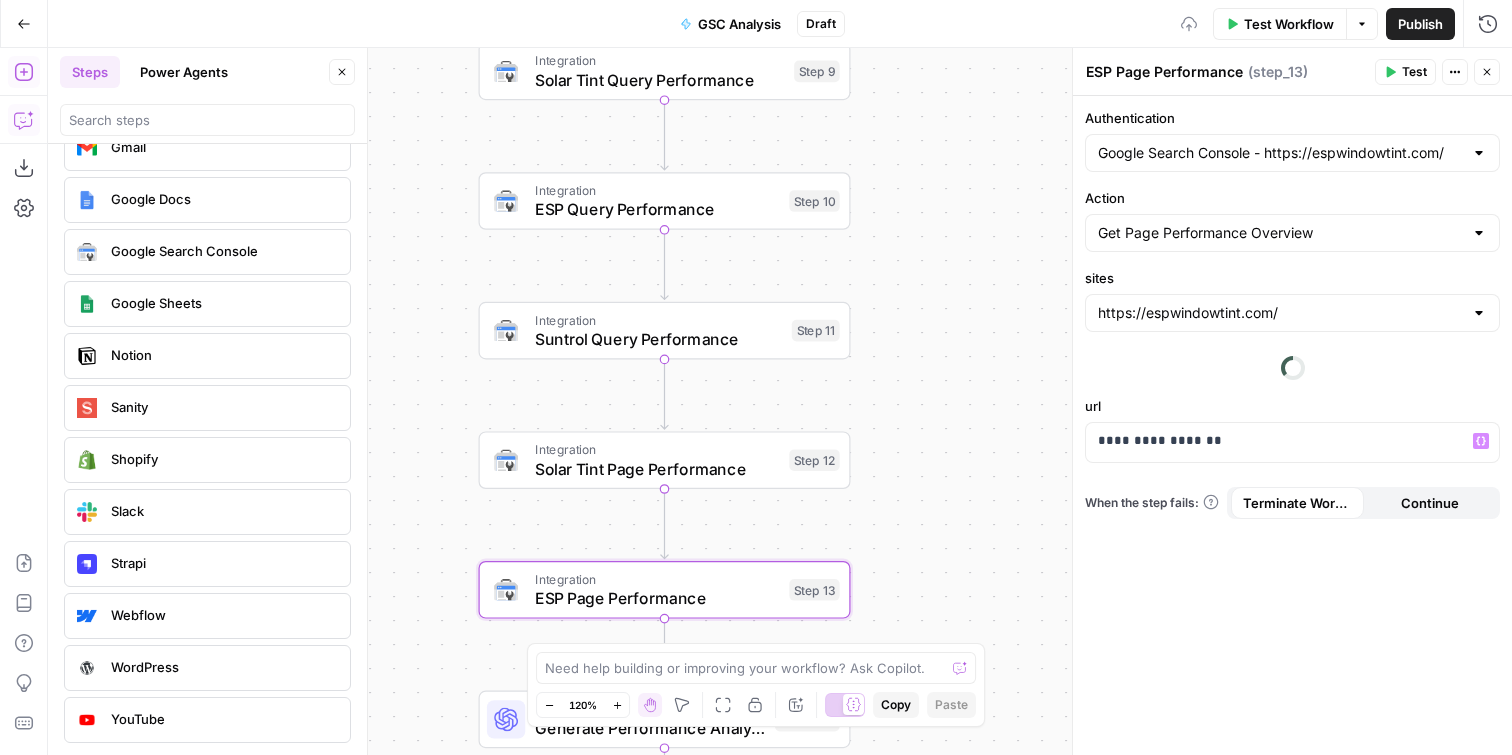 click on "Workflow Set Inputs Inputs Integration Solar Tint Query Performance Step 9 Integration ESP Query Performance Step 10 Integration Suntrol Query Performance Step 11 Integration Solar Tint Page Performance Step 12 Integration ESP Page Performance Step 13 LLM · GPT-4.1 Generate Performance Analysis Report Step 7 End Output" at bounding box center [780, 401] 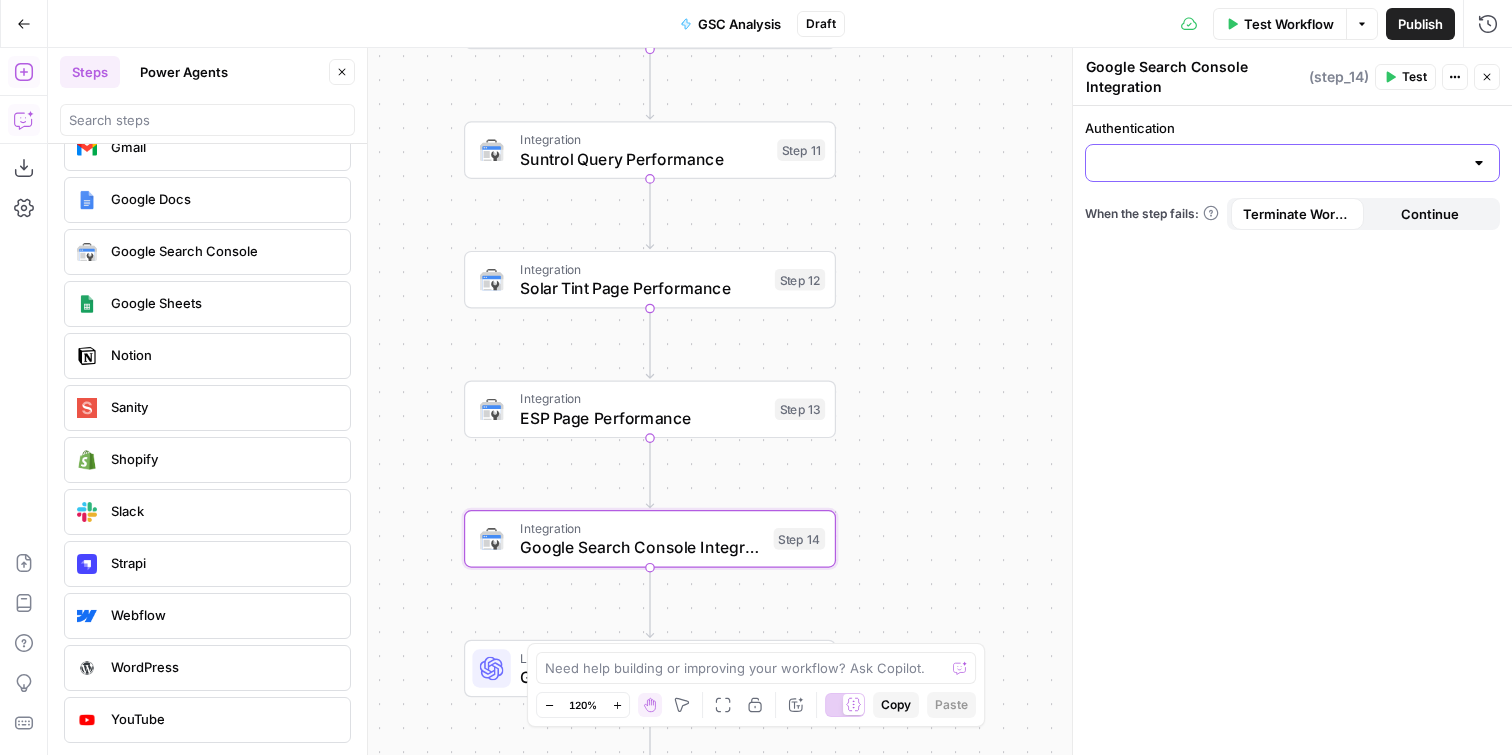 click on "Authentication" at bounding box center [1280, 163] 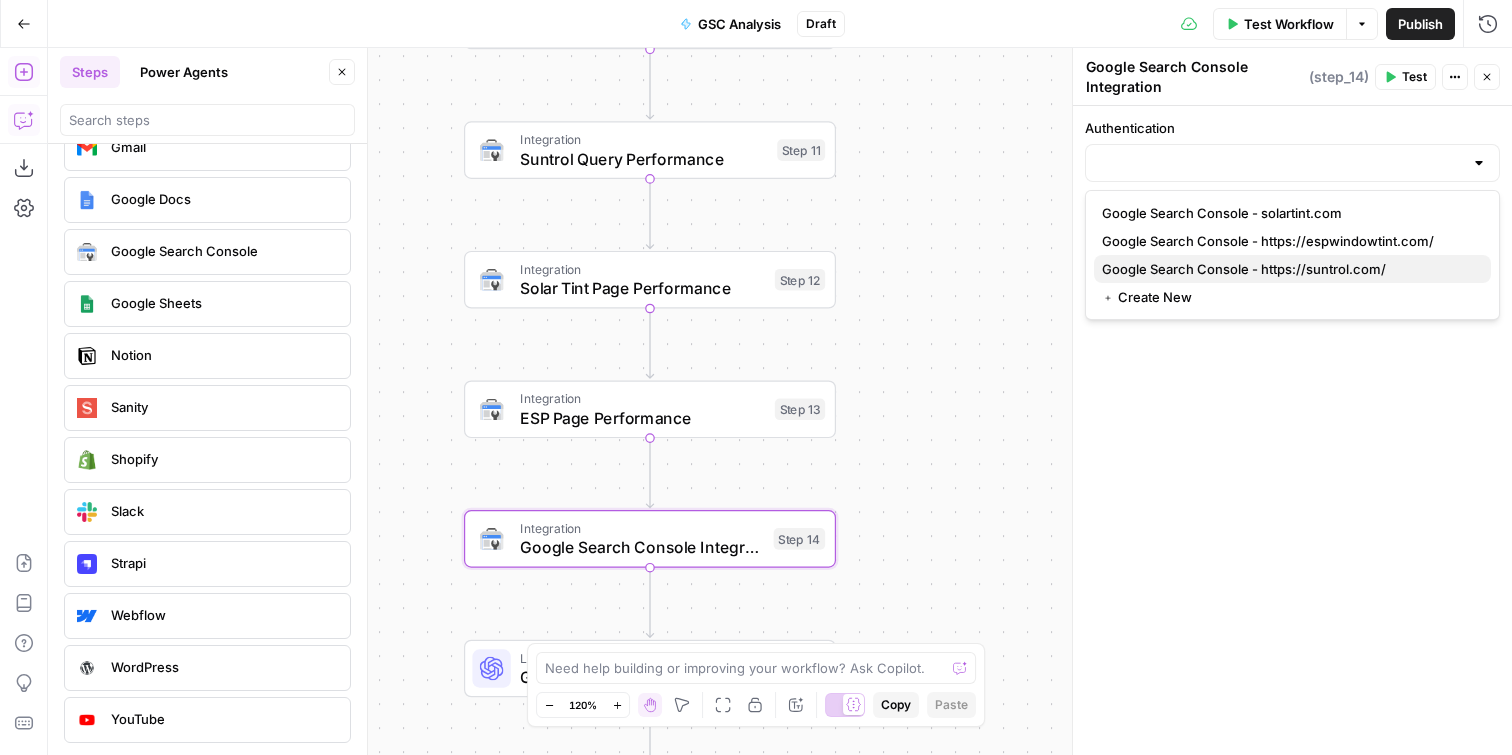 click on "Google Search Console - https://suntrol.com/" at bounding box center (1288, 269) 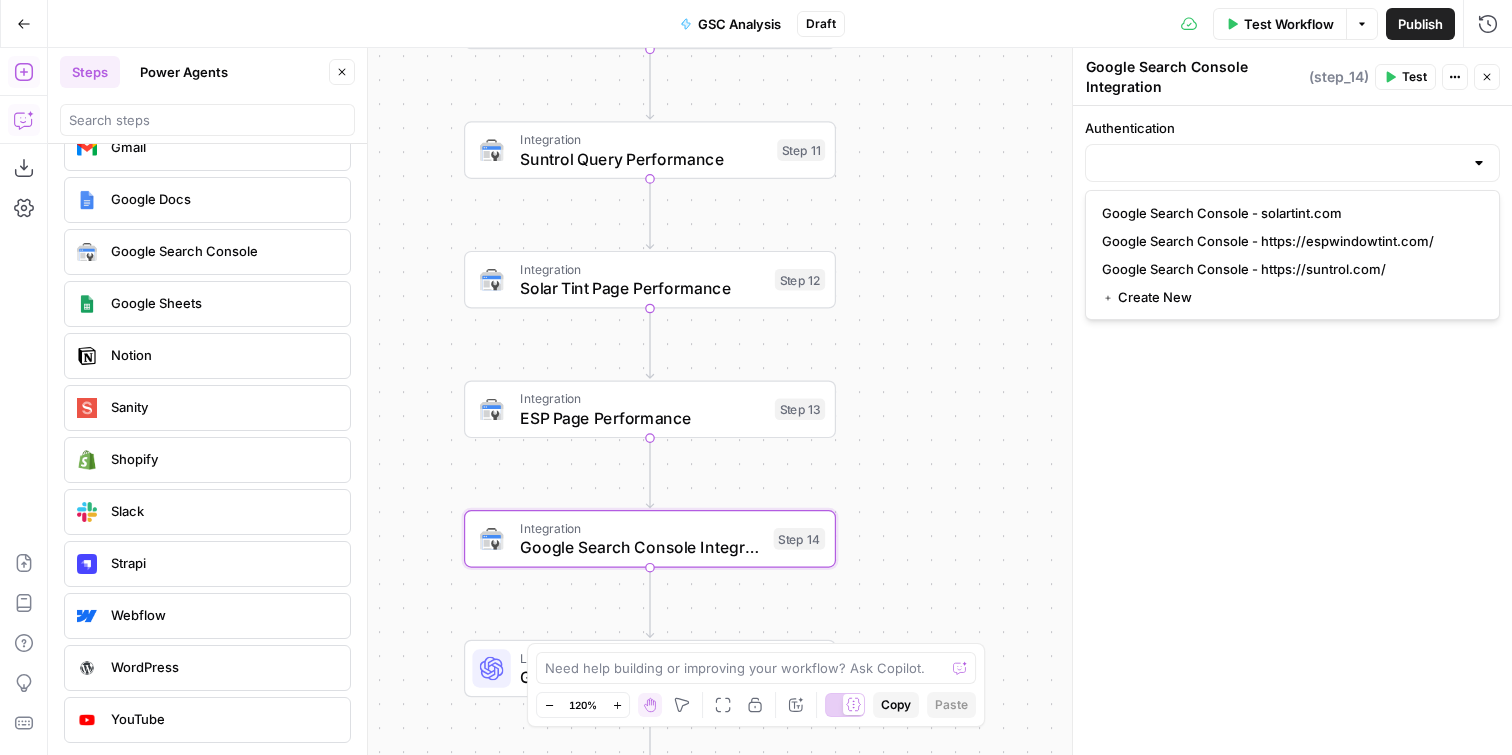 type on "Google Search Console - https://suntrol.com/" 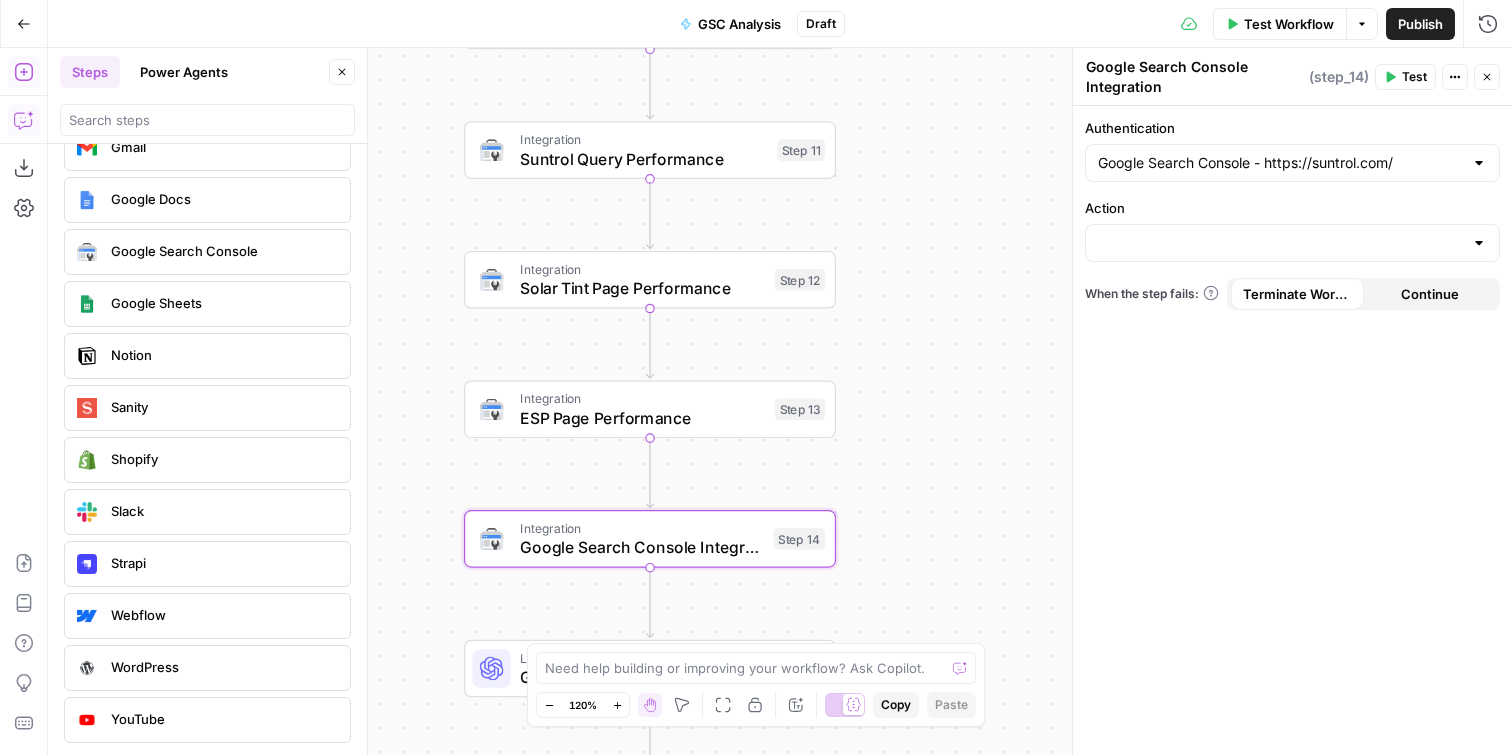click on "Google Search Console Integration" at bounding box center (1195, 77) 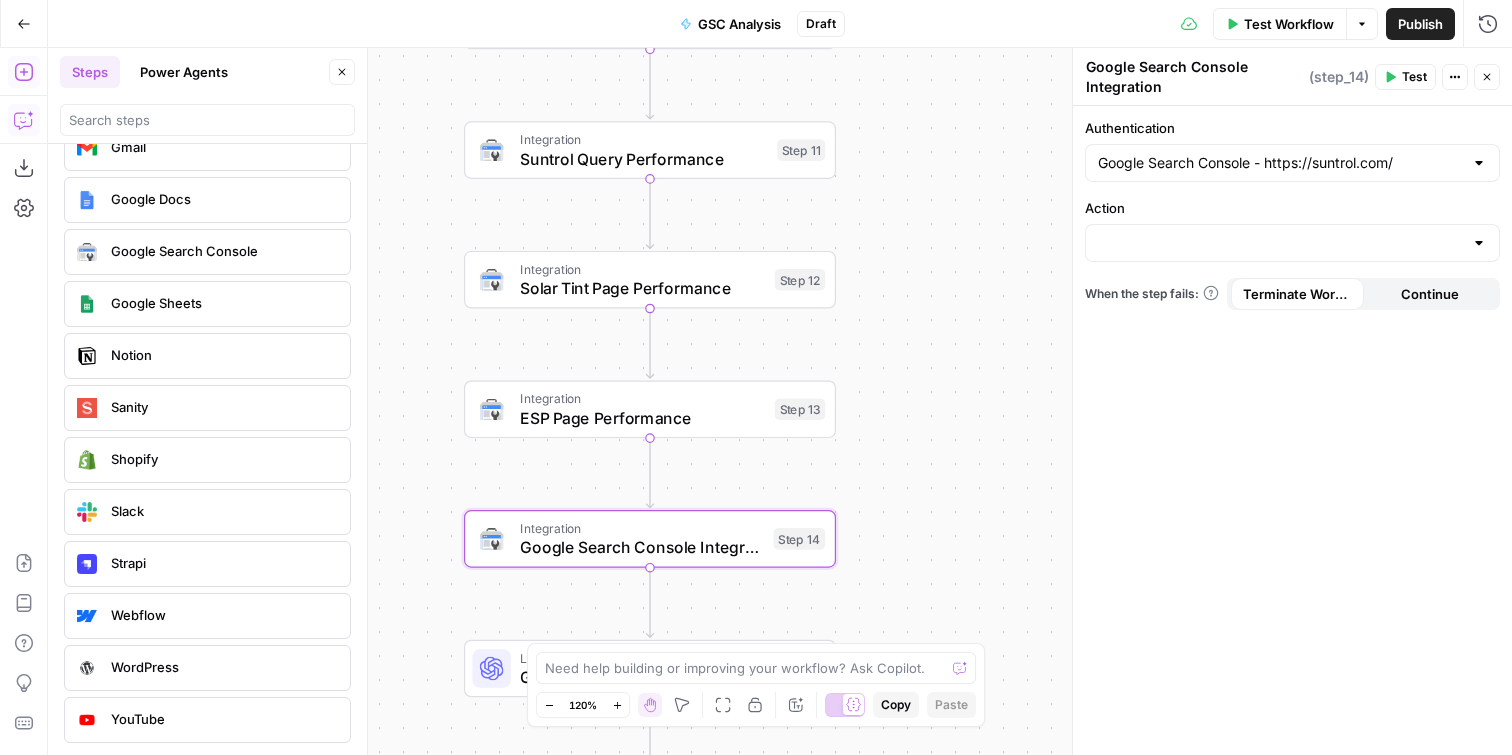 click on "Google Search Console Integration" at bounding box center (1195, 77) 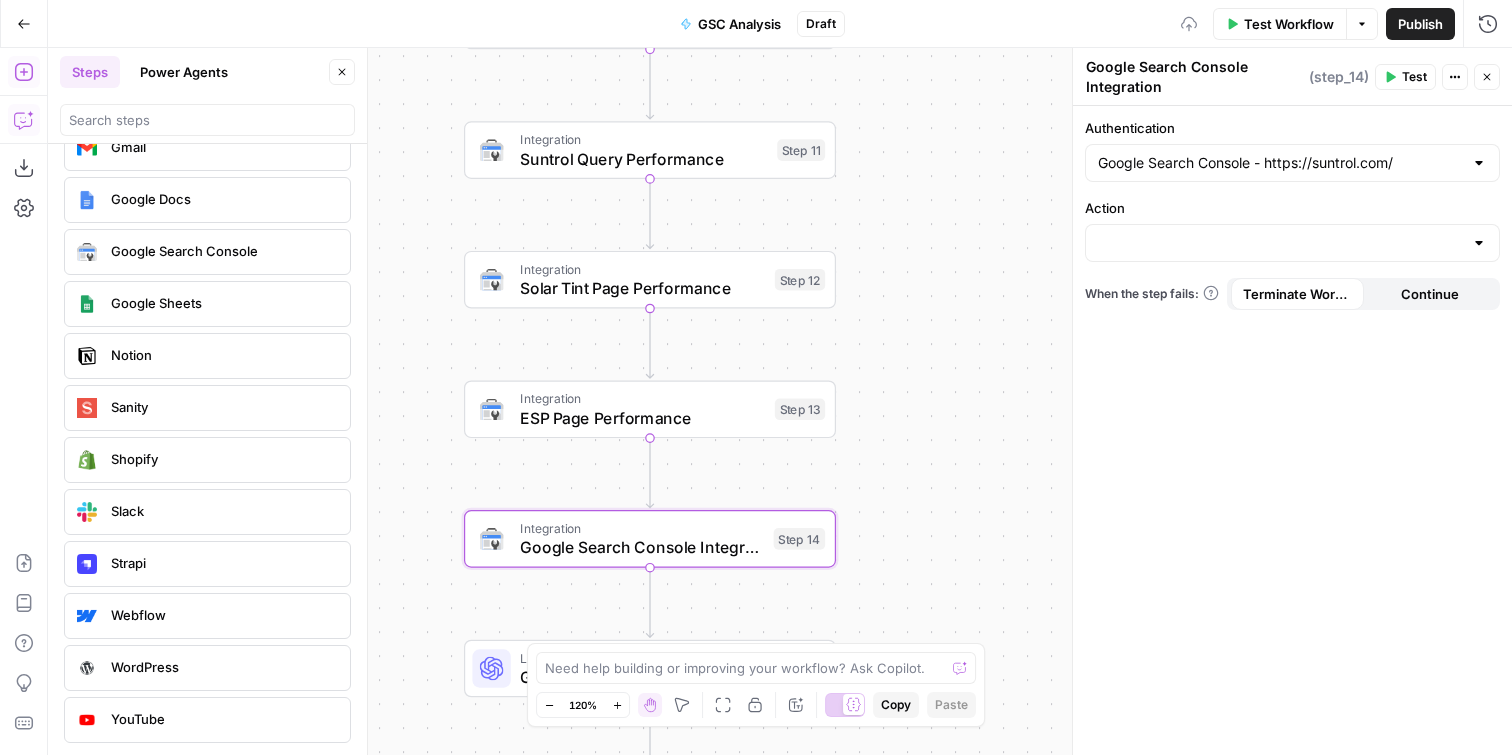 click on "Google Search Console Integration" at bounding box center (1195, 77) 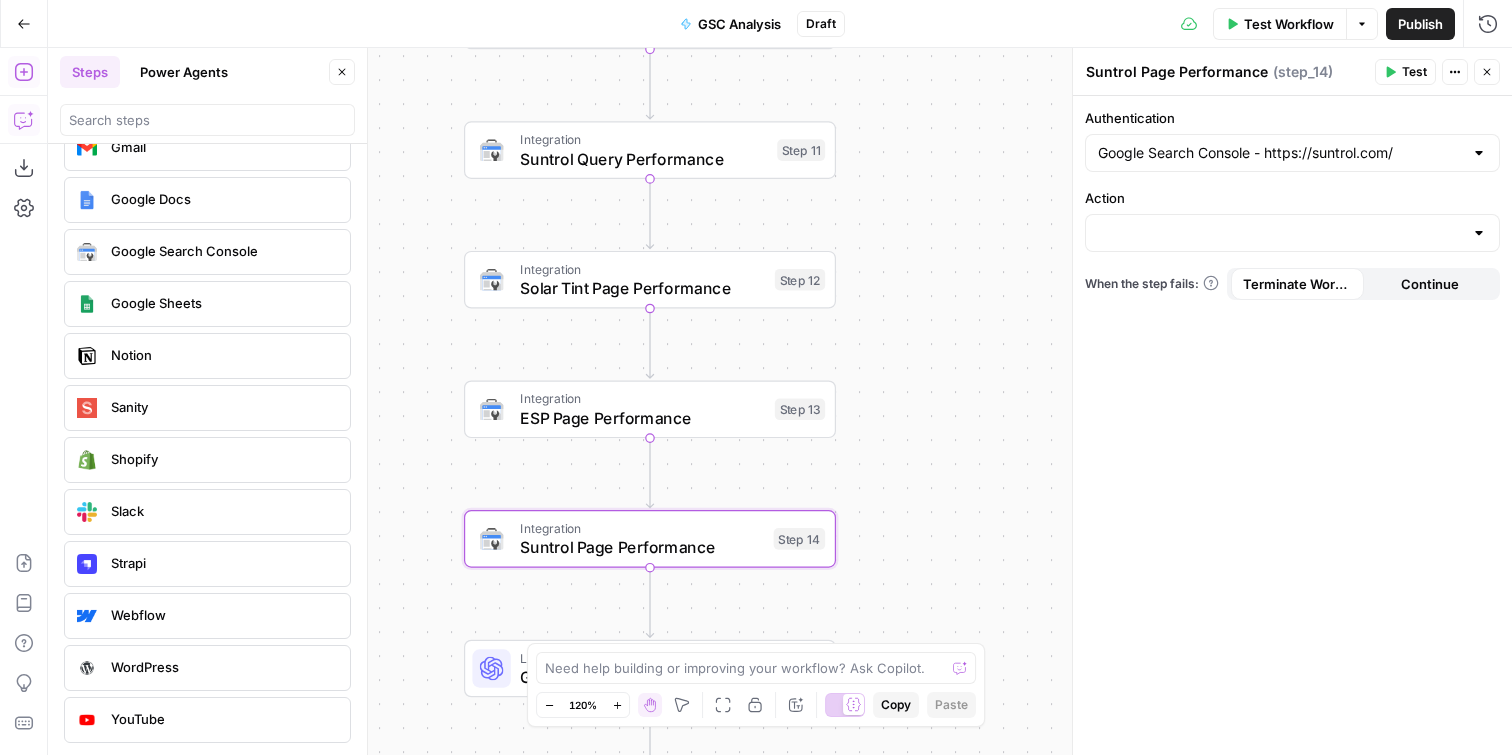 type on "Suntrol Page Performance" 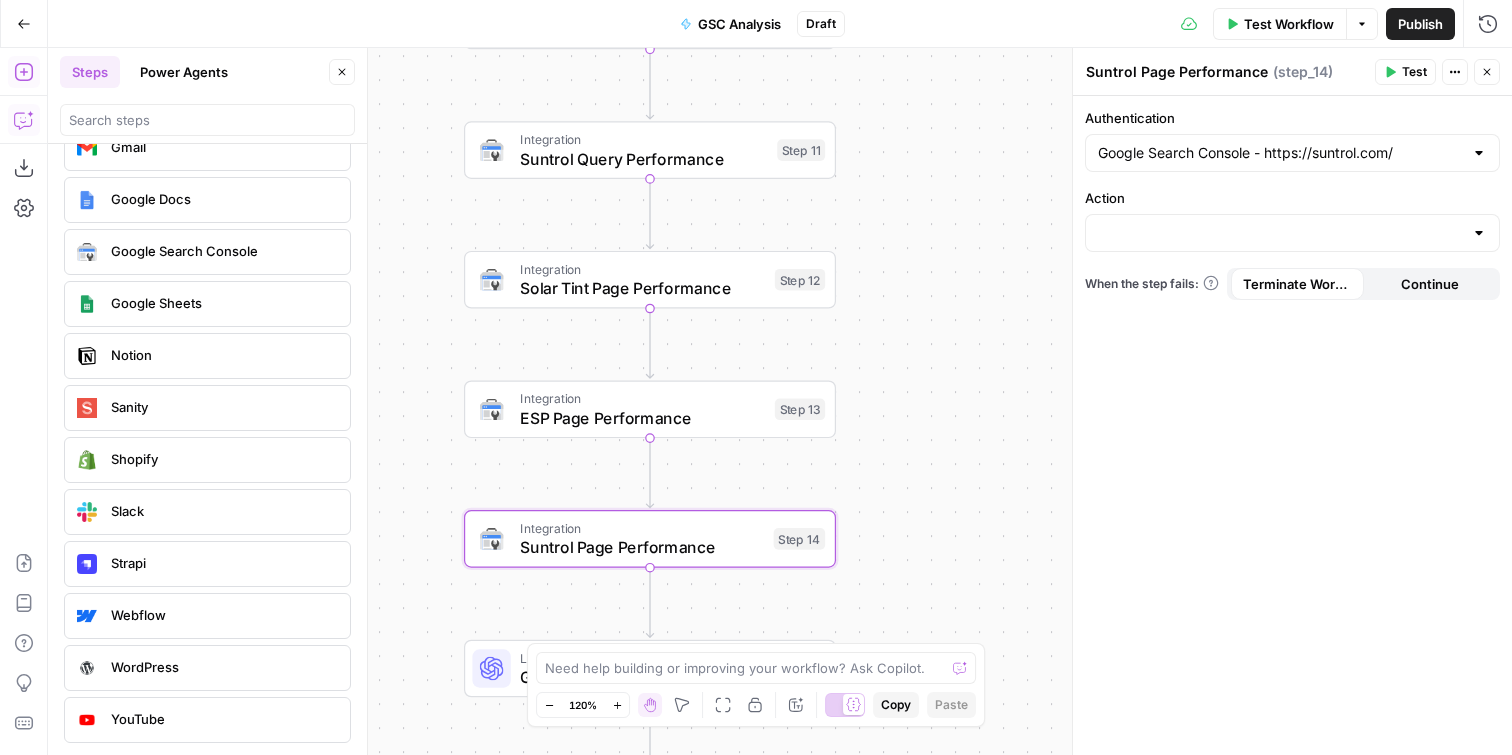 click at bounding box center [1292, 233] 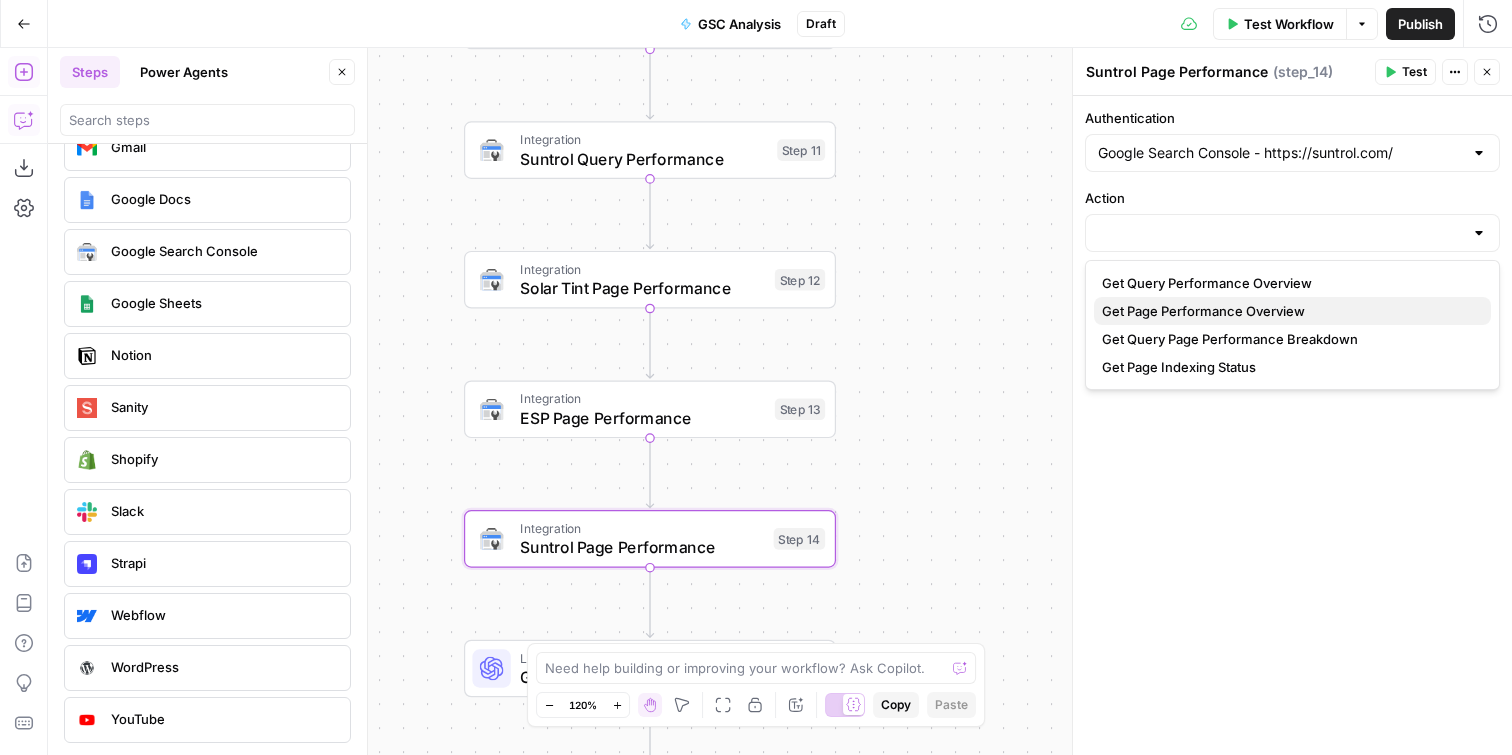 click on "Get Page Performance Overview" at bounding box center (1288, 311) 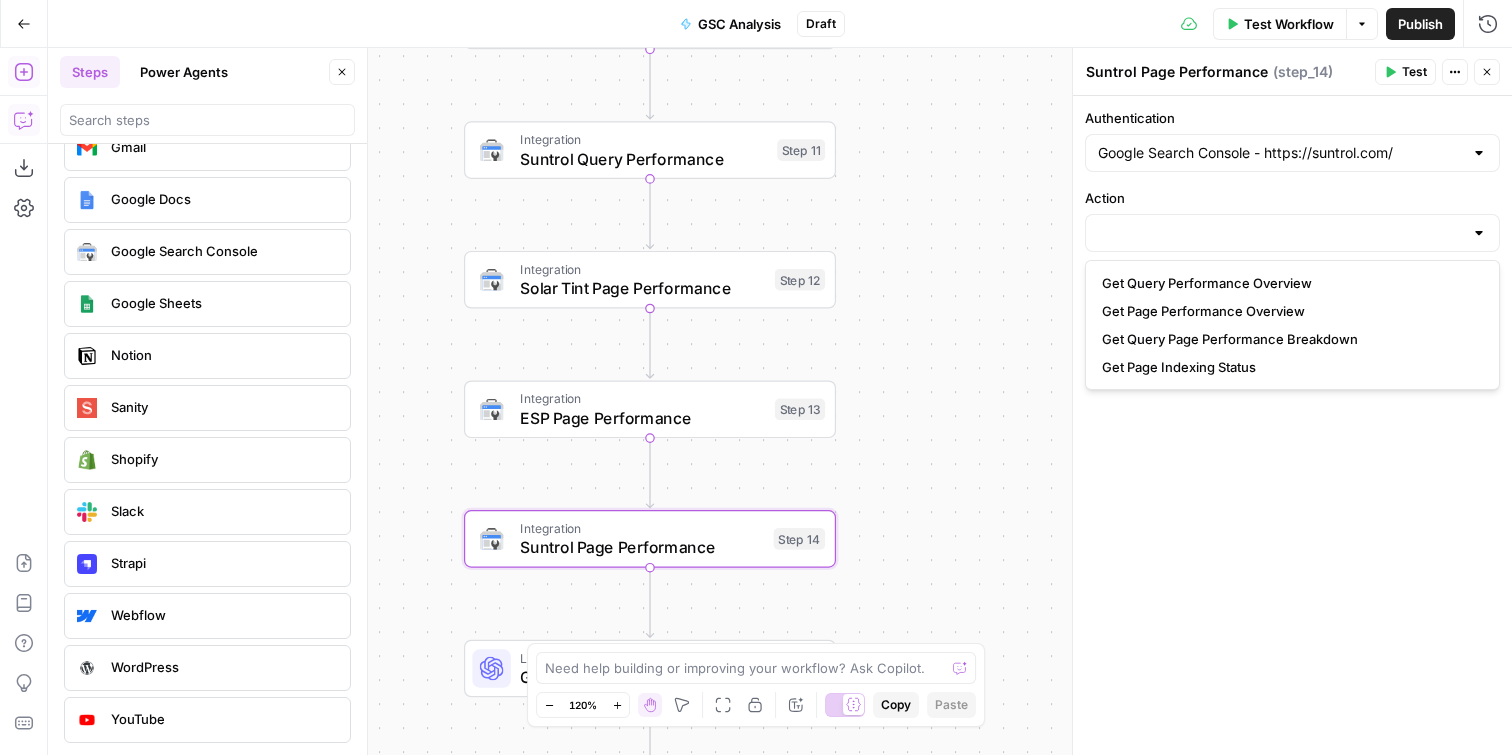type on "Get Page Performance Overview" 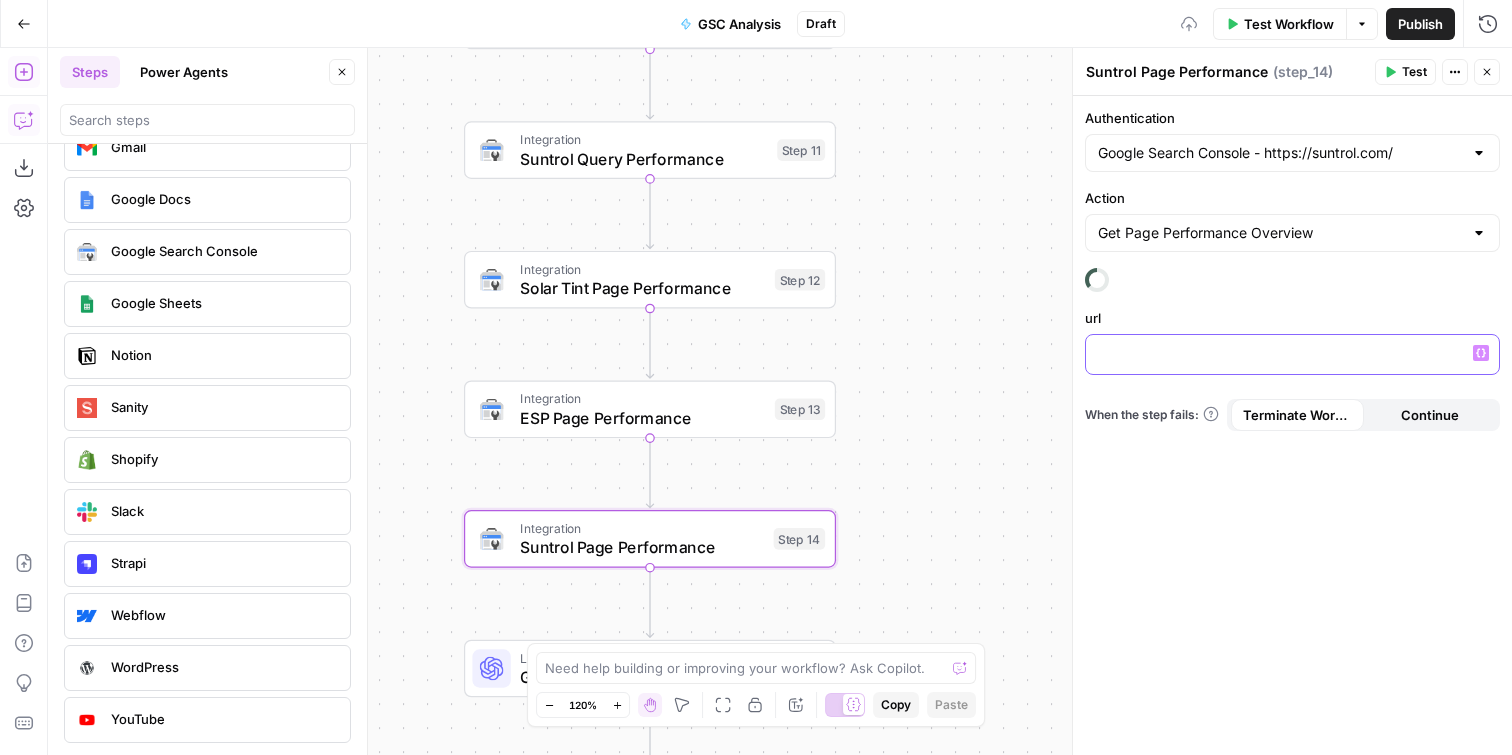 click at bounding box center (1292, 353) 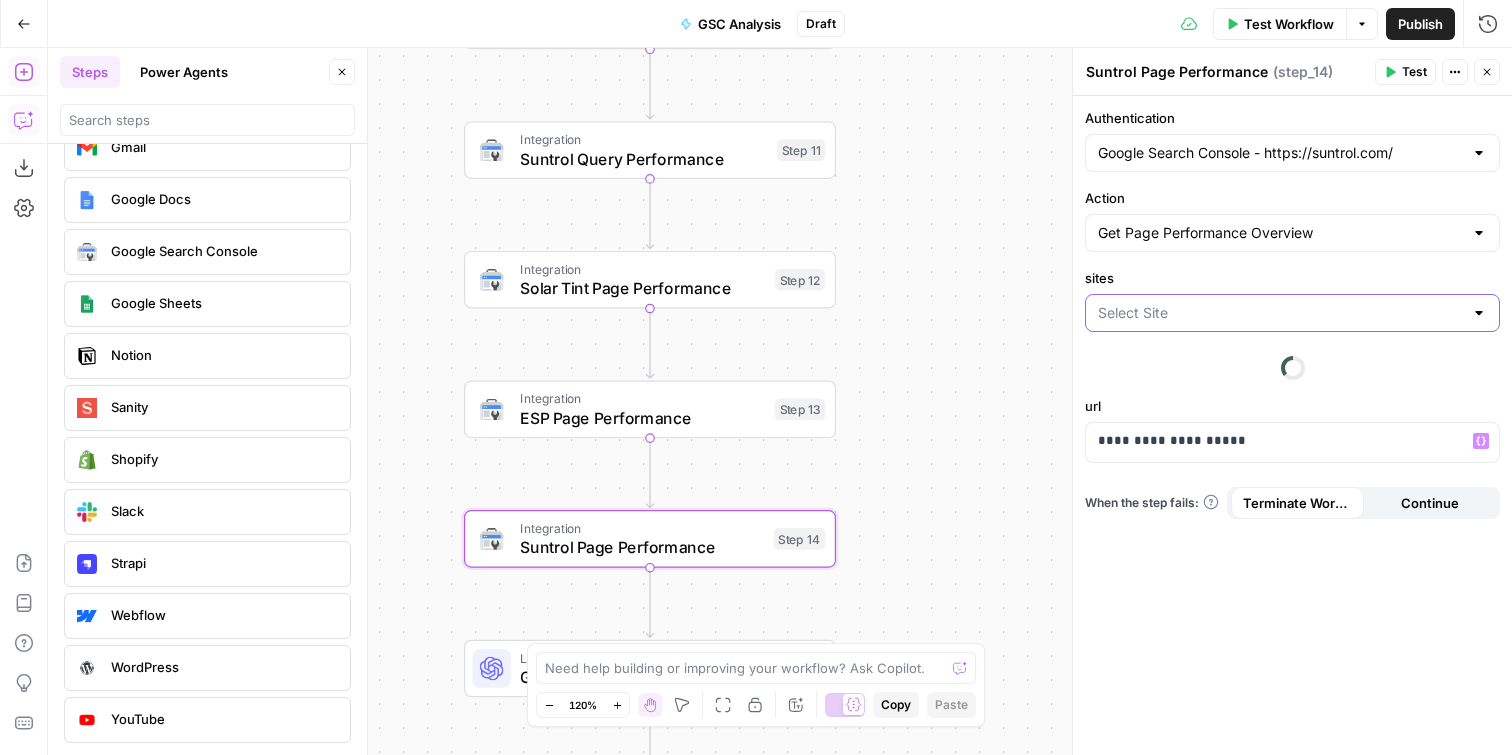 click on "sites" at bounding box center (1280, 313) 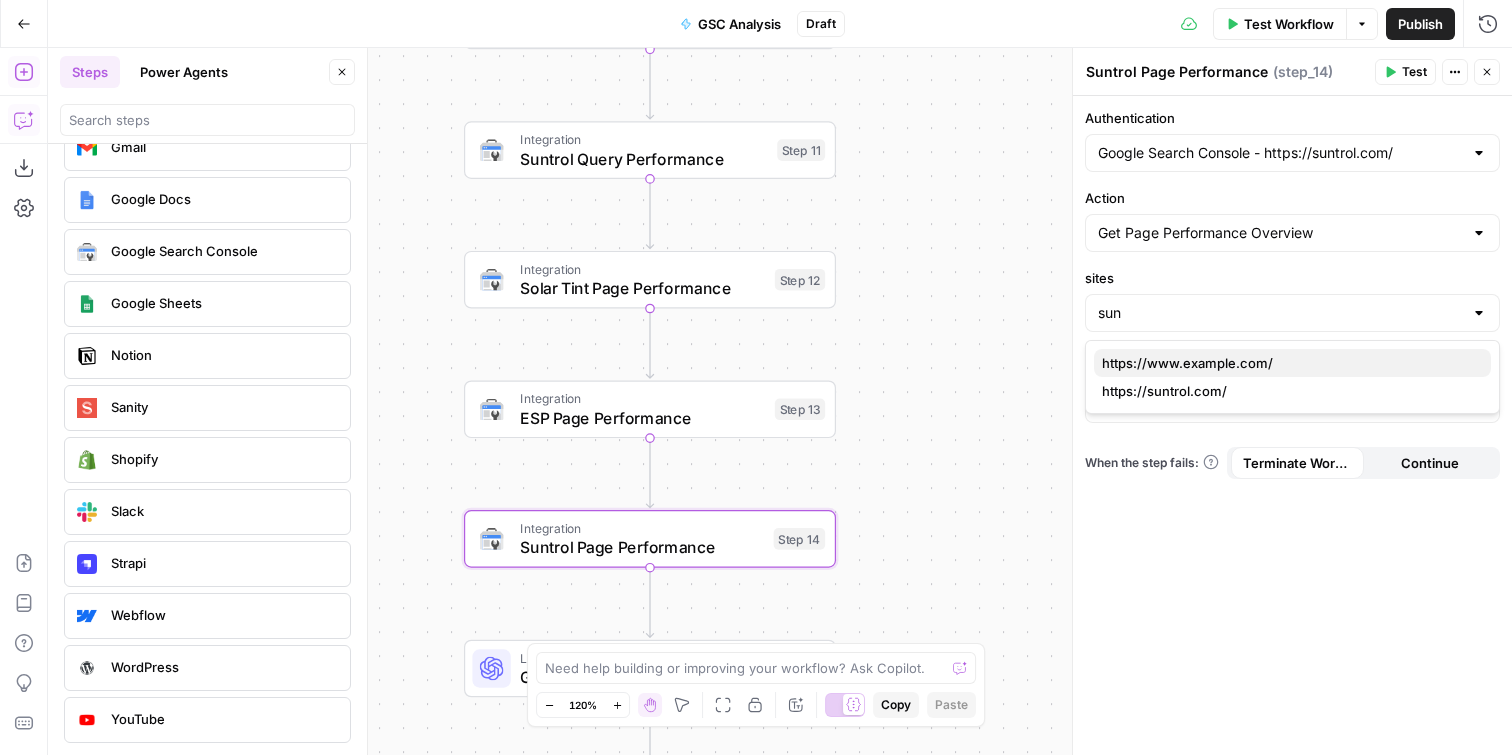 click on "https://www.example.com/" at bounding box center [1288, 363] 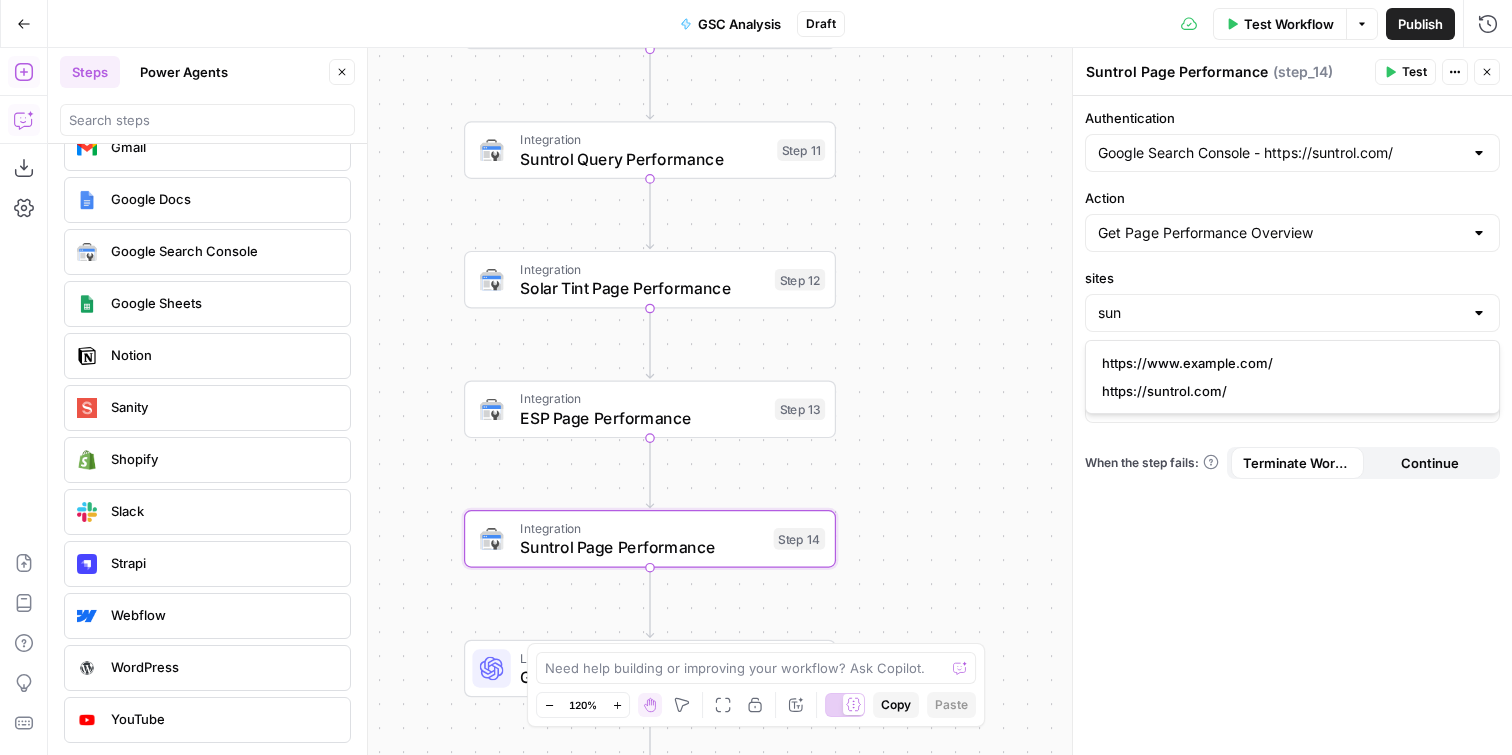 type on "https://www.example.com/" 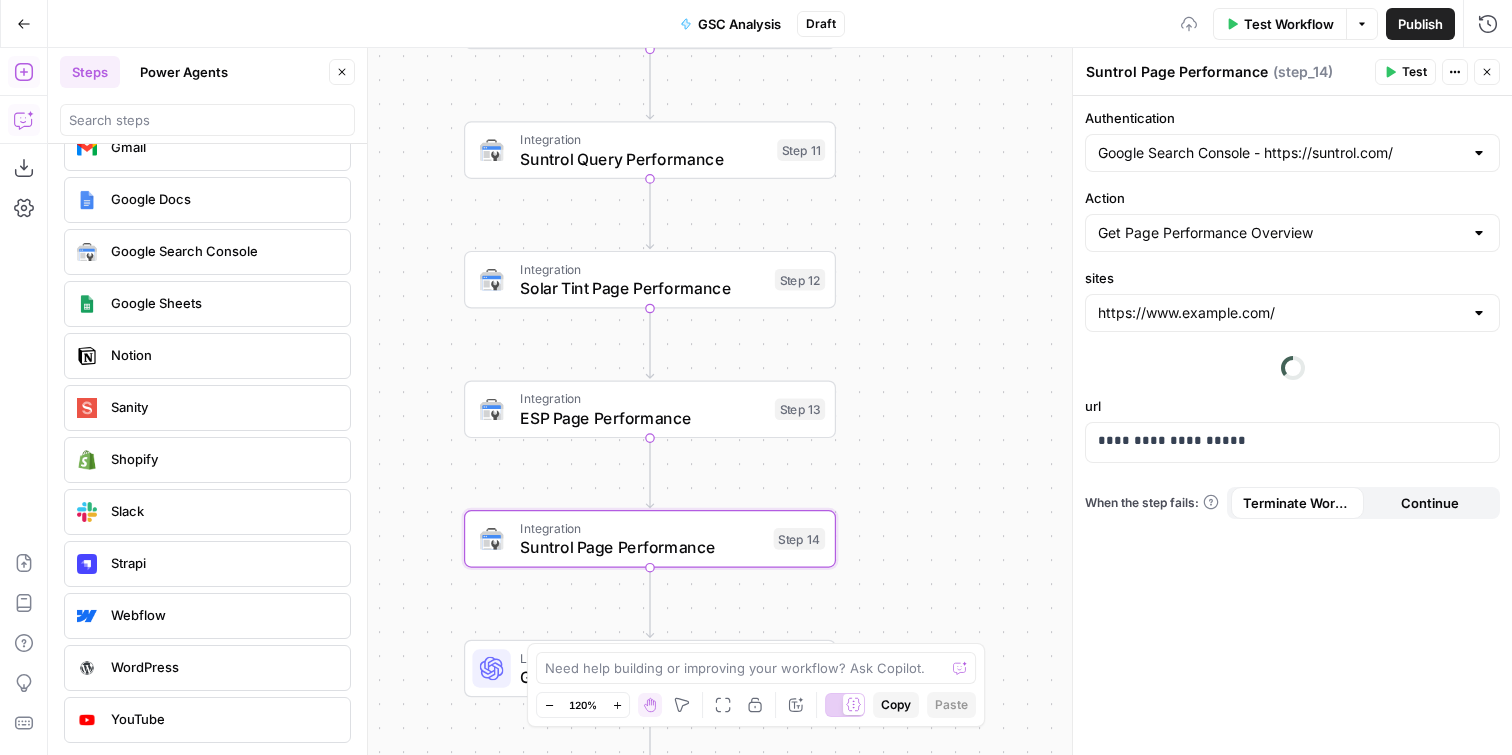 click on "Workflow Set Inputs Inputs Integration Solar Tint Query Performance Step 9 Integration ESP Query Performance Step 10 Integration Suntrol Query Performance Step 11 Integration Solar Tint Page Performance Step 12 Integration ESP Page Performance Step 13 Integration Suntrol Page Performance Step 14 LLM · GPT-4.1 Generate Performance Analysis Report Step 7 End Output" at bounding box center (780, 401) 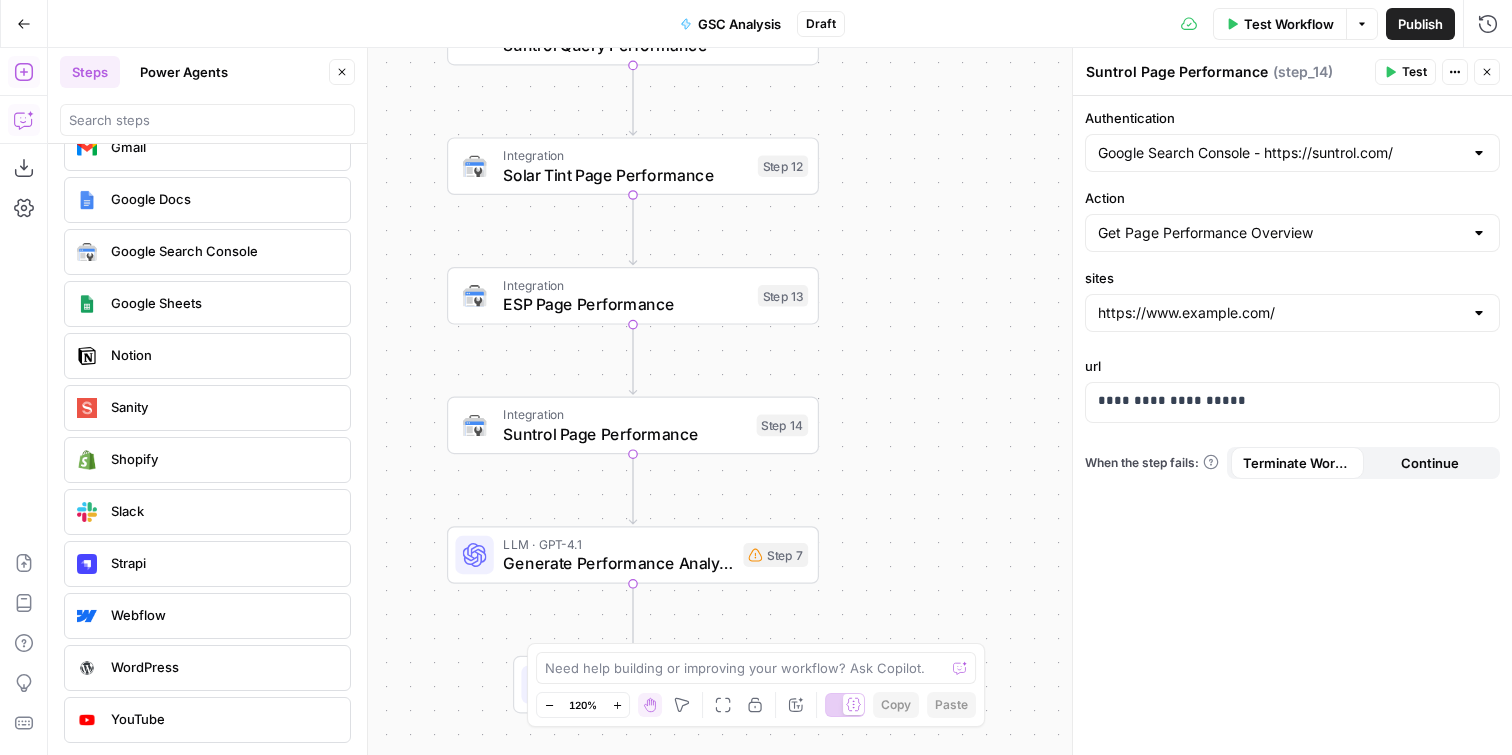 click on "LLM · GPT-4.1 Generate Performance Analysis Report Step 7 Copy step Delete step Add Note Test" at bounding box center [633, 555] 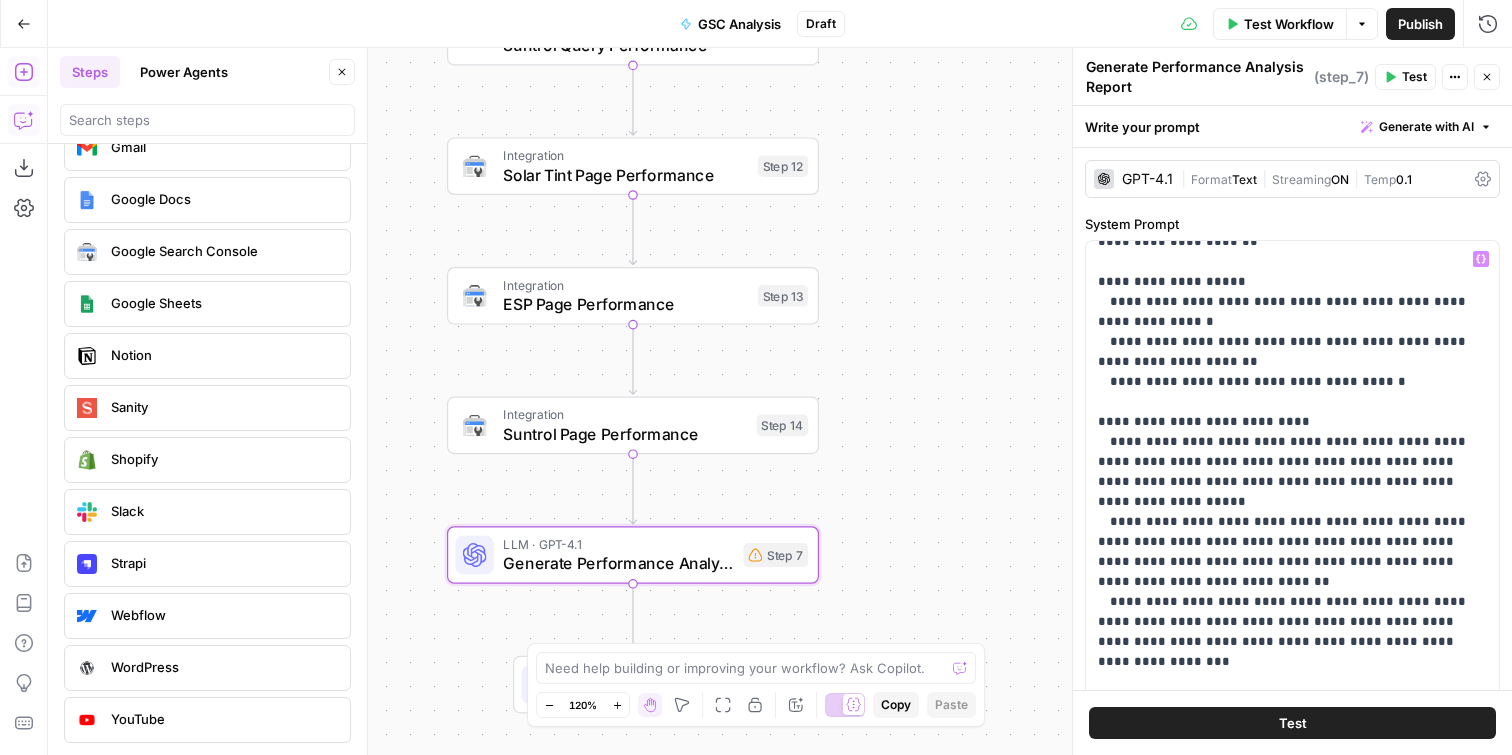 scroll, scrollTop: 1021, scrollLeft: 0, axis: vertical 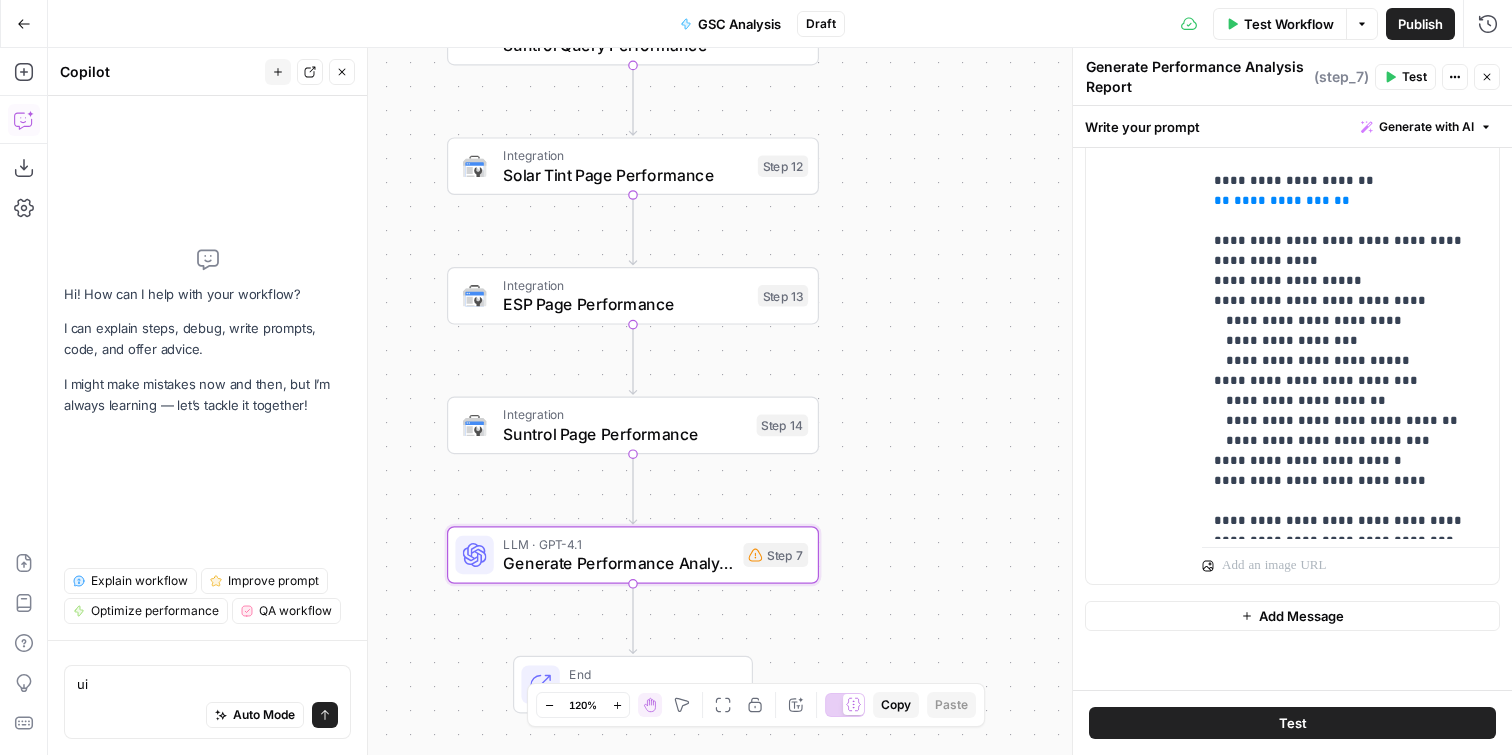 type on "u" 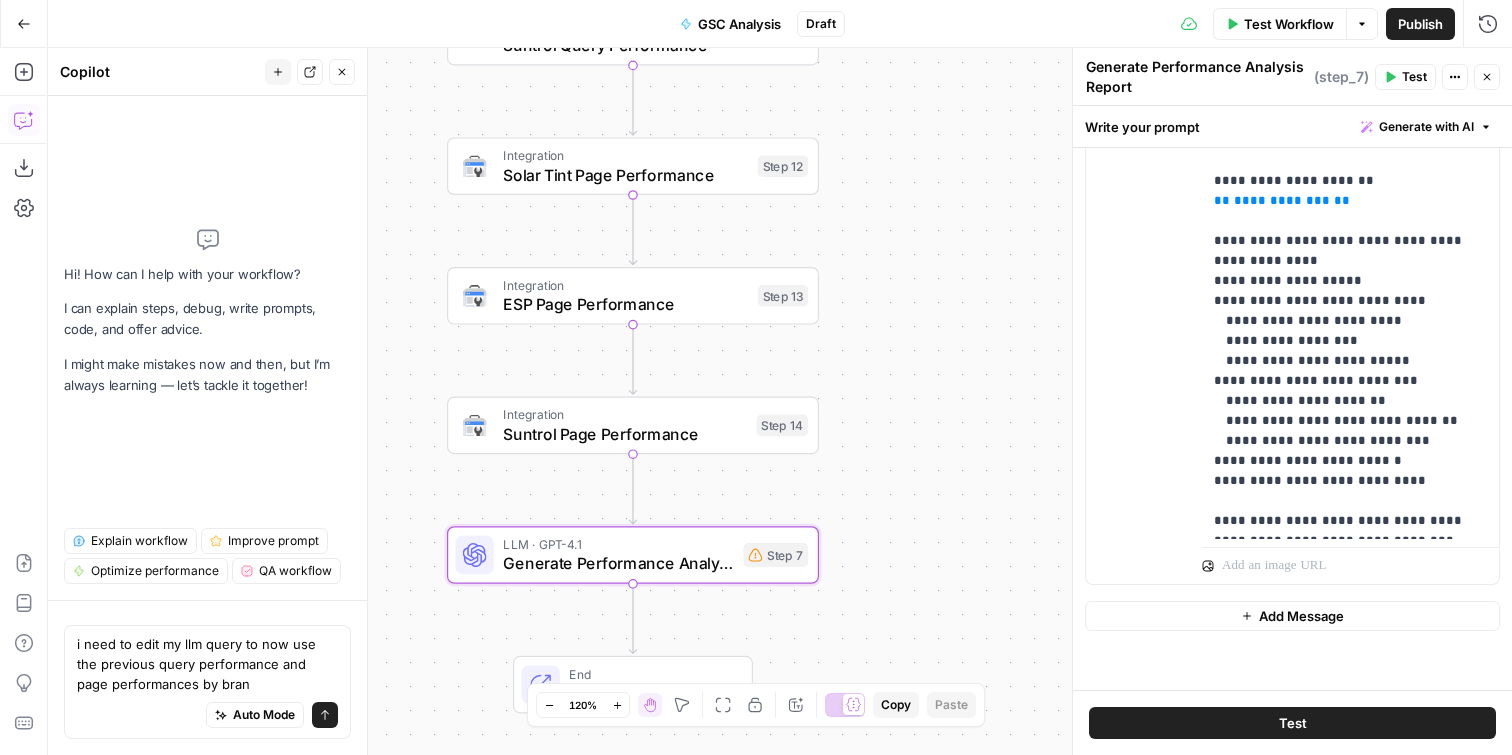type on "i need to edit my llm query to now use the previous query performance and page performances by brand" 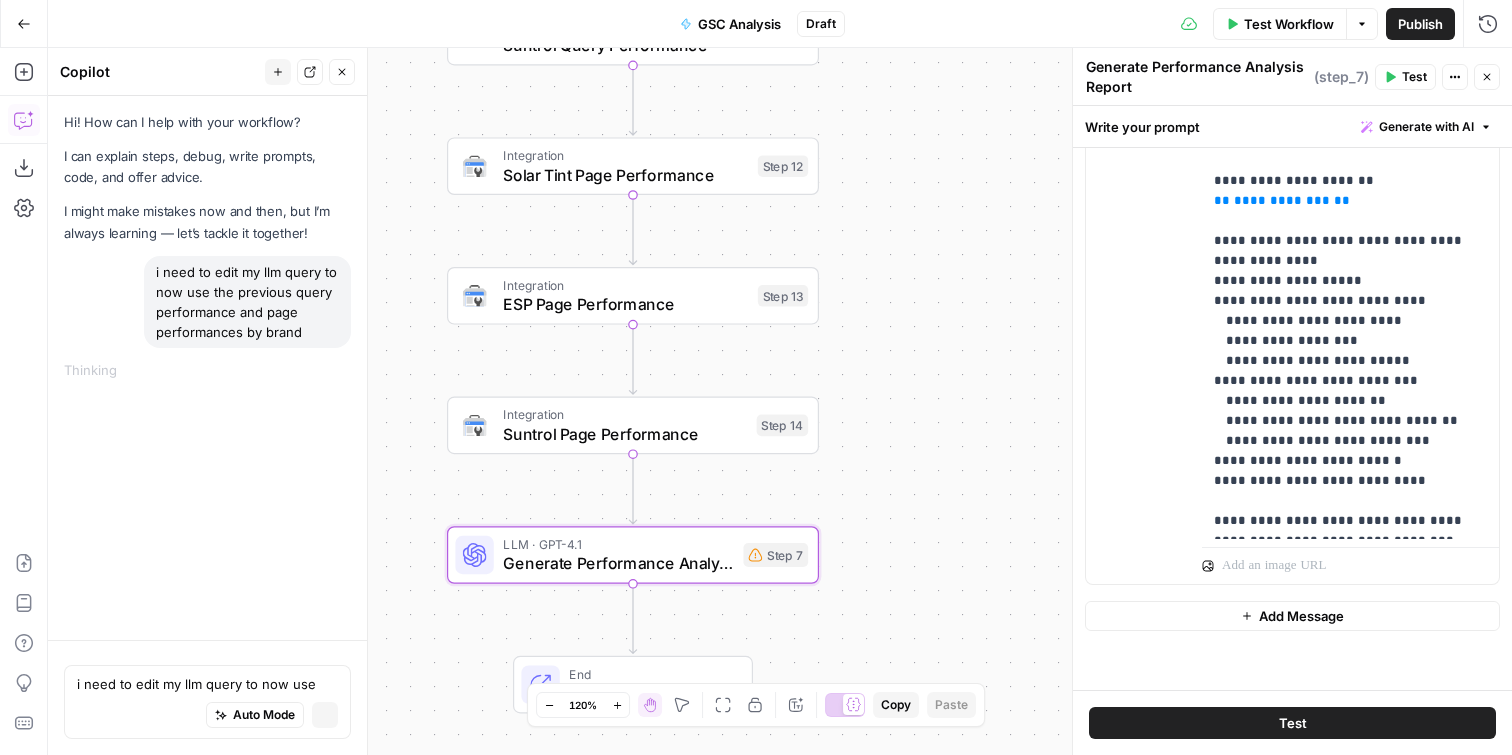 type 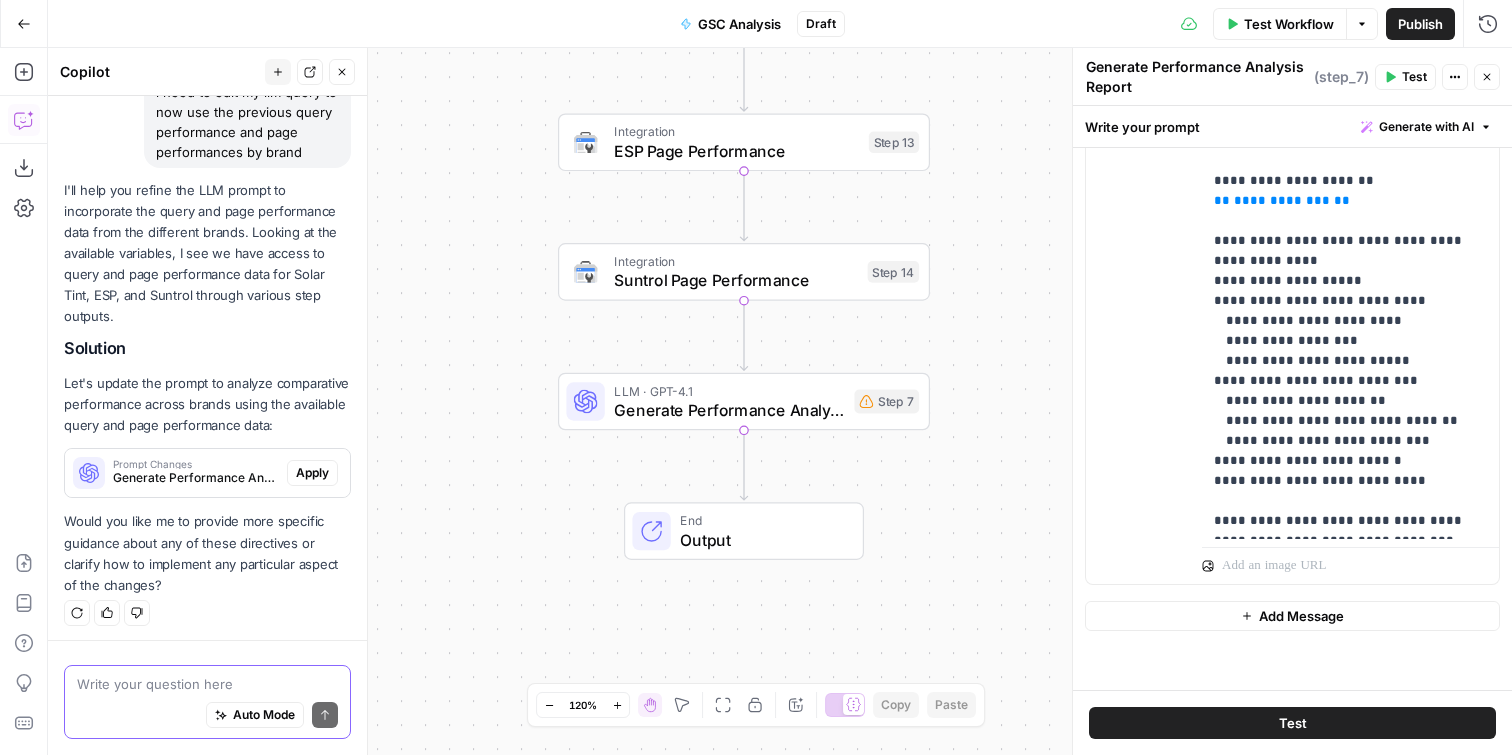scroll, scrollTop: 184, scrollLeft: 0, axis: vertical 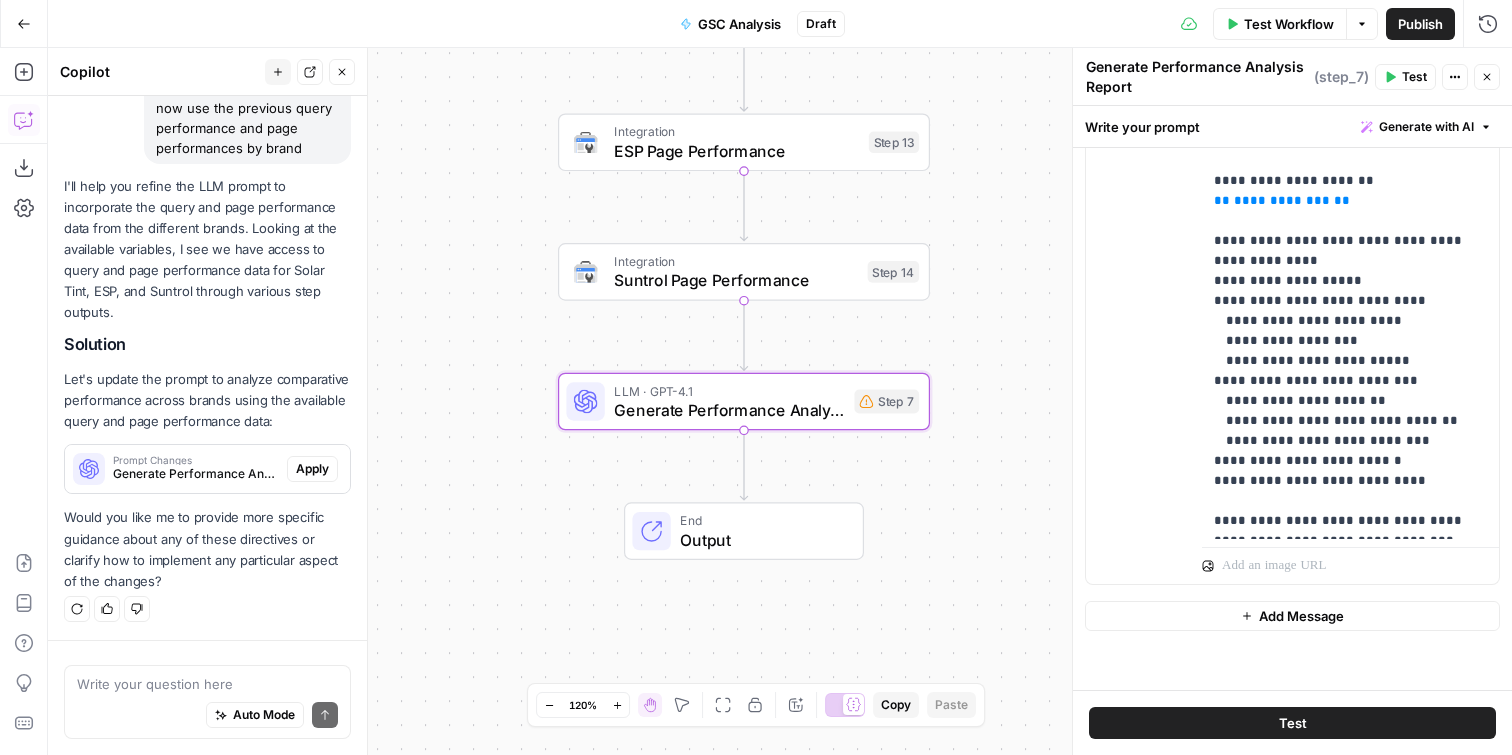 click on "Prompt Changes Generate Performance Analysis Report (step_7) Apply" at bounding box center [207, 469] 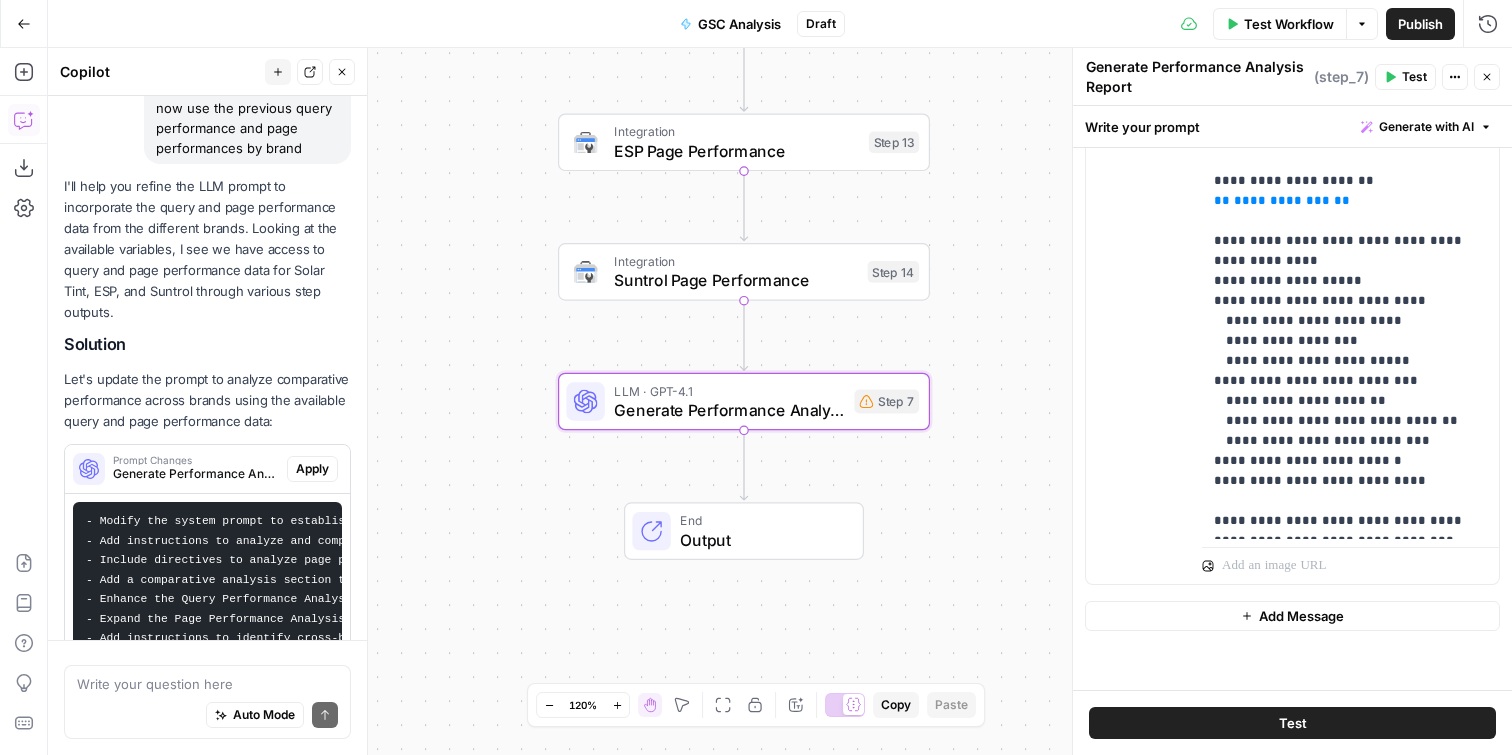 click on "Apply" at bounding box center [312, 469] 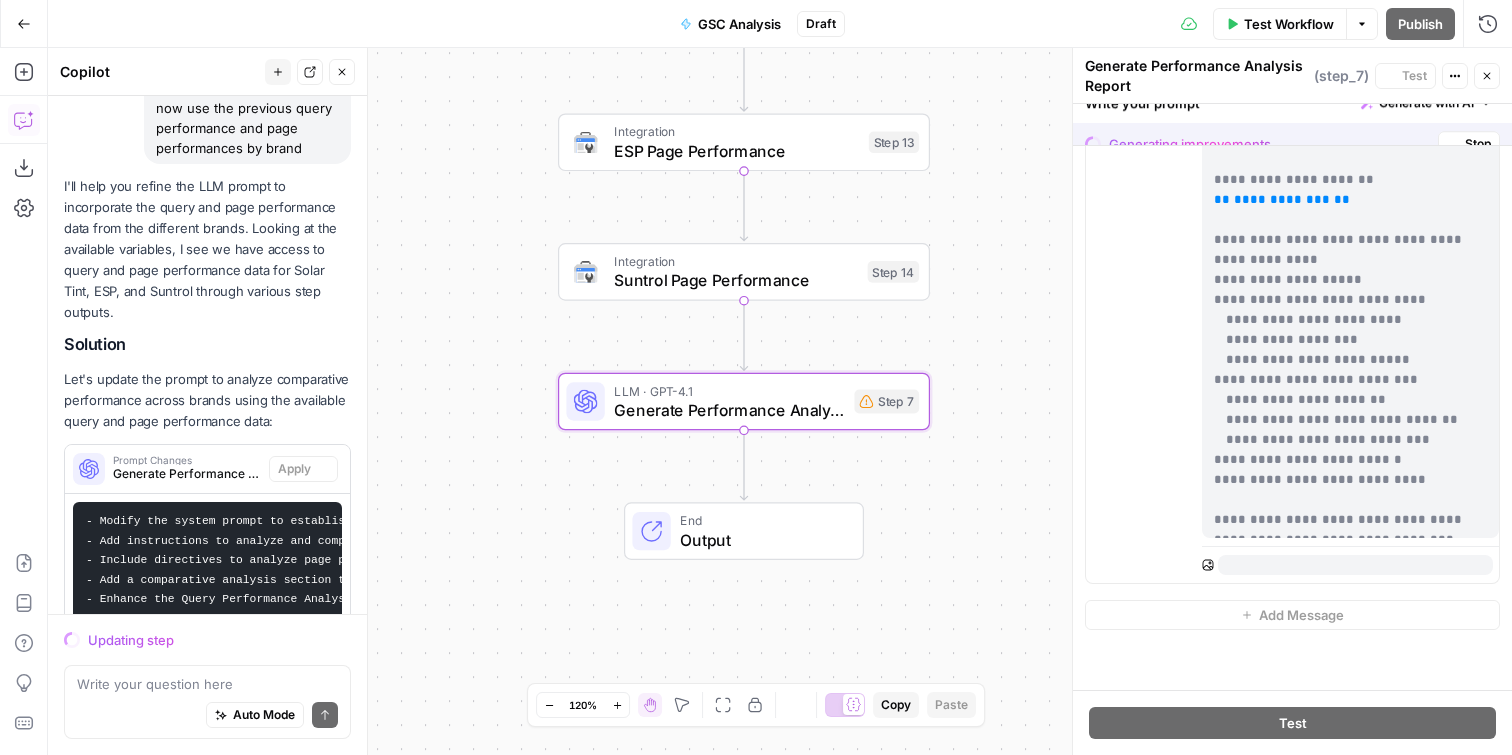scroll, scrollTop: 507, scrollLeft: 0, axis: vertical 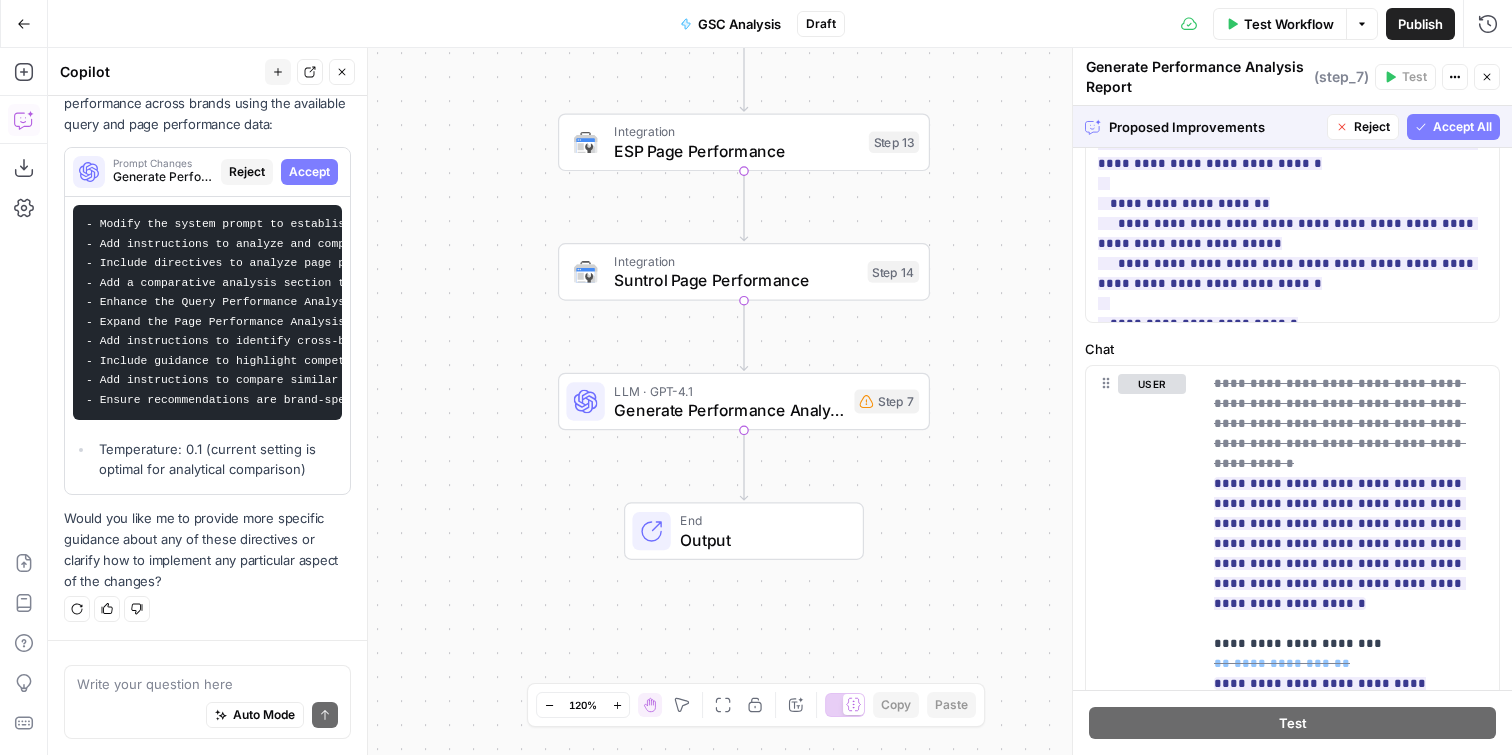 click on "Accept All" at bounding box center (1462, 127) 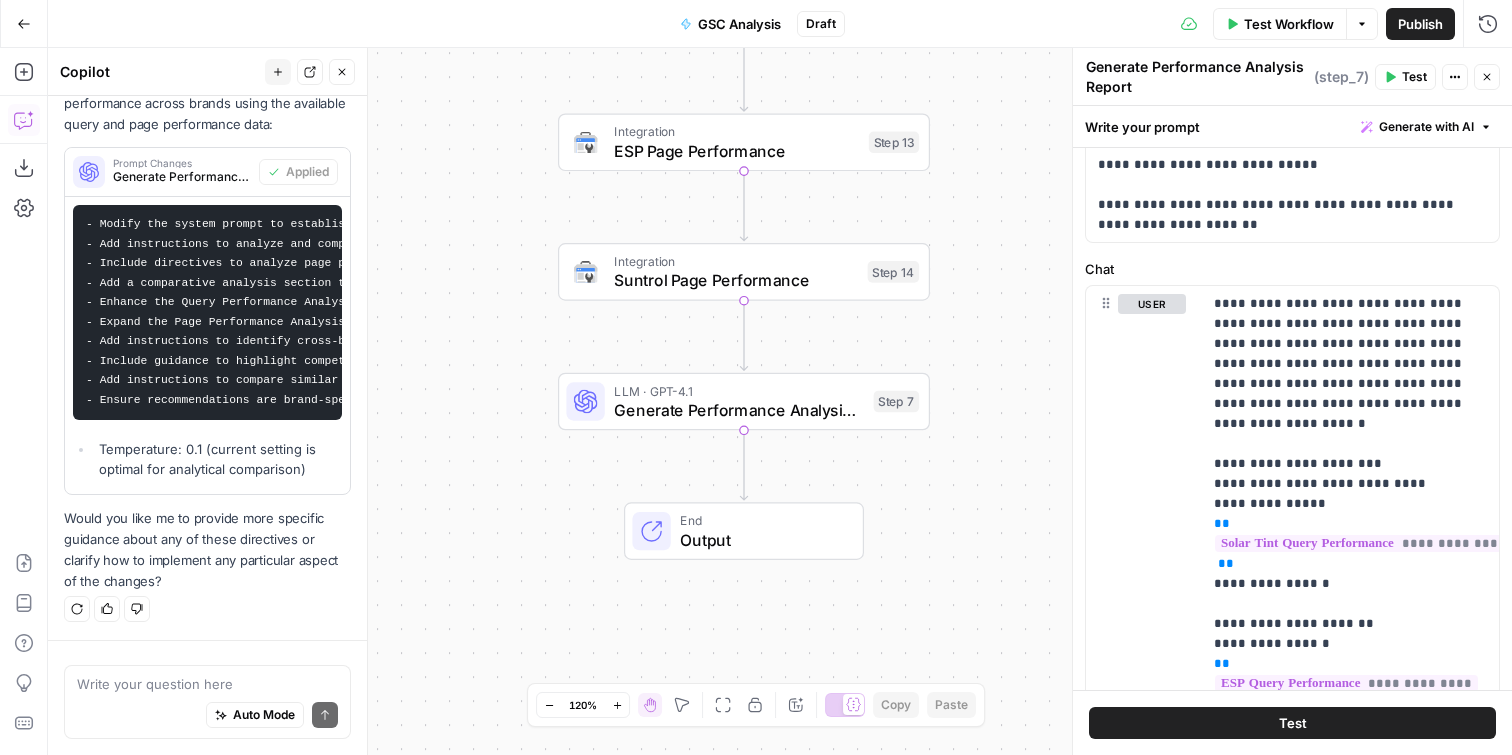 scroll, scrollTop: 1079, scrollLeft: 0, axis: vertical 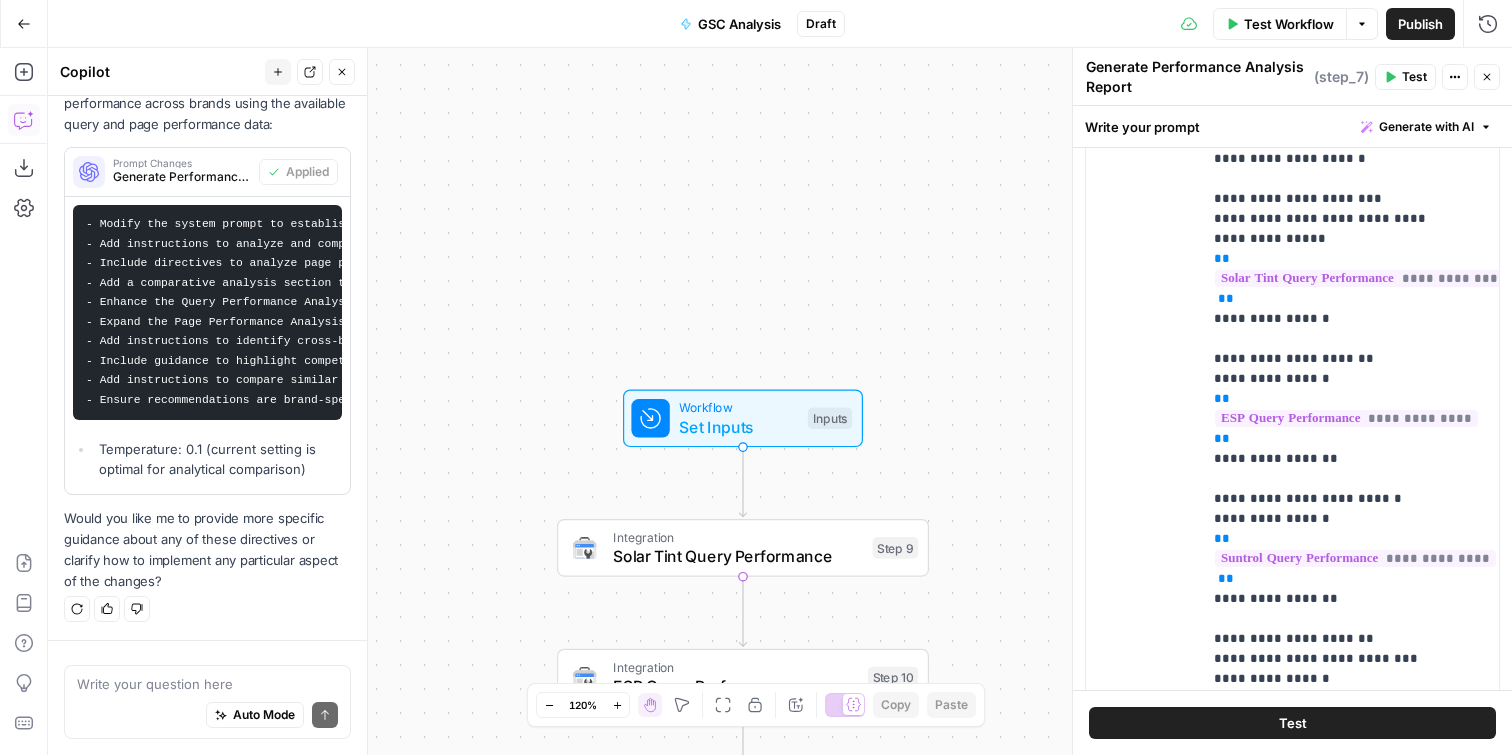click on "Test Workflow" at bounding box center [1280, 24] 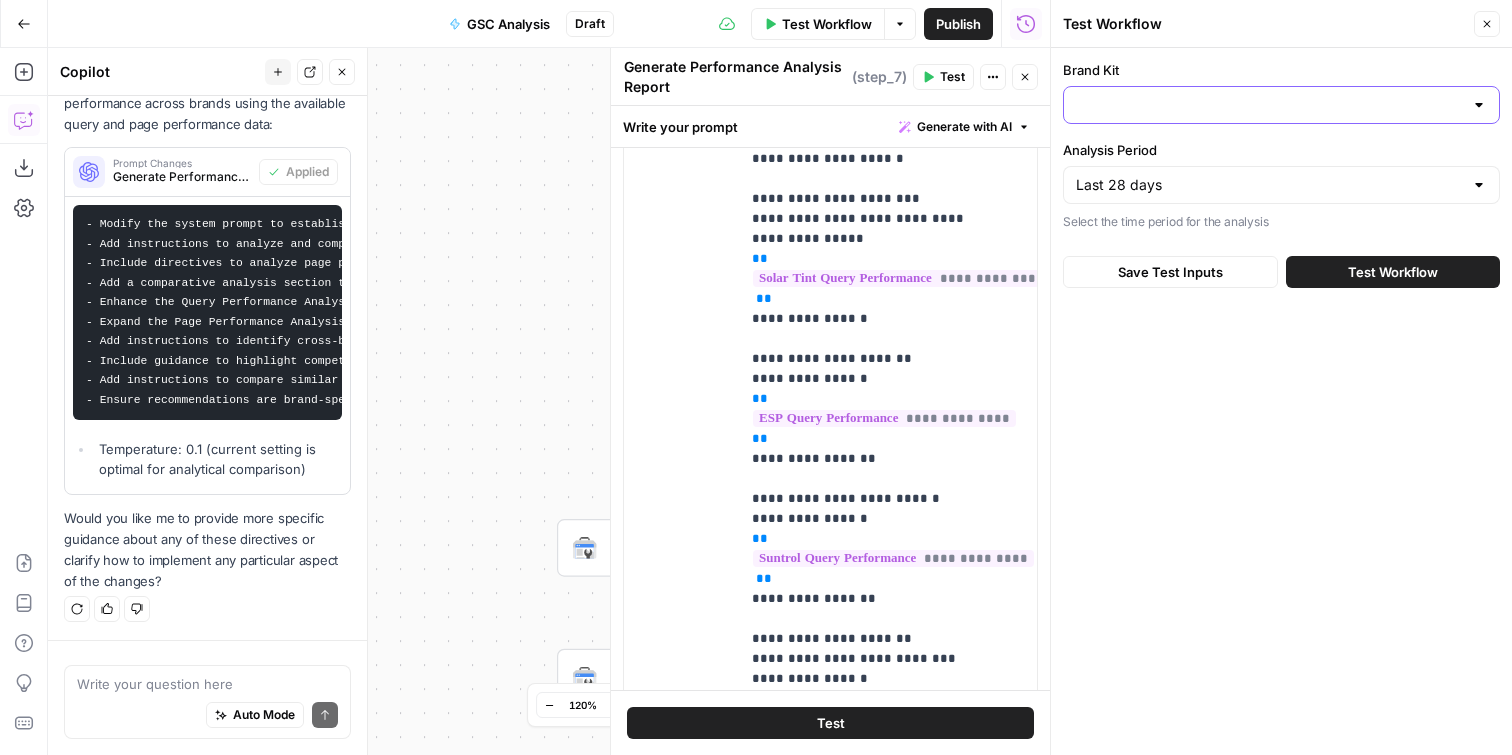 click on "Brand Kit" at bounding box center (1269, 105) 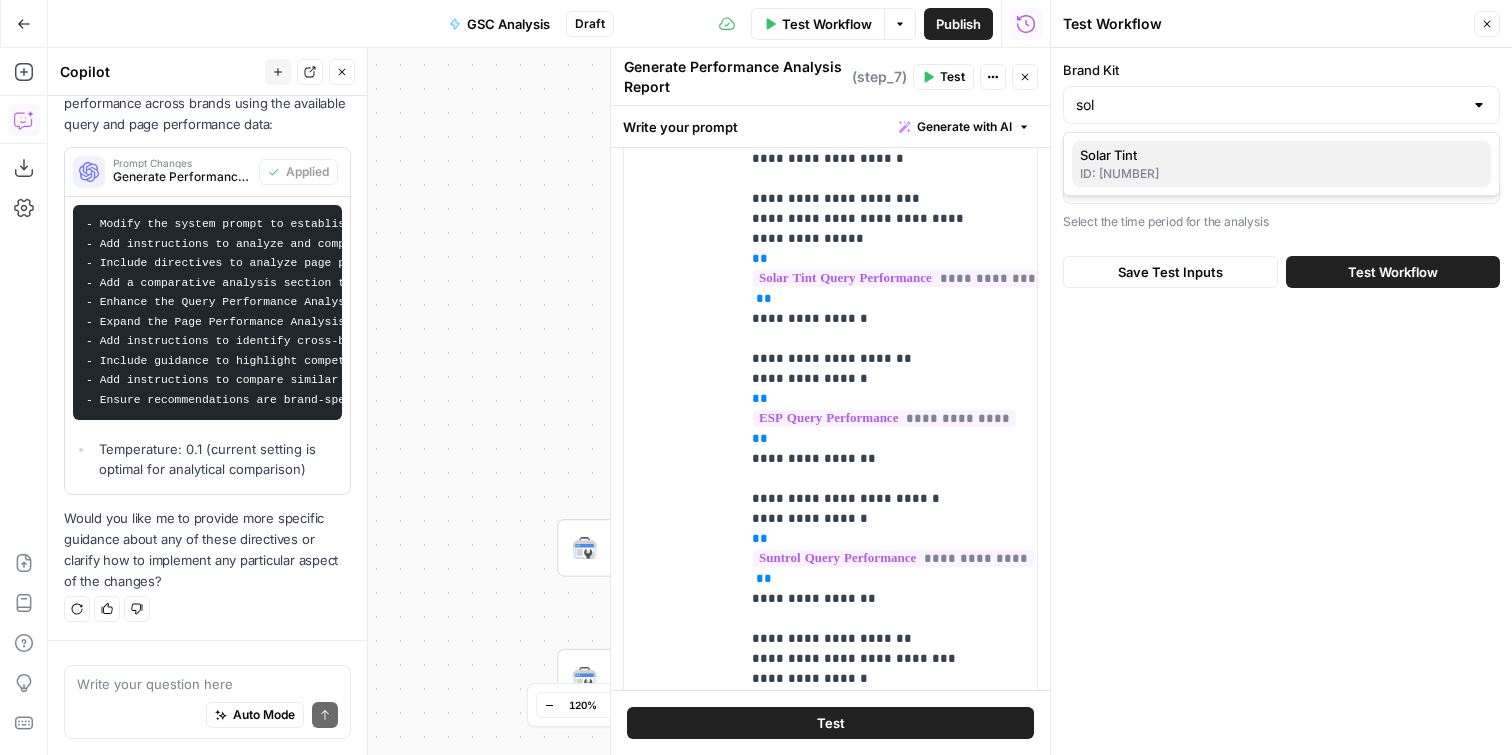 click on "Solar Tint" at bounding box center [1277, 155] 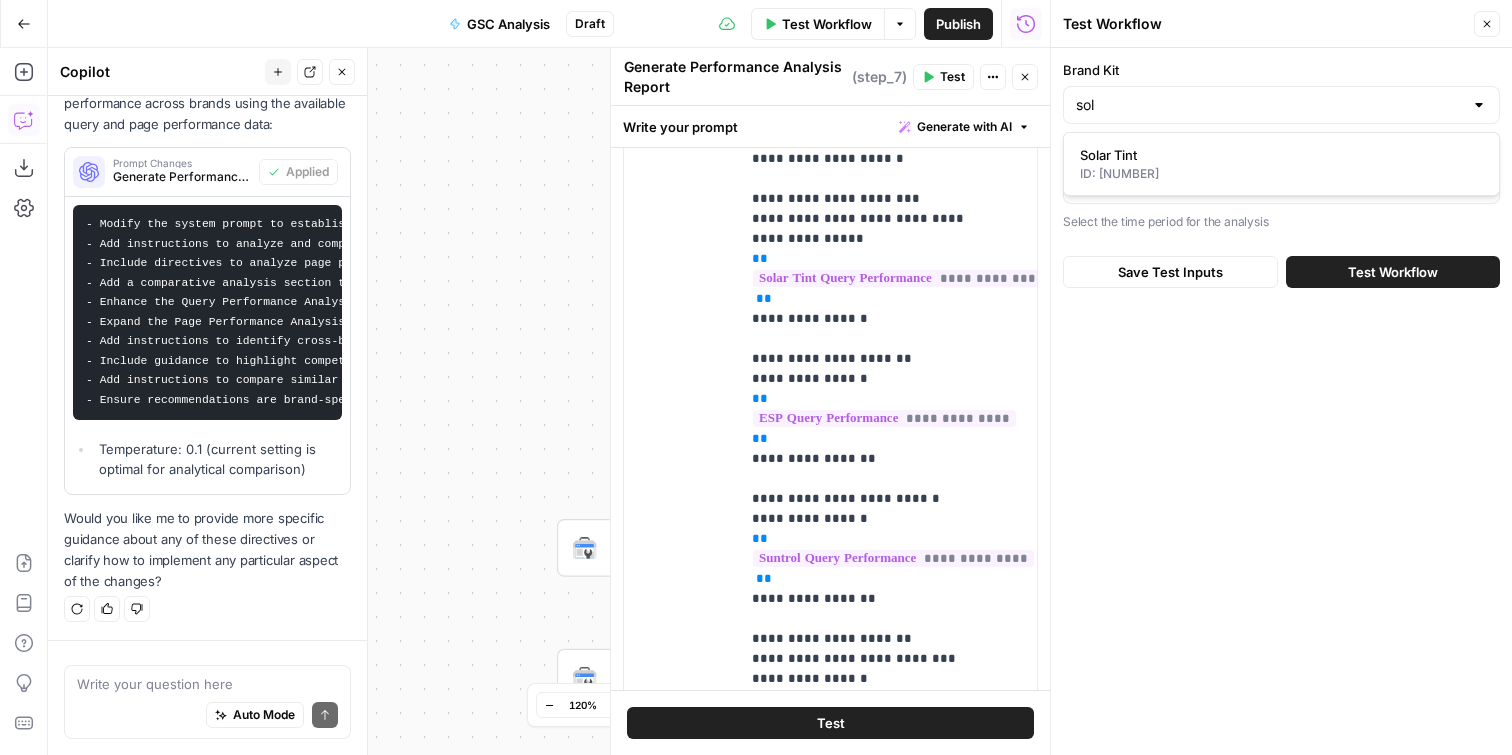 type on "Solar Tint" 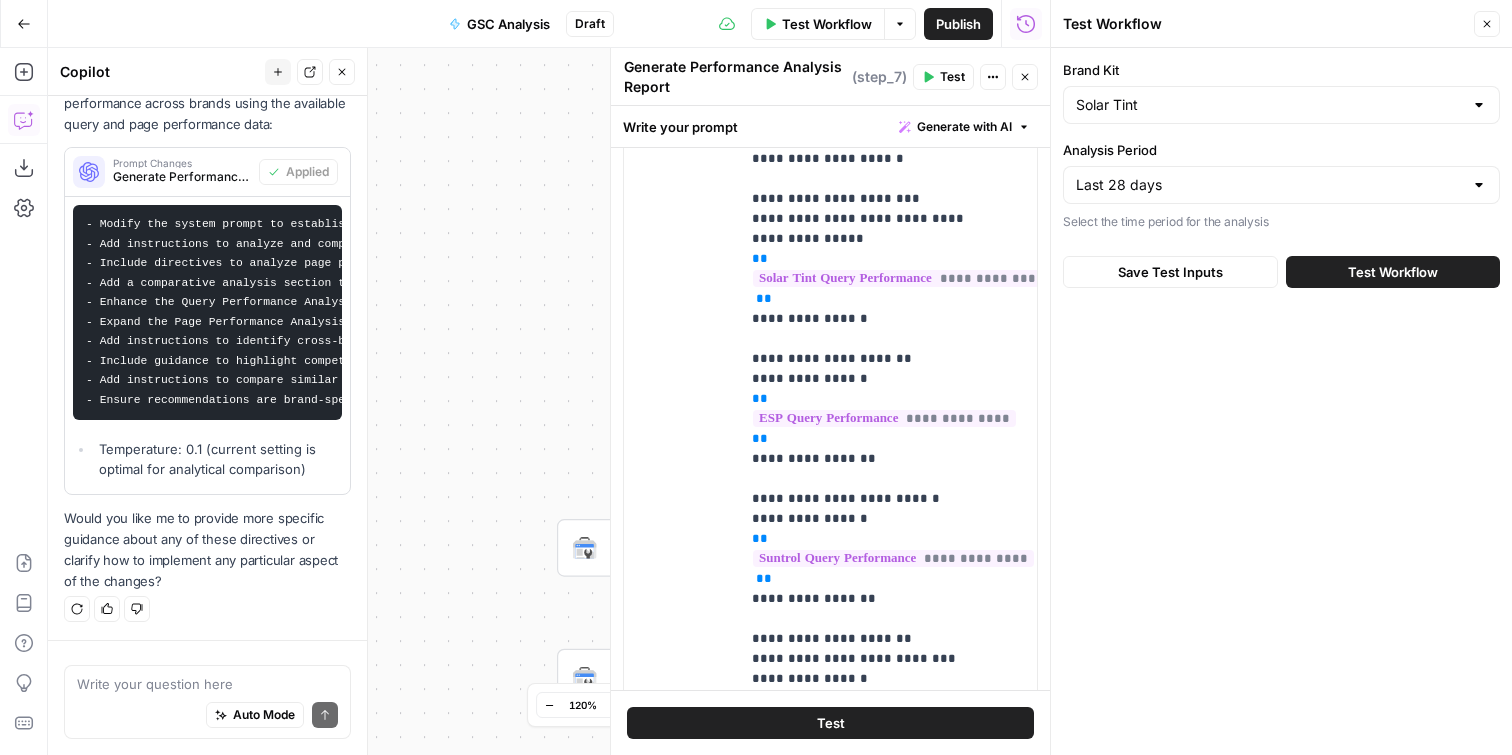 click on "Test Workflow" at bounding box center (1393, 272) 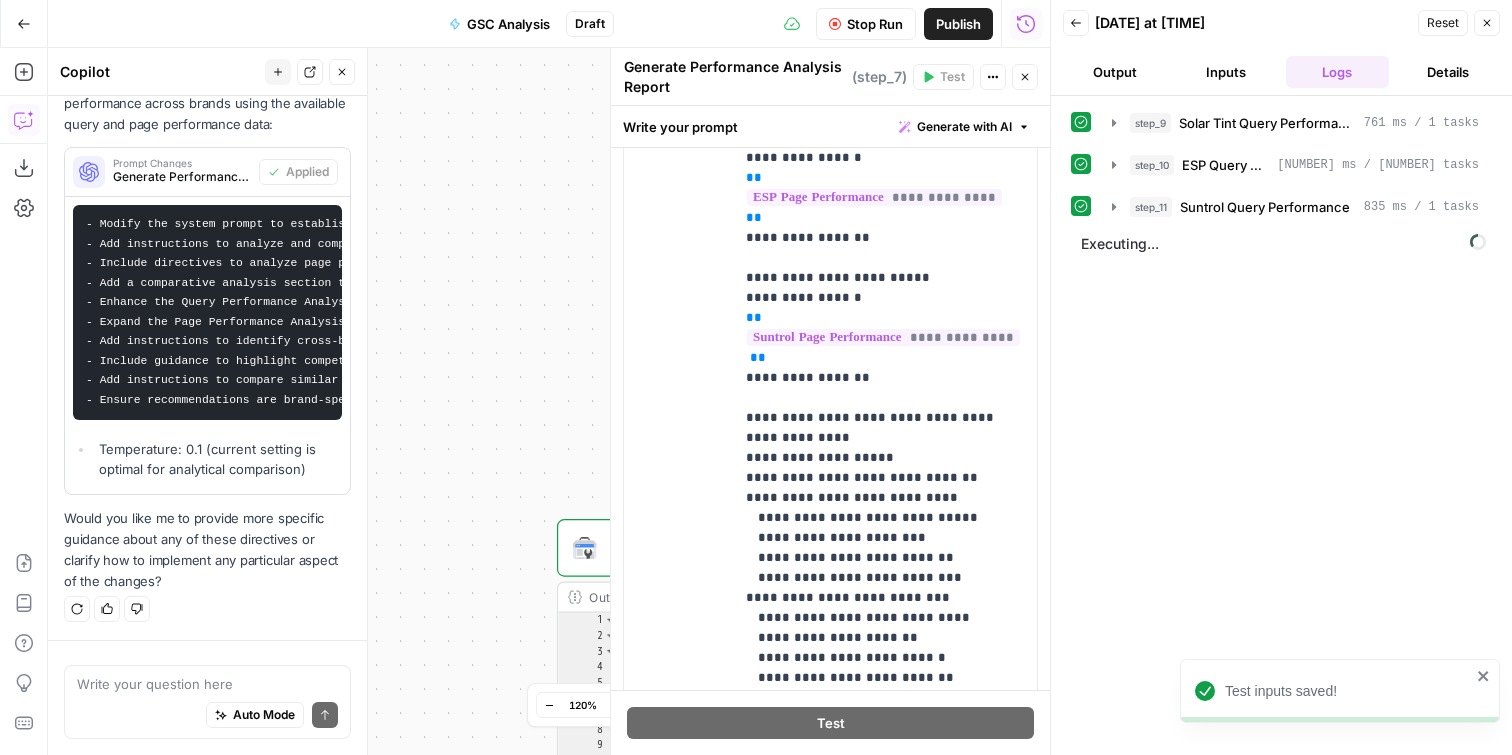 scroll, scrollTop: 0, scrollLeft: 9, axis: horizontal 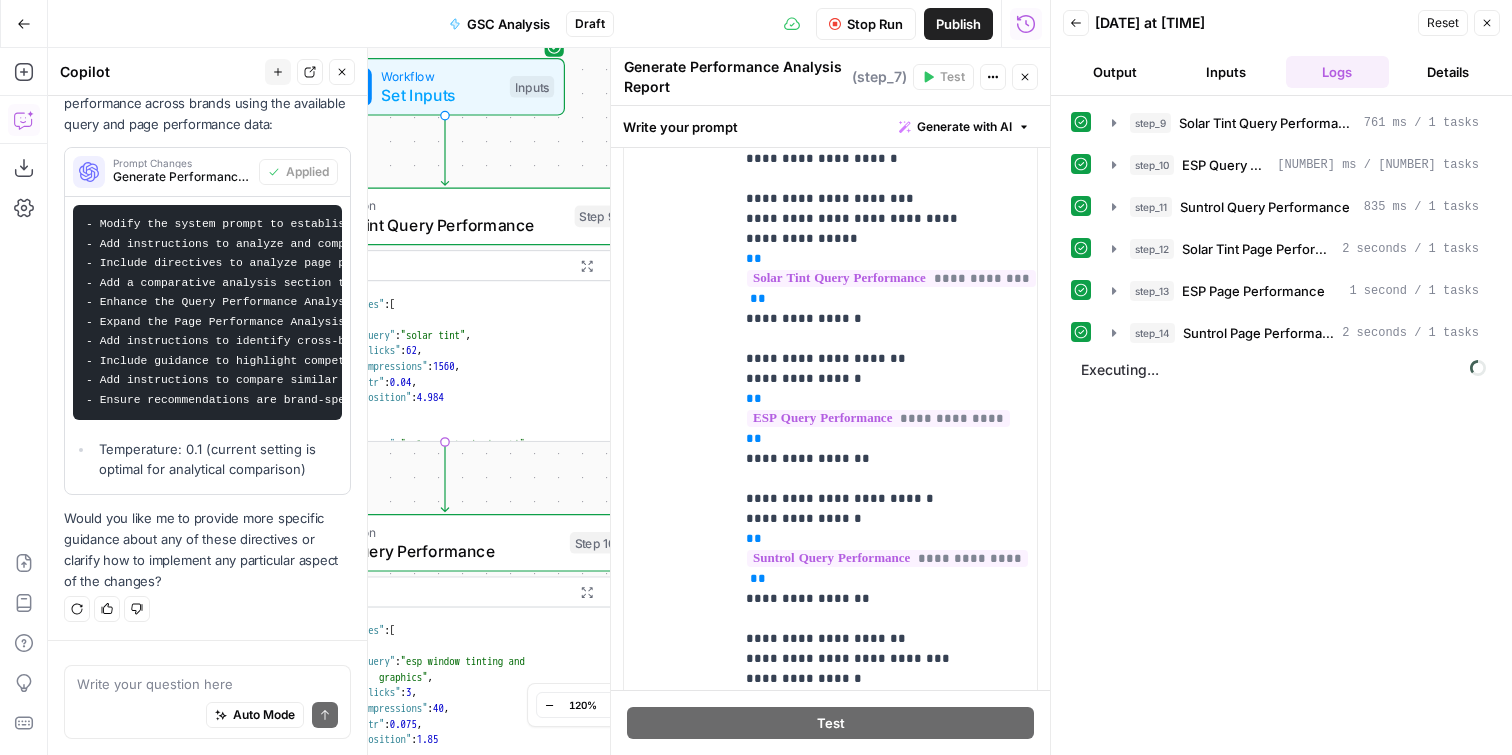 click 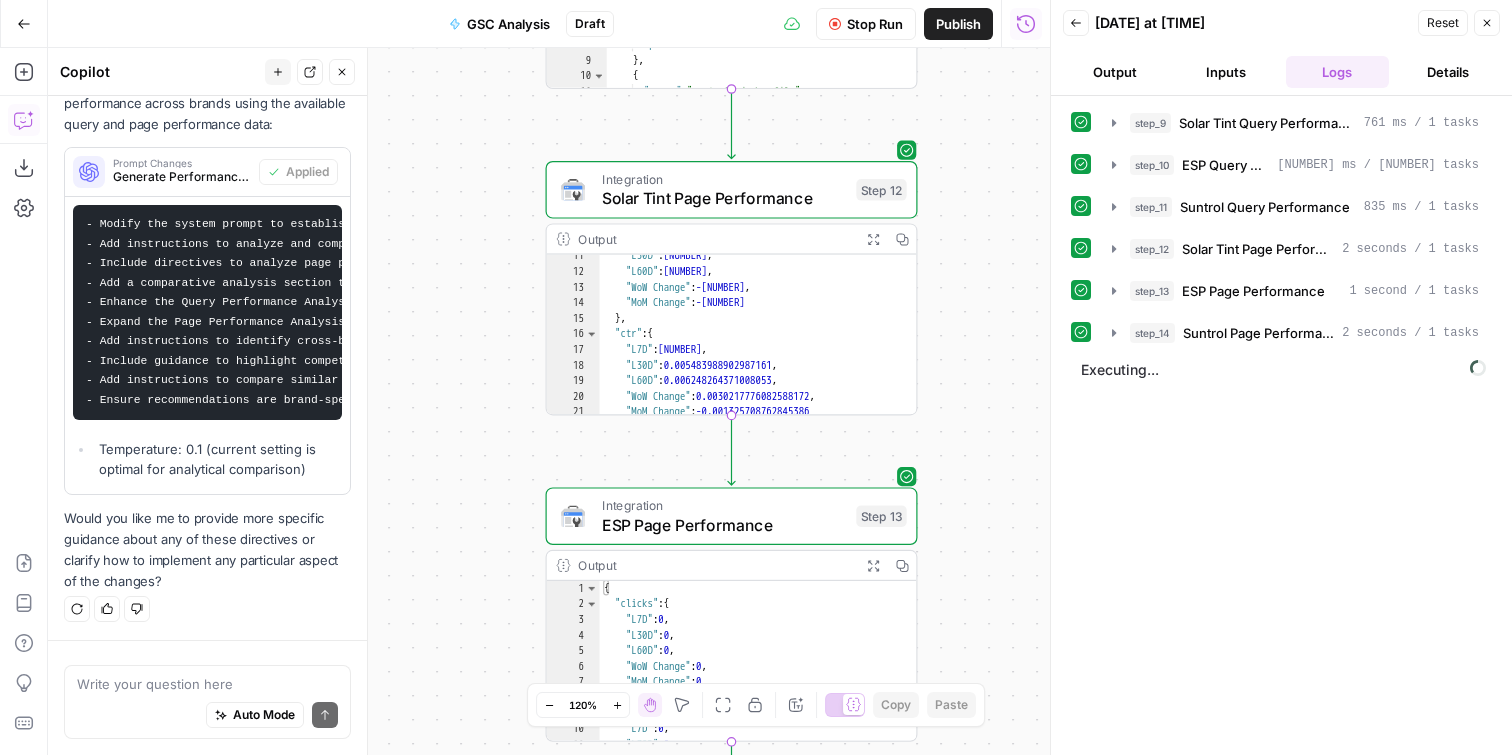 scroll, scrollTop: 153, scrollLeft: 0, axis: vertical 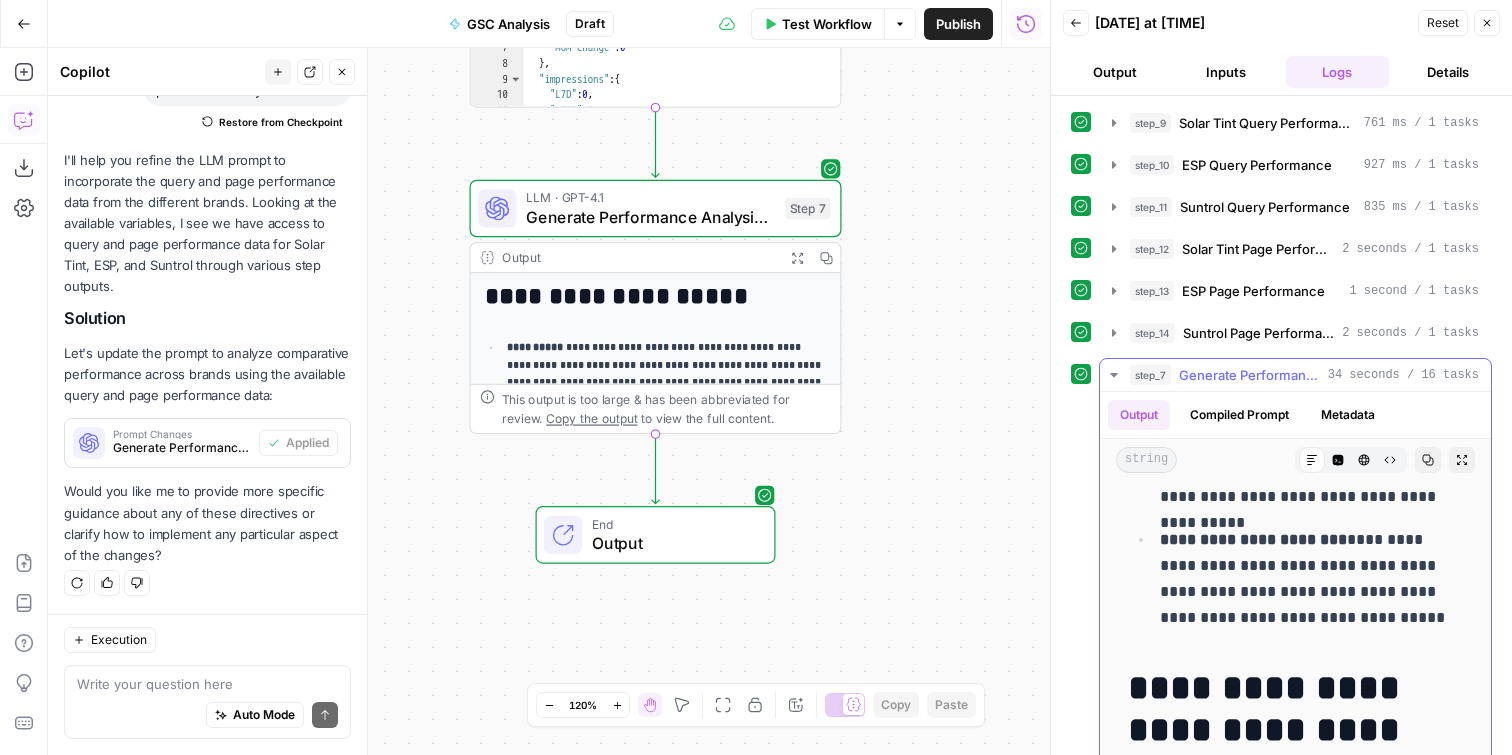 click 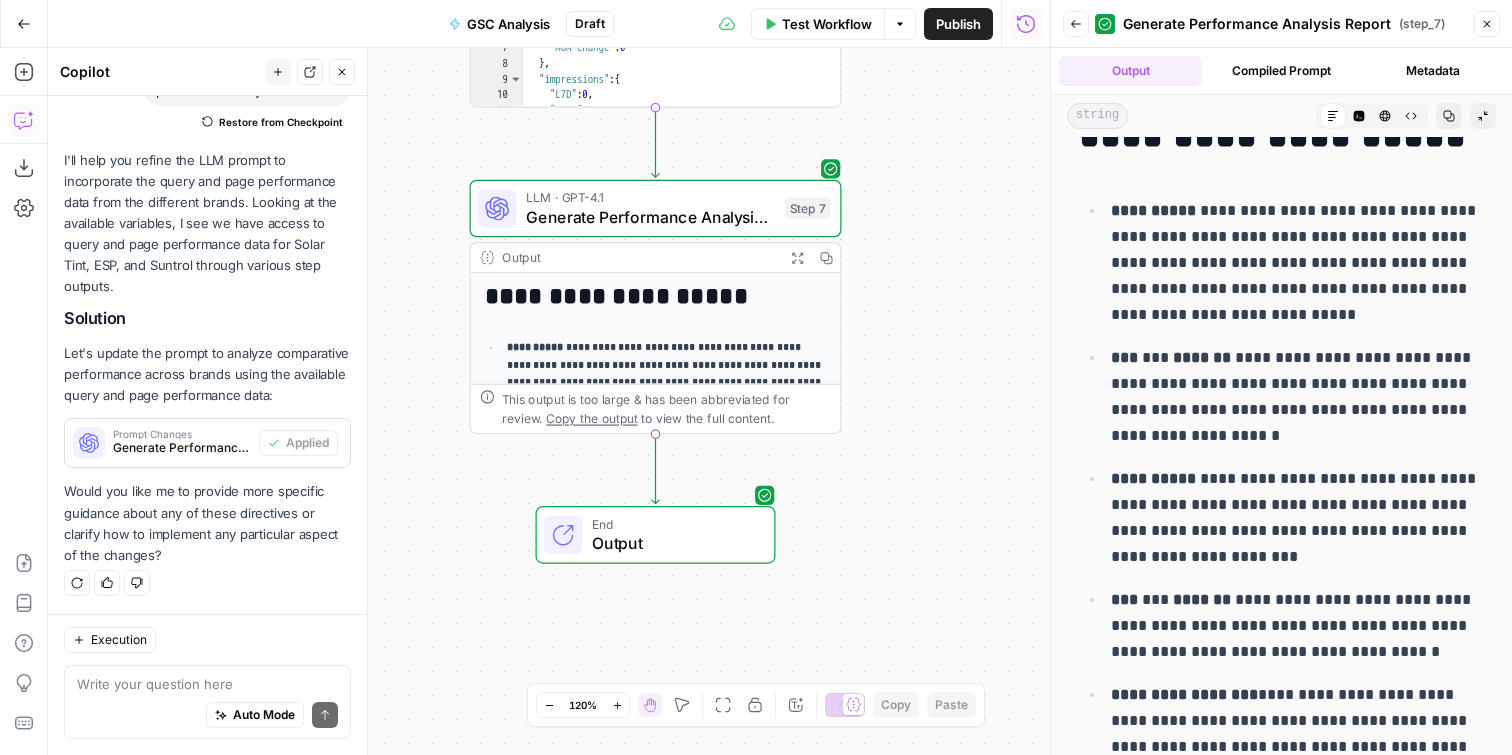 scroll, scrollTop: 10, scrollLeft: 0, axis: vertical 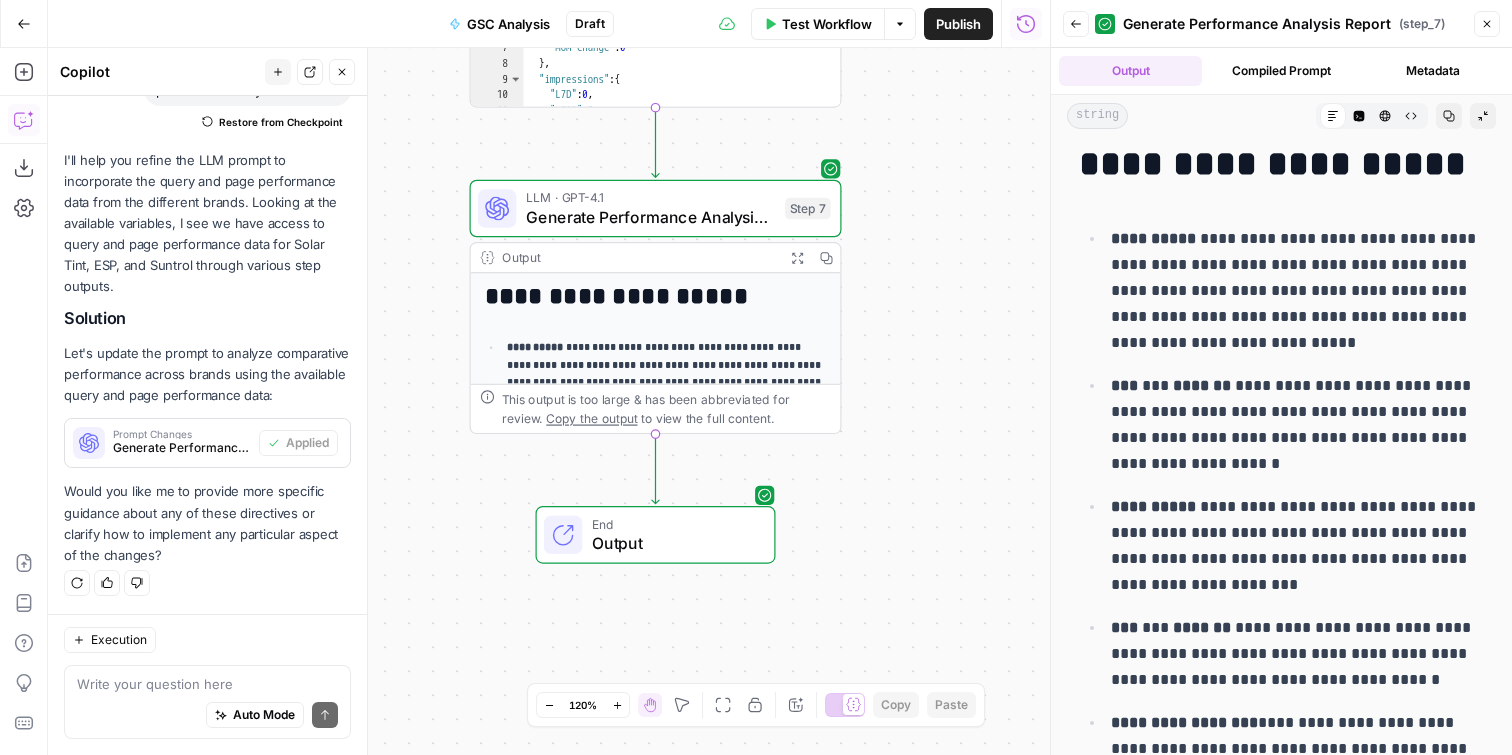 drag, startPoint x: 1359, startPoint y: 348, endPoint x: 1078, endPoint y: 264, distance: 293.28656 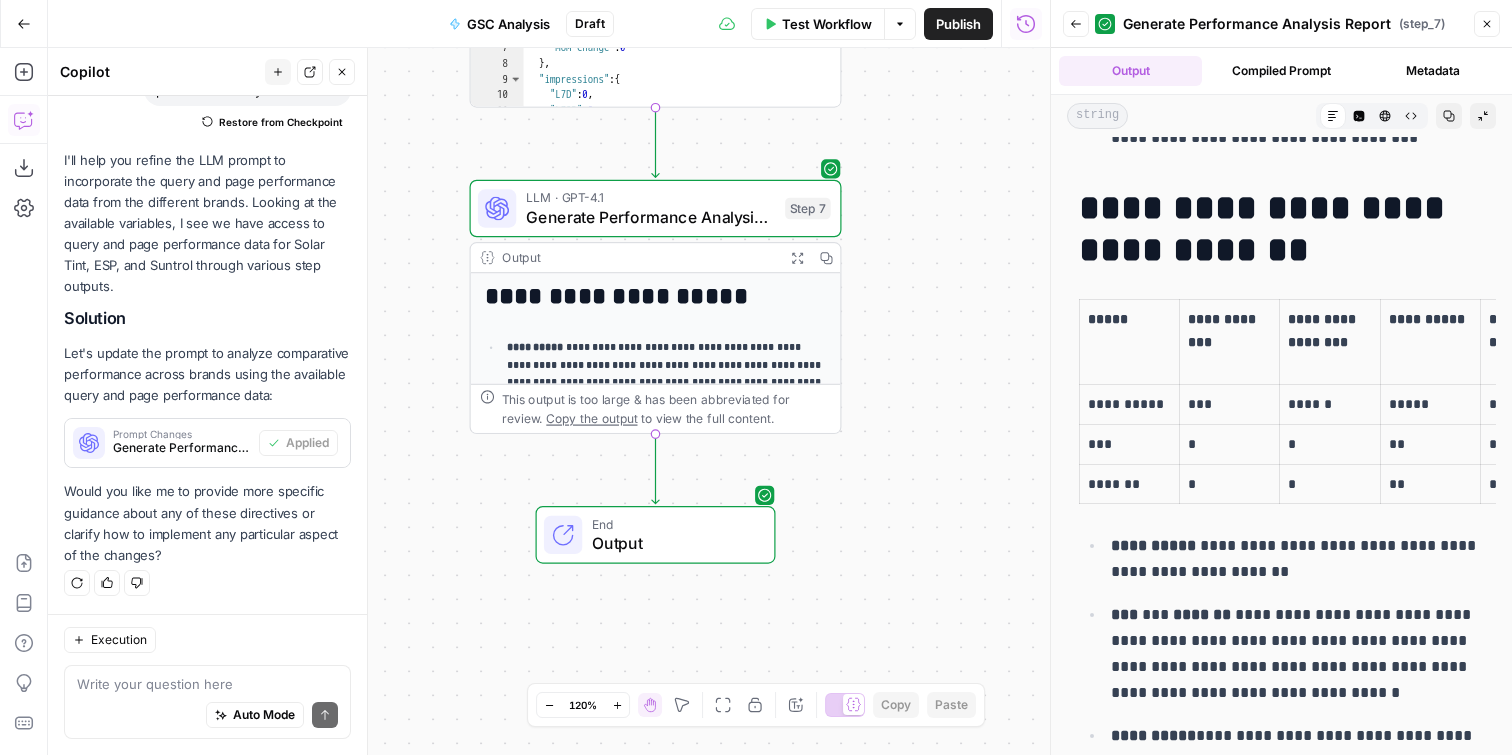 scroll, scrollTop: 790, scrollLeft: 0, axis: vertical 